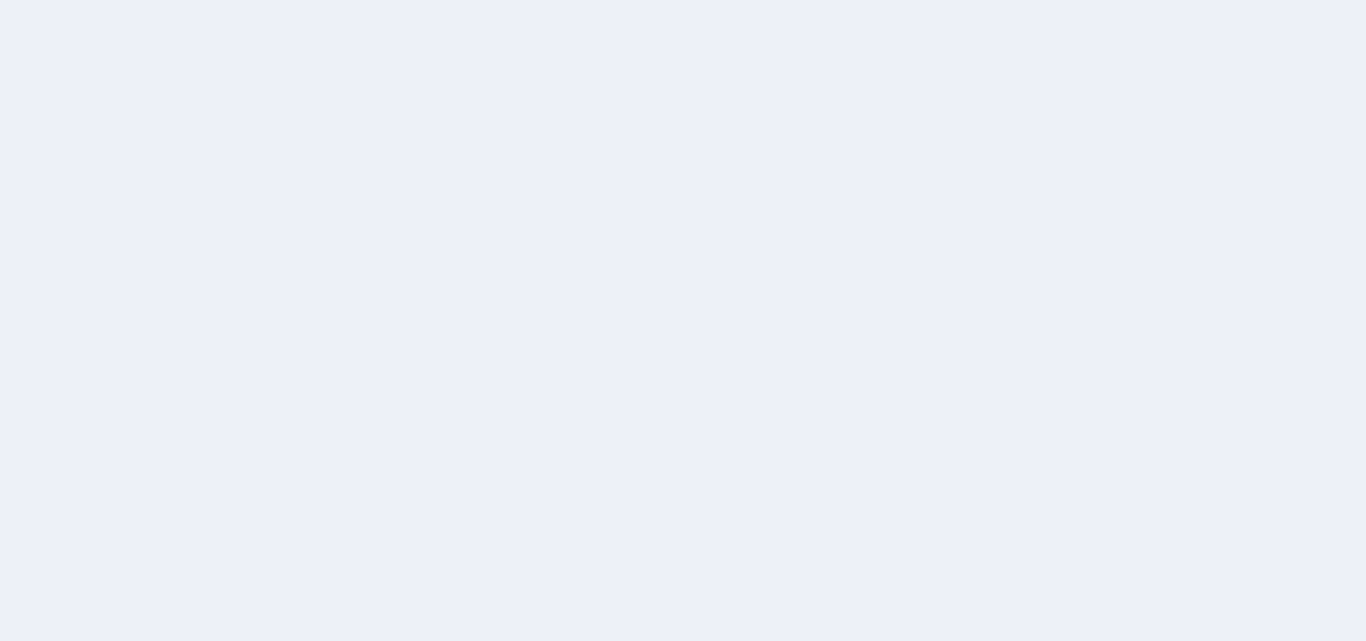 scroll, scrollTop: 0, scrollLeft: 0, axis: both 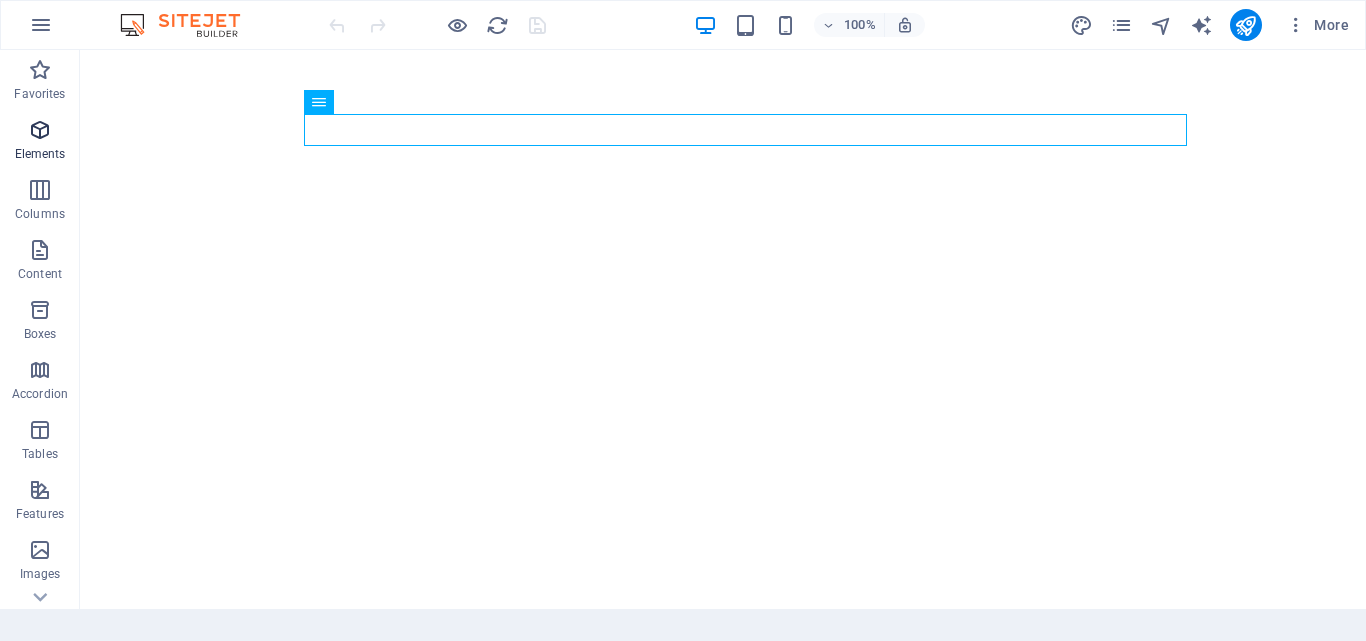 click at bounding box center [40, 130] 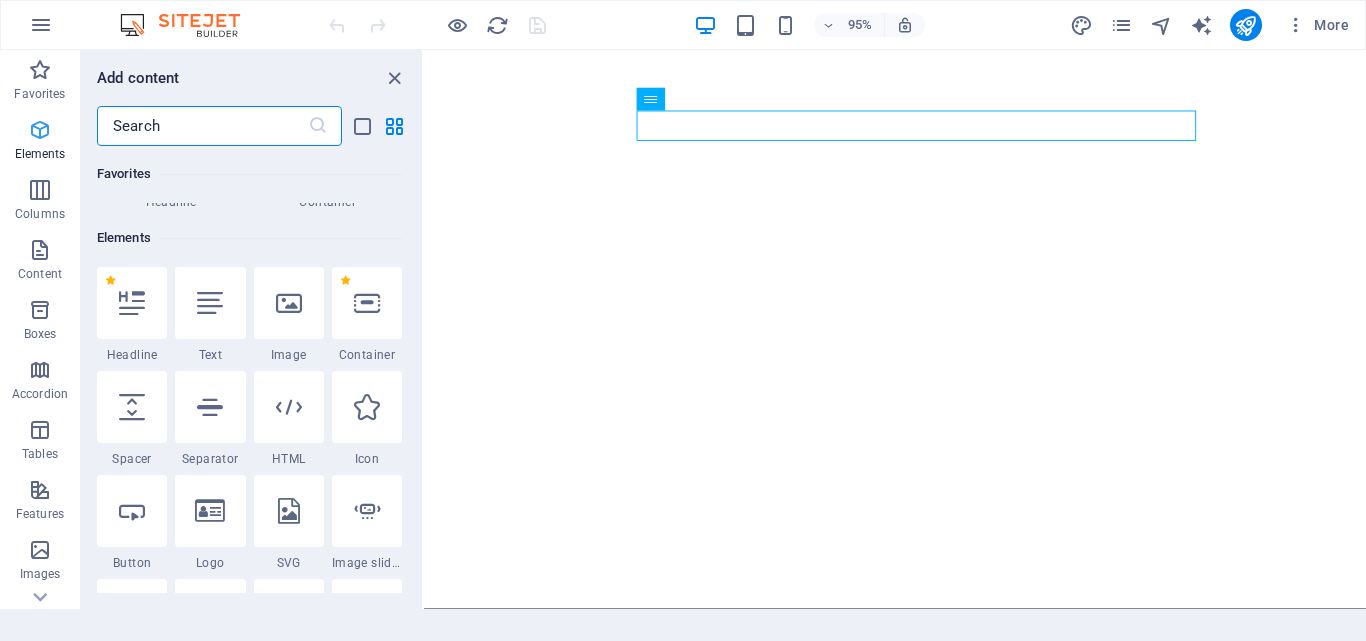 scroll, scrollTop: 213, scrollLeft: 0, axis: vertical 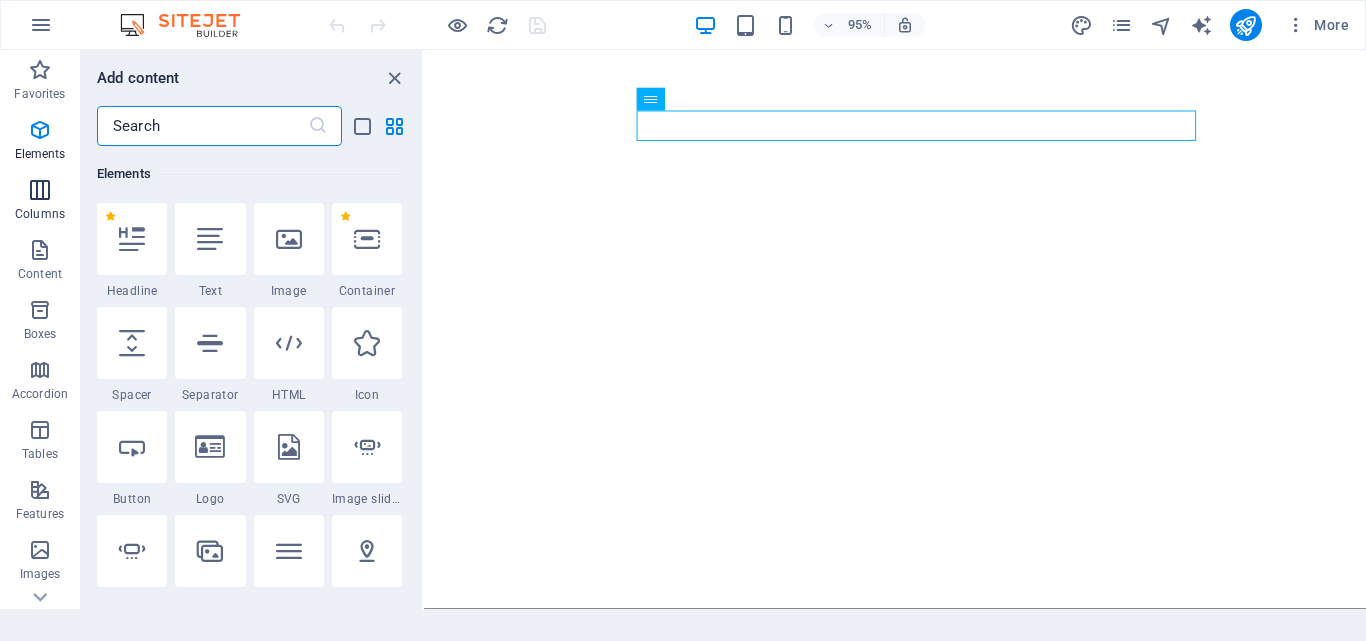 click at bounding box center (40, 190) 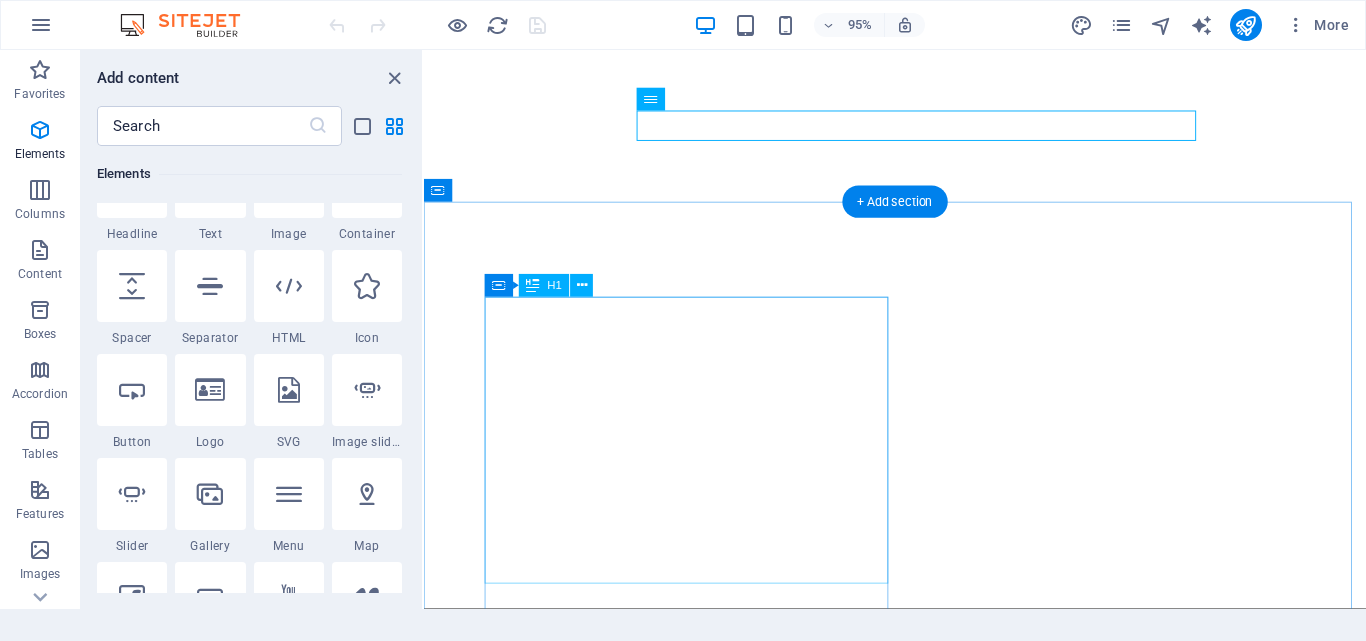 scroll, scrollTop: 213, scrollLeft: 0, axis: vertical 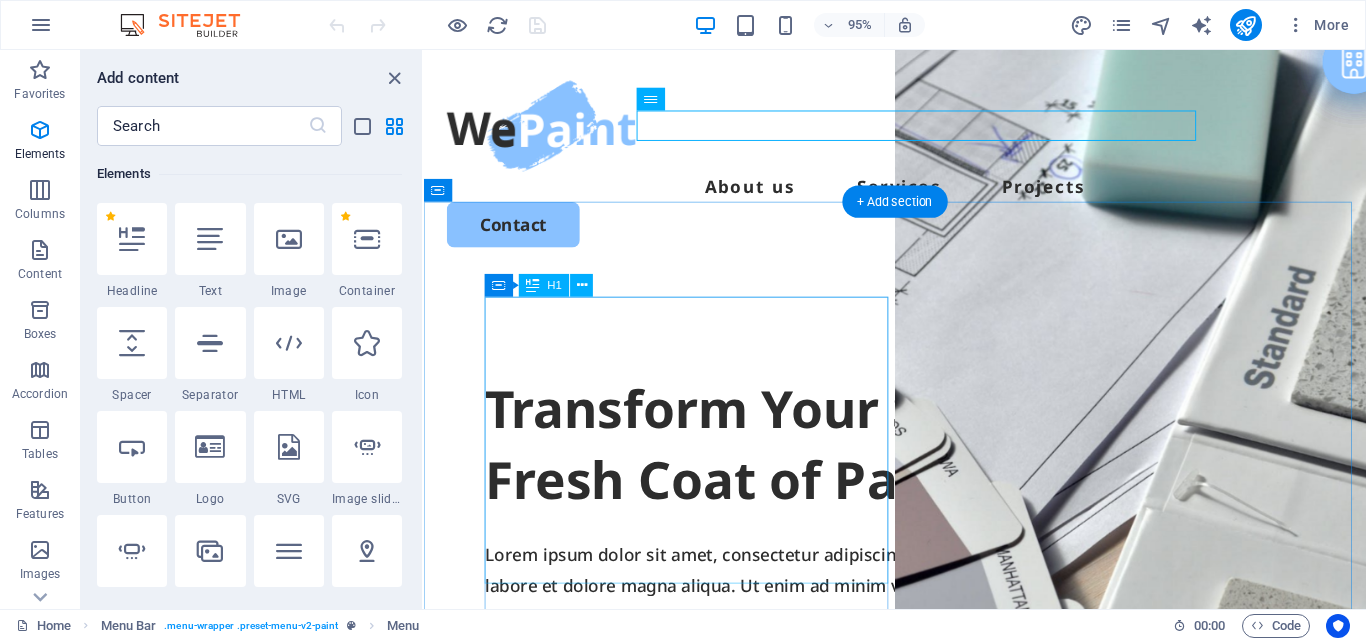 click on "Transform Your Space with a Fresh Coat of Paint" at bounding box center [920, 465] 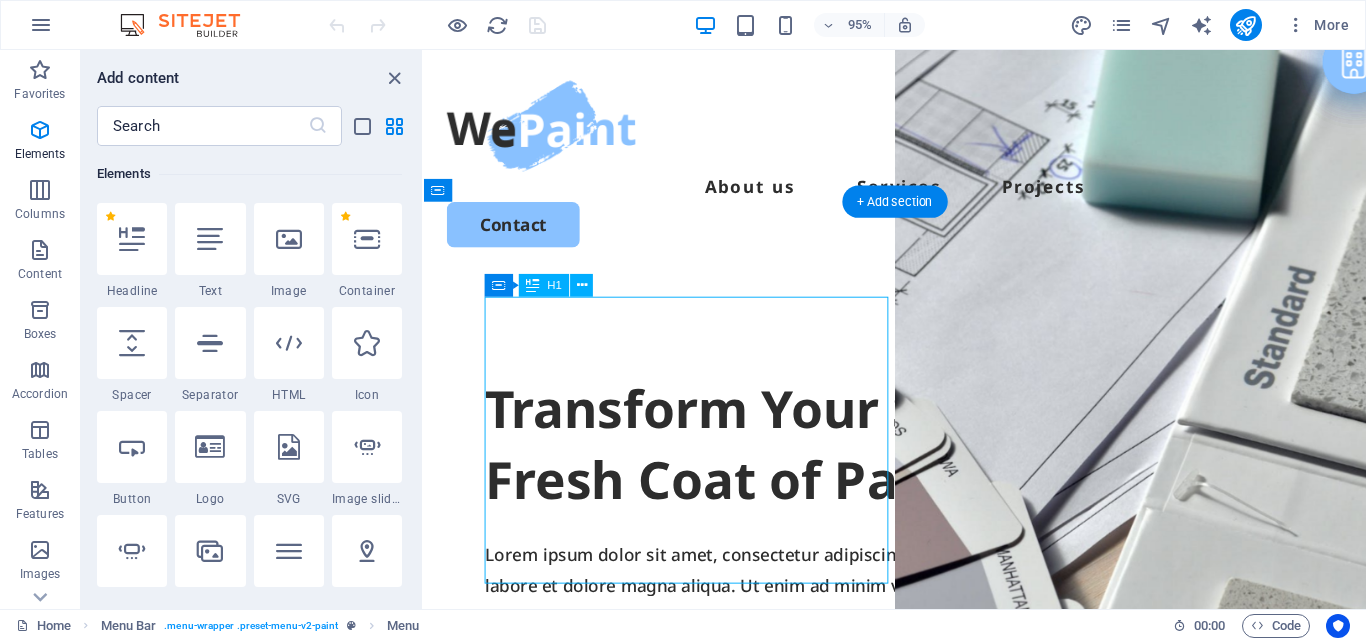 click on "Transform Your Space with a Fresh Coat of Paint" at bounding box center [920, 465] 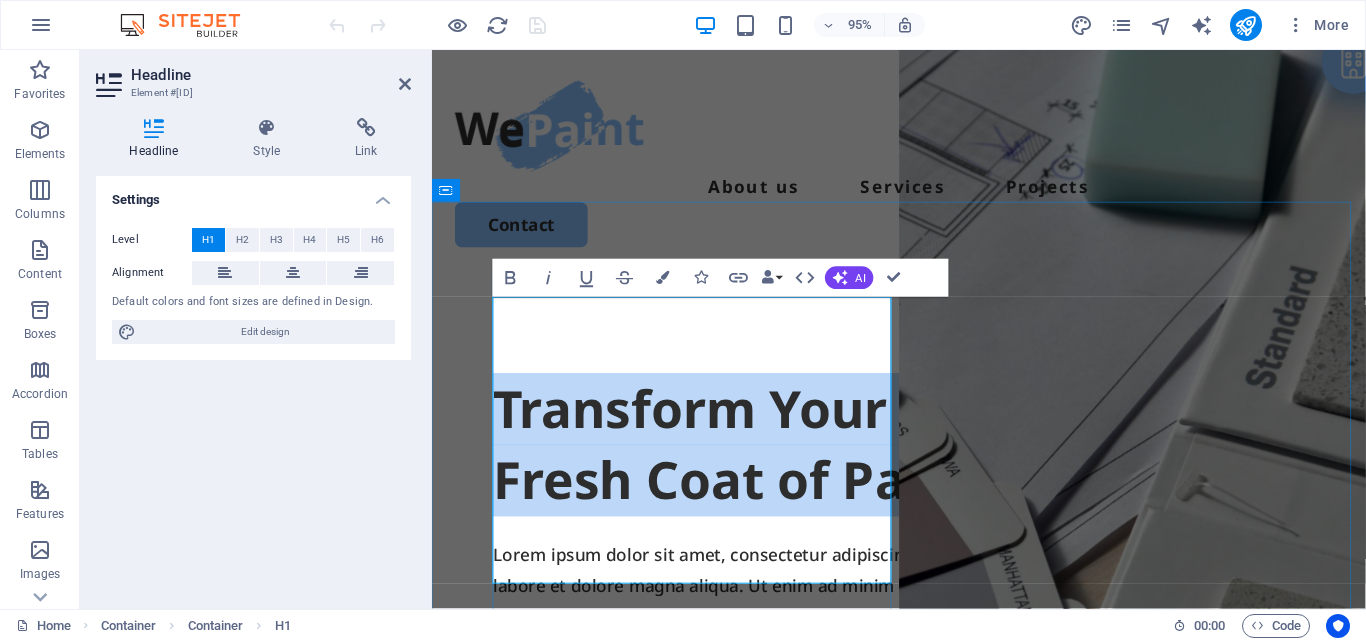click on "Transform Your Space with a Fresh Coat of Paint" at bounding box center [923, 465] 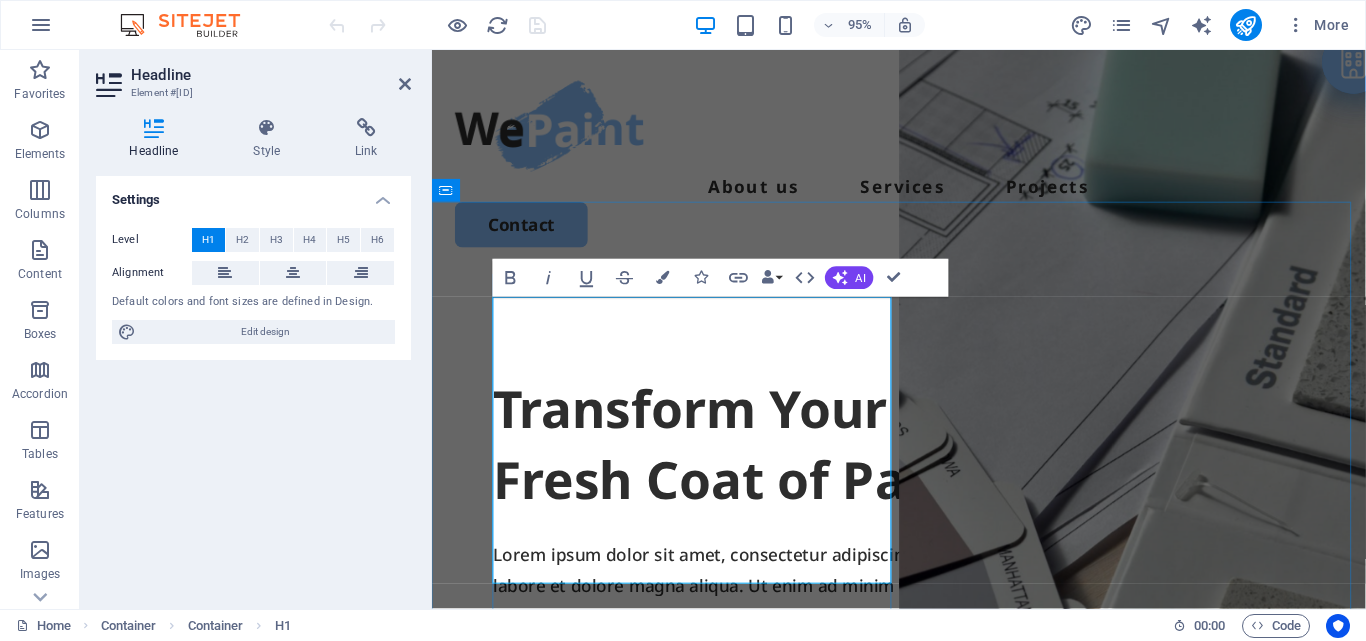 type 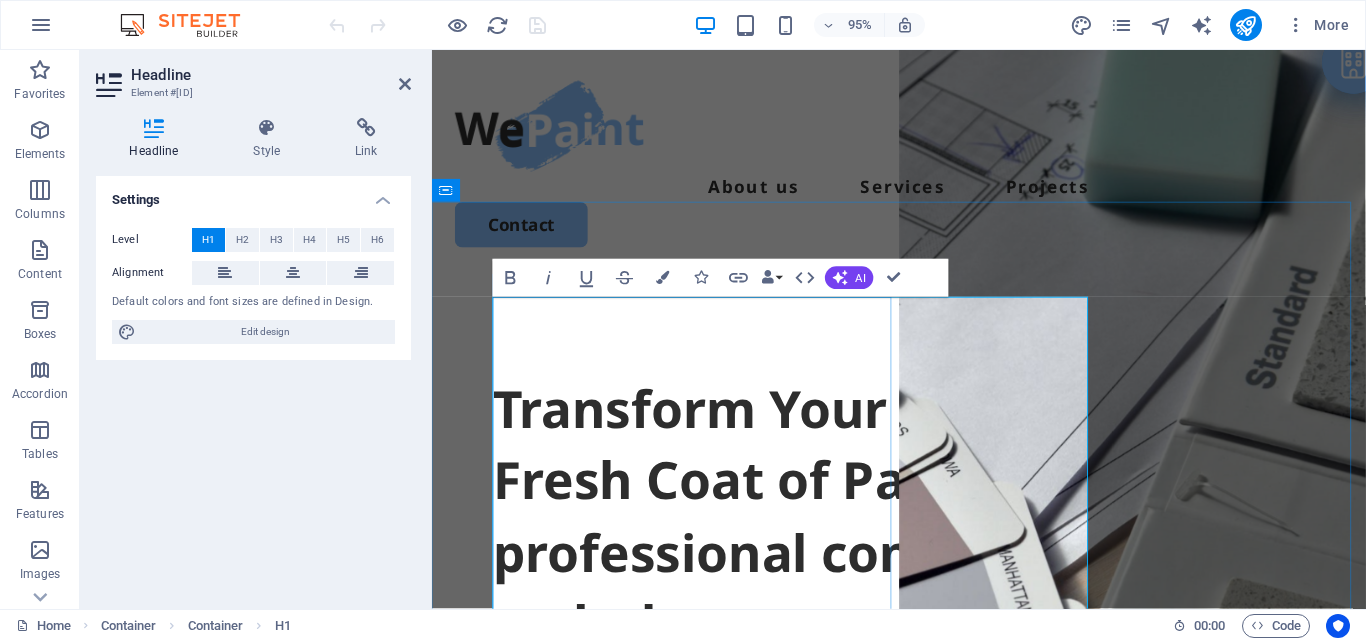 scroll, scrollTop: 1881, scrollLeft: 3, axis: both 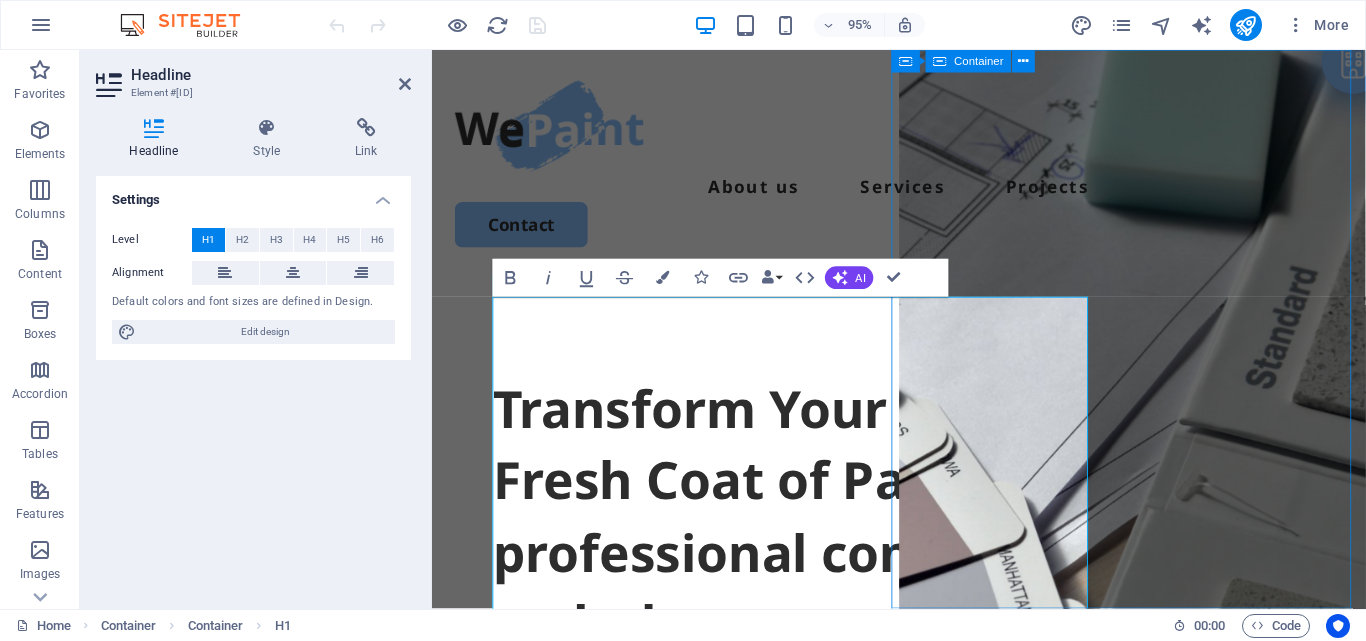 click on "Drop content here or  Add elements  Paste clipboard" at bounding box center (1170, 1167) 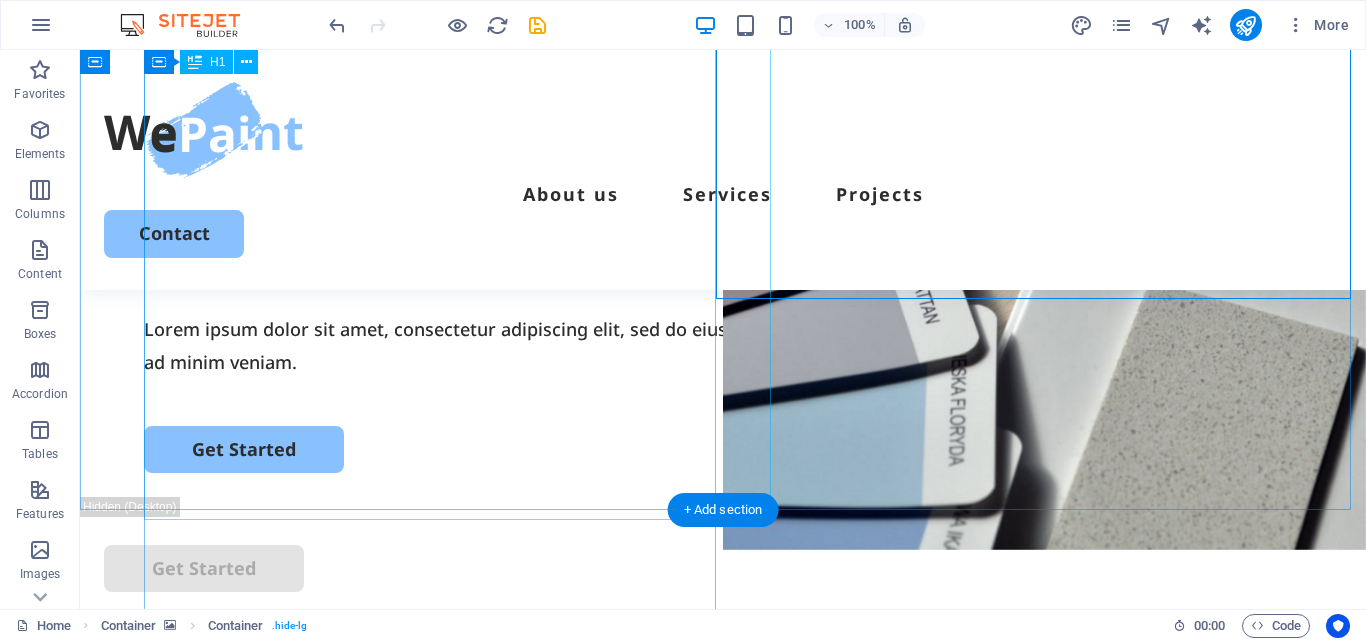 scroll, scrollTop: 300, scrollLeft: 0, axis: vertical 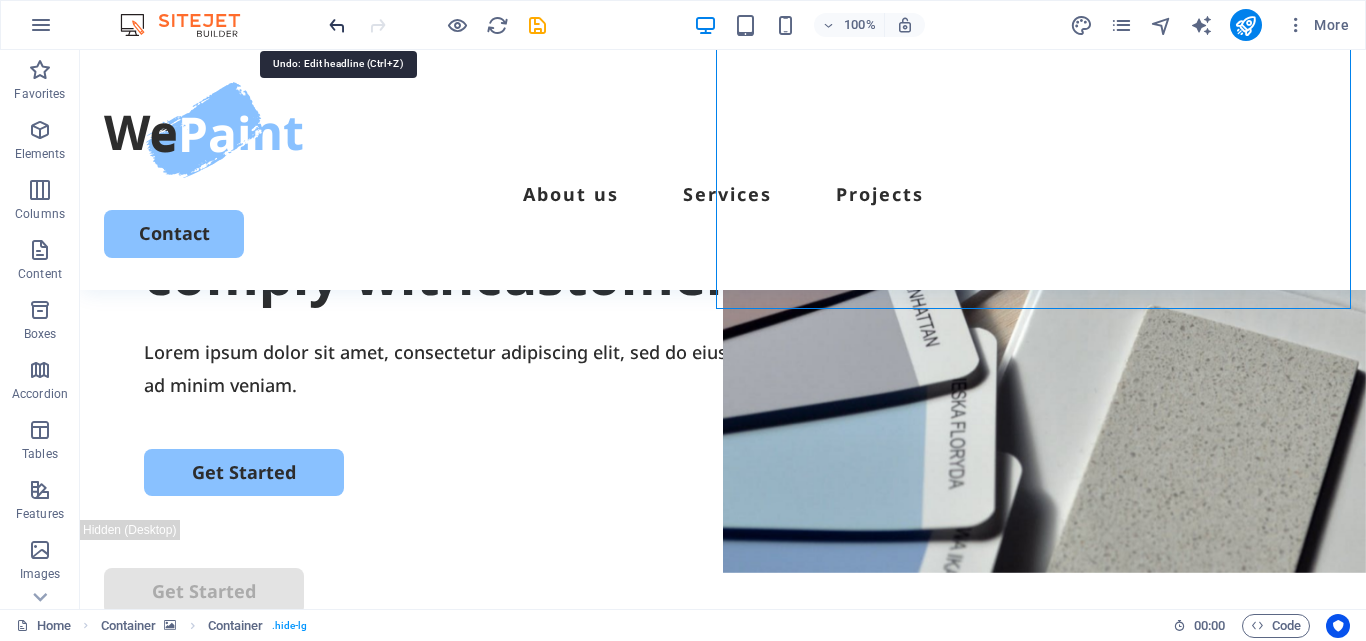 click at bounding box center [337, 25] 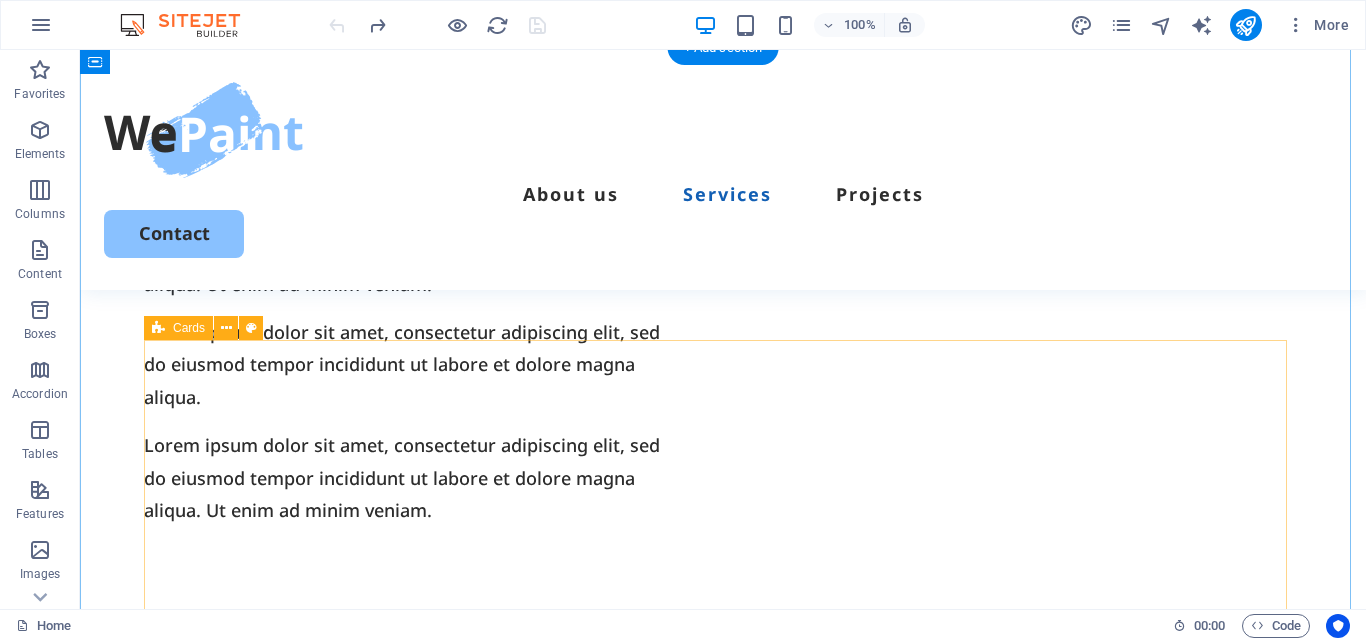 scroll, scrollTop: 1427, scrollLeft: 0, axis: vertical 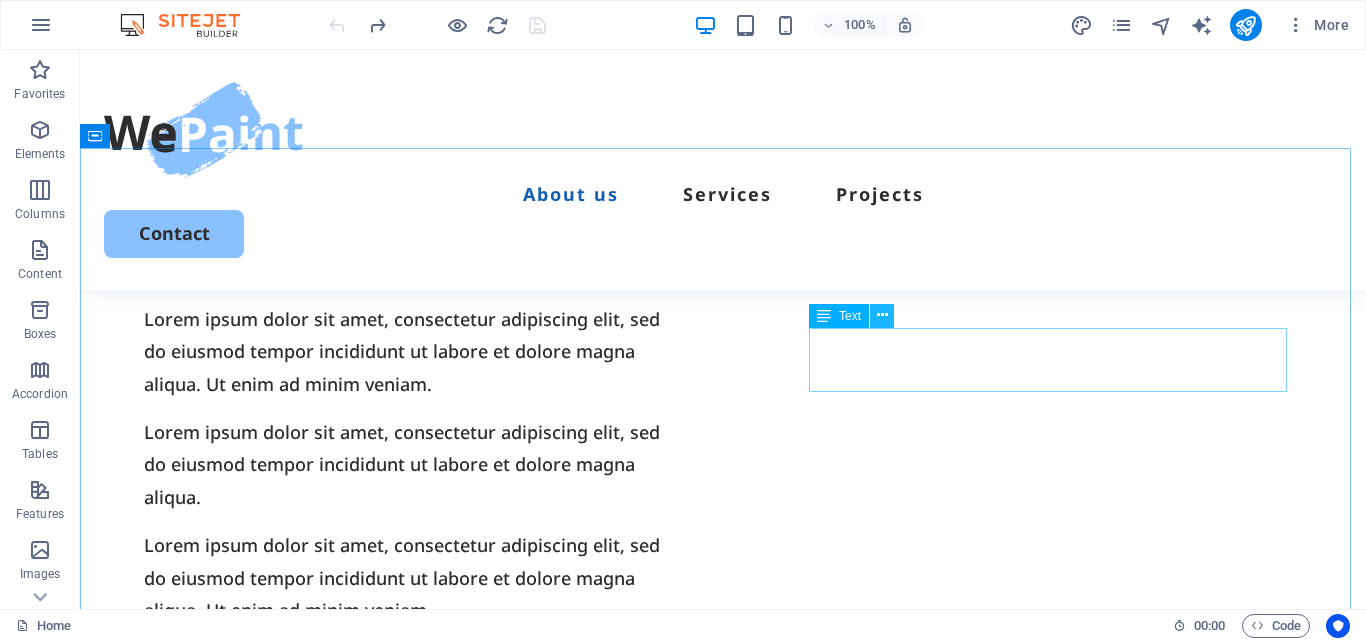 click at bounding box center (882, 316) 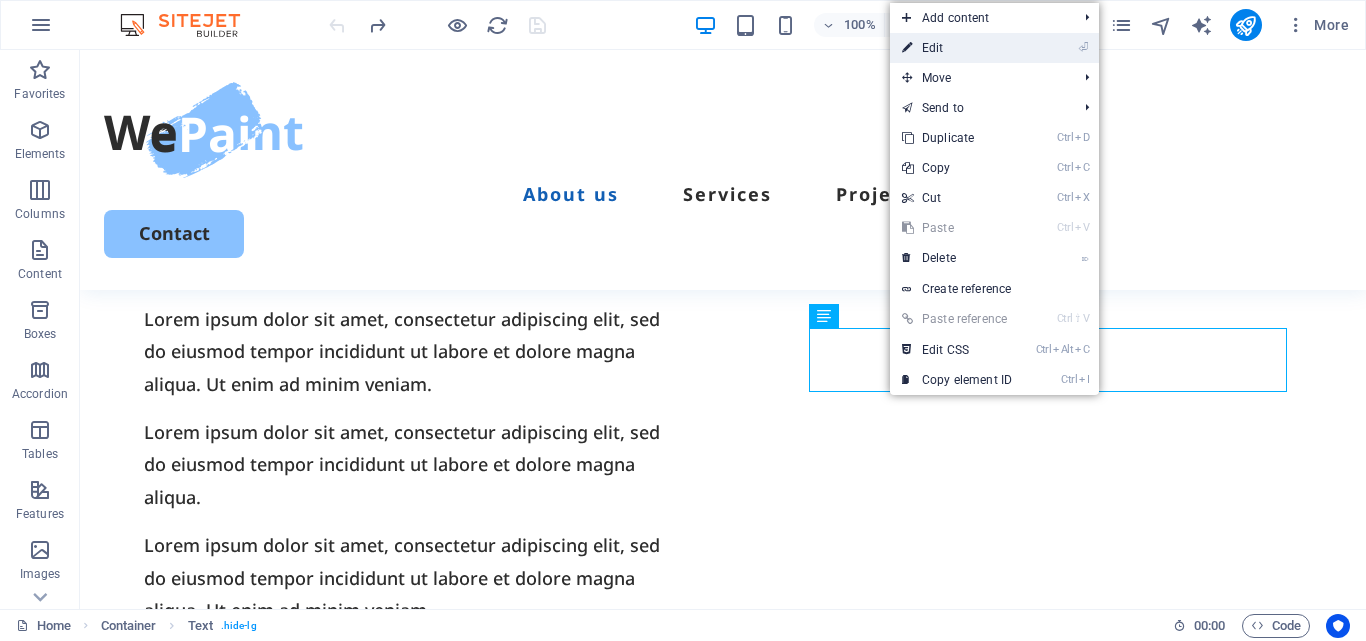 click on "⏎  Edit" at bounding box center [957, 48] 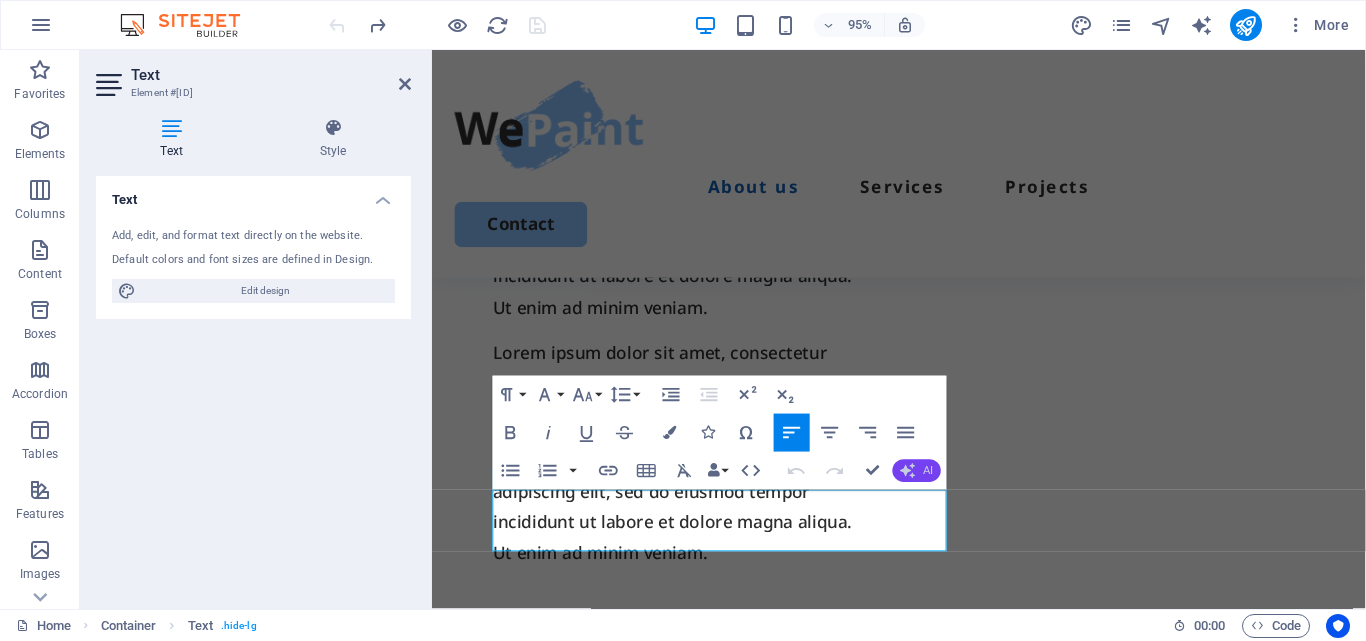 click 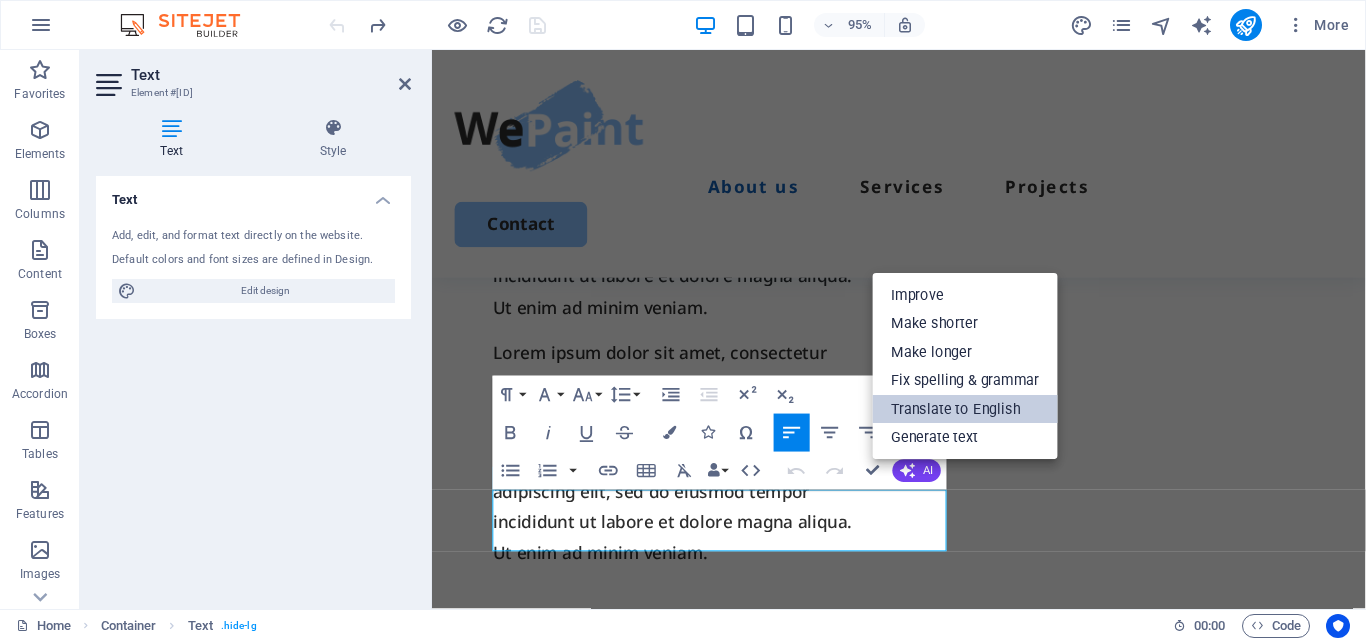 click on "Translate to English" at bounding box center [965, 409] 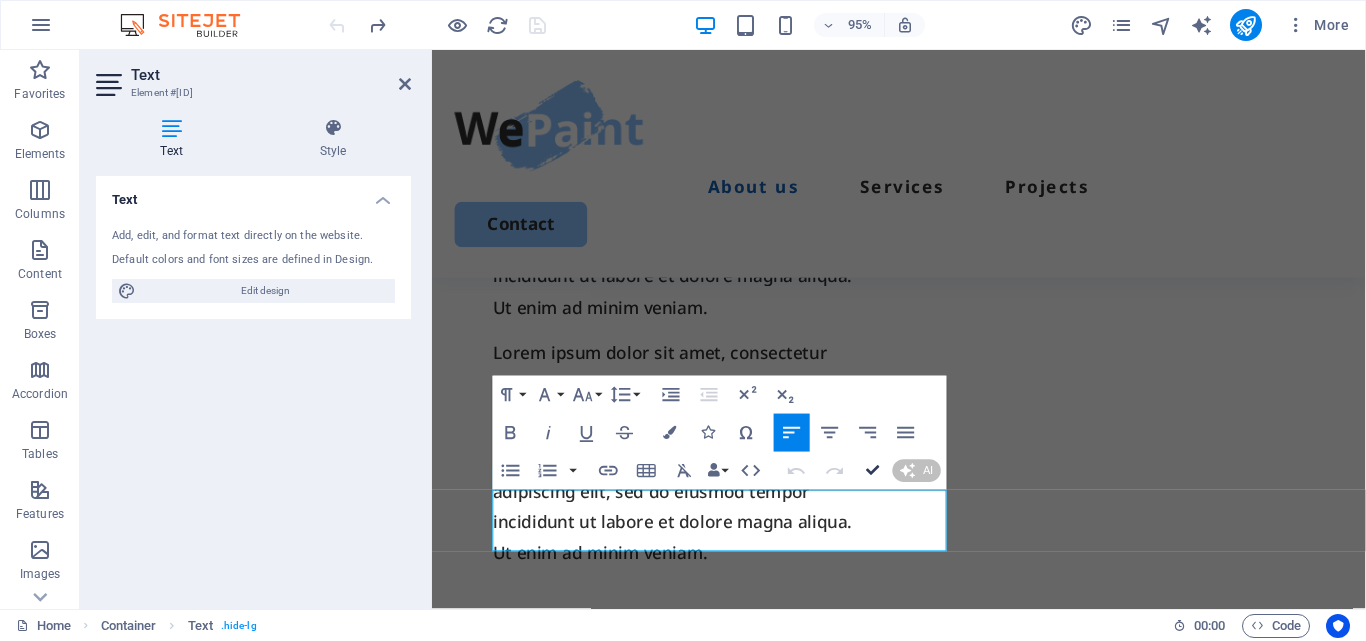 type 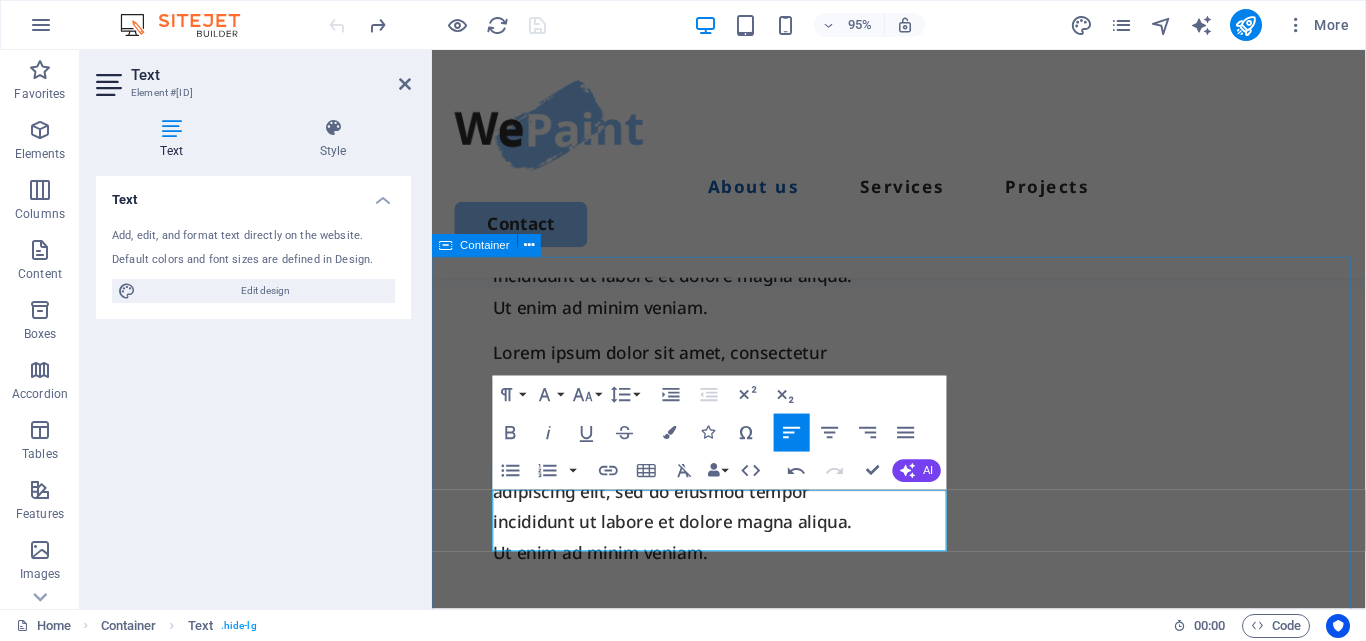 click on "Our Services Lorem ipsum dolor sit amet, consectetur adipiscing elit, sed do eiusmod tempor incididunt. Incididunt ut labore et dolore magna aliqua. To obtain the least amount of benefit. Interior painting Lorem ipsum dolor sit amet, consectetur elit. Book Now Exterior painting Lorem ipsum dolor sit amet, consectetur elit. Book Now Cabinet painting Lorem ipsum dolor sit amet, consectetur elit. Book Now Commercial painting Lorem ipsum dolor sit amet, consectetur elit. Book Now" at bounding box center (923, 1872) 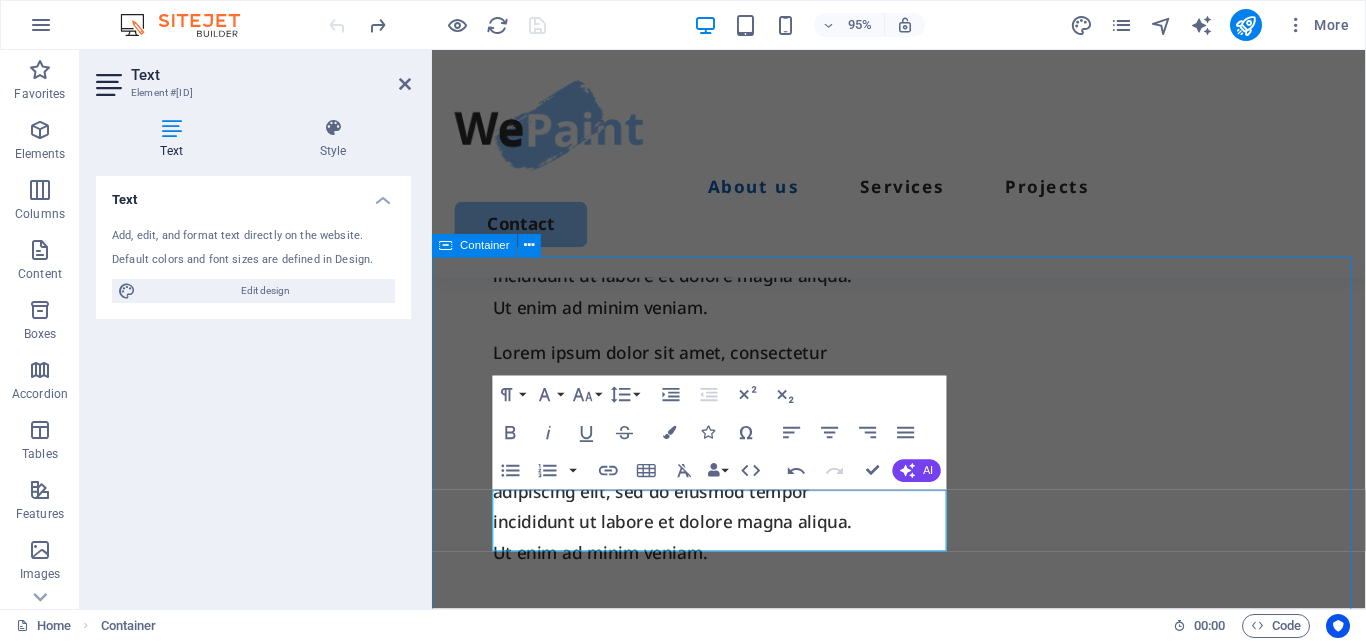 scroll, scrollTop: 1339, scrollLeft: 0, axis: vertical 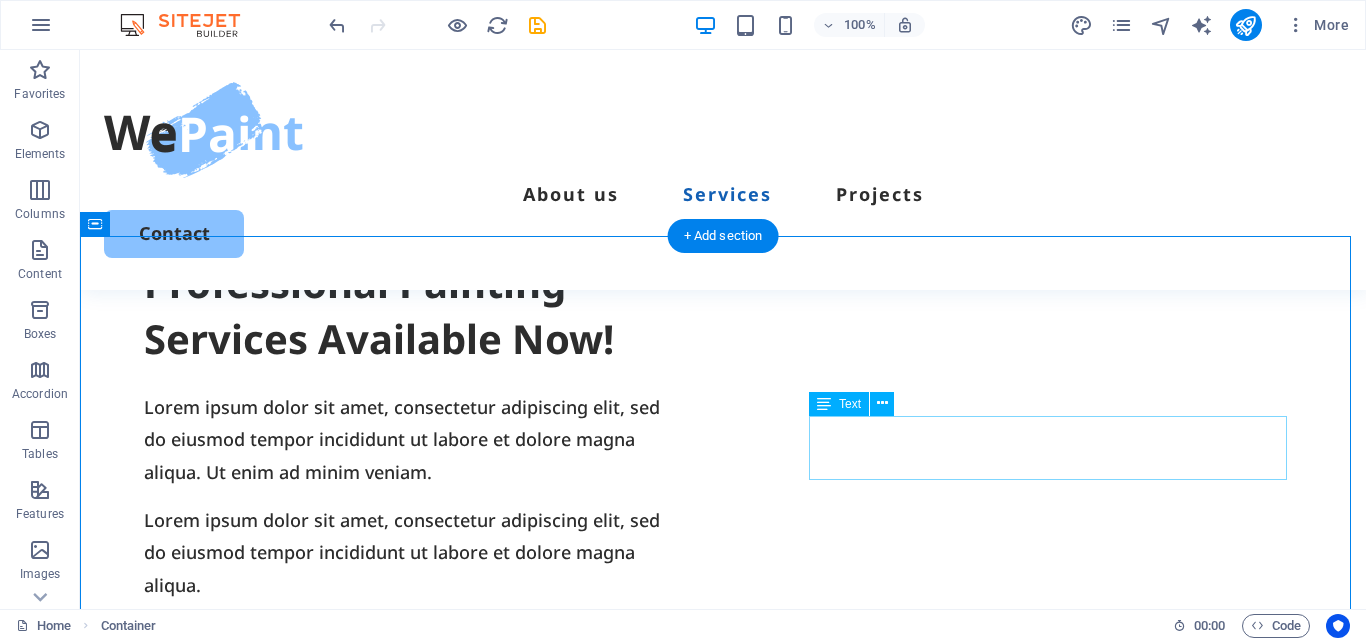 click on "Incididunt ut labore et dolore magna aliqua. To obtain the least amount of benefit." at bounding box center (723, 1043) 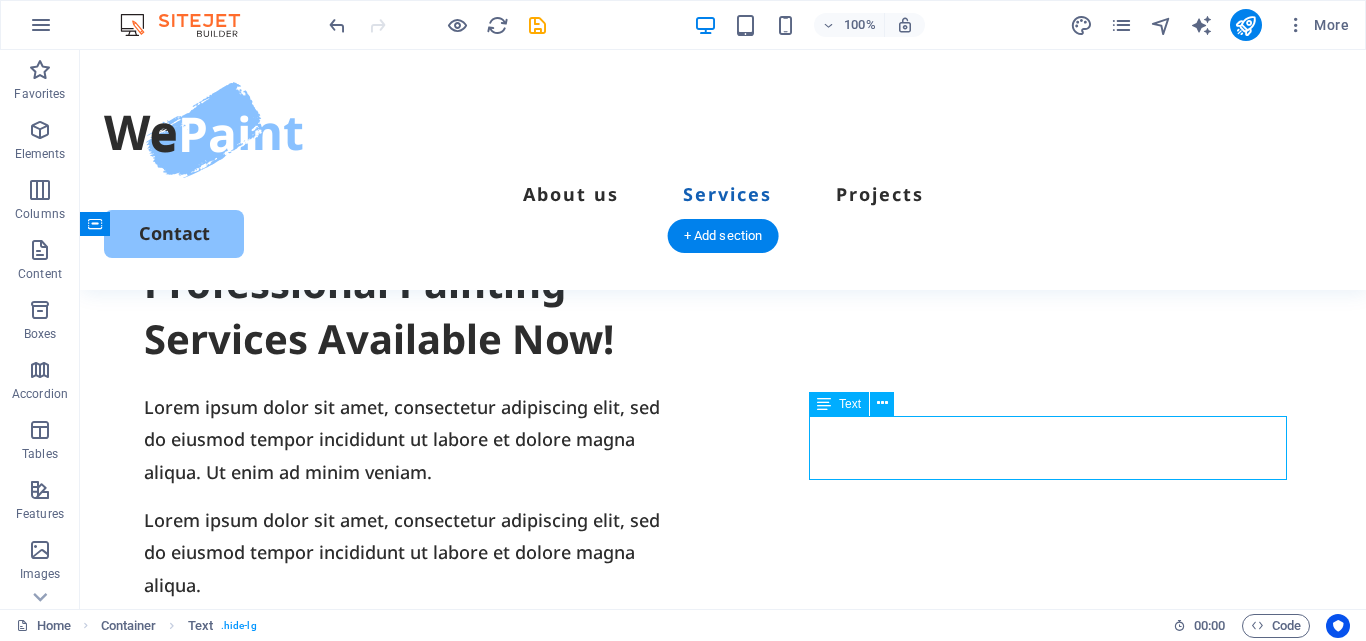 click on "Incididunt ut labore et dolore magna aliqua. To obtain the least amount of benefit." at bounding box center [723, 1043] 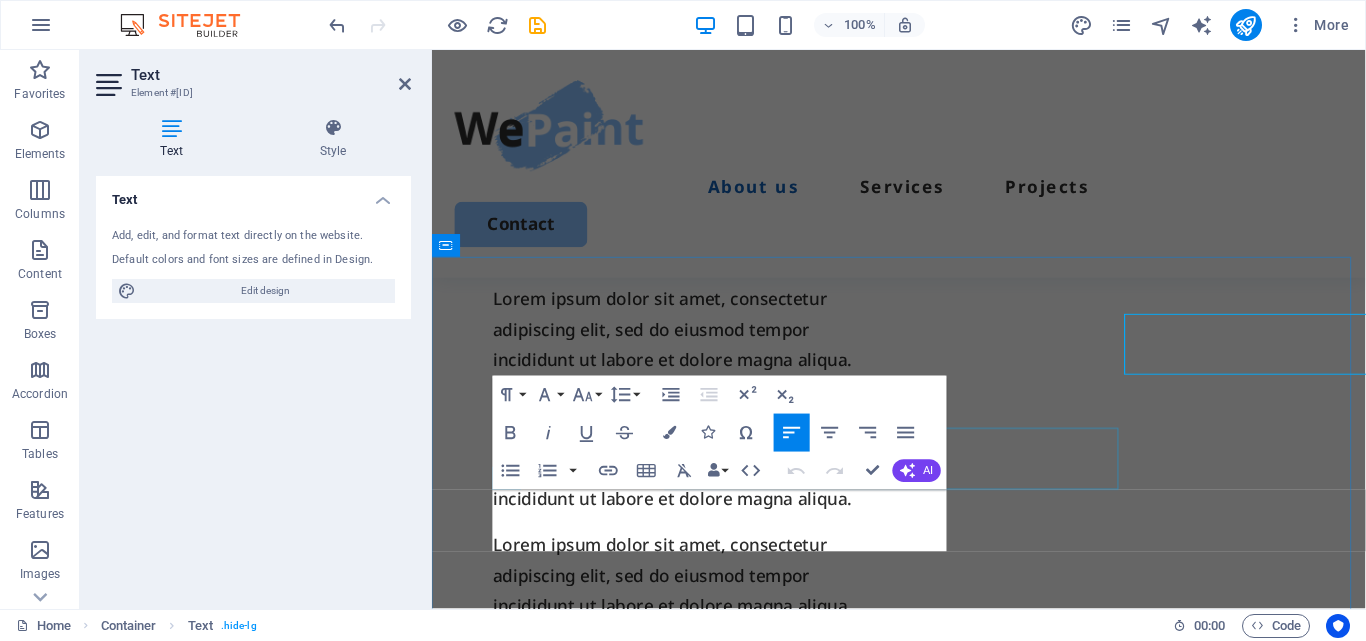 scroll, scrollTop: 1427, scrollLeft: 0, axis: vertical 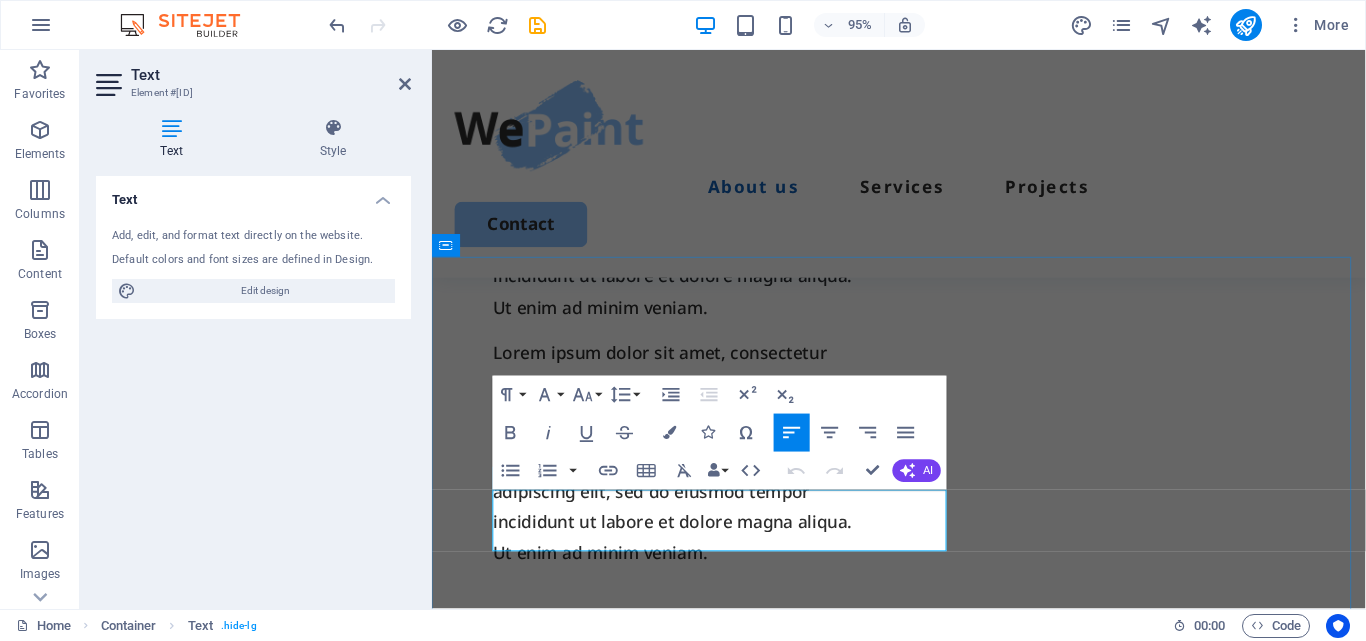 click on "Incididunt ut labore et dolore magna aliqua. To obtain the least amount of benefit." at bounding box center [923, 924] 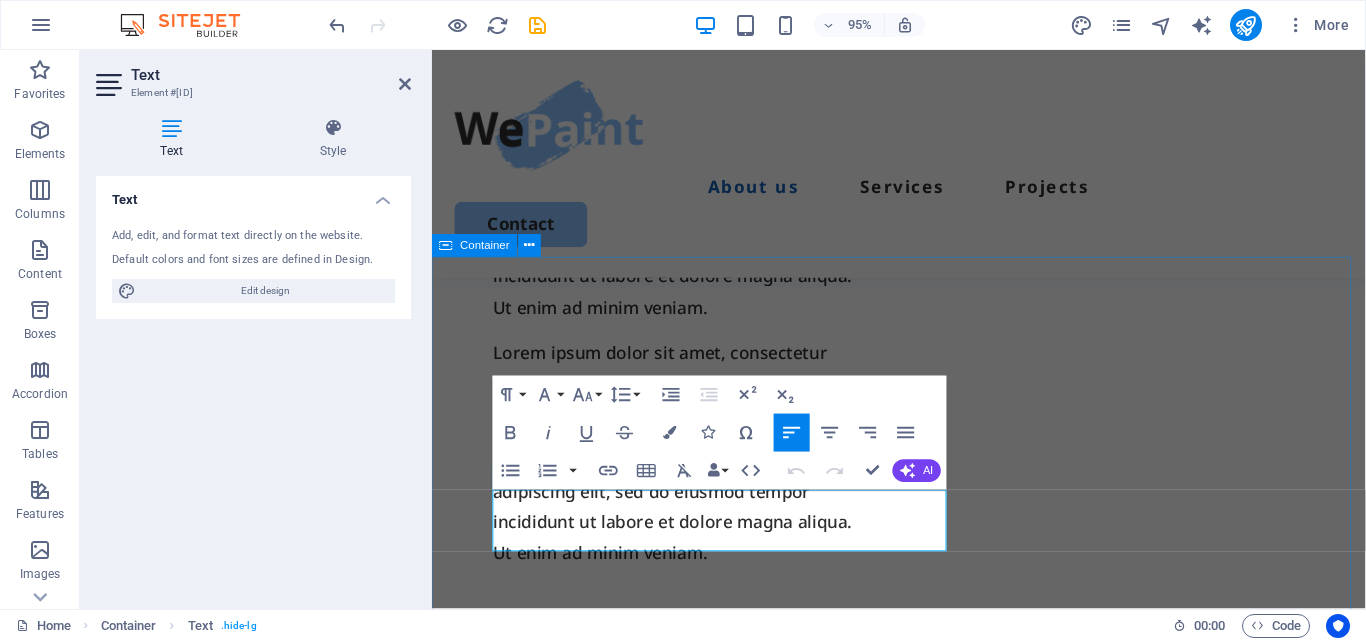 drag, startPoint x: 751, startPoint y: 566, endPoint x: 485, endPoint y: 518, distance: 270.29614 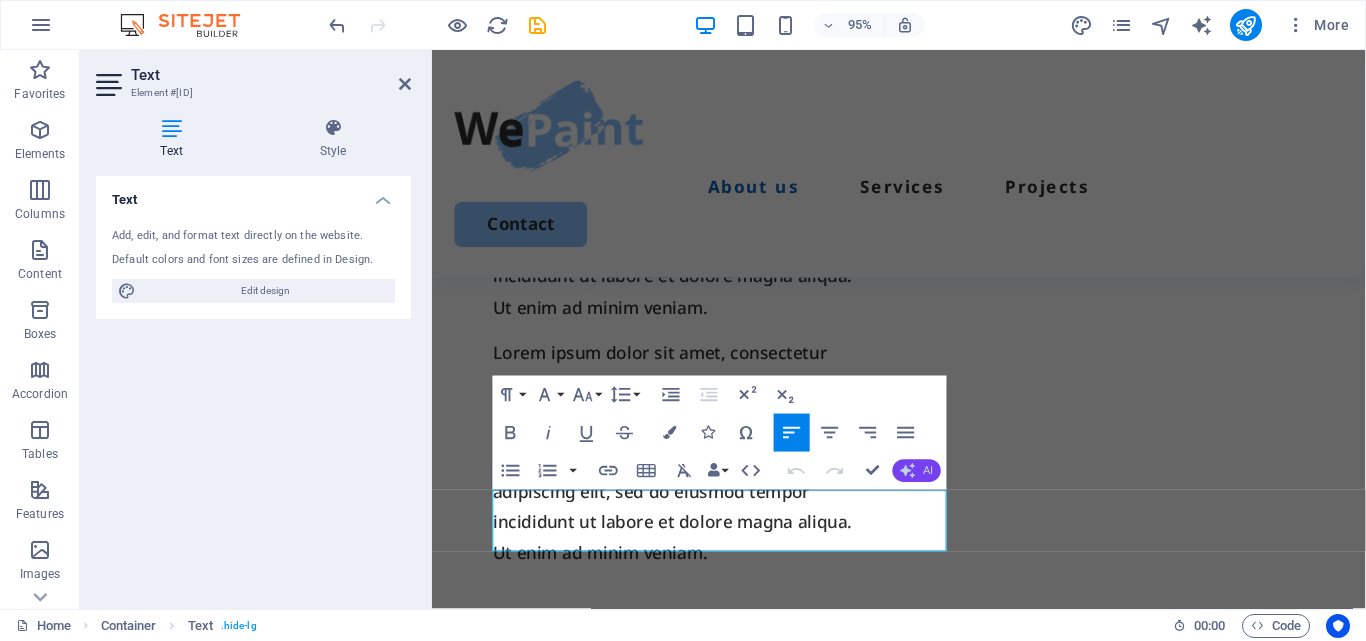 click on "AI" at bounding box center (928, 470) 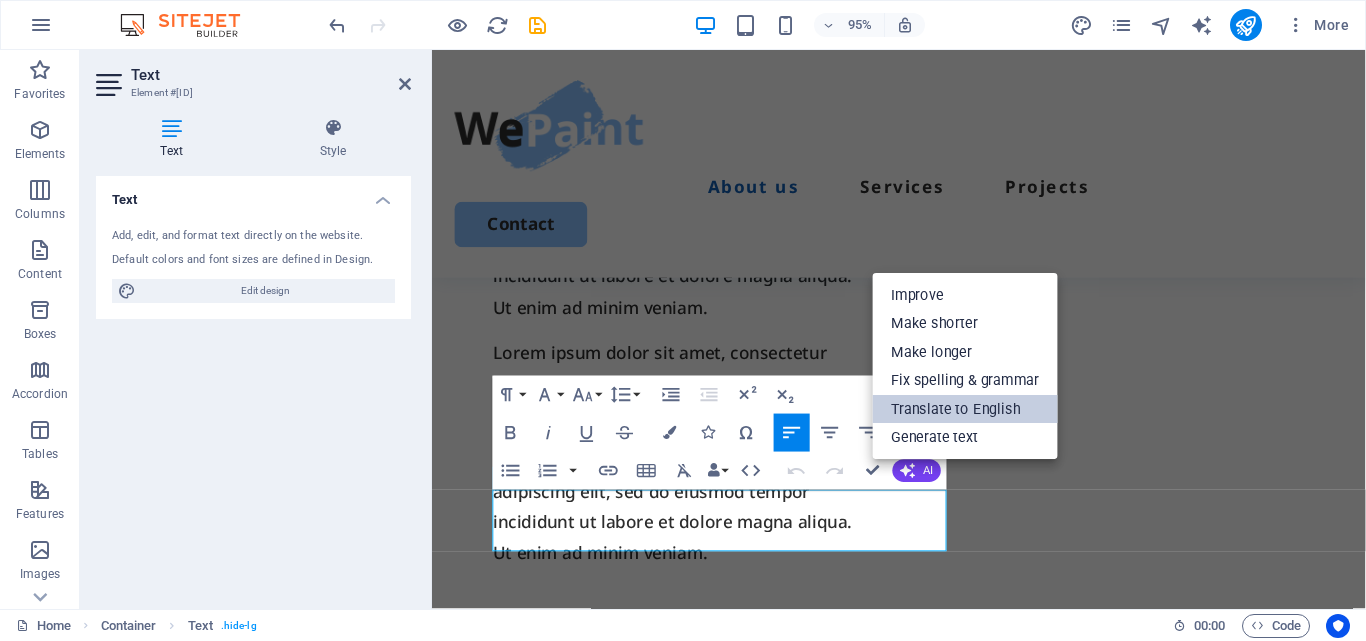 click on "Translate to English" at bounding box center (965, 409) 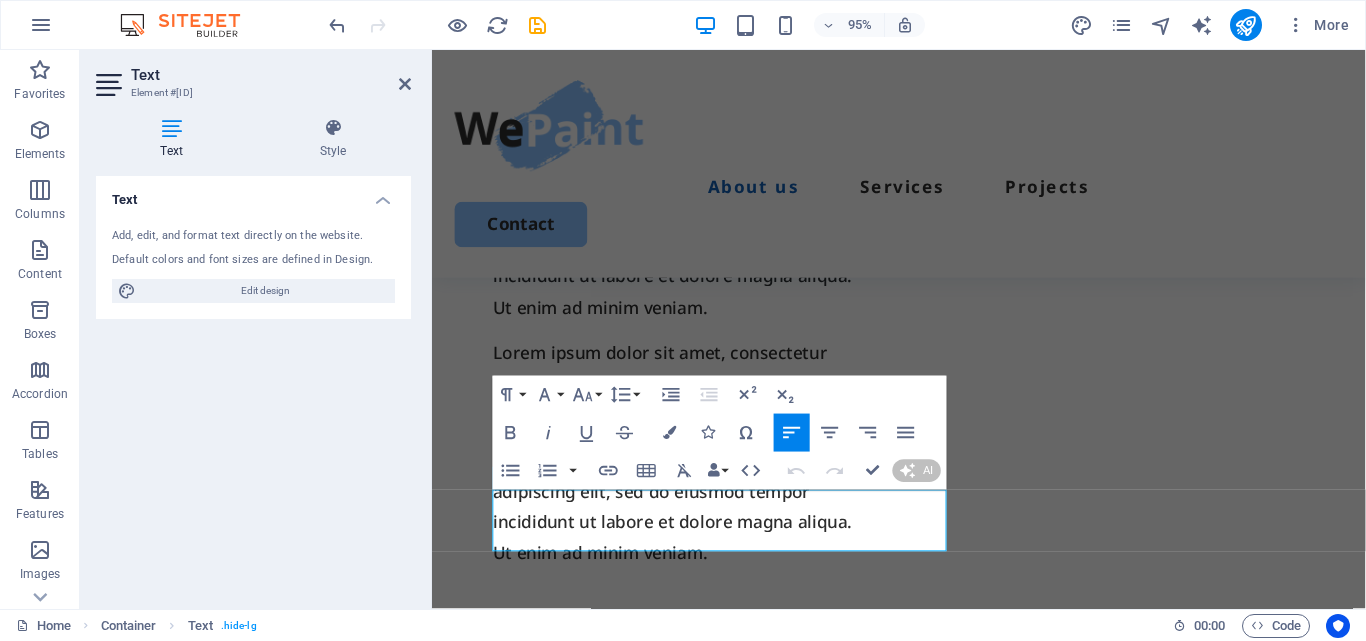 type 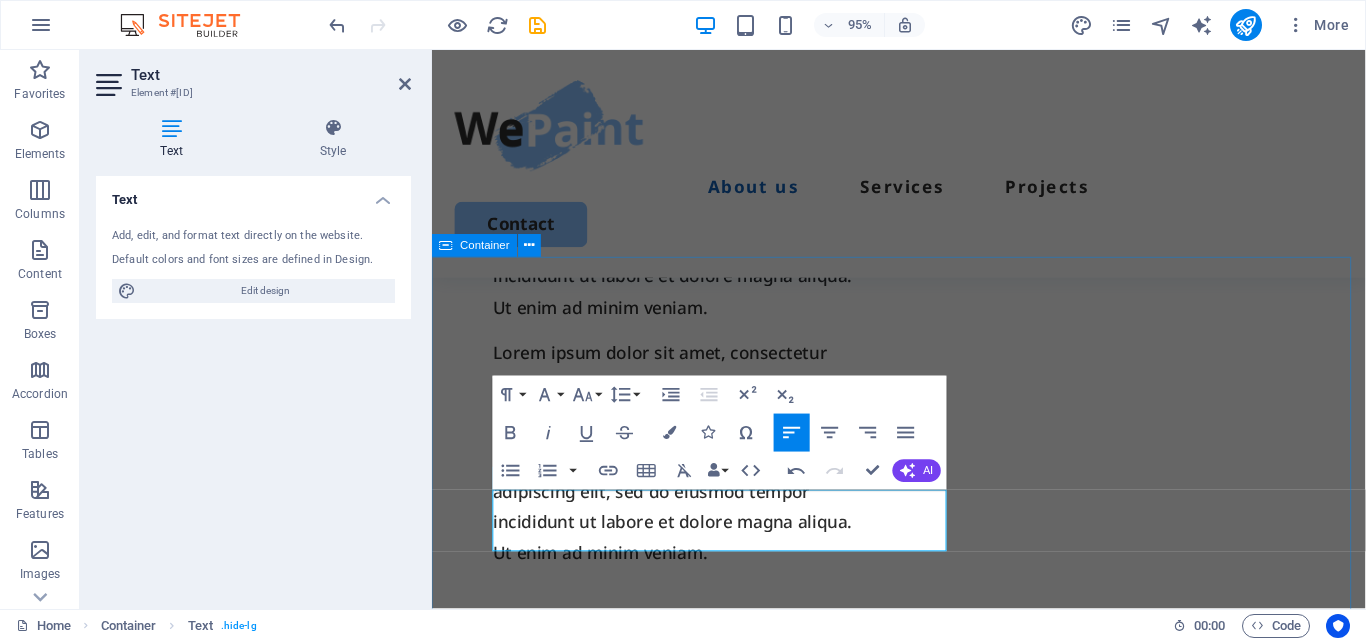 click on "Our Services Lorem ipsum dolor sit amet, consectetur adipiscing elit, sed do eiusmod tempor incididunt. It will include work and great pain. To obtain the least amount of benefit. Interior painting Lorem ipsum dolor sit amet, consectetur elit. Book Now Exterior painting Lorem ipsum dolor sit amet, consectetur elit. Book Now Cabinet painting Lorem ipsum dolor sit amet, consectetur elit. Book Now Commercial painting Lorem ipsum dolor sit amet, consectetur elit. Book Now" at bounding box center [923, 1872] 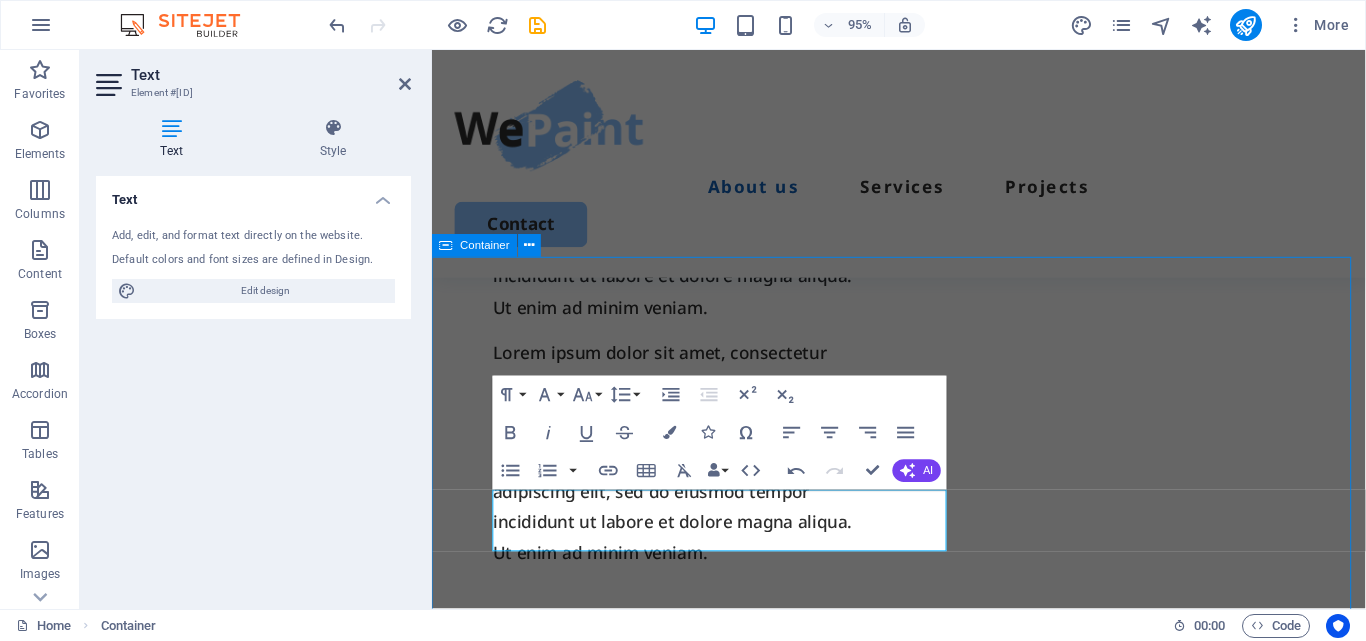 scroll, scrollTop: 1339, scrollLeft: 0, axis: vertical 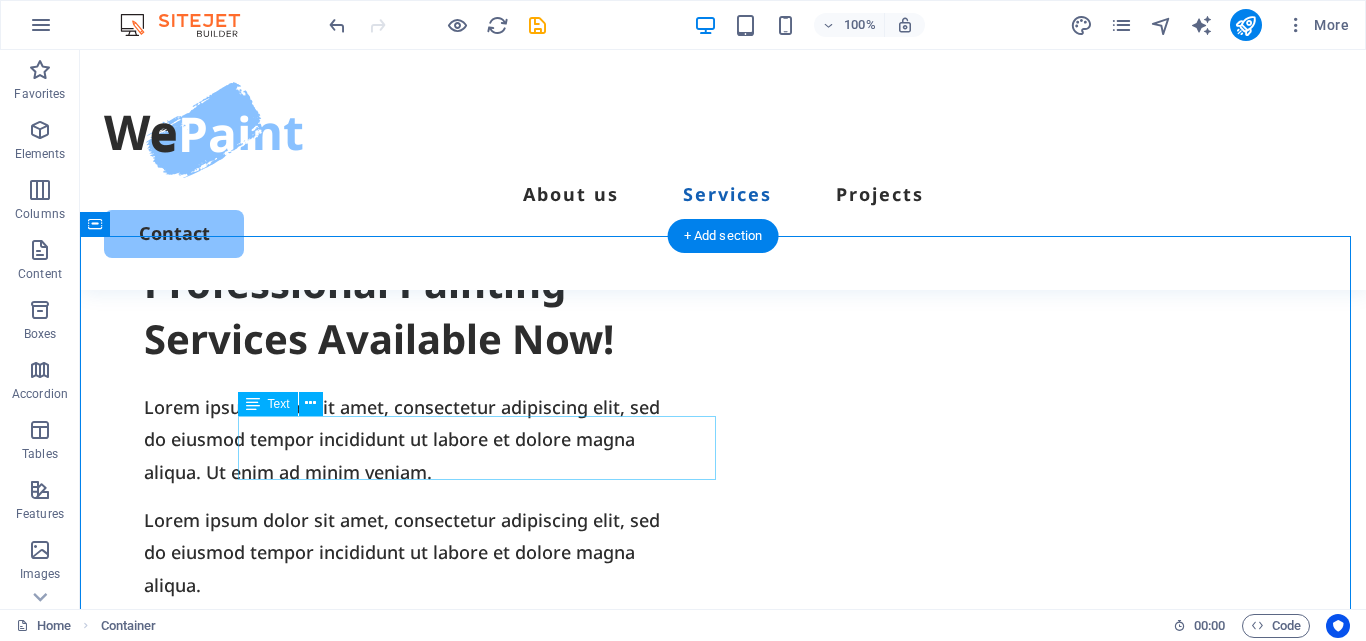 click on "Lorem ipsum dolor sit amet, consectetur adipiscing elit, sed do eiusmod tempor incididunt." at bounding box center [723, 1010] 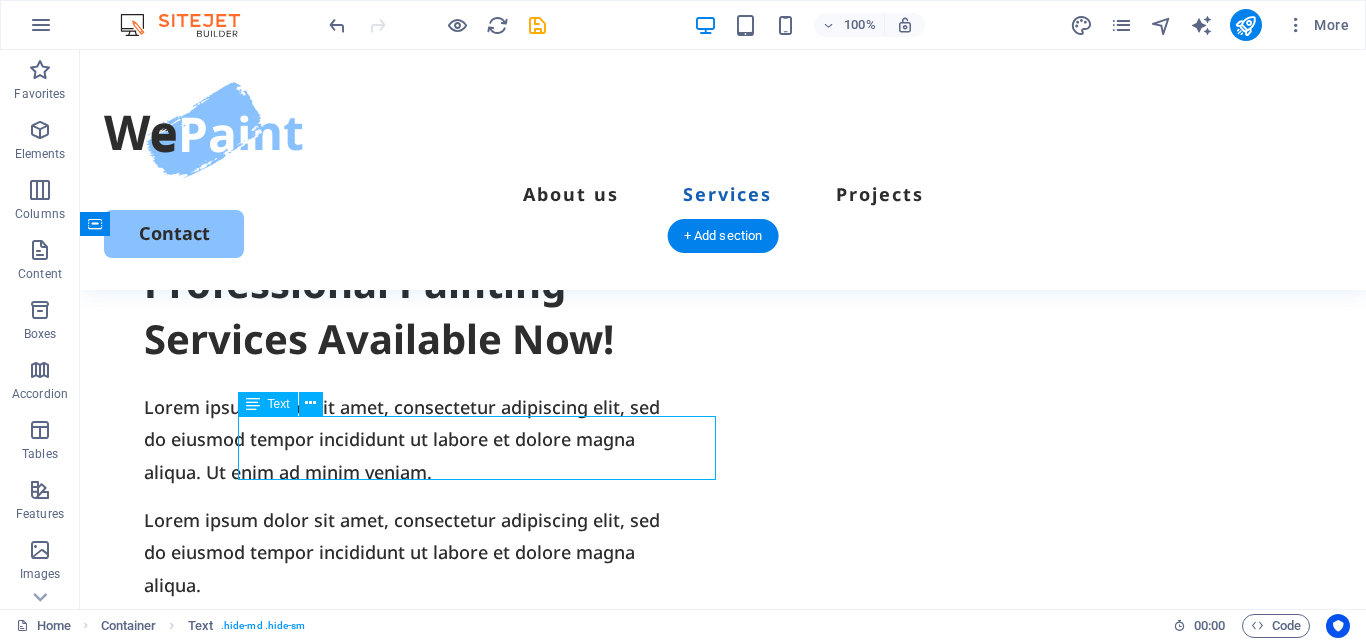 click on "Lorem ipsum dolor sit amet, consectetur adipiscing elit, sed do eiusmod tempor incididunt." at bounding box center (723, 1010) 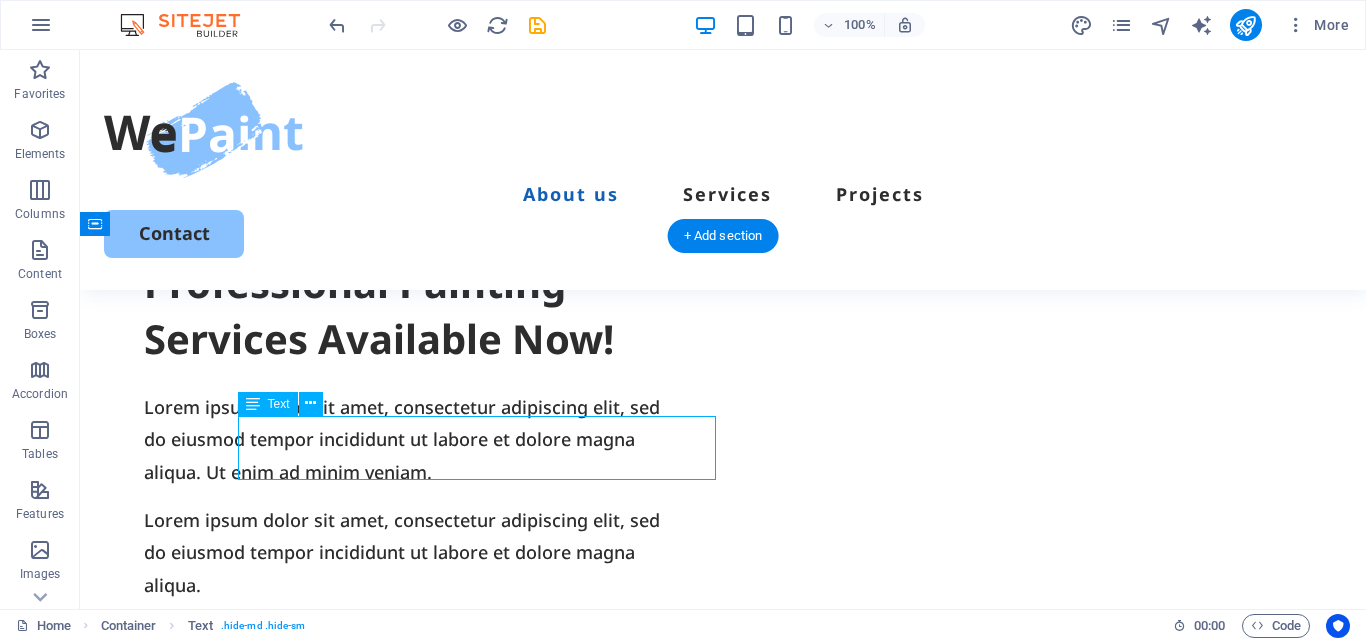 scroll, scrollTop: 1427, scrollLeft: 0, axis: vertical 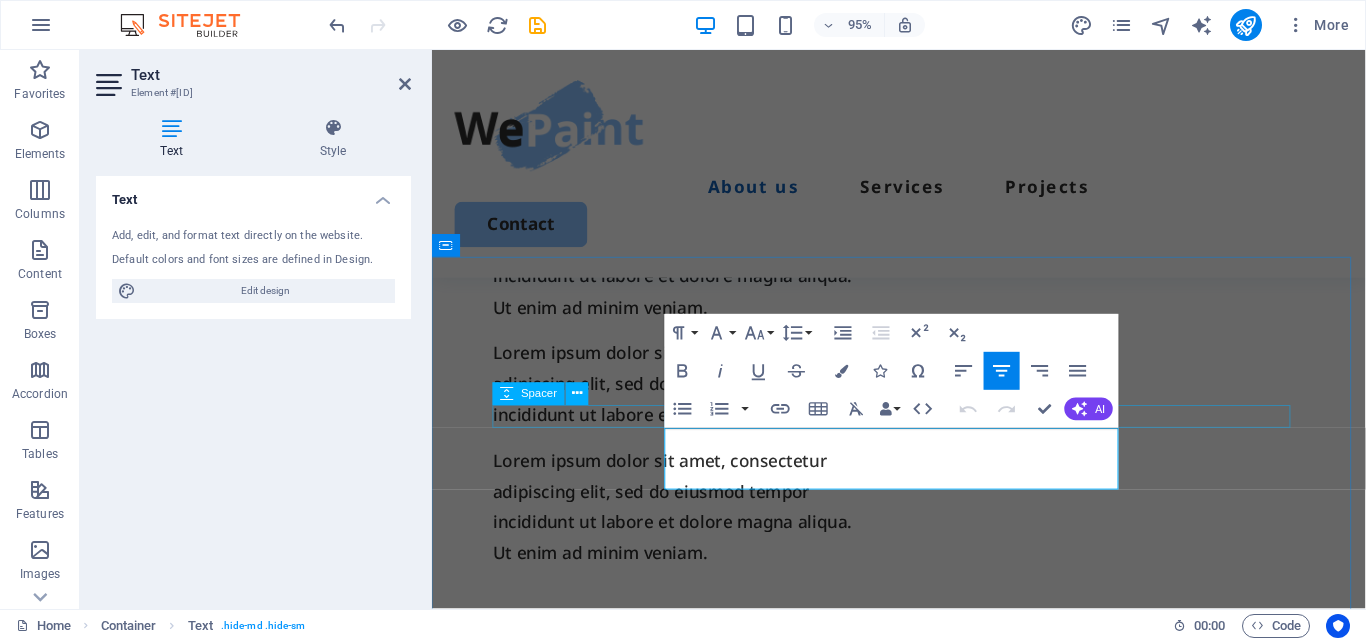 drag, startPoint x: 1080, startPoint y: 499, endPoint x: 639, endPoint y: 437, distance: 445.33694 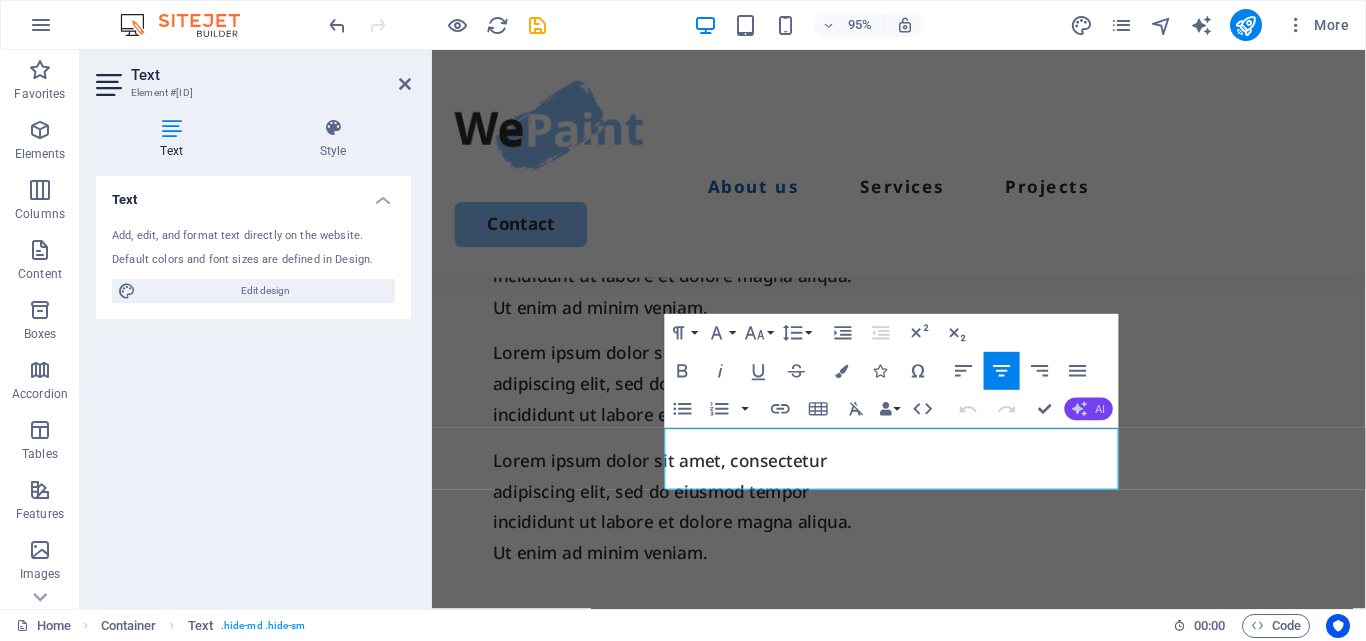 click on "AI" at bounding box center [1100, 409] 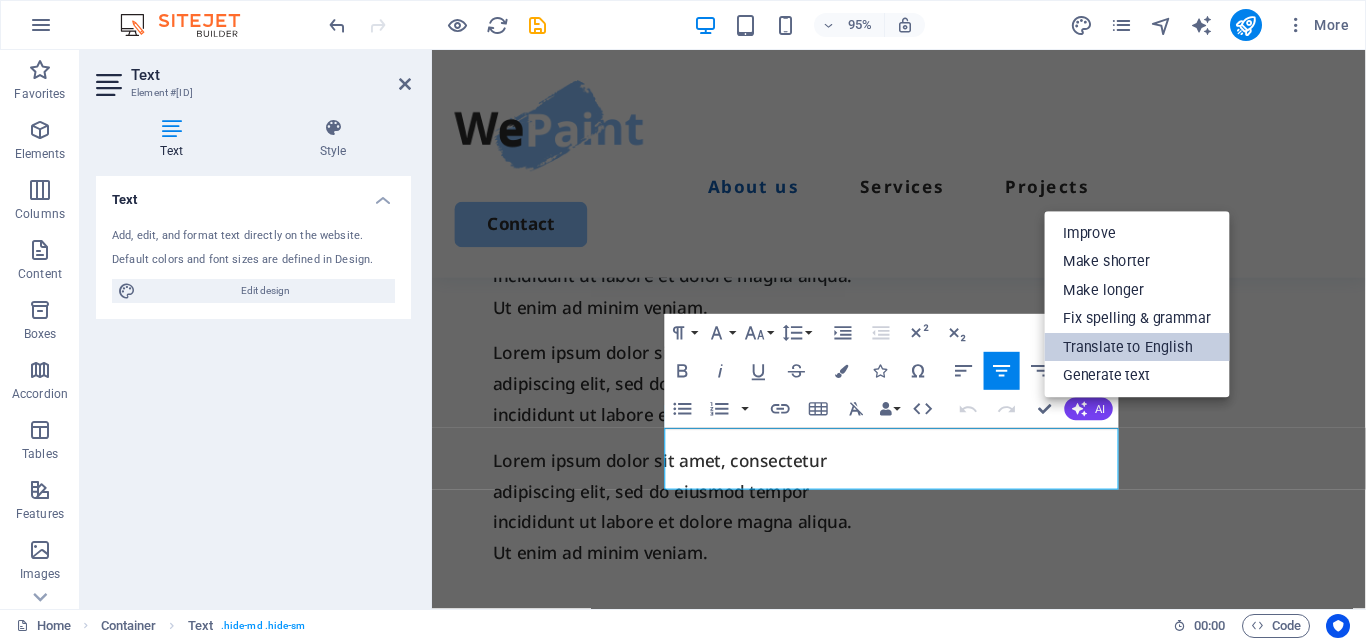 click on "Translate to English" at bounding box center [1137, 348] 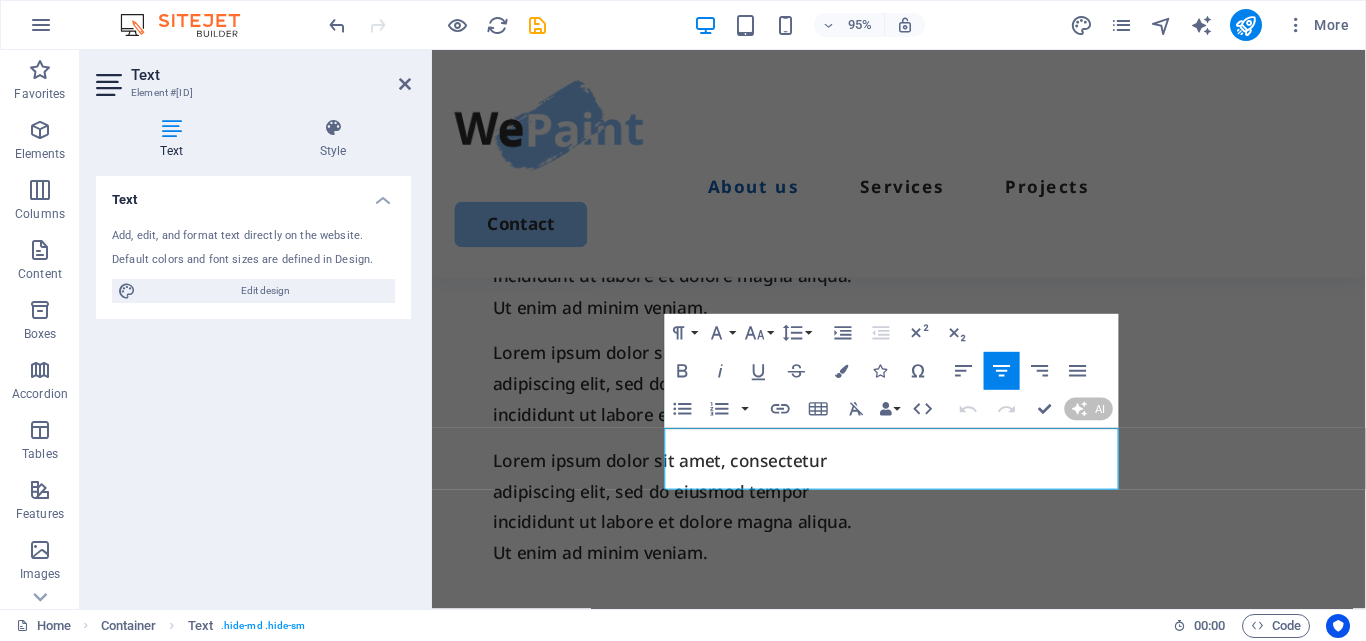 type 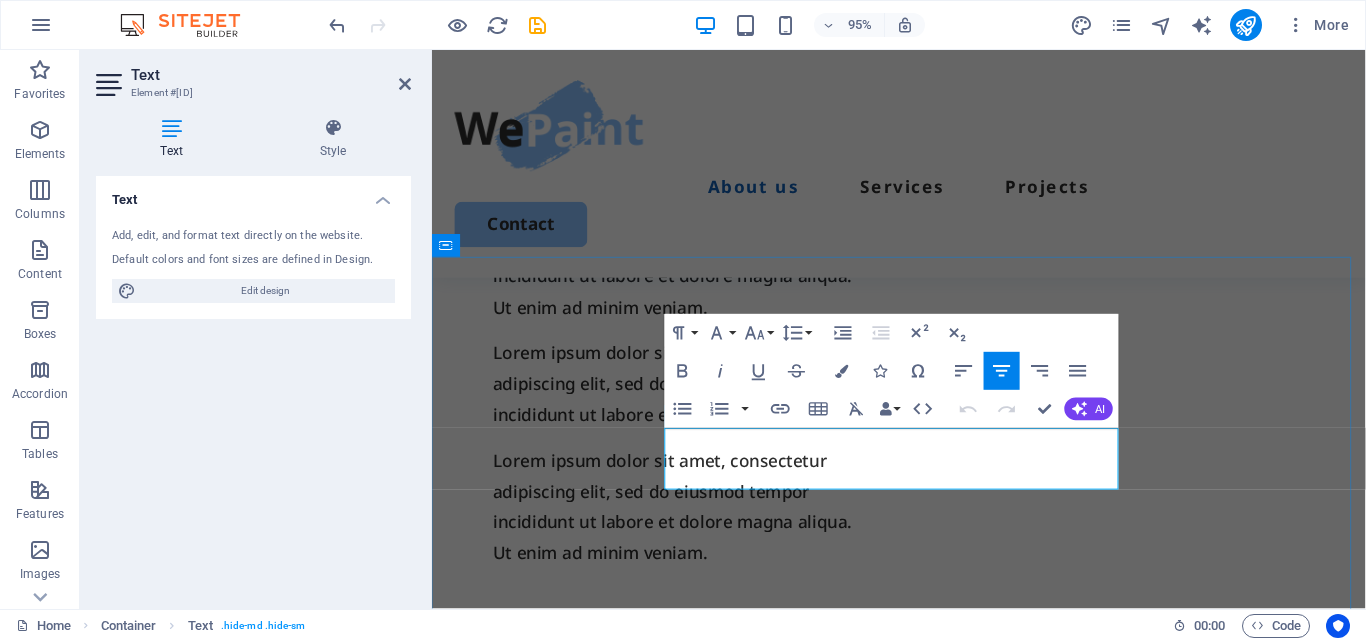 click on "Lorem ipsum dolor sit amet, consectetur adipiscing elit, sed do eiusmod tempor incididunt." at bounding box center [923, 892] 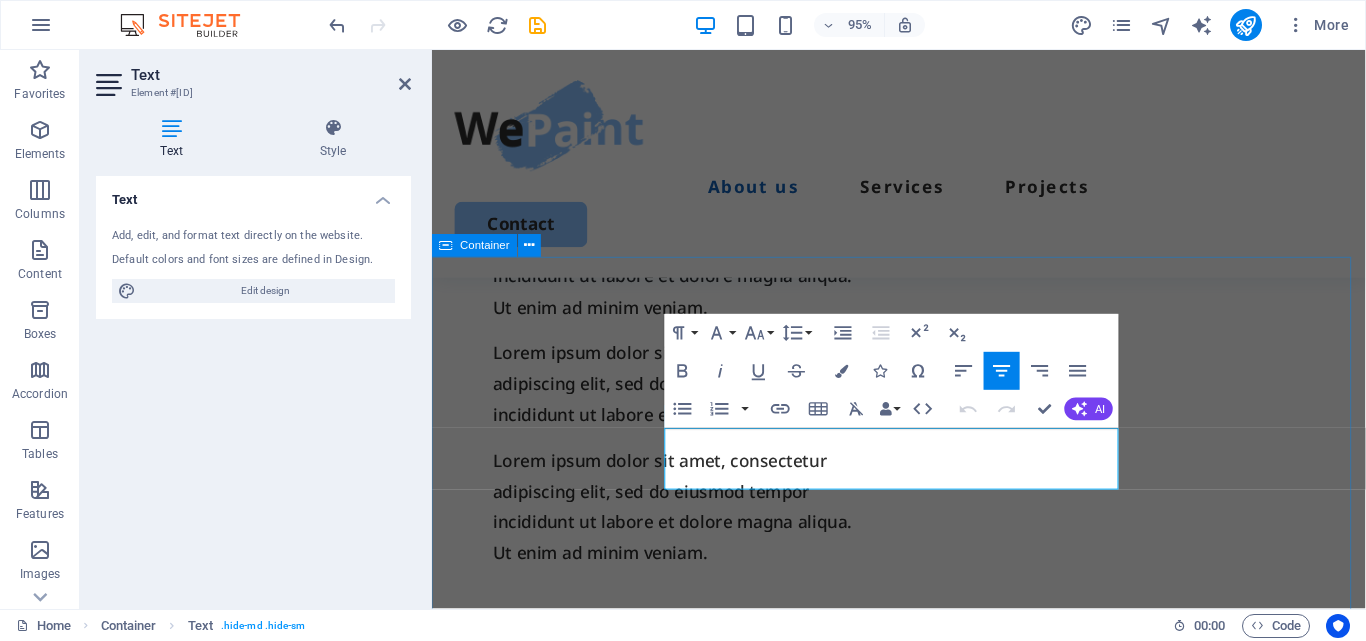 drag, startPoint x: 1079, startPoint y: 500, endPoint x: 668, endPoint y: 477, distance: 411.64304 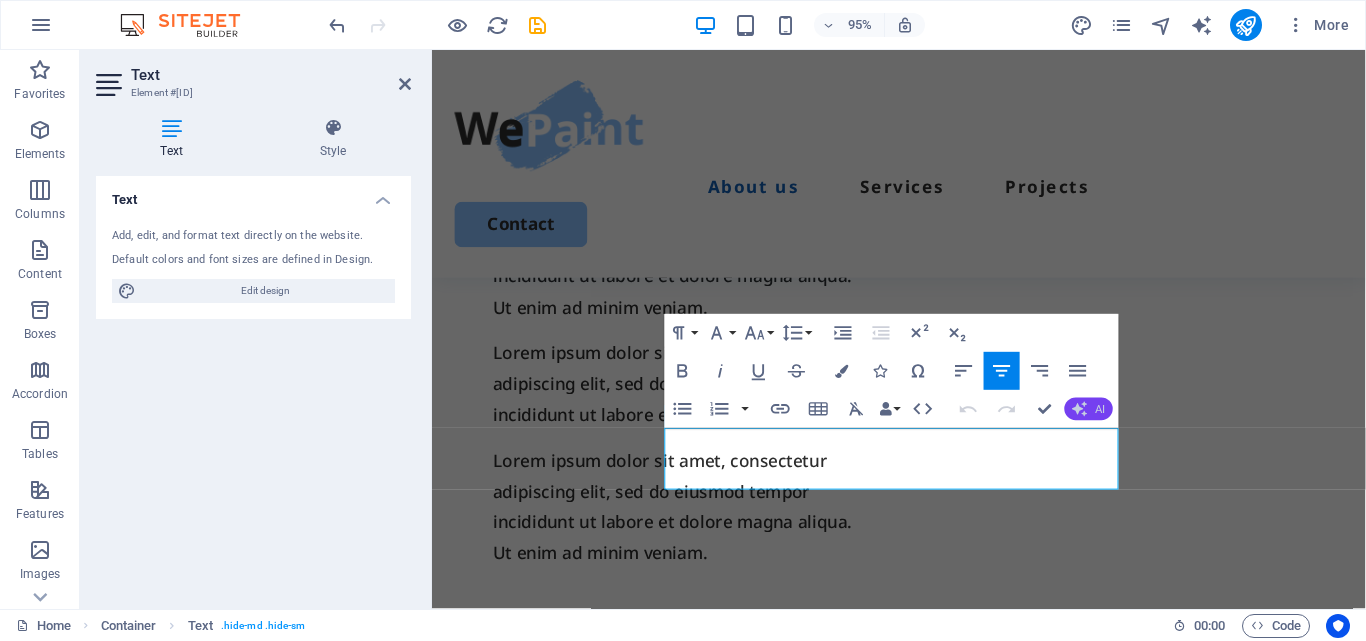 click on "AI" at bounding box center (1089, 409) 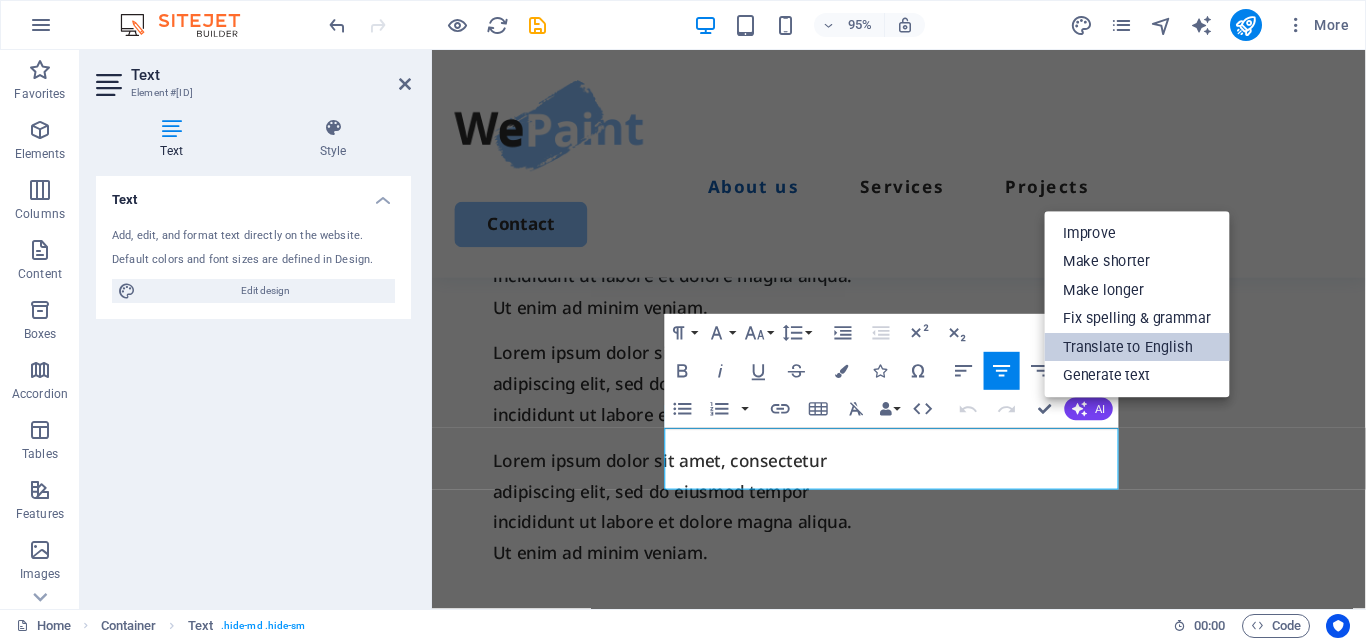 click on "Translate to English" at bounding box center [1137, 348] 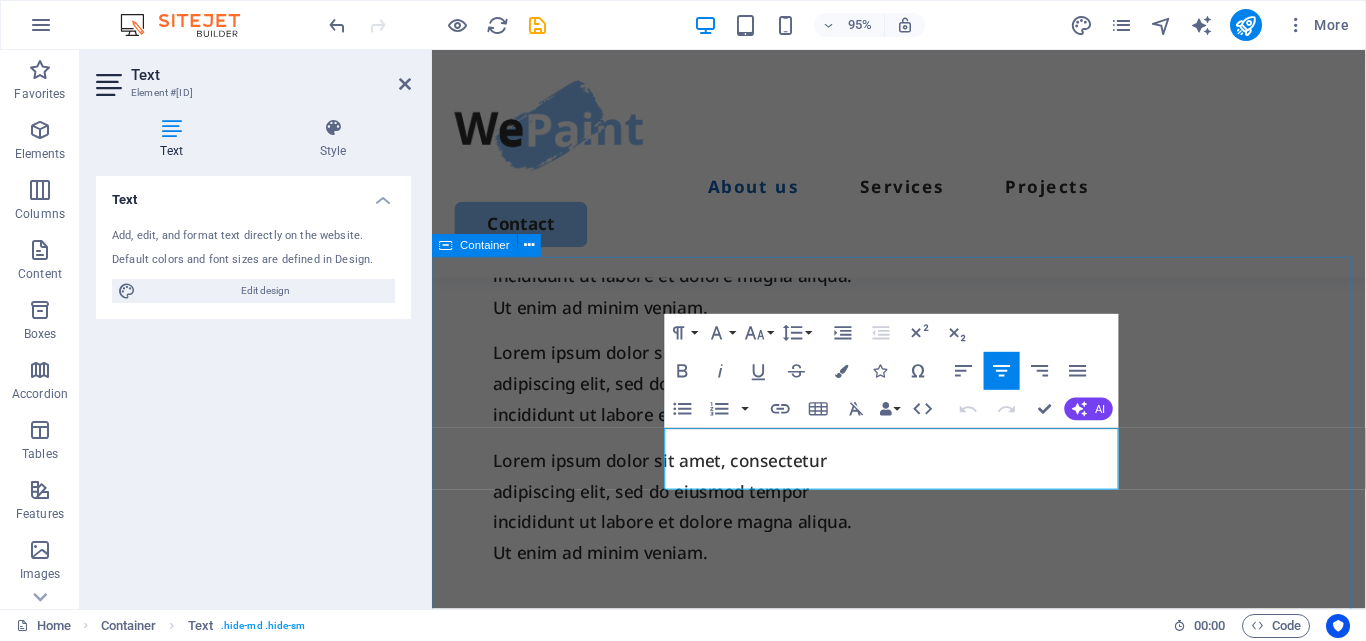 click on "Our Services Lorem ipsum dolor sit amet, consectetur adipiscing elit, sed do eiusmod tempor incididunt. It will include work and great pain. To obtain the least amount of benefit. Interior painting Lorem ipsum dolor sit amet, consectetur elit. Book Now Exterior painting Lorem ipsum dolor sit amet, consectetur elit. Book Now Cabinet painting Lorem ipsum dolor sit amet, consectetur elit. Book Now Commercial painting Lorem ipsum dolor sit amet, consectetur elit. Book Now" at bounding box center [923, 1872] 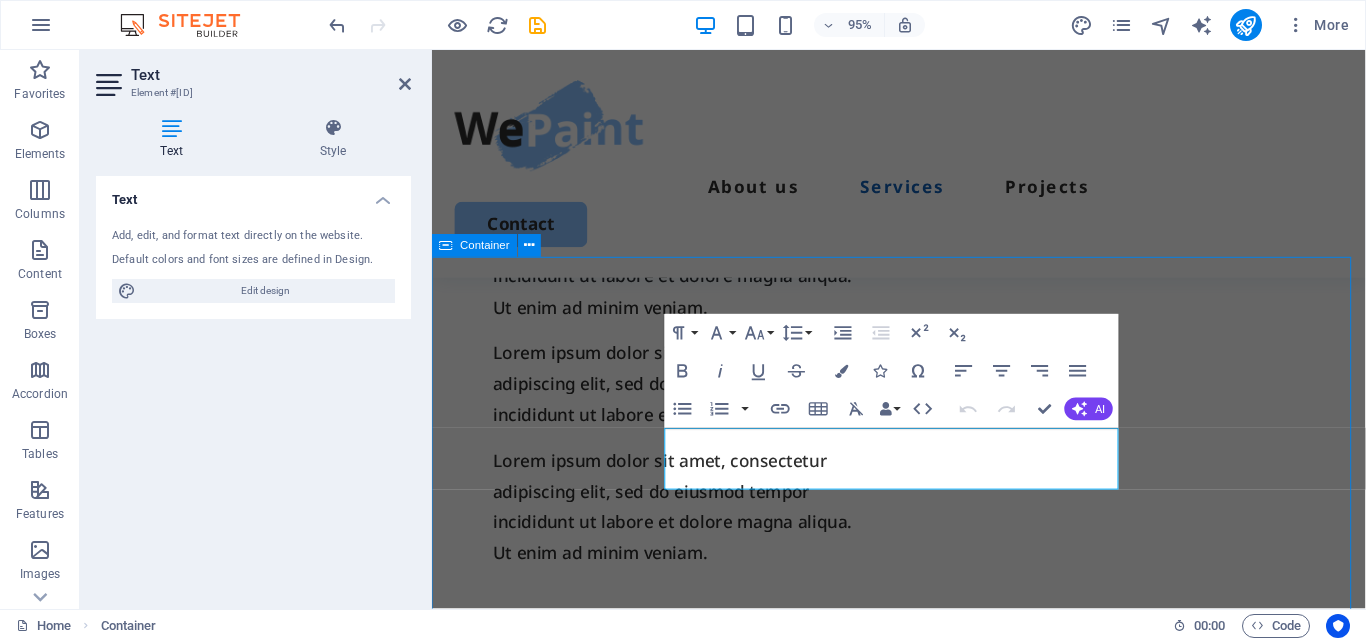 scroll, scrollTop: 1339, scrollLeft: 0, axis: vertical 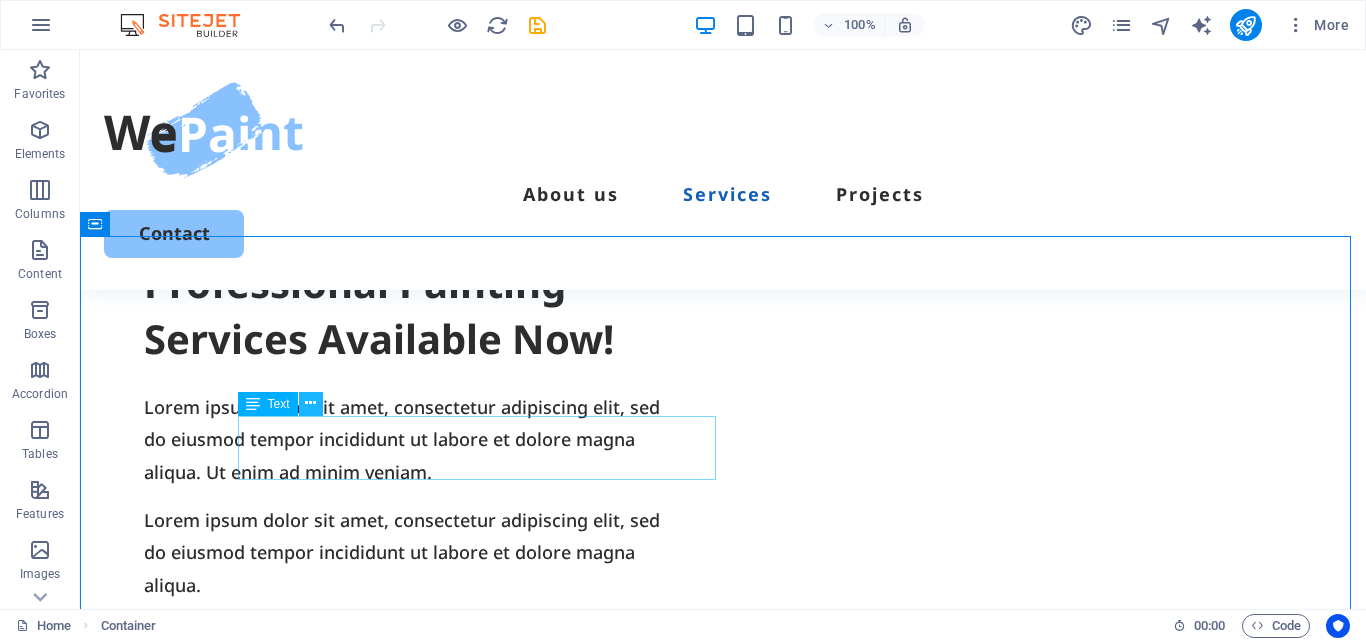 click at bounding box center [310, 403] 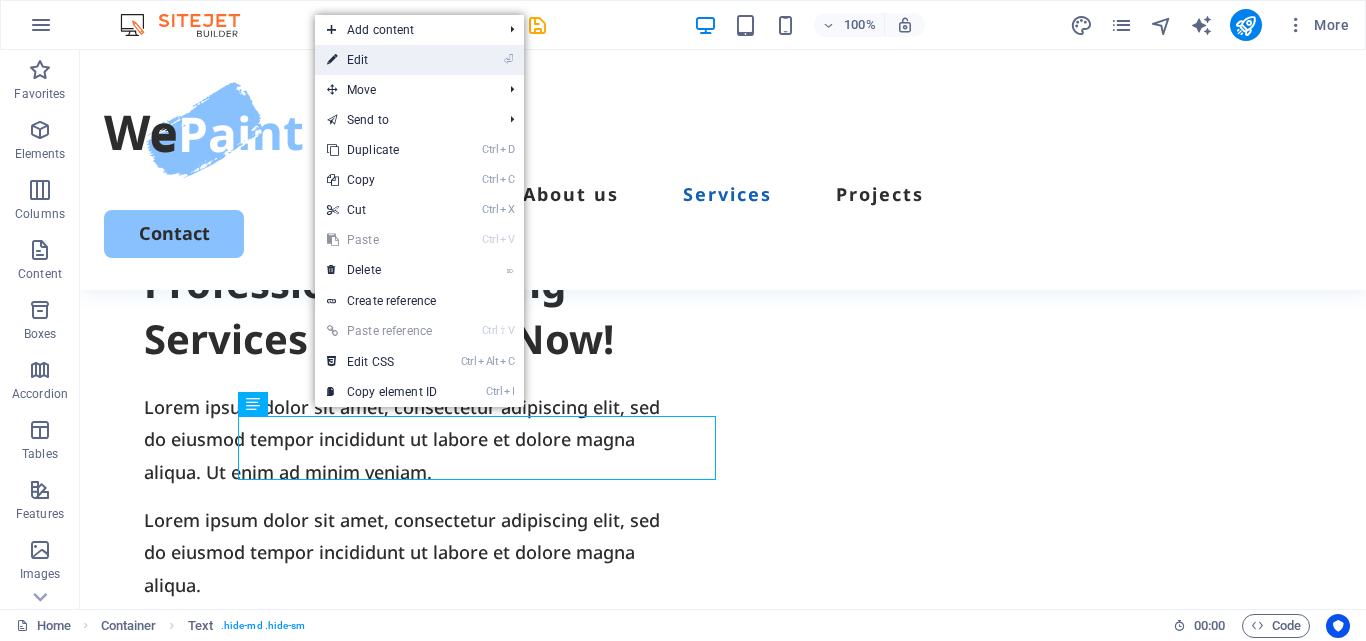 click on "⏎  Edit" at bounding box center (419, 60) 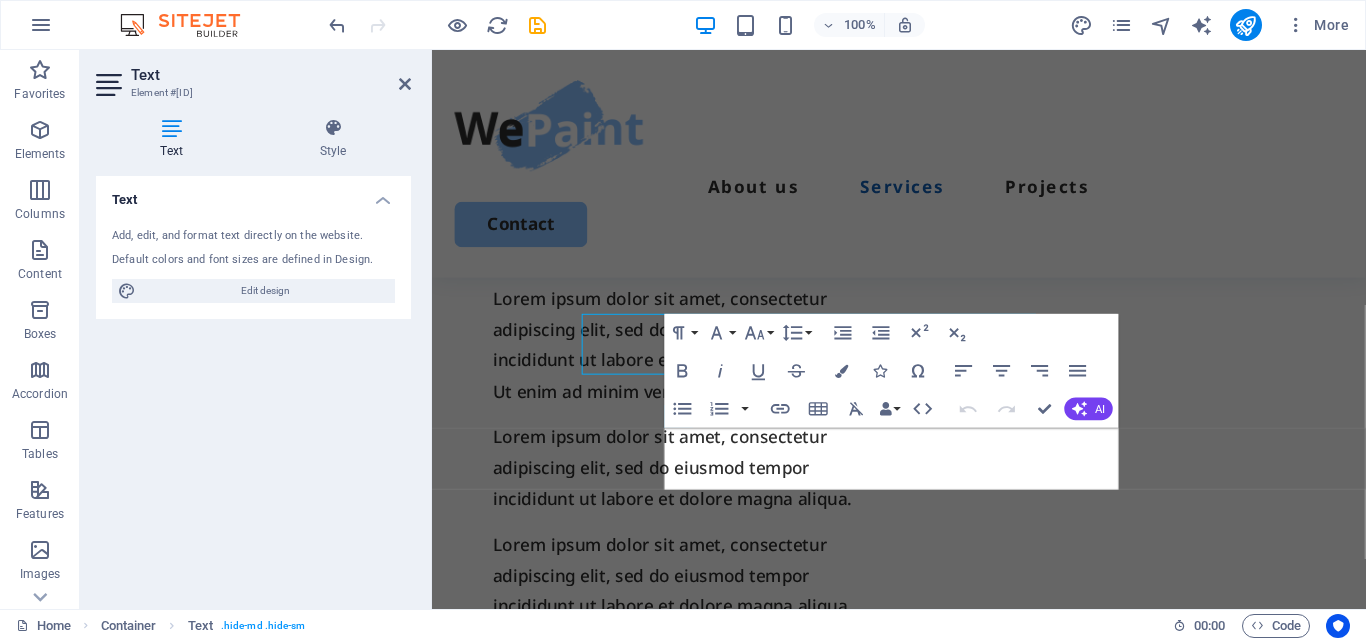 scroll, scrollTop: 1427, scrollLeft: 0, axis: vertical 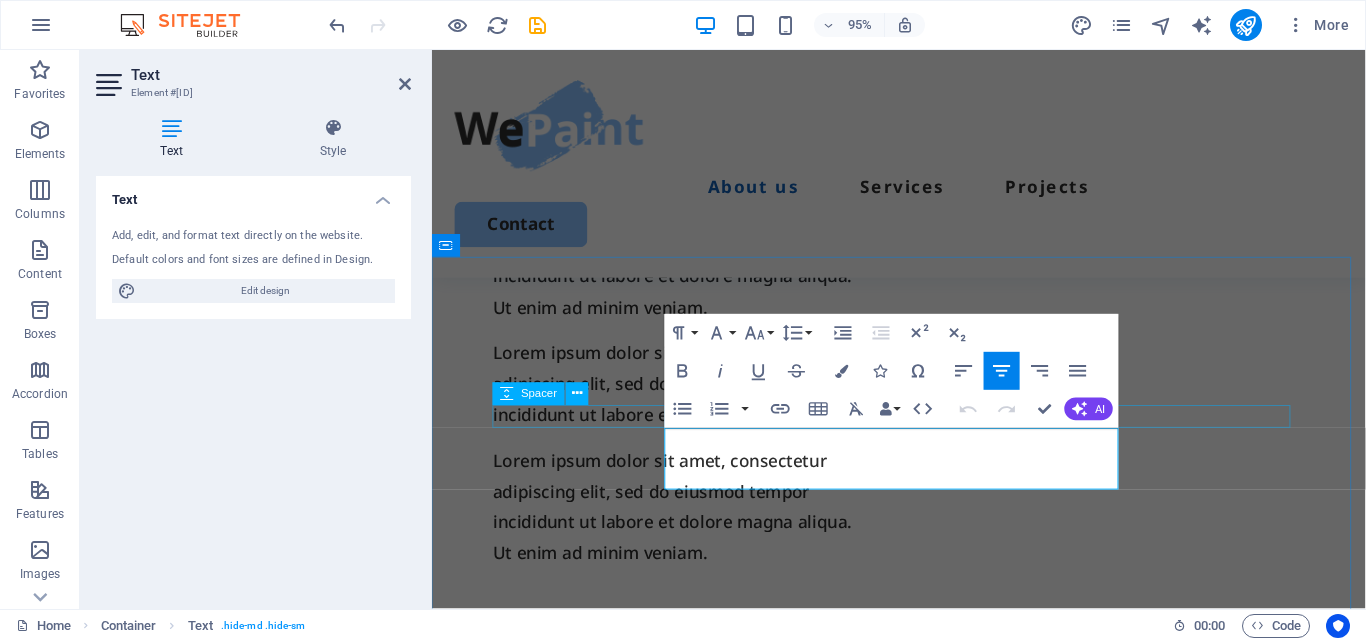 drag, startPoint x: 1086, startPoint y: 502, endPoint x: 1119, endPoint y: 472, distance: 44.598206 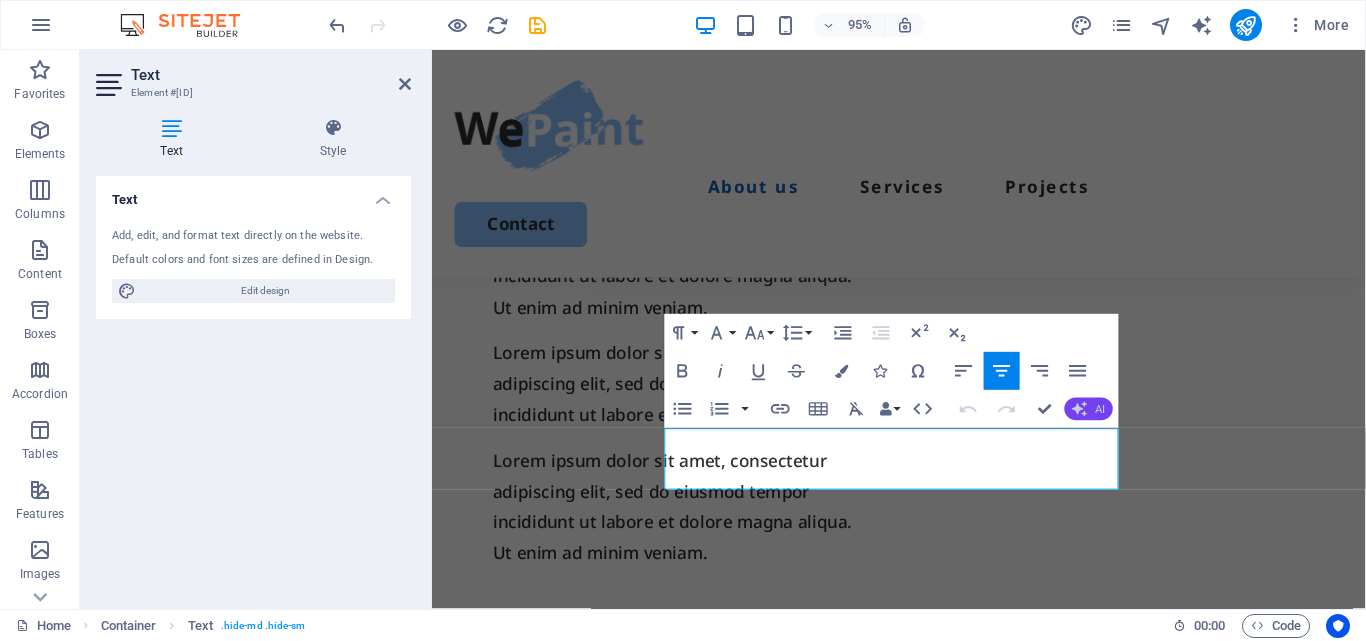click on "AI" at bounding box center (1100, 409) 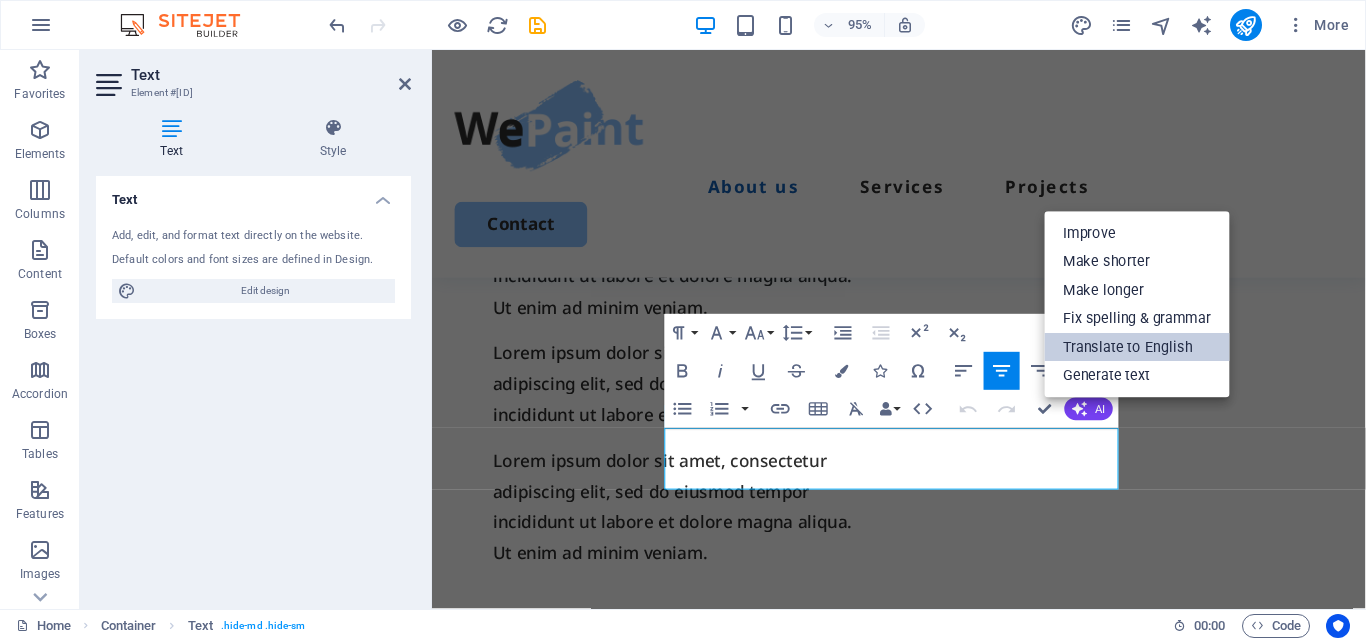 click on "Translate to English" at bounding box center (1137, 348) 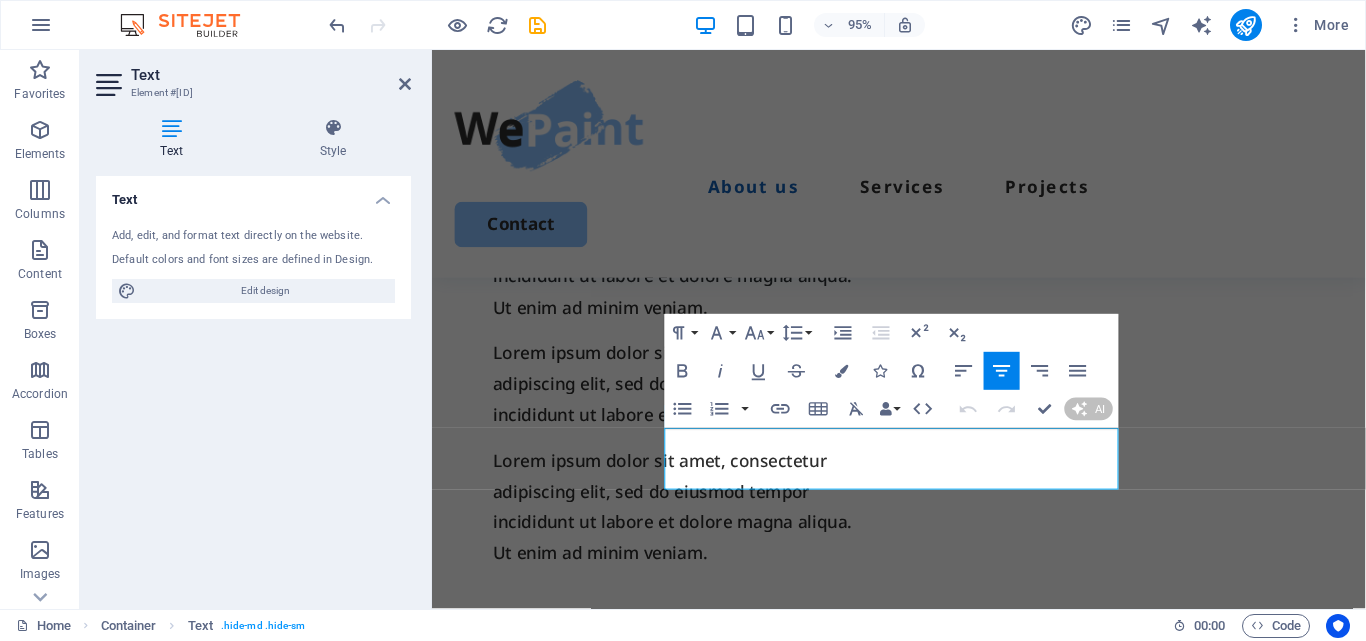 type 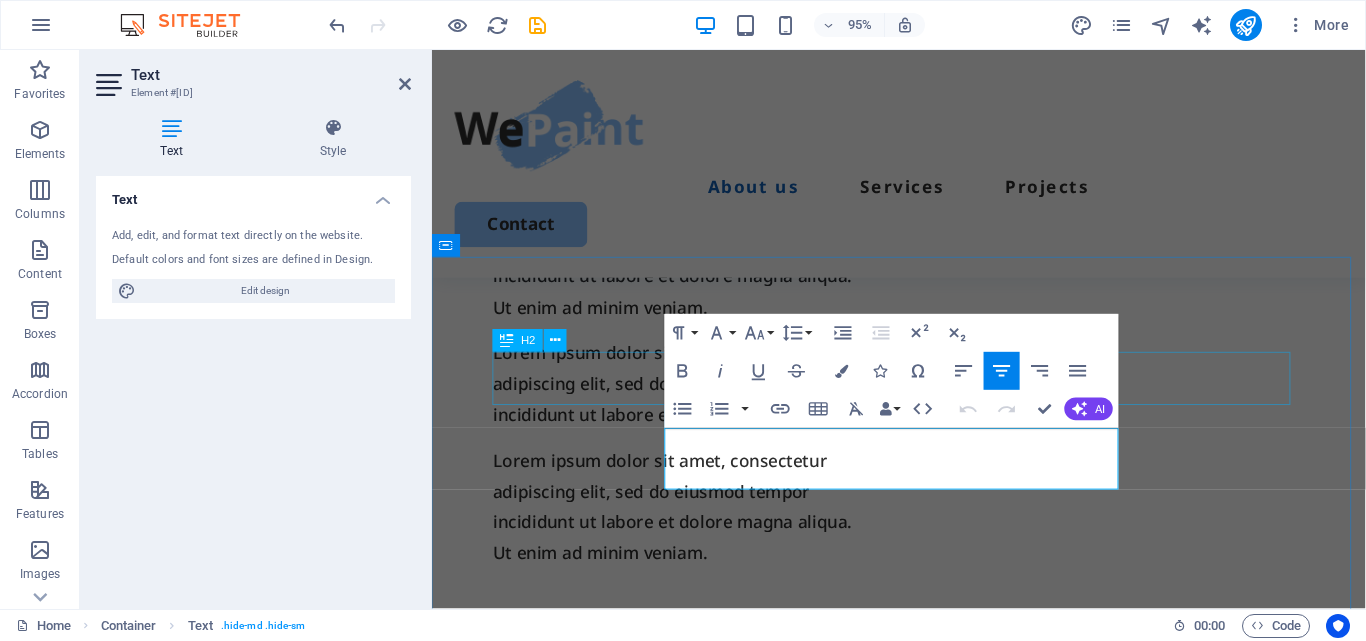click on "Our Services" at bounding box center (923, 824) 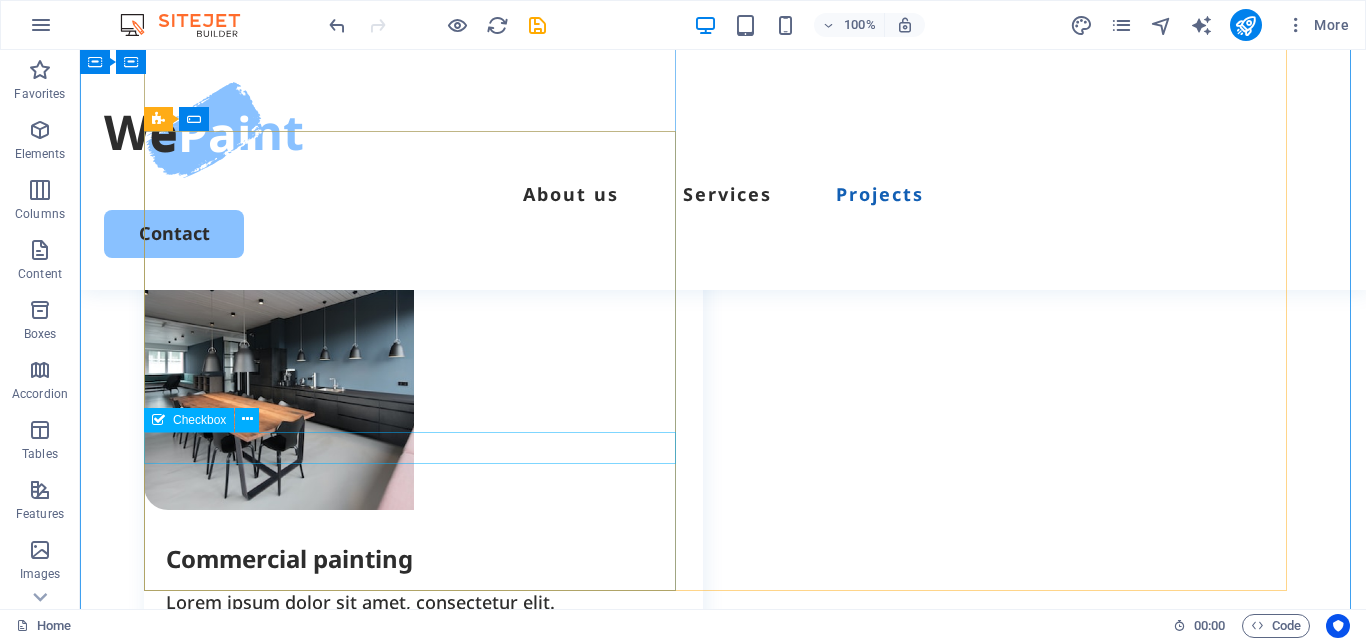 scroll, scrollTop: 3439, scrollLeft: 0, axis: vertical 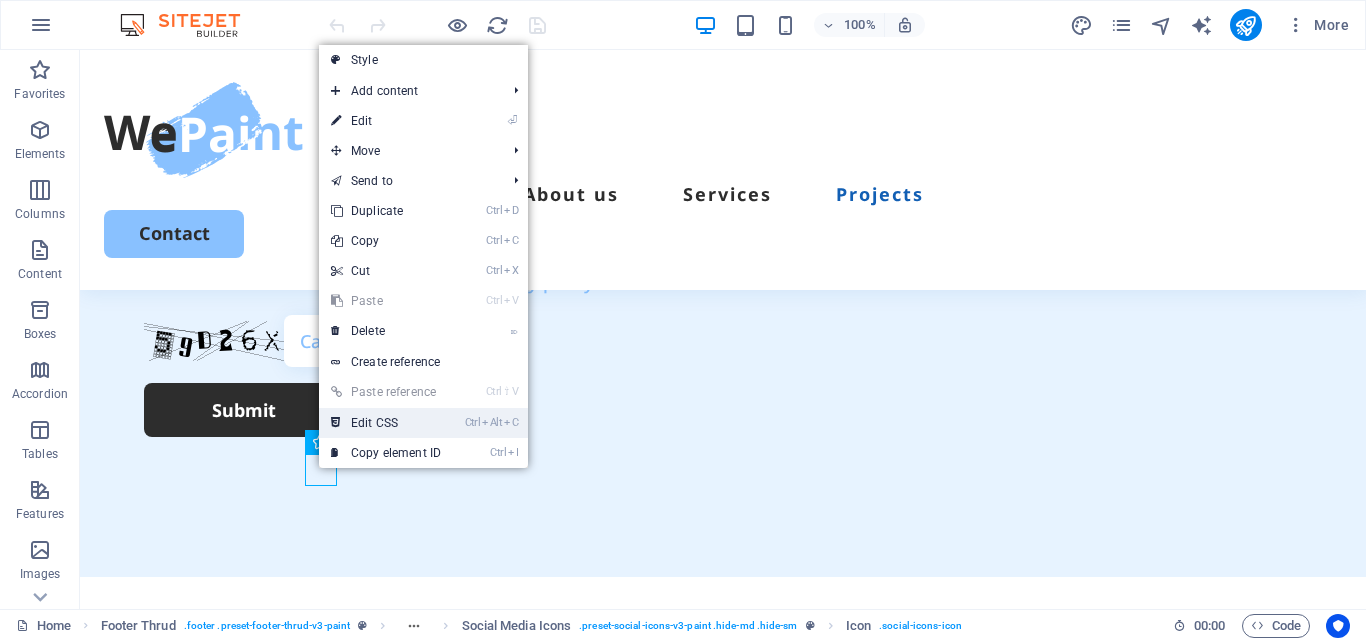 click on "Ctrl Alt C  Edit CSS" at bounding box center (386, 423) 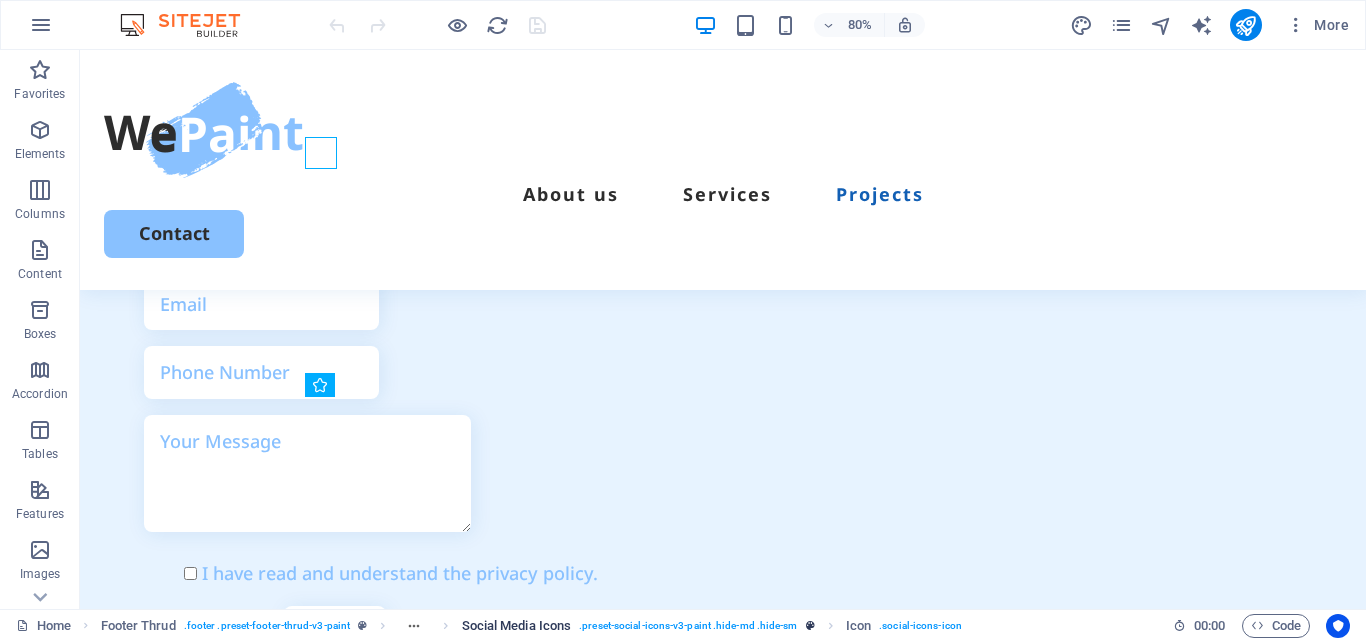 scroll, scrollTop: 5957, scrollLeft: 0, axis: vertical 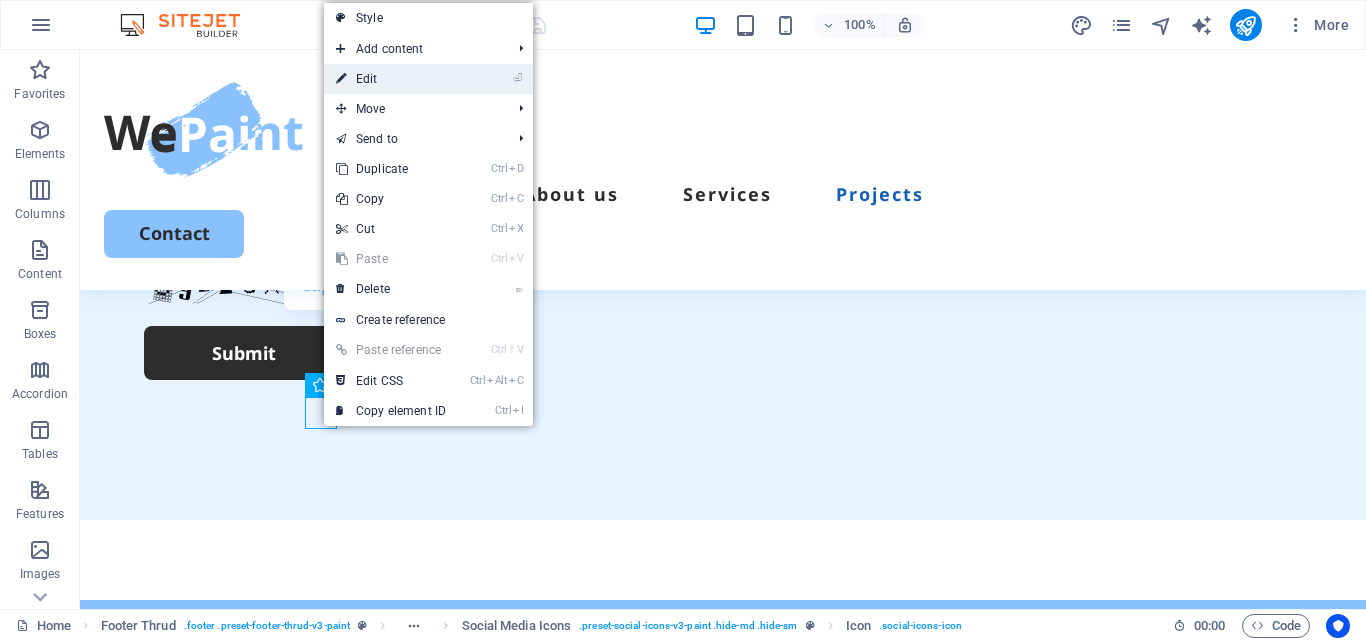 click on "⏎  Edit" at bounding box center [391, 79] 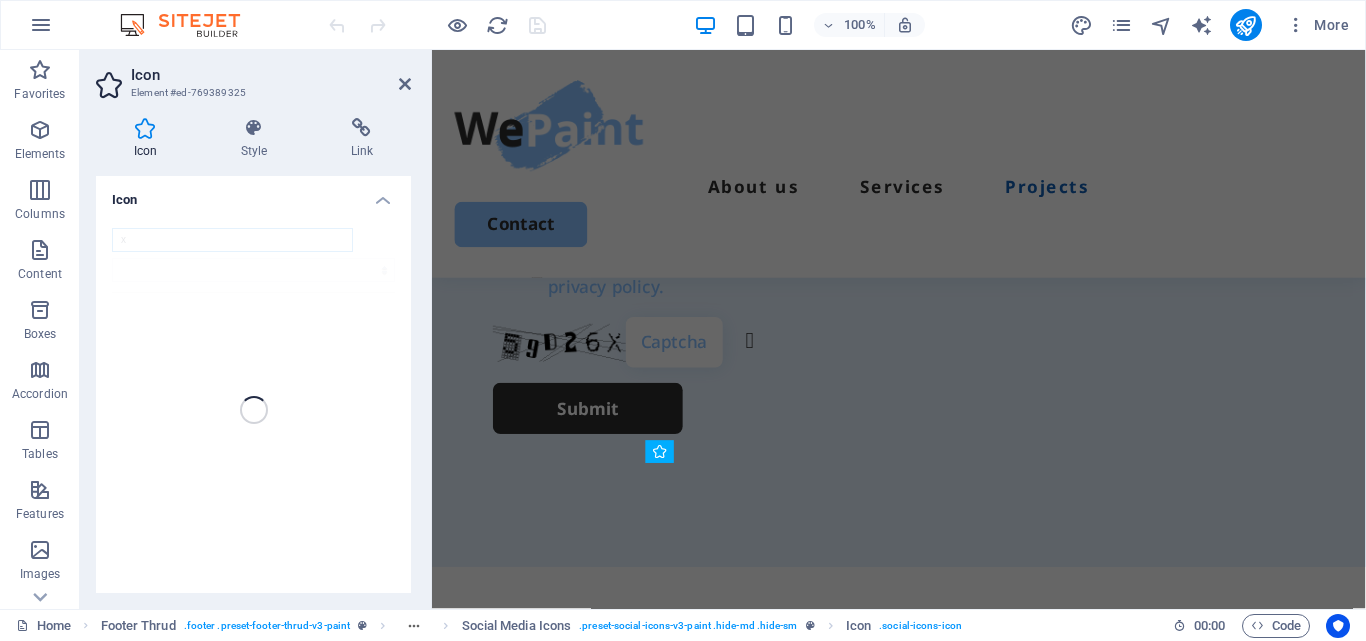 scroll, scrollTop: 5568, scrollLeft: 0, axis: vertical 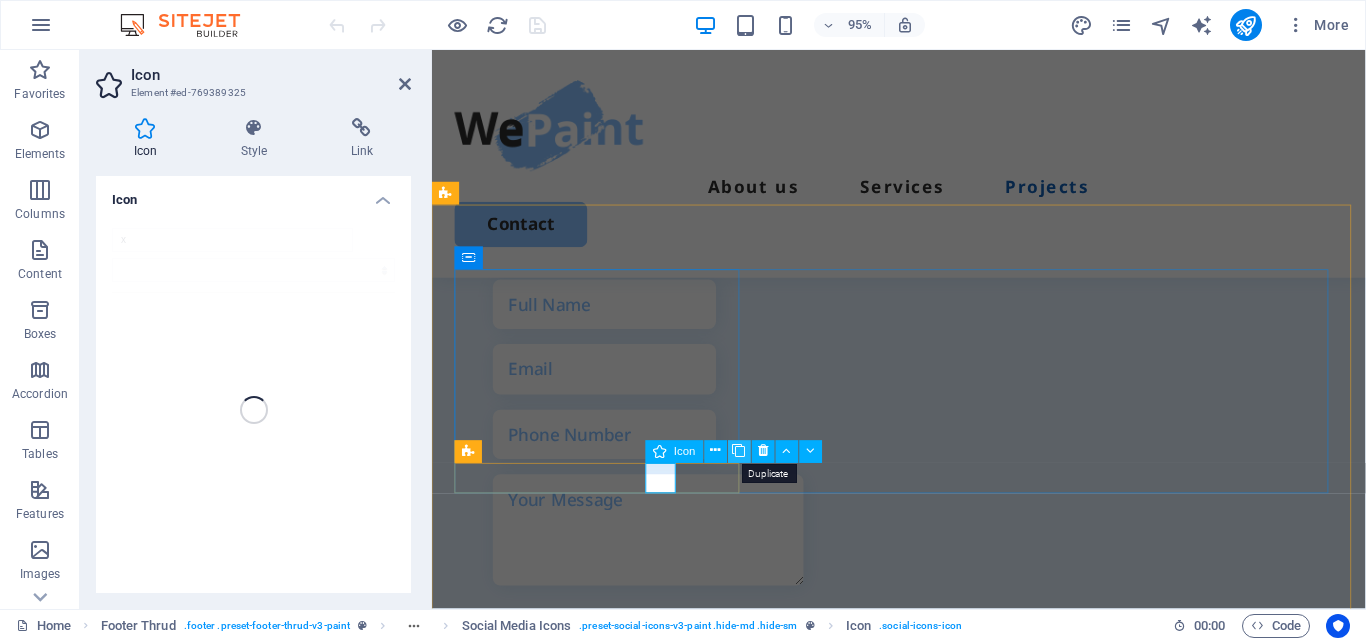 click at bounding box center [739, 452] 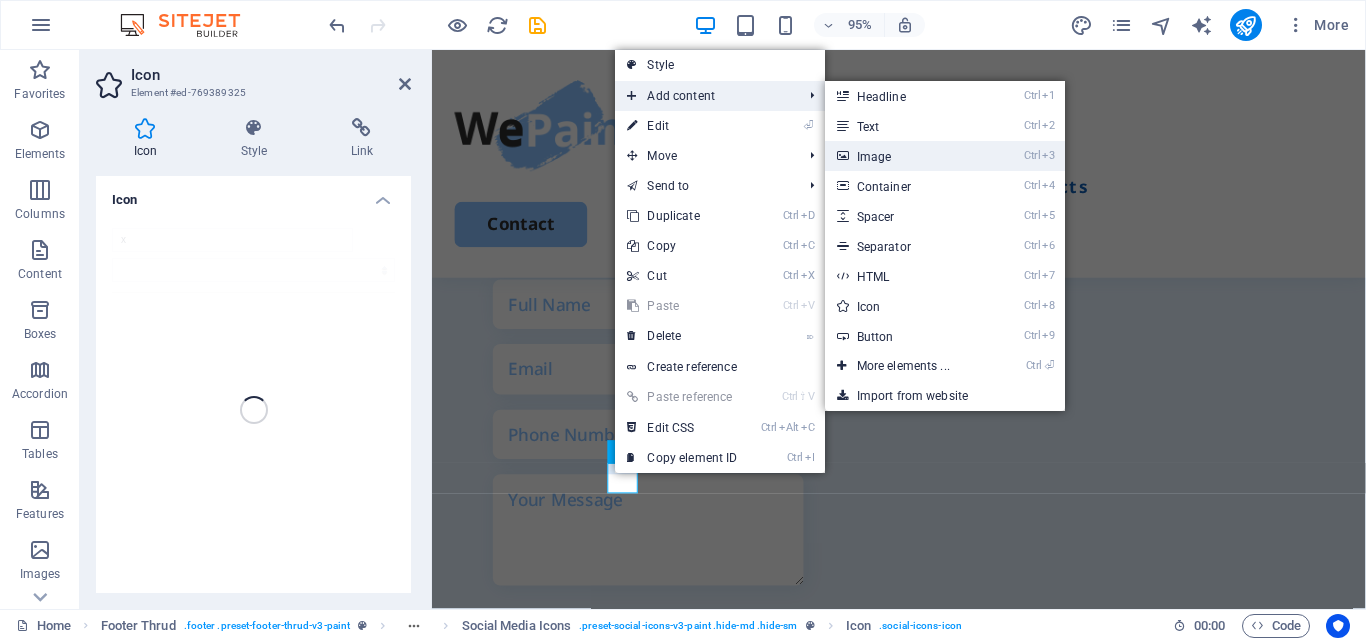 click on "Ctrl 3  Image" at bounding box center [907, 156] 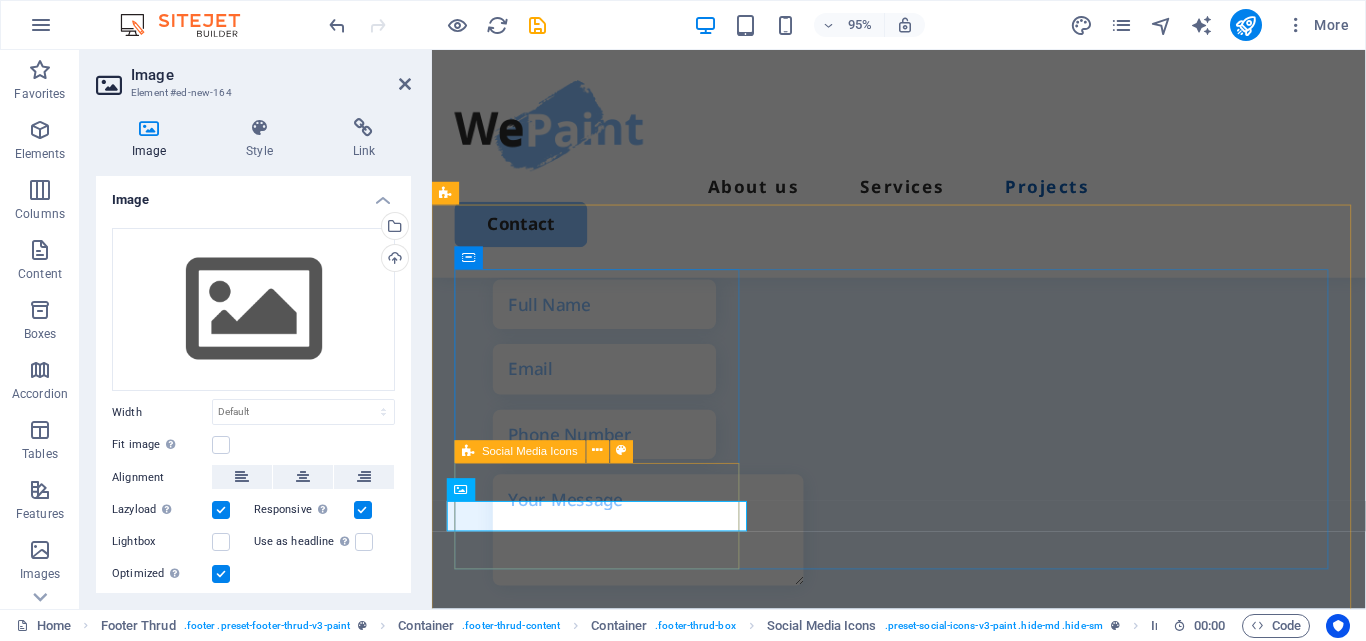 click on "Quick Links About Services Projects Details Legal Notice Privacy Policy Contact       +254710981063
info@eliathe.co.ke
Eastern bypass Ruiru-kiambu county    773
2024    eliathe.co.ke . All Rights Reserved" at bounding box center (923, 2267) 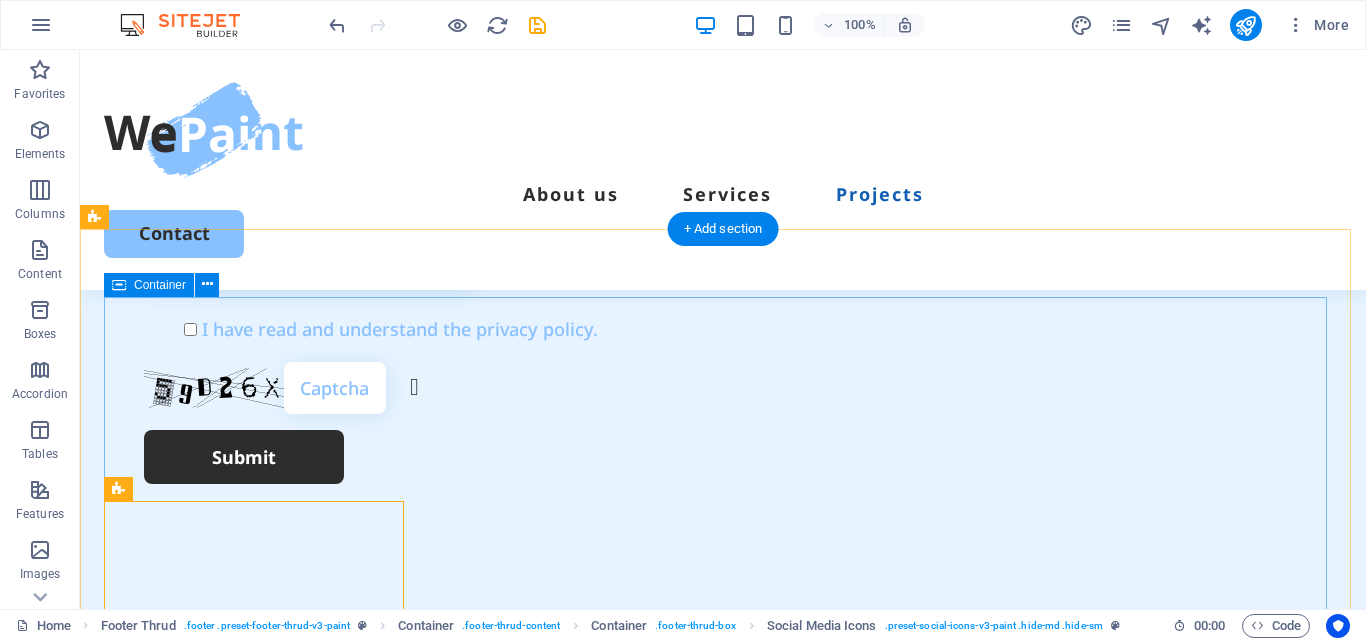 scroll, scrollTop: 5834, scrollLeft: 0, axis: vertical 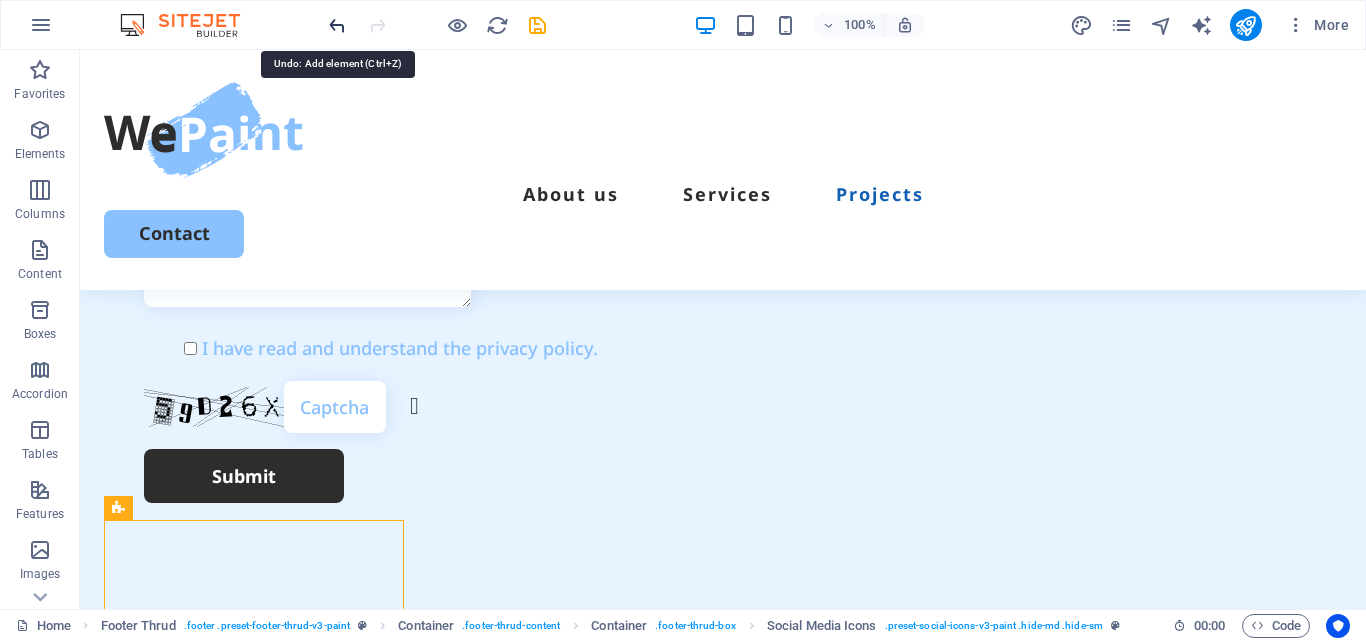 click at bounding box center [337, 25] 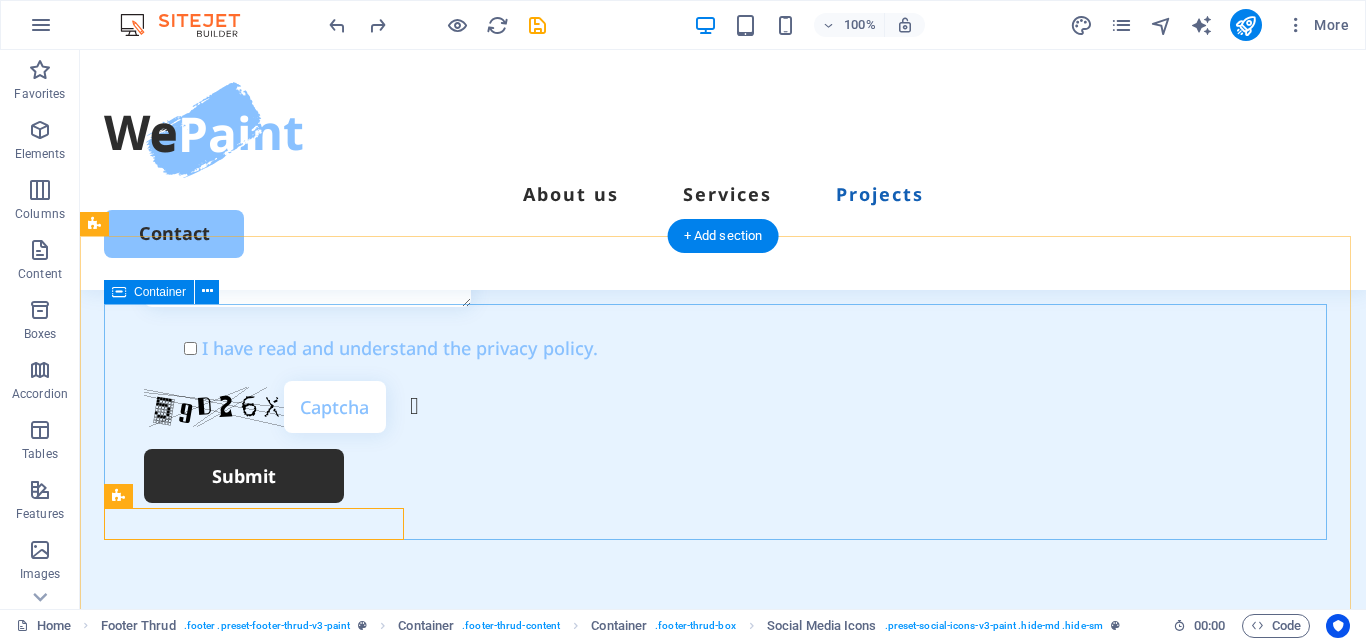 scroll, scrollTop: 6008, scrollLeft: 0, axis: vertical 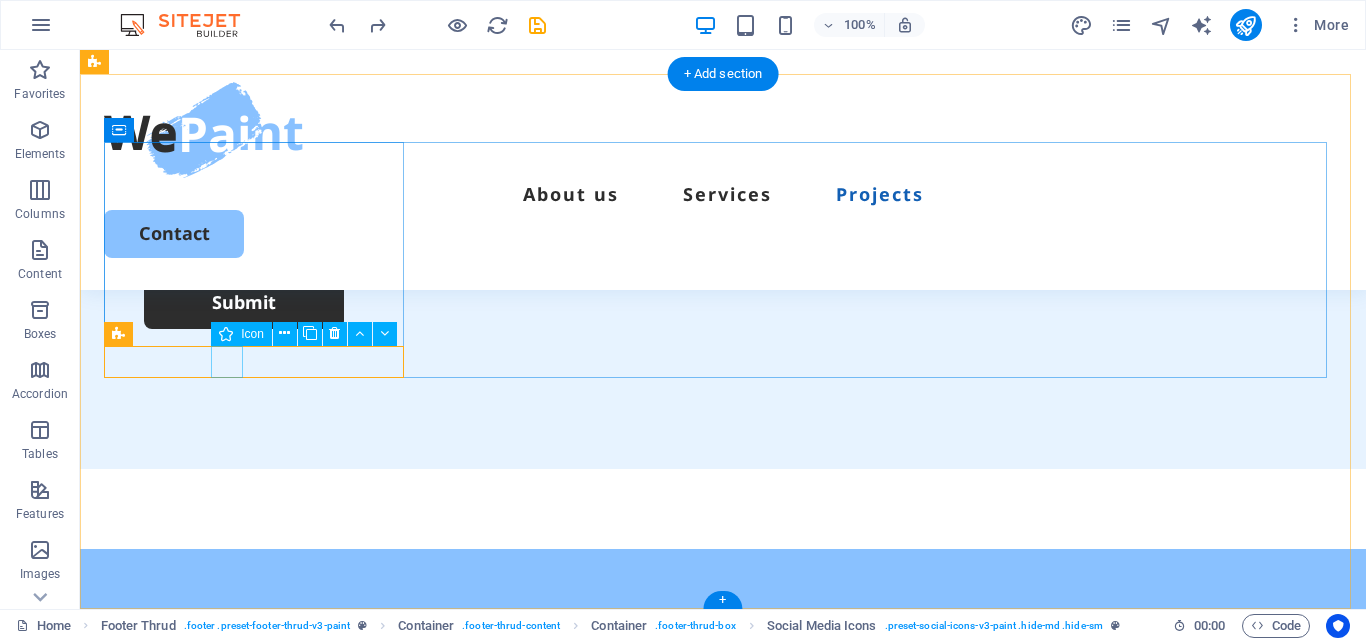 click at bounding box center (254, 917) 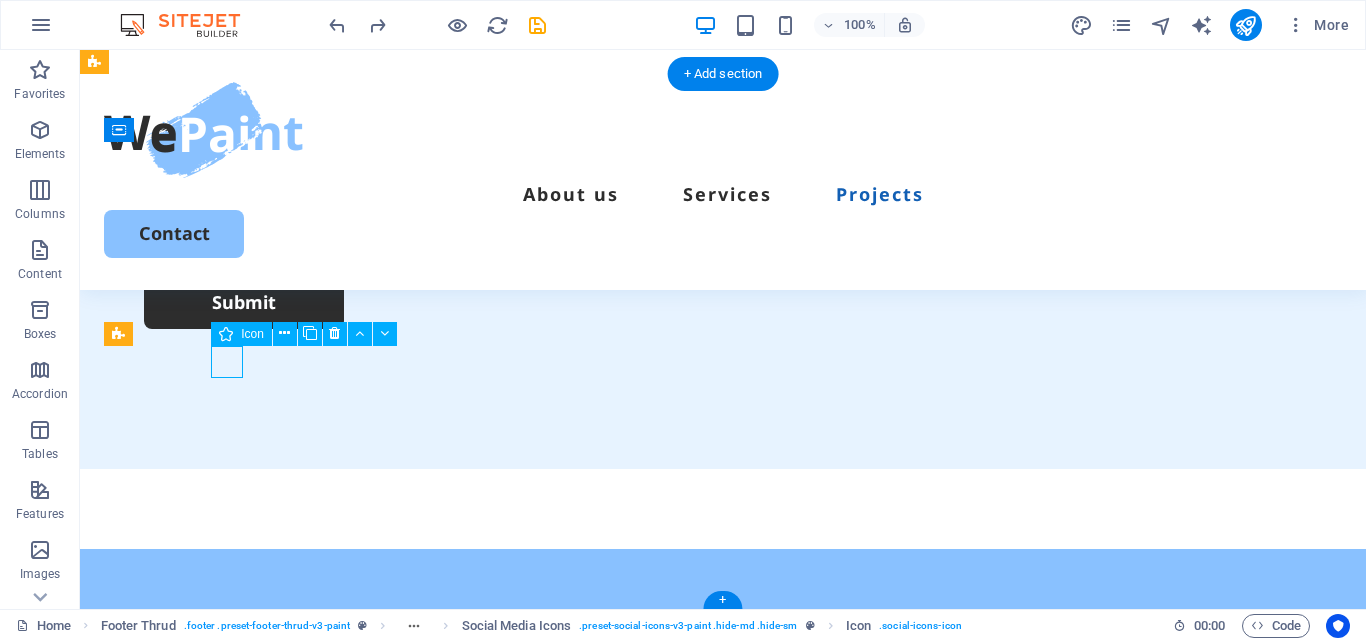 click at bounding box center [254, 917] 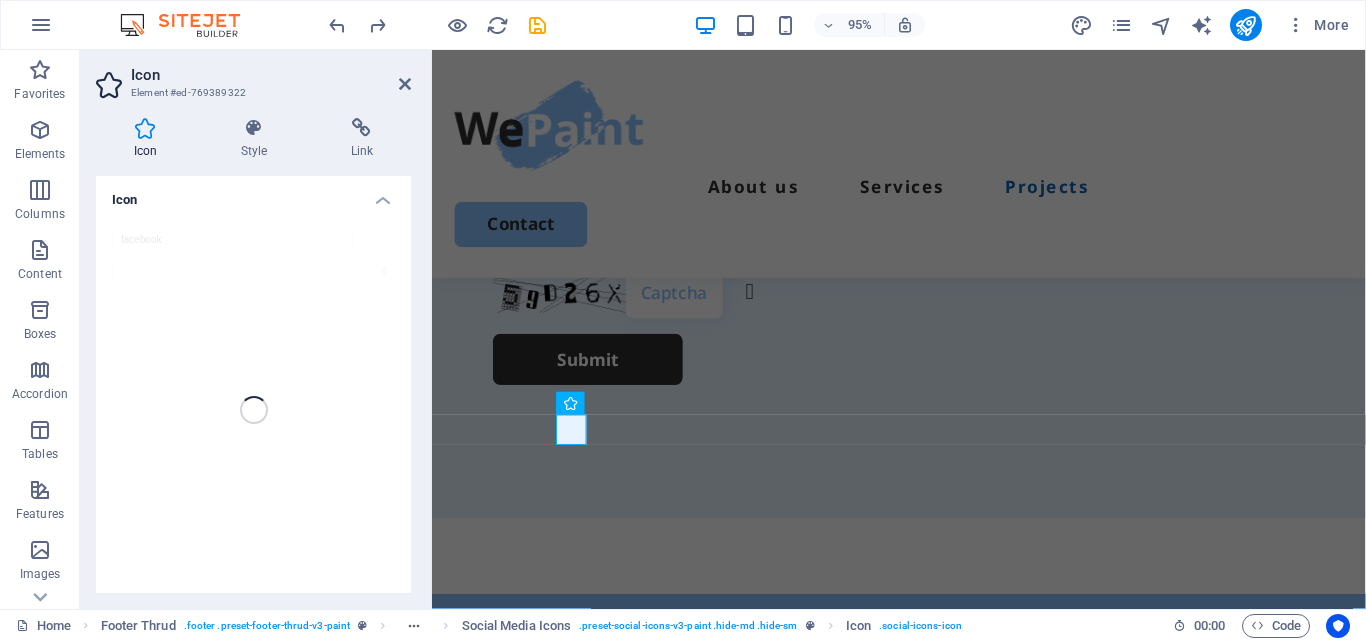 scroll, scrollTop: 5619, scrollLeft: 0, axis: vertical 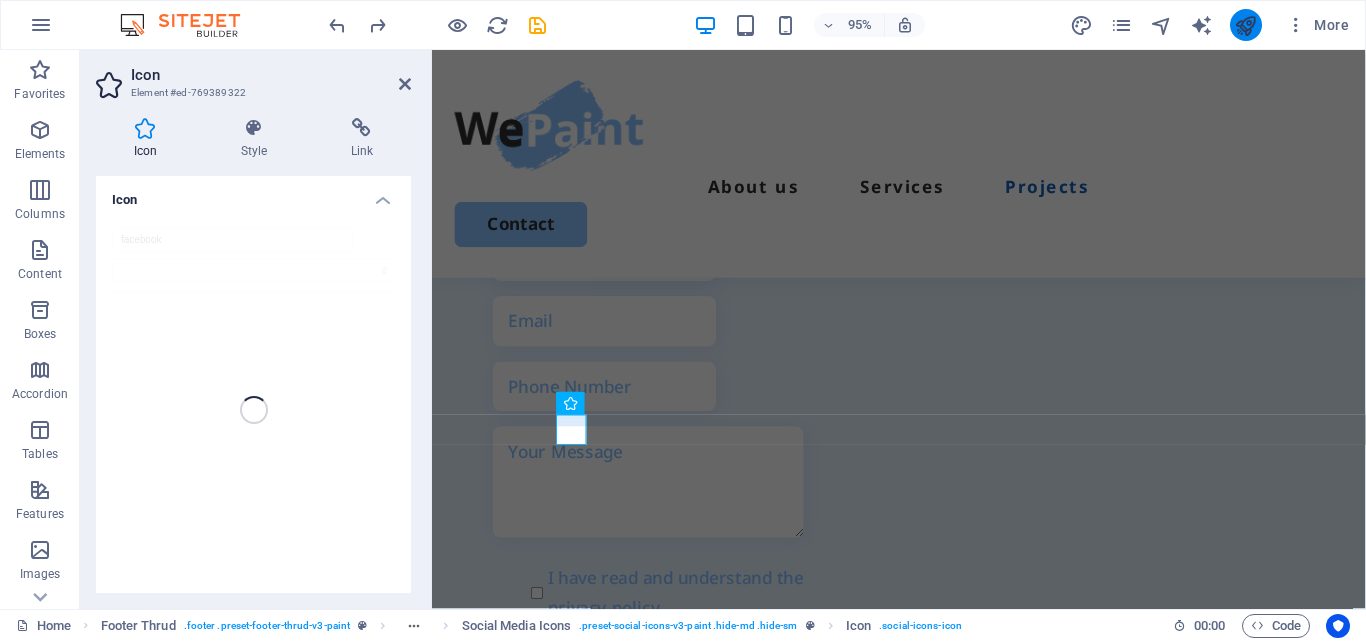 click at bounding box center [1245, 25] 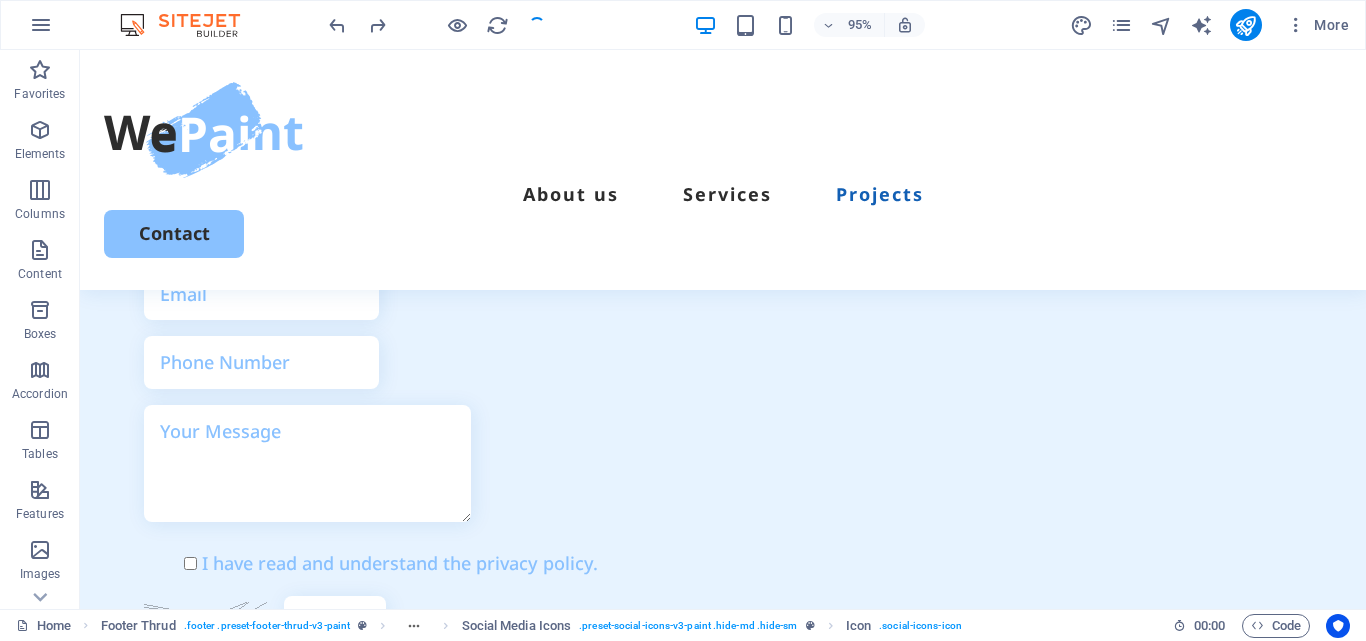 scroll, scrollTop: 6008, scrollLeft: 0, axis: vertical 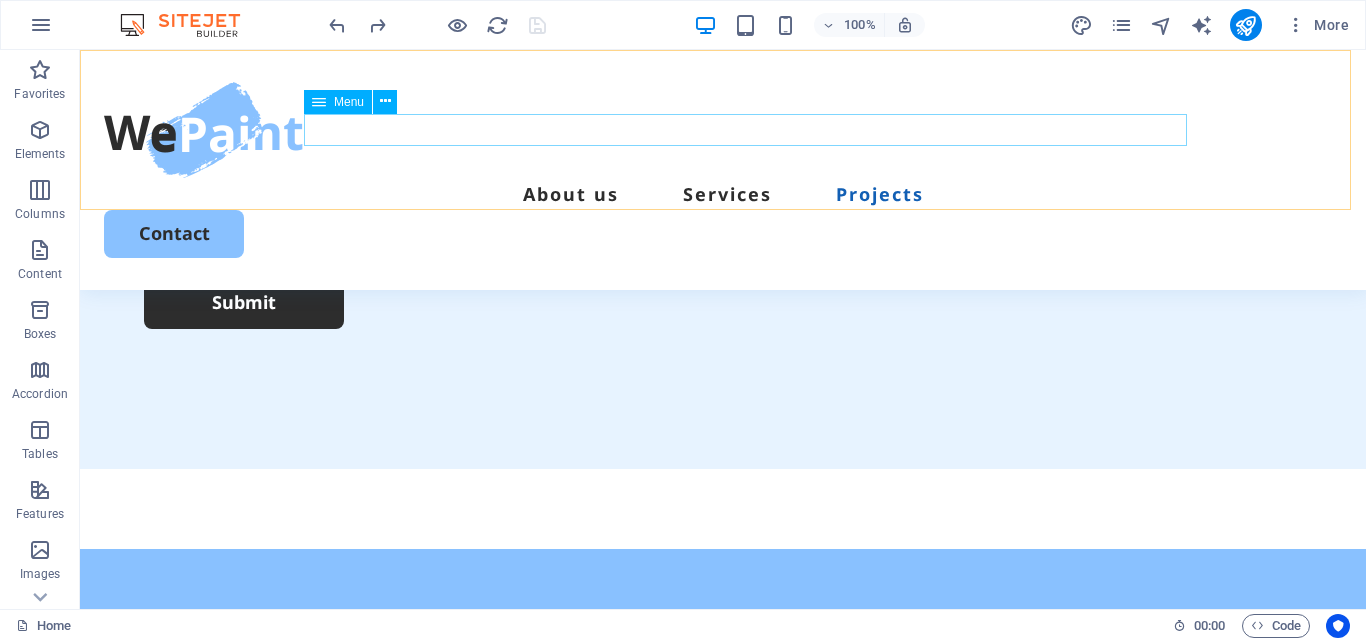 click on "About us Services Projects" at bounding box center [723, 194] 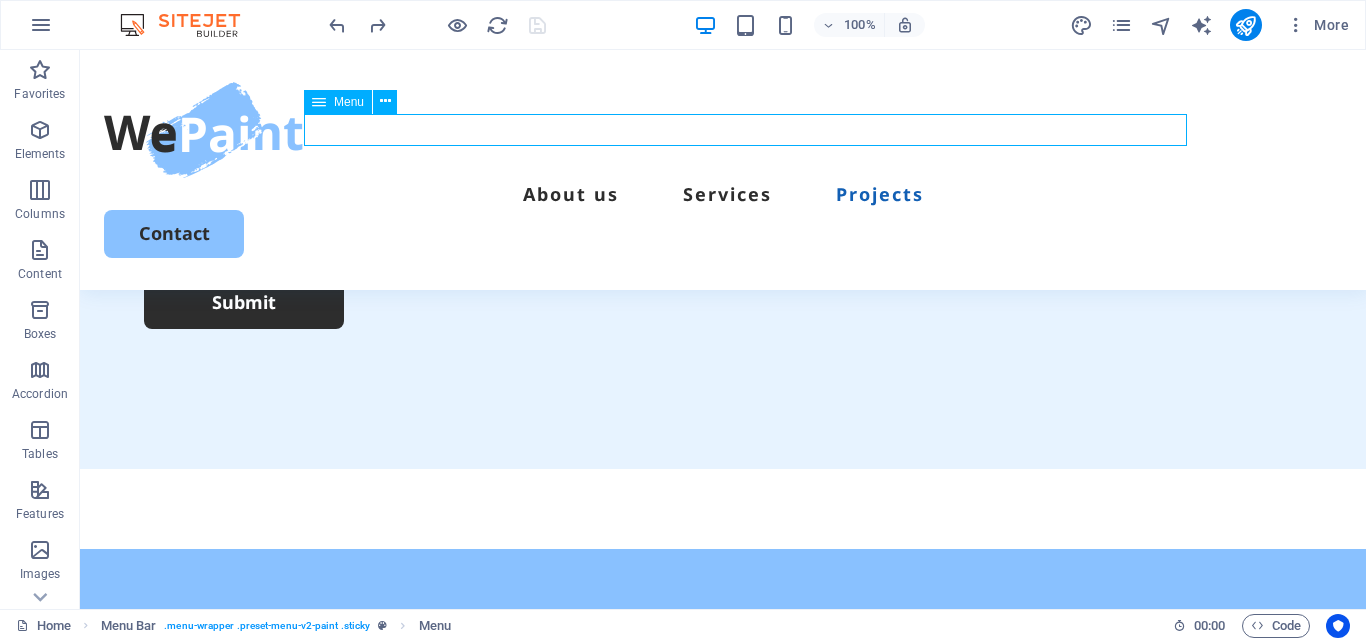 click on "About us Services Projects" at bounding box center [723, 194] 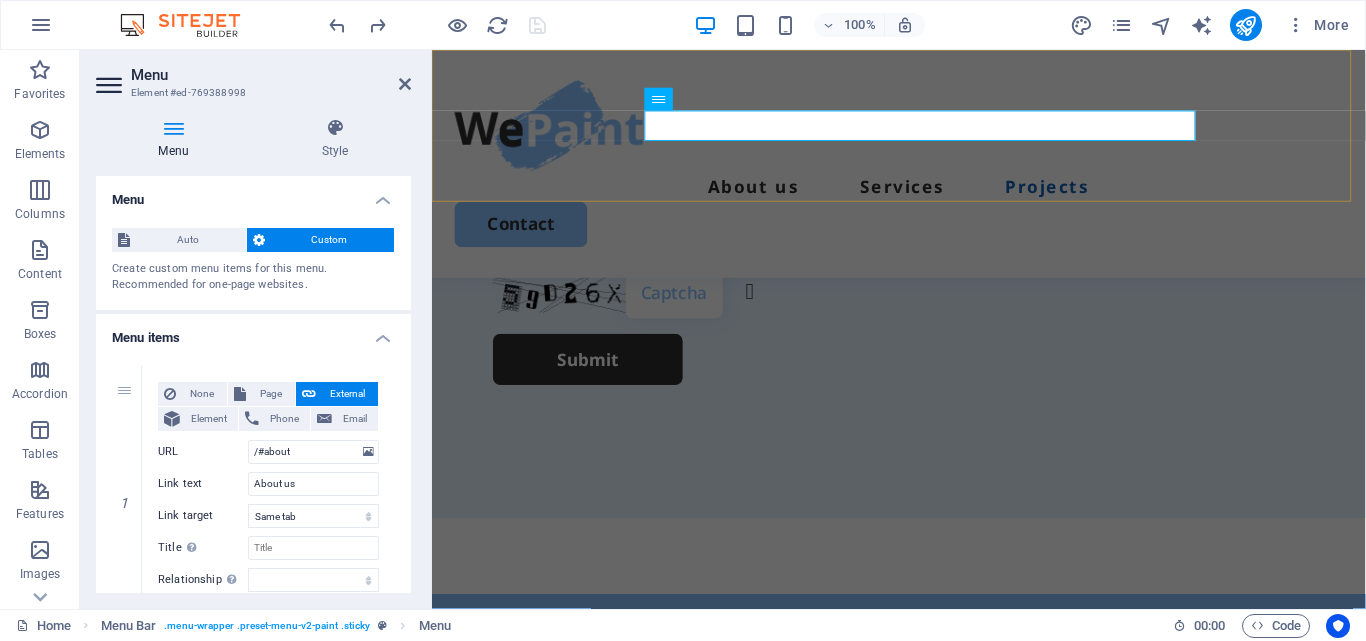 scroll, scrollTop: 5619, scrollLeft: 0, axis: vertical 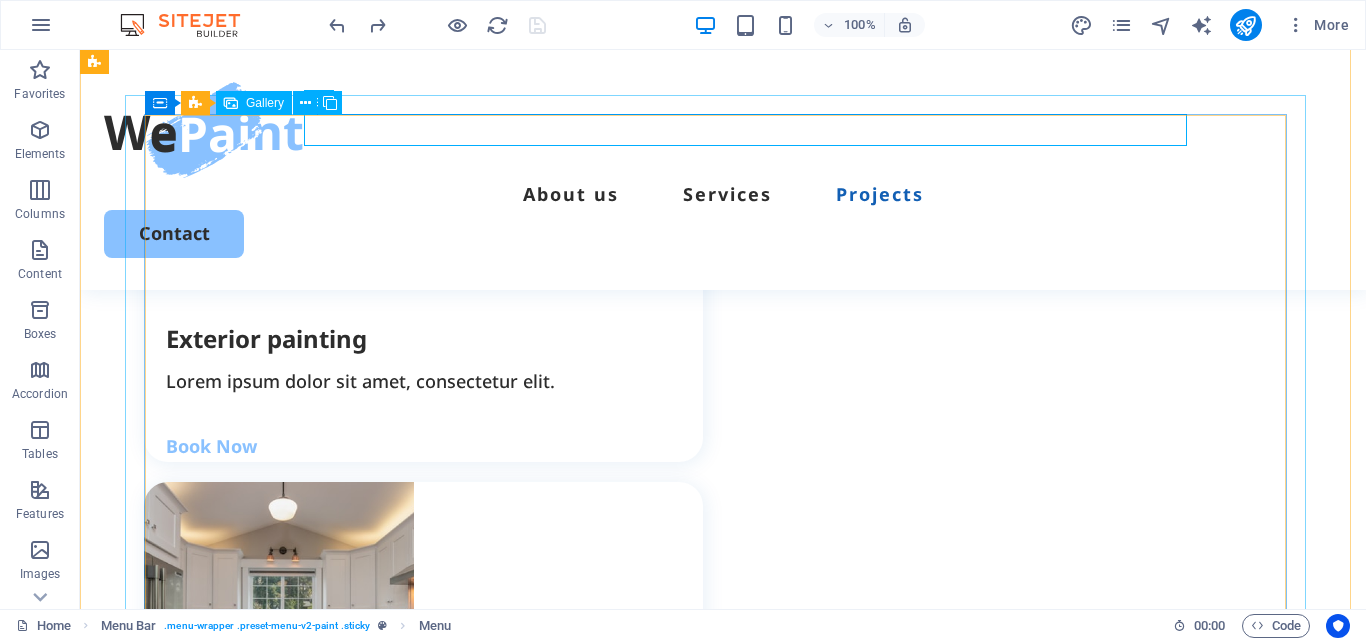 click at bounding box center [746, 1793] 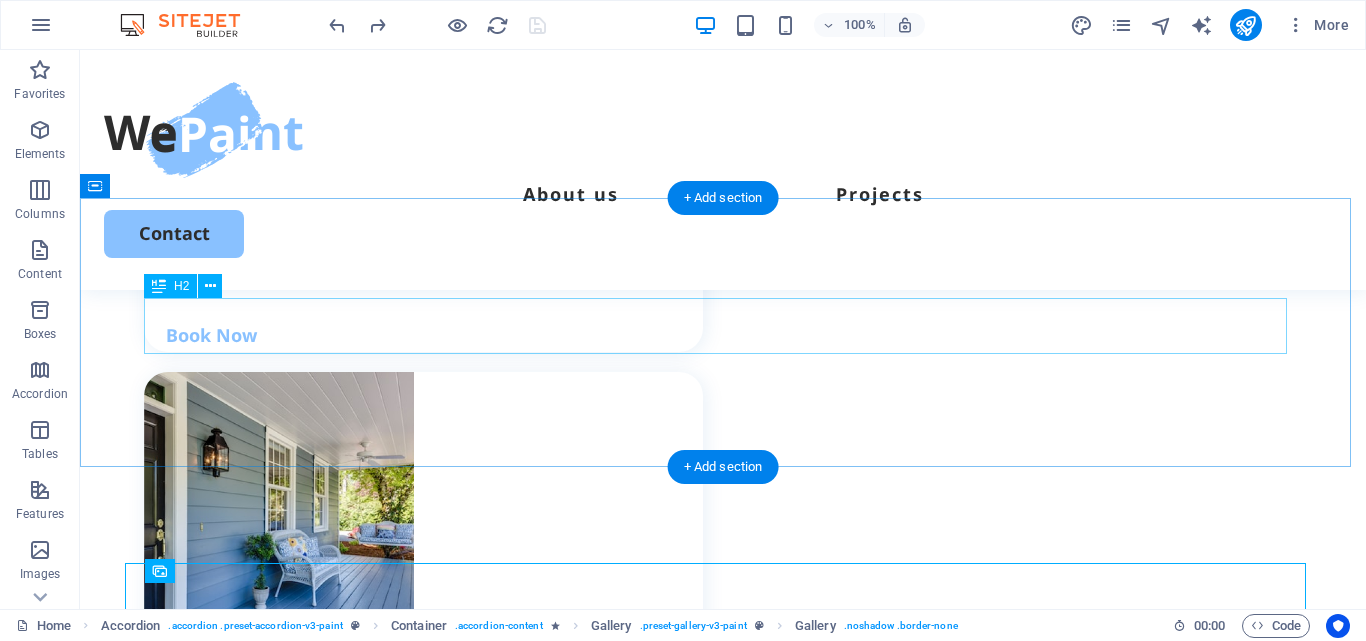 scroll, scrollTop: 2289, scrollLeft: 0, axis: vertical 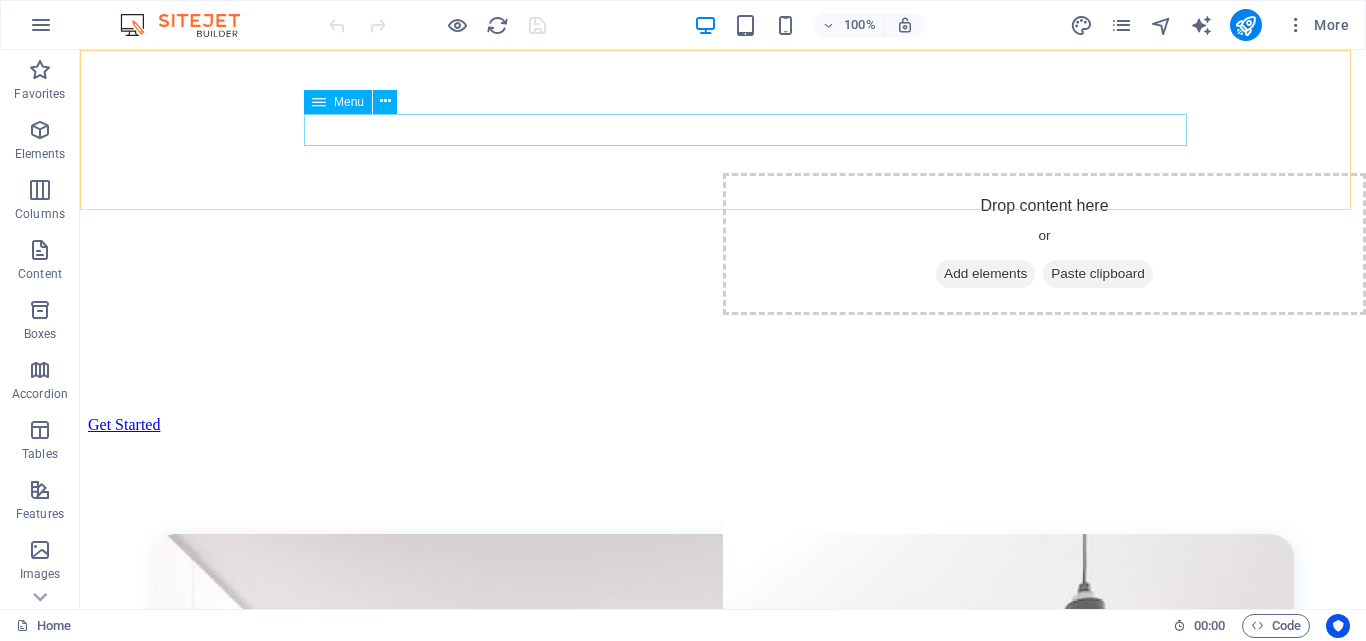click on "About us Services Projects" at bounding box center (723, -463) 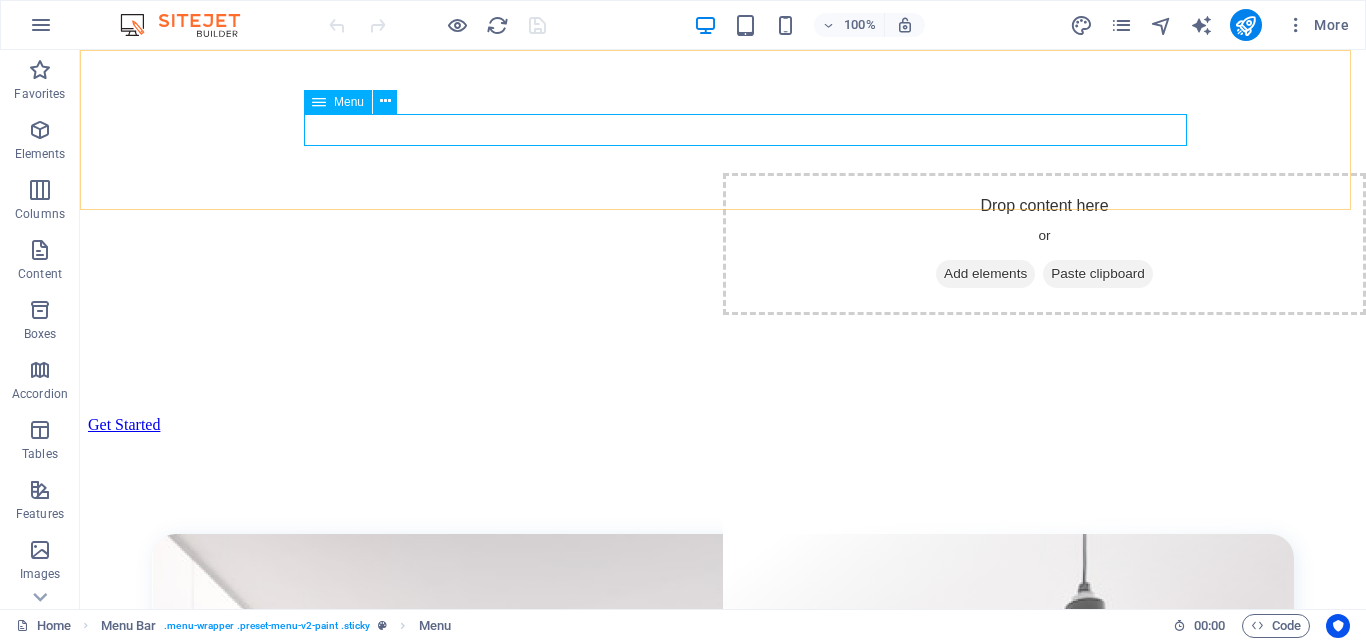 click on "About us Services Projects" at bounding box center [723, -463] 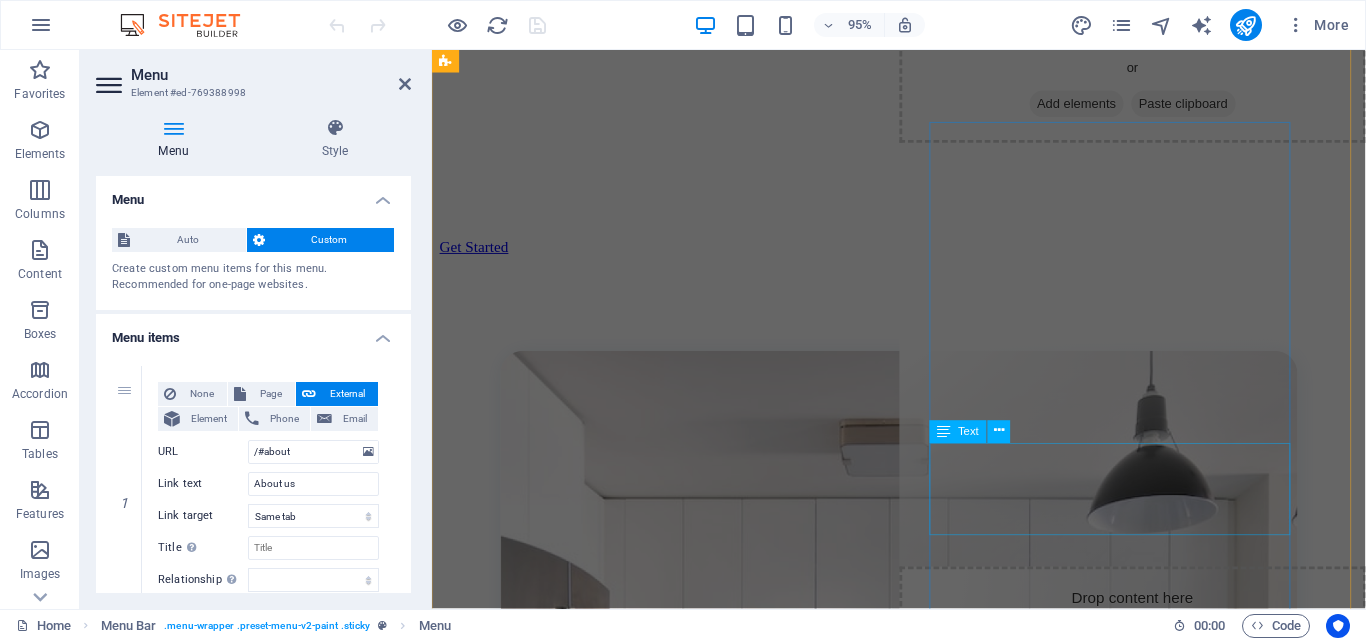 scroll, scrollTop: 892, scrollLeft: 0, axis: vertical 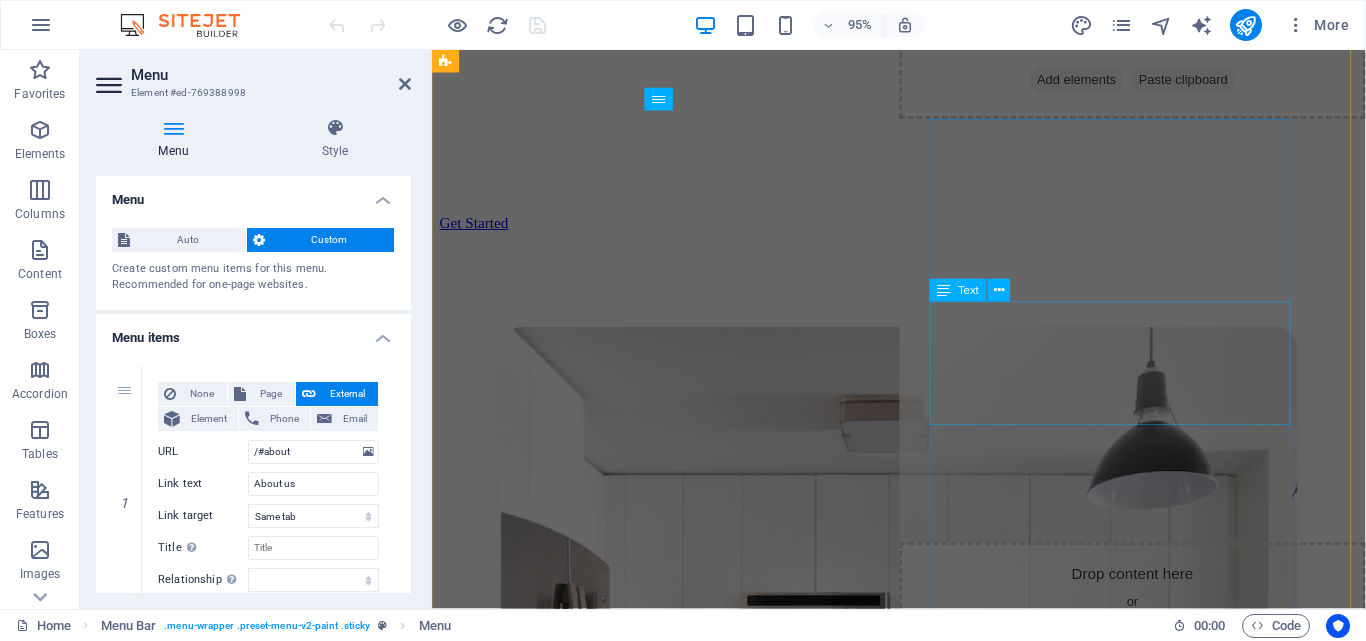 click on "Lorem ipsum dolor sit amet, consectetur adipiscing elit, sed do eiusmod tempor incididunt ut labore et dolore magna aliqua. Ut enim ad minim veniam." at bounding box center [923, 1309] 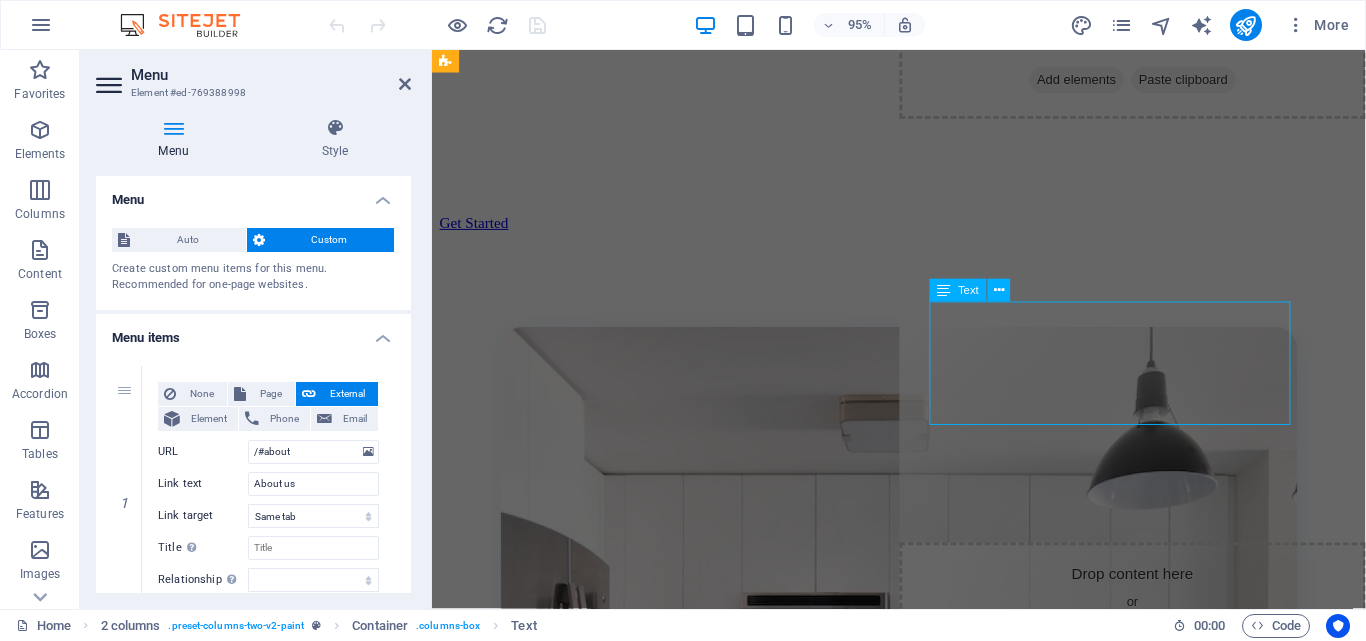 click on "Lorem ipsum dolor sit amet, consectetur adipiscing elit, sed do eiusmod tempor incididunt ut labore et dolore magna aliqua. Ut enim ad minim veniam." at bounding box center (923, 1309) 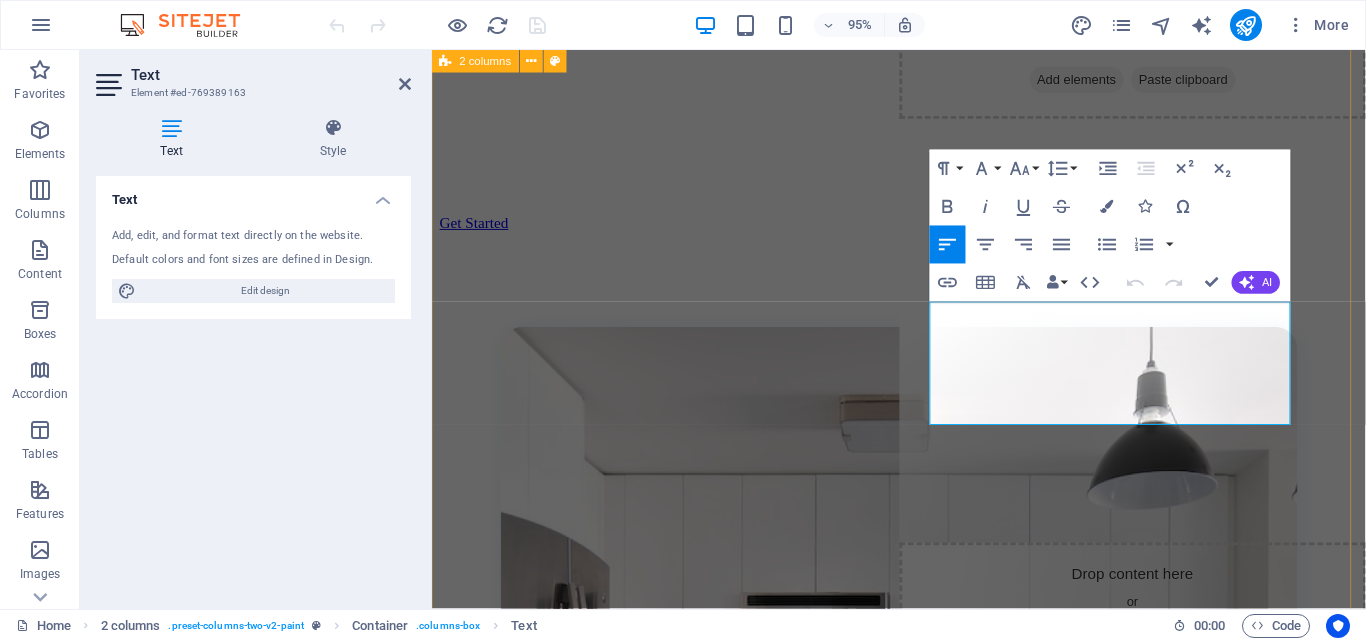 drag, startPoint x: 1198, startPoint y: 433, endPoint x: 943, endPoint y: 334, distance: 273.54343 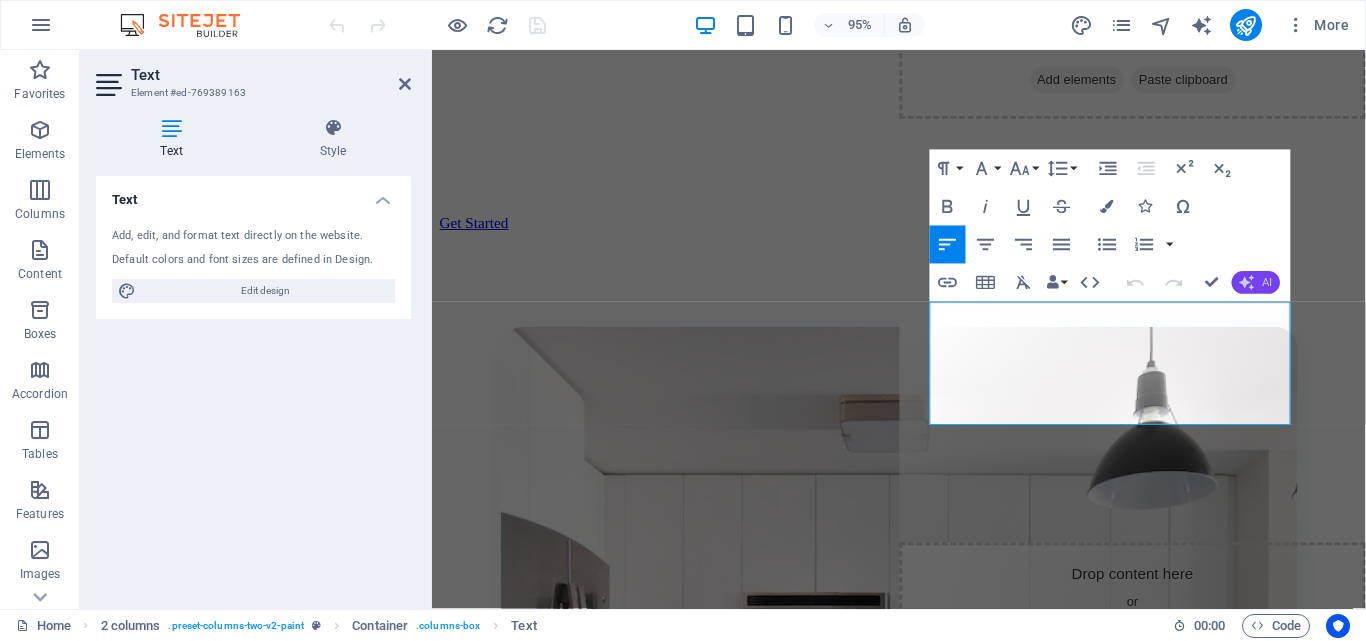 click on "AI" at bounding box center (1256, 283) 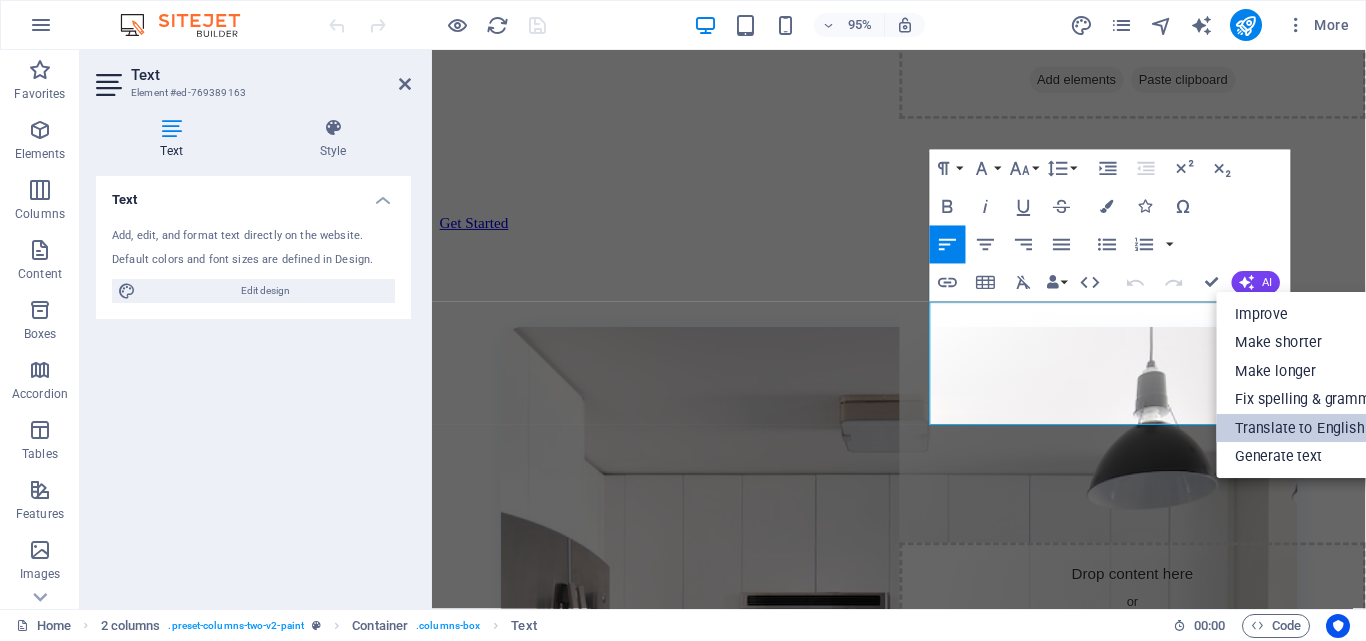 click on "Translate to English" at bounding box center [1309, 428] 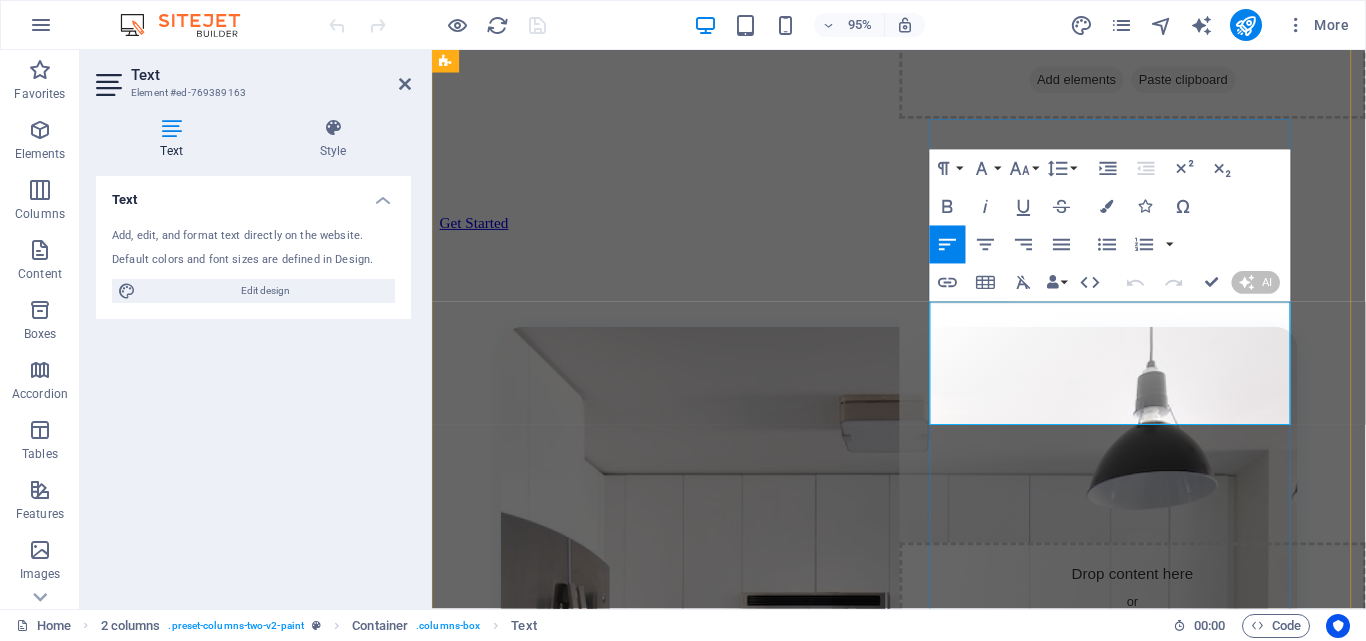 type 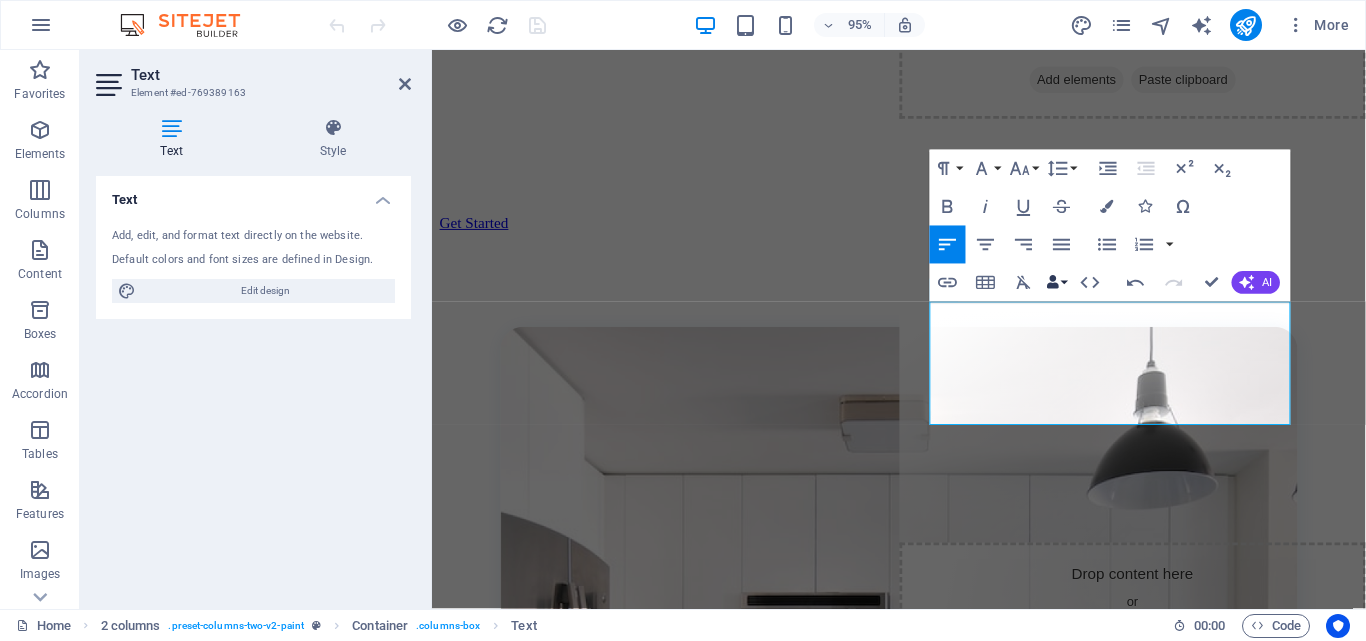 click on "Data Bindings" at bounding box center [1057, 283] 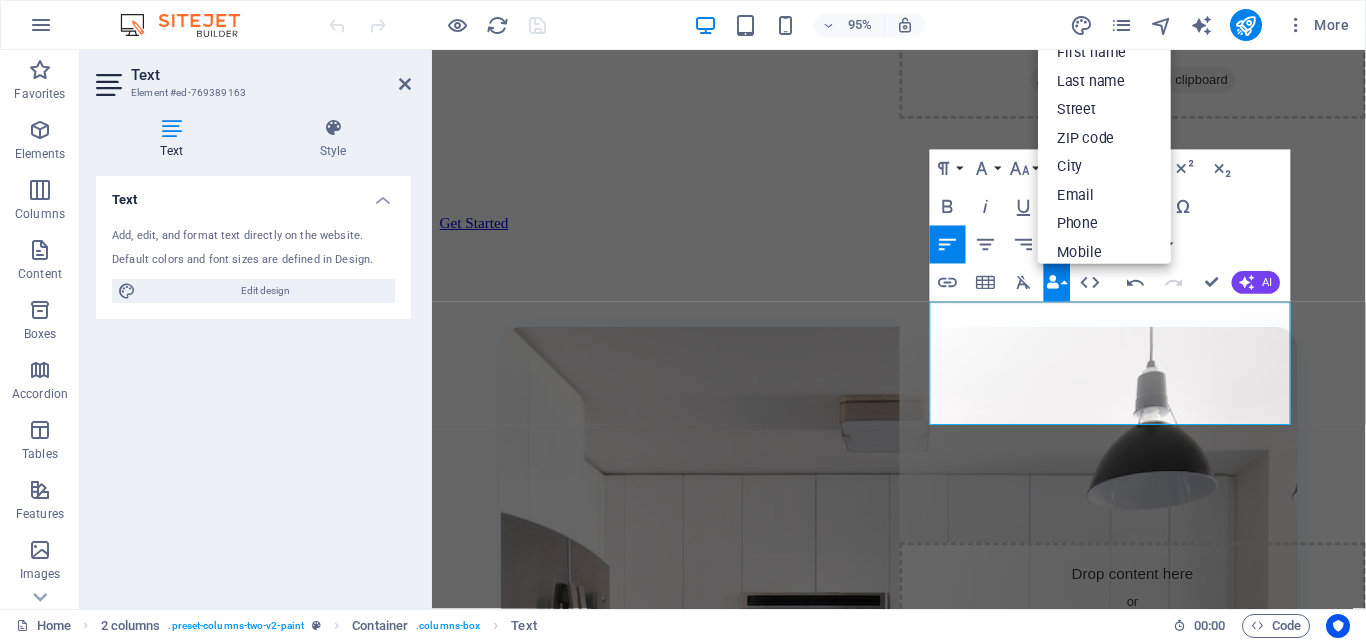 click on "Data Bindings" at bounding box center (1057, 283) 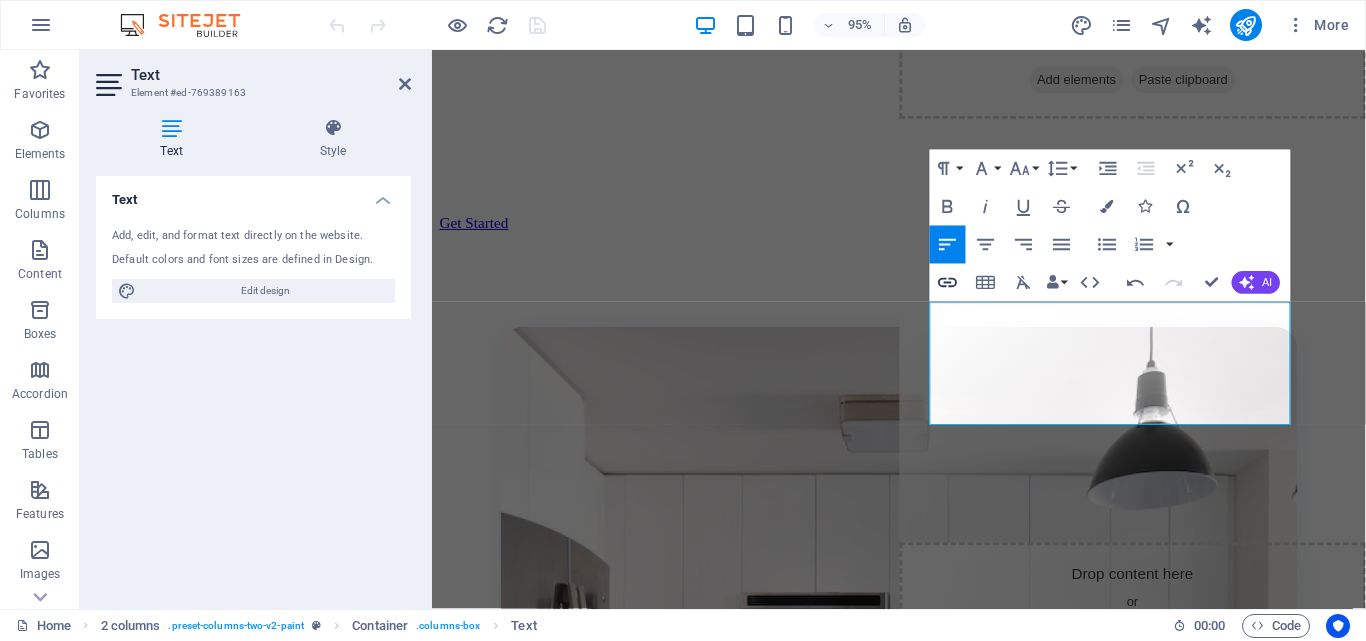 click 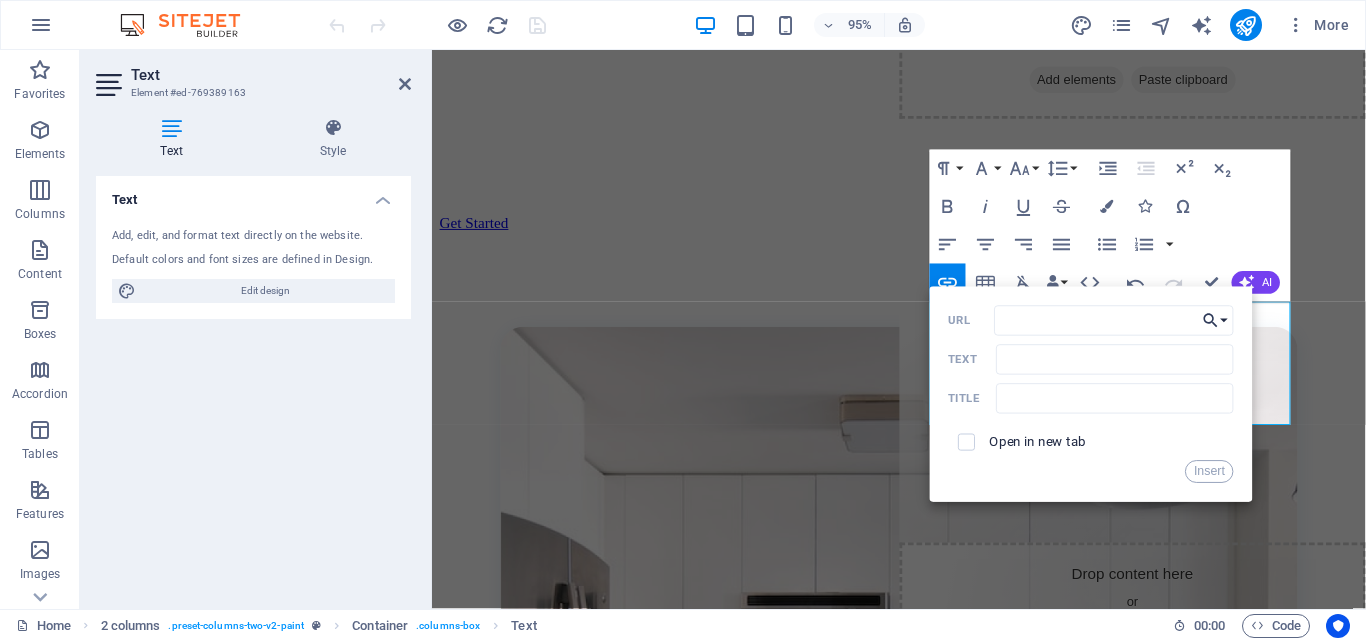 click on "Choose Link" at bounding box center (1216, 321) 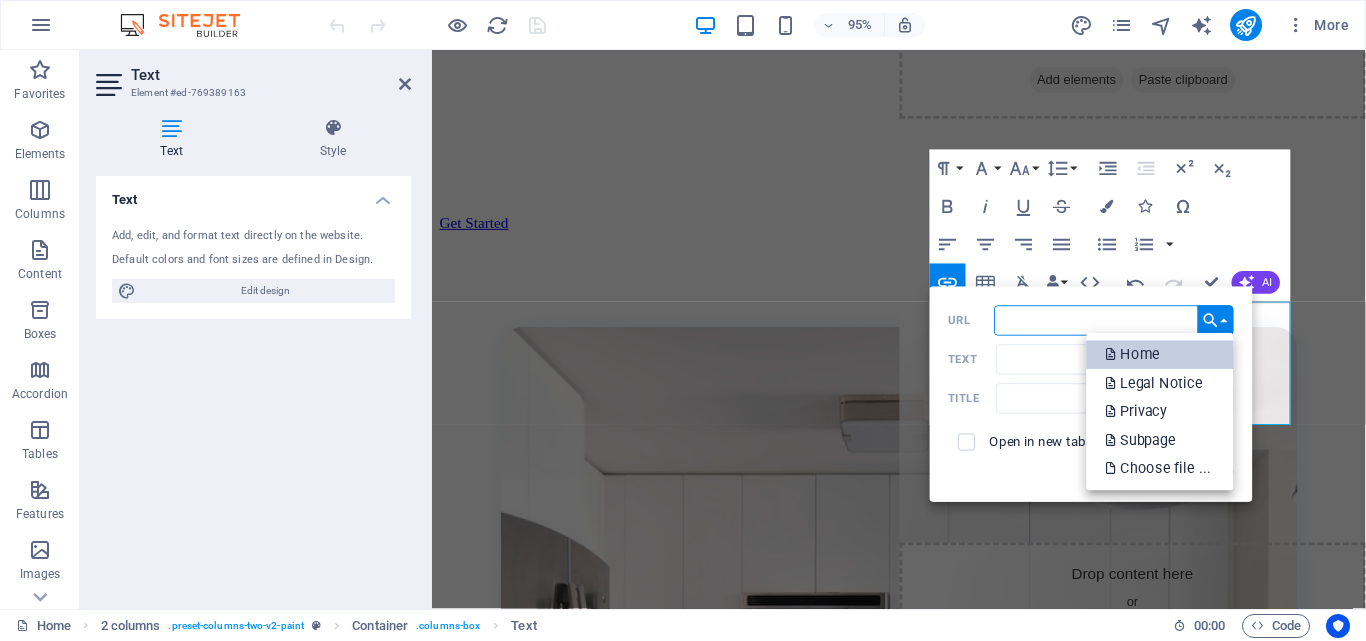 click on "Home" at bounding box center [1134, 355] 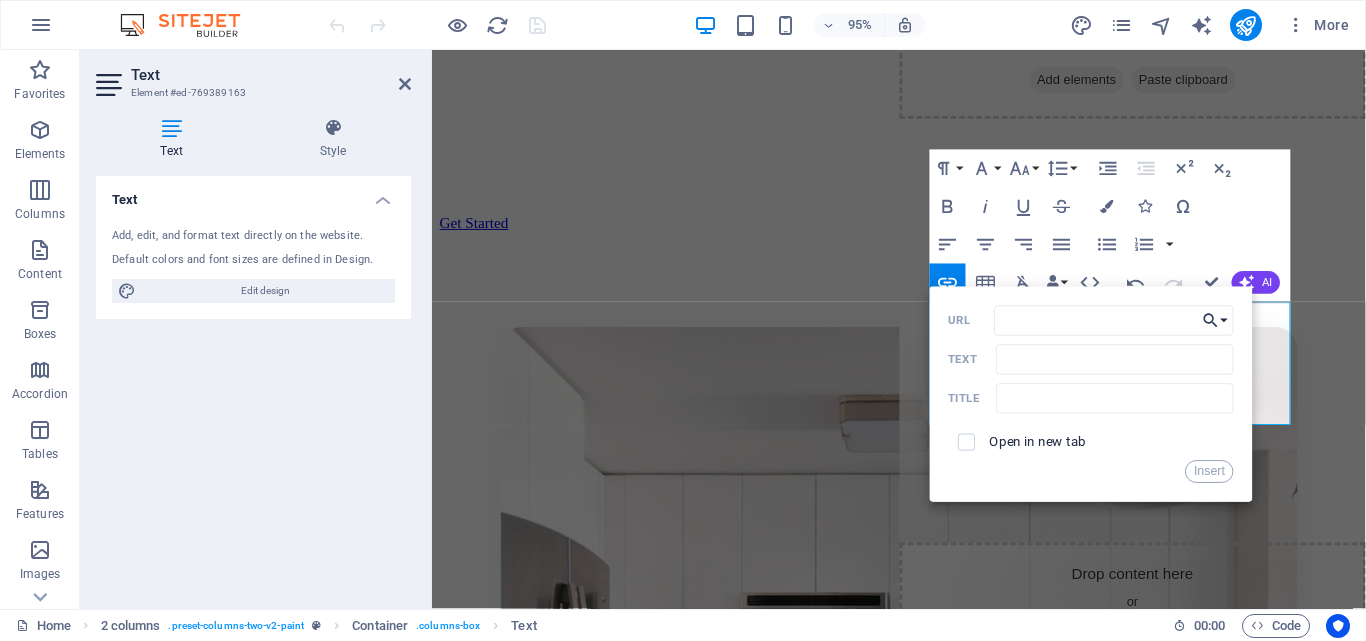 click on "Choose Link" at bounding box center [1216, 321] 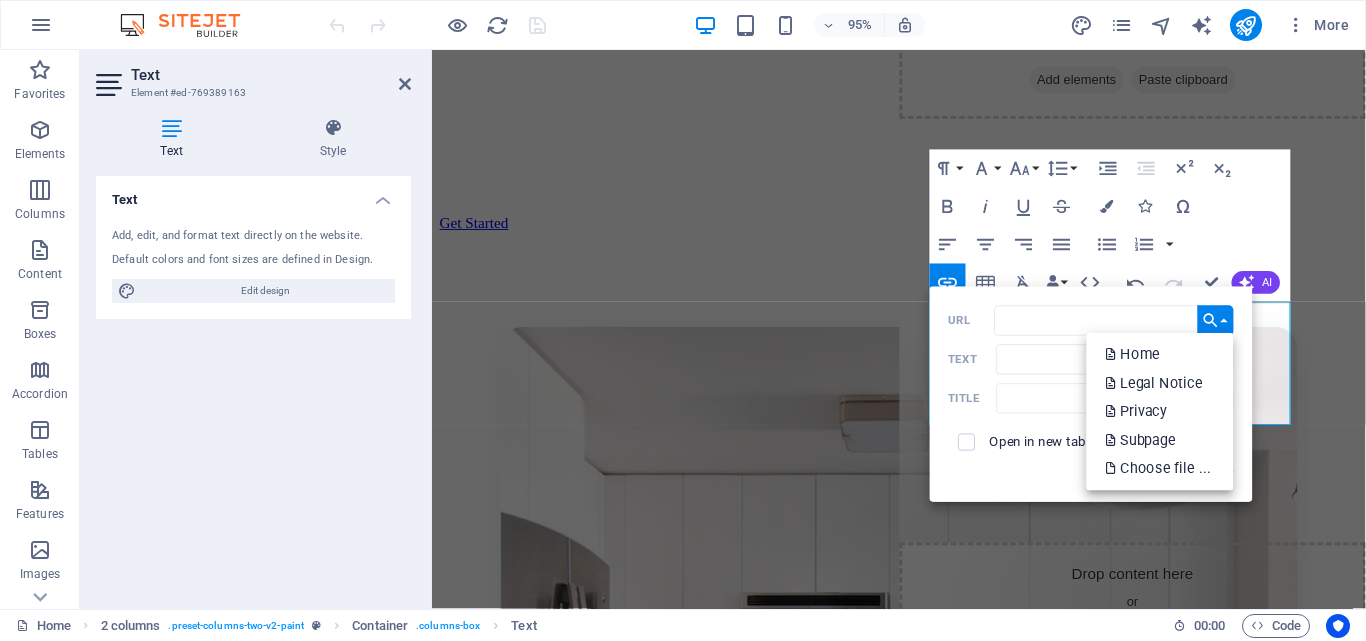 click on "Insert" at bounding box center [1091, 472] 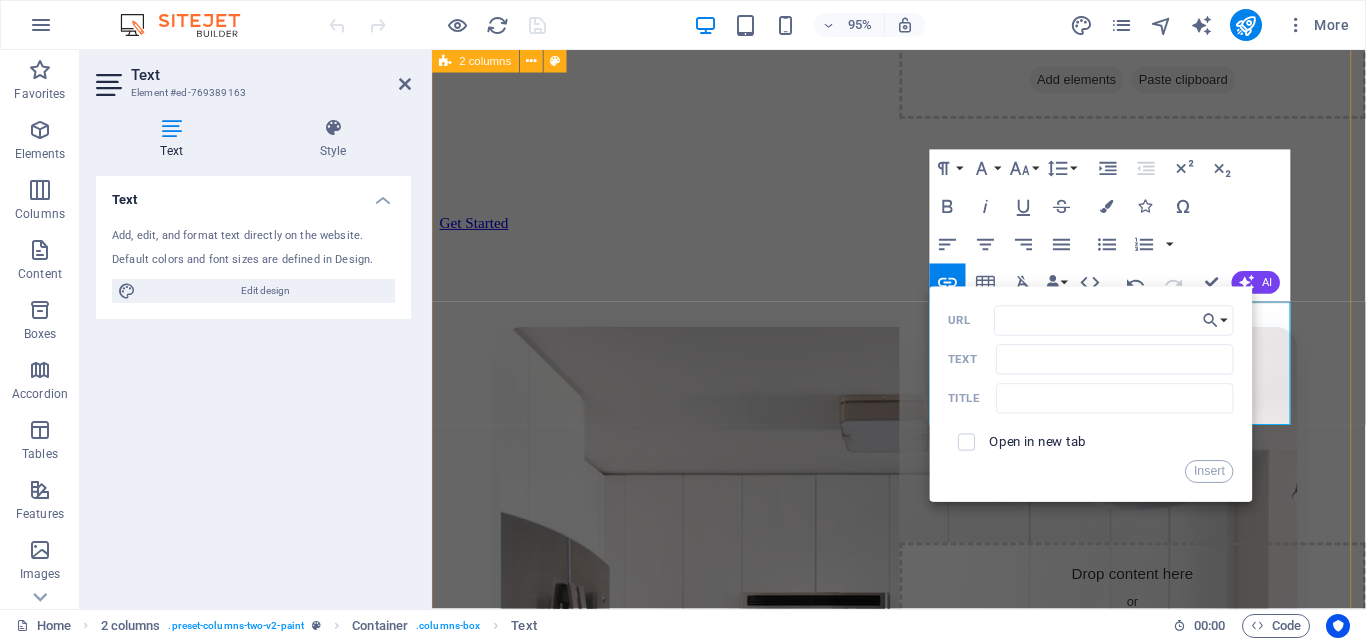 click on "Professional Painting Services Available Now! Lorem ipsum dolor sit amet, consectetur adipiscing elit, sed do eiusmod tempor incididunt ut labore et dolore magna aliqua. Ut enim ad minim veniam. ​ ​ Lorem ipsum dolor sit amet, consectetur adipiscing elit, sed do eiusmod tempor incididunt ut labore et dolore magna aliqua. Lorem ipsum dolor sit amet, consectetur adipiscing elit, sed do eiusmod tempor incididunt ut labore et dolore magna aliqua. Ut enim ad minim veniam." at bounding box center (923, 917) 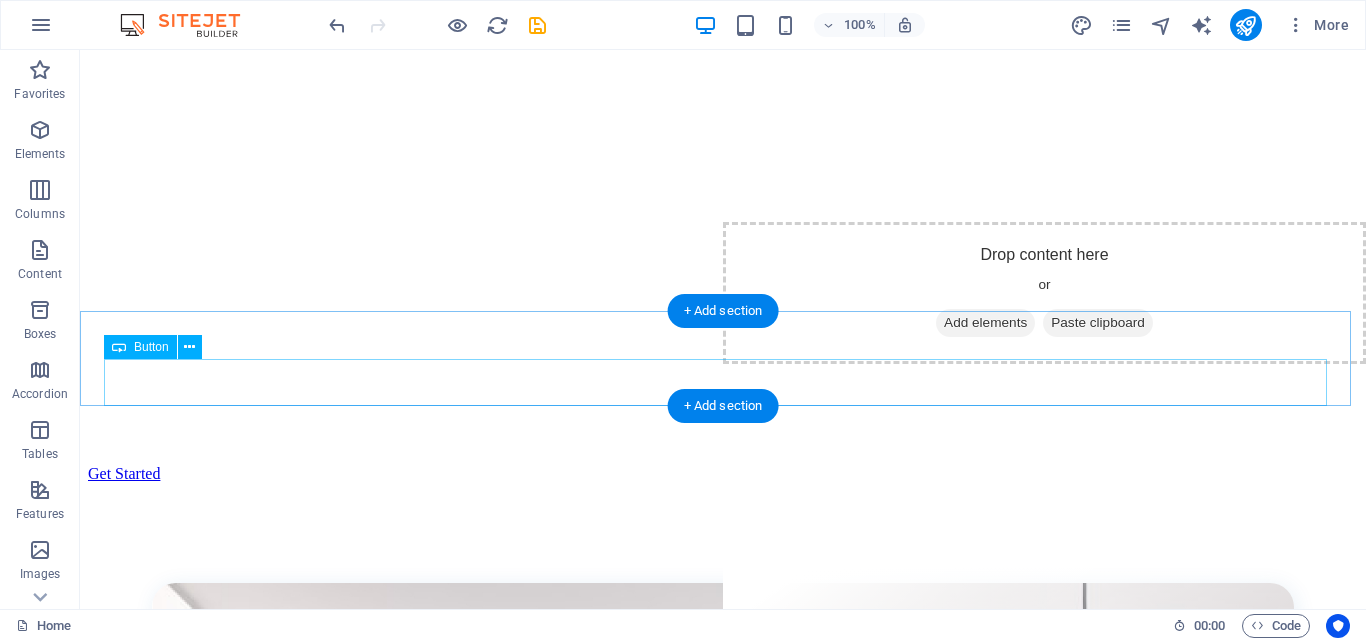 scroll, scrollTop: 800, scrollLeft: 0, axis: vertical 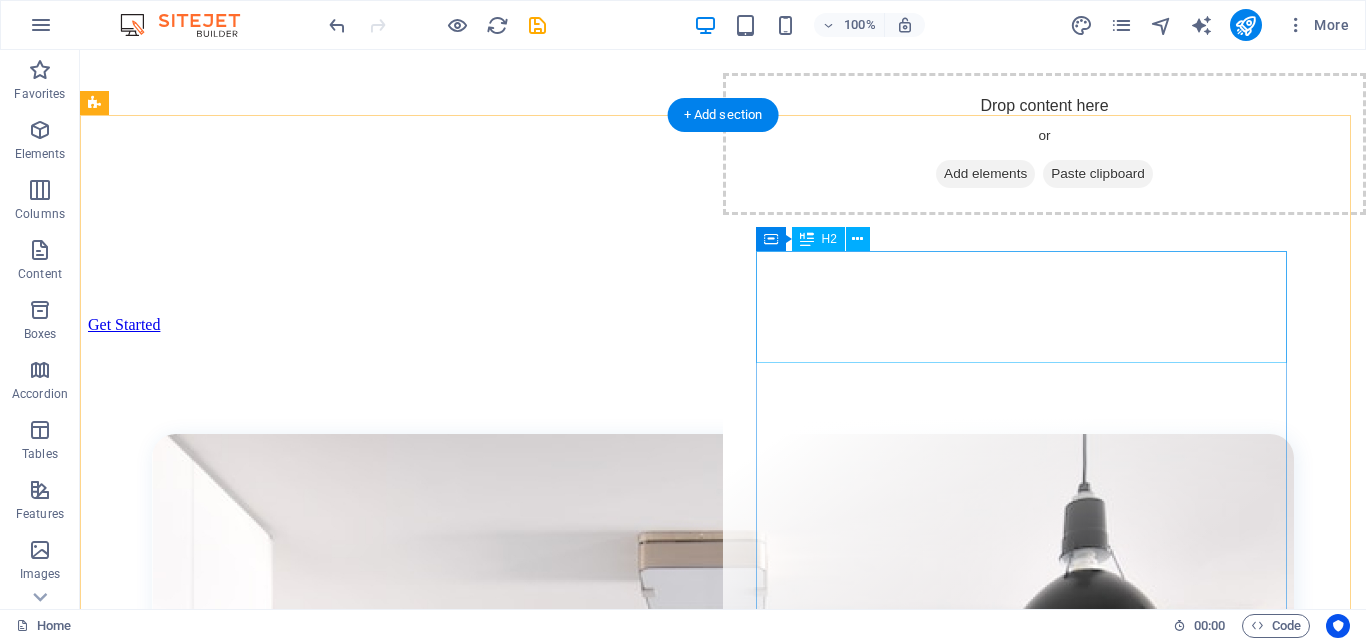 click on "Professional Painting Services Available Now!" at bounding box center (723, 1612) 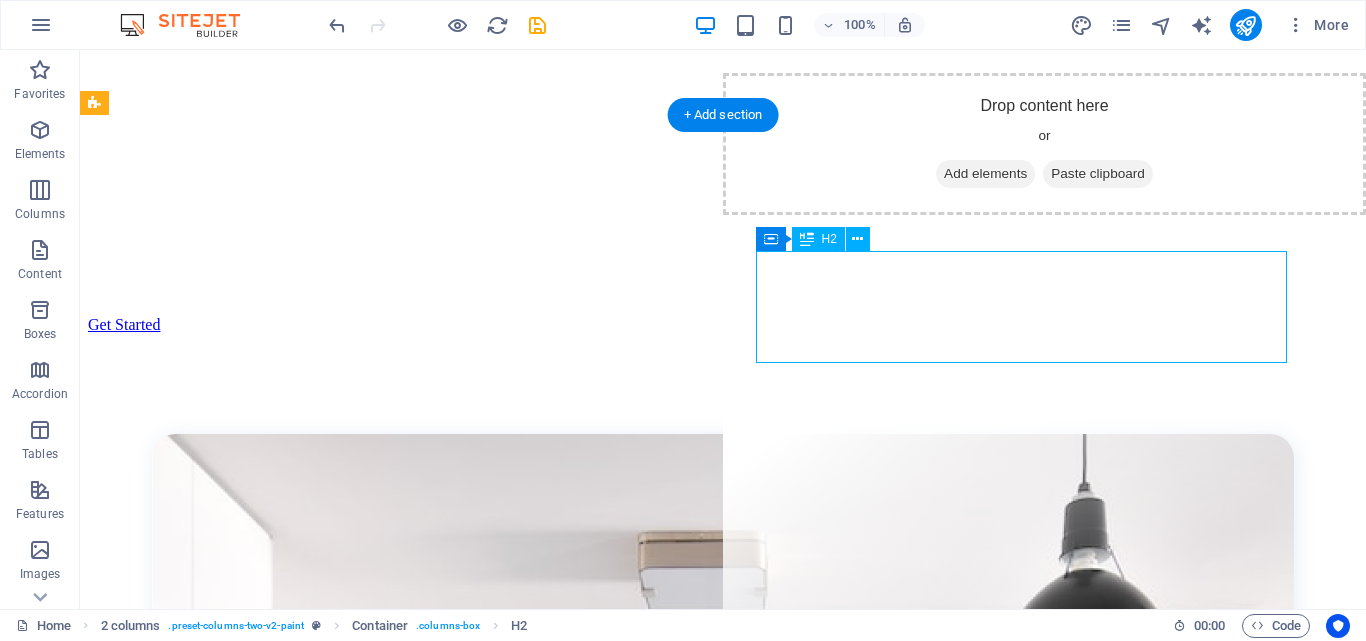 click on "Professional Painting Services Available Now!" at bounding box center [723, 1612] 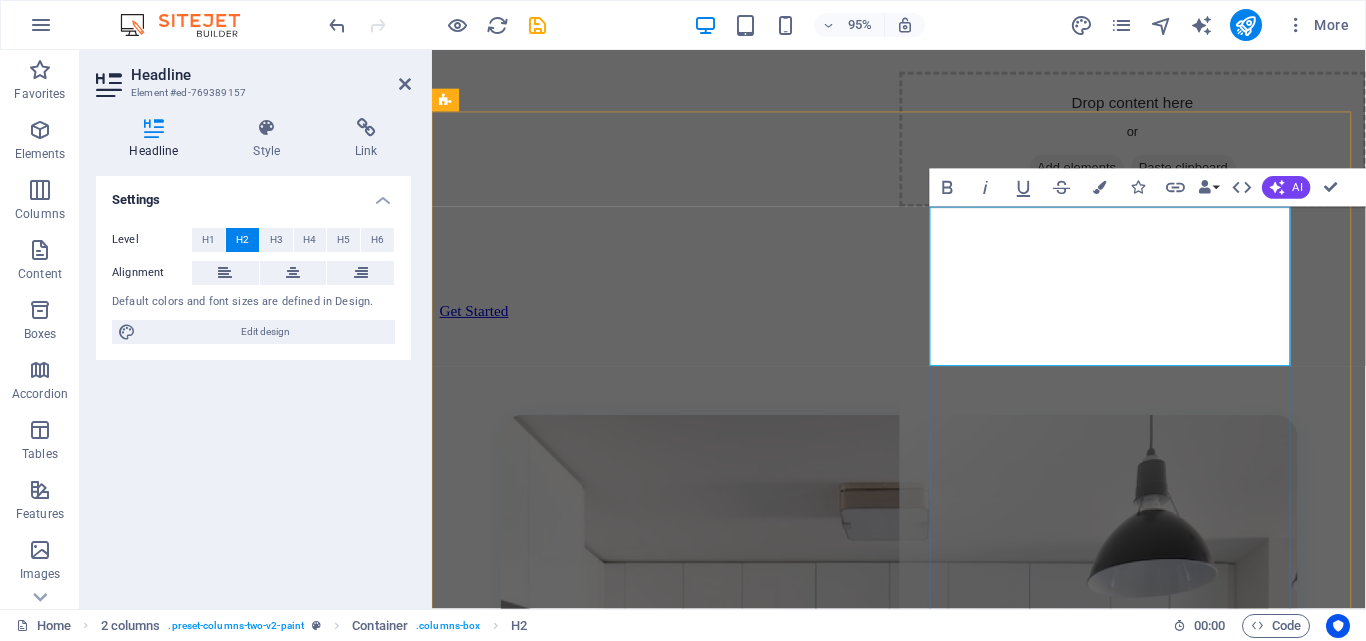 click on "Professional Painting Services Available Now!" at bounding box center [923, 1309] 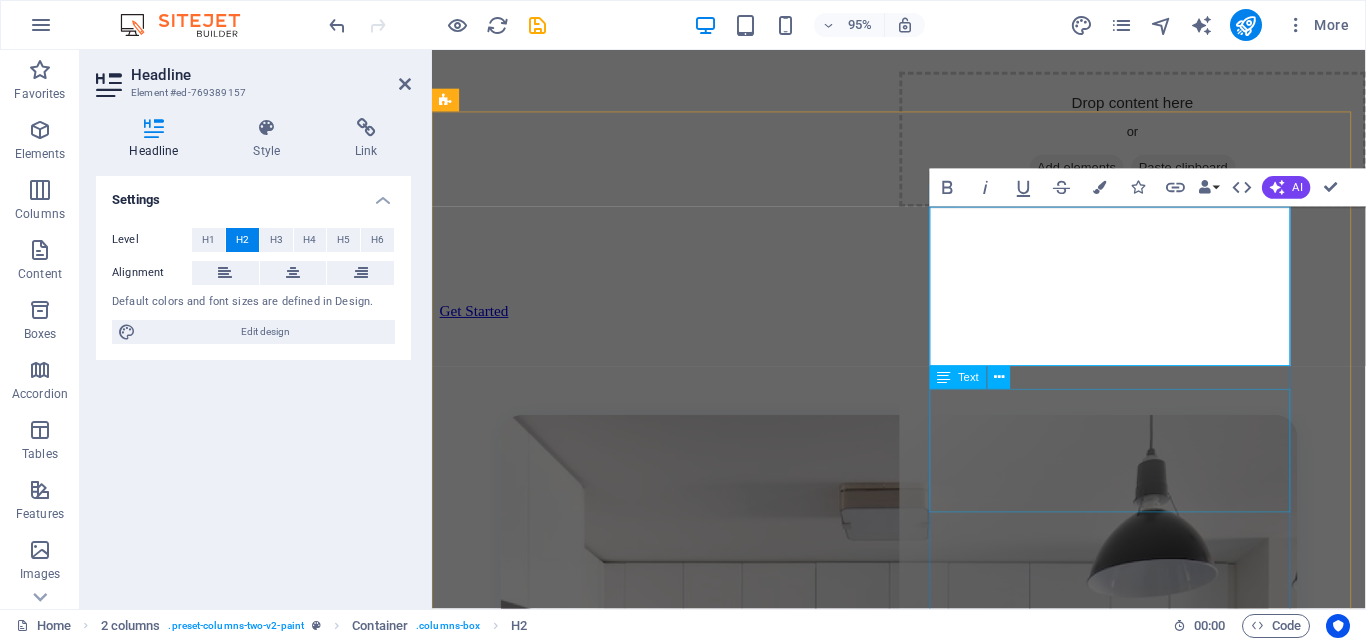 click on "Lorem ipsum dolor sit amet, consectetur adipiscing elit, sed do eiusmod tempor incididunt ut labore et dolore magna aliqua. Ut enim ad minim veniam." at bounding box center [923, 1401] 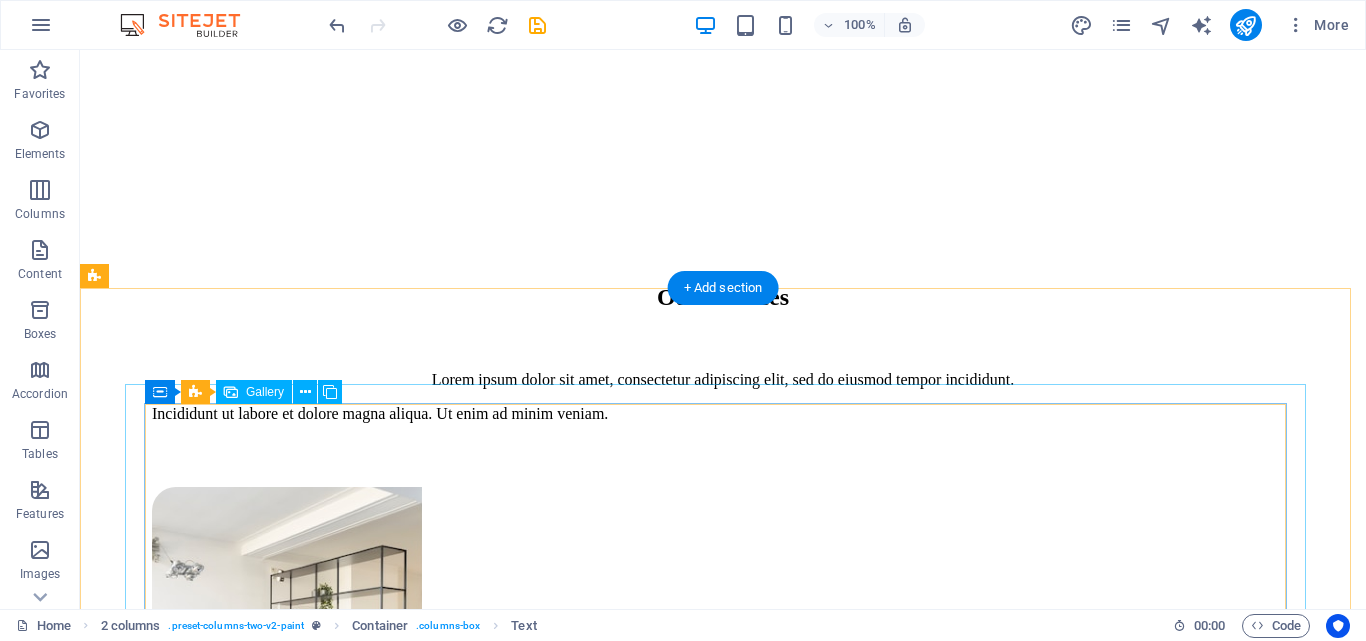 scroll, scrollTop: 2600, scrollLeft: 0, axis: vertical 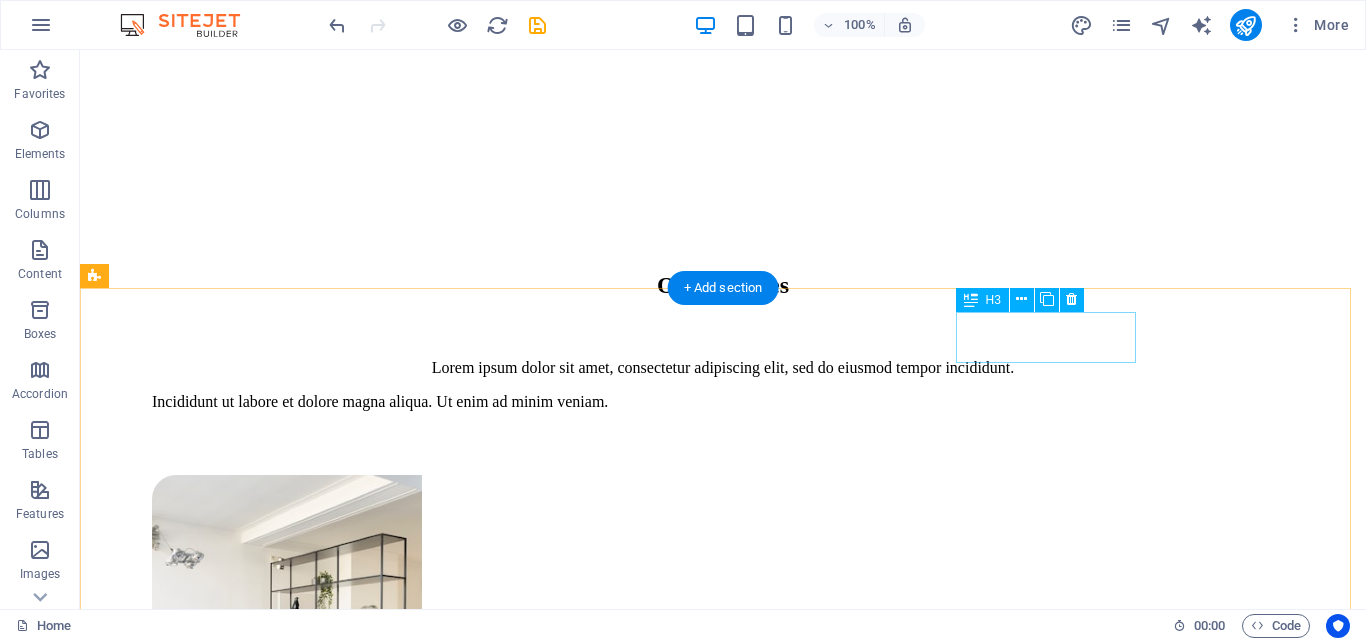 click on "Bathroom" at bounding box center (723, 11946) 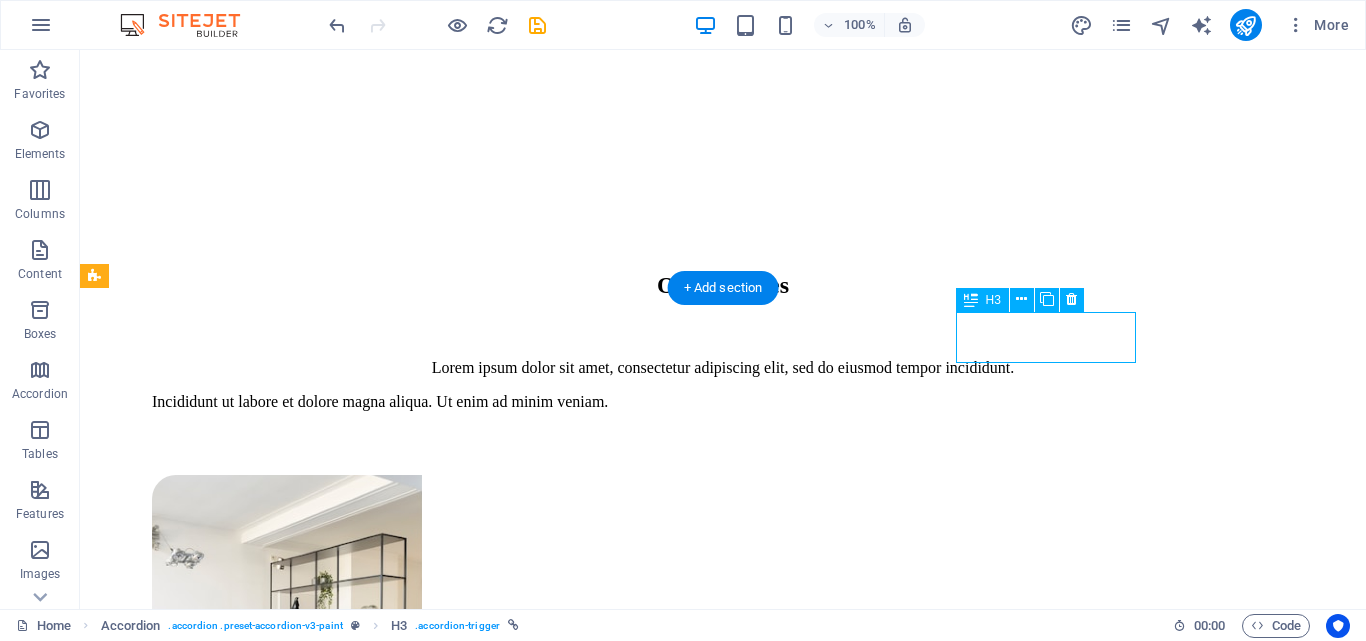 click on "Bathroom" at bounding box center [723, 11946] 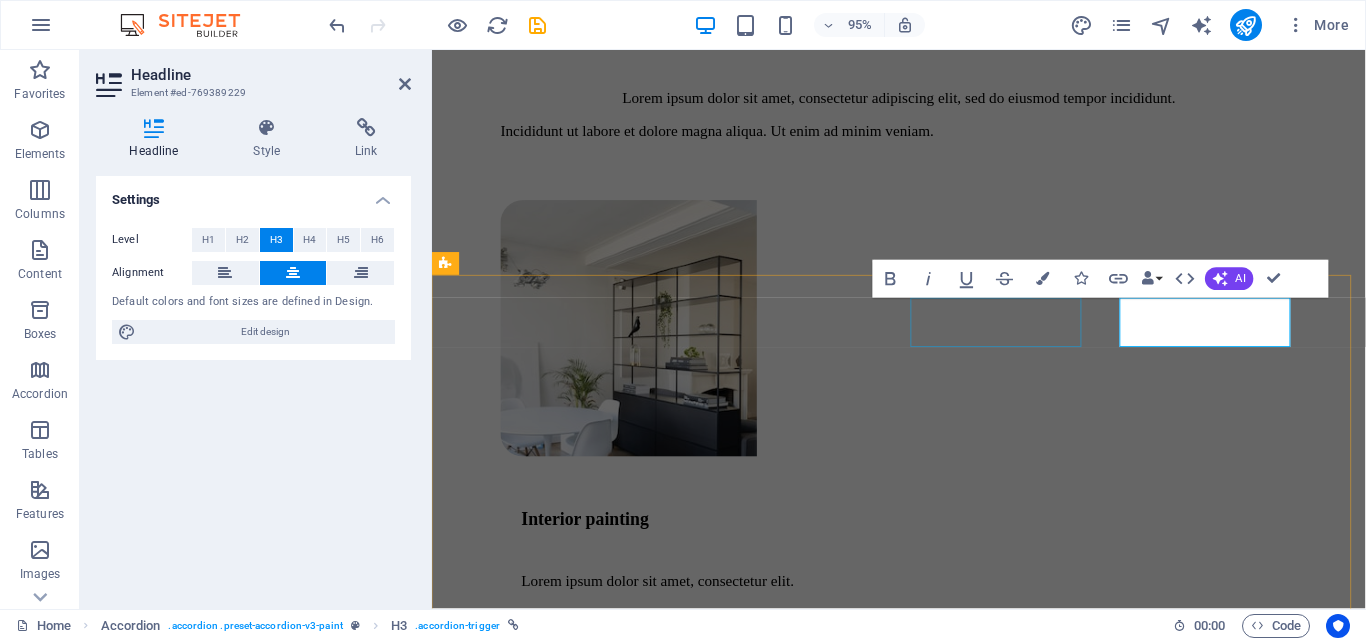 scroll, scrollTop: 2716, scrollLeft: 0, axis: vertical 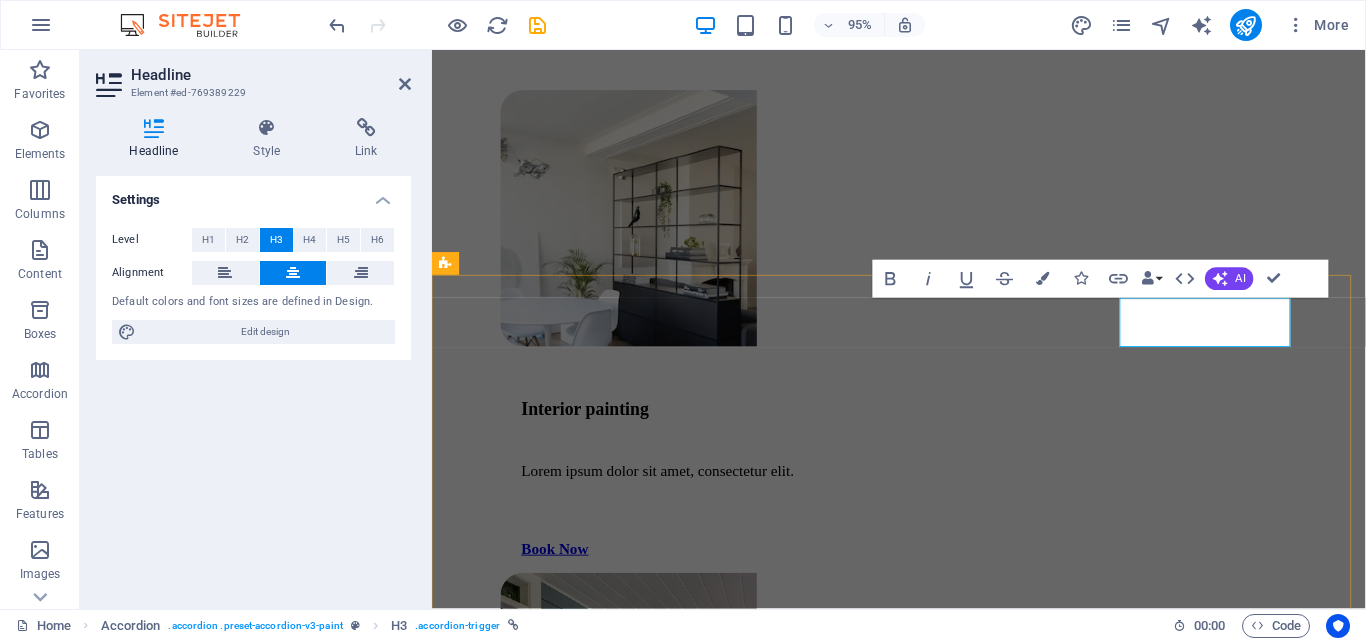 type 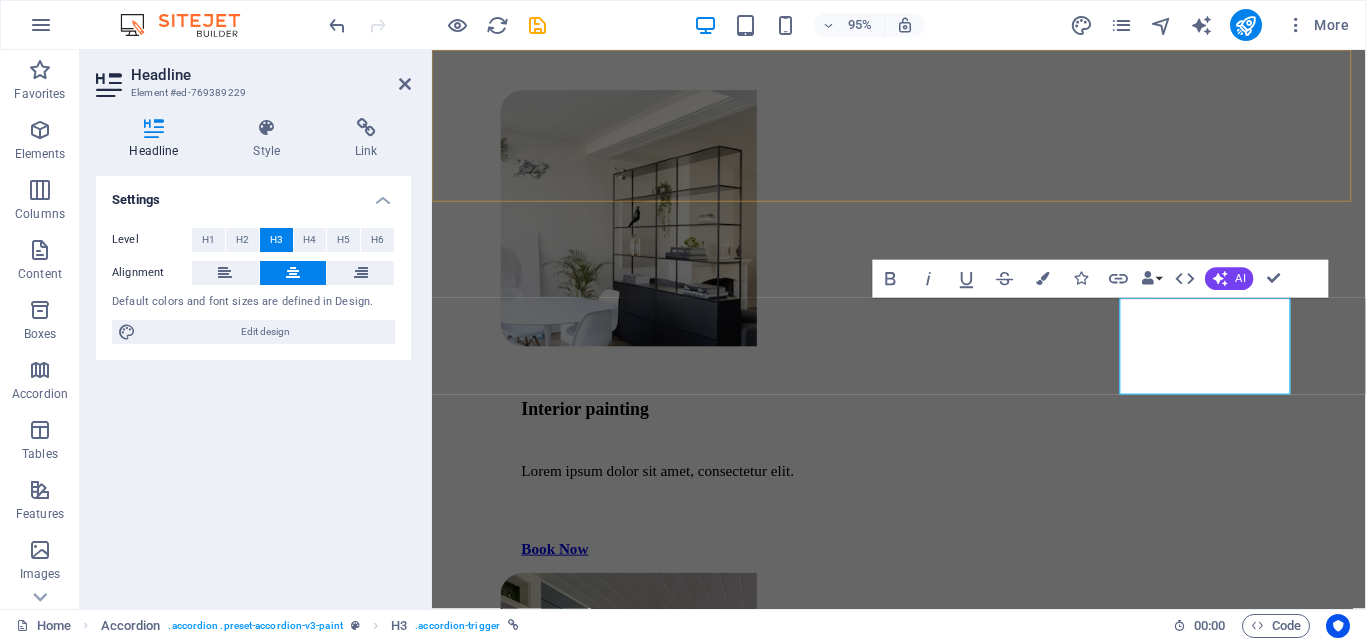 click on "About us Services Projects Contact" at bounding box center [923, -2529] 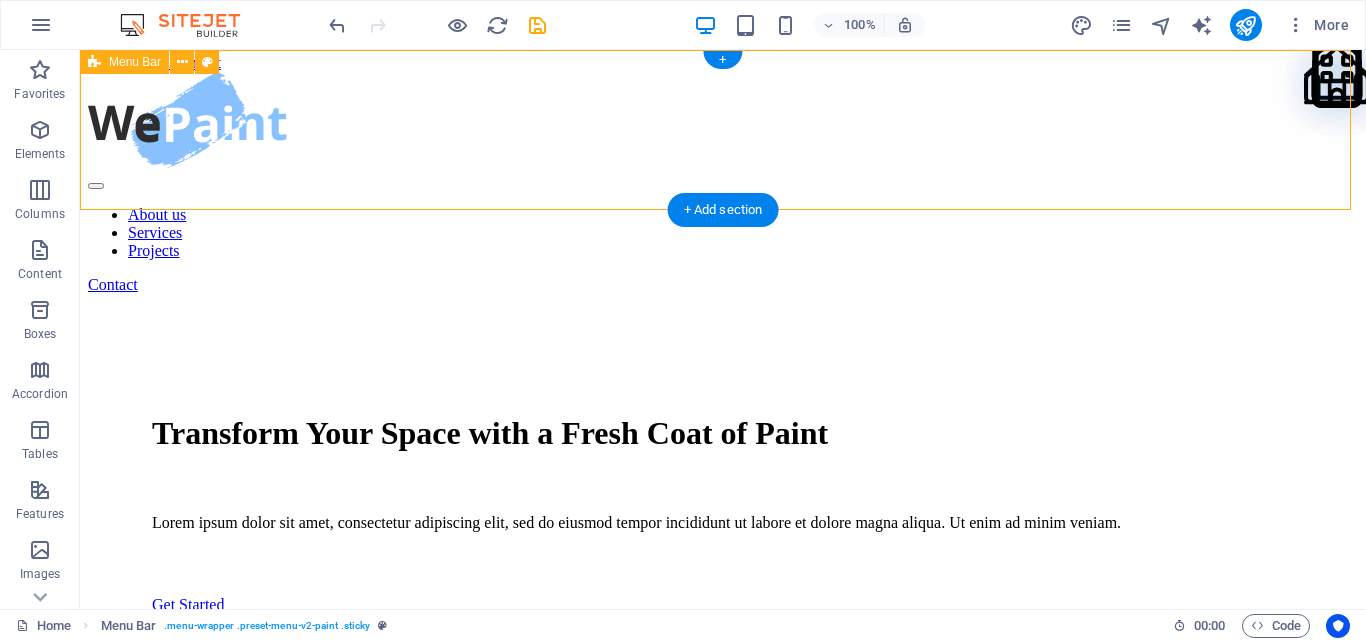 scroll, scrollTop: 0, scrollLeft: 0, axis: both 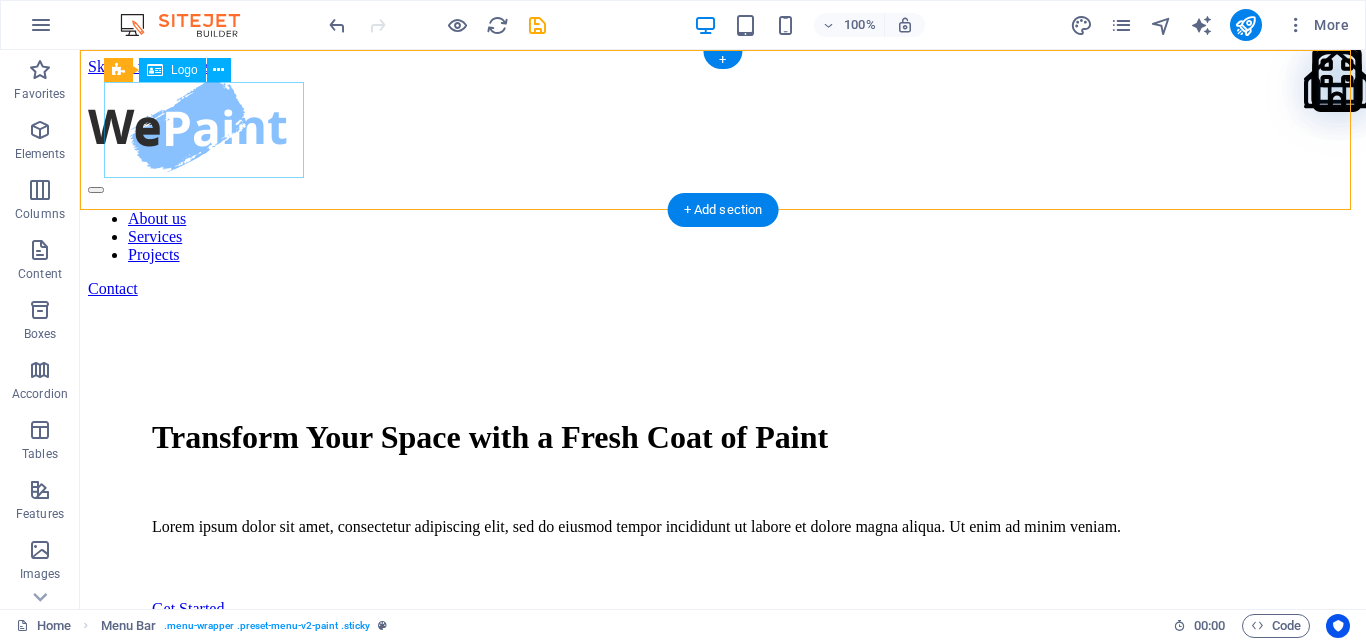 click at bounding box center [723, 126] 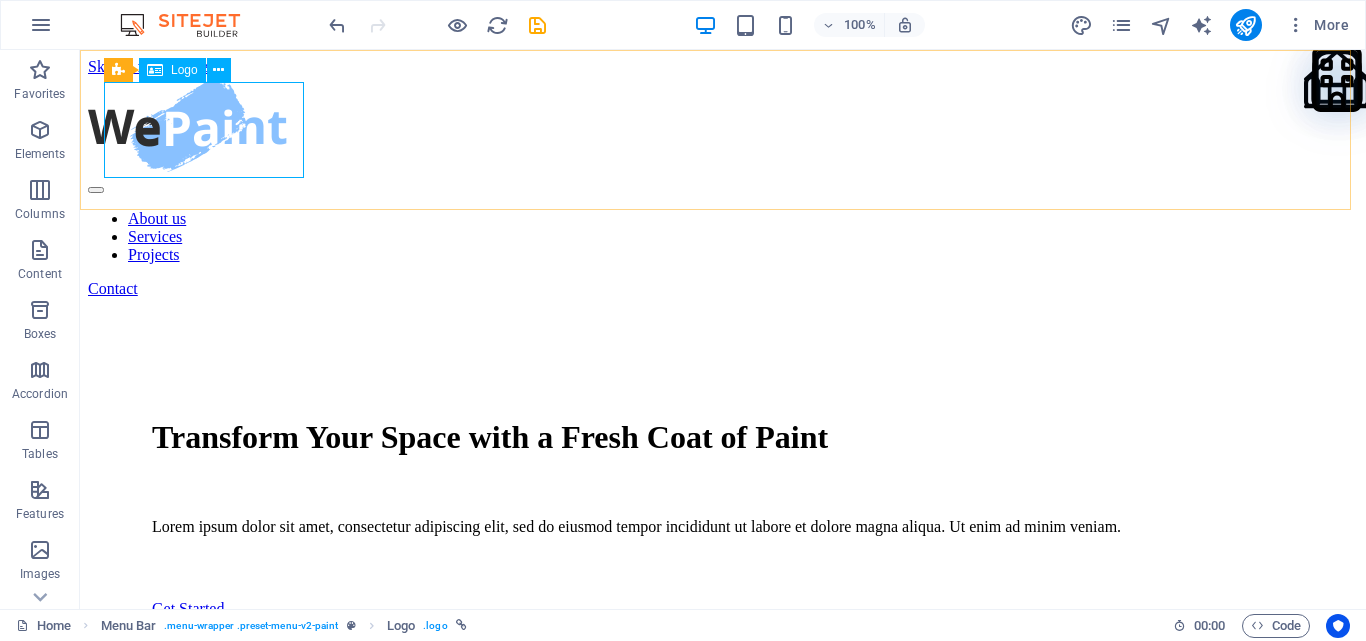 click on "Logo" at bounding box center (172, 70) 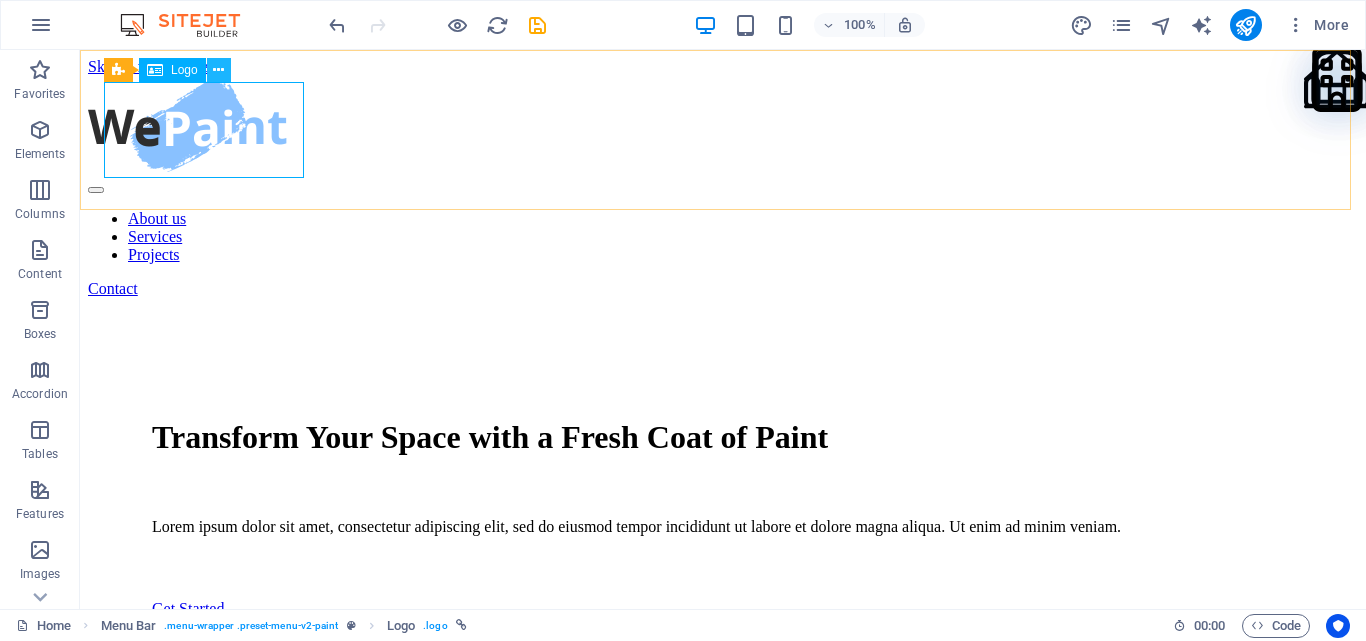 click at bounding box center [218, 70] 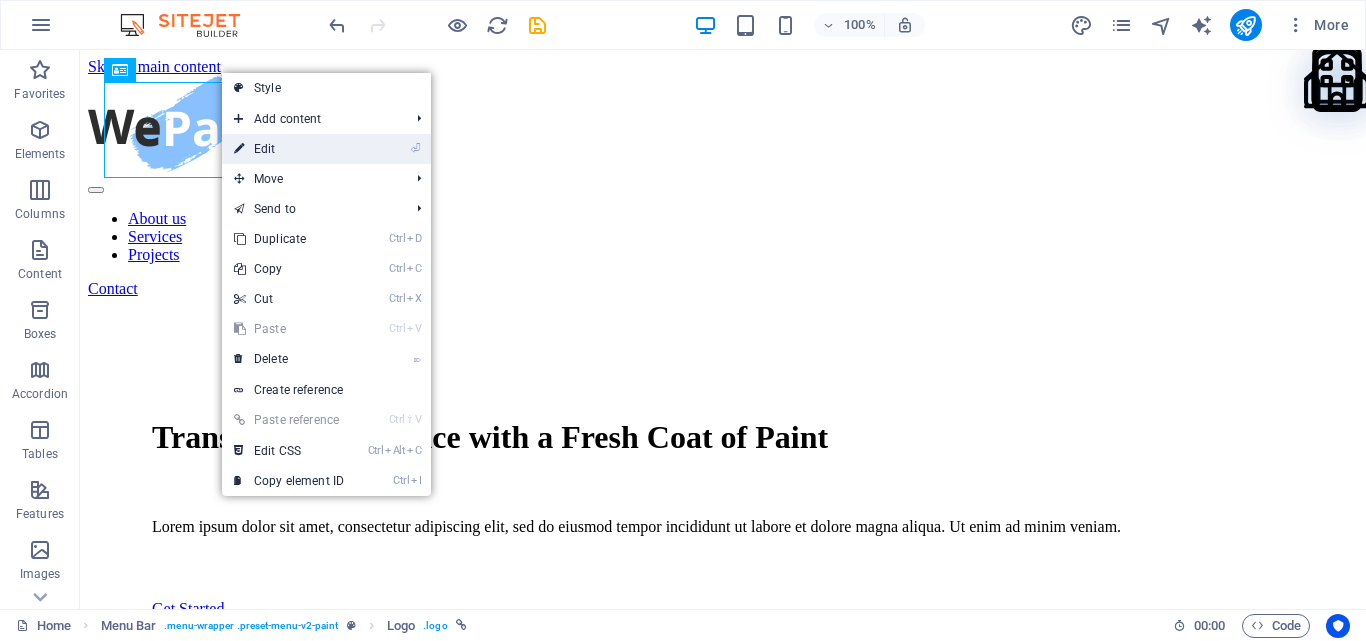 click on "⏎  Edit" at bounding box center [289, 149] 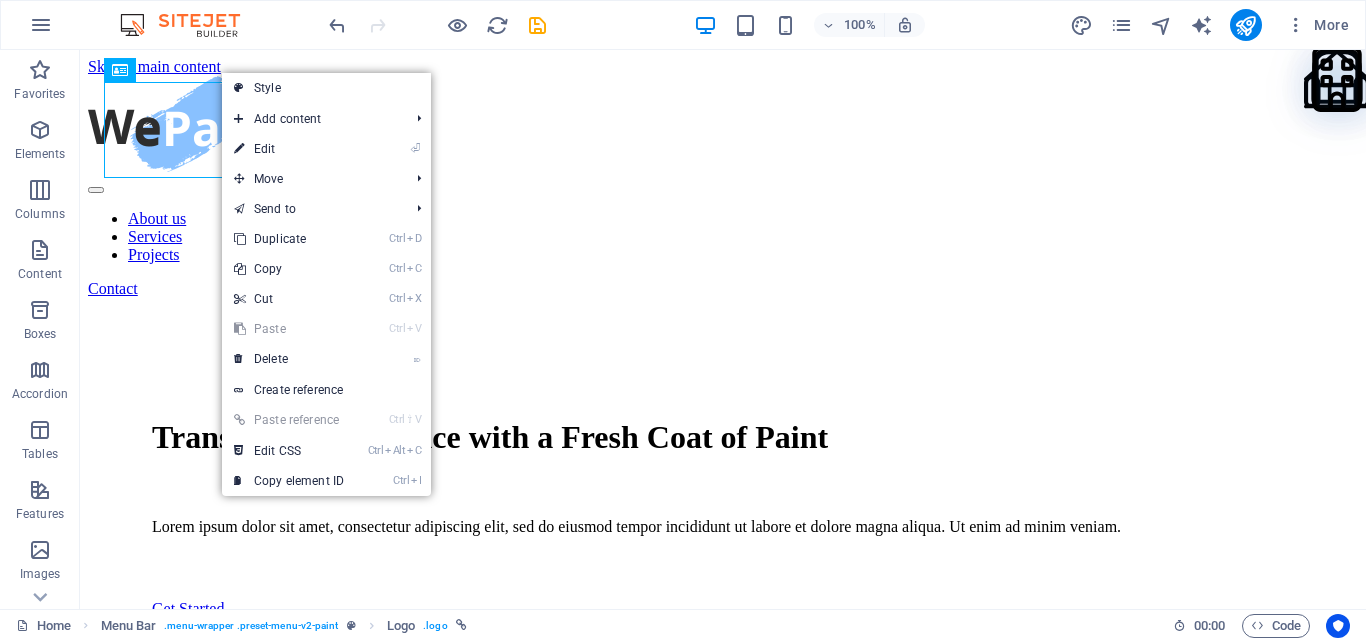 select on "px" 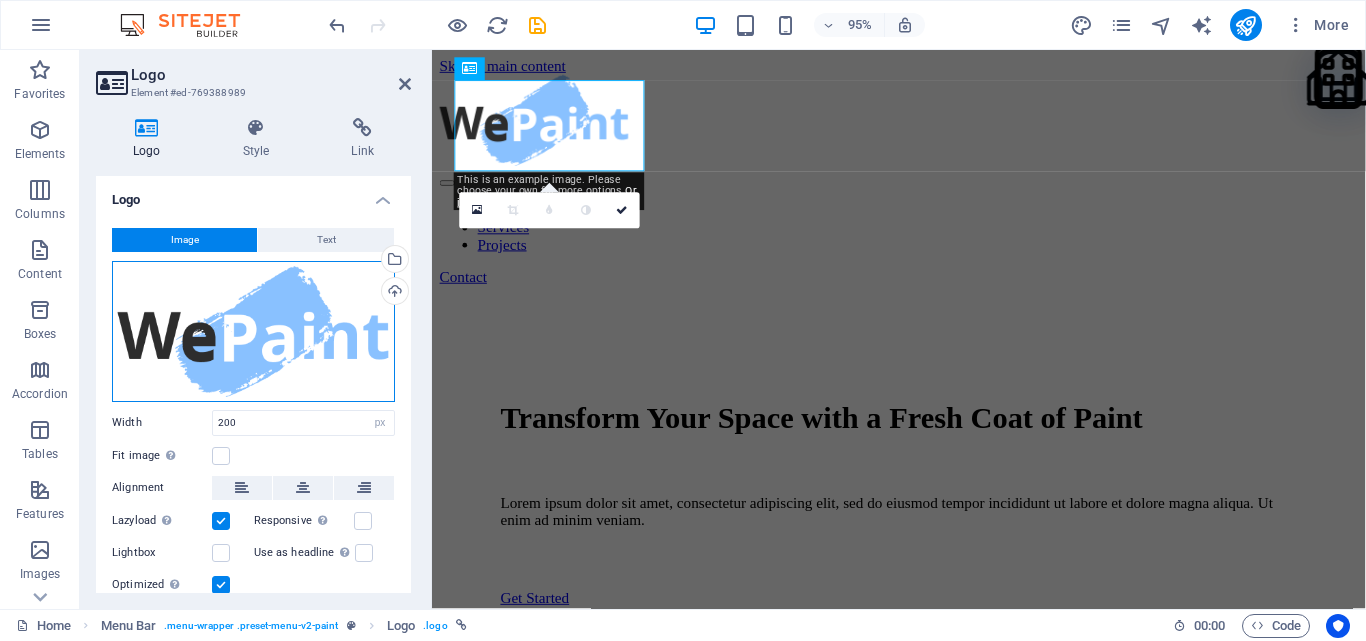 click on "Drag files here, click to choose files or select files from Files or our free stock photos & videos" at bounding box center (253, 331) 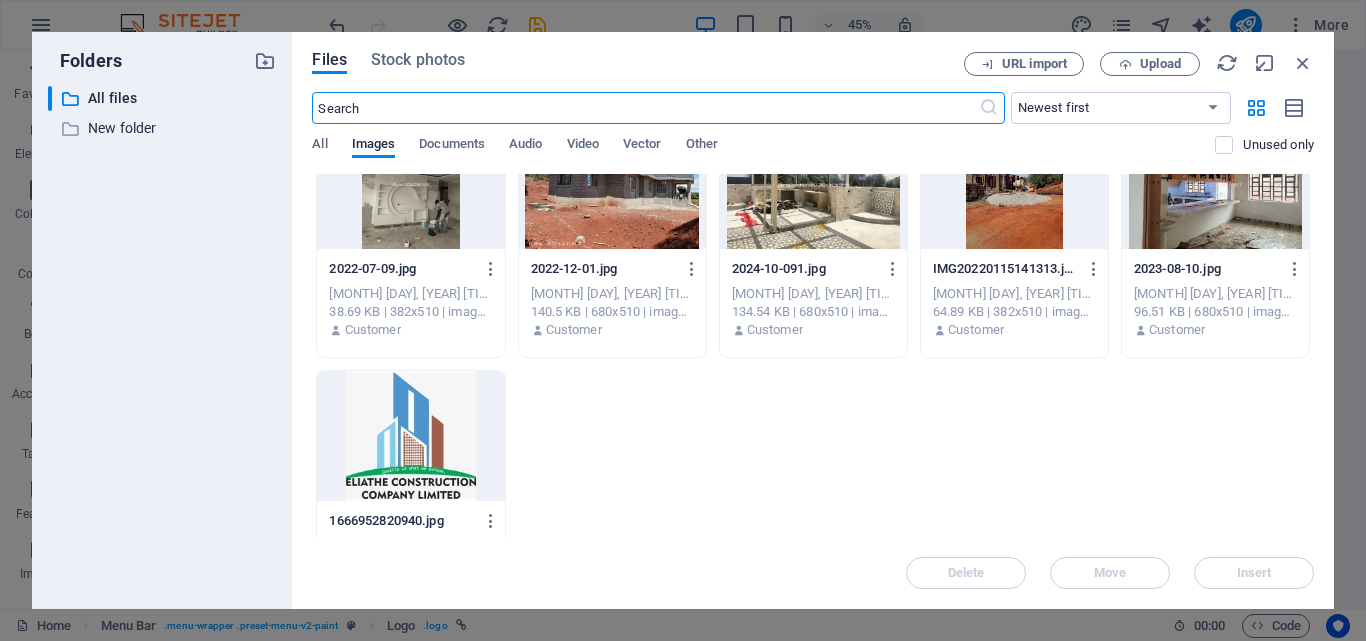 scroll, scrollTop: 381, scrollLeft: 0, axis: vertical 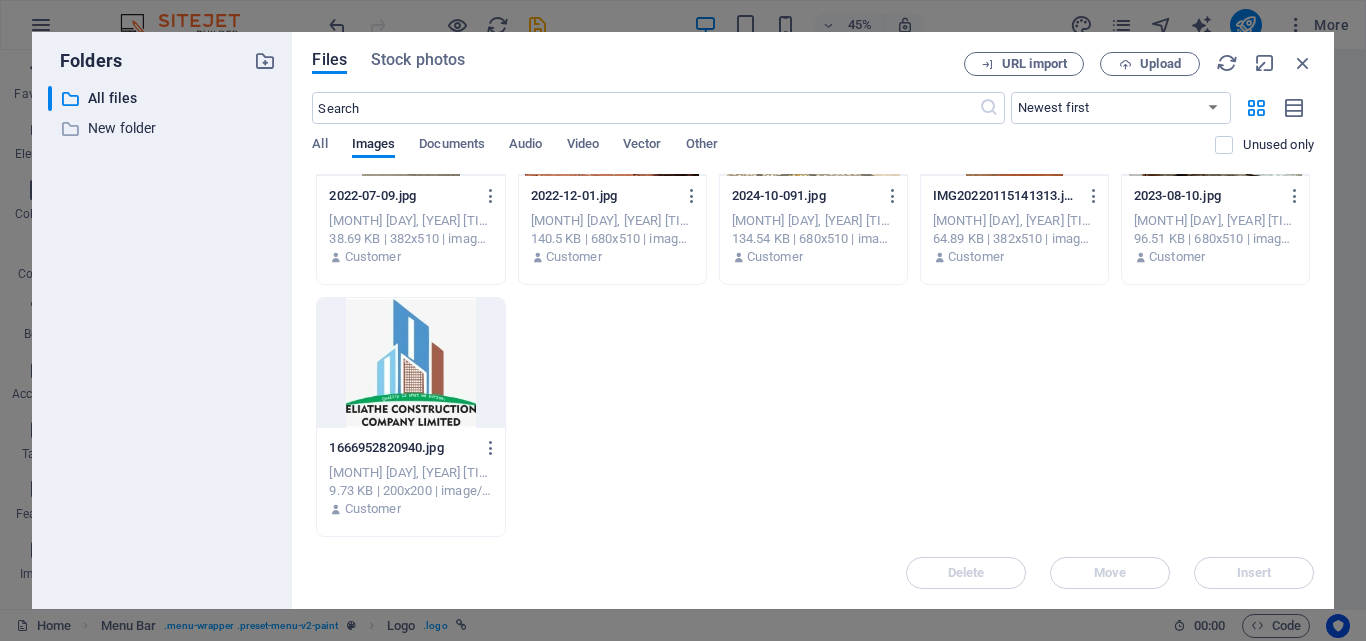 click at bounding box center (410, 363) 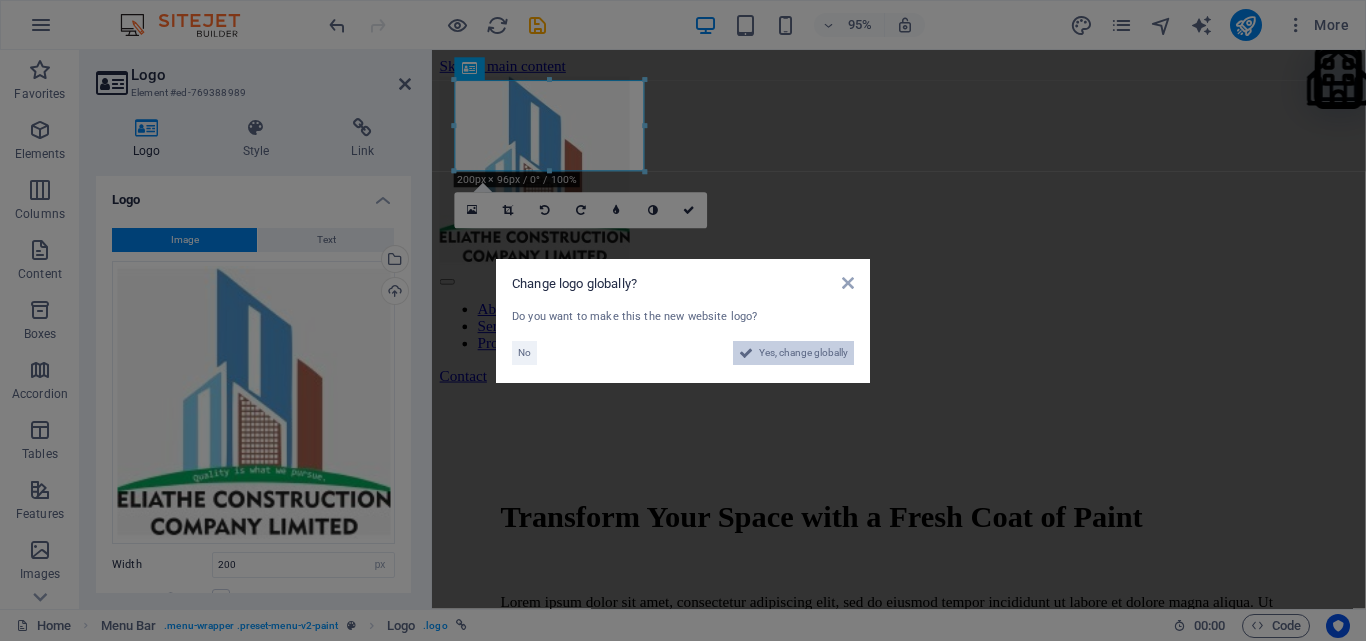 drag, startPoint x: 796, startPoint y: 356, endPoint x: 808, endPoint y: 693, distance: 337.2136 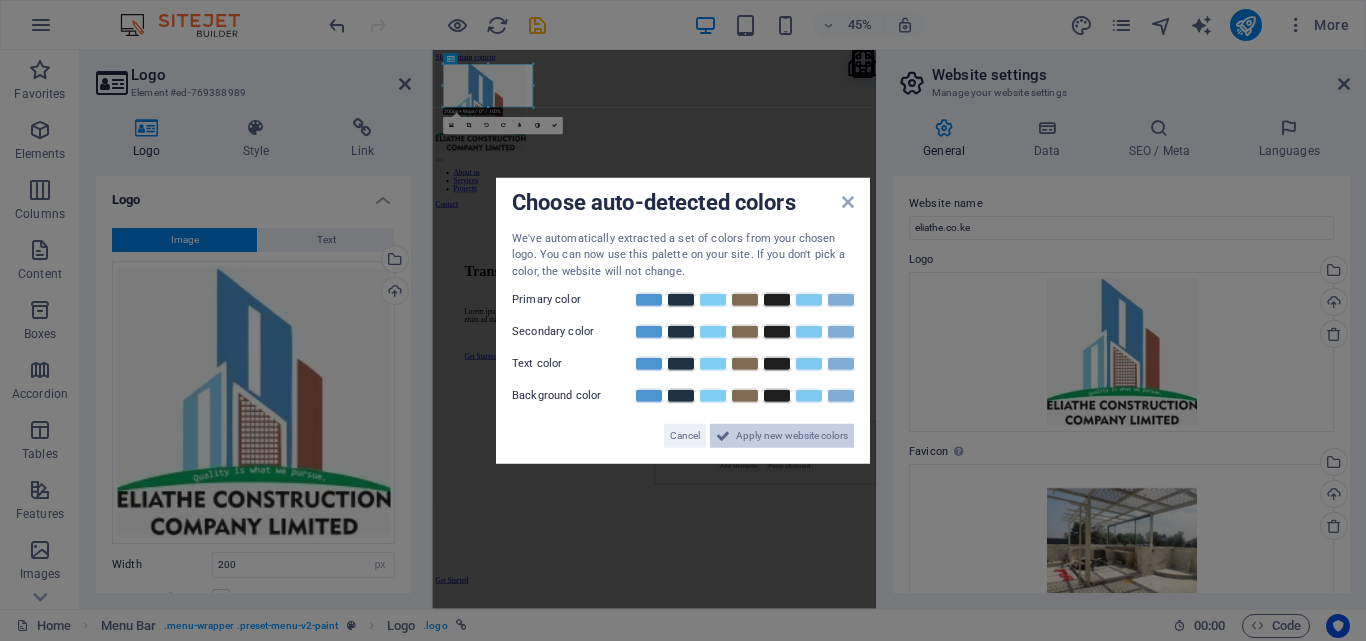 click on "Apply new website colors" at bounding box center (792, 436) 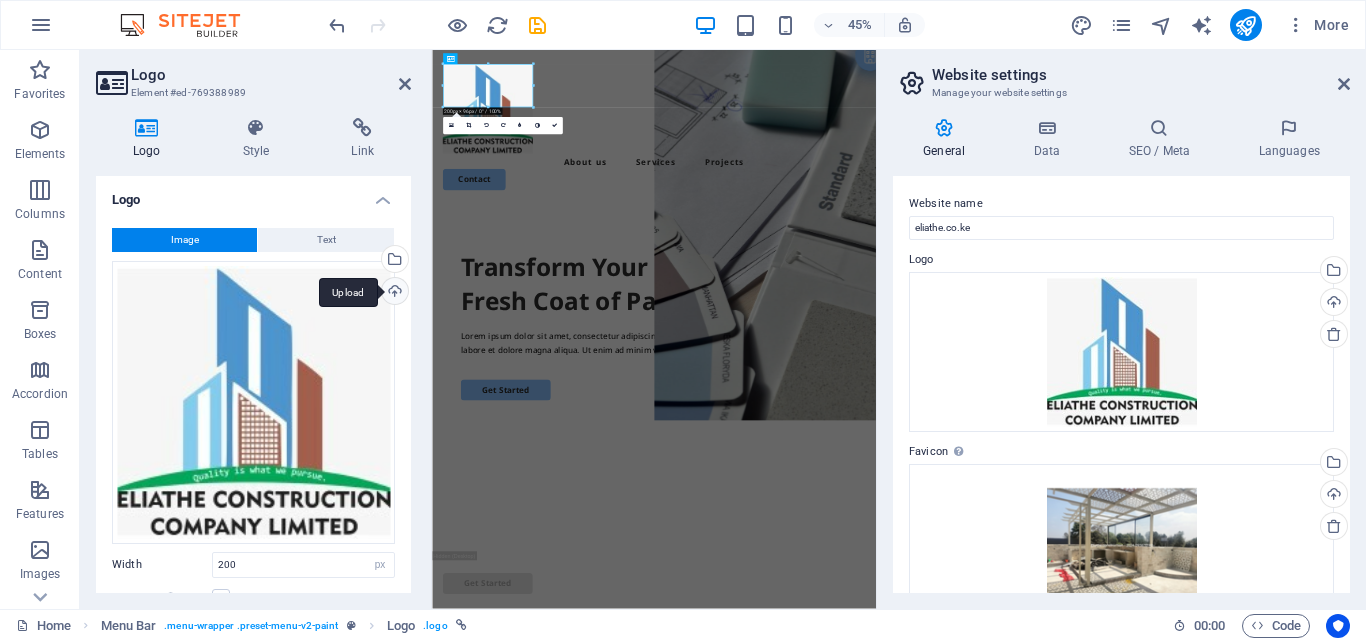 click on "Upload" at bounding box center (393, 293) 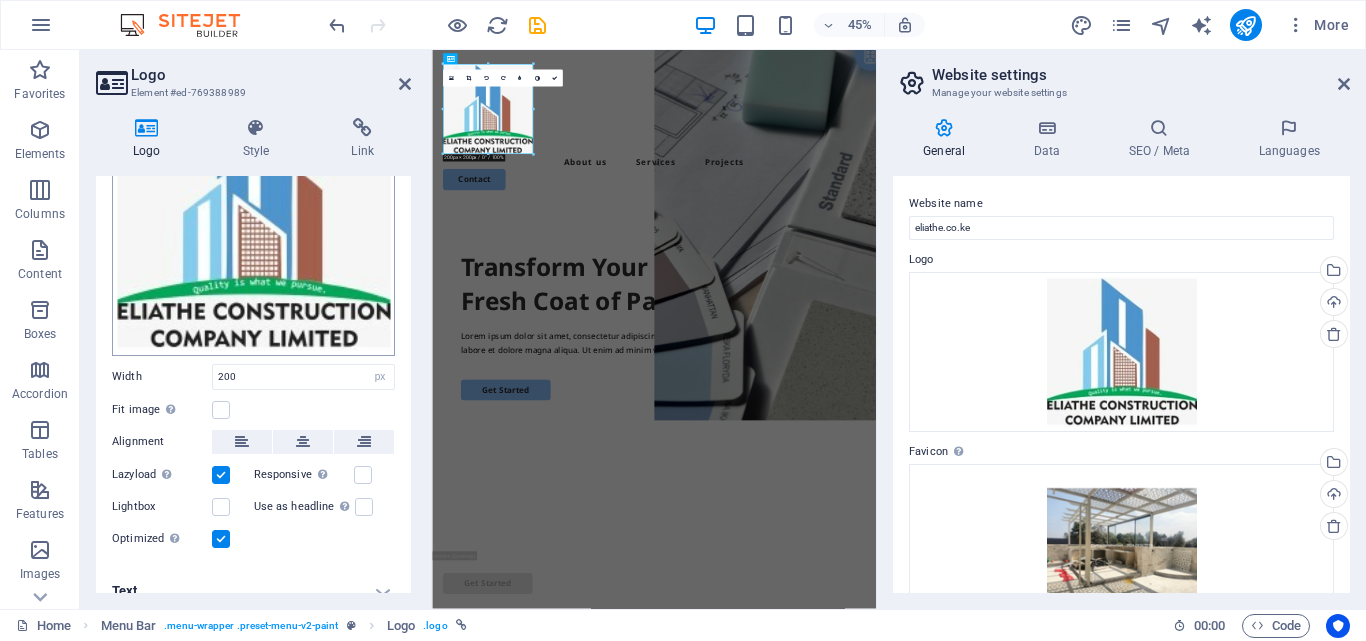 scroll, scrollTop: 200, scrollLeft: 0, axis: vertical 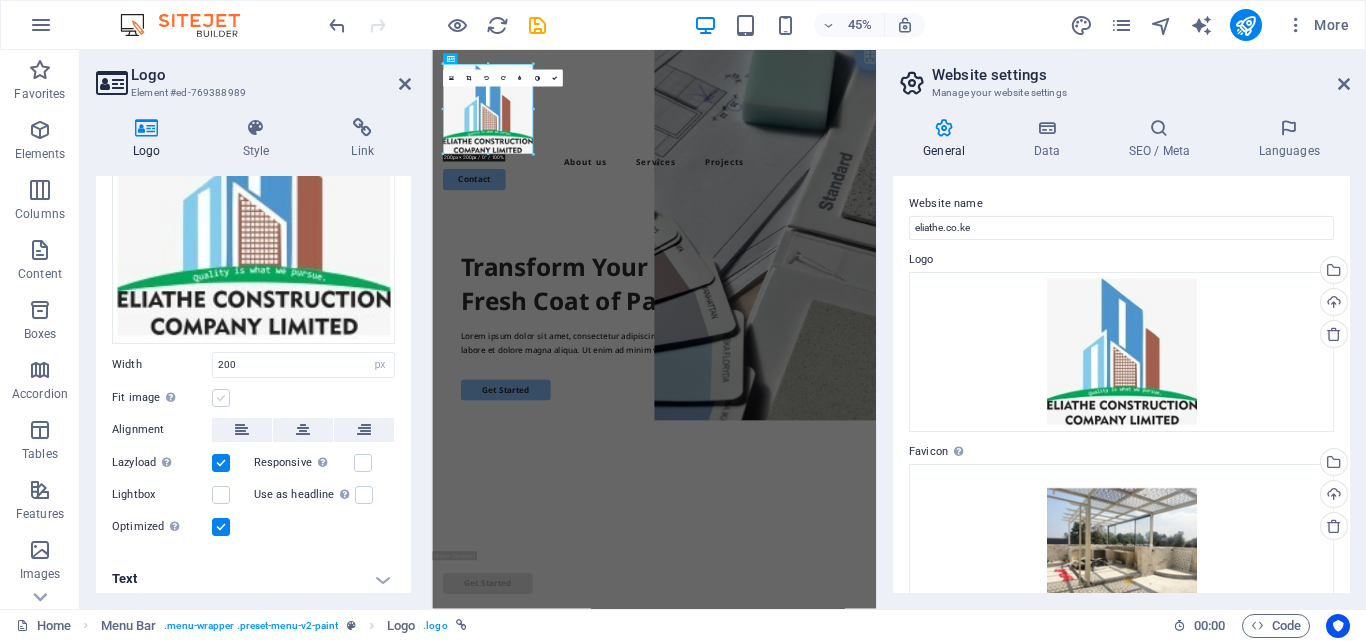 click at bounding box center (221, 398) 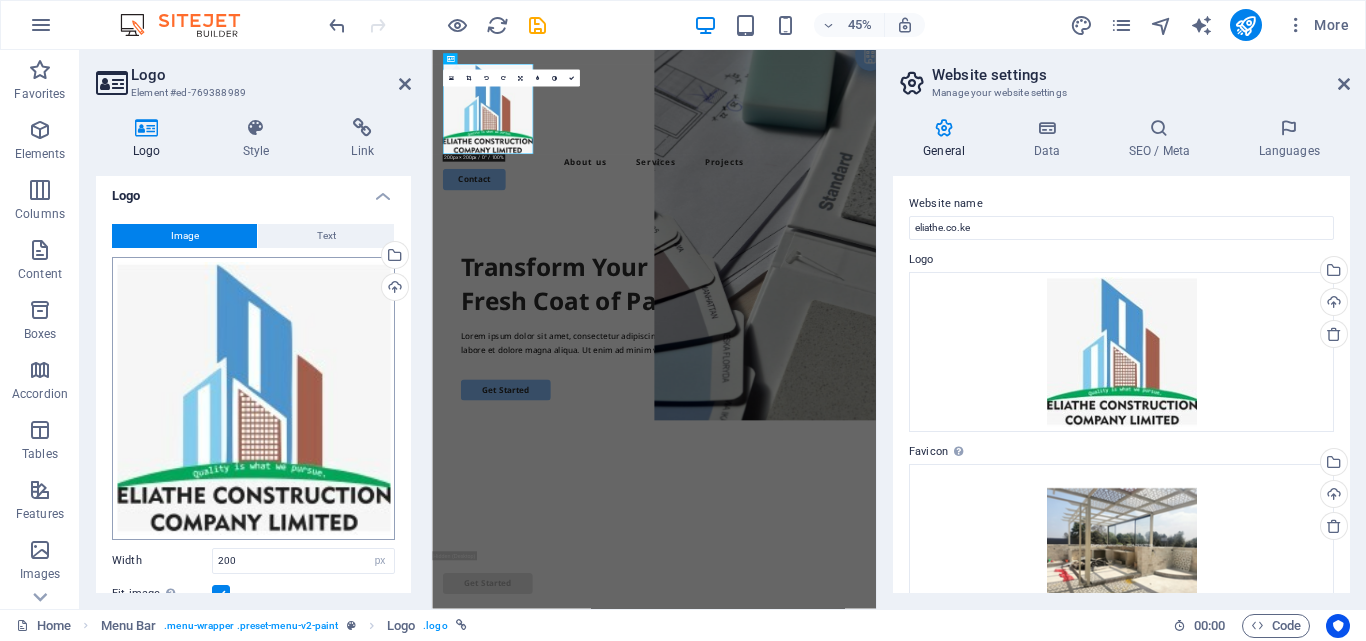 scroll, scrollTop: 0, scrollLeft: 0, axis: both 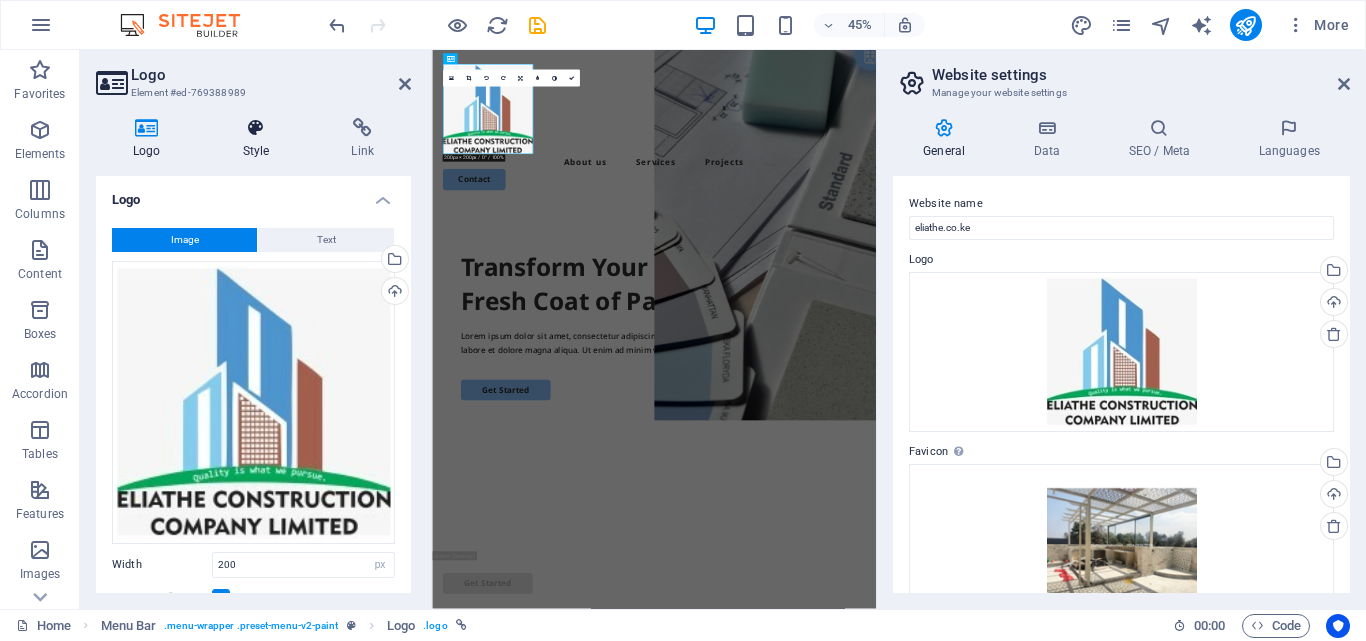 click on "Style" at bounding box center [260, 139] 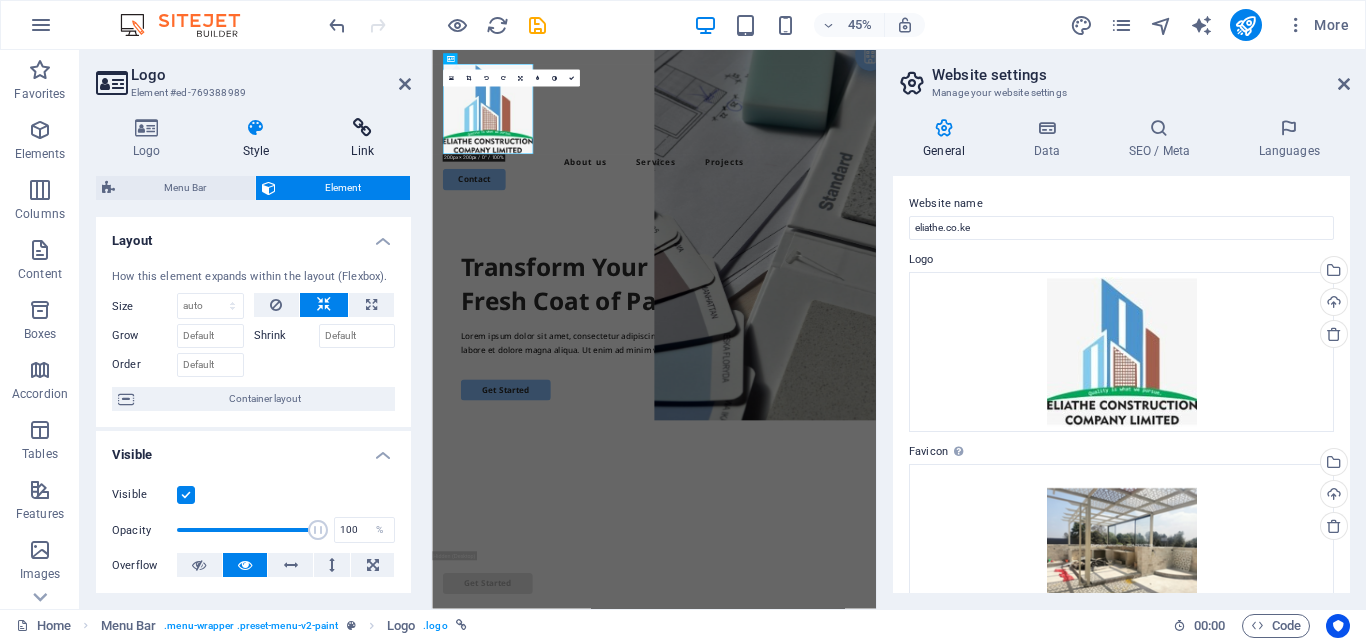 click at bounding box center [362, 128] 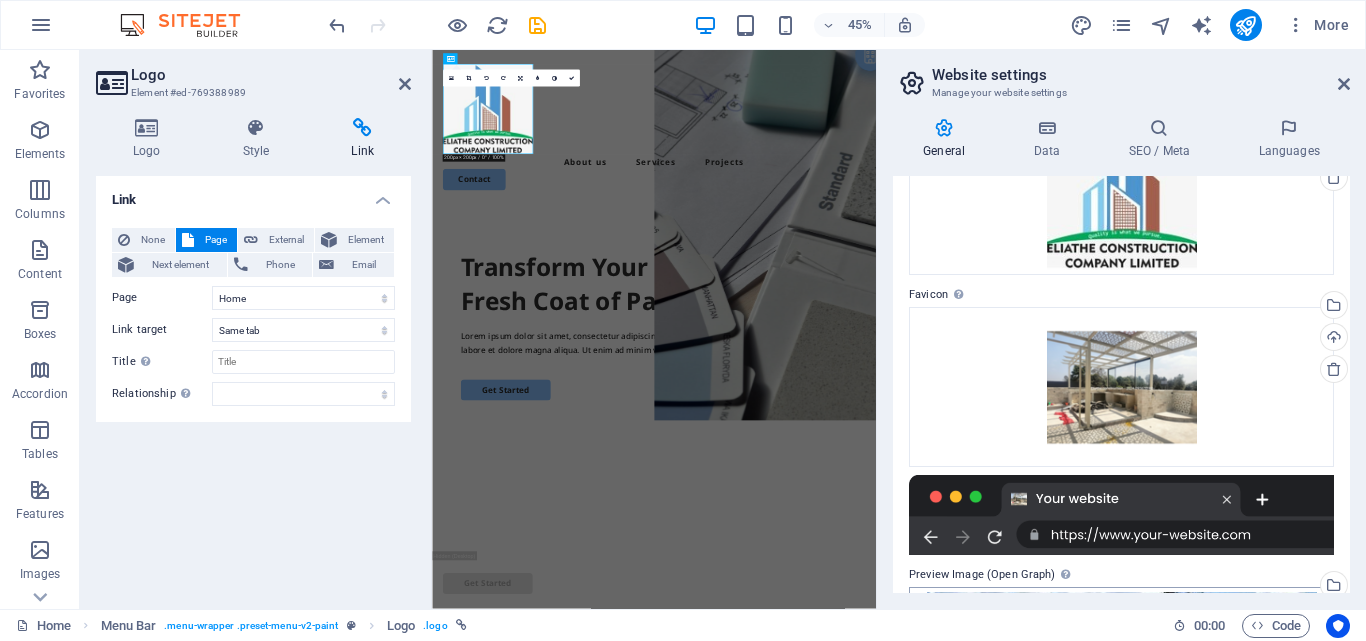 scroll, scrollTop: 0, scrollLeft: 0, axis: both 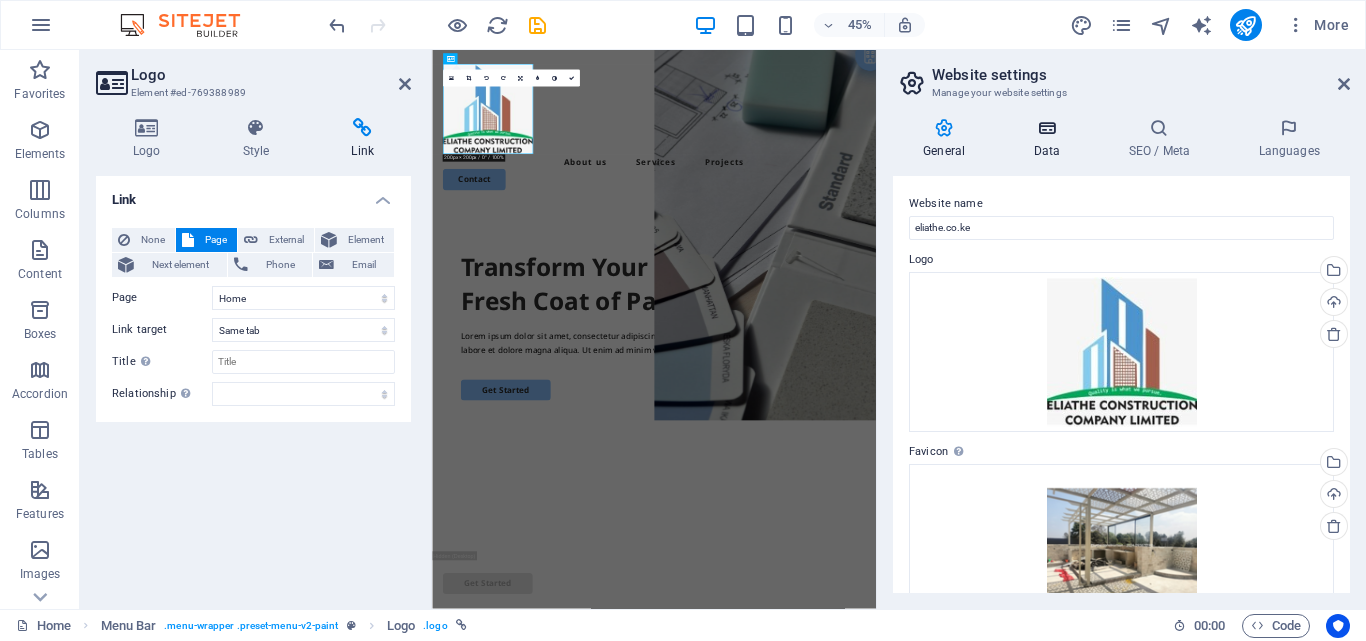 click at bounding box center (1046, 128) 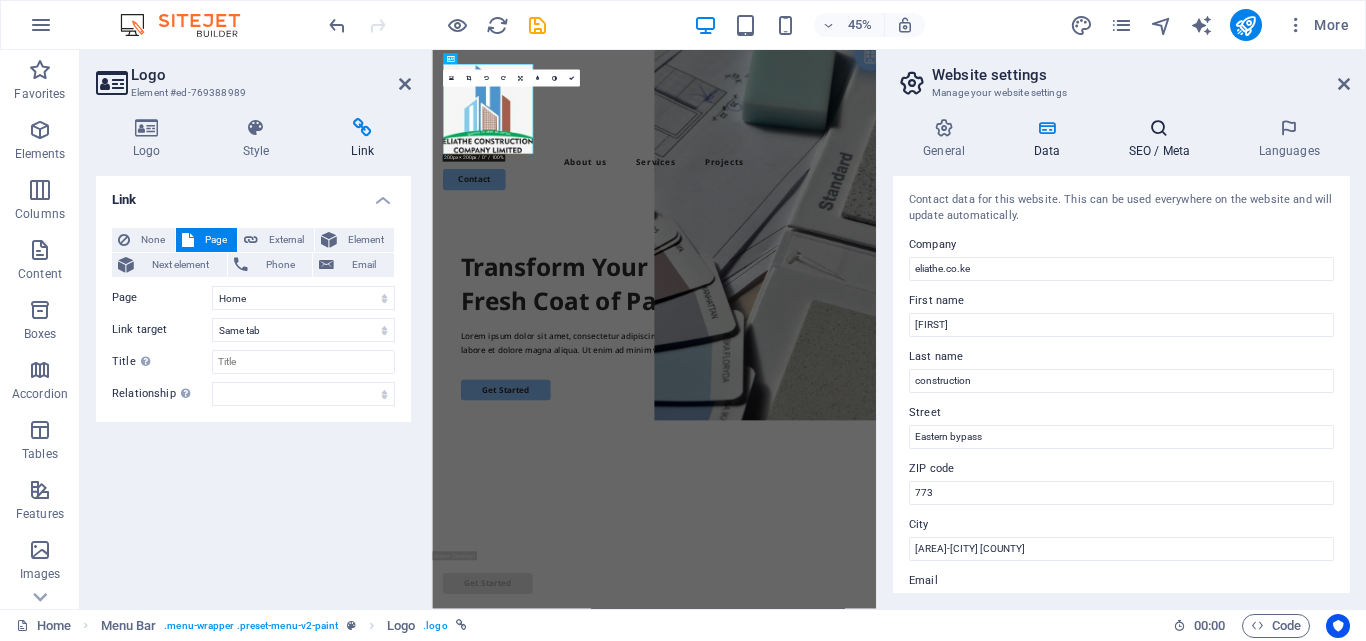 click on "SEO / Meta" at bounding box center (1163, 139) 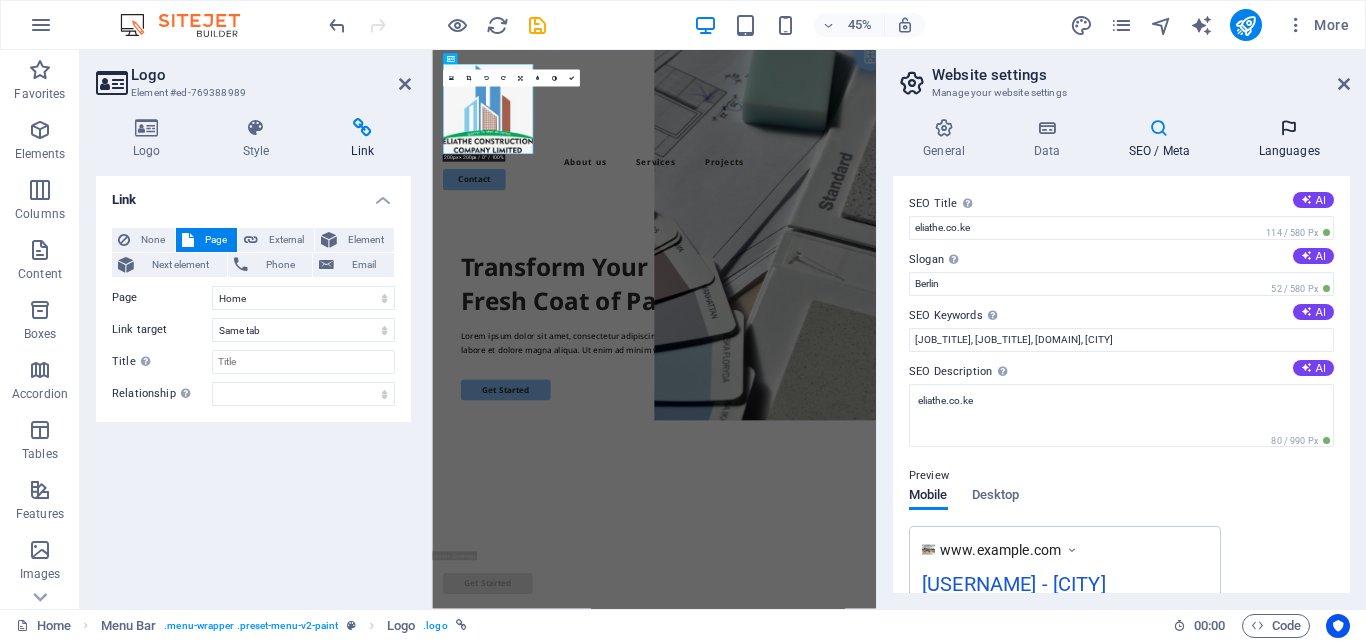 click at bounding box center [1289, 128] 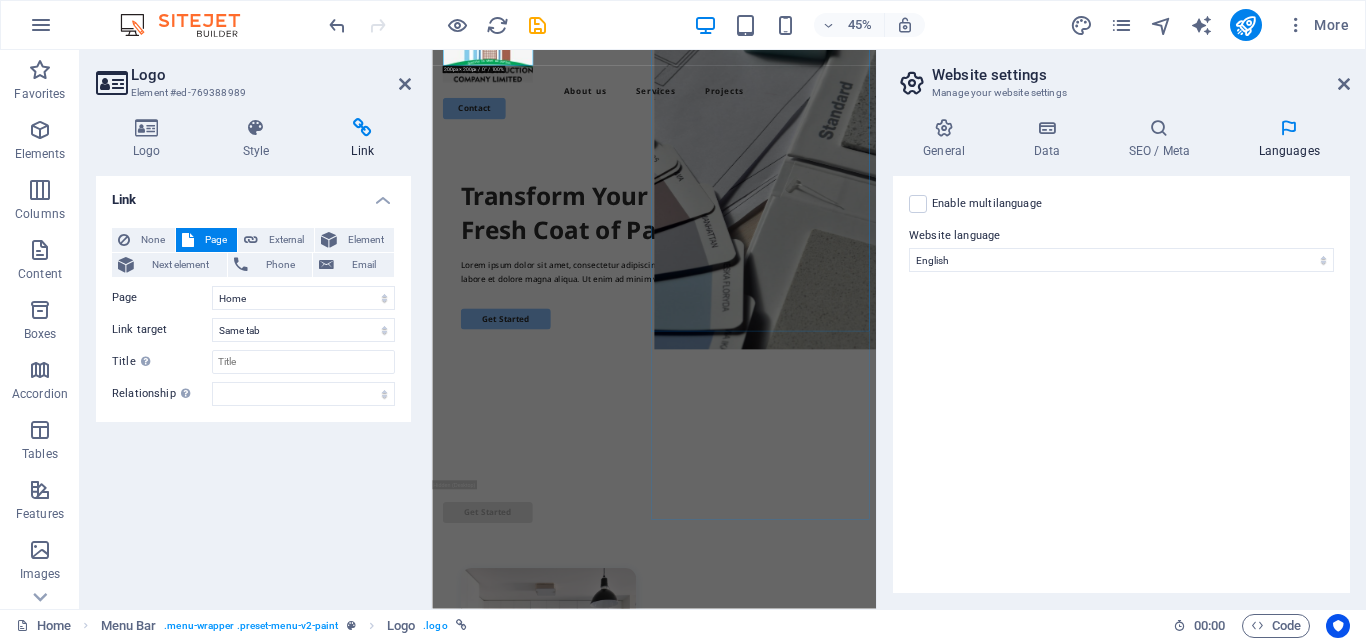 scroll, scrollTop: 200, scrollLeft: 0, axis: vertical 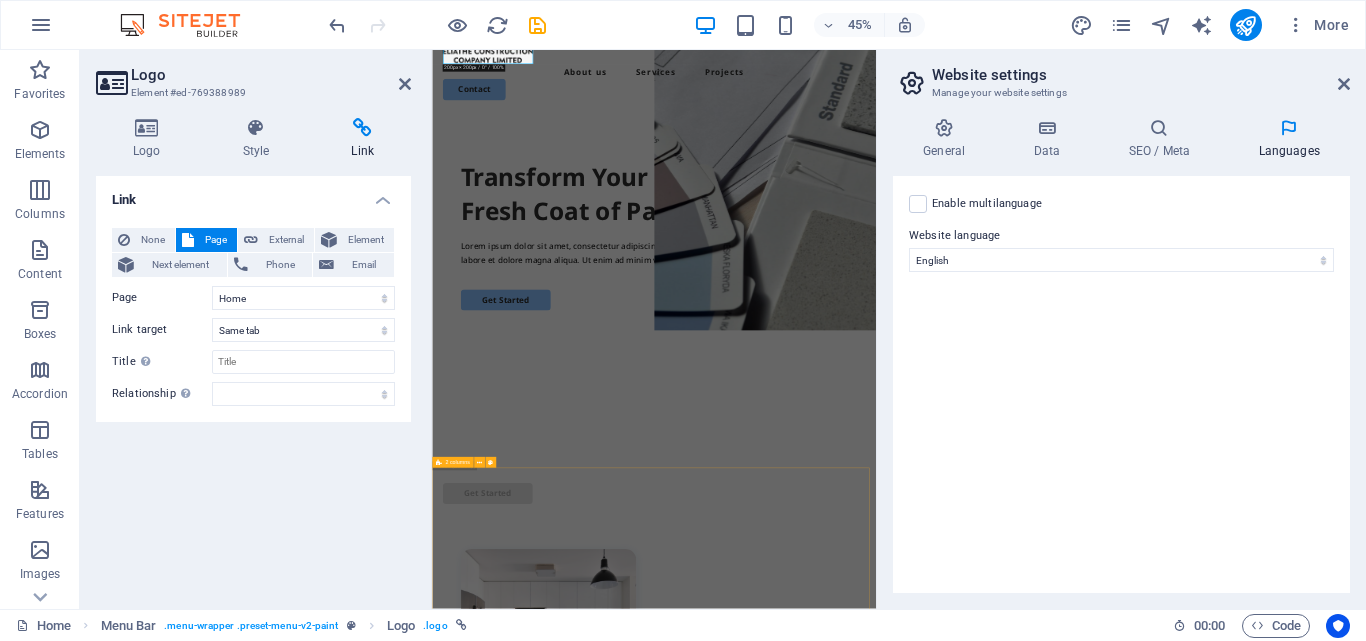 click on "Transform Your Space with a Fresh Coat of Paint Lorem ipsum dolor sit amet, consectetur adipiscing elit, sed do eiusmod tempor incididunt ut labore et dolore magna aliqua. Ut enim ad minim veniam. Get Started" at bounding box center (925, 579) 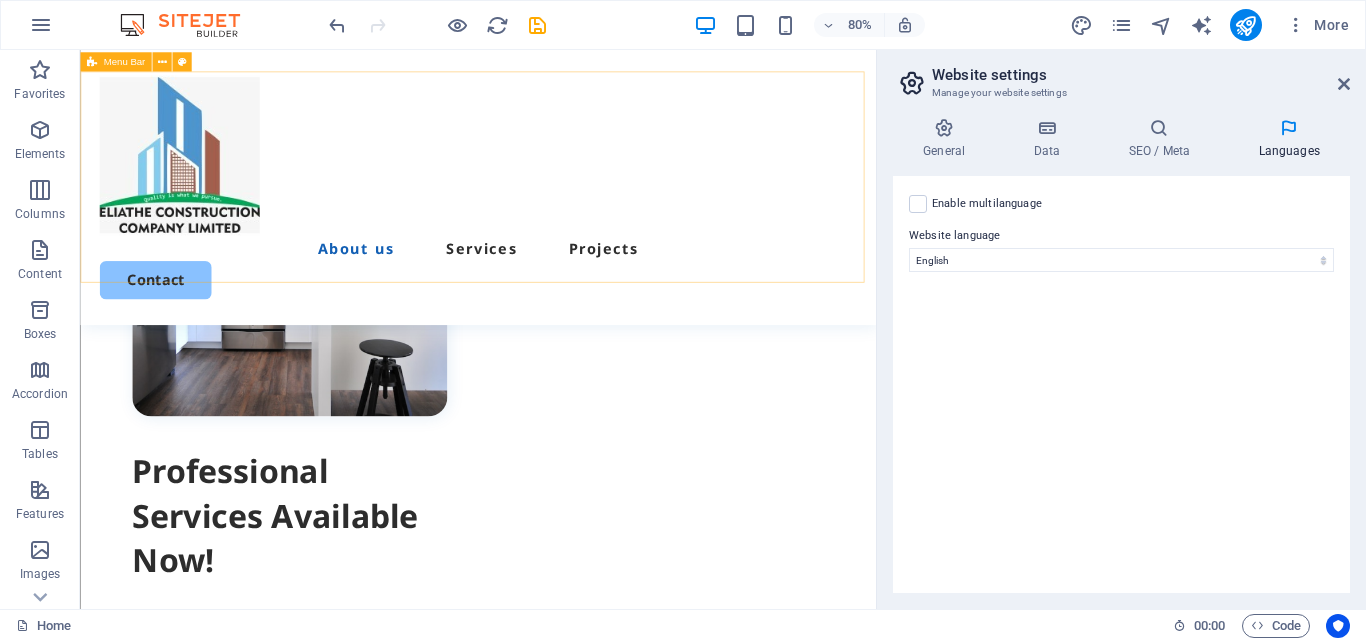 scroll, scrollTop: 700, scrollLeft: 0, axis: vertical 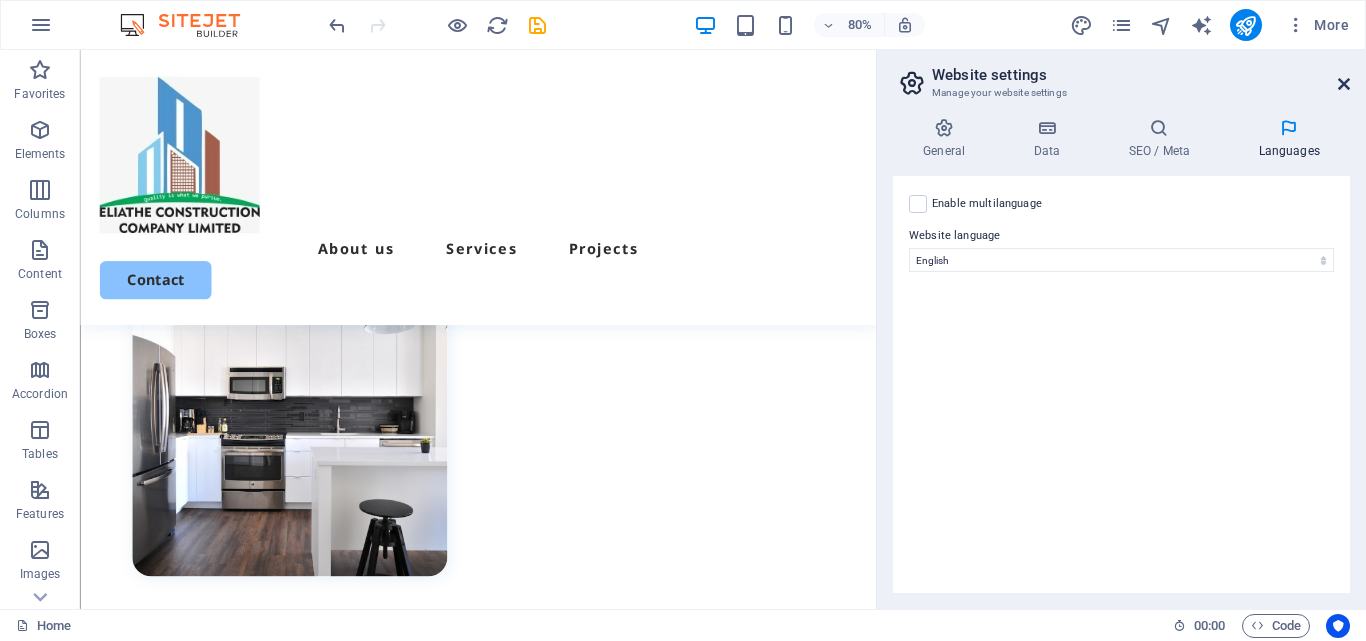 click at bounding box center [1344, 84] 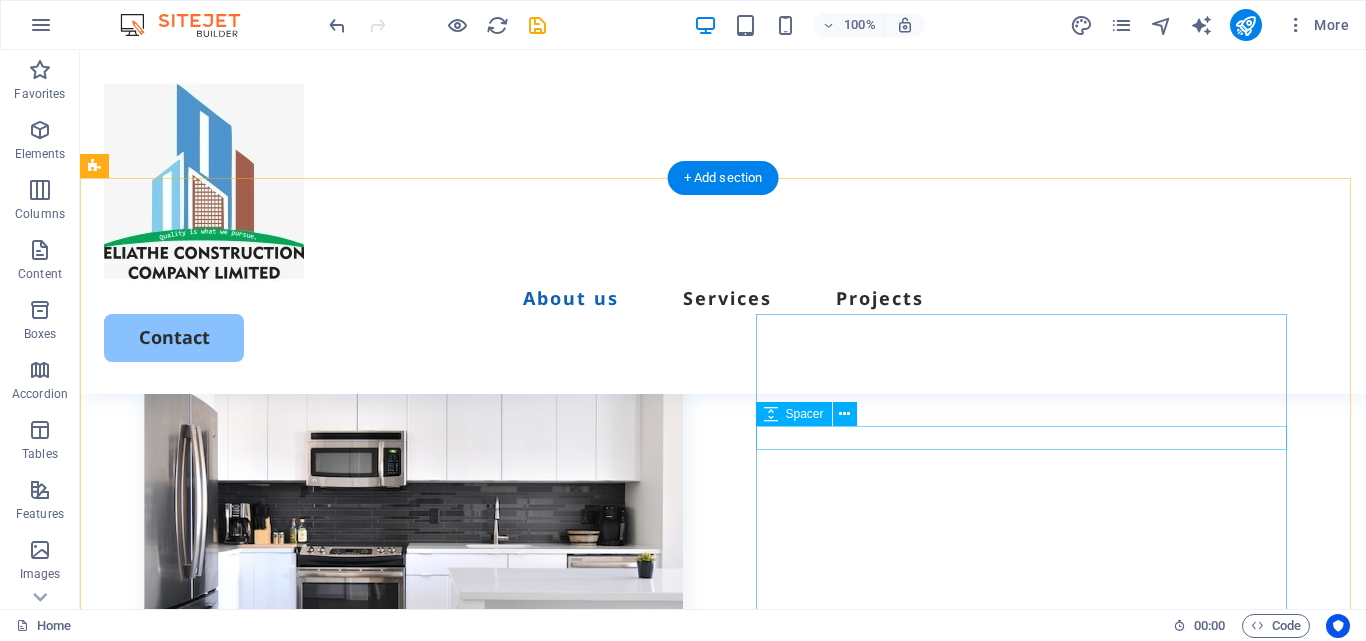 scroll, scrollTop: 708, scrollLeft: 0, axis: vertical 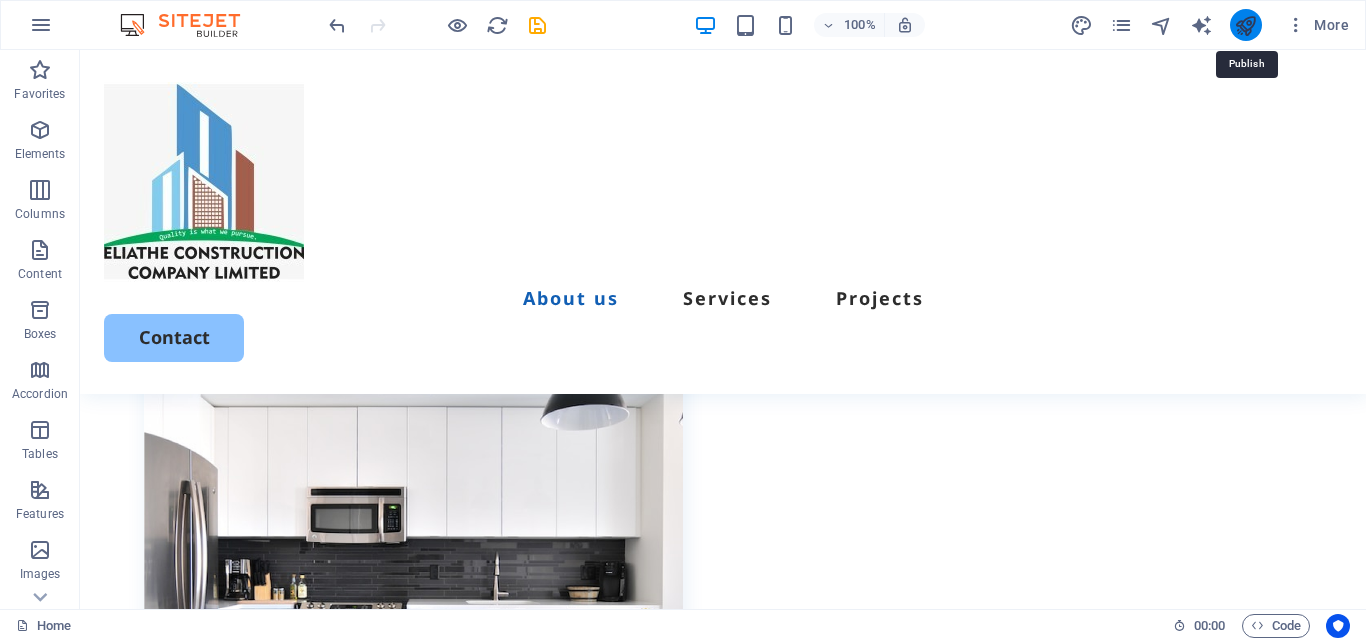 click at bounding box center (1245, 25) 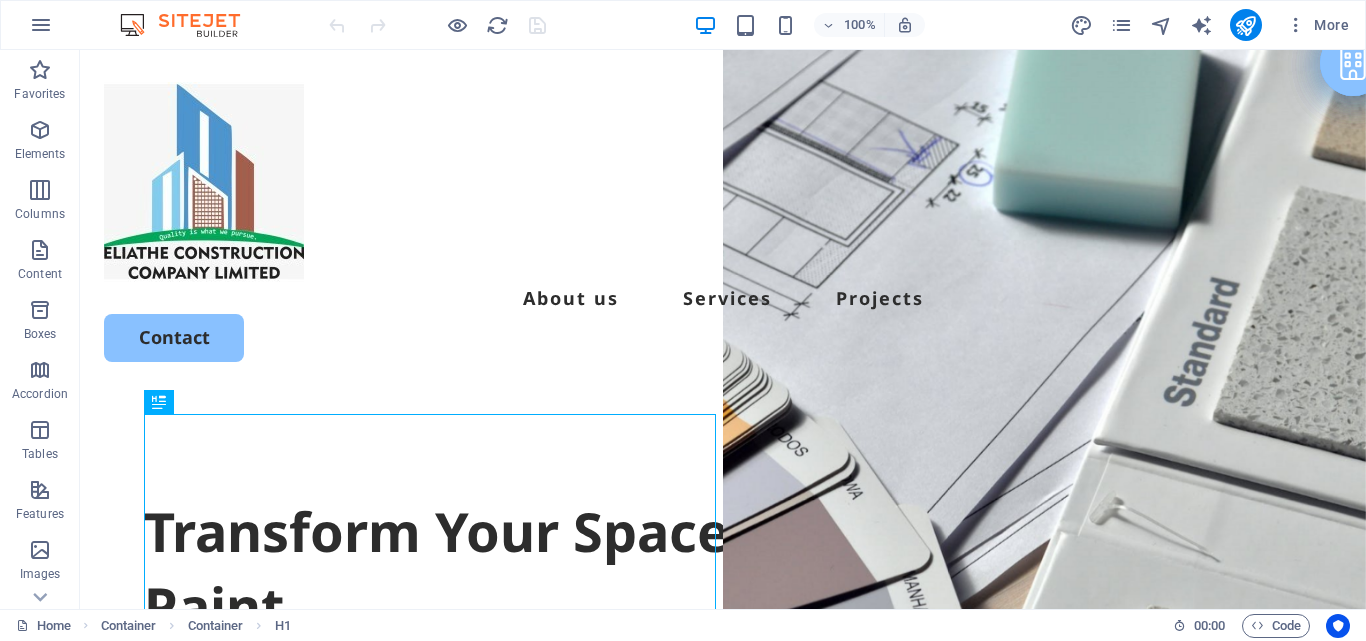 scroll, scrollTop: 0, scrollLeft: 0, axis: both 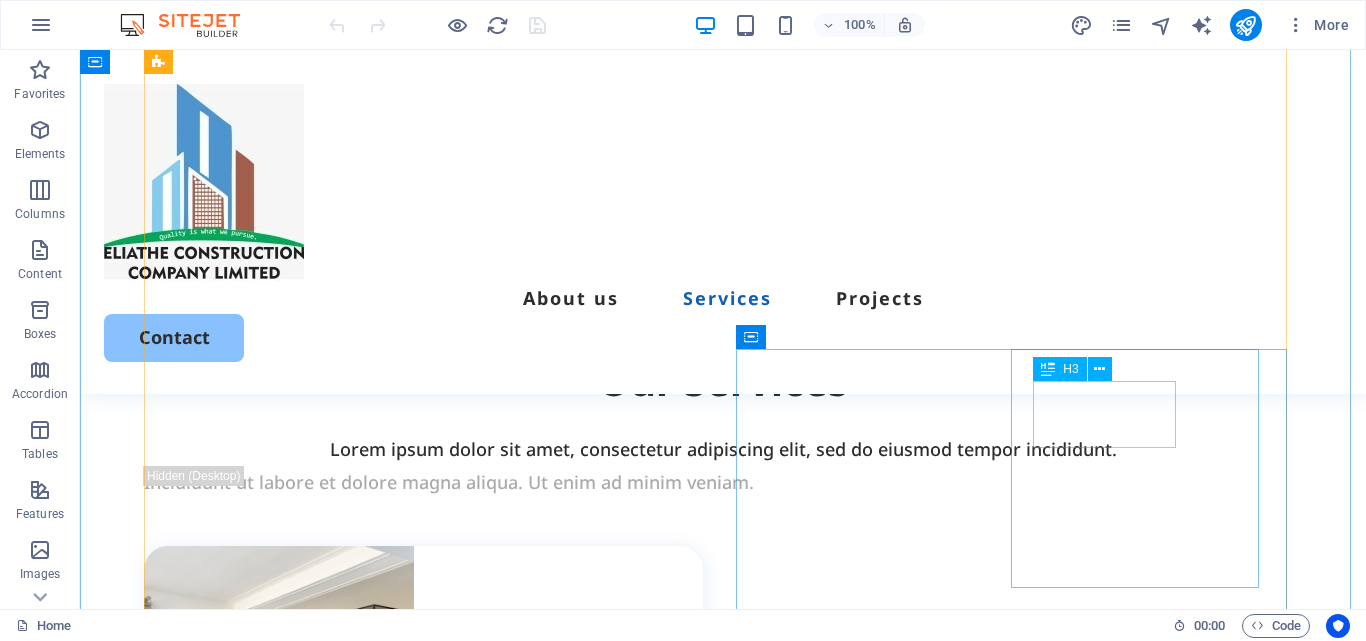 click on "Commercial painting" at bounding box center (434, 2252) 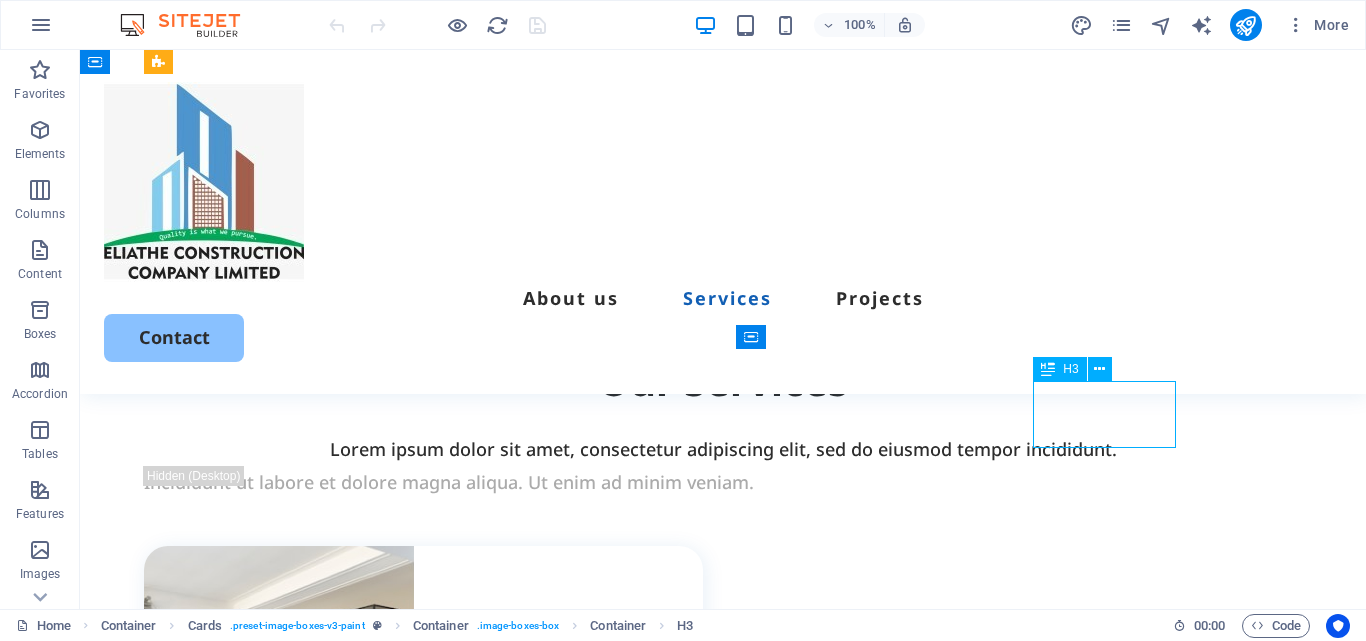 click on "Commercial painting" at bounding box center [434, 2252] 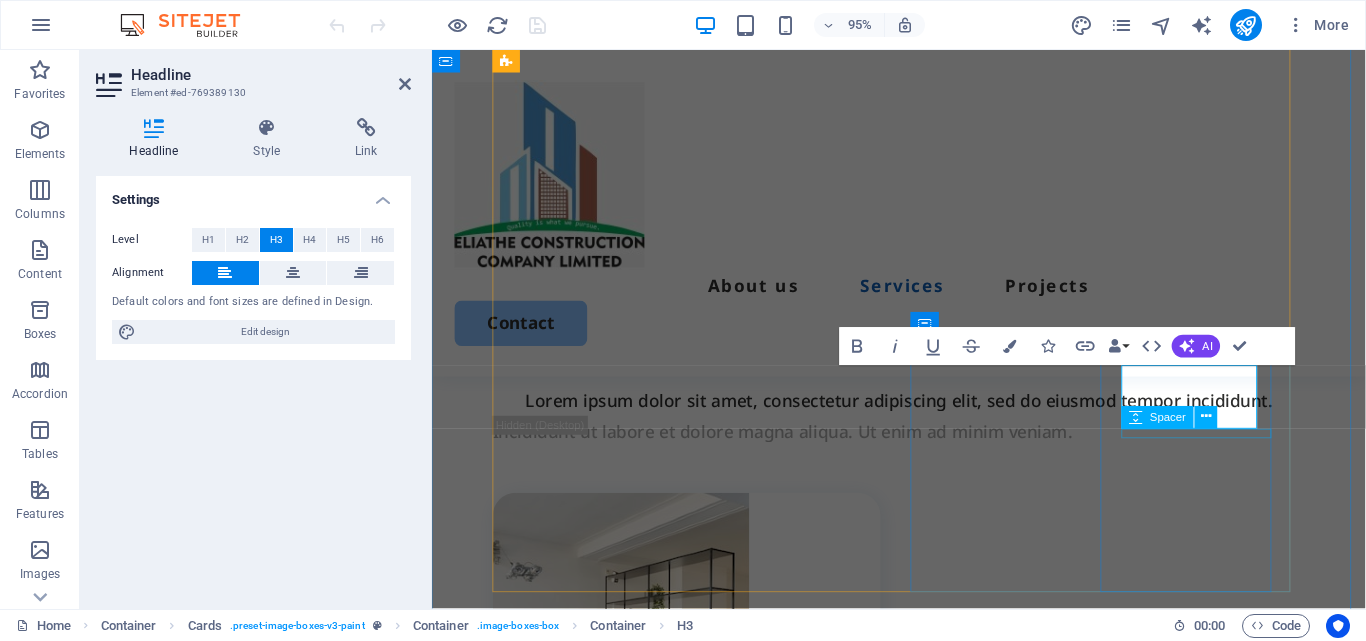 scroll, scrollTop: 2014, scrollLeft: 0, axis: vertical 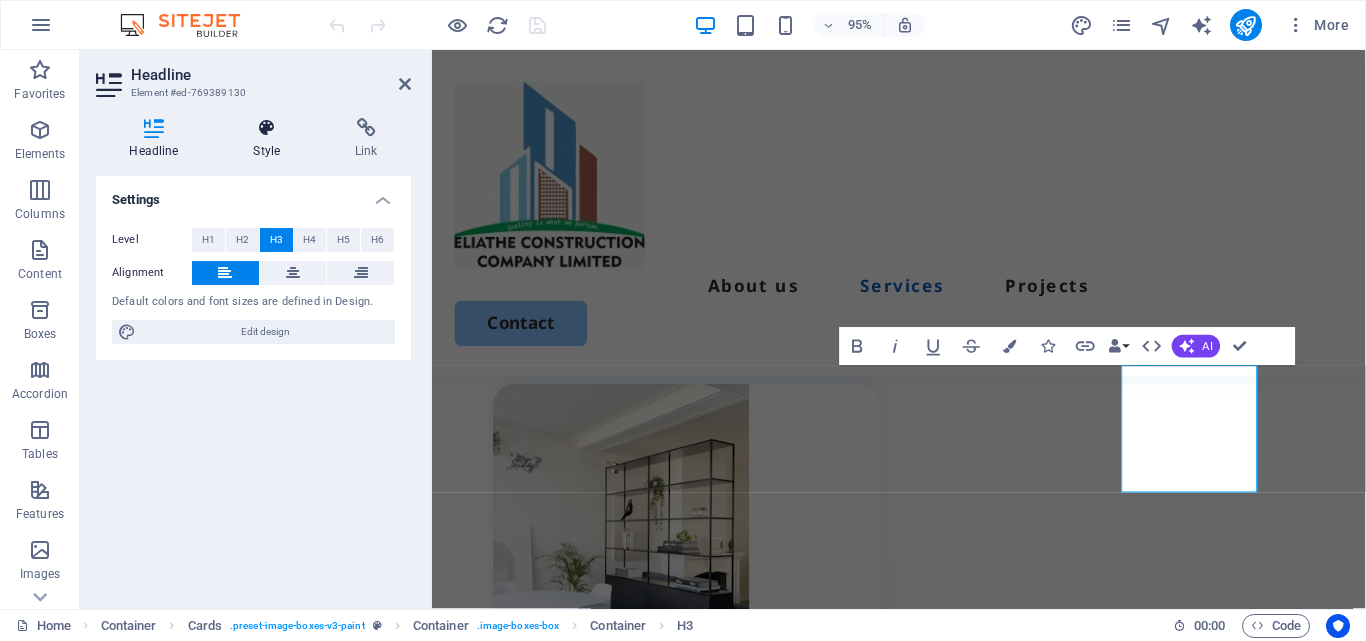 click on "Style" at bounding box center (271, 139) 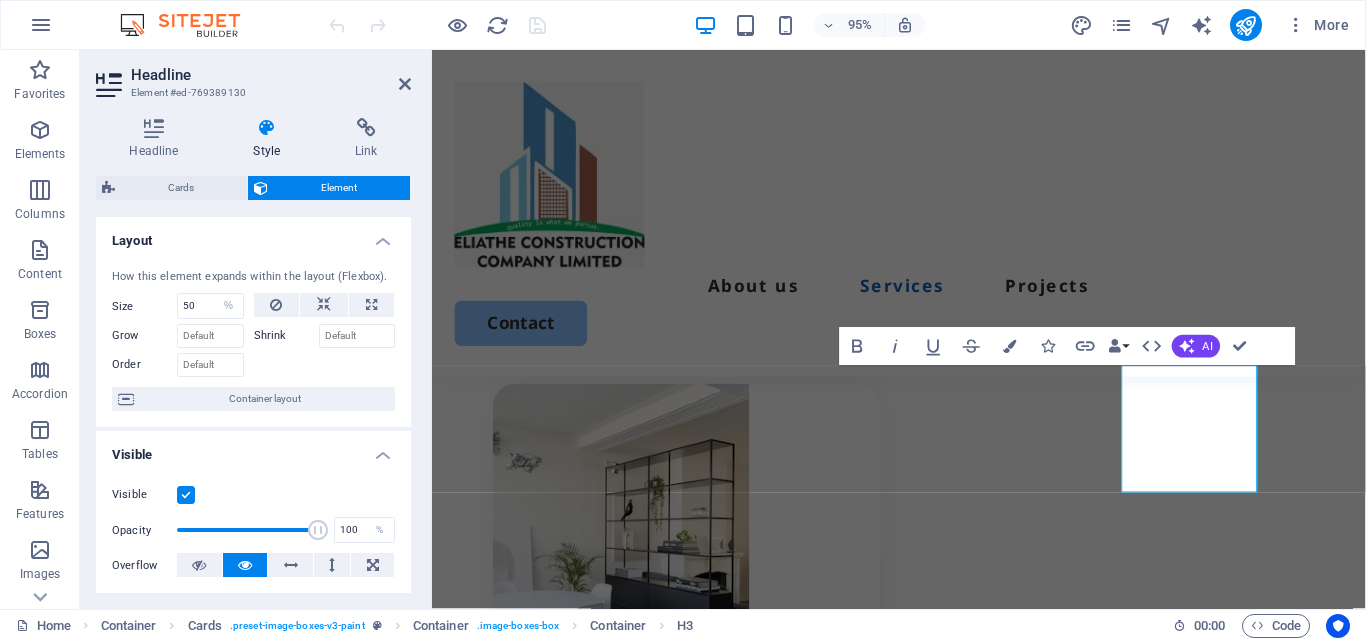 click on "Shrink" at bounding box center (286, 336) 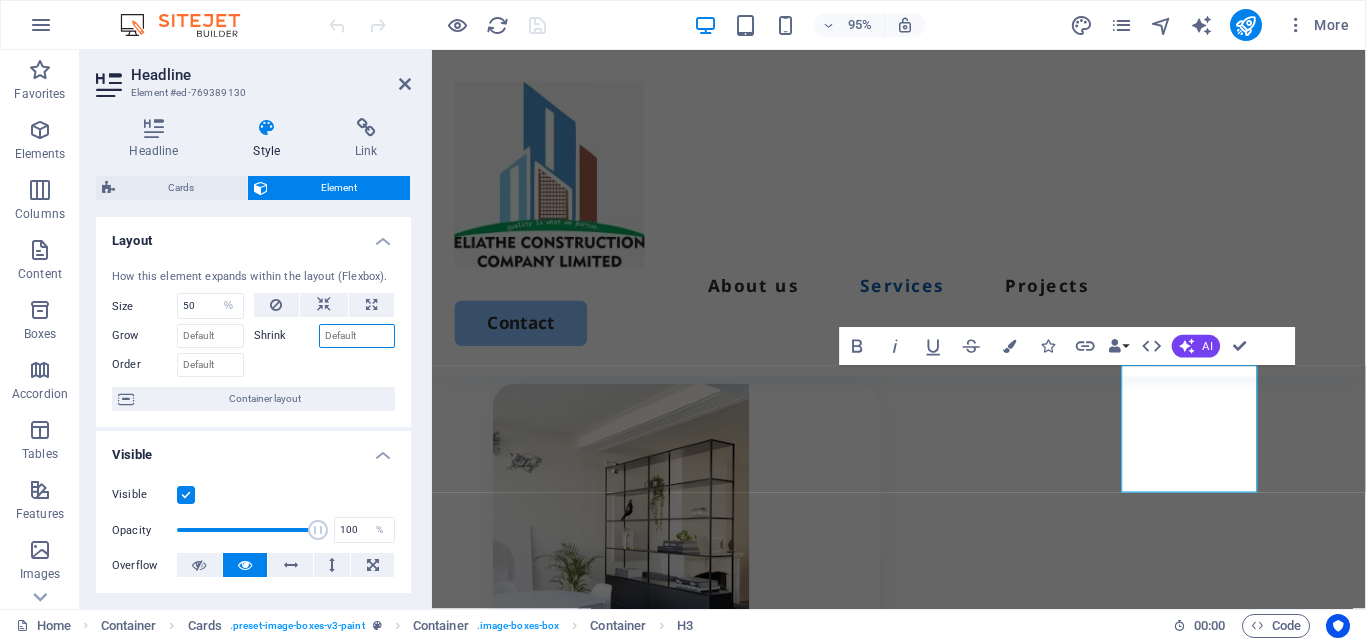 click on "Shrink" at bounding box center [357, 336] 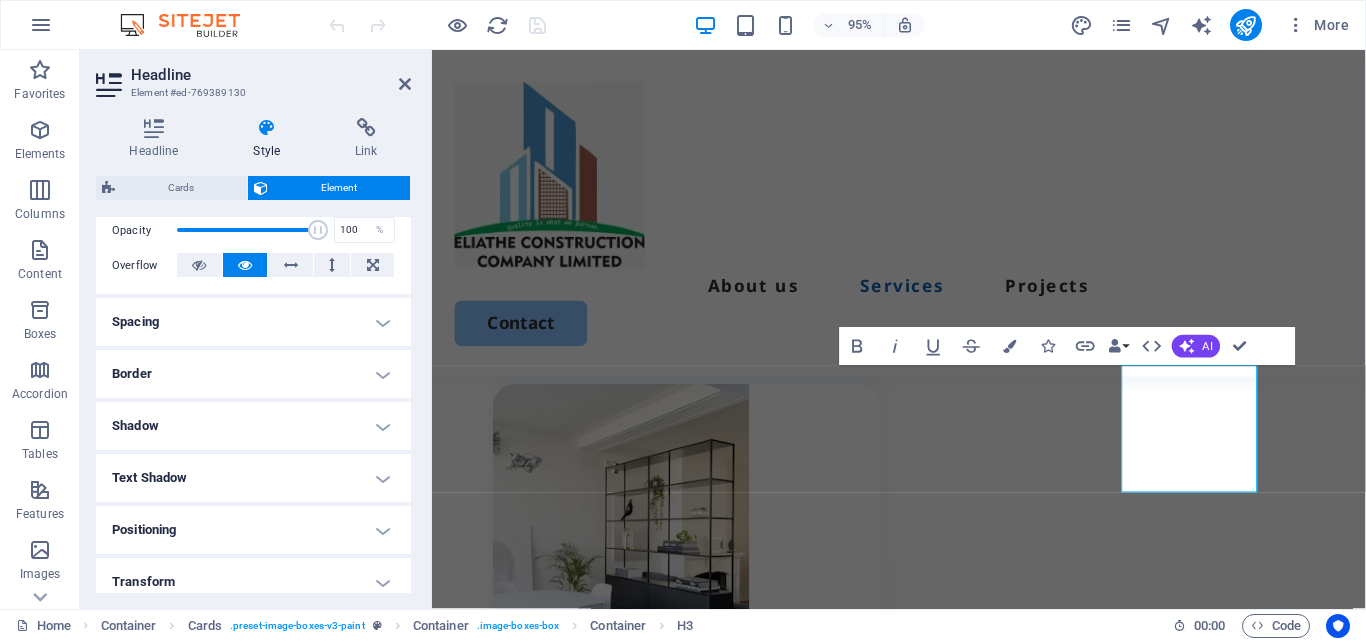scroll, scrollTop: 400, scrollLeft: 0, axis: vertical 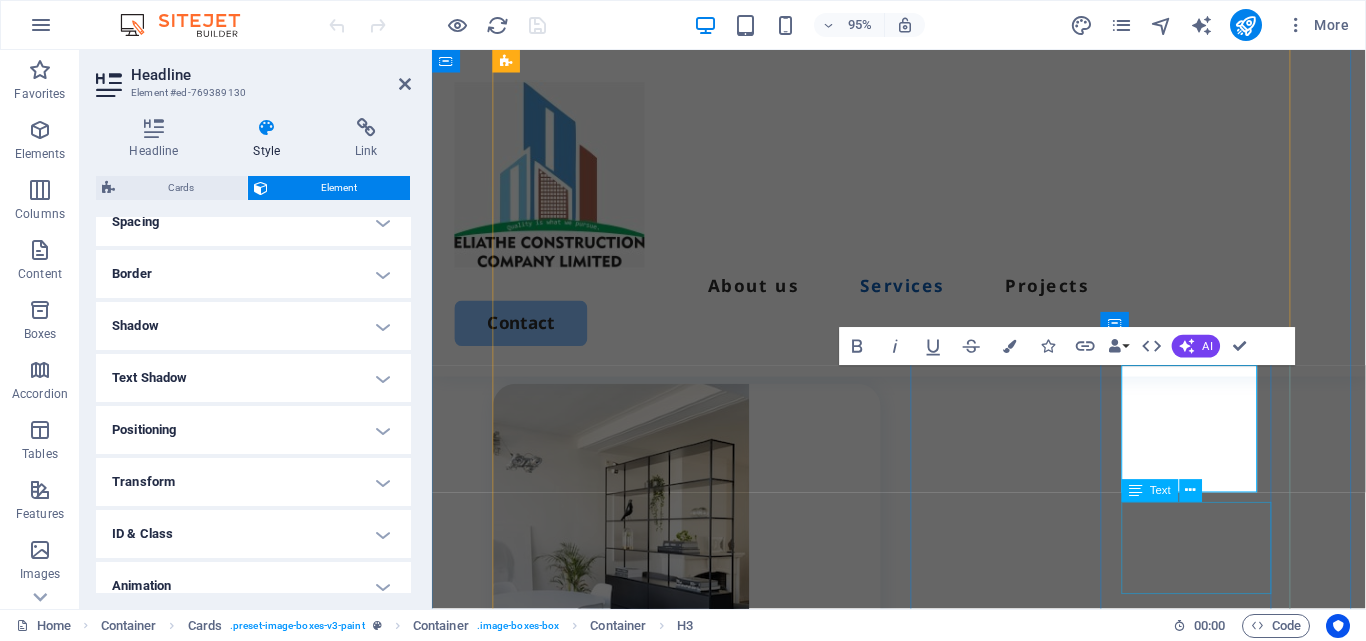 click on "Lorem ipsum dolor sit amet, consectetur elit." at bounding box center [711, 2297] 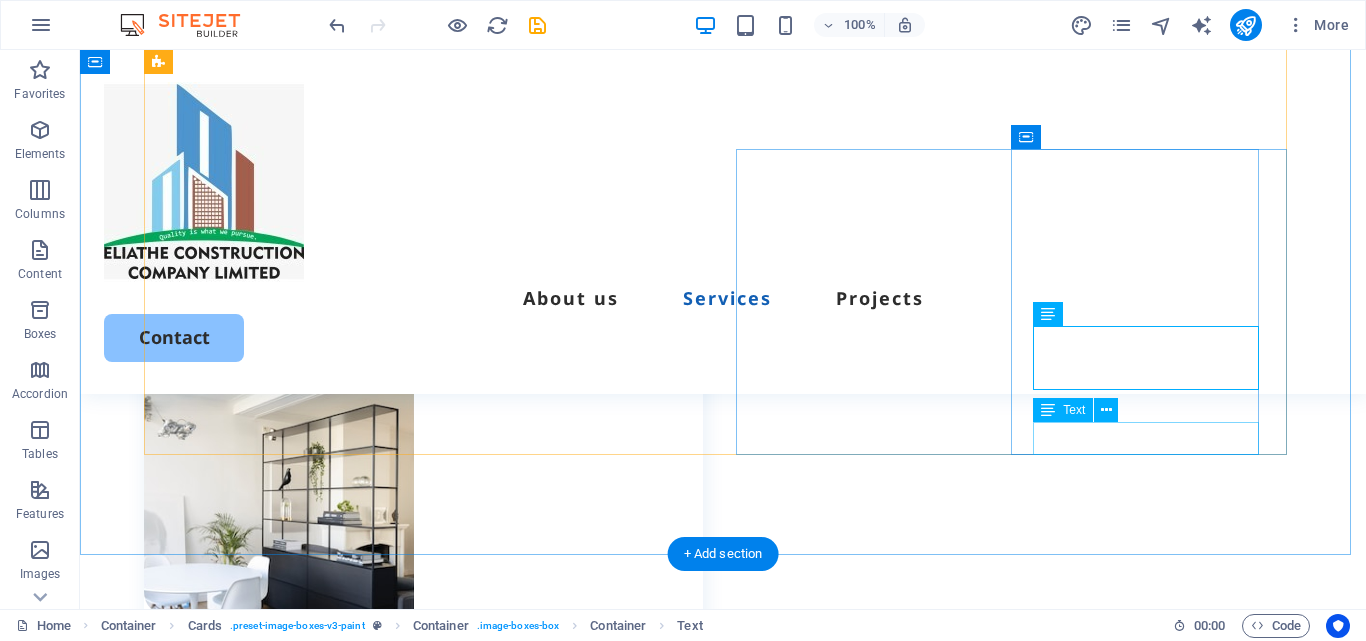 scroll, scrollTop: 1900, scrollLeft: 0, axis: vertical 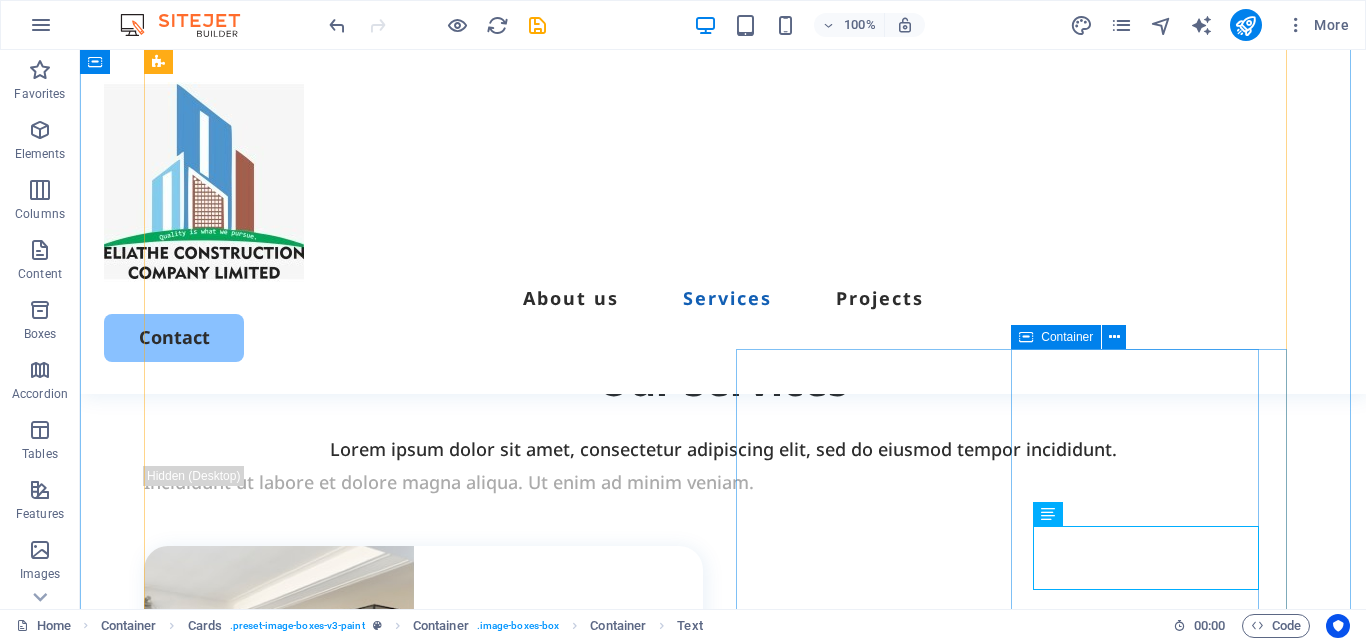 click on "Commercial premises & Residential Apartments Lorem ipsum dolor sit amet, consectetur elit. Book Now" at bounding box center [423, 2306] 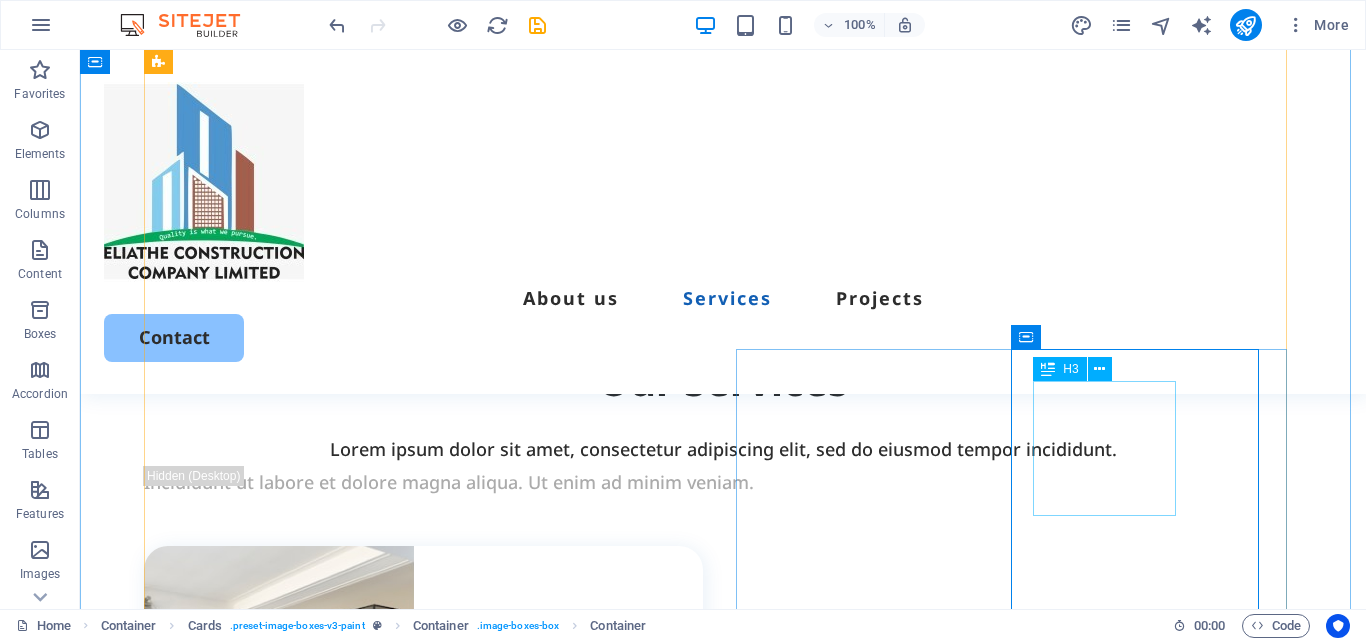 click on "Commercial premises & Residential Apartments" at bounding box center [434, 2268] 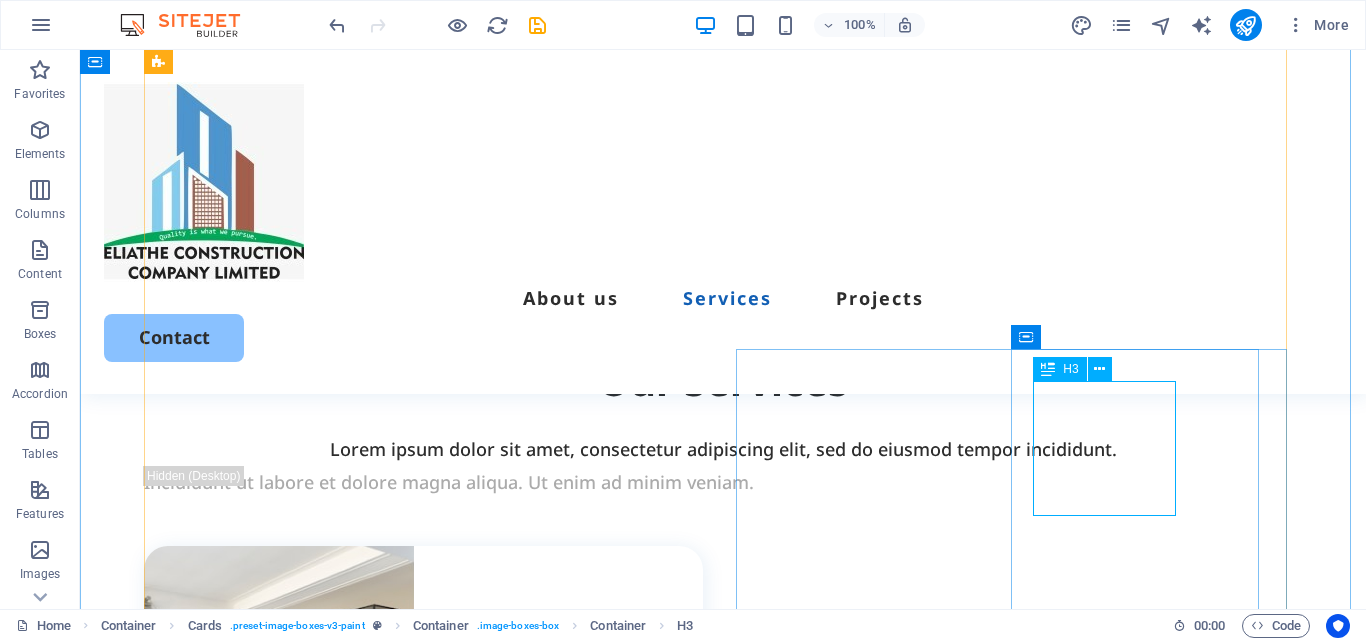 click on "Commercial premises & Residential Apartments" at bounding box center (434, 2268) 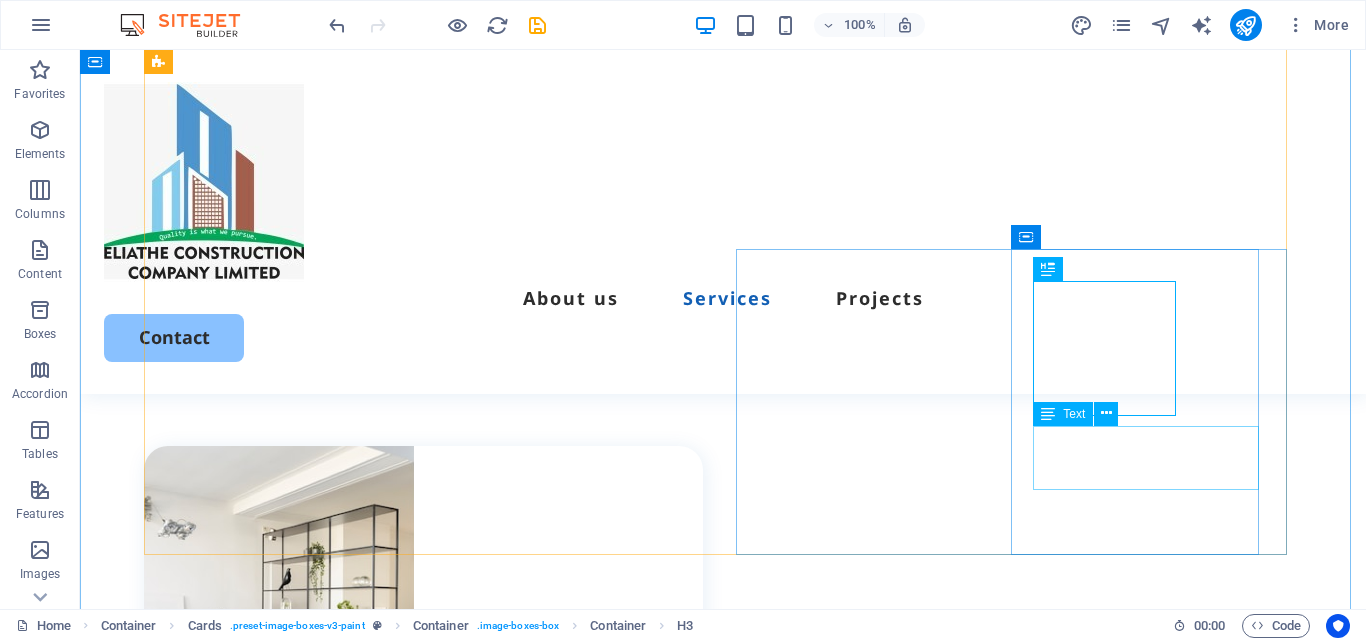 click on "Lorem ipsum dolor sit amet, consectetur elit." at bounding box center (434, 2229) 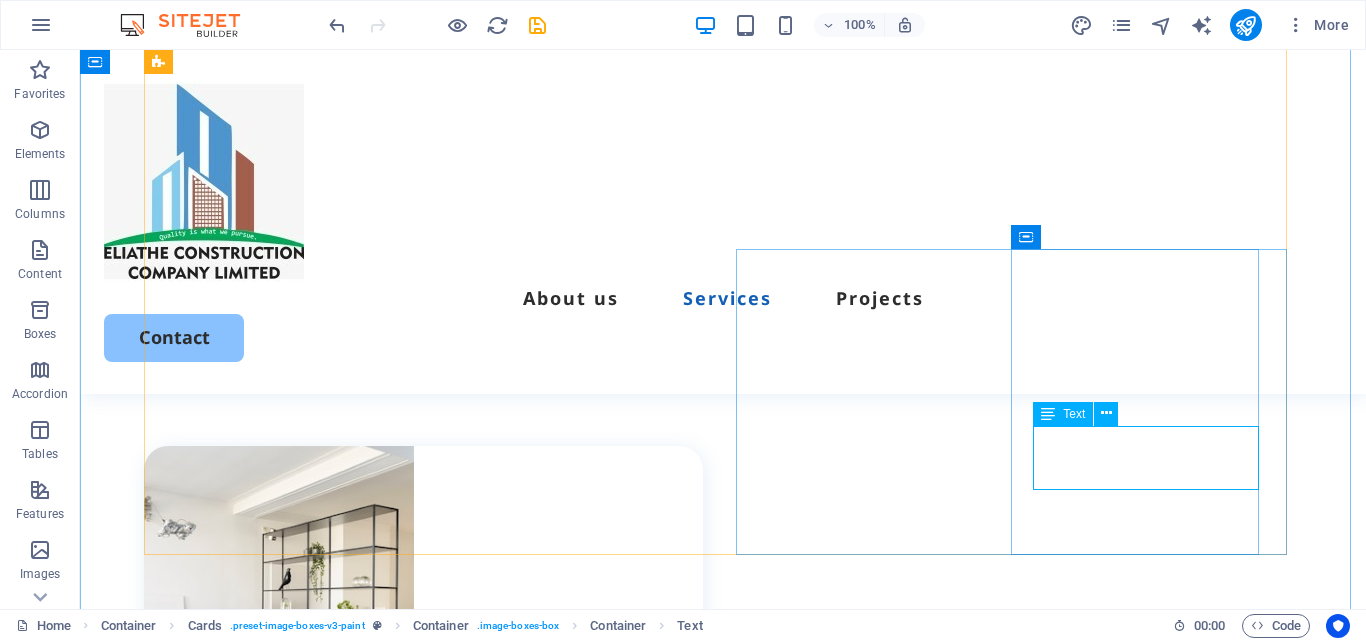 click on "Lorem ipsum dolor sit amet, consectetur elit." at bounding box center (434, 2229) 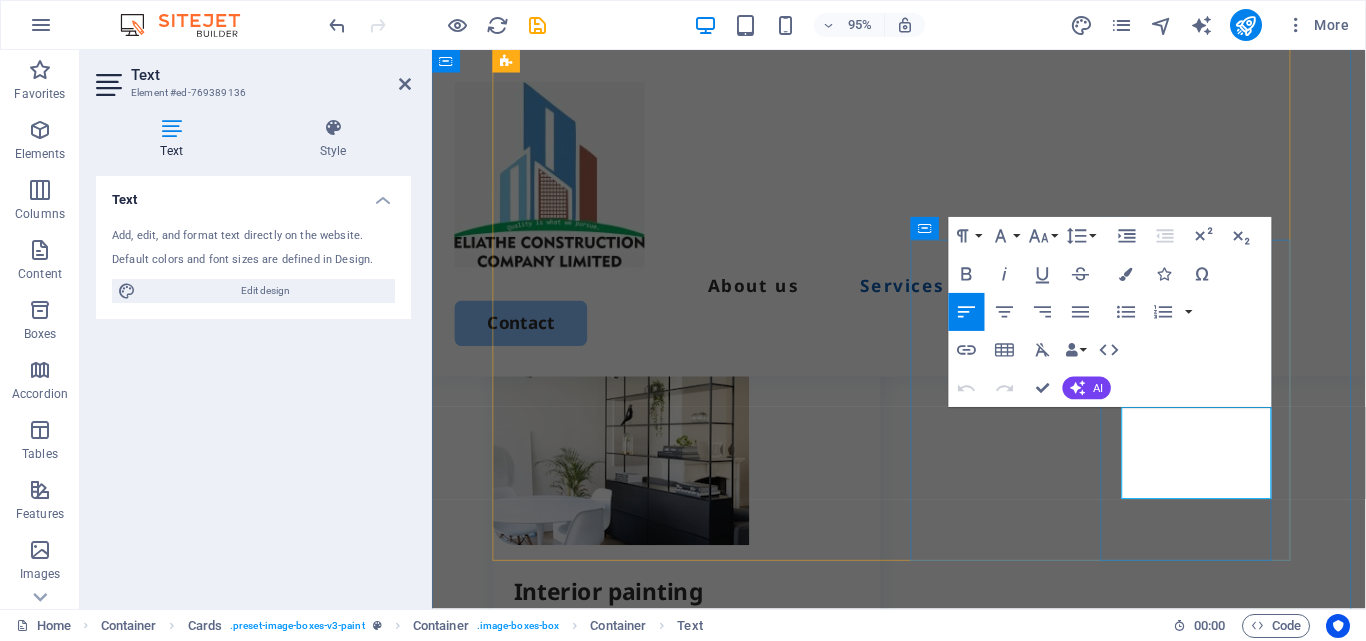 drag, startPoint x: 1299, startPoint y: 509, endPoint x: 1157, endPoint y: 436, distance: 159.66527 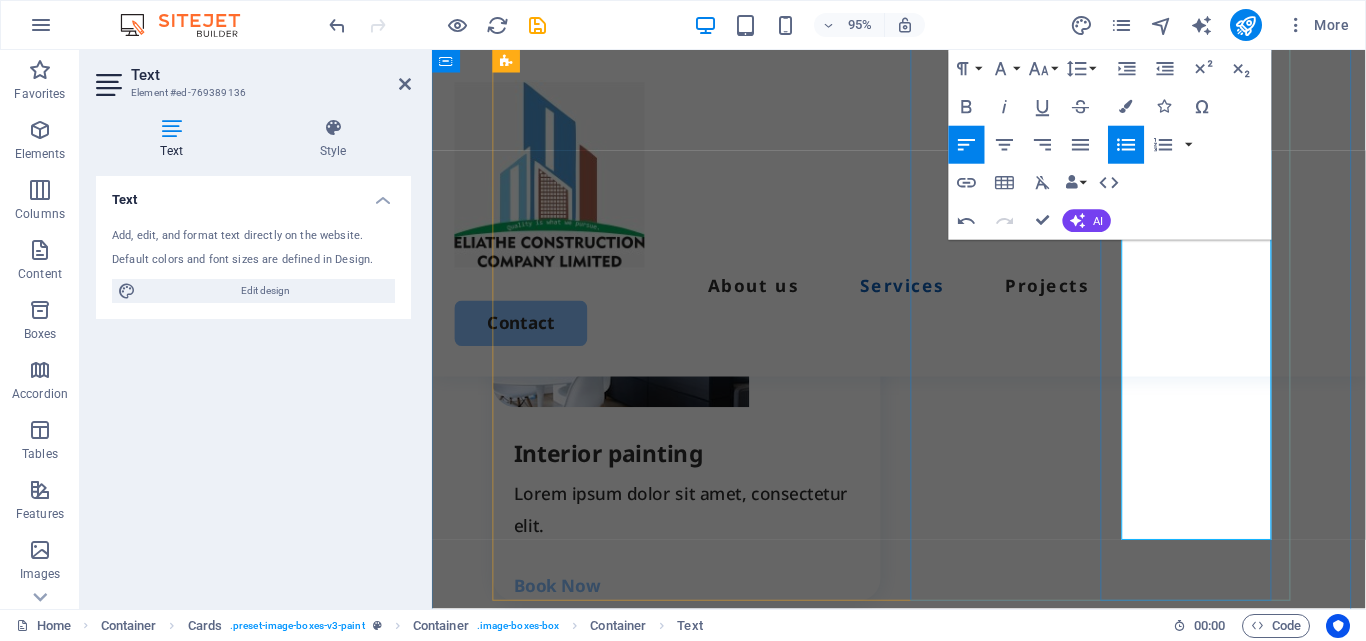 scroll, scrollTop: 2414, scrollLeft: 0, axis: vertical 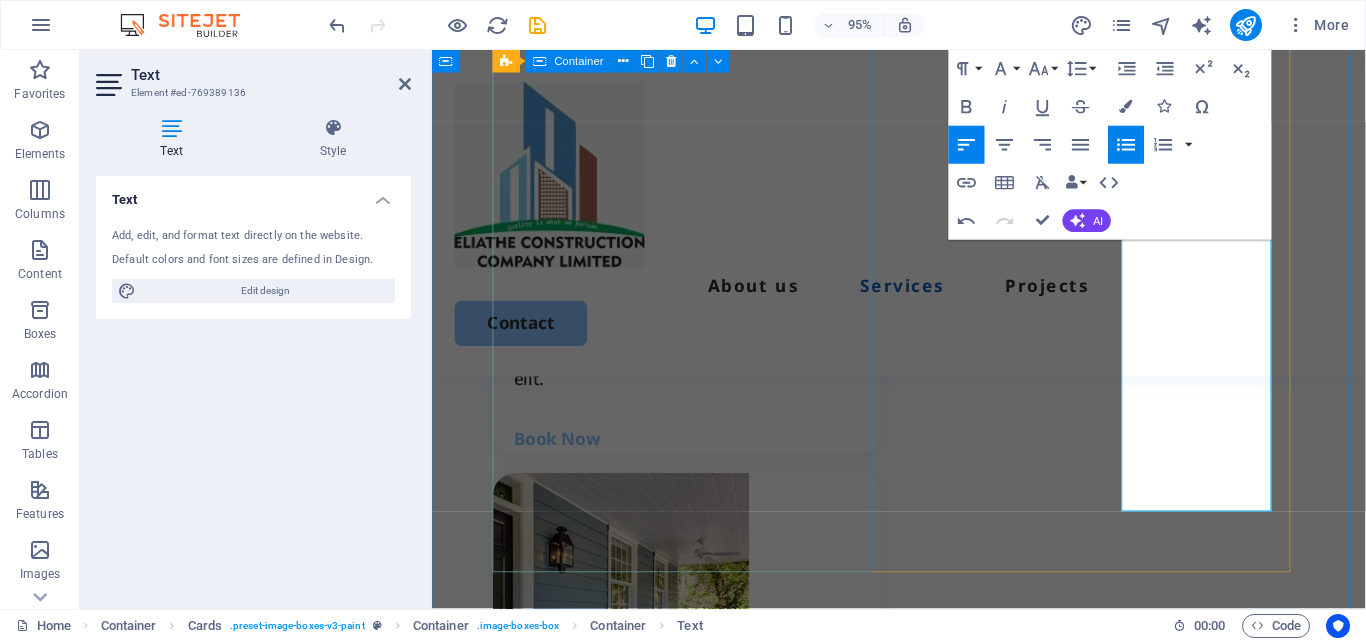 click on "Cabinet painting Lorem ipsum dolor sit amet, consectetur elit. Book Now" at bounding box center [700, 1228] 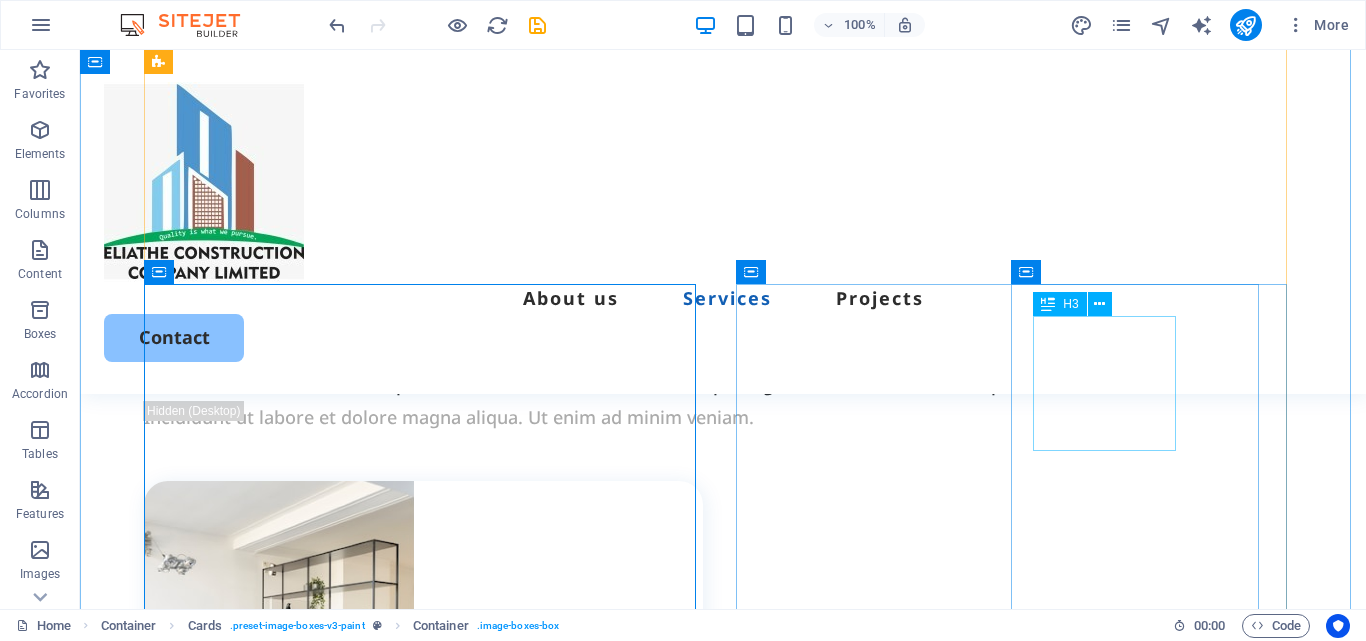 scroll, scrollTop: 2022, scrollLeft: 0, axis: vertical 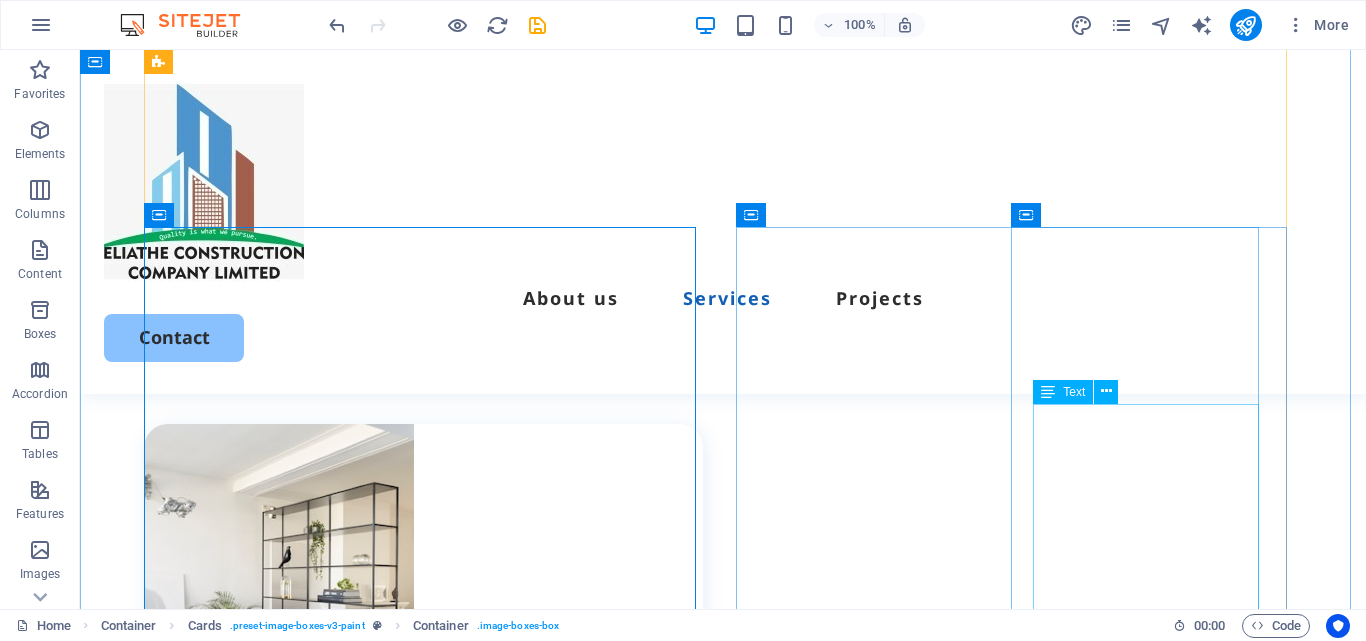 click on "We specialize in quality construction for both living and working spaces. Construction of residential flats and apartments. Office building and commercial complexes. Renovation and remodelling of existing buildings. Structural design and planning." at bounding box center [434, 2269] 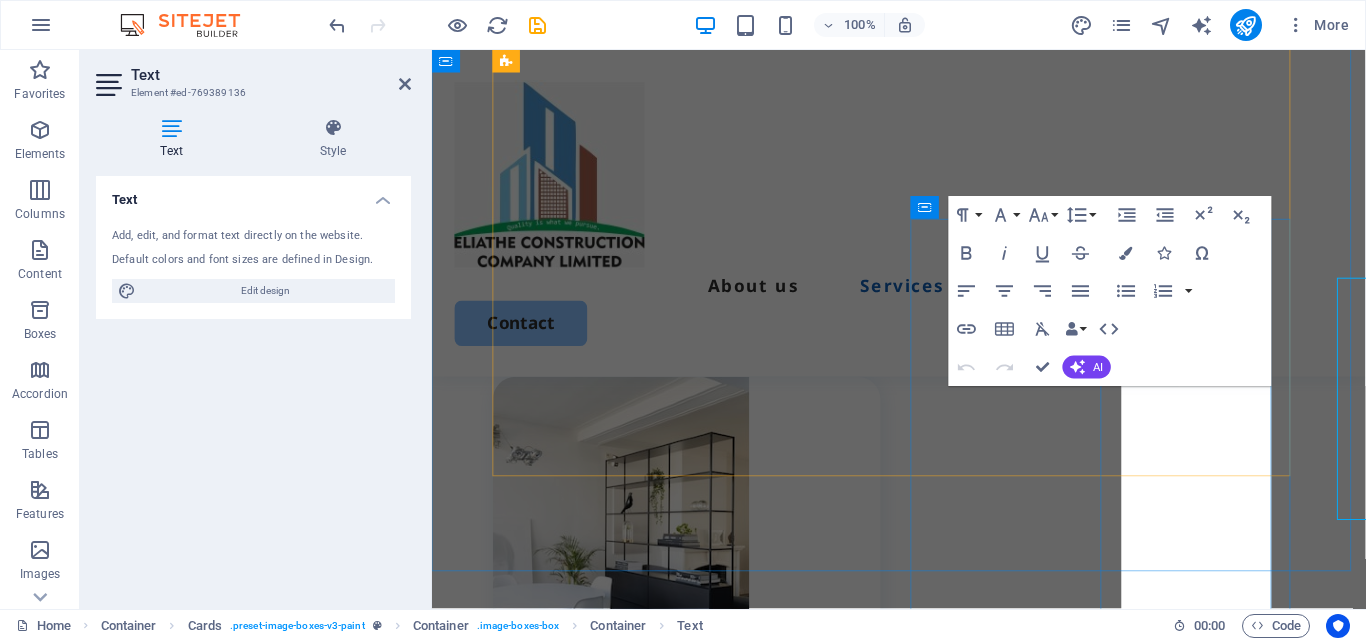 scroll, scrollTop: 2136, scrollLeft: 0, axis: vertical 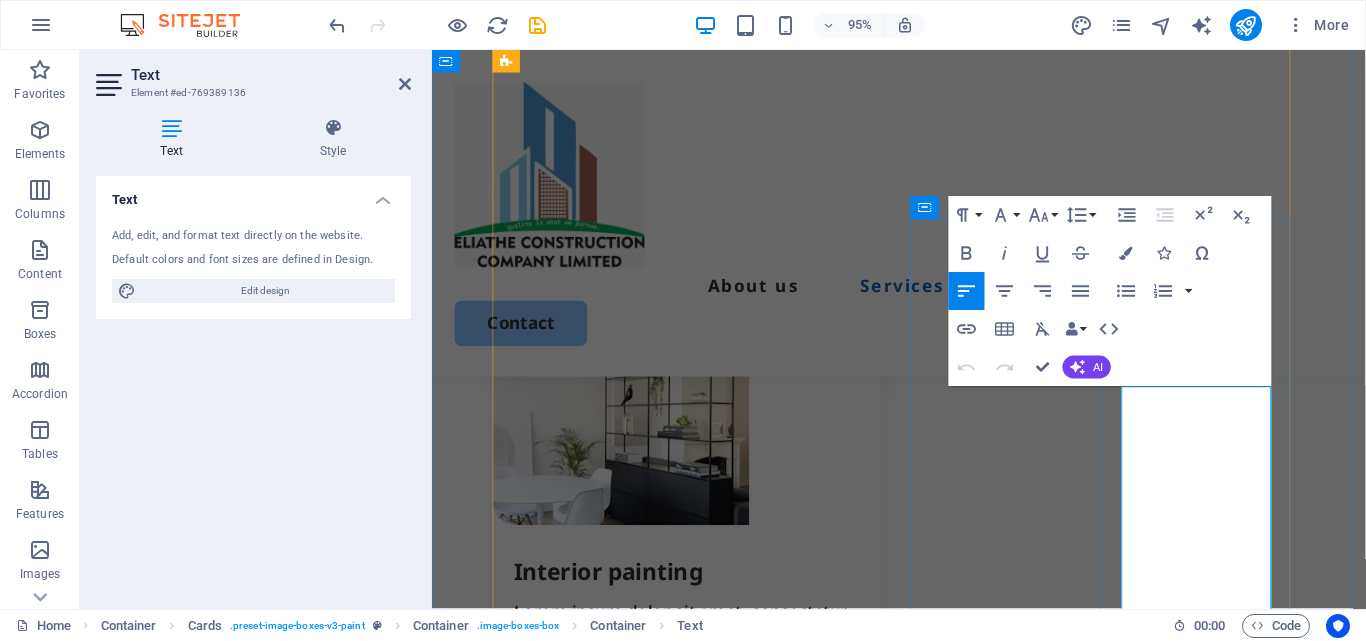 click on "Construction of residential flats and apartments." at bounding box center (718, 2206) 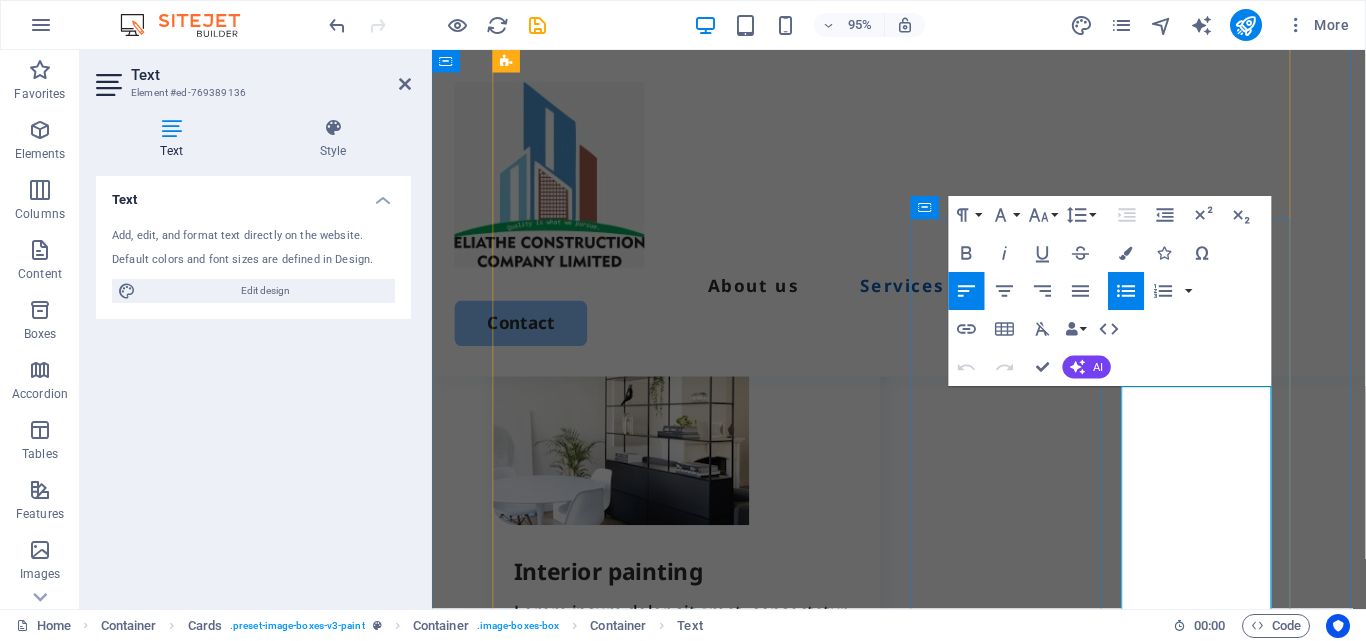 type 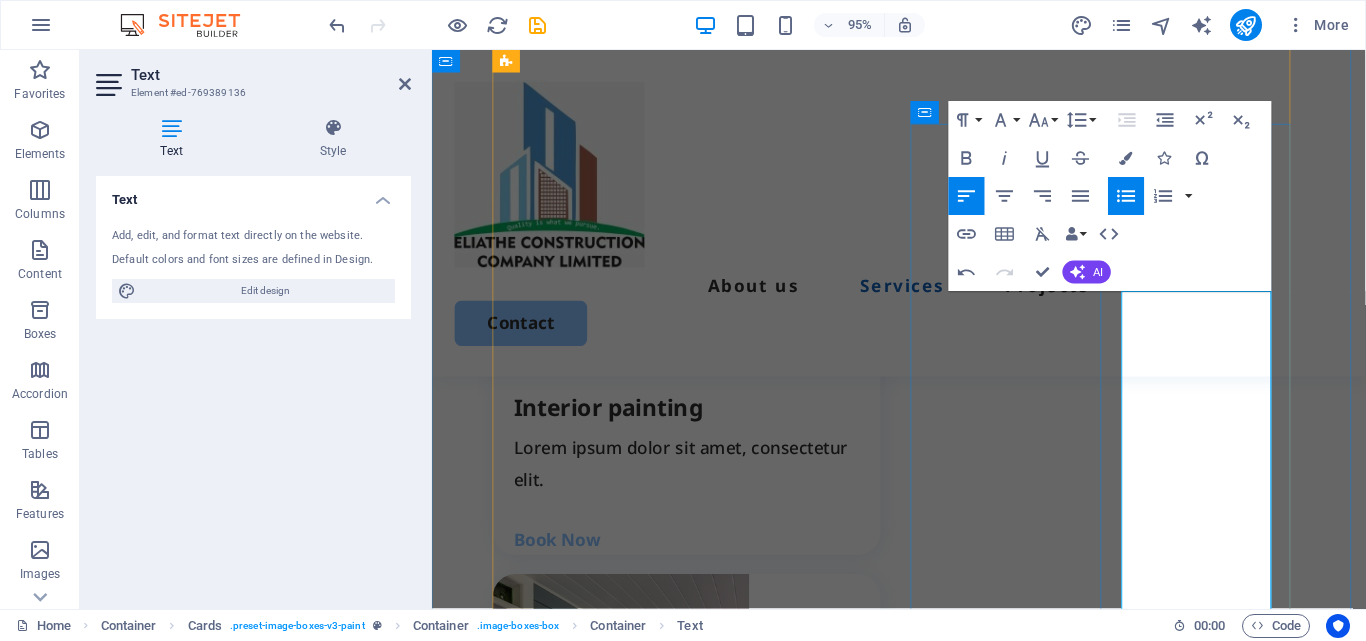 scroll, scrollTop: 2336, scrollLeft: 0, axis: vertical 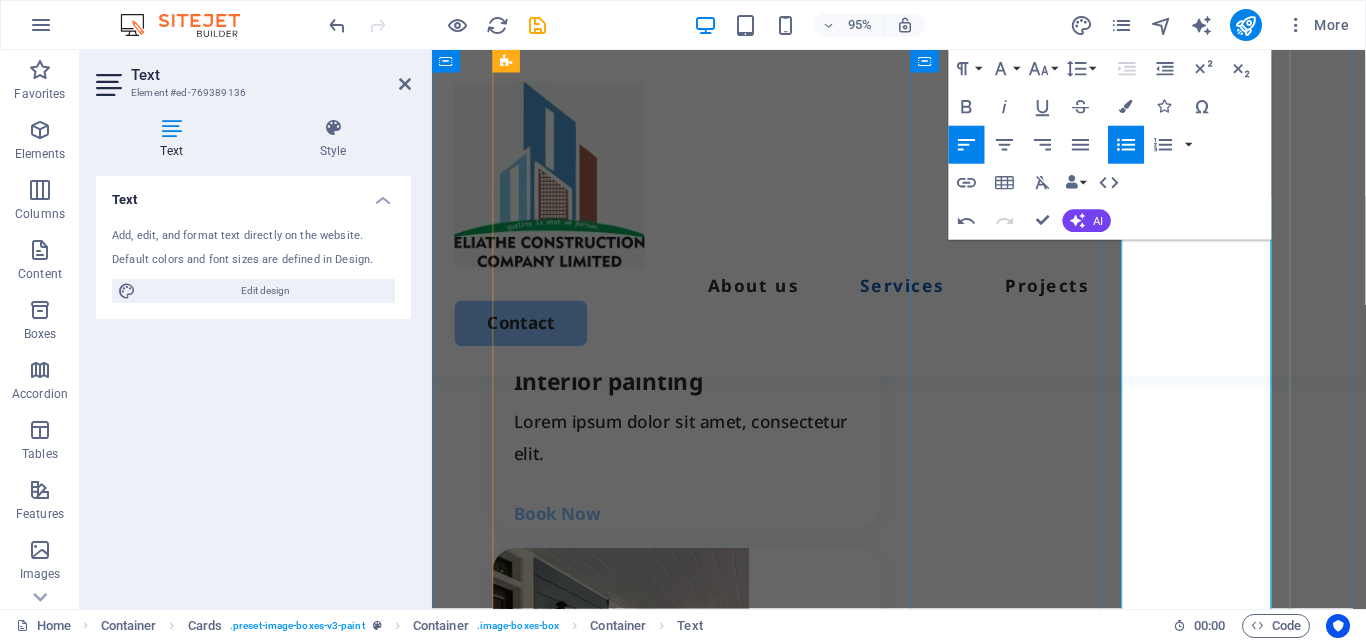 drag, startPoint x: 1243, startPoint y: 474, endPoint x: 1155, endPoint y: 426, distance: 100.239716 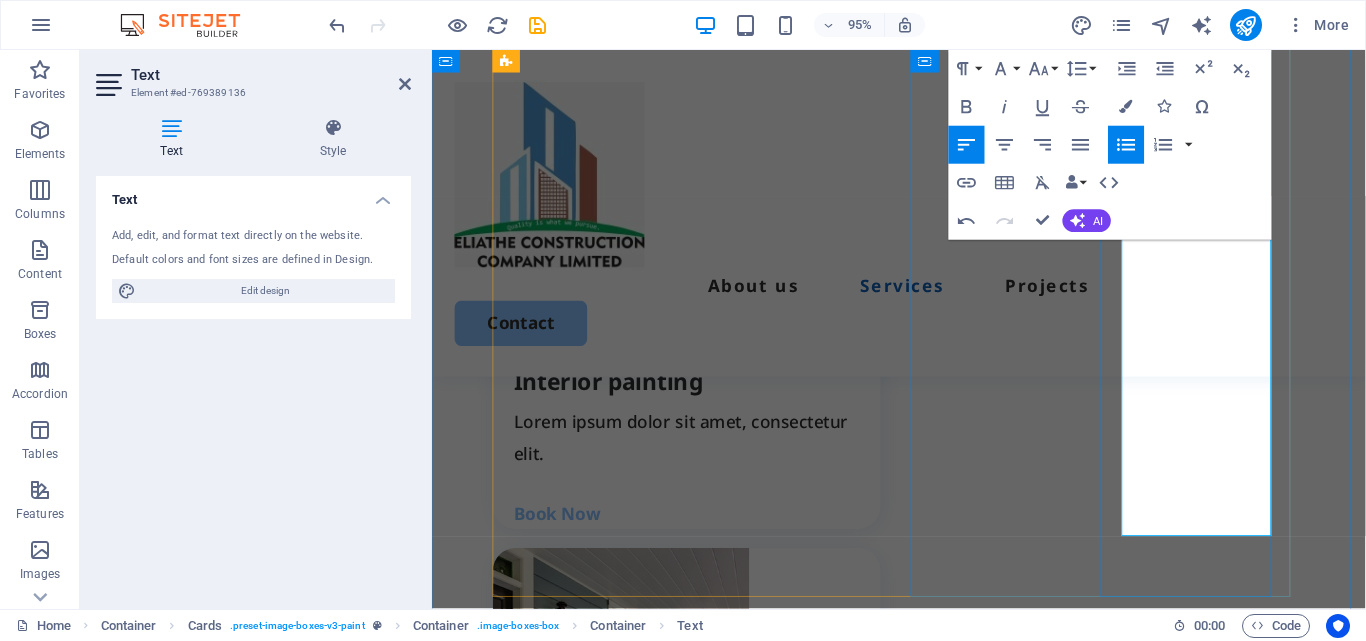 drag, startPoint x: 1230, startPoint y: 527, endPoint x: 1155, endPoint y: 502, distance: 79.05694 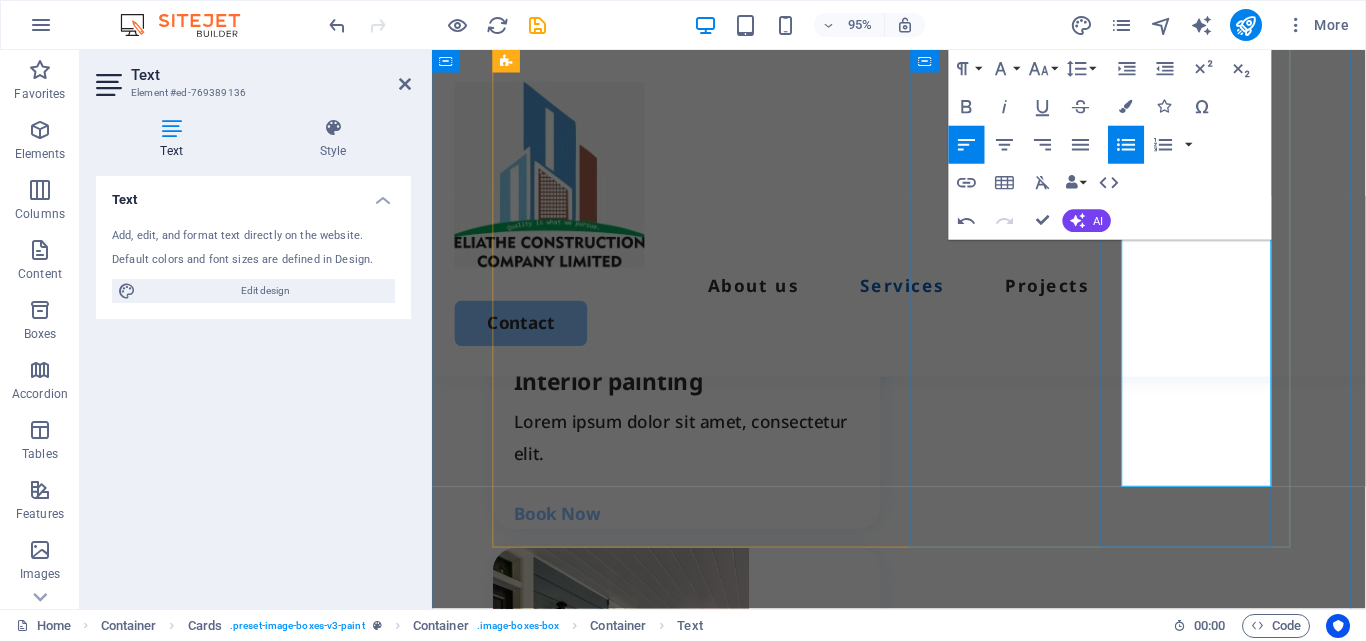 click on "Construction of residential and commercial flats and apartments." at bounding box center (718, 2019) 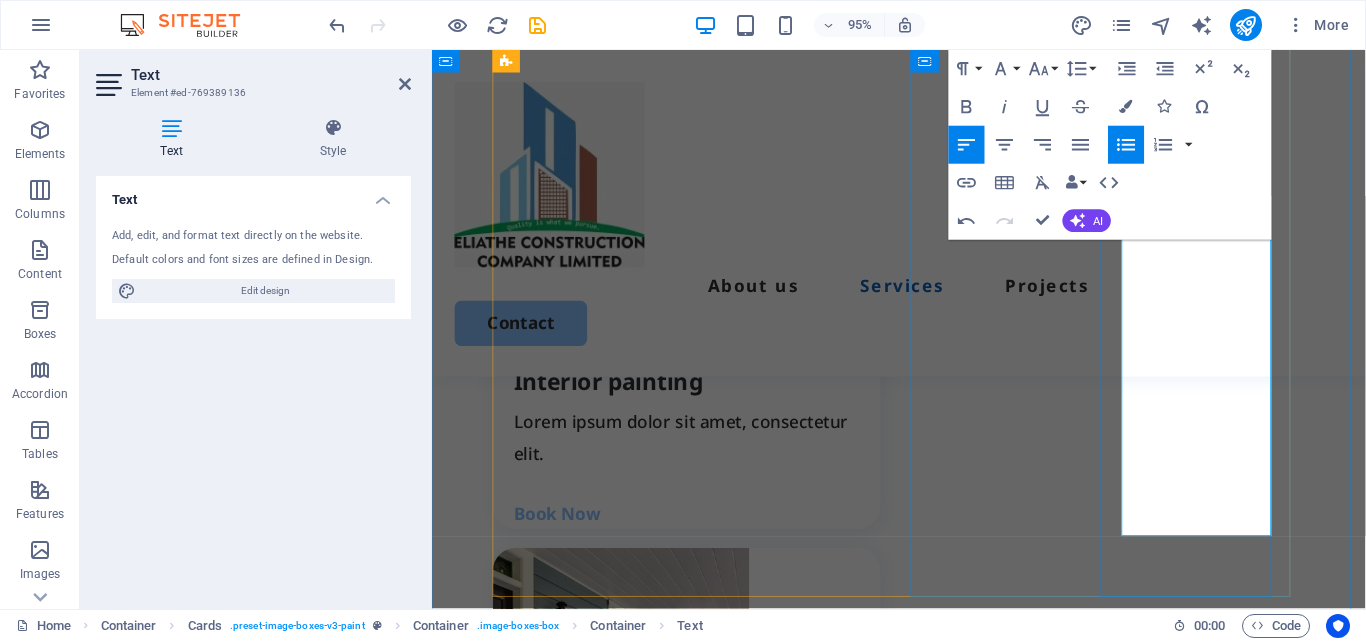 click on "Renovation and remodelling of existing buildings." at bounding box center (718, 2086) 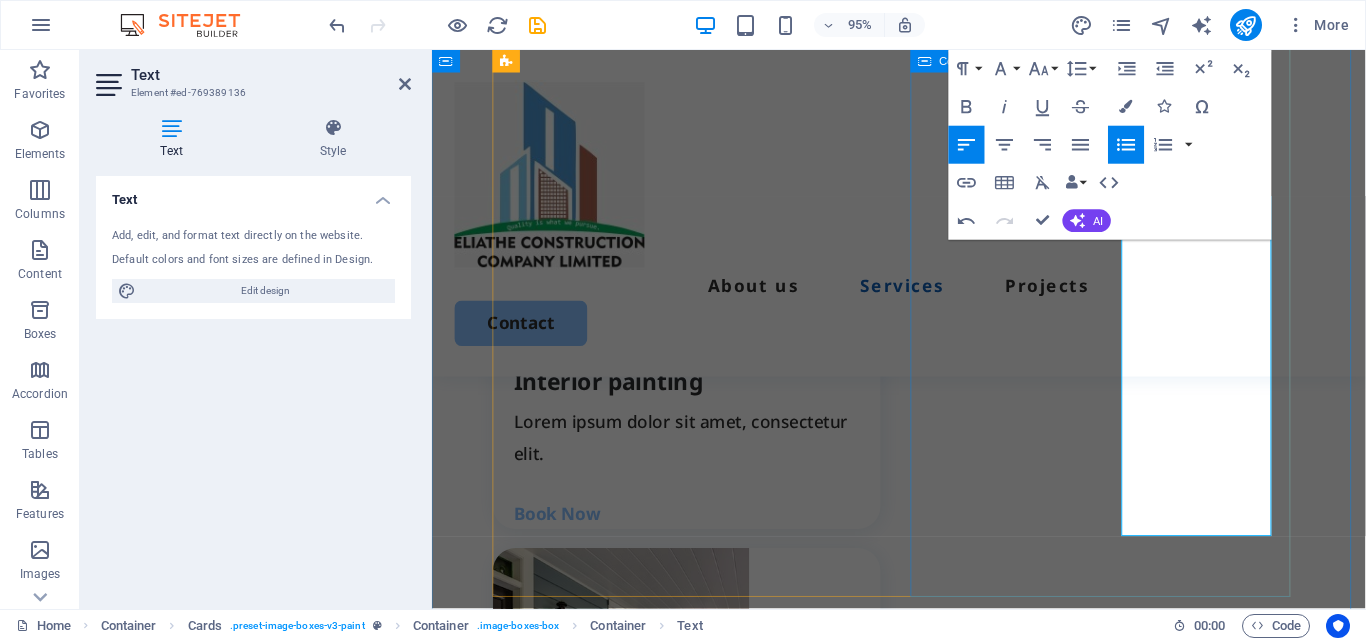 click on "Commercial premises & Residential Apartments We specialize in quality construction for both living and working spaces. Construction of residential and commercial flats and apartments. Structural design and planning. Renovation and remodeling of existing buildings. Book Now" at bounding box center (700, 1876) 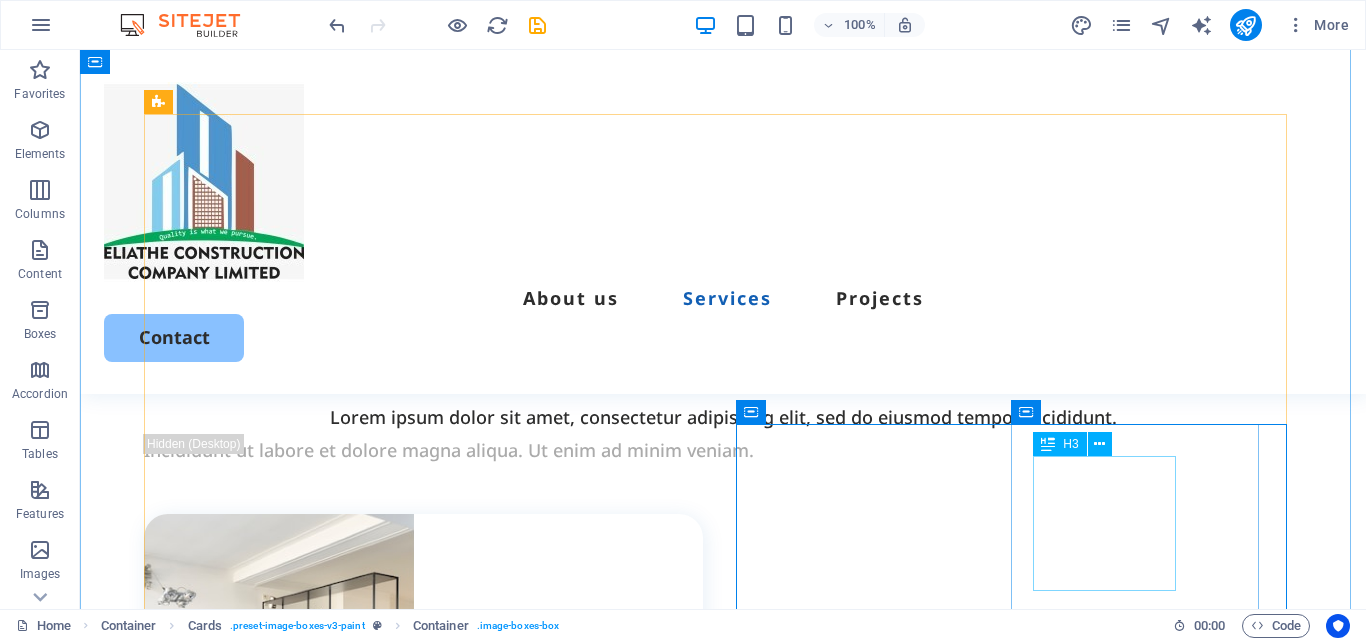 scroll, scrollTop: 2022, scrollLeft: 0, axis: vertical 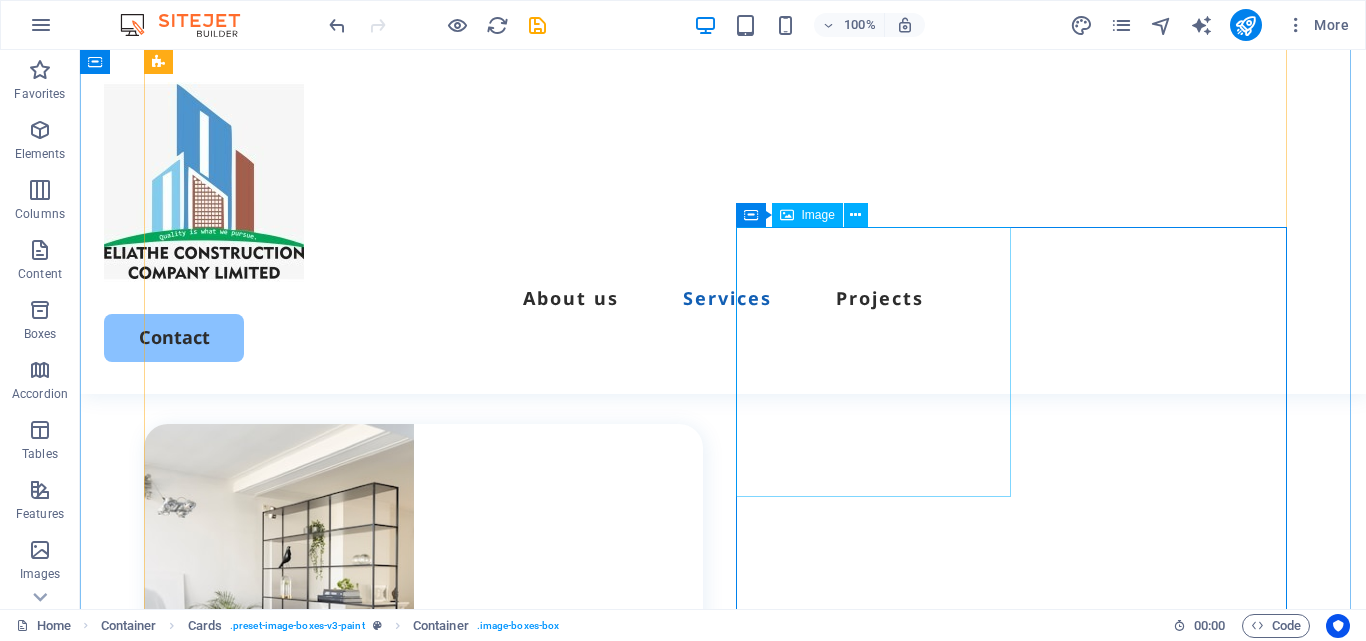 click at bounding box center (423, 1946) 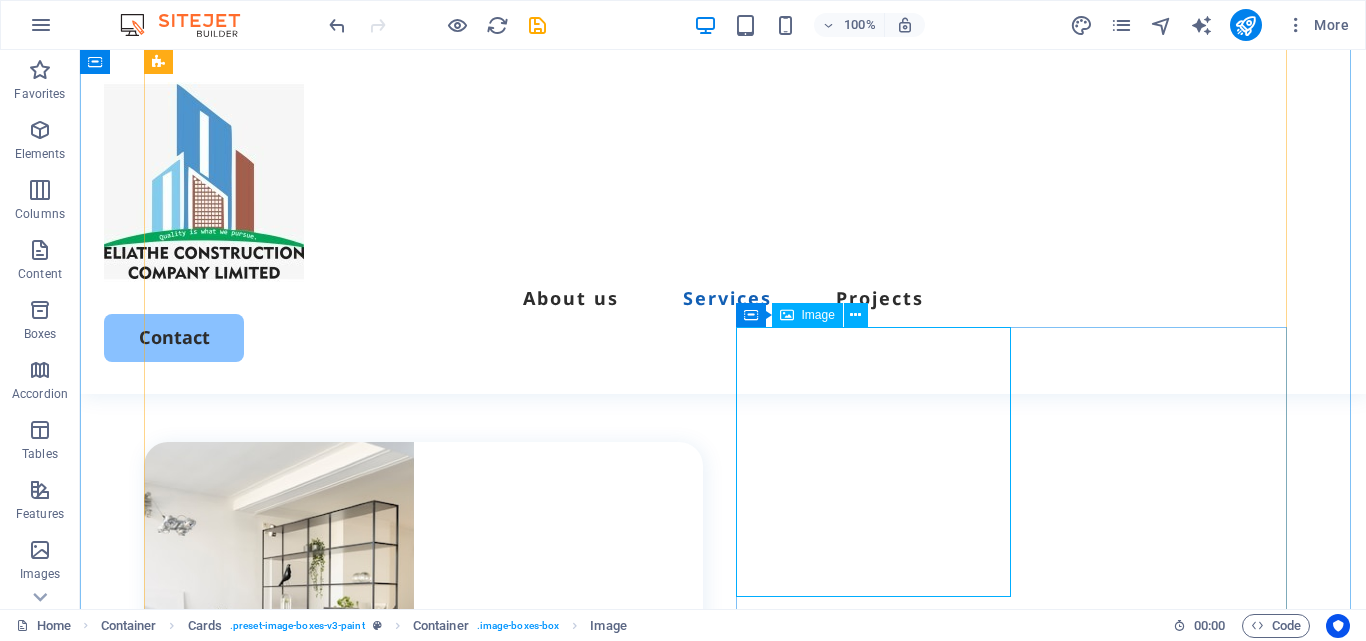 scroll, scrollTop: 2022, scrollLeft: 0, axis: vertical 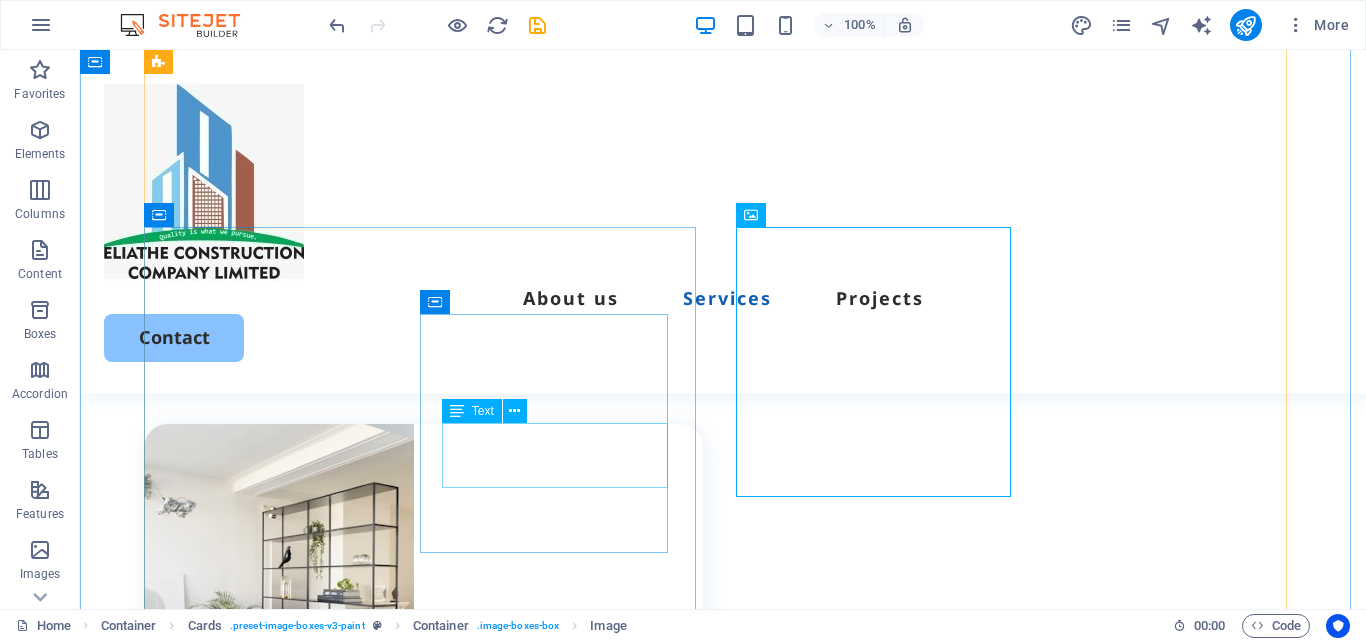 click on "Lorem ipsum dolor sit amet, consectetur elit." at bounding box center [434, 1711] 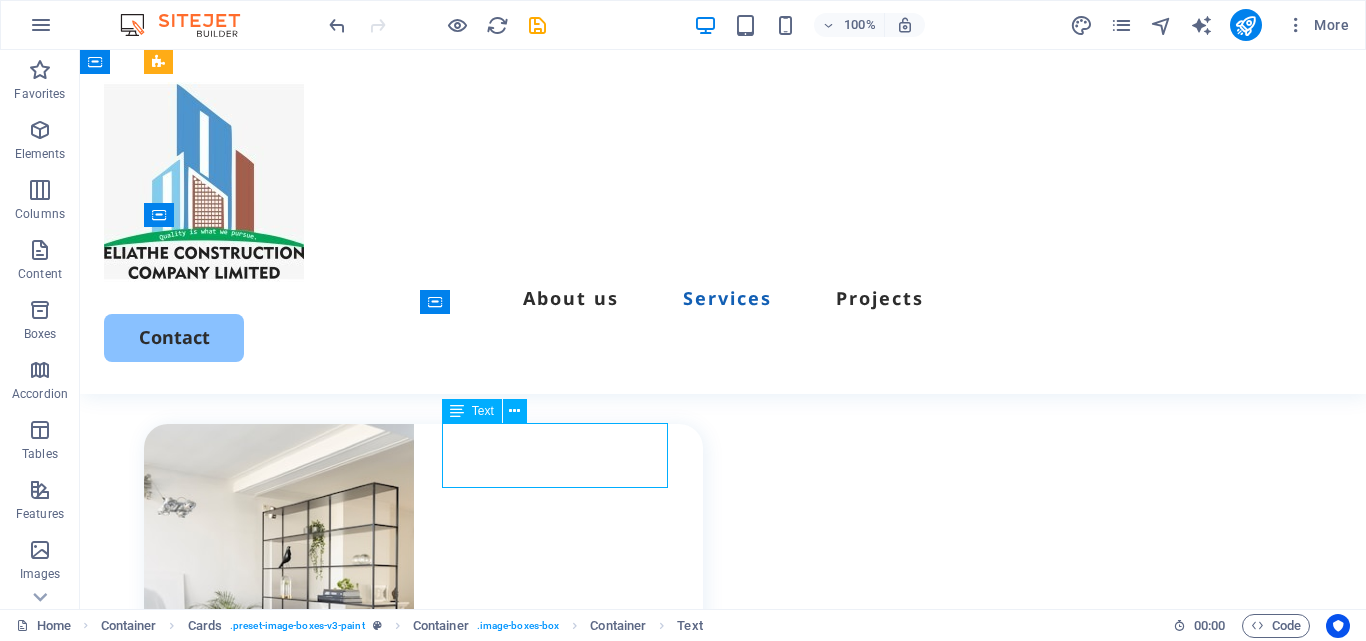 drag, startPoint x: 593, startPoint y: 473, endPoint x: 295, endPoint y: 498, distance: 299.0468 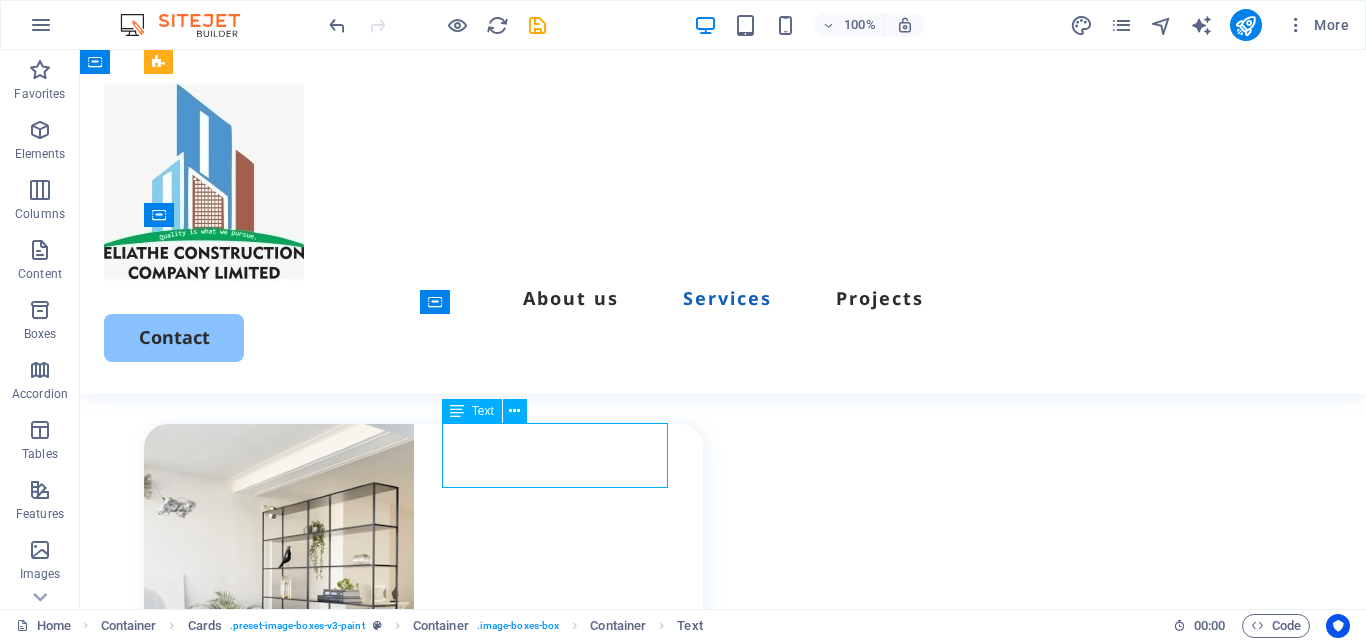 scroll, scrollTop: 2136, scrollLeft: 0, axis: vertical 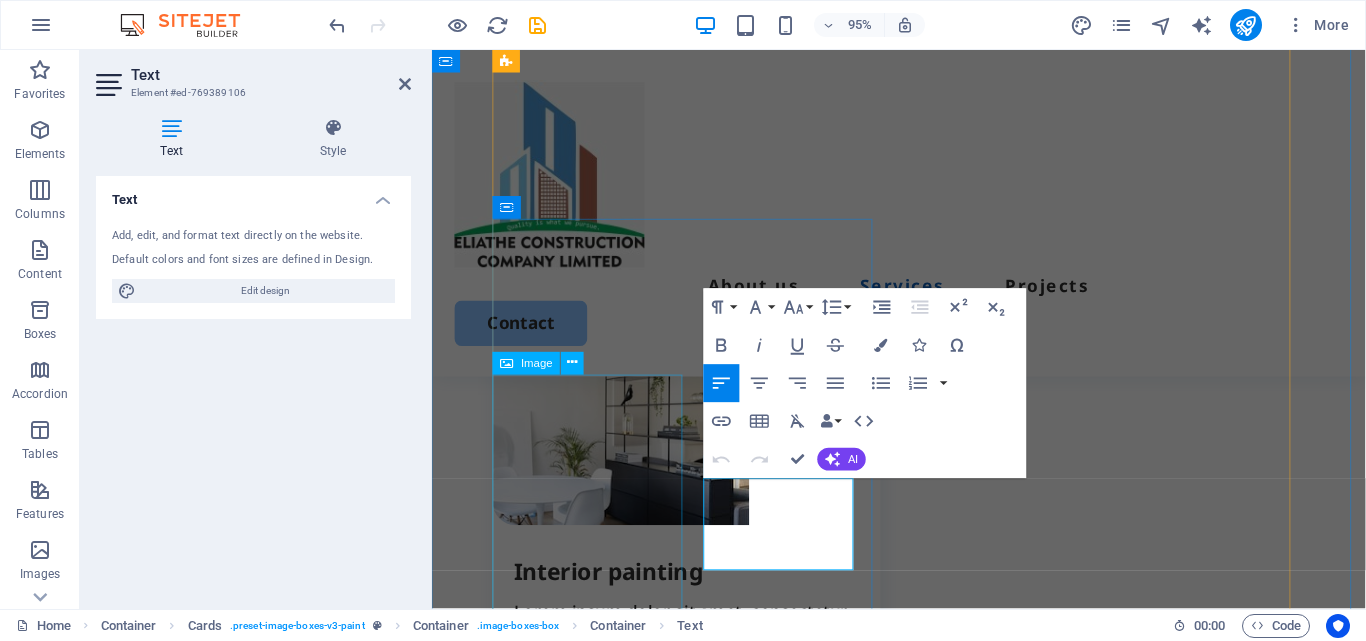 drag, startPoint x: 854, startPoint y: 582, endPoint x: 685, endPoint y: 489, distance: 192.89894 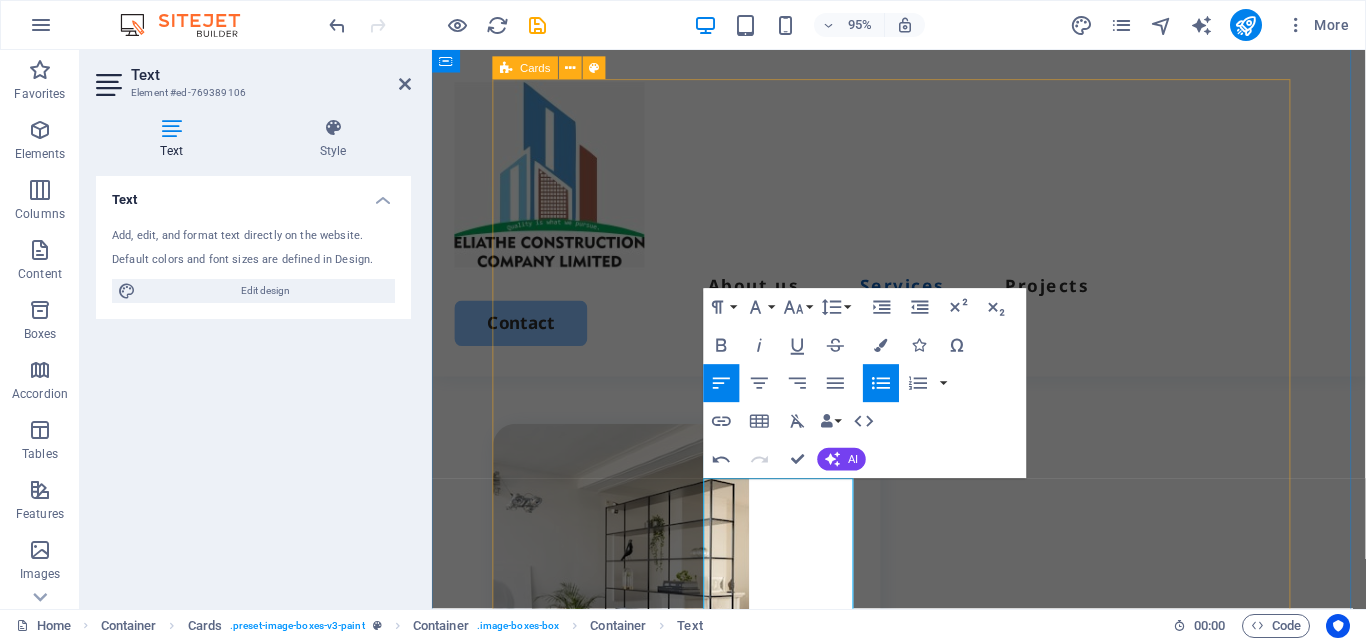 click on "Interior painting Lorem ipsum dolor sit amet, consectetur elit. Book Now Exterior painting Lorem ipsum dolor sit amet, consectetur elit. Book Now Cabinet painting Schools & Institutions With 10+ years of experience,  Dancom Construction builds and renovates schools , including; Junior Secondary and Primary School classrooms construction. Renovation and expansions. Boundary wall construction for schools and public institutions. . Book Now Commercial premises & Residential Apartments We specialize in quality construction for both living and working spaces. Construction of residential and commercial flats and apartments. Structural design and planning. Renovation and remodeling of existing buildings. Book Now" at bounding box center [923, 1604] 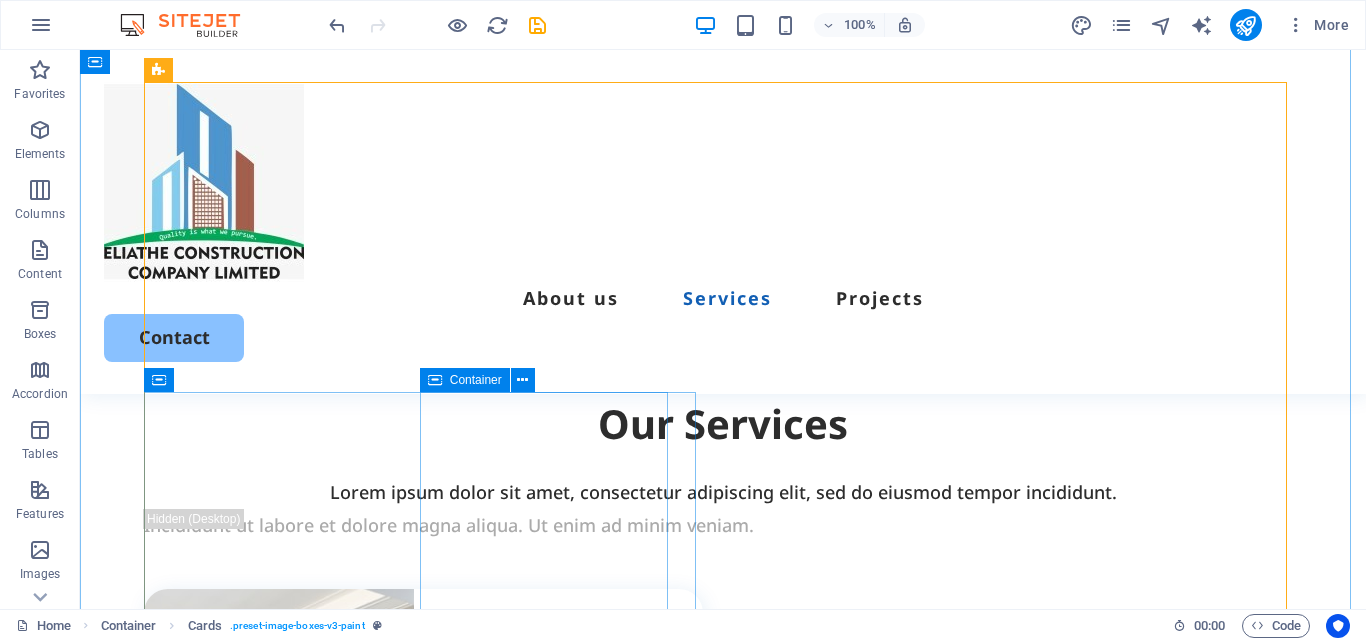 scroll, scrollTop: 1957, scrollLeft: 0, axis: vertical 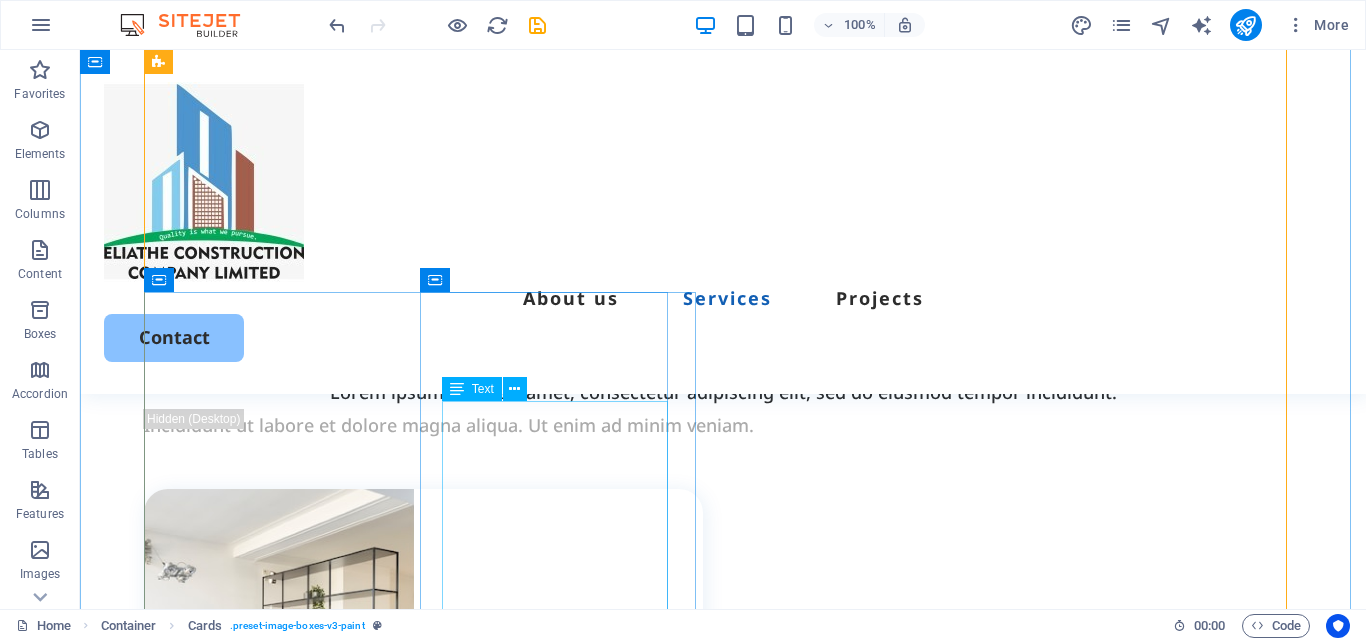 click on "Schools & Institutions With 10+ years of experience,  Dancom Construction builds and renovates schools , including; Junior Secondary and Primary School classrooms construction. Renovation and expansions. Boundary wall construction for schools and public institutions. ." at bounding box center [434, 1873] 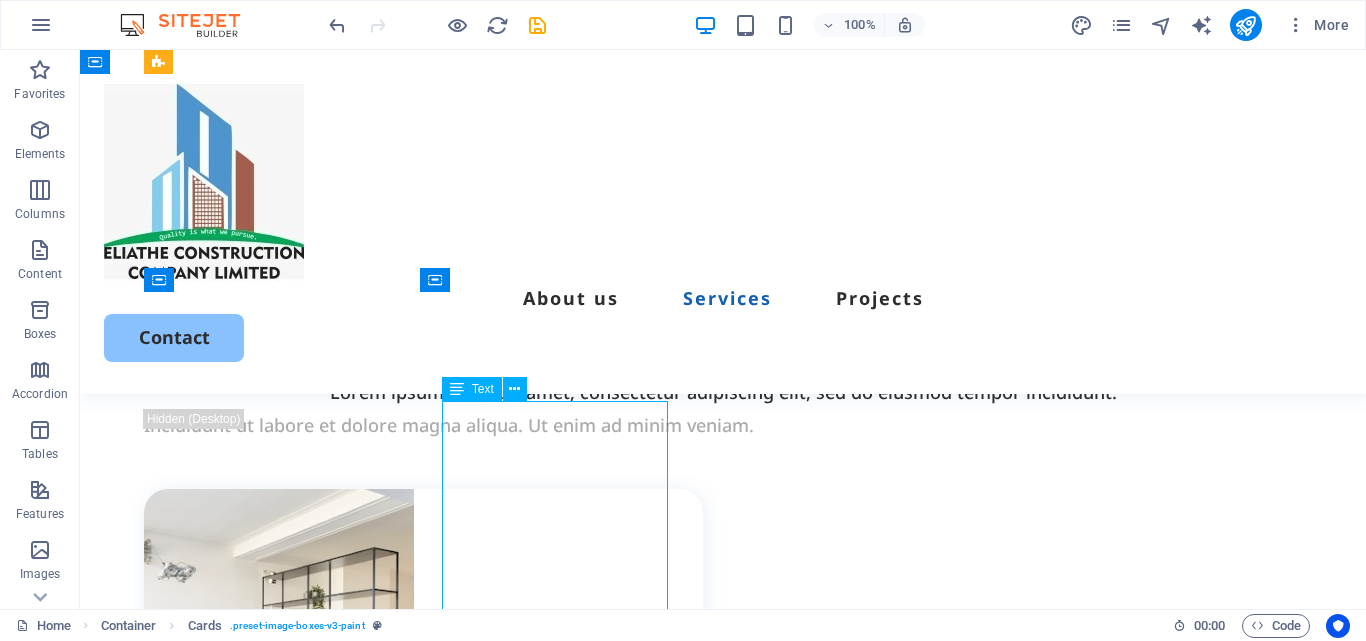 click on "Schools & Institutions With 10+ years of experience,  Dancom Construction builds and renovates schools , including; Junior Secondary and Primary School classrooms construction. Renovation and expansions. Boundary wall construction for schools and public institutions. ." at bounding box center [434, 1873] 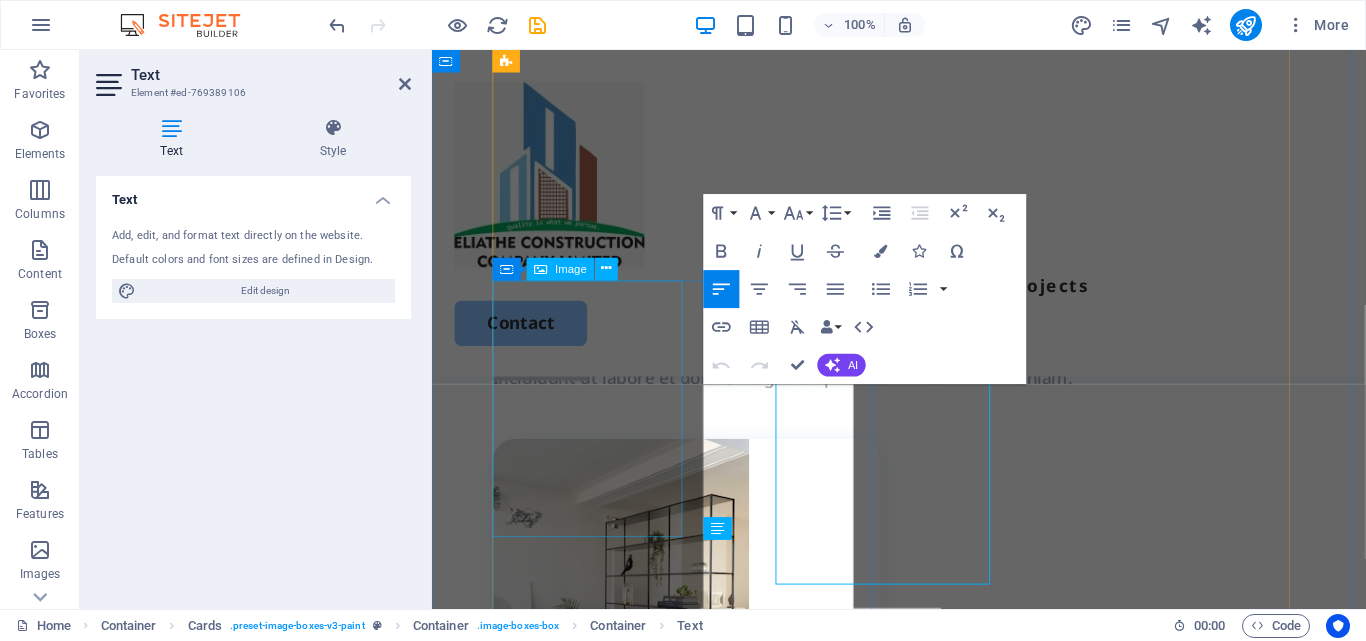 scroll, scrollTop: 2071, scrollLeft: 0, axis: vertical 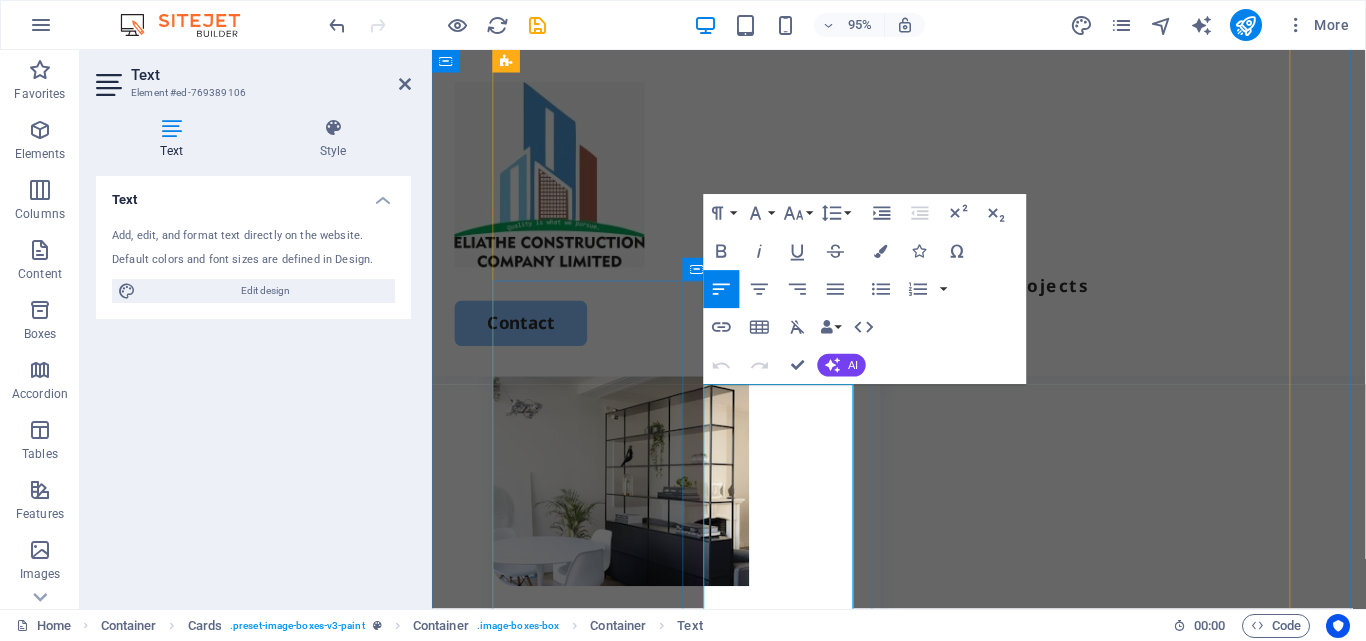 drag, startPoint x: 835, startPoint y: 434, endPoint x: 698, endPoint y: 408, distance: 139.44533 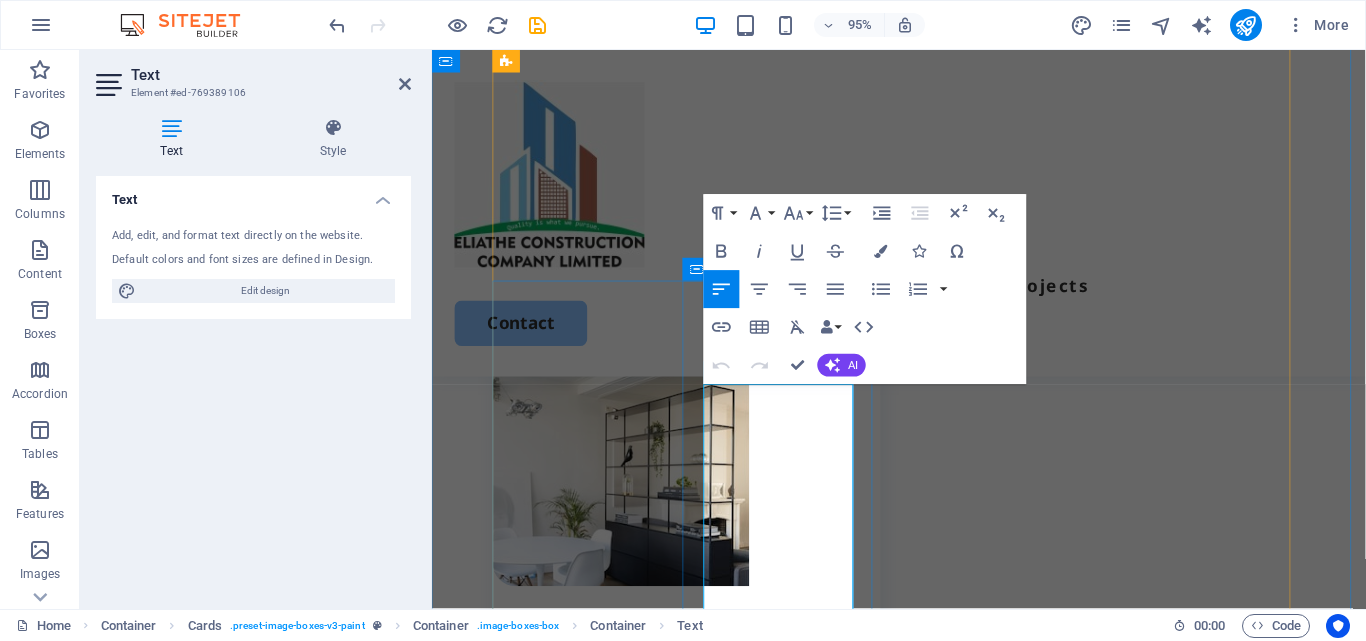 type 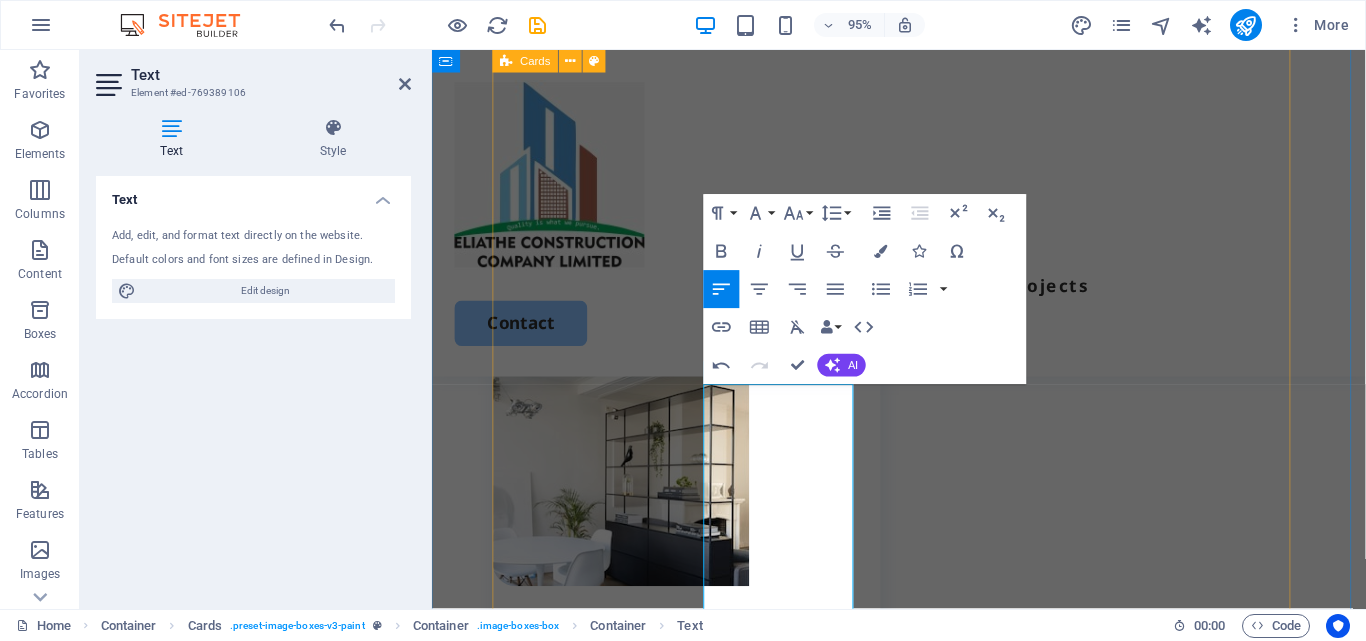 click on "Interior painting Lorem ipsum dolor sit amet, consectetur elit. Book Now Exterior painting Lorem ipsum dolor sit amet, consectetur elit. Book Now Cabinet painting With 10+ years of experience,  Dancom Construction builds and renovates schools , including; Junior Secondary and Primary School classrooms construction. Renovation and expansions. Boundary wall construction for schools and public institutions. . Book Now Commercial premises & Residential Apartments We specialize in quality construction for both living and working spaces. Construction of residential and commercial flats and apartments. Structural design and planning. Renovation and remodeling of existing buildings. Book Now" at bounding box center (923, 1505) 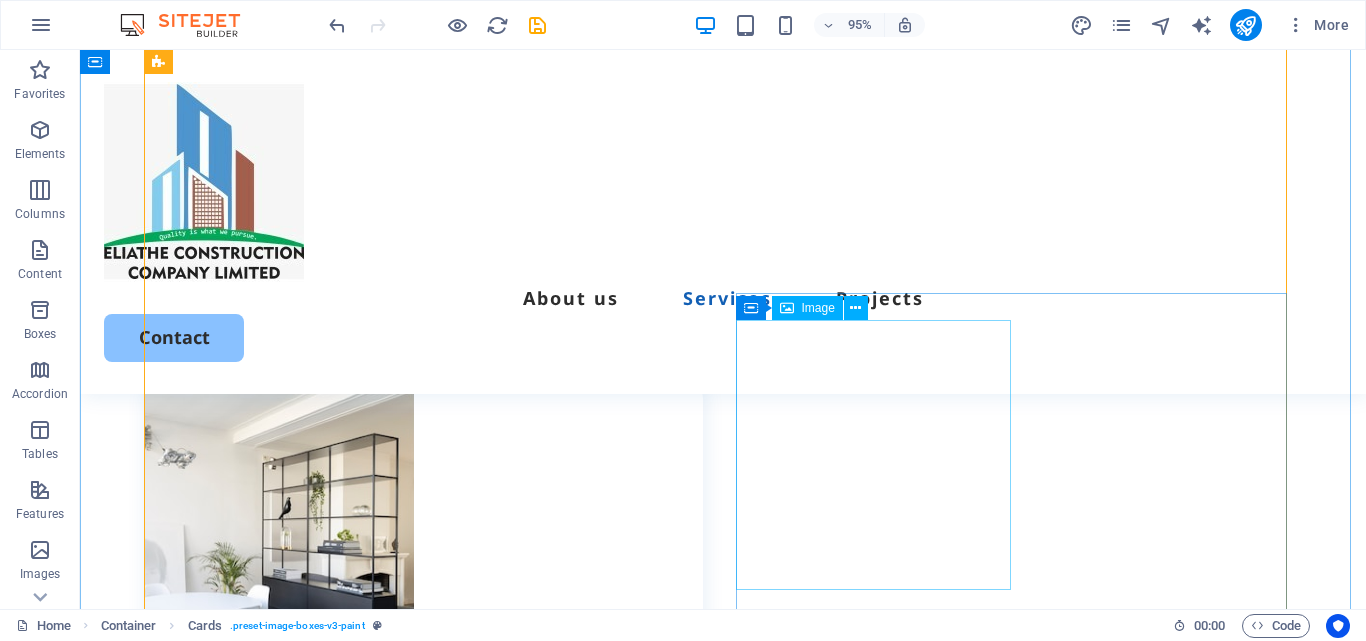 scroll, scrollTop: 1956, scrollLeft: 0, axis: vertical 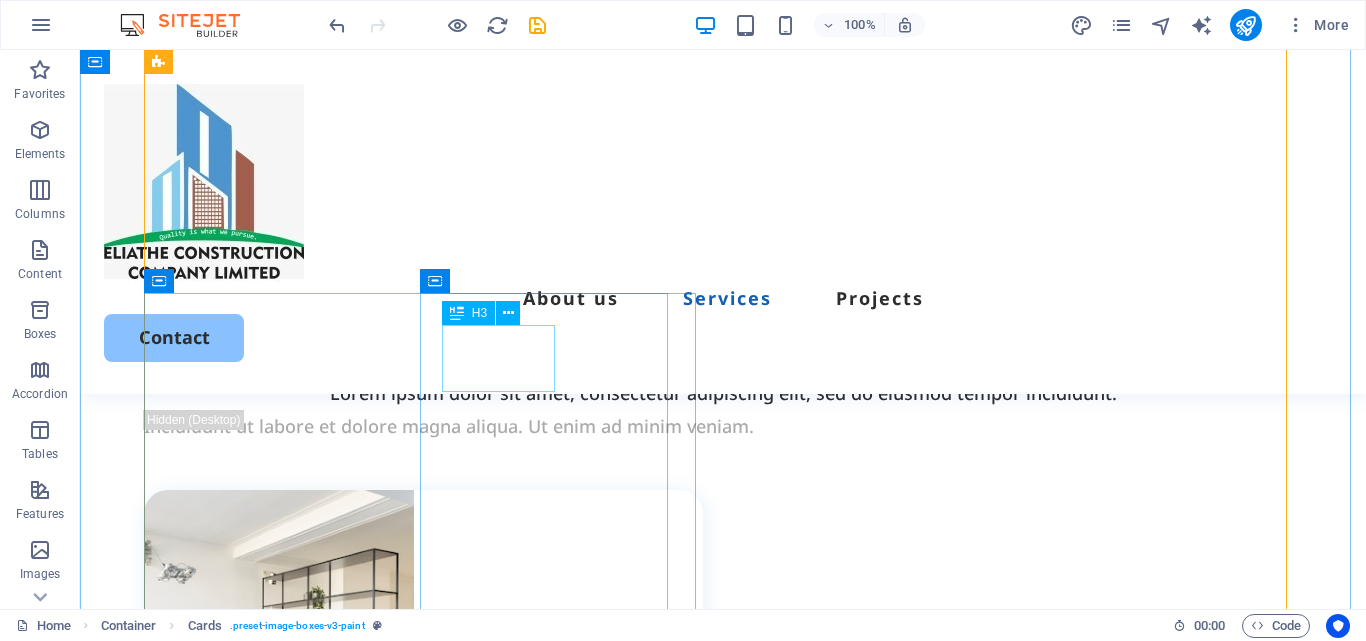 click on "Cabinet painting" at bounding box center [434, 1734] 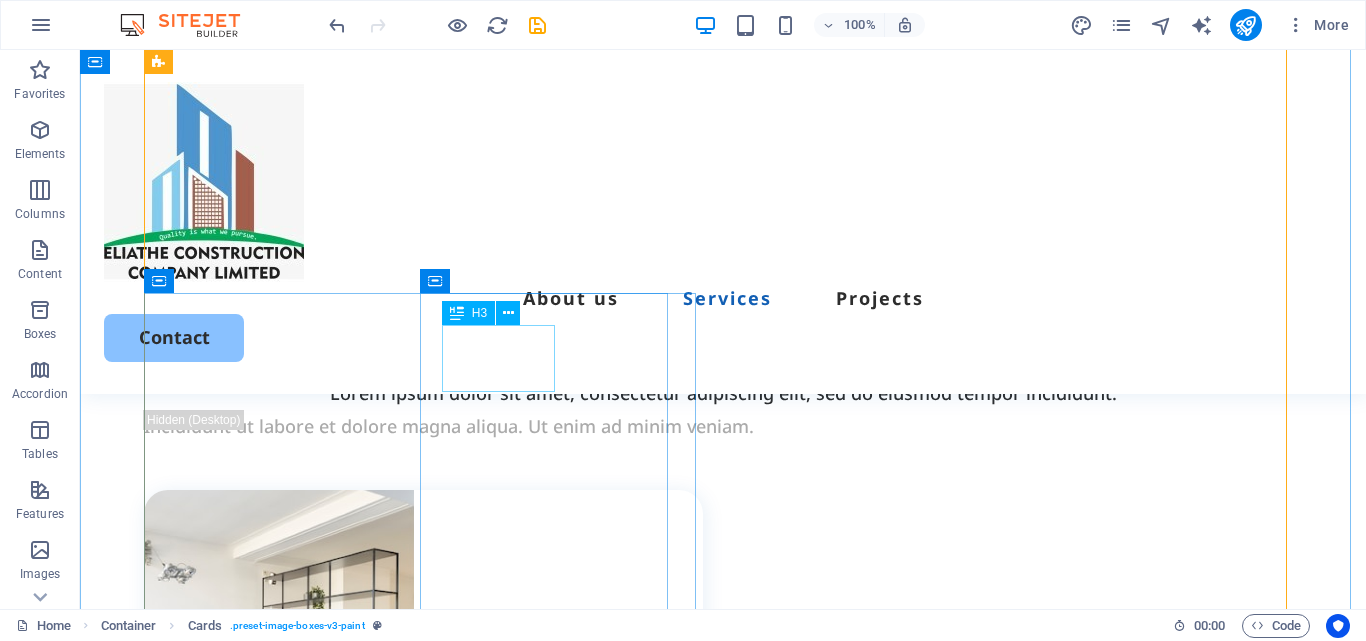 click on "Cabinet painting" at bounding box center [434, 1734] 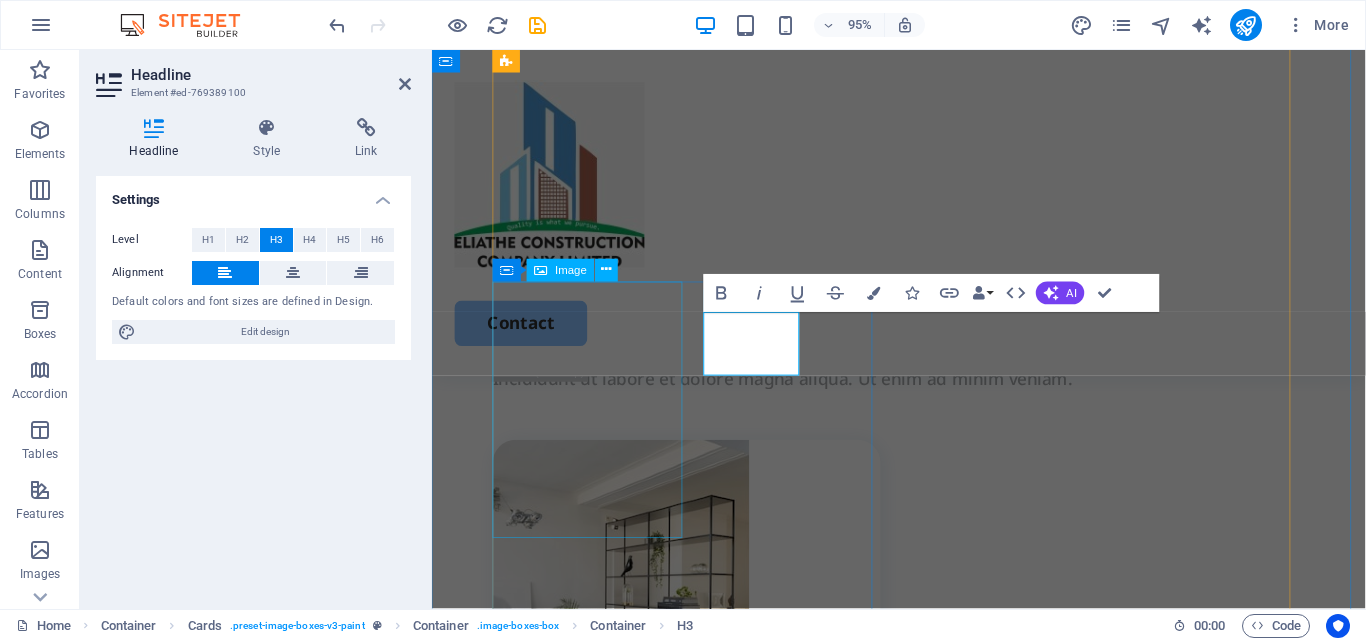 scroll, scrollTop: 2070, scrollLeft: 0, axis: vertical 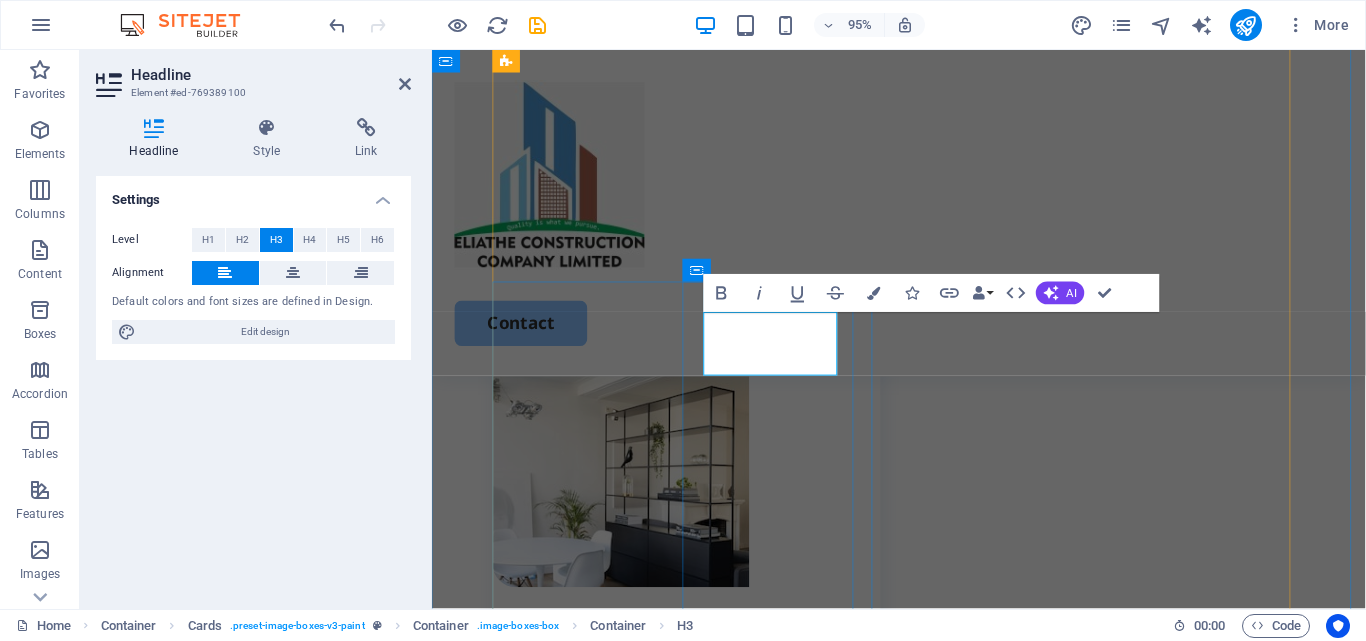 click on "​Schools & Institutions" at bounding box center [711, 1654] 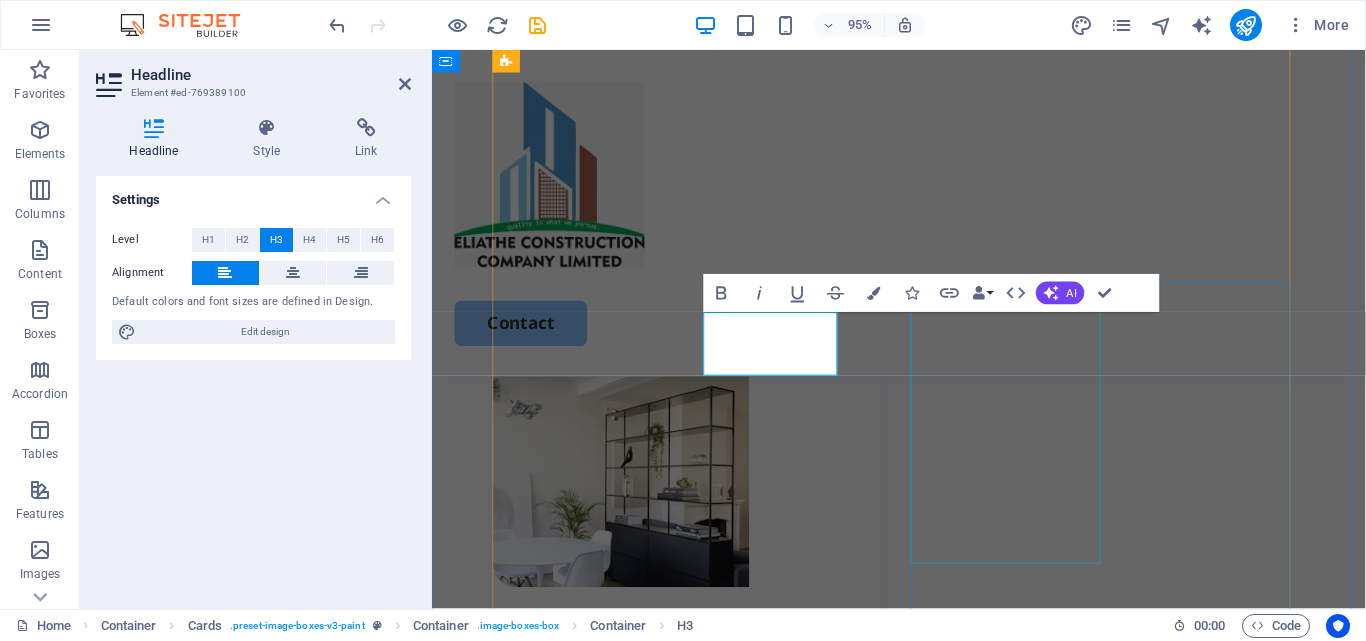 type 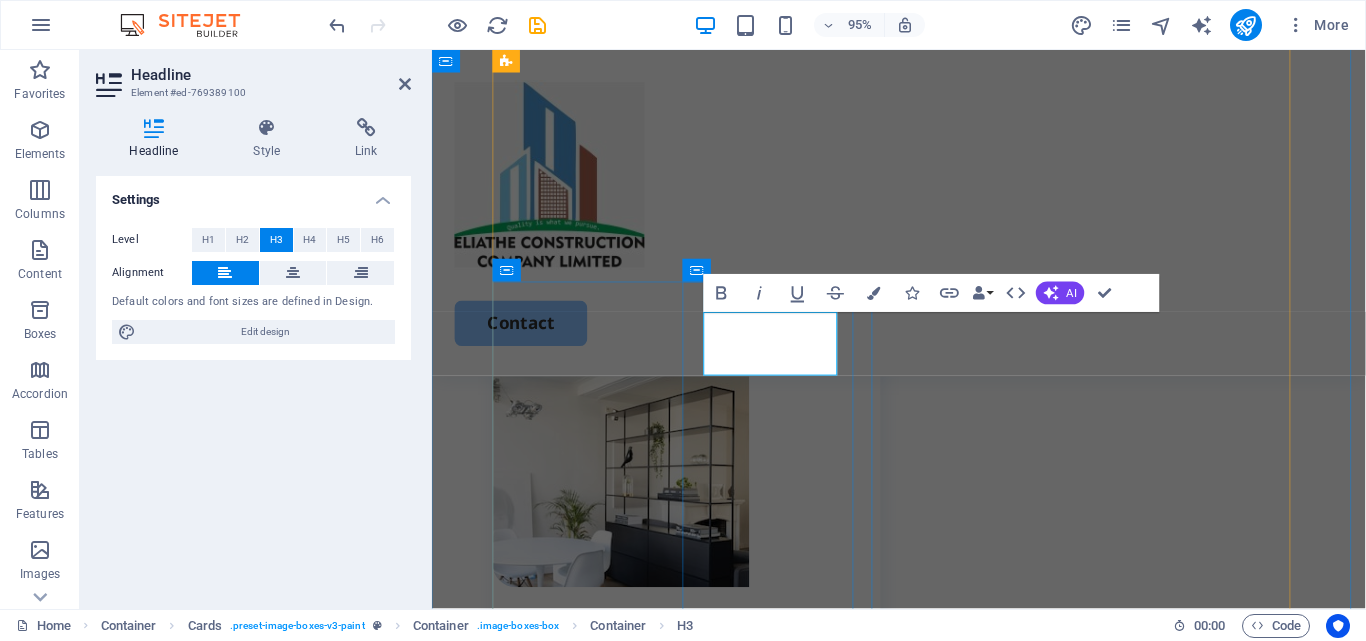 drag, startPoint x: 854, startPoint y: 377, endPoint x: 720, endPoint y: 377, distance: 134 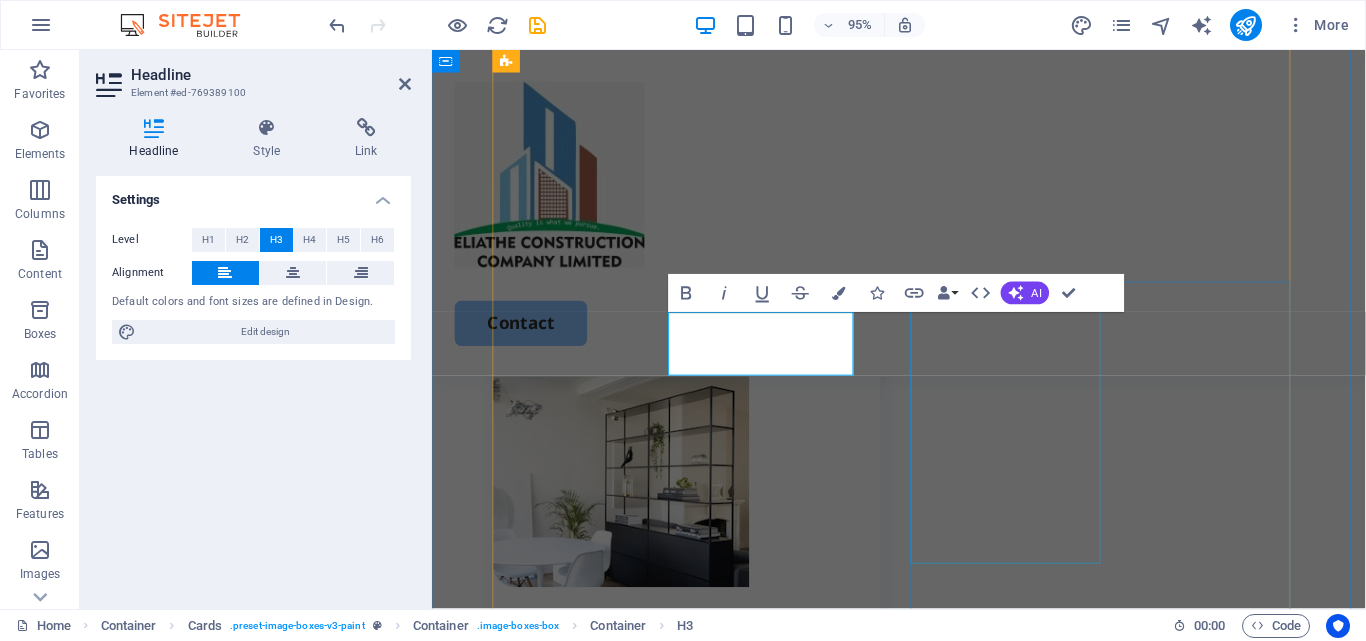 scroll, scrollTop: 0, scrollLeft: 49, axis: horizontal 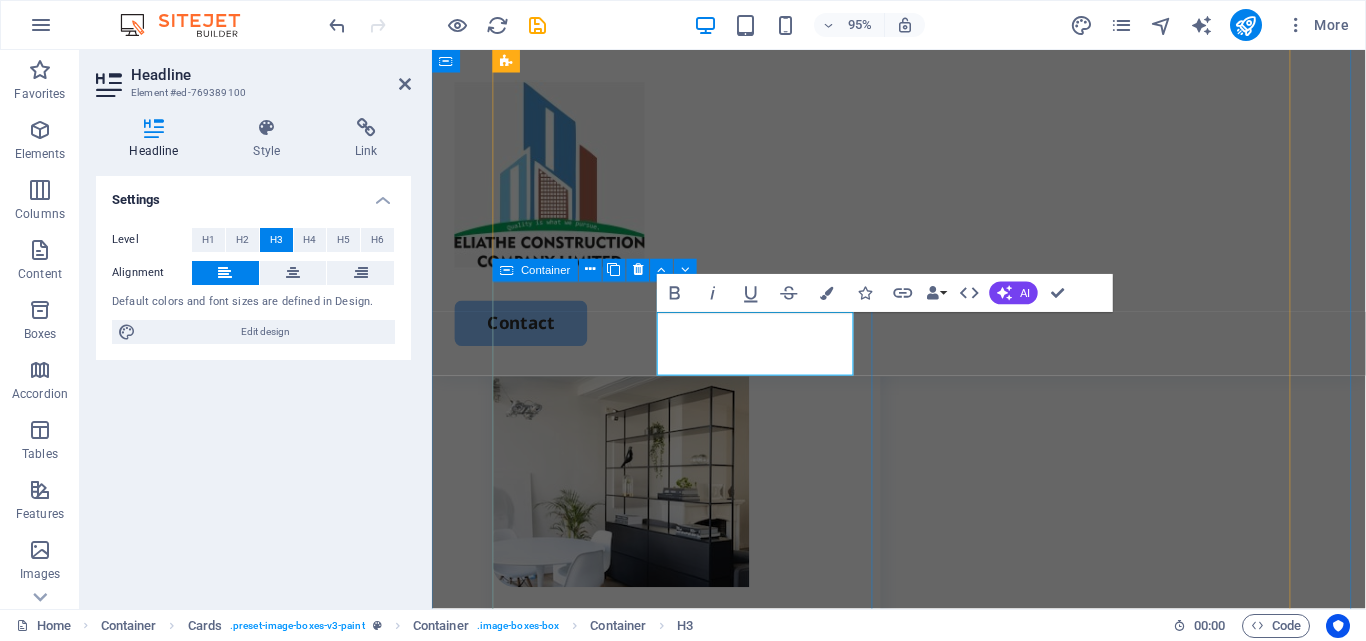 drag, startPoint x: 767, startPoint y: 343, endPoint x: 864, endPoint y: 341, distance: 97.020615 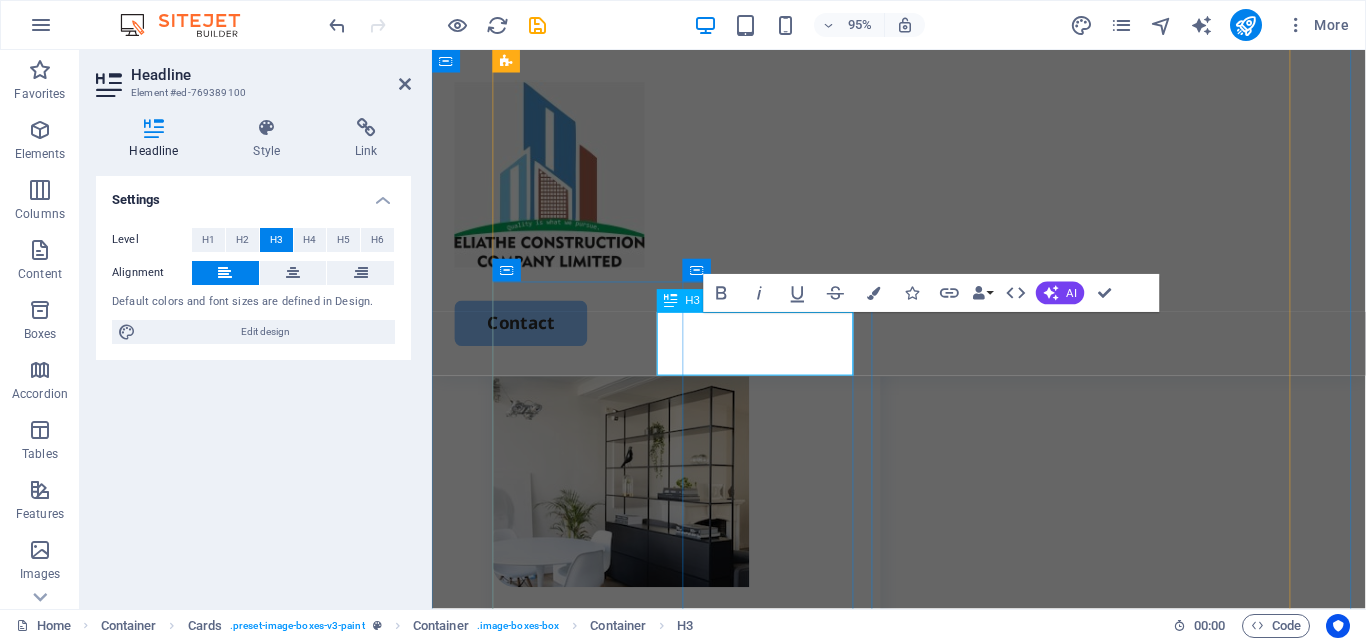 scroll, scrollTop: 0, scrollLeft: 0, axis: both 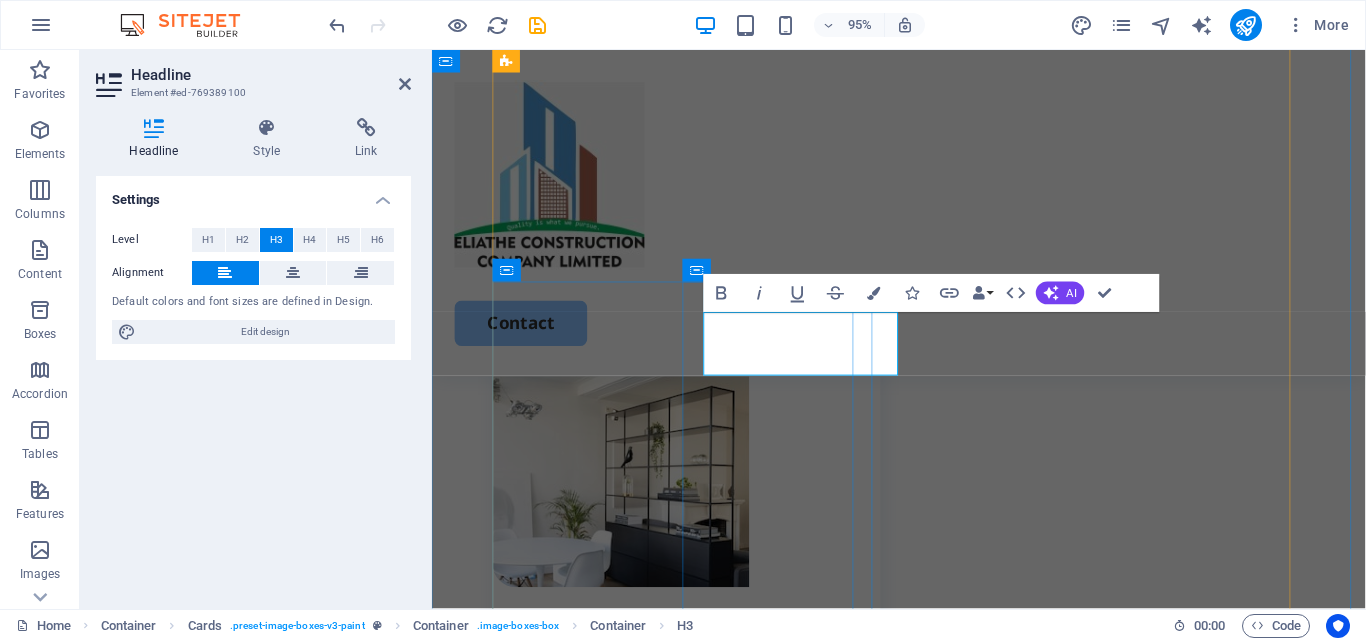 click on "Schools,churches & Institutions" at bounding box center (711, 1654) 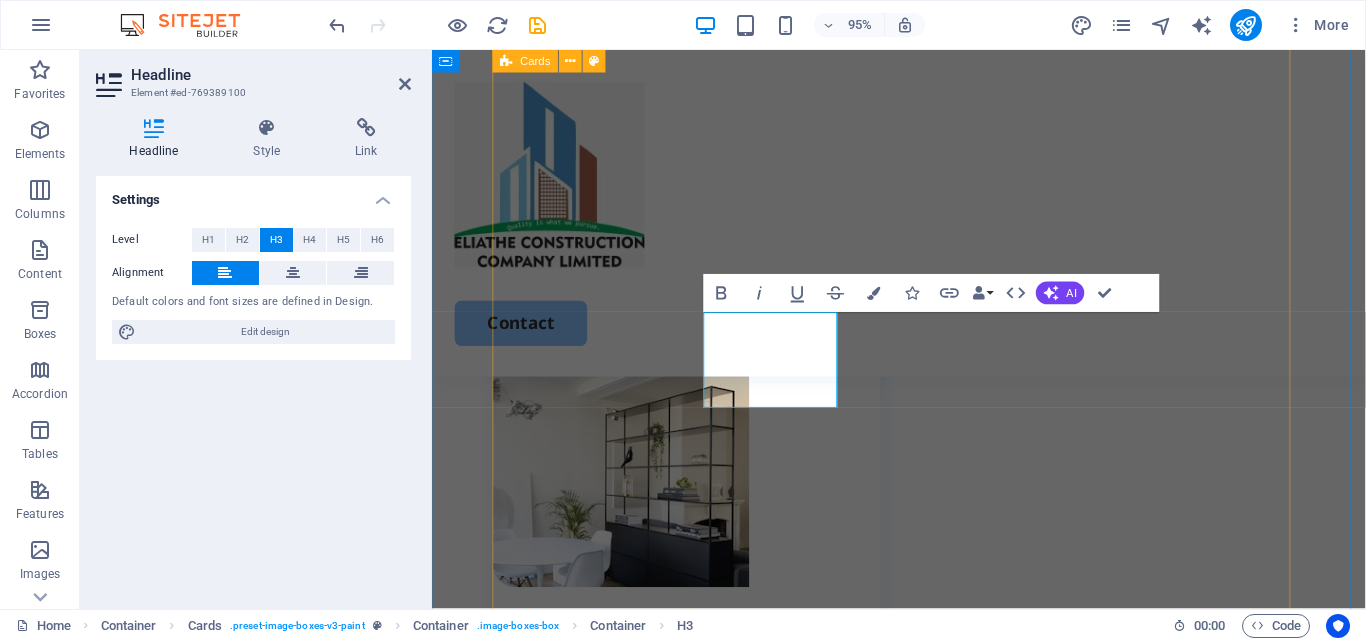 click on "Interior painting Lorem ipsum dolor sit amet, consectetur elit. Book Now Exterior painting Lorem ipsum dolor sit amet, consectetur elit. Book Now Schools, churches & Institutions churches With 10+ years of experience,  Dancom Construction builds and renovates schools , including; Junior Secondary and Primary School classrooms construction. Renovation and expansions. Boundary wall construction for schools and public institutions. . Book Now Commercial premises & Residential Apartments We specialize in quality construction for both living and working spaces. Construction of residential and commercial flats and apartments. Structural design and planning. Renovation and remodeling of existing buildings. Book Now" at bounding box center [923, 1506] 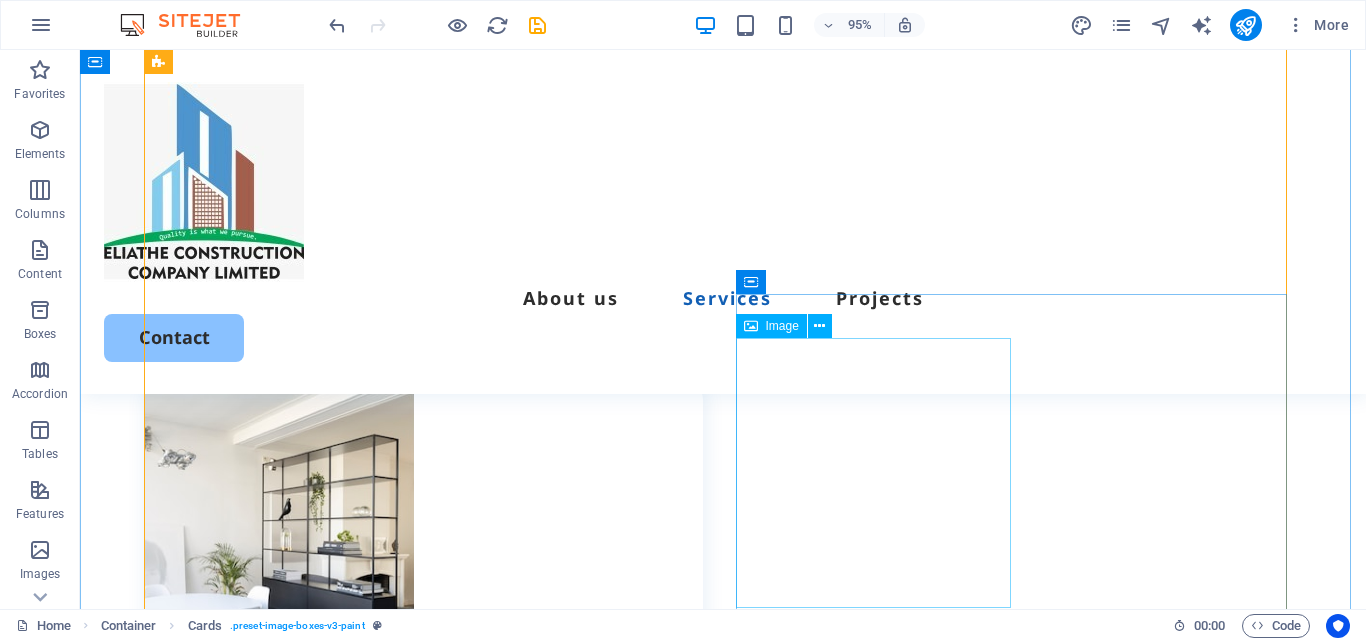 scroll, scrollTop: 1955, scrollLeft: 0, axis: vertical 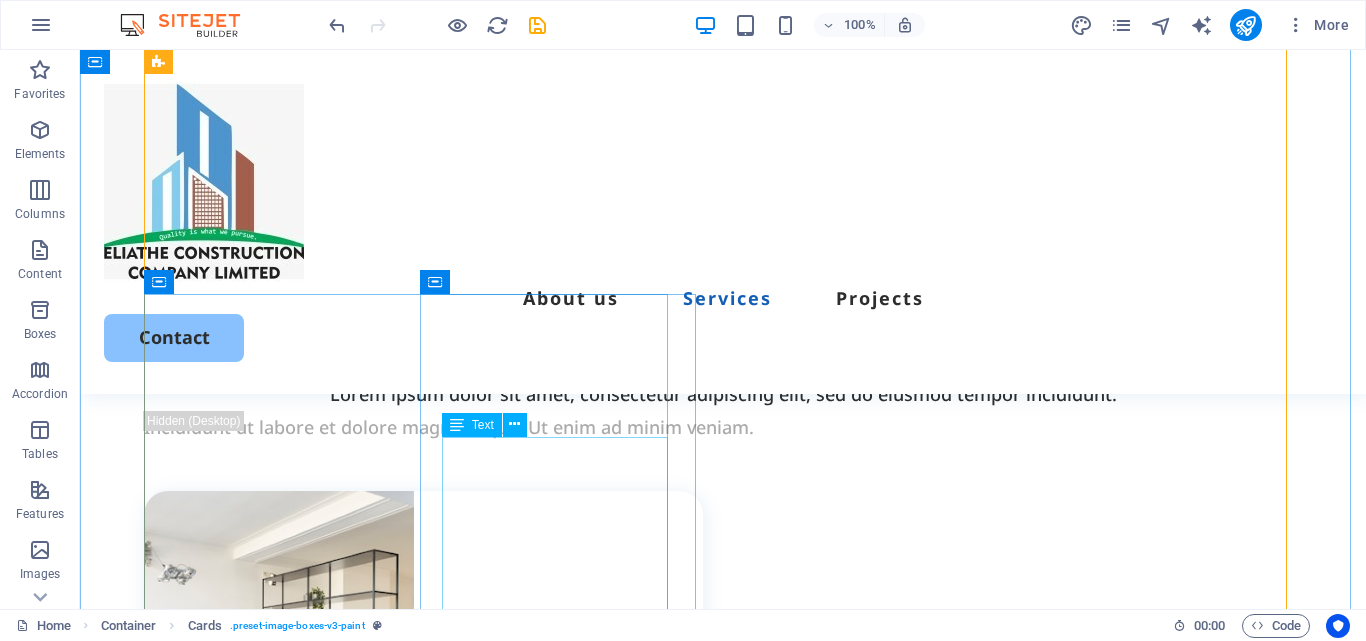 click on "With 10+ years of experience,  Dancom Construction builds and renovates schools , including; Junior Secondary and Primary School classrooms construction. Renovation and expansions. Boundary wall construction for schools and public institutions. ." at bounding box center [434, 1875] 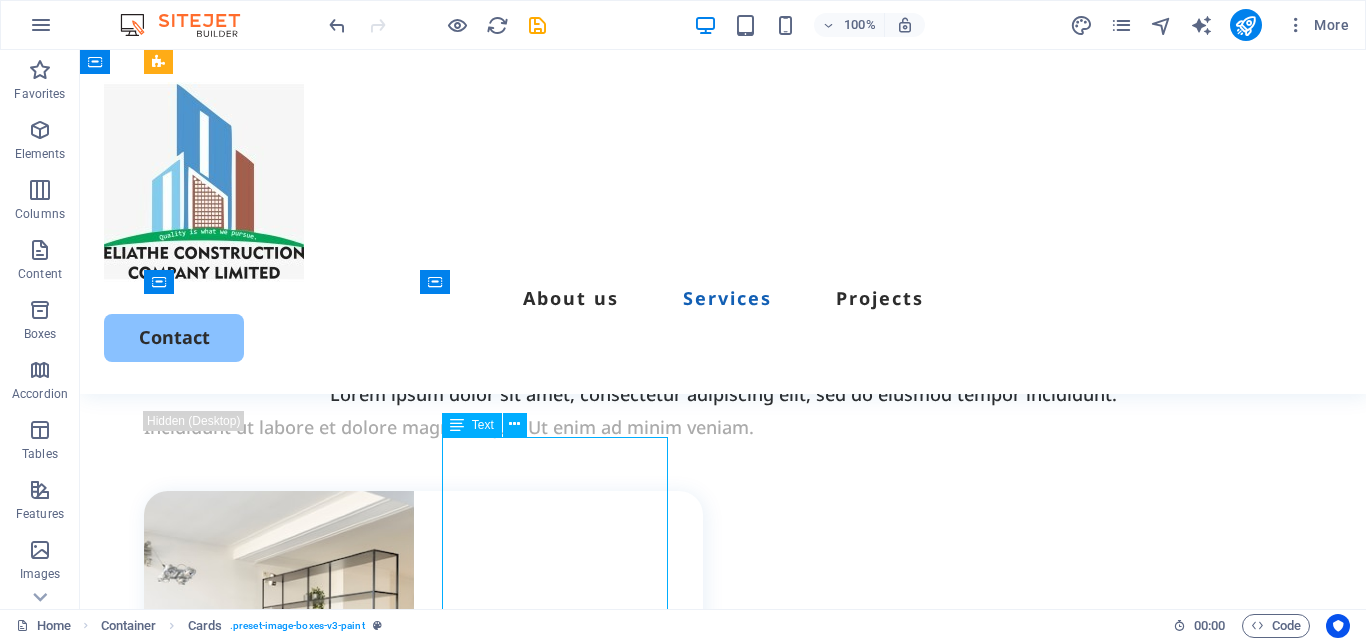 drag, startPoint x: 504, startPoint y: 477, endPoint x: 157, endPoint y: 499, distance: 347.69672 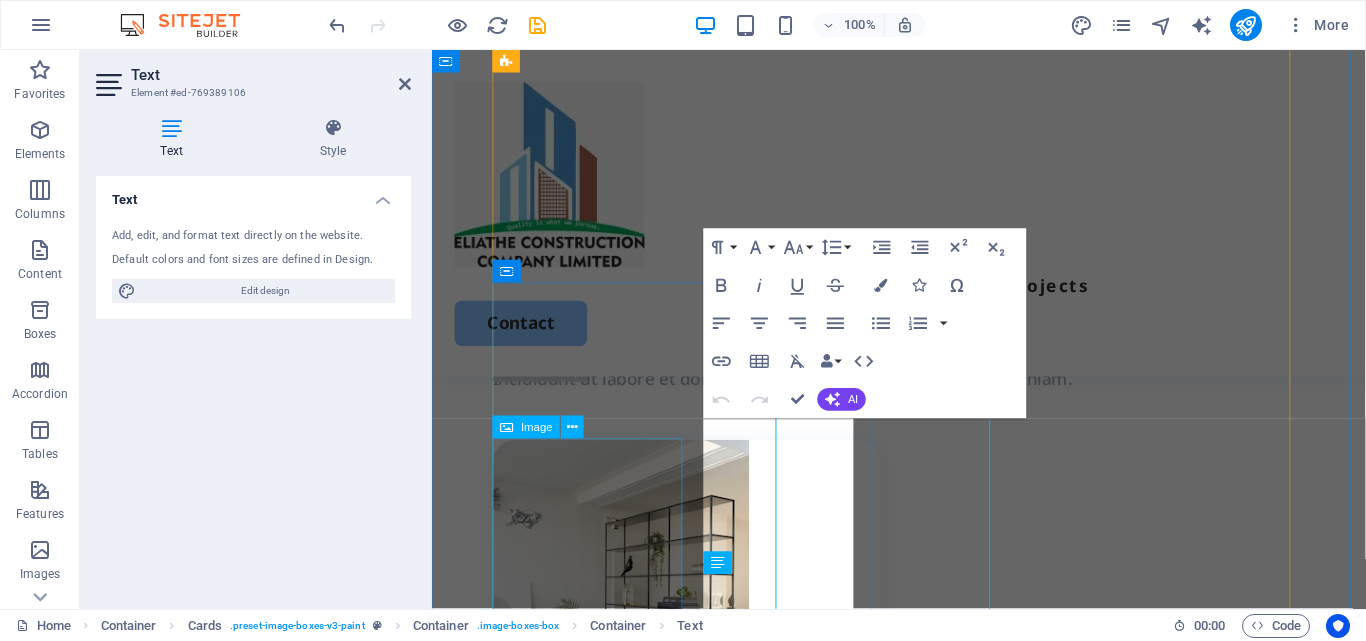 scroll, scrollTop: 2069, scrollLeft: 0, axis: vertical 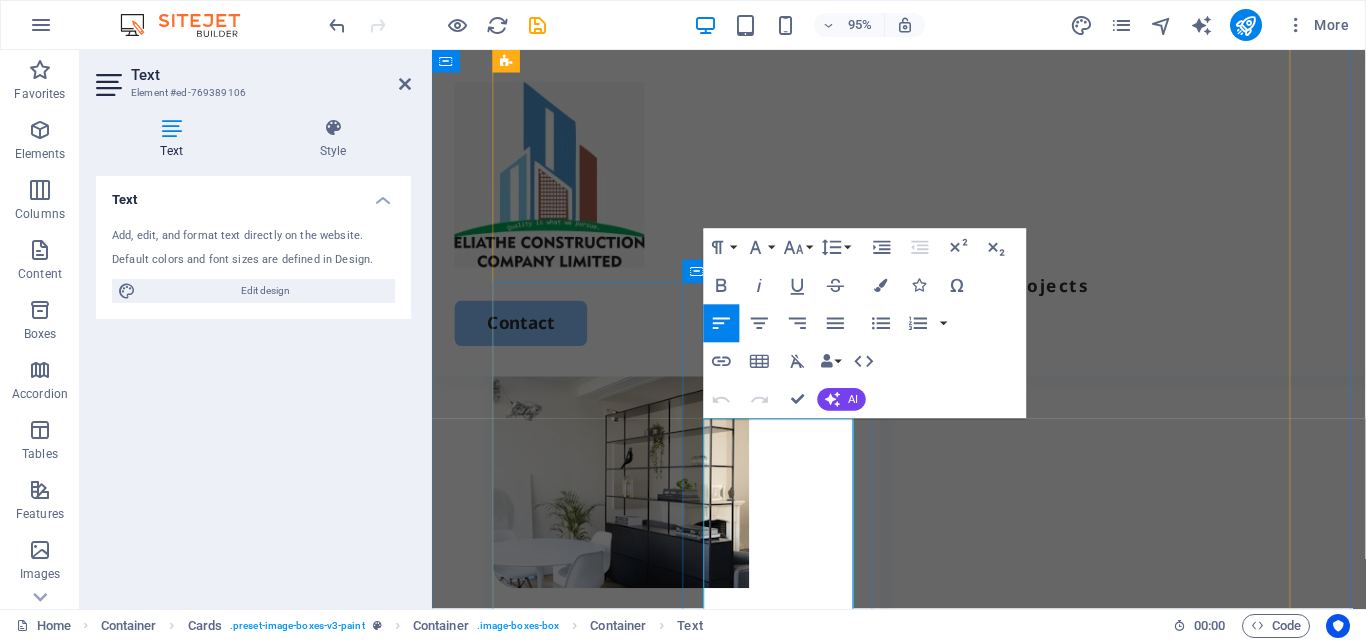 click on "With 10+ years of experience,  Dancom Construction builds and renovates schools , including;" at bounding box center [711, 1739] 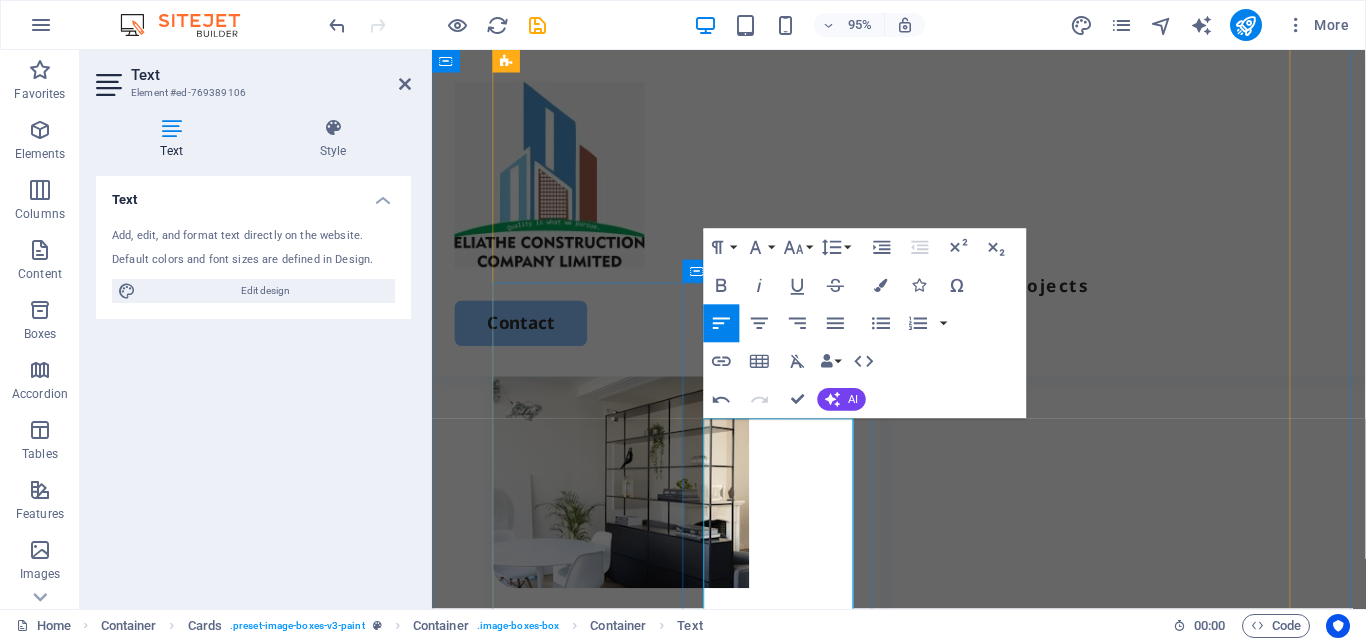 type 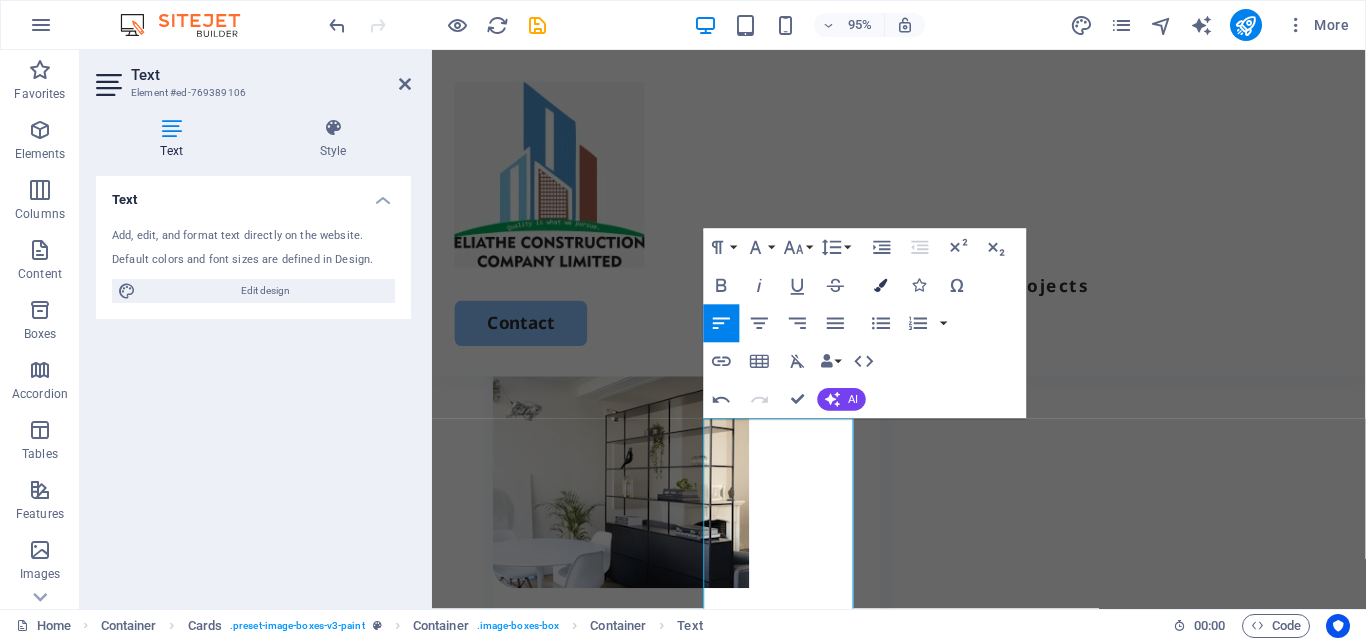 click at bounding box center (881, 285) 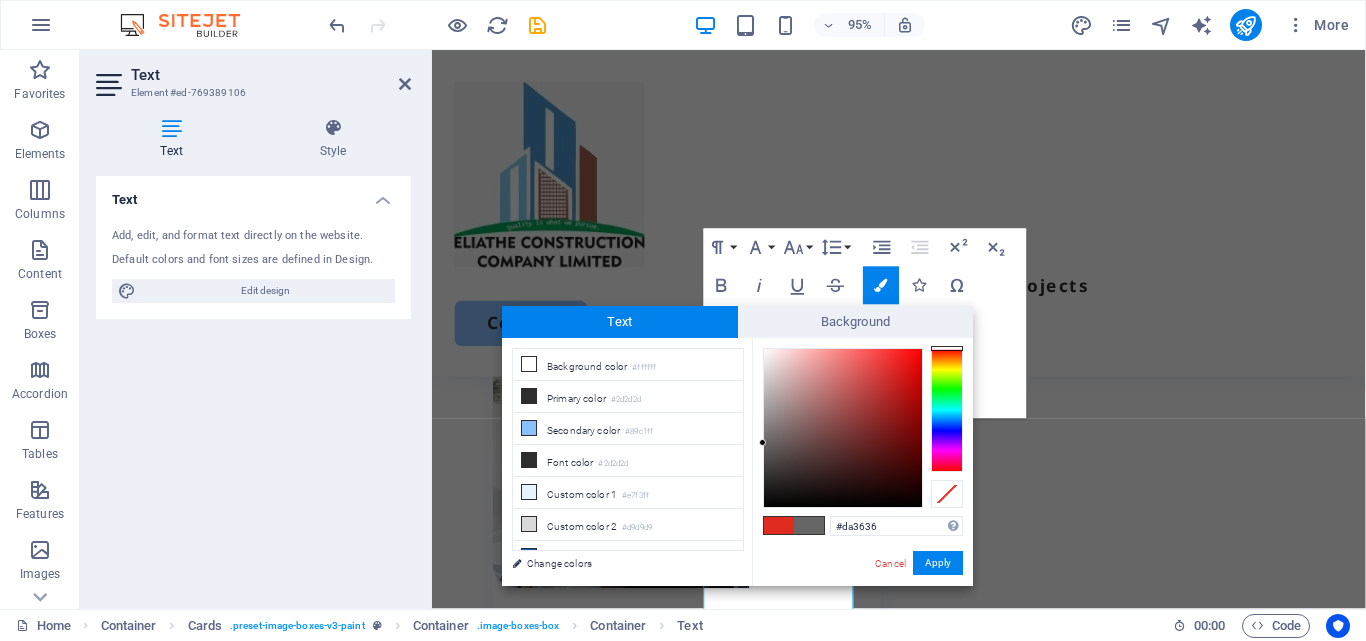 click at bounding box center (843, 428) 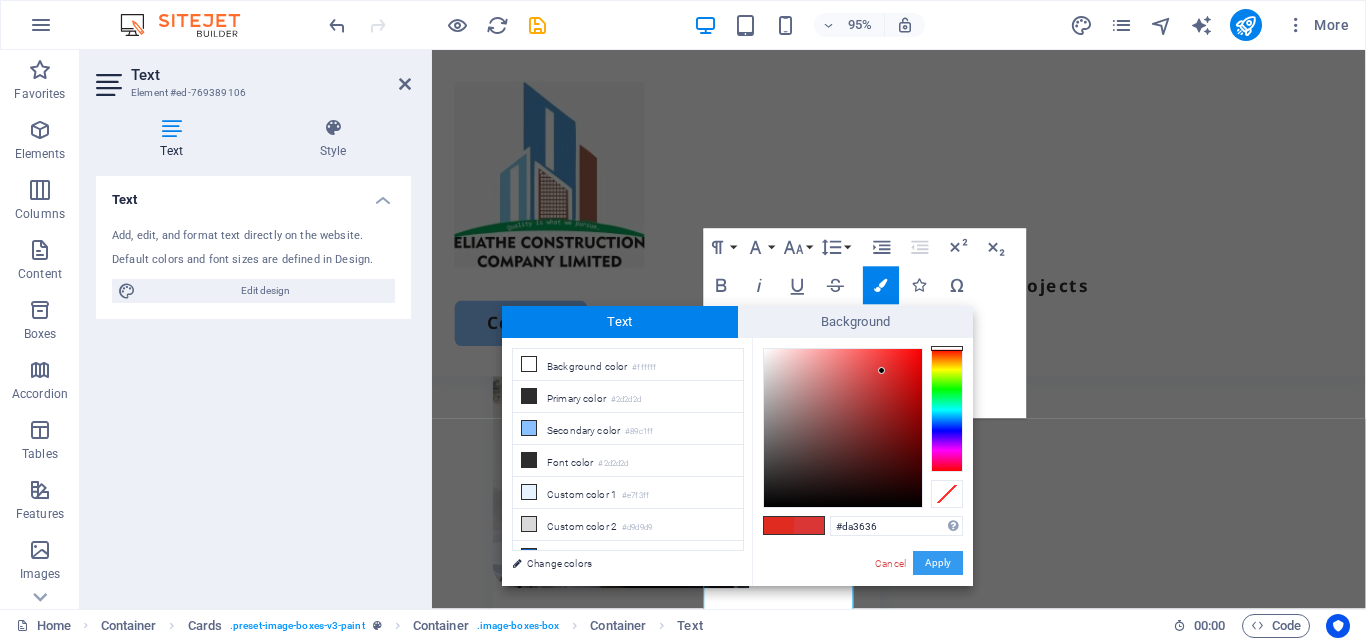 click on "Apply" at bounding box center (938, 563) 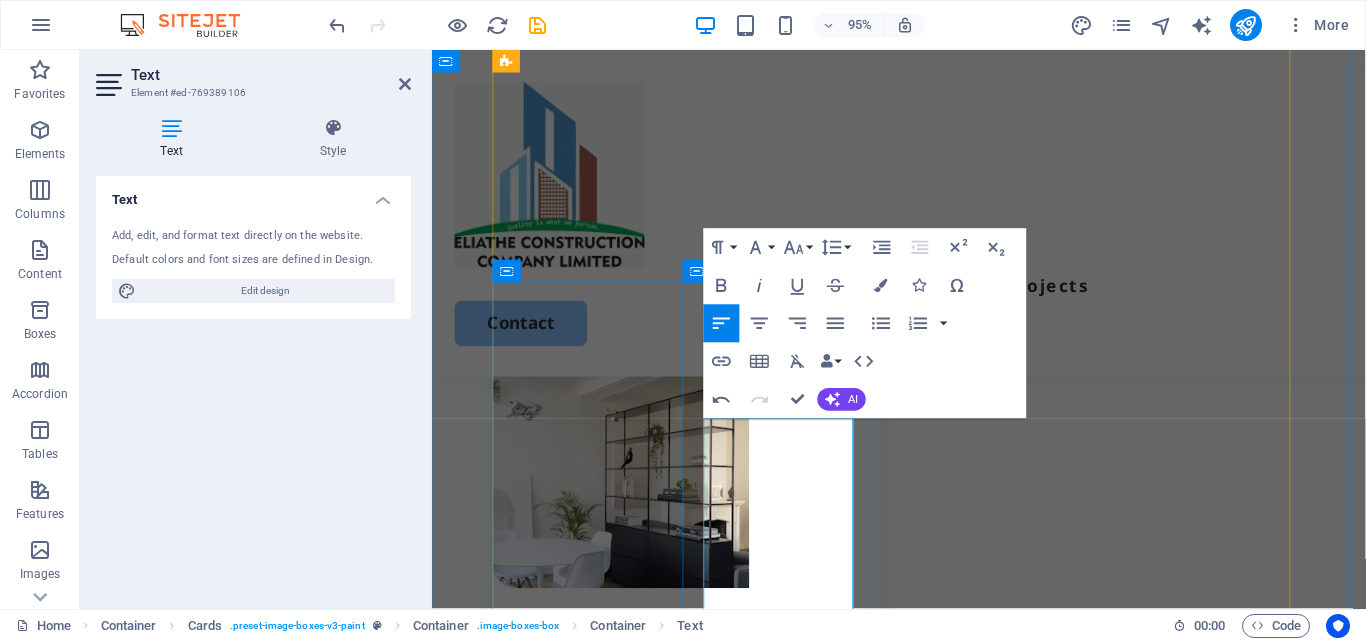 drag, startPoint x: 789, startPoint y: 500, endPoint x: 724, endPoint y: 499, distance: 65.00769 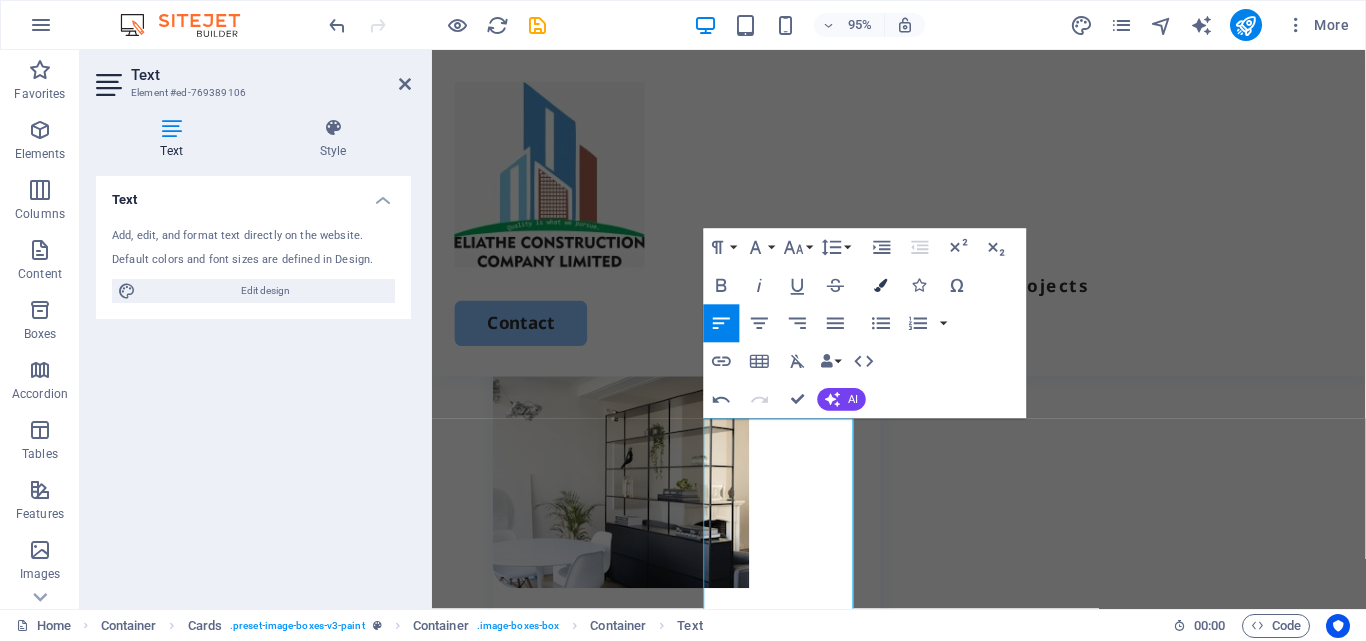 click on "Colors" at bounding box center (881, 285) 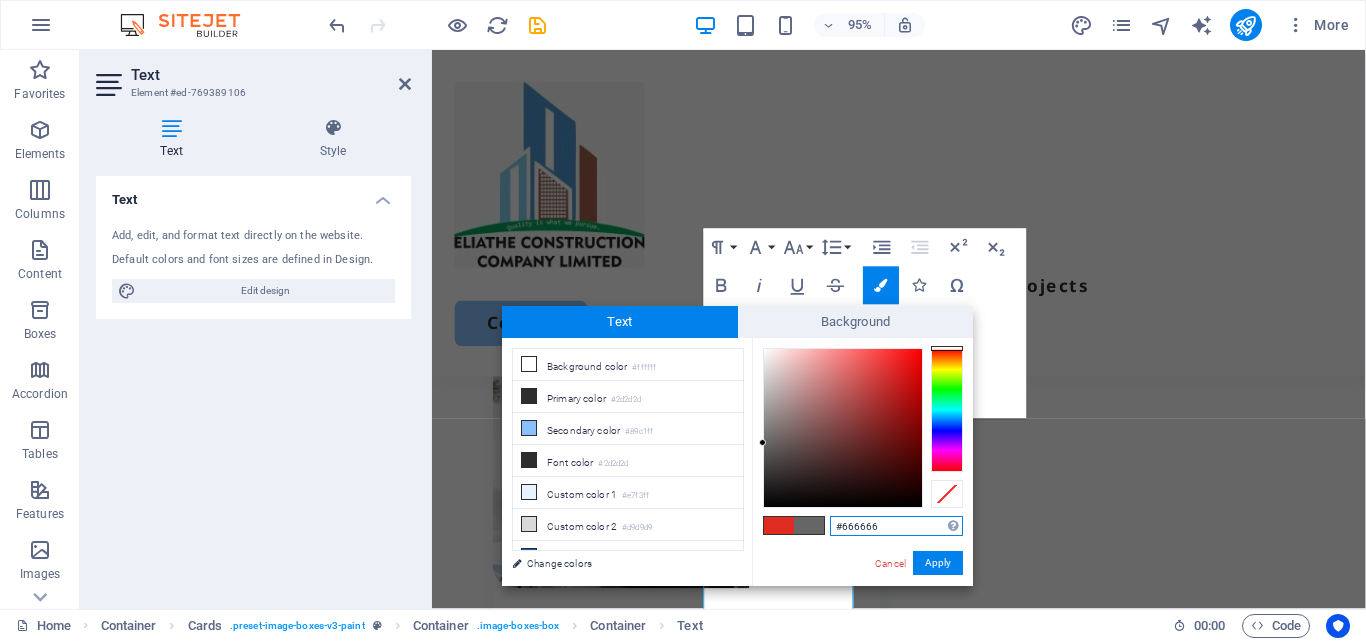 type on "#da2929" 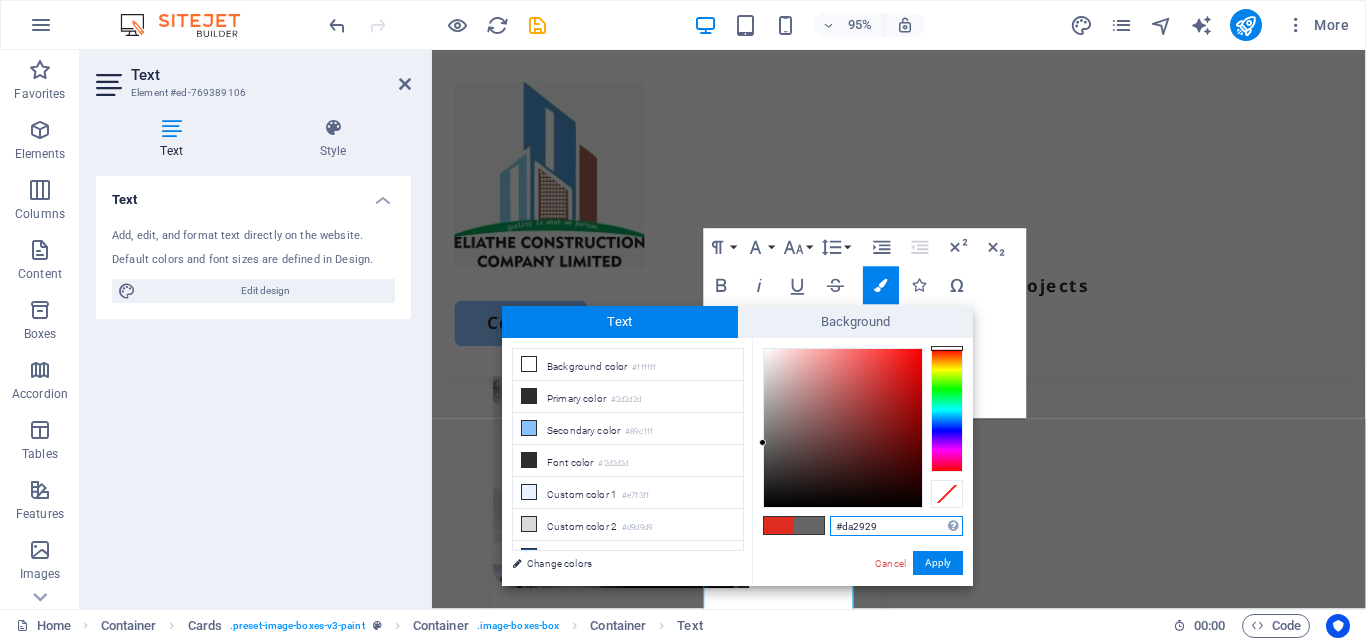 click at bounding box center (843, 428) 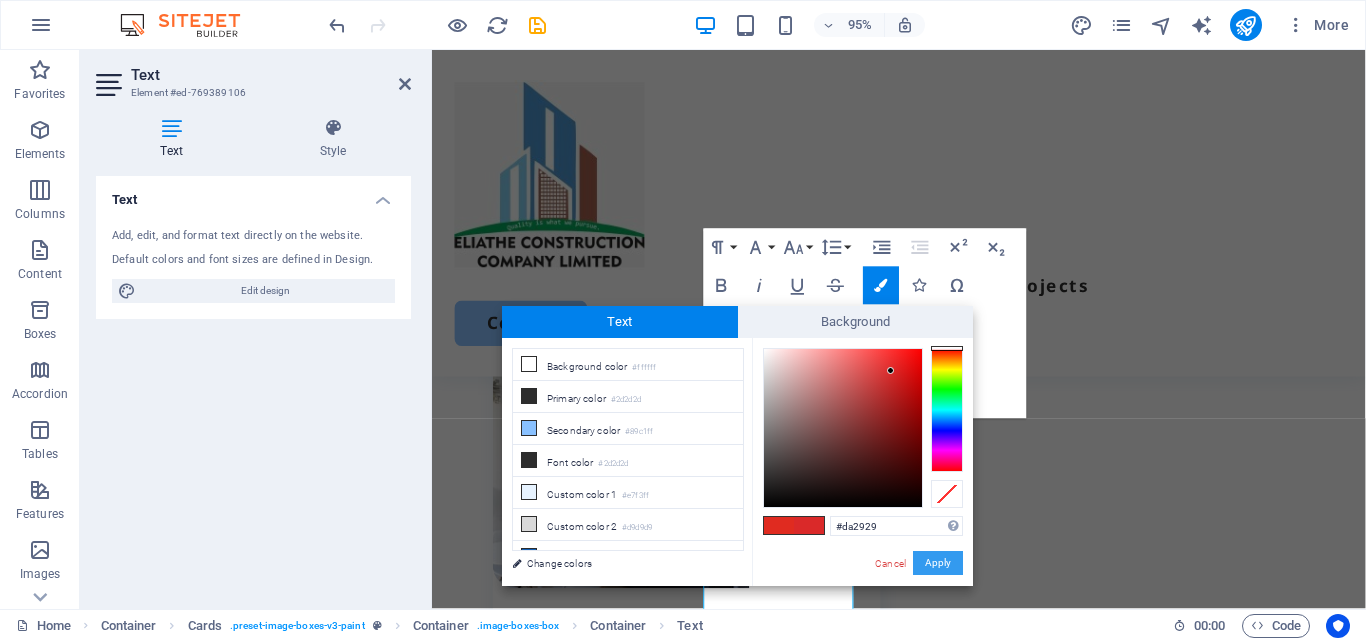 click on "Apply" at bounding box center [938, 563] 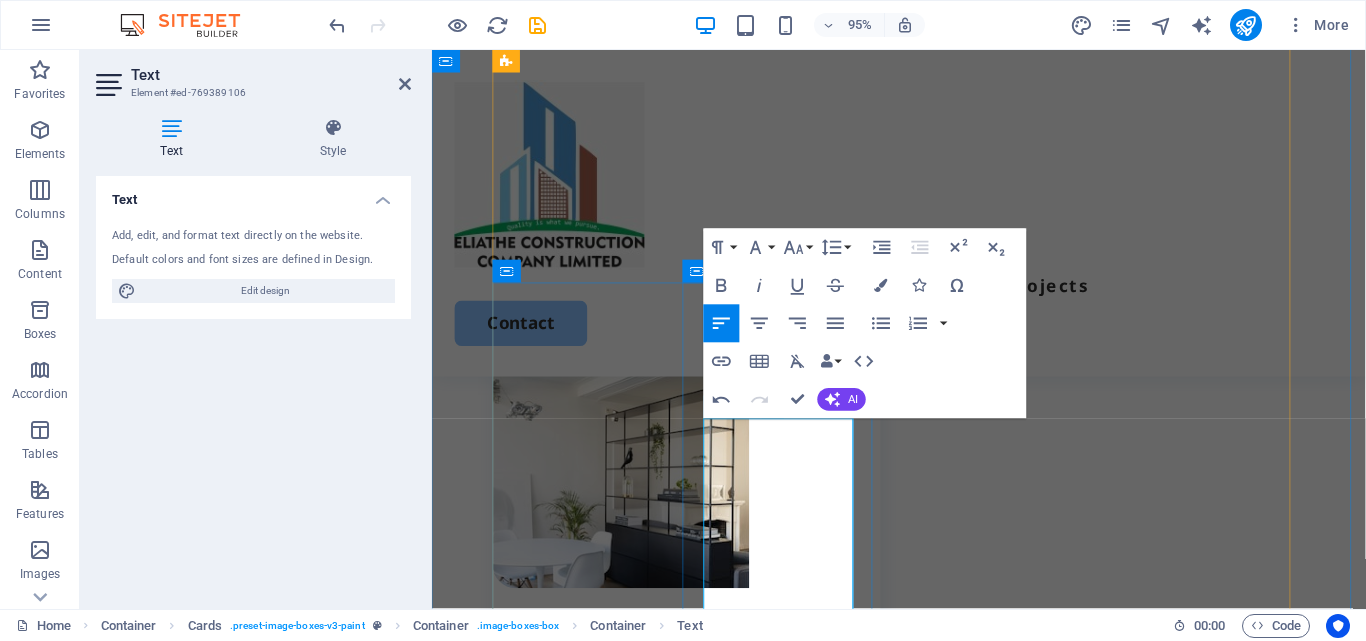 click on "With 5+ years of experience,  Eliathe ​ ​ Construction builds and renovates schools , including;" at bounding box center [711, 1739] 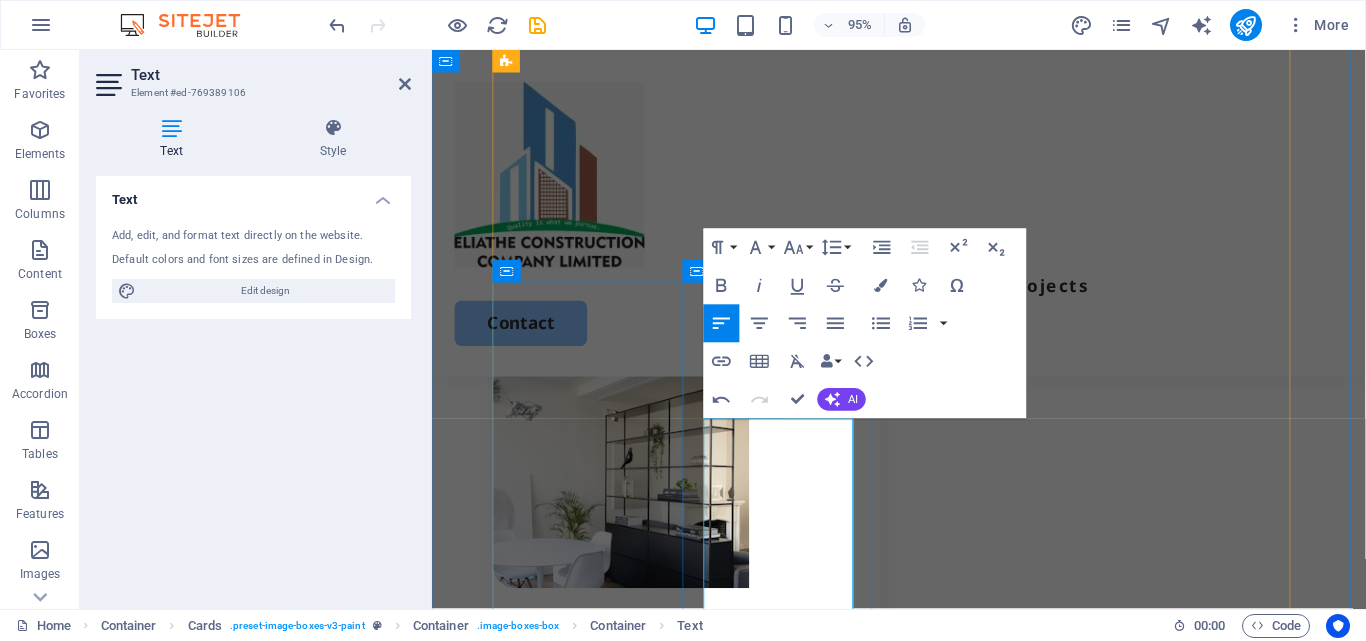 click on "With 5+ years of experience,  Eliathe ​ ​ Construction builds and renovates schools , including;" at bounding box center (711, 1739) 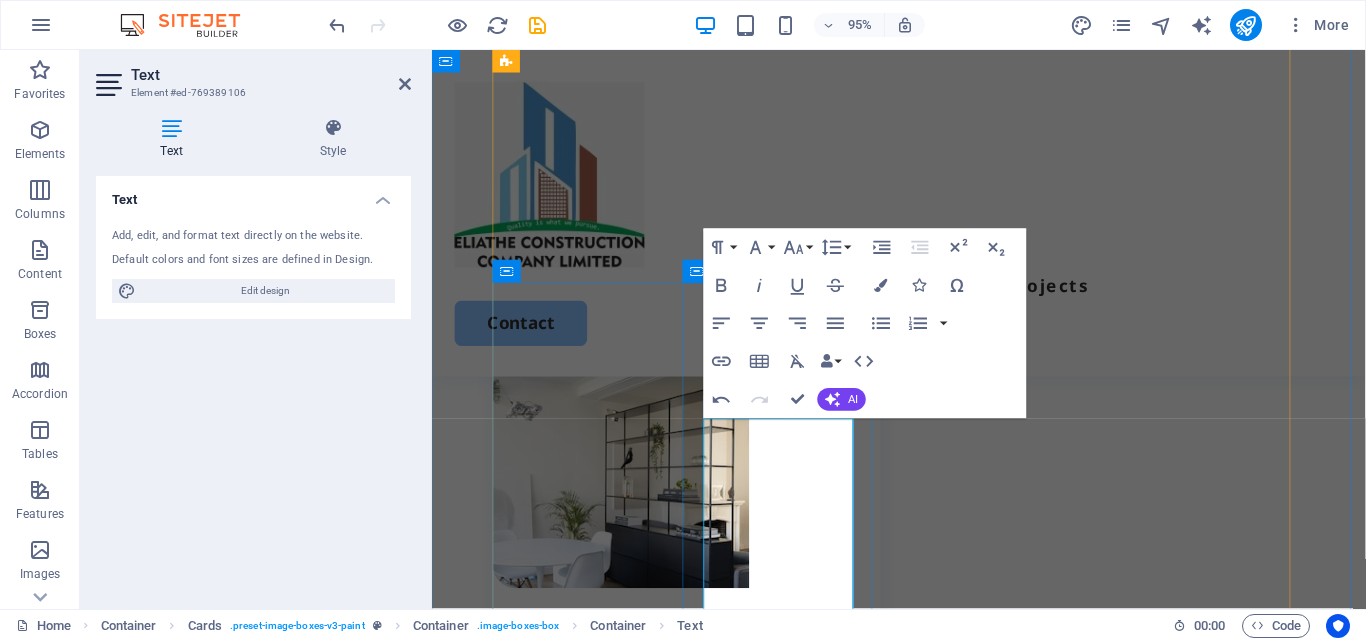 click on "Eliathe ​" at bounding box center (720, 1719) 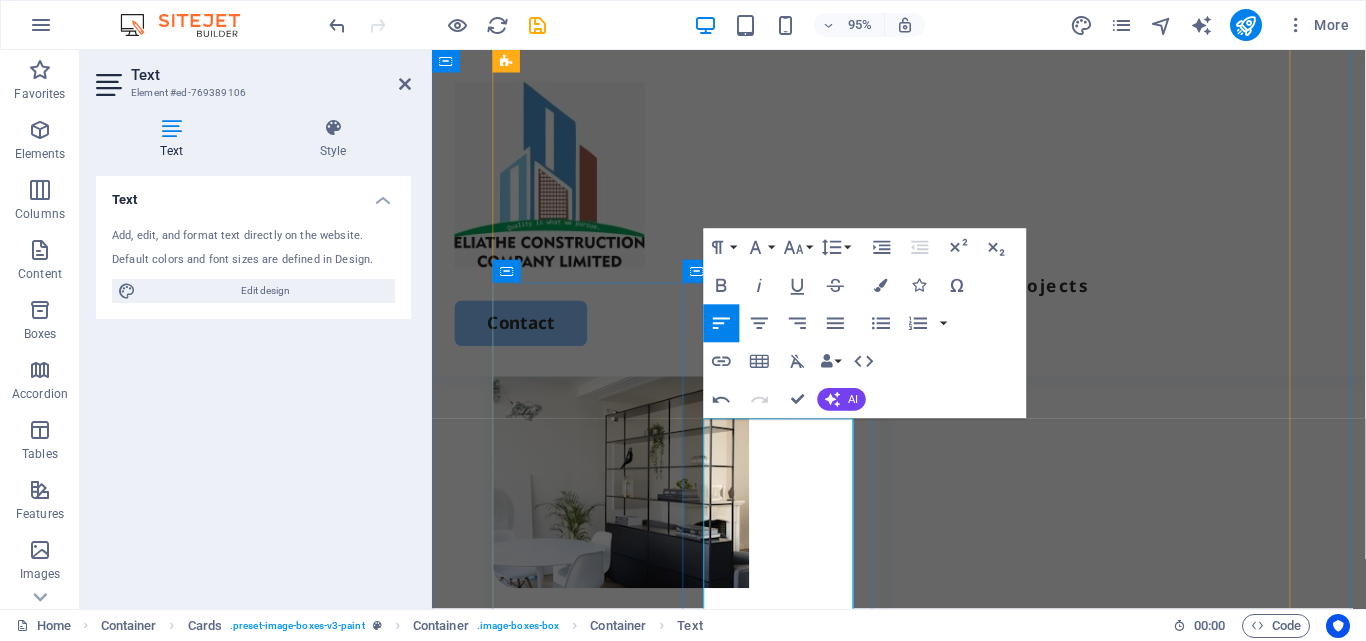 click on "Eliathe ​" at bounding box center [720, 1719] 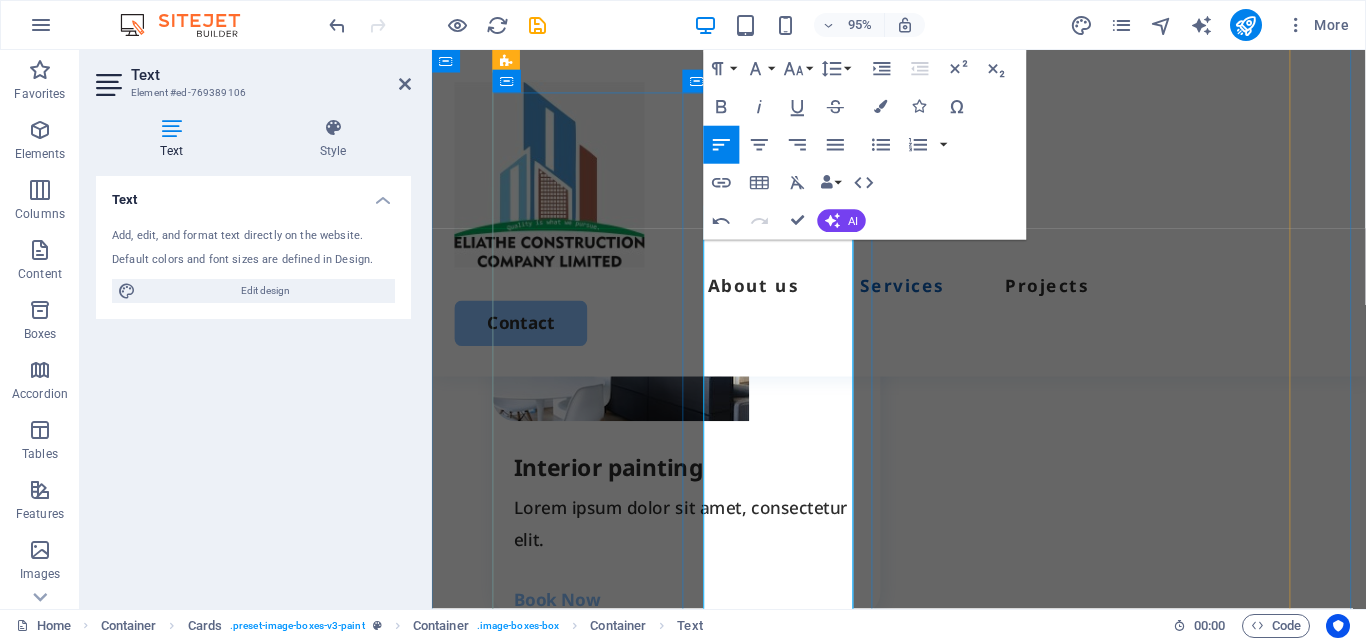 scroll, scrollTop: 2269, scrollLeft: 0, axis: vertical 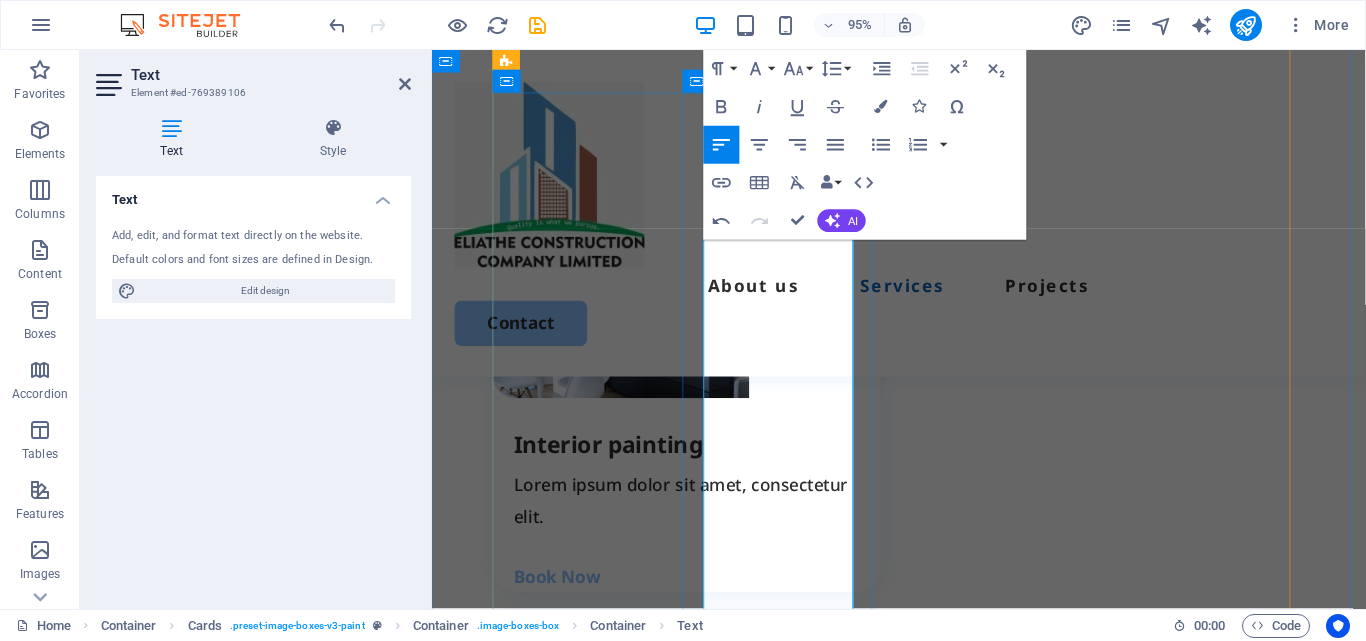 drag, startPoint x: 831, startPoint y: 352, endPoint x: 861, endPoint y: 353, distance: 30.016663 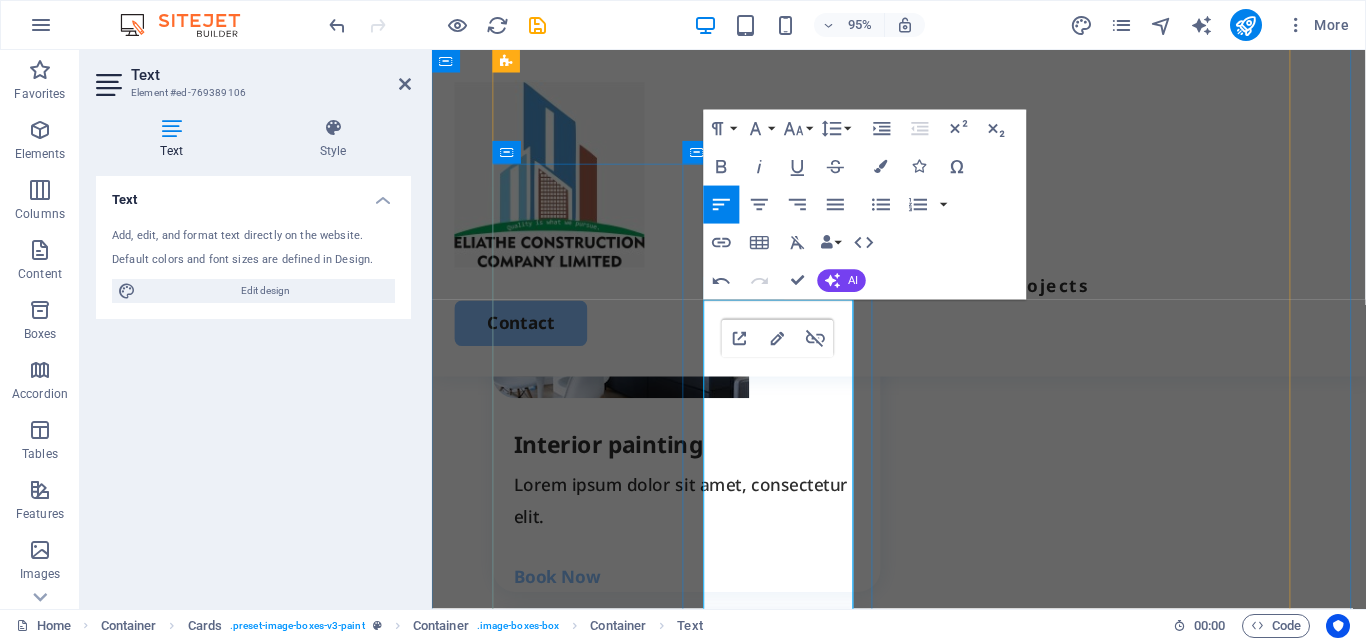 scroll, scrollTop: 2169, scrollLeft: 0, axis: vertical 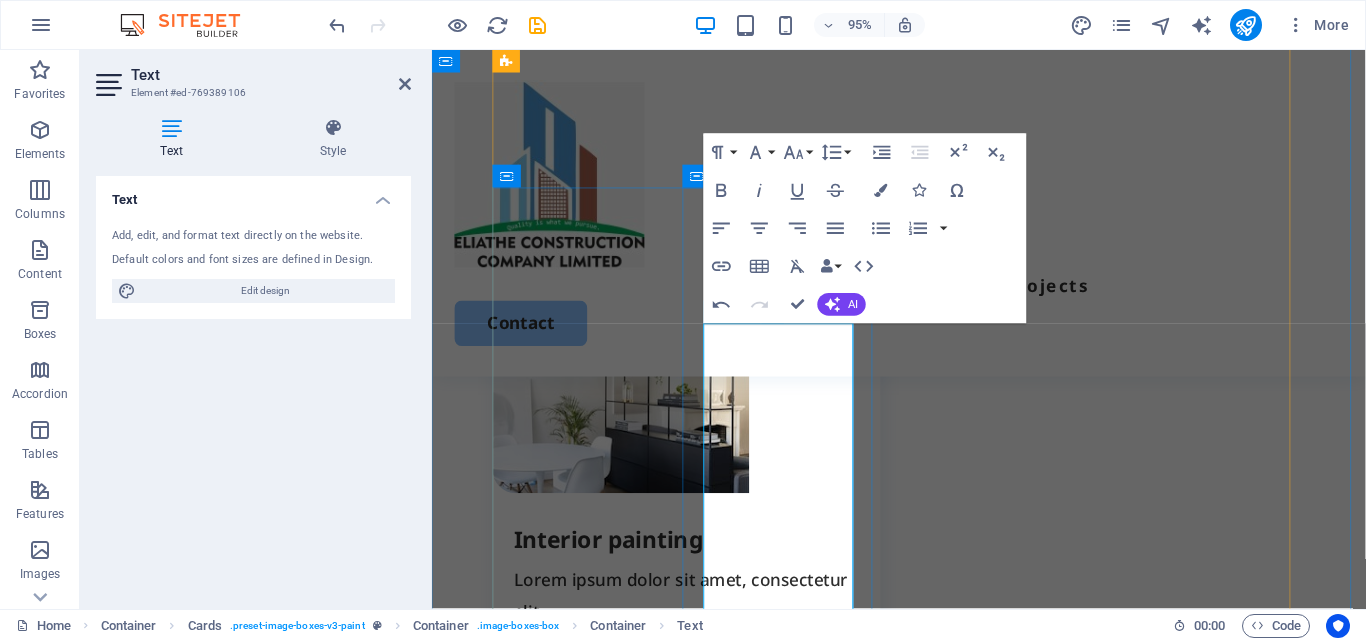 click on "Eliathe ​" at bounding box center [720, 1619] 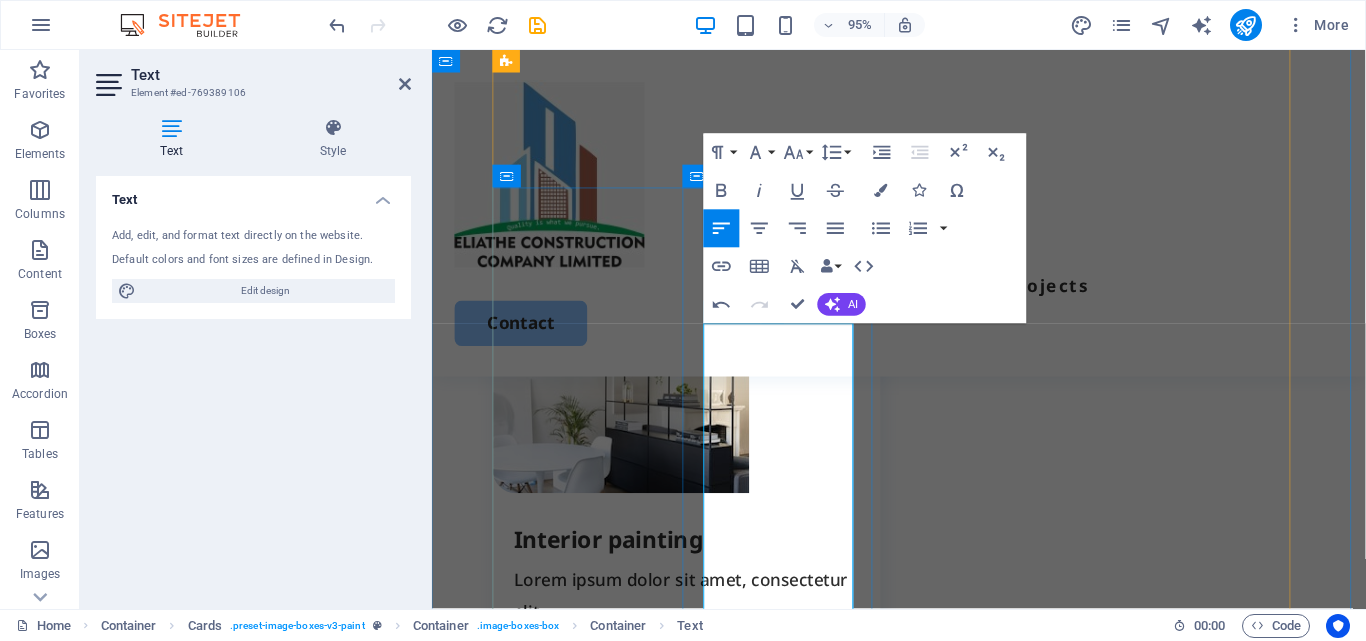 click on "Construction builds and renovates churches and schools" at bounding box center (704, 1631) 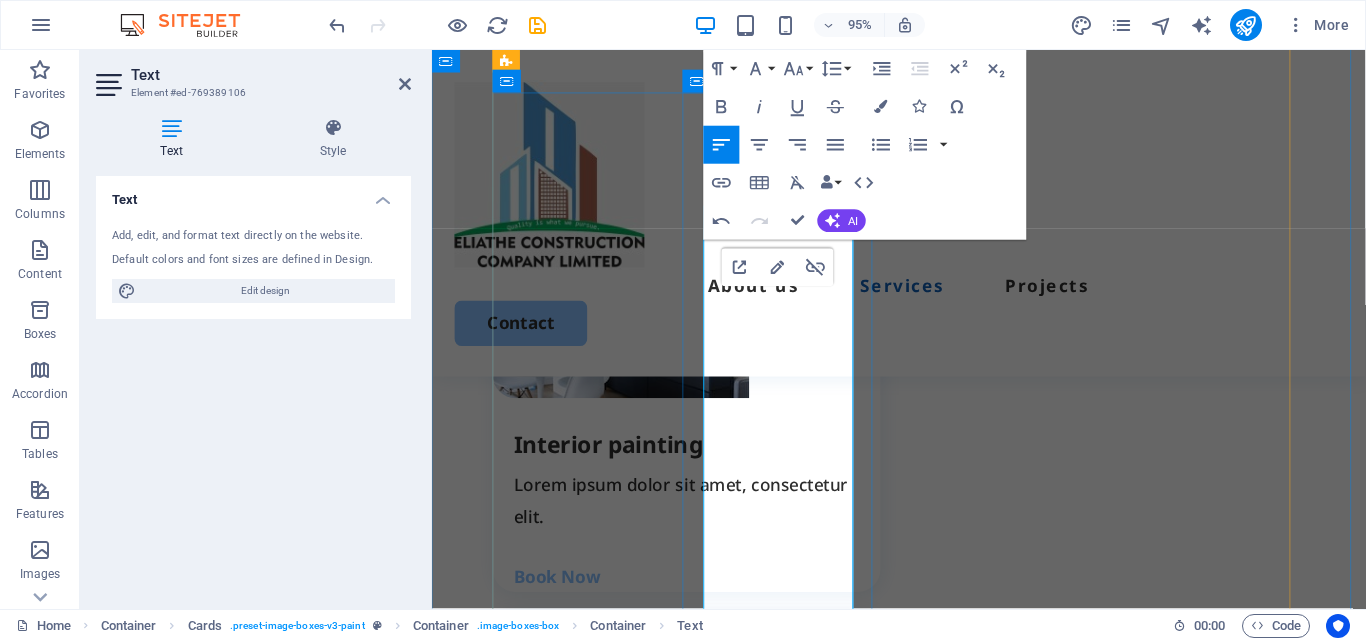 scroll, scrollTop: 2369, scrollLeft: 0, axis: vertical 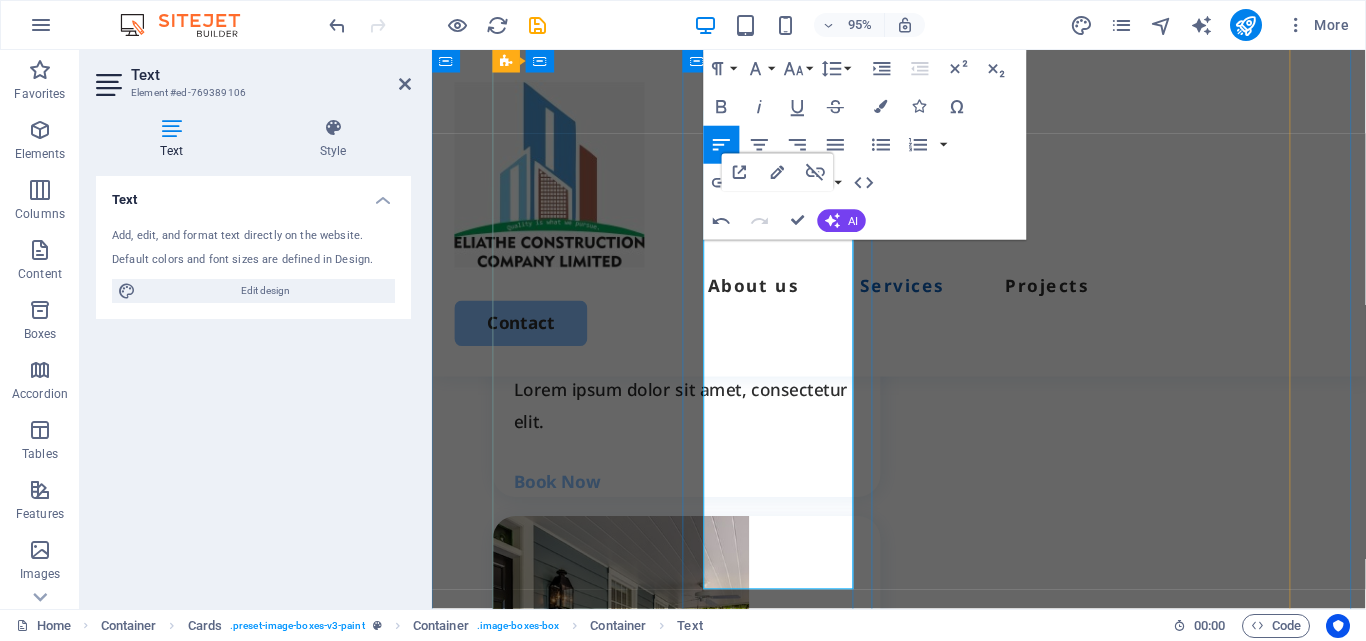 drag, startPoint x: 806, startPoint y: 552, endPoint x: 739, endPoint y: 348, distance: 214.72075 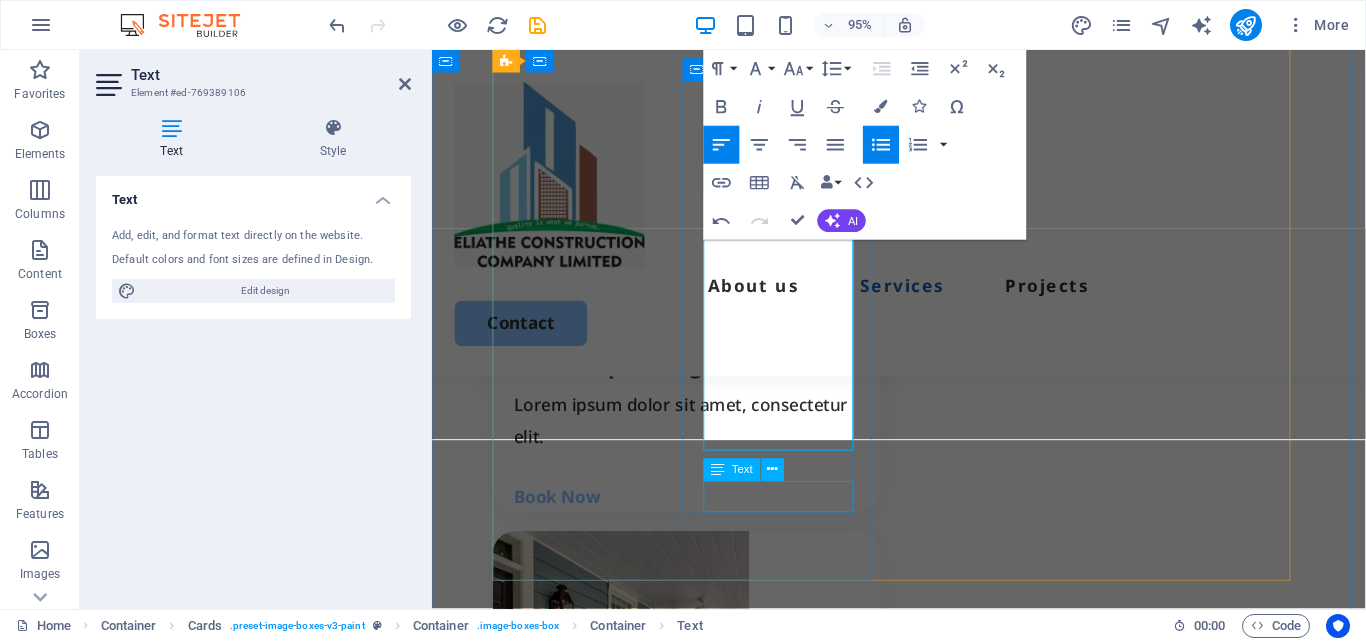 scroll, scrollTop: 2353, scrollLeft: 0, axis: vertical 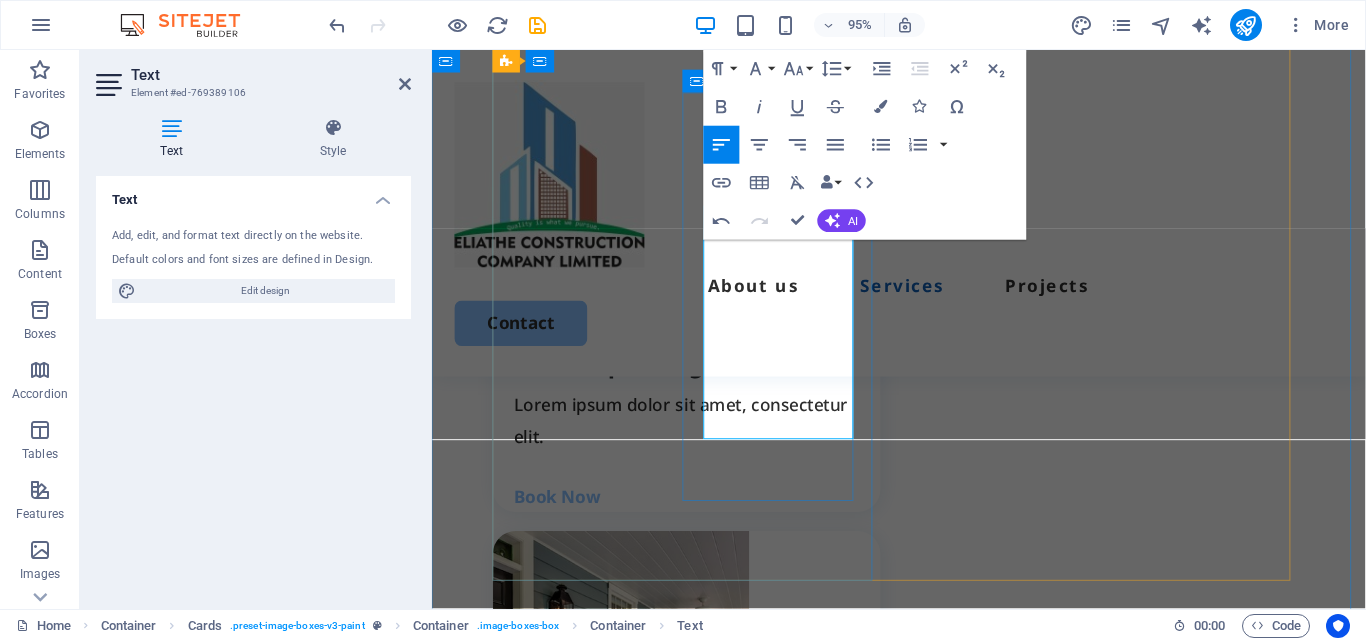 click on "." at bounding box center (711, 1503) 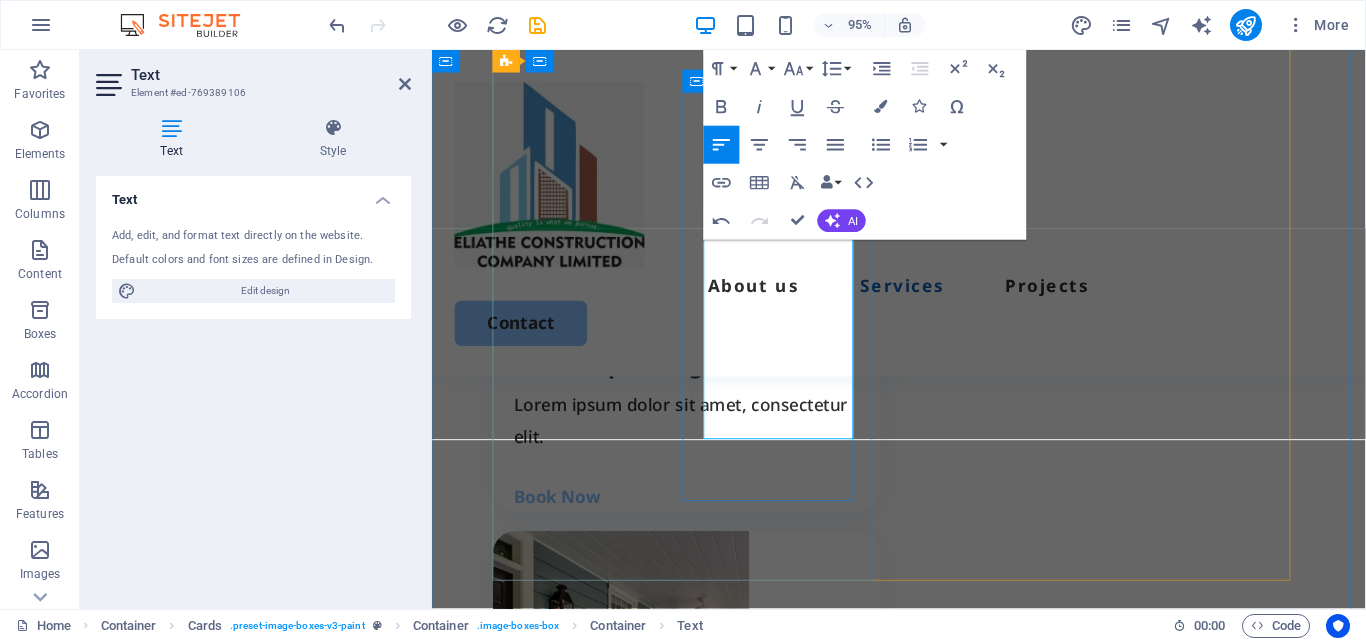 scroll, scrollTop: 2369, scrollLeft: 0, axis: vertical 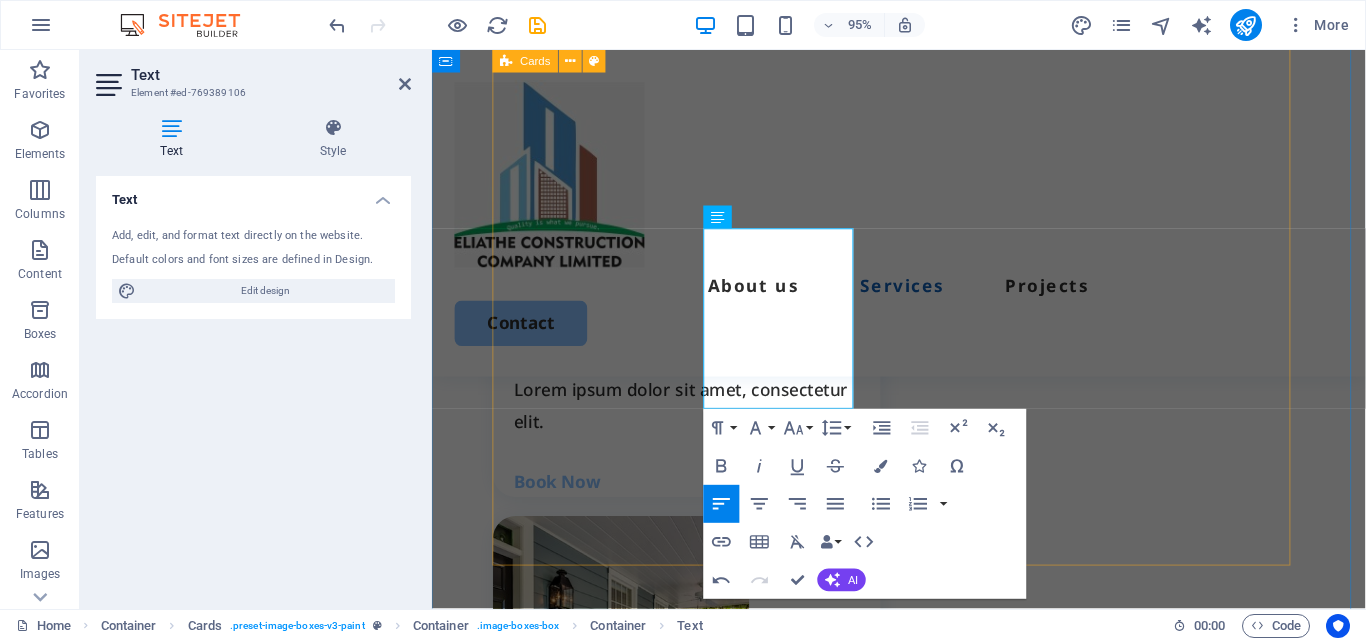click on "Commercial premises & Residential Apartments We specialize in quality construction for both living and working spaces. Construction of residential and commercial flats and apartments. Structural design and planning. Renovation and remodeling of existing buildings. Book Now" at bounding box center (700, 1867) 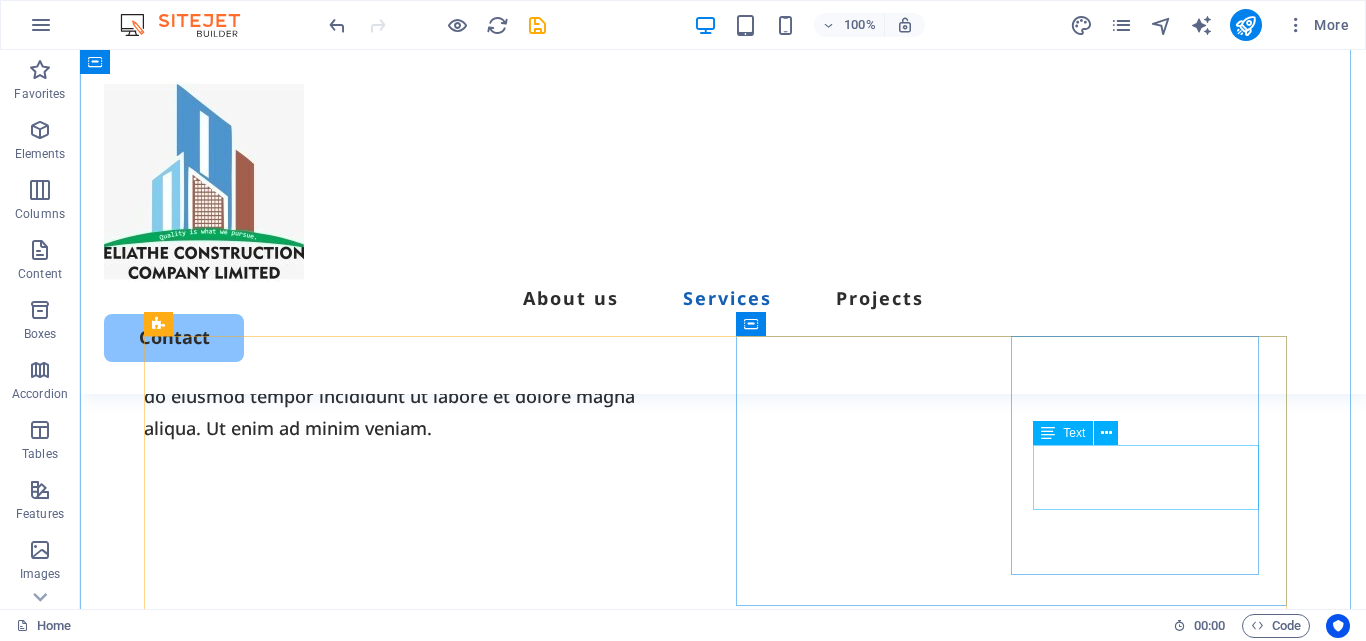 scroll, scrollTop: 1603, scrollLeft: 0, axis: vertical 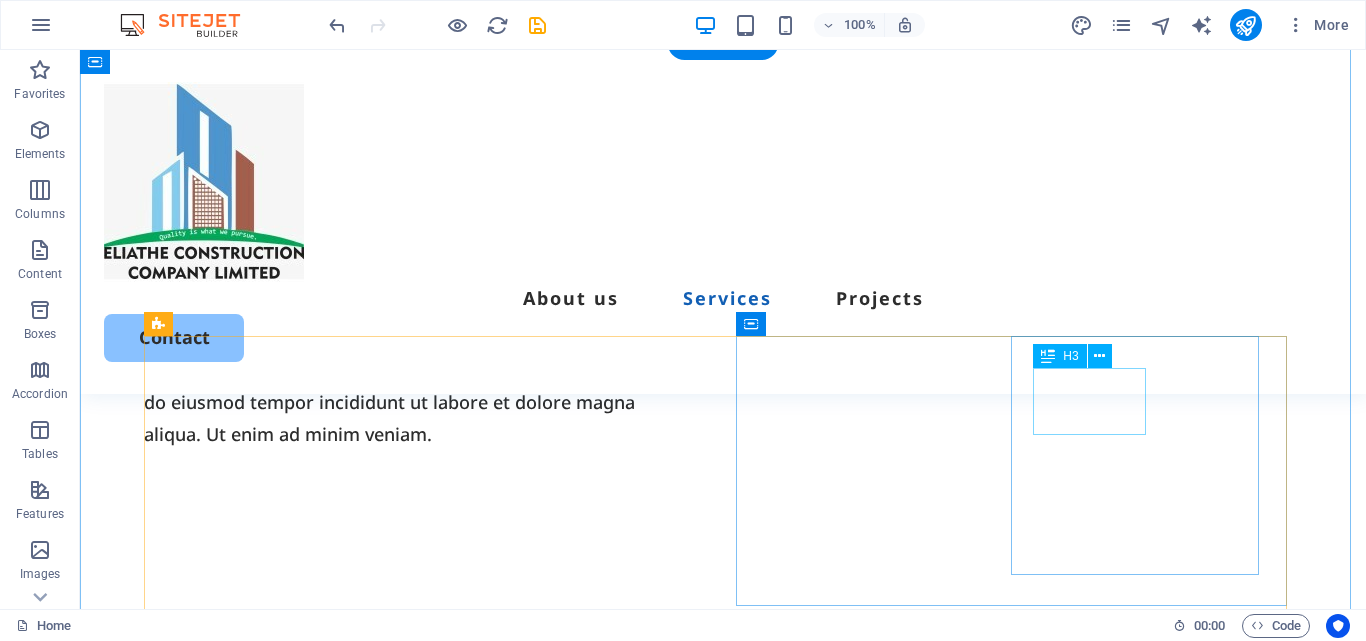 click on "Exterior painting" at bounding box center [434, 1625] 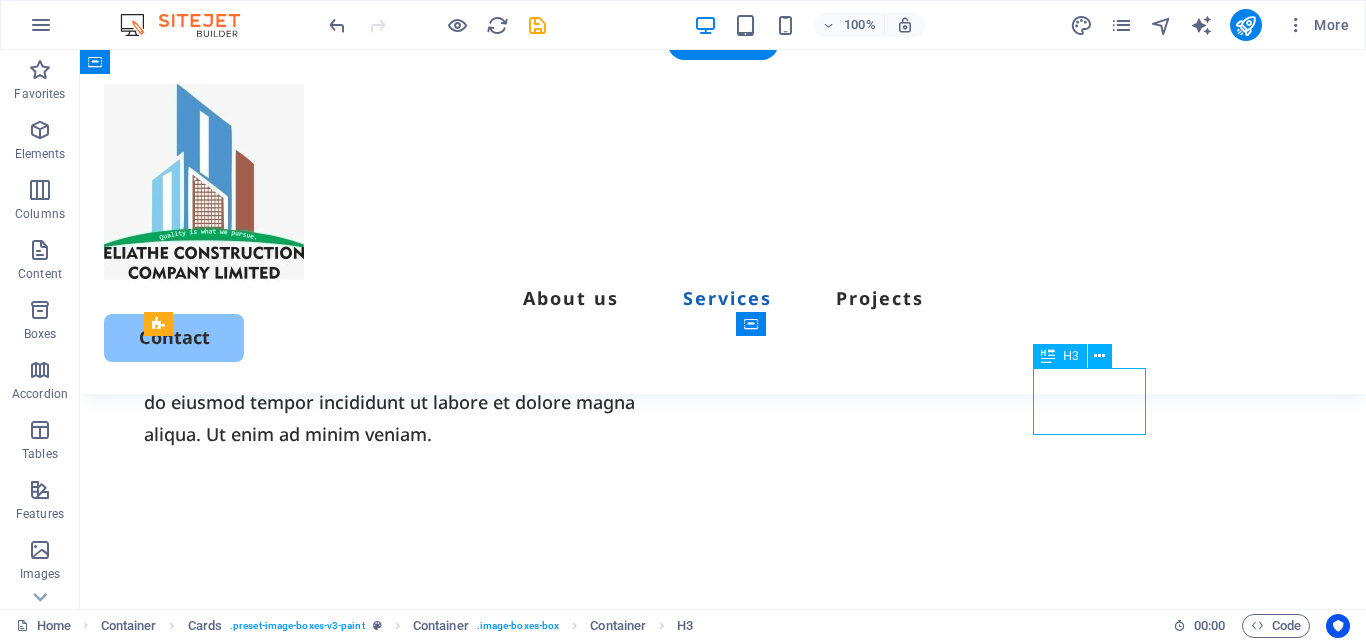 click on "Exterior painting" at bounding box center (434, 1625) 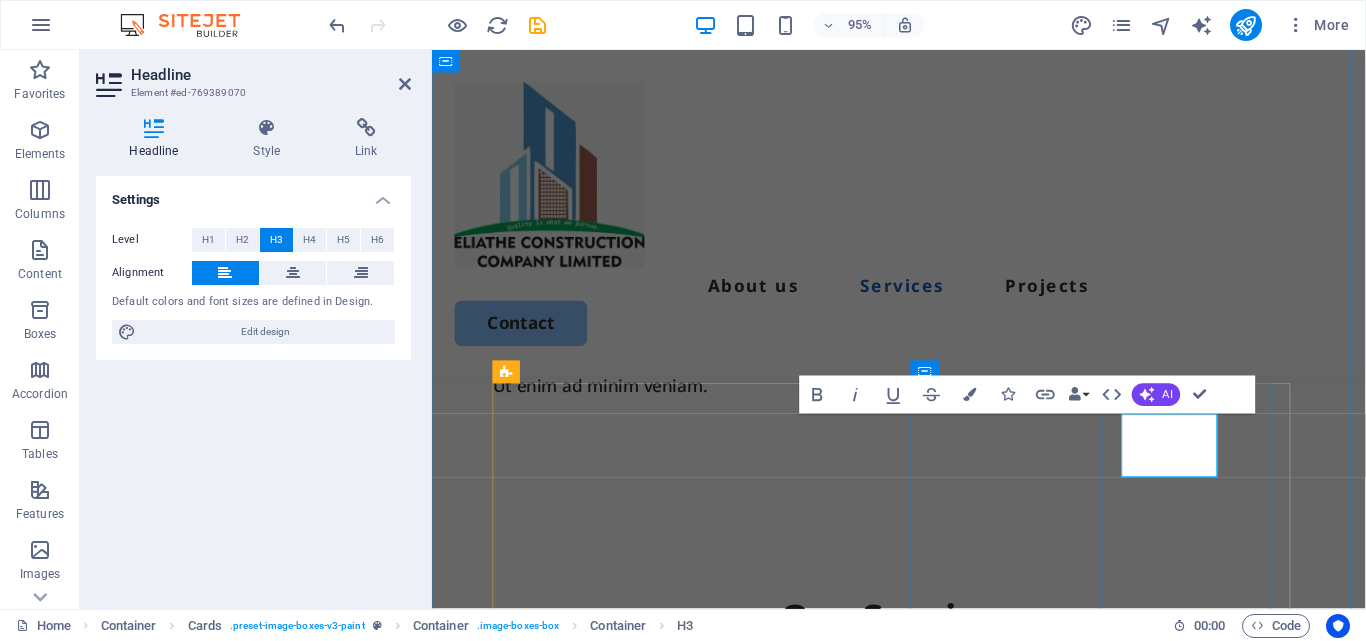 scroll, scrollTop: 1652, scrollLeft: 0, axis: vertical 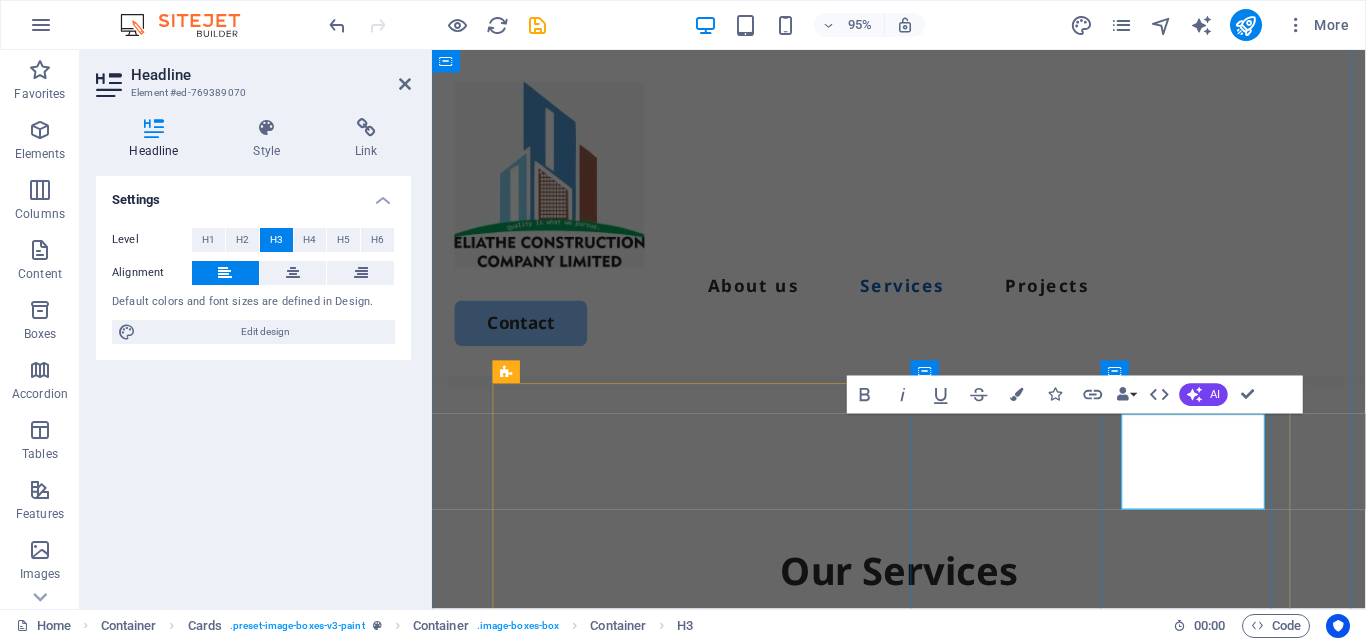 click on "Fabrication & Installations" at bounding box center [711, 1577] 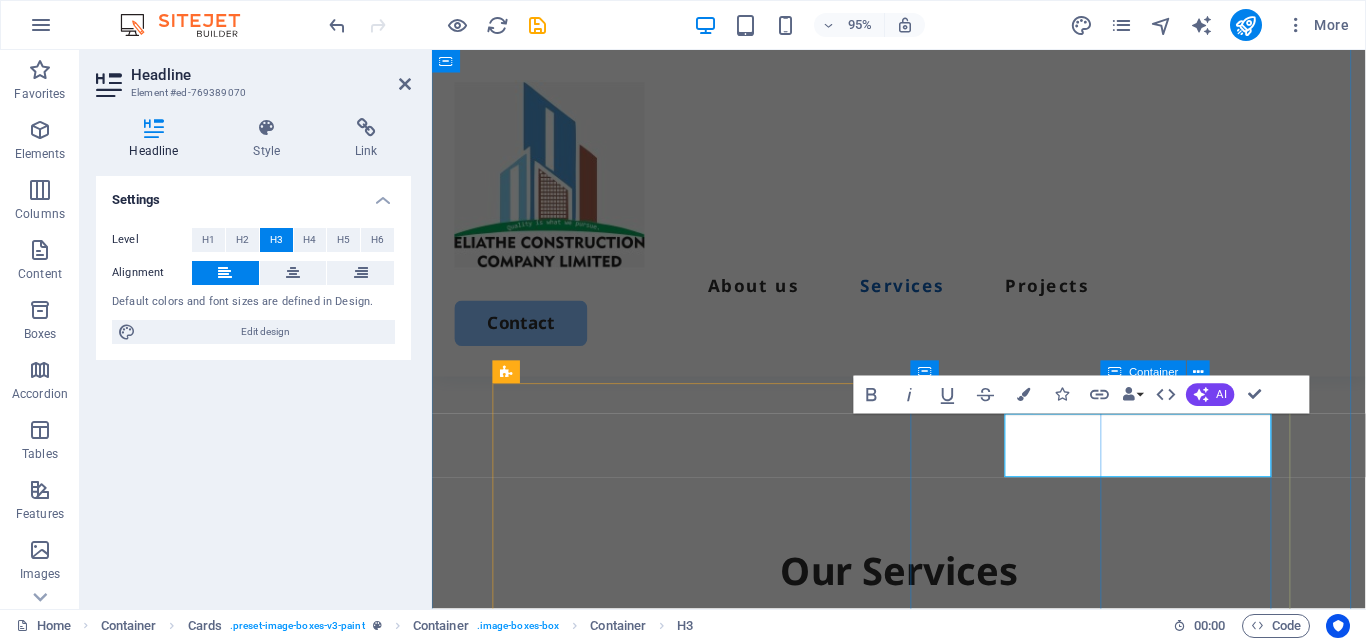 scroll, scrollTop: 0, scrollLeft: 123, axis: horizontal 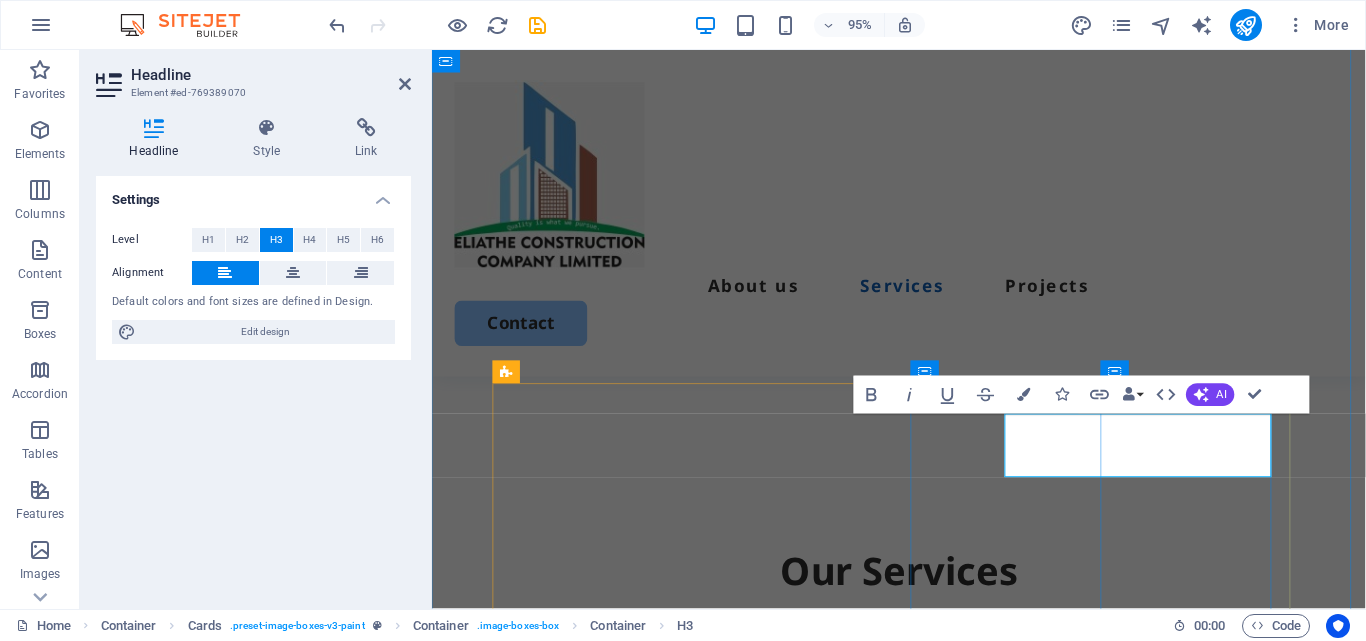 click on "Fabrication,woodworks & Installations" at bounding box center [711, 1593] 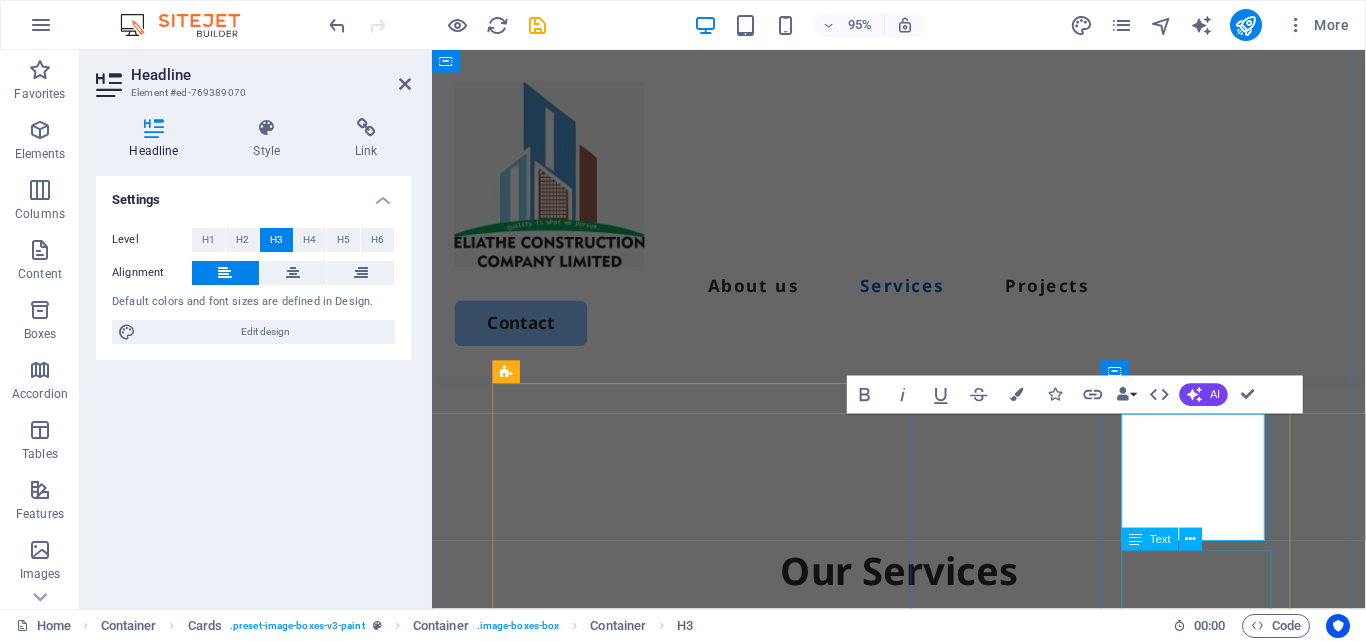 click on "Lorem ipsum dolor sit amet, consectetur elit." at bounding box center [711, 1670] 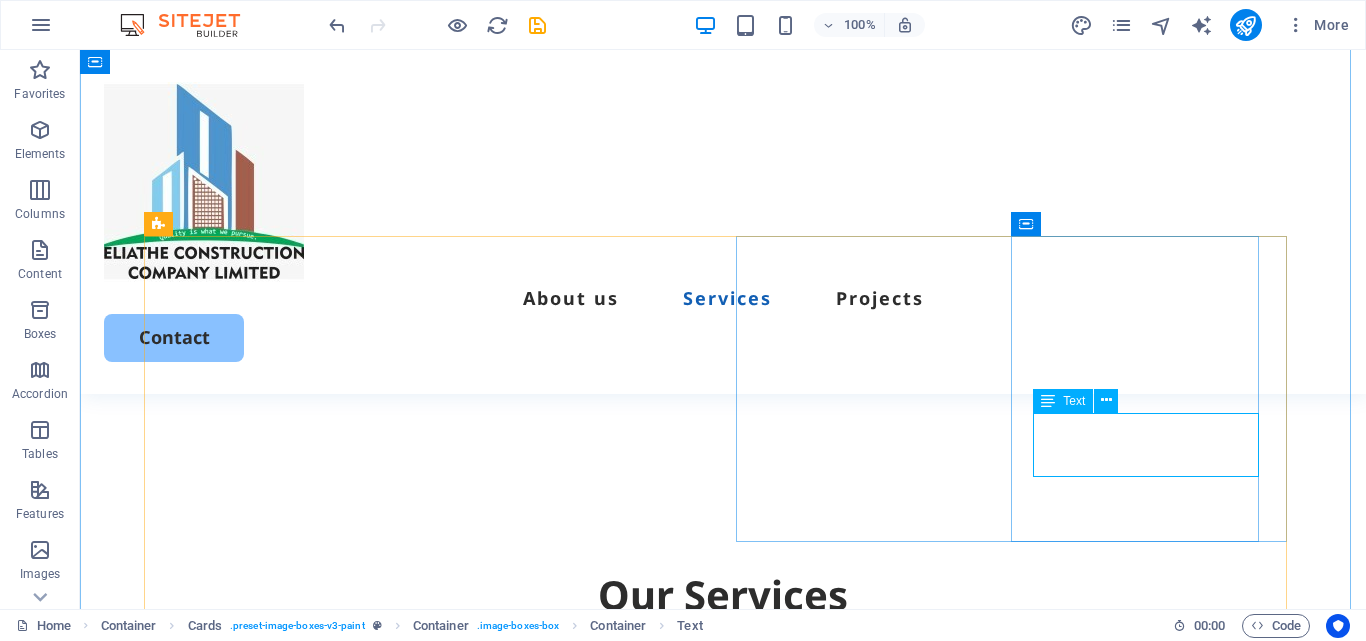 scroll, scrollTop: 1703, scrollLeft: 0, axis: vertical 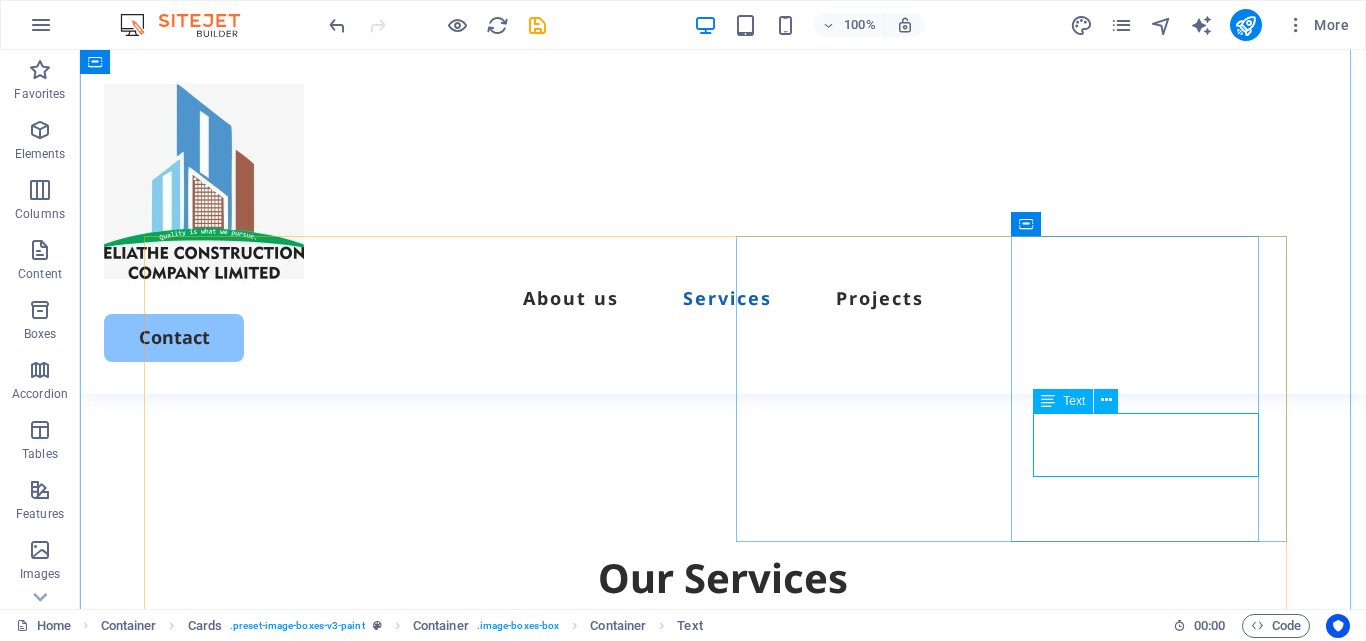 click on "Lorem ipsum dolor sit amet, consectetur elit." at bounding box center [434, 1567] 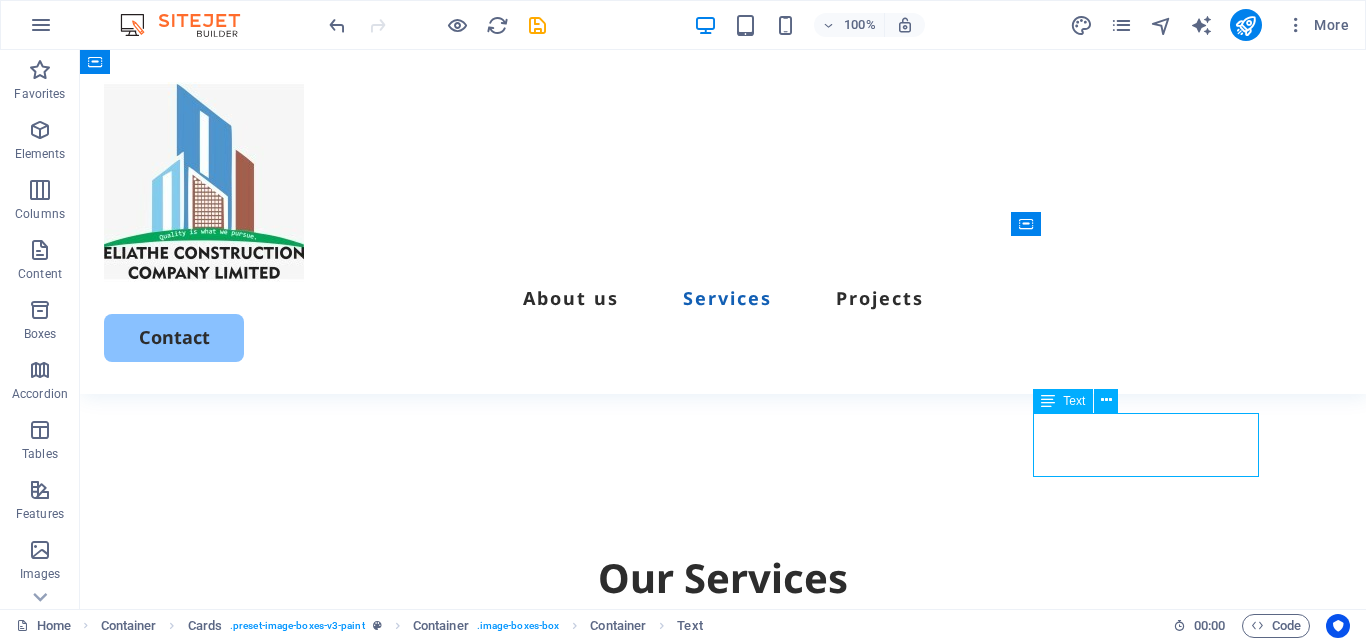 click on "Lorem ipsum dolor sit amet, consectetur elit." at bounding box center [434, 1567] 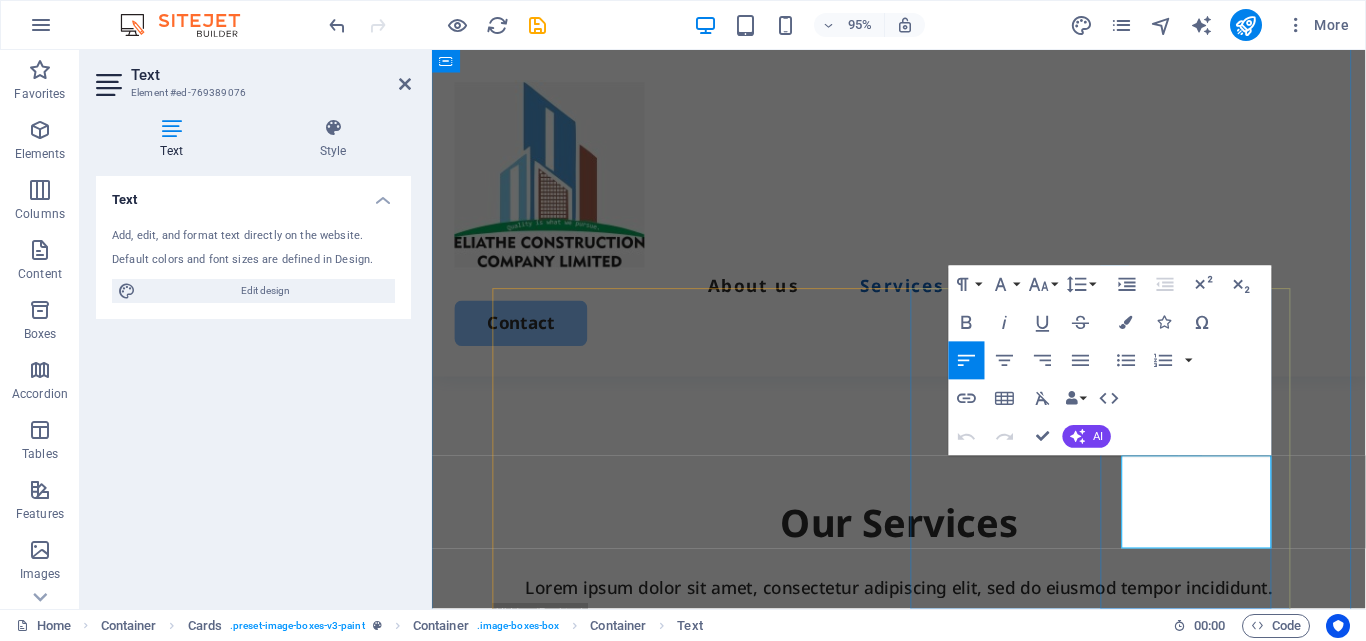scroll, scrollTop: 1752, scrollLeft: 0, axis: vertical 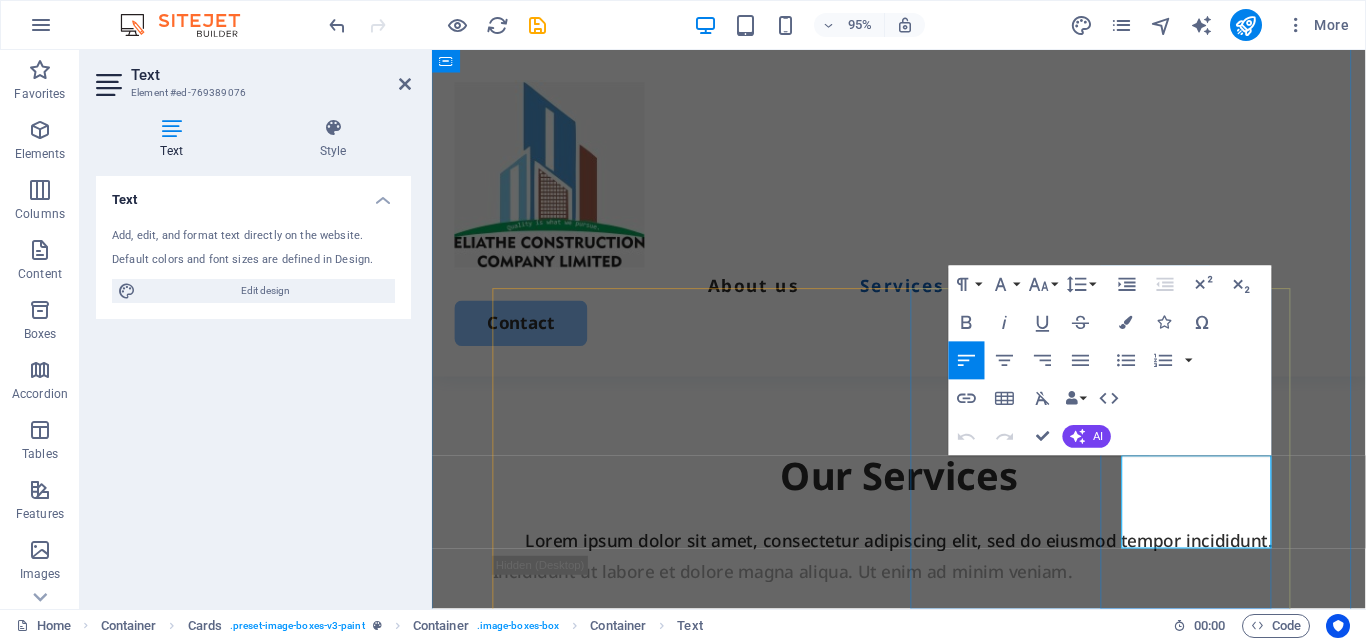 drag, startPoint x: 1300, startPoint y: 562, endPoint x: 1151, endPoint y: 495, distance: 163.37074 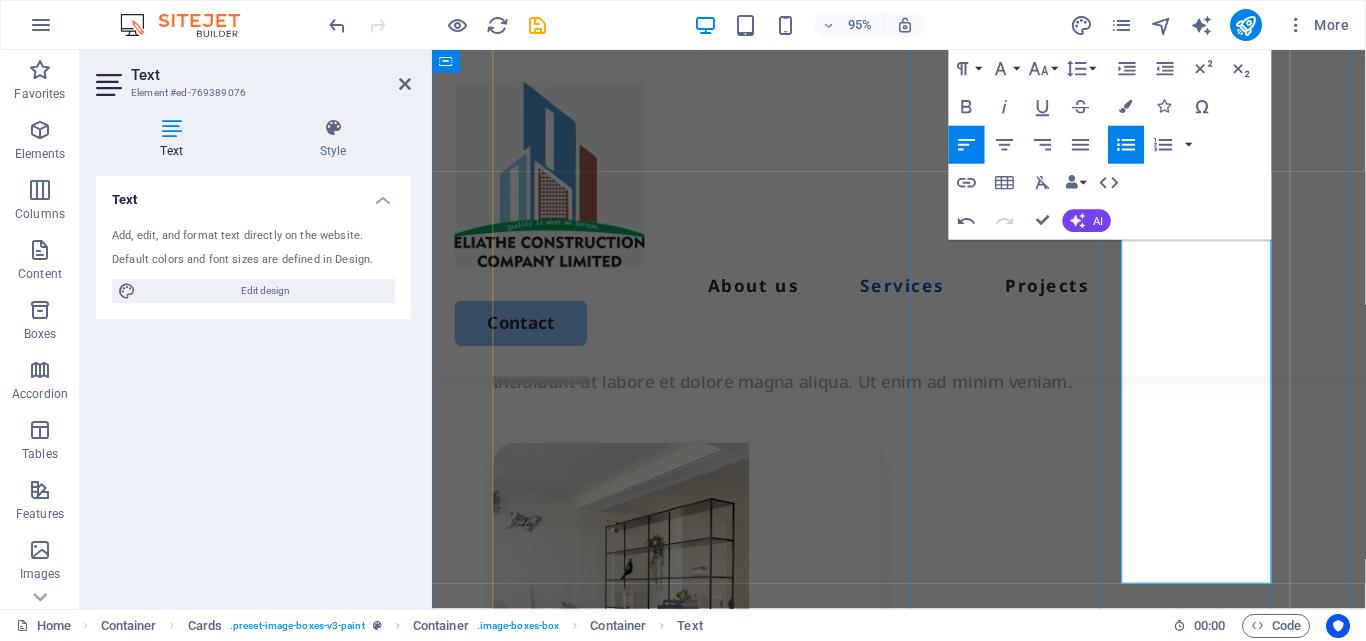 scroll, scrollTop: 2052, scrollLeft: 0, axis: vertical 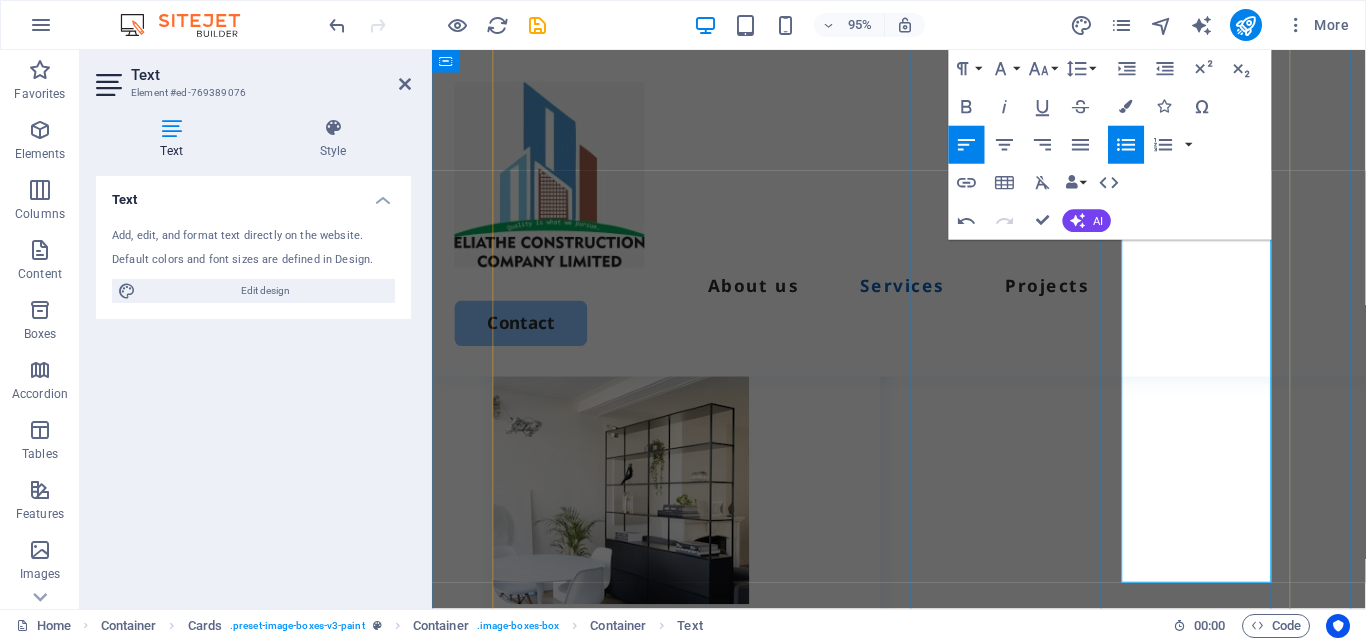 click on "Custom design, fabrication and installation services." at bounding box center [718, 1326] 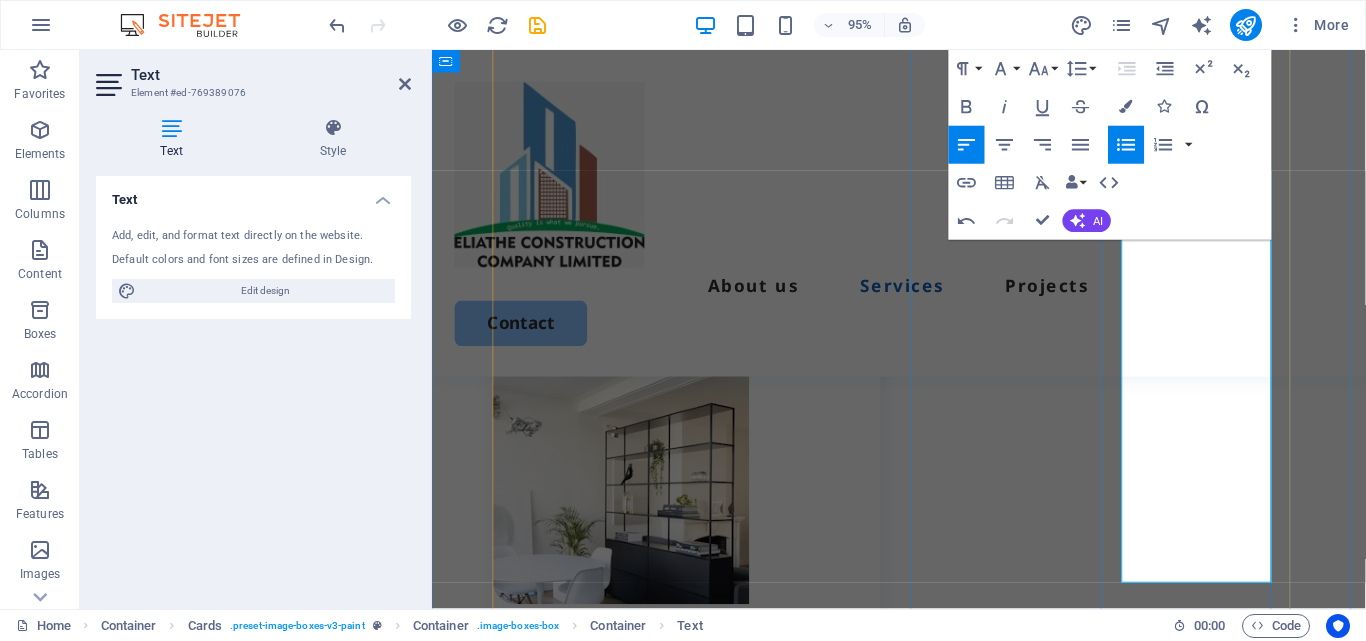 drag, startPoint x: 1239, startPoint y: 388, endPoint x: 1161, endPoint y: 383, distance: 78.160095 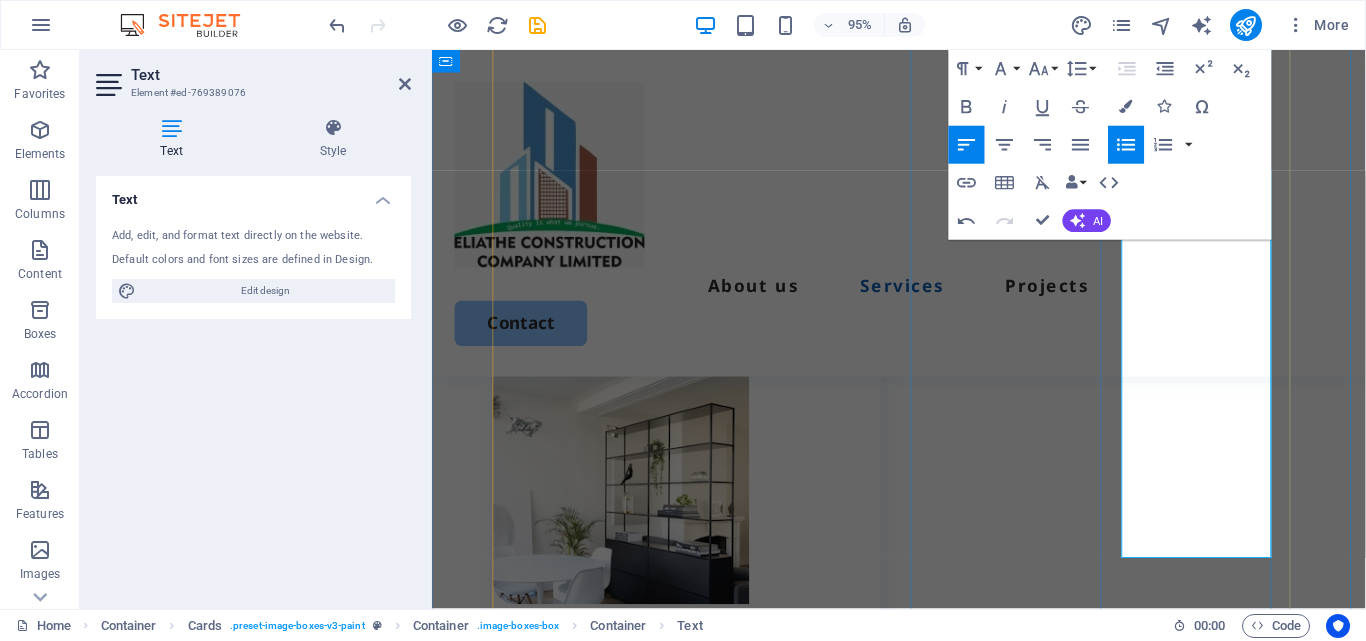 drag, startPoint x: 1256, startPoint y: 549, endPoint x: 1170, endPoint y: 499, distance: 99.47864 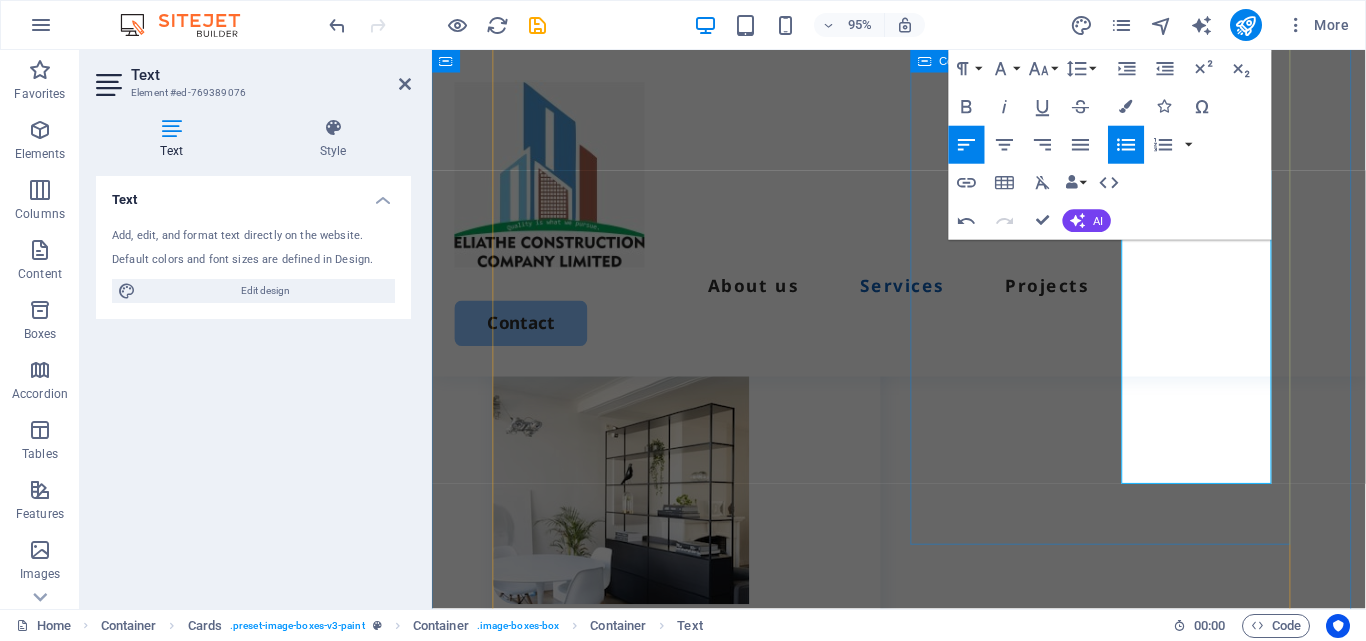 click on "Fabrication, woodworks & Installations We design, fabricate, and install structures with approved interior and exterior finishes that are functional, attractive, and ideal for potential occupants. Custom design,and installation services. High quality finishes tailored to you quality needs. Book Now" at bounding box center (700, 1156) 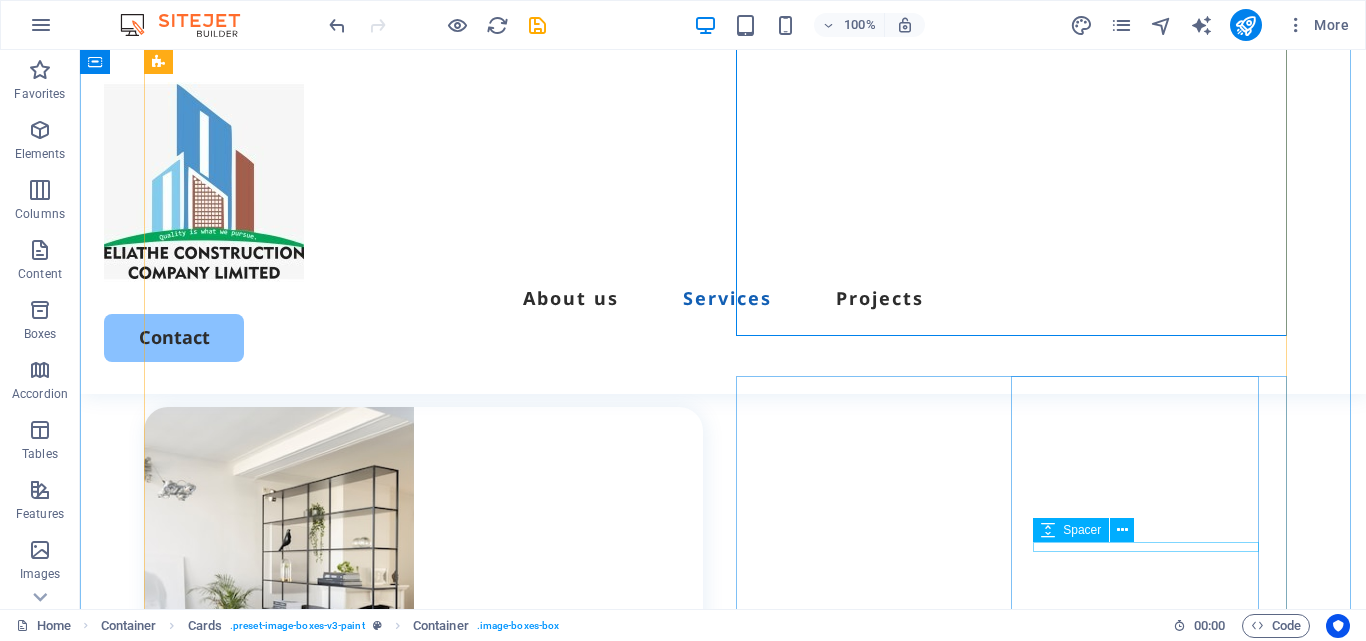 scroll, scrollTop: 2139, scrollLeft: 0, axis: vertical 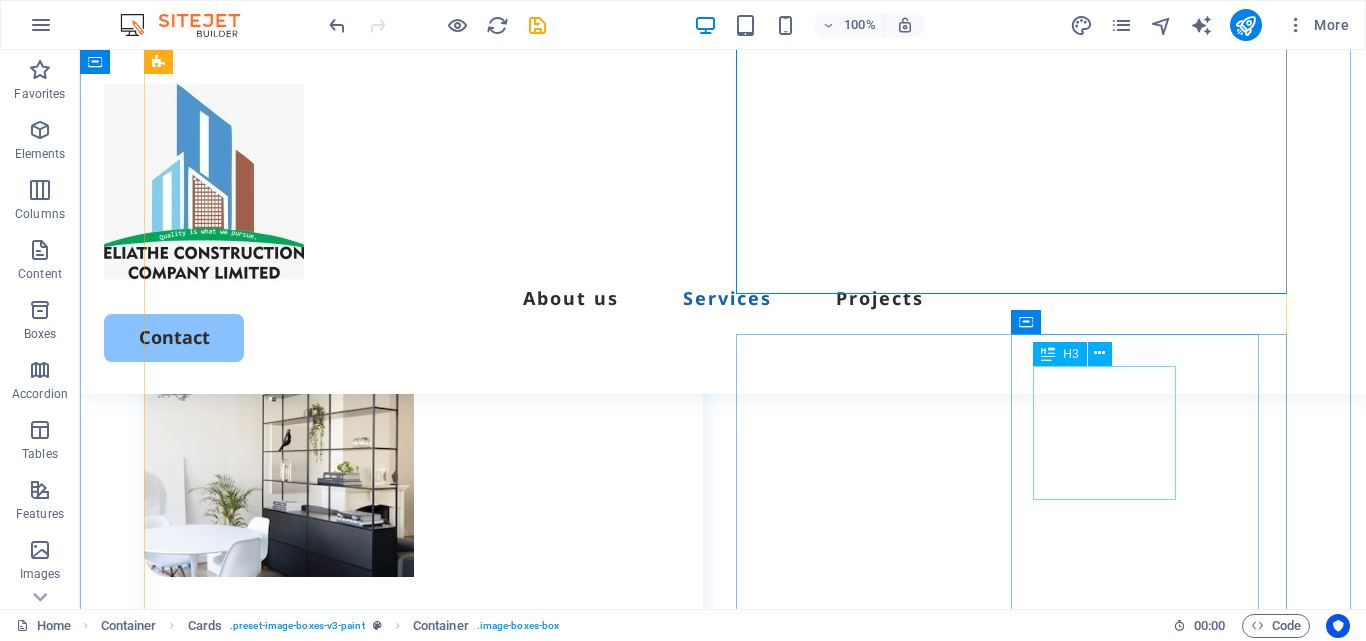 click on "Commercial premises & Residential Apartments" at bounding box center (434, 2181) 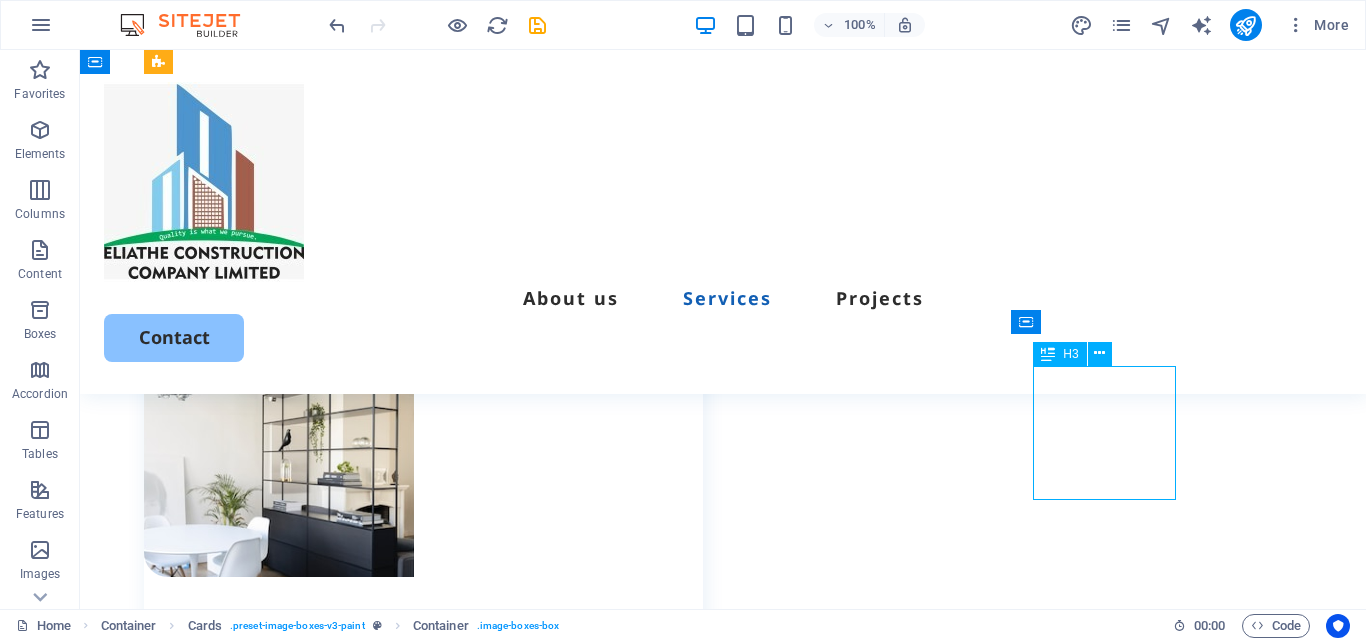 click on "Commercial premises & Residential Apartments" at bounding box center (434, 2181) 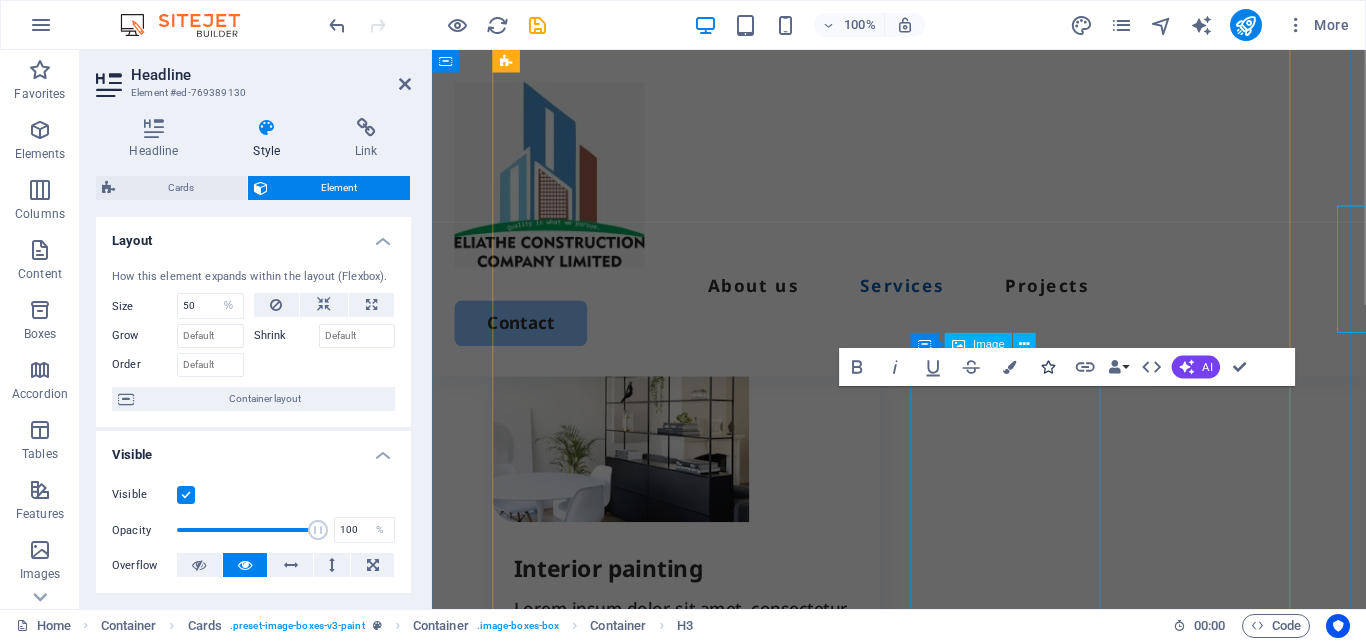 scroll, scrollTop: 2291, scrollLeft: 0, axis: vertical 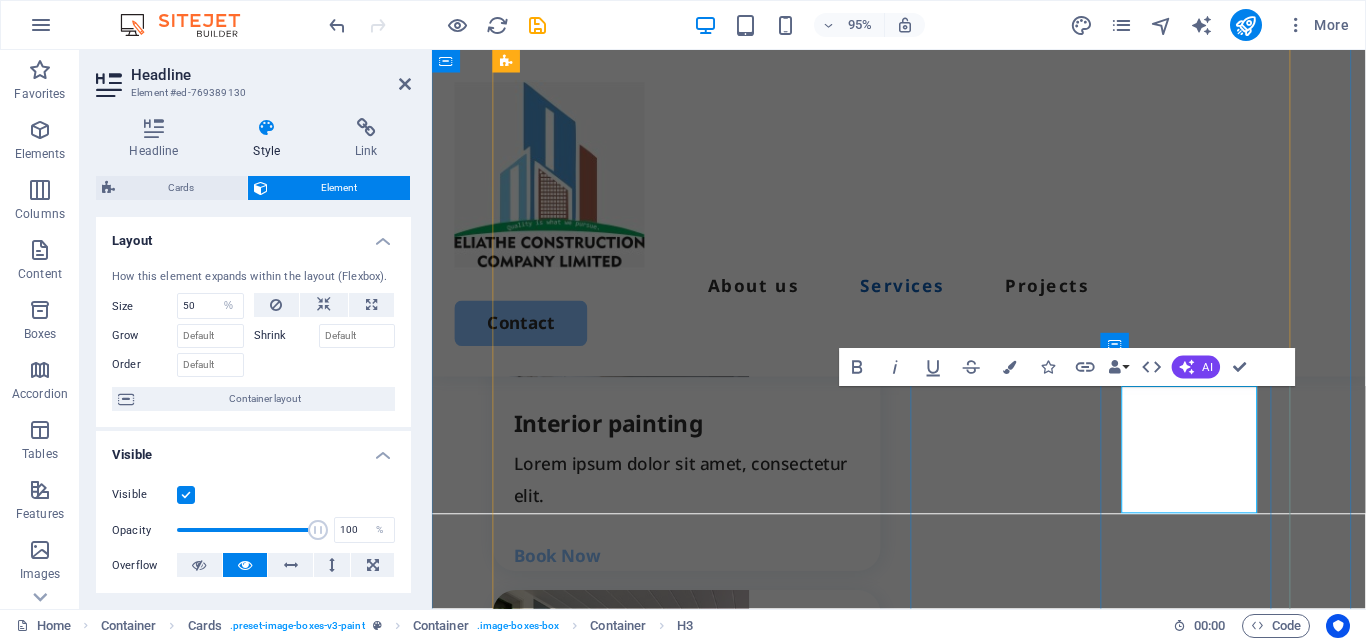 click on "Commercial premises & Residential Apartments" at bounding box center [711, 2090] 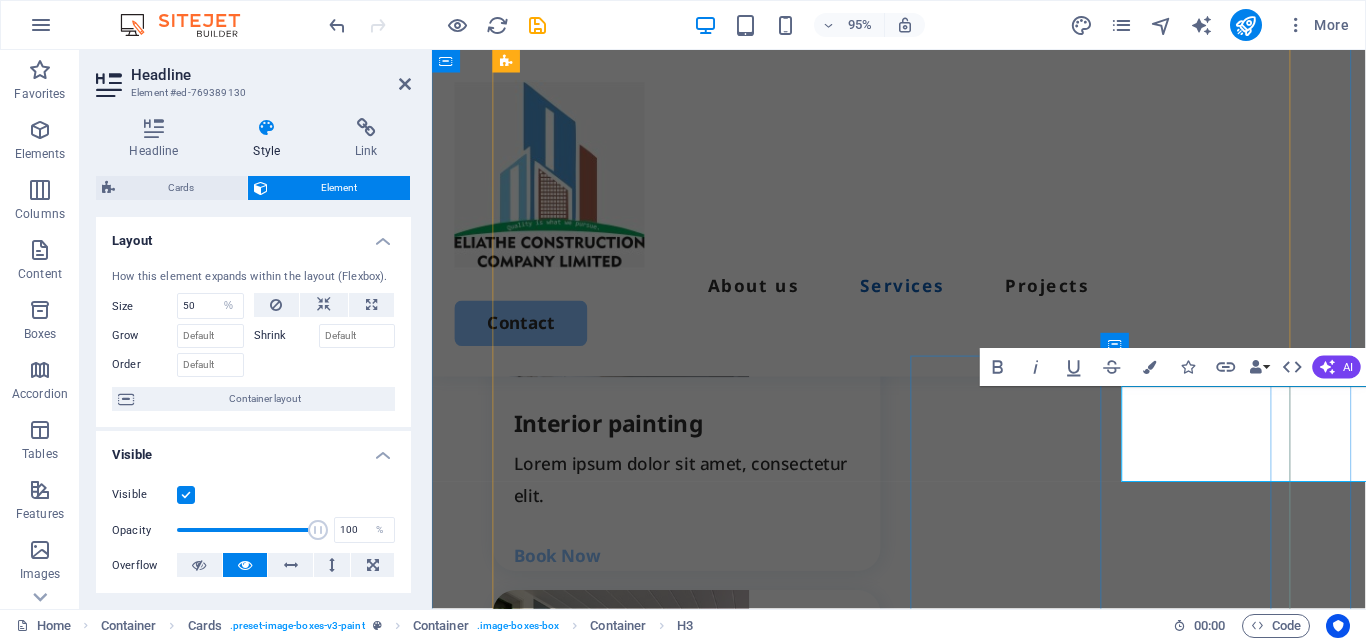 type 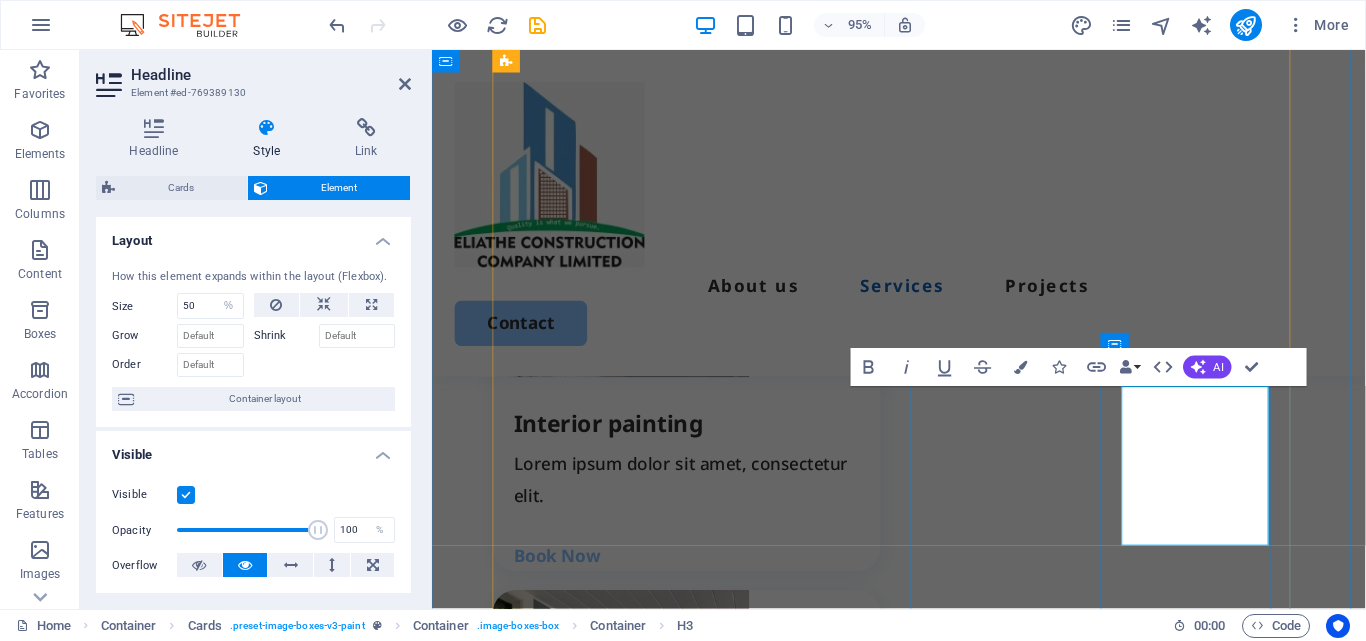 click on "Maisonettes, Commercial premises & Residential Apartments" at bounding box center (711, 2107) 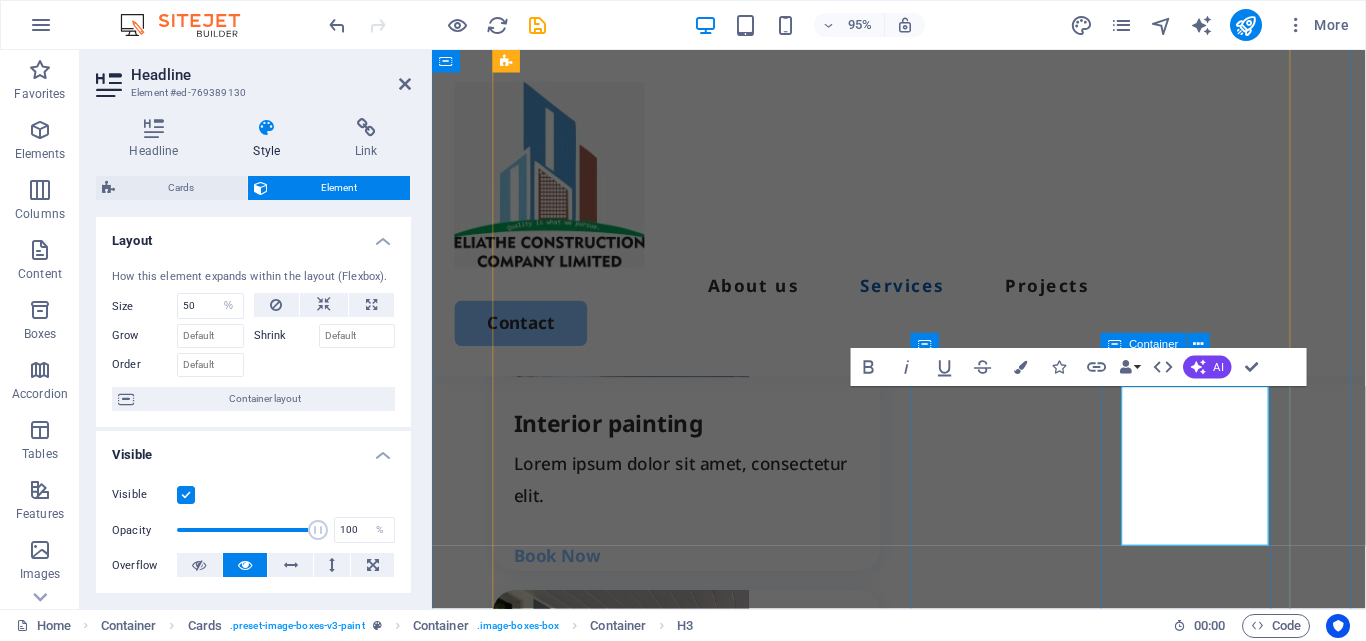 drag, startPoint x: 1291, startPoint y: 418, endPoint x: 1150, endPoint y: 404, distance: 141.69333 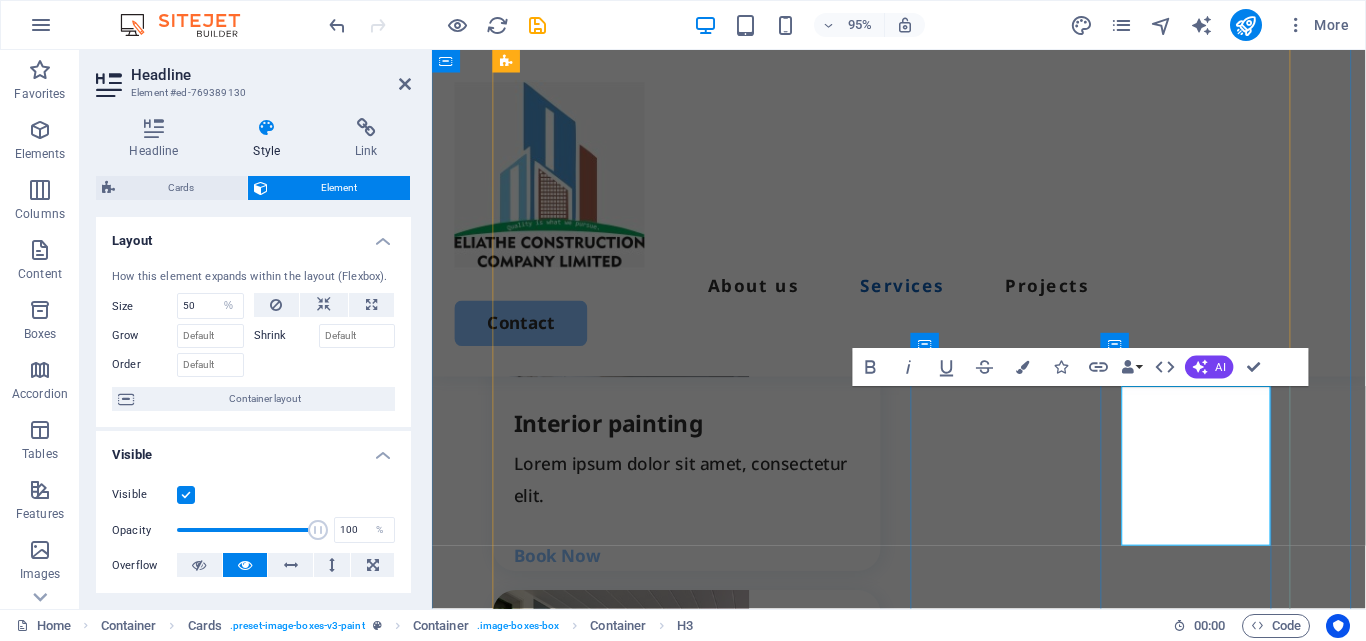 click on "Massionates, Commercial premises & Residential Apartments" at bounding box center [711, 2107] 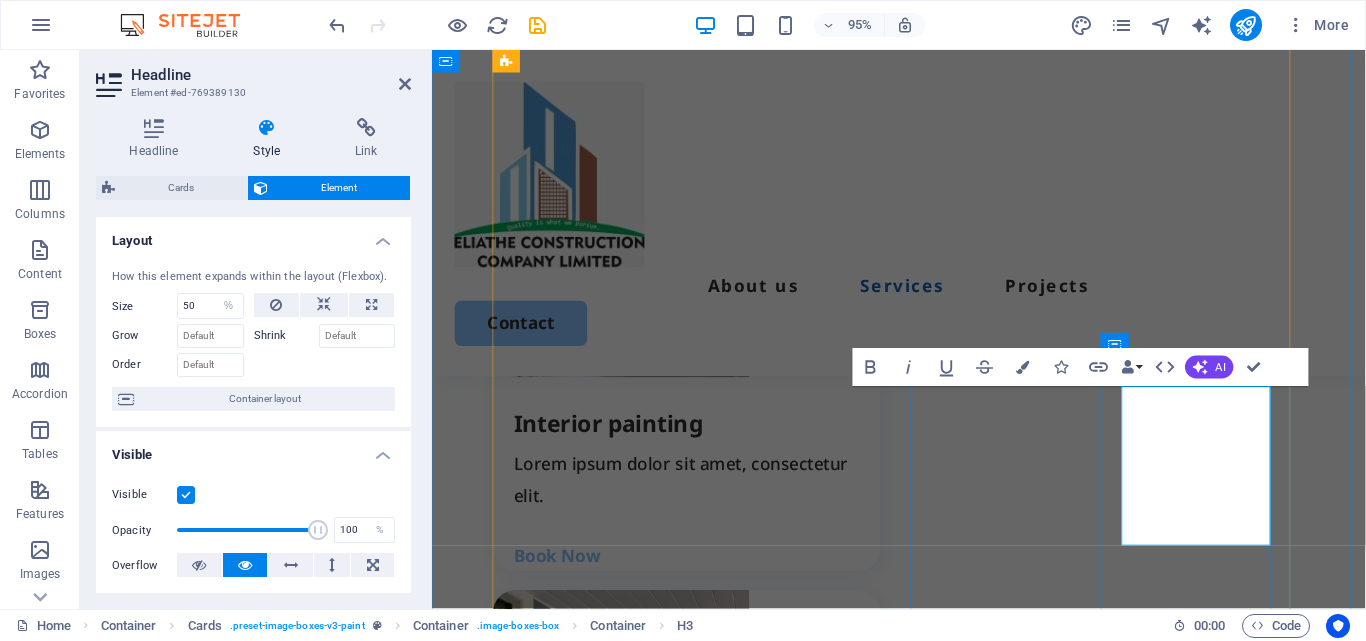 click on "Massionates, Commercial premises & Residential Apartments" at bounding box center [711, 2107] 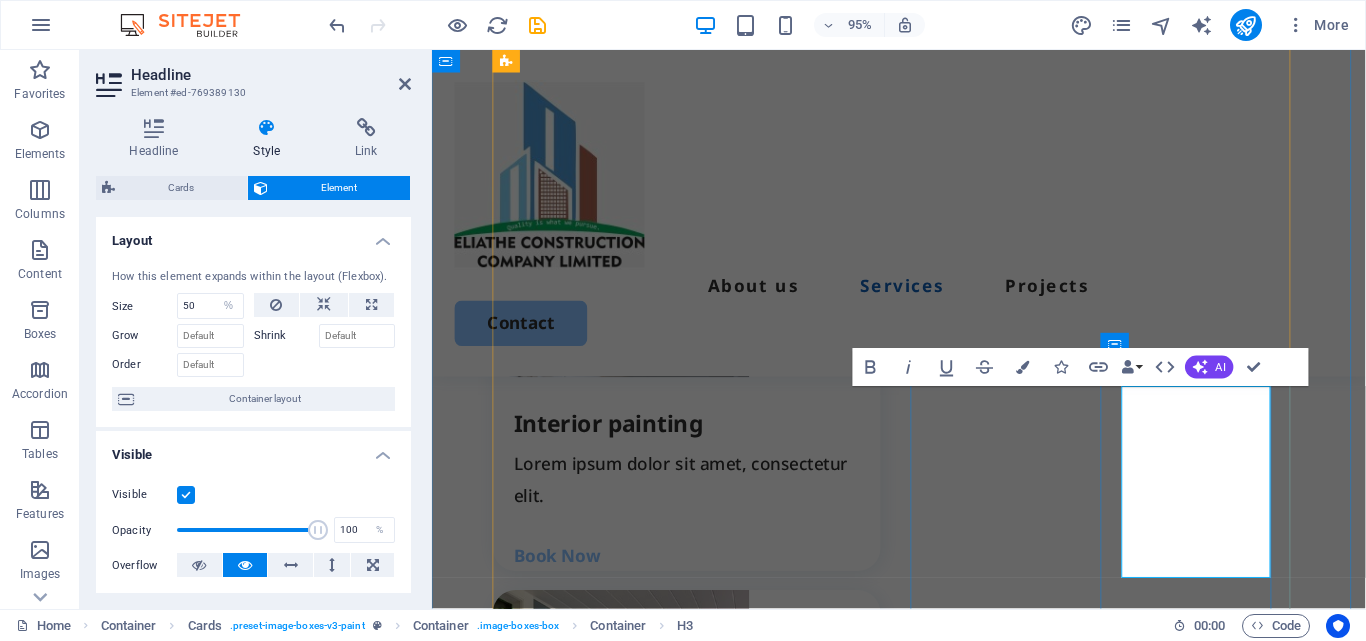 click on "Bungalows Massionates, Commercial premises & Residential Apartments" at bounding box center (711, 2107) 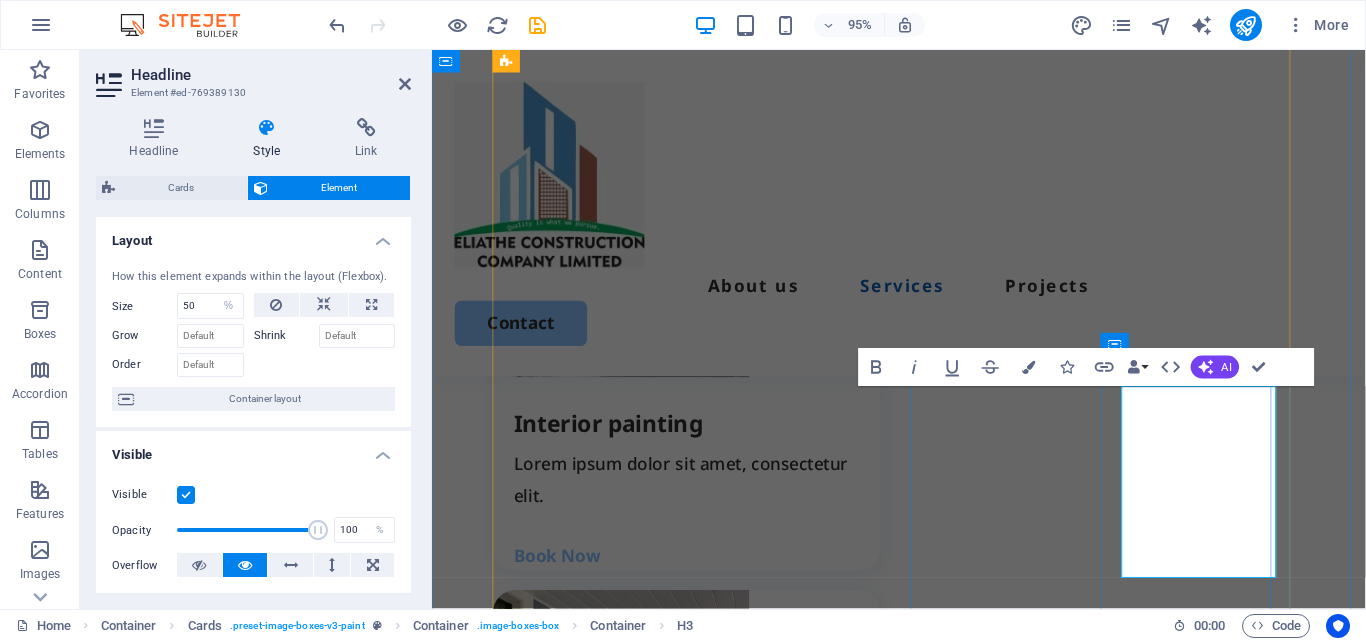 click on "Bungalows,  Massionates, Commercial premises & Residential Apartments" at bounding box center [711, 2107] 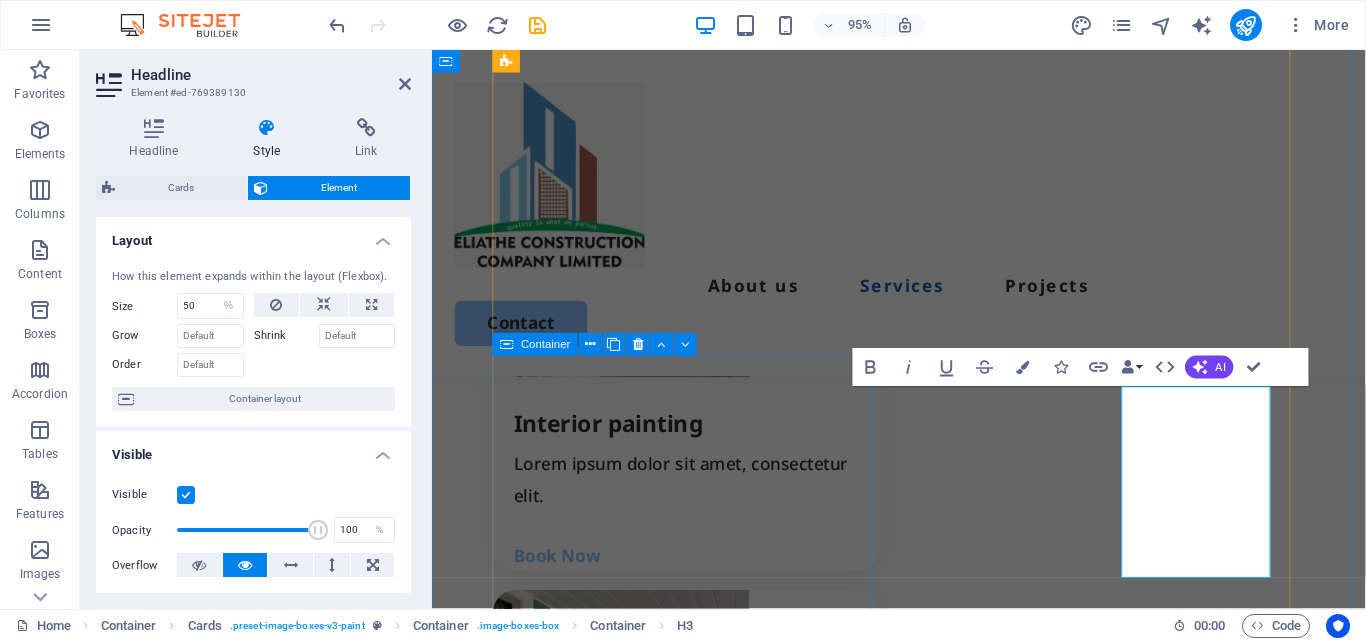 click on "Schools, churches & Institutions With 5+ years of experience,  Eliathe  Construction builds and renovates churches and schools , including; Book Now" at bounding box center (700, 1484) 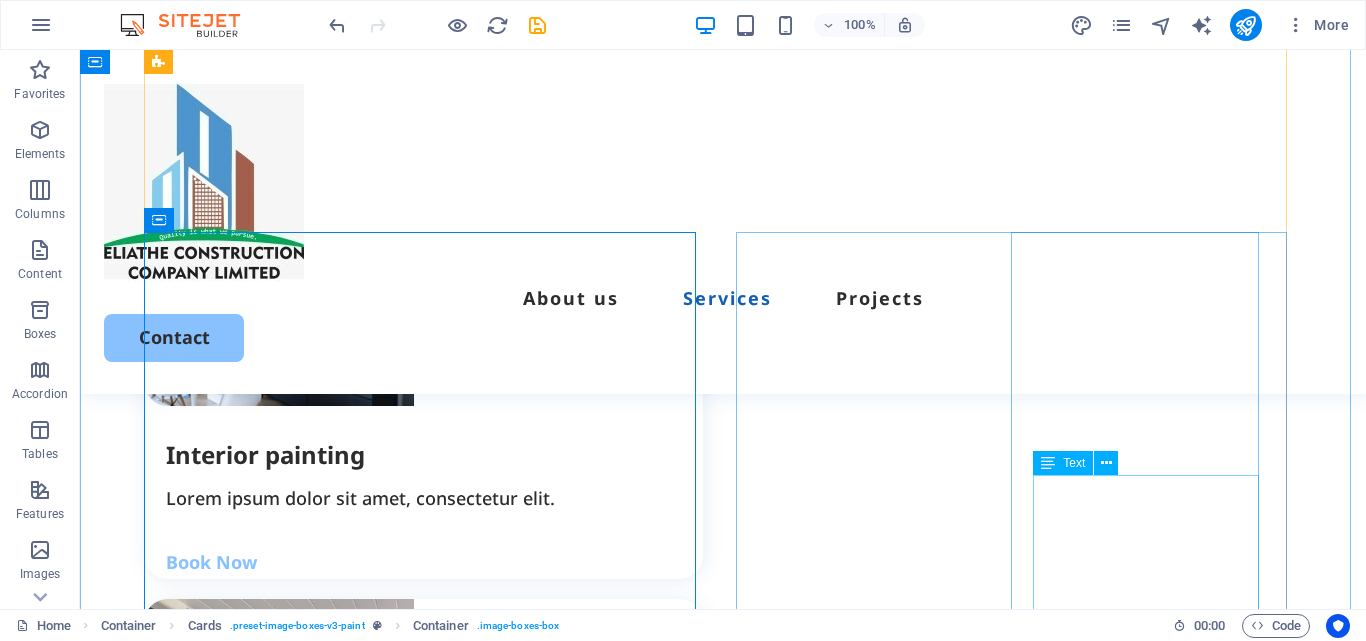 scroll, scrollTop: 2339, scrollLeft: 0, axis: vertical 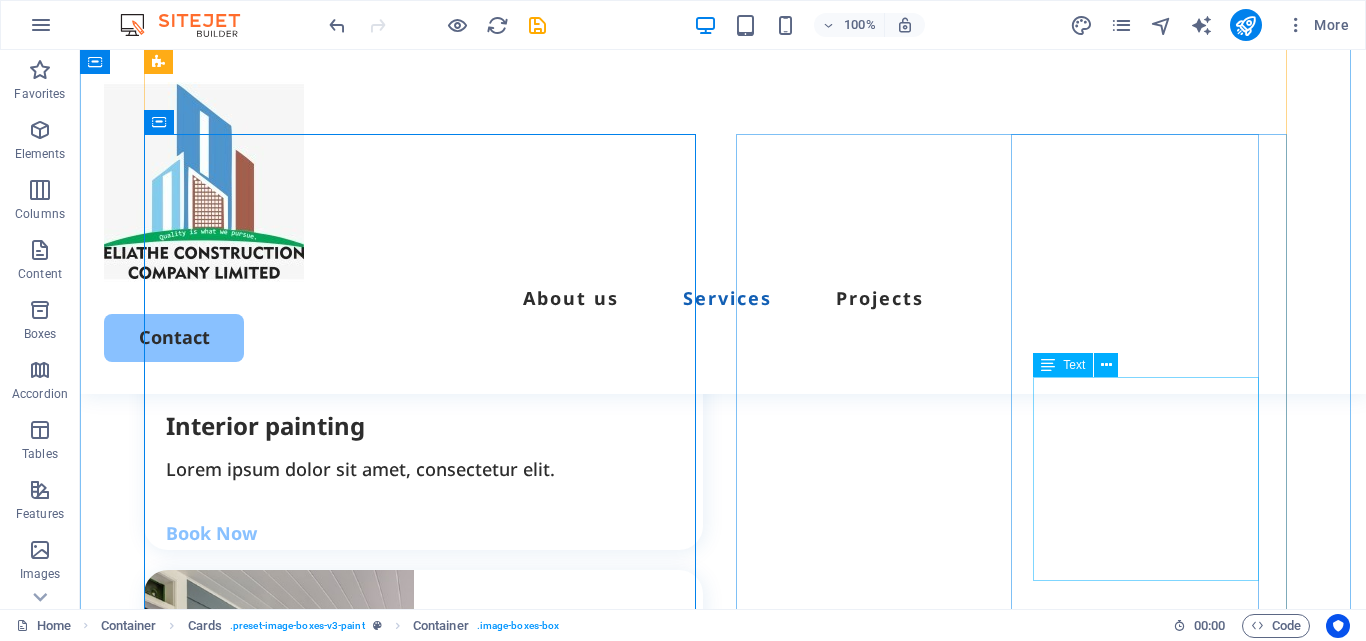 click on "We specialize in quality construction for both living and working spaces. Construction of residential and commercial flats and apartments. Structural design and planning. Renovation and remodeling of existing buildings." at bounding box center (434, 2090) 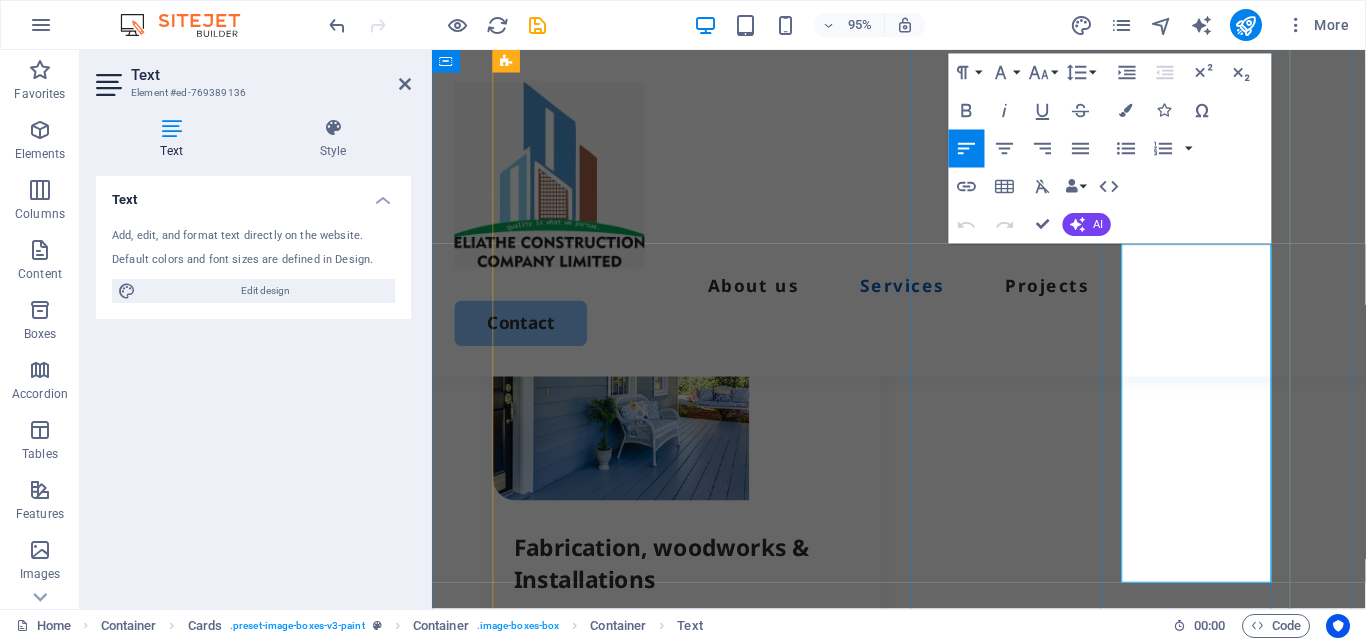 scroll, scrollTop: 2653, scrollLeft: 0, axis: vertical 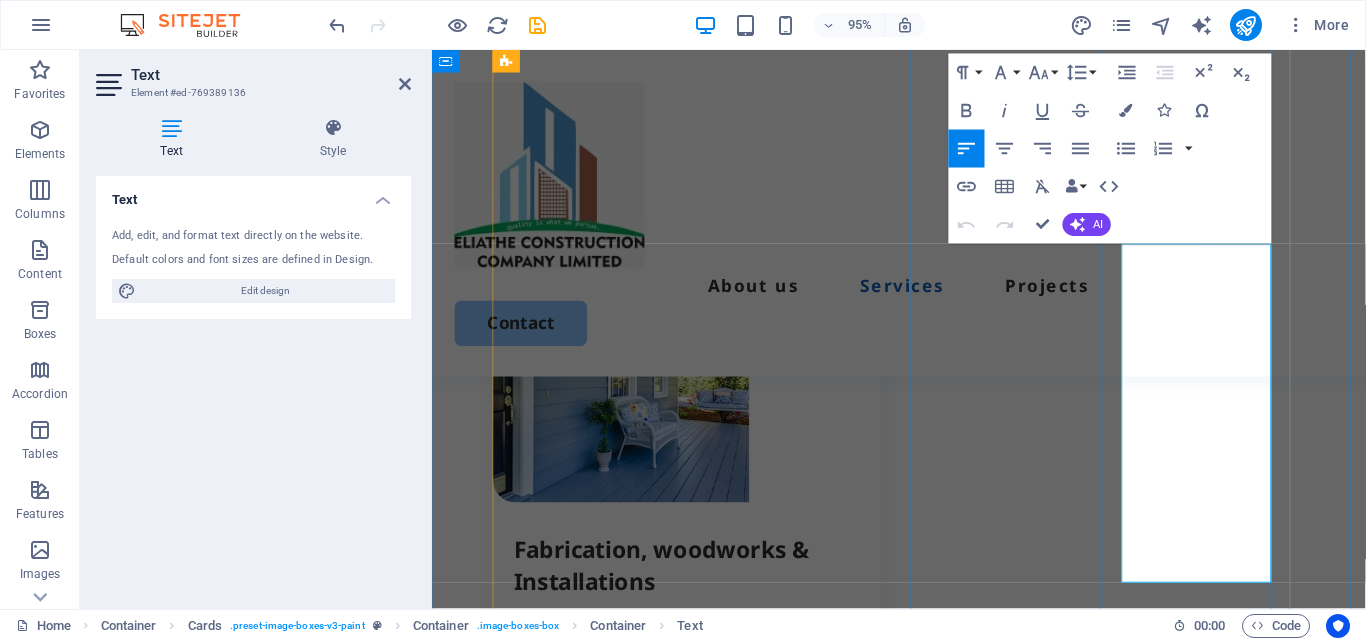click on "Construction of residential and commercial flats and apartments." at bounding box center [718, 1882] 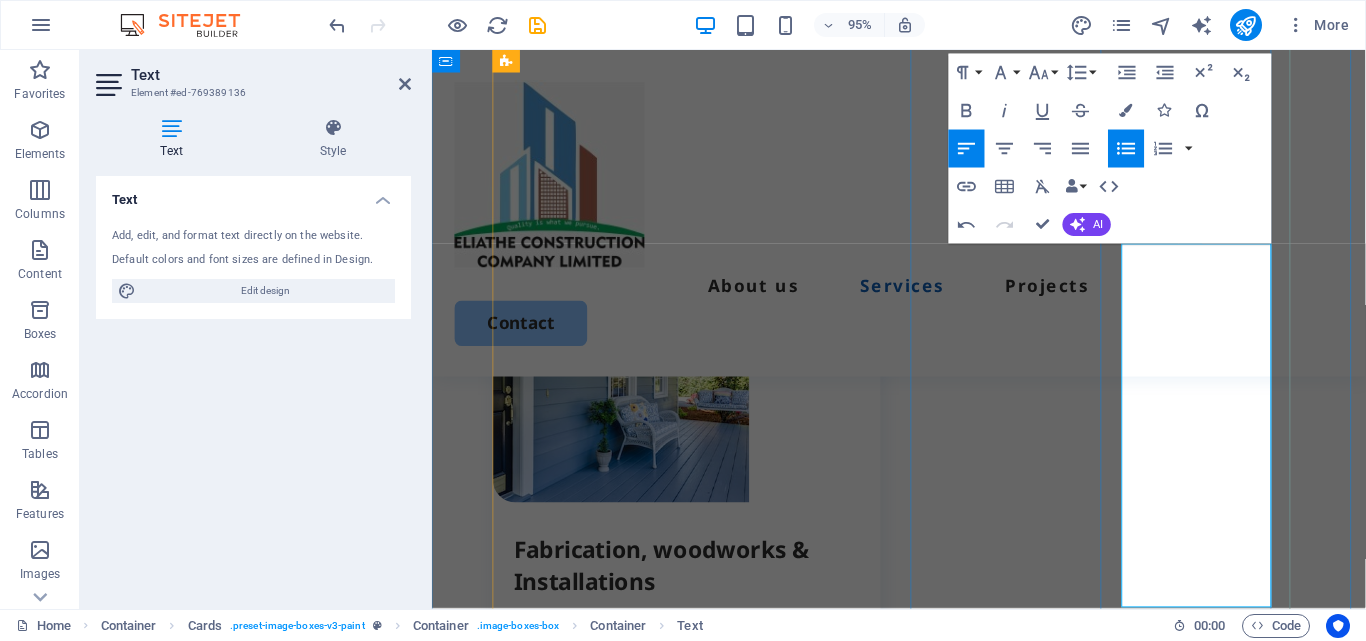 drag, startPoint x: 1250, startPoint y: 452, endPoint x: 1173, endPoint y: 375, distance: 108.89445 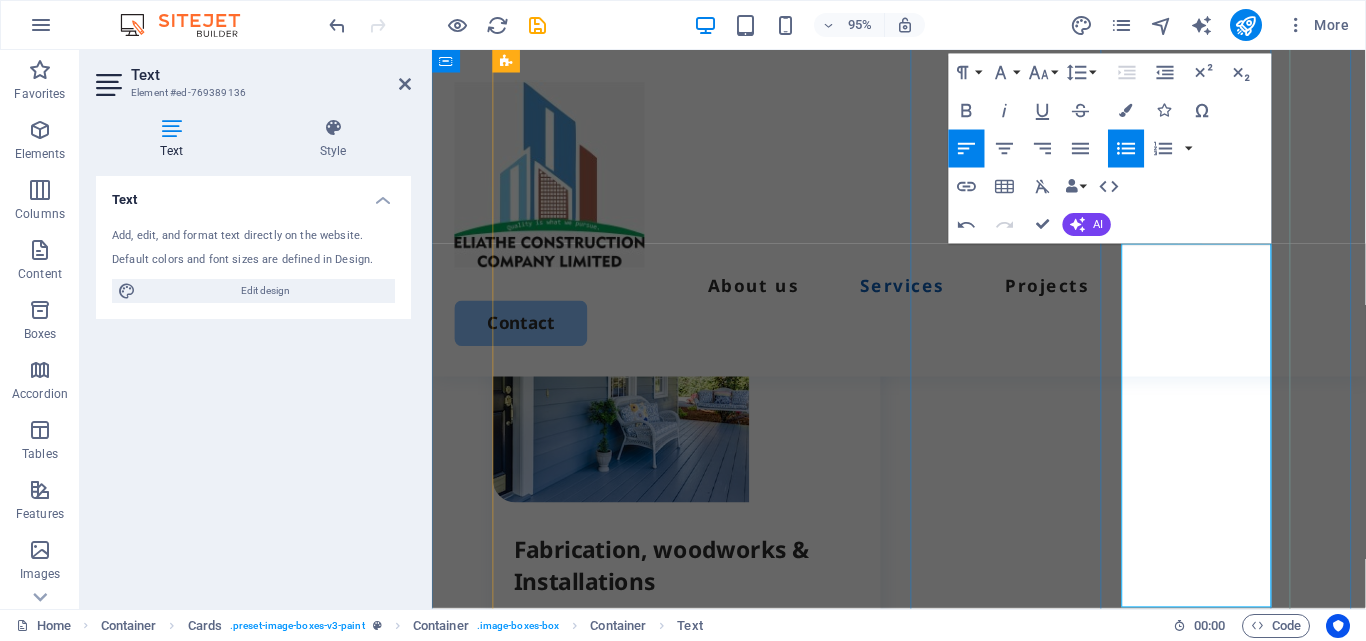 copy on "Construction of residential and commercial flats and apartments." 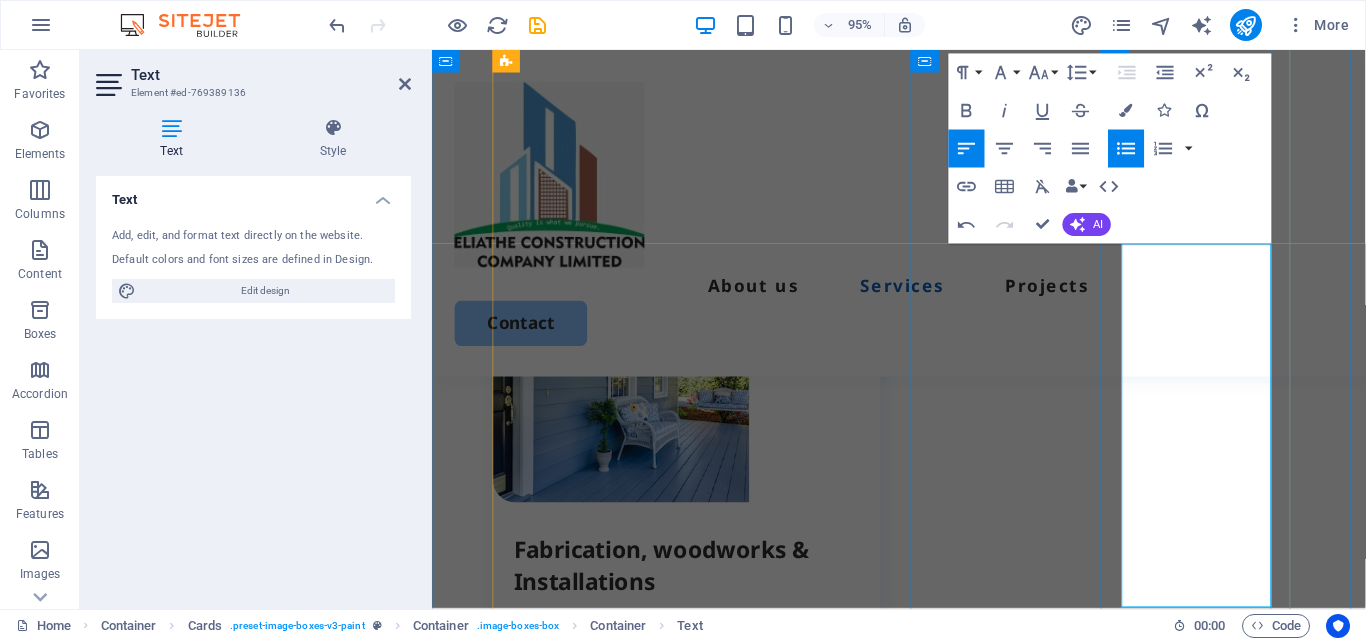 click at bounding box center (718, 1922) 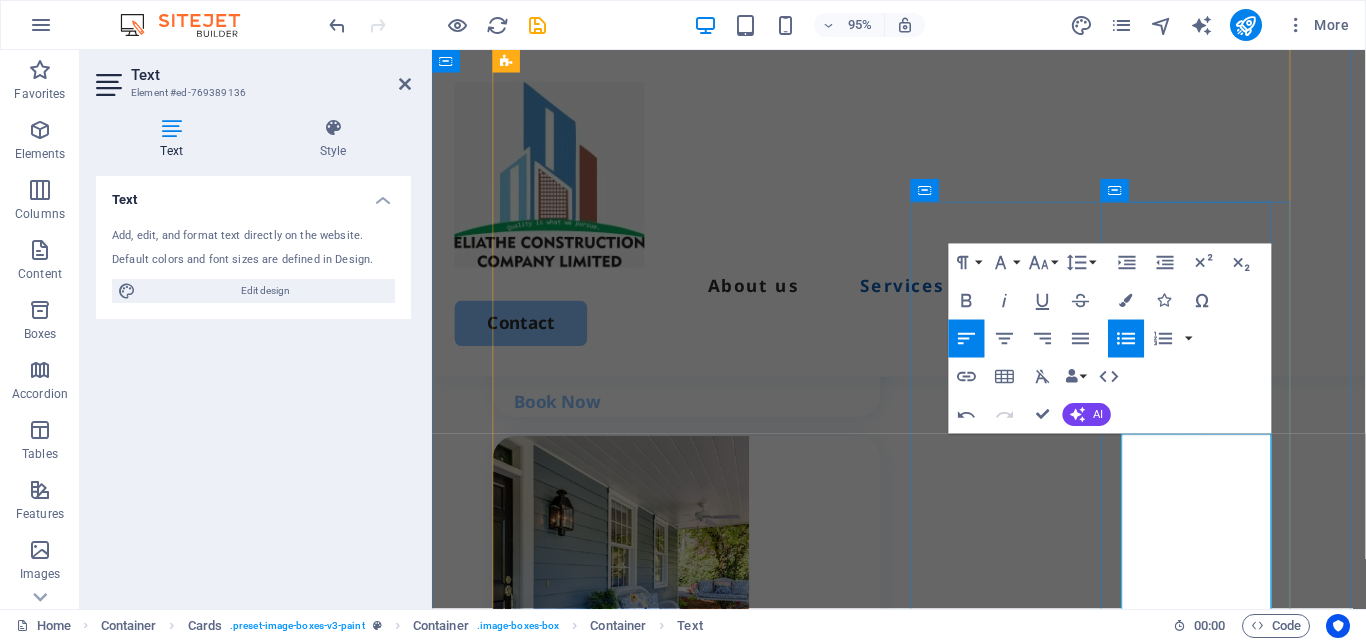 scroll, scrollTop: 2753, scrollLeft: 0, axis: vertical 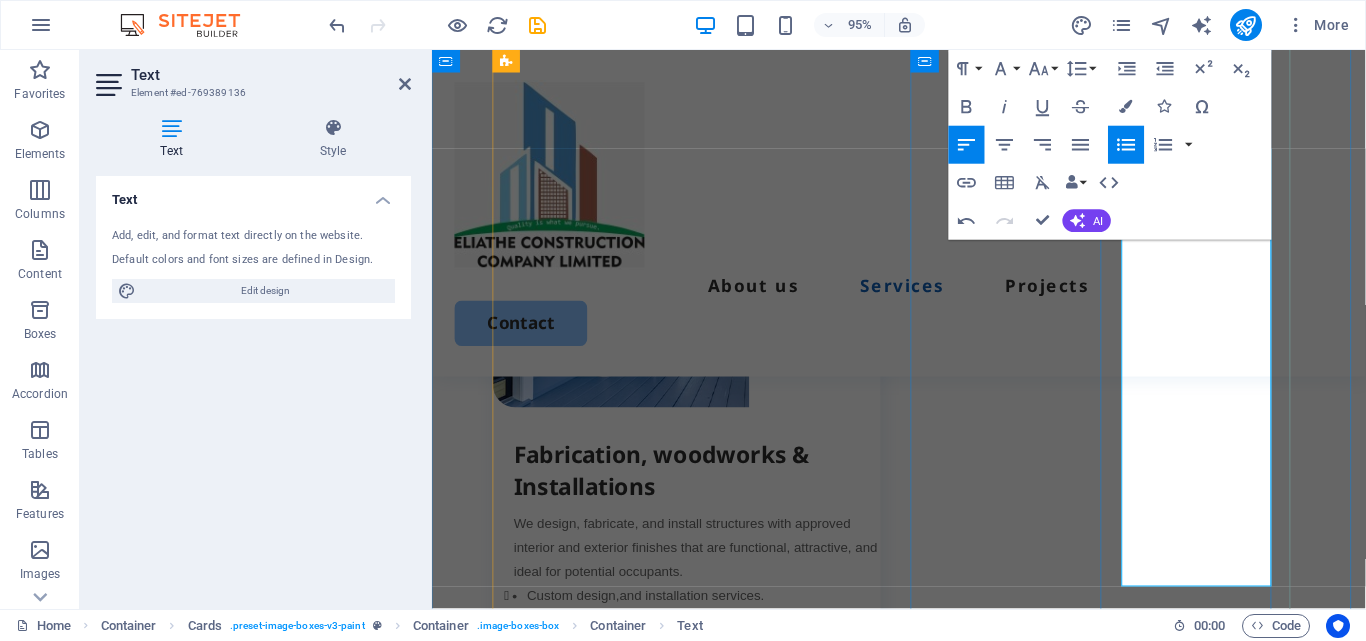 drag, startPoint x: 1246, startPoint y: 447, endPoint x: 1243, endPoint y: 398, distance: 49.09175 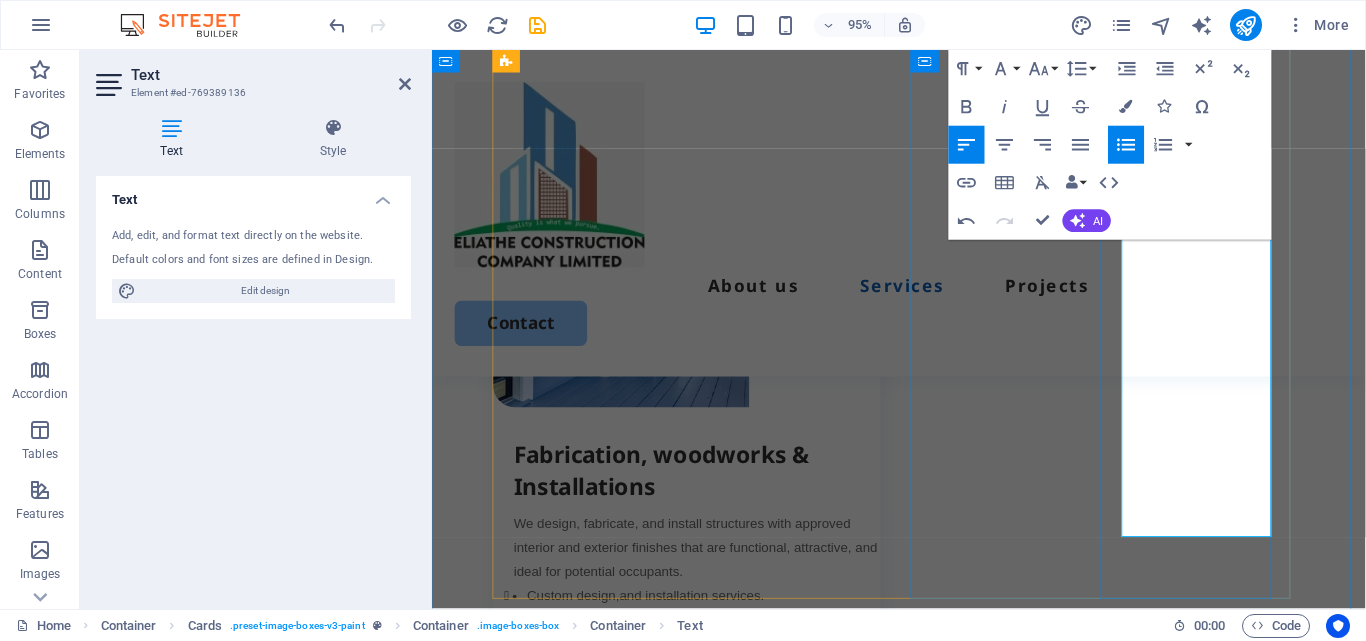 click on "Construction of residentialbuildings." at bounding box center [718, 1822] 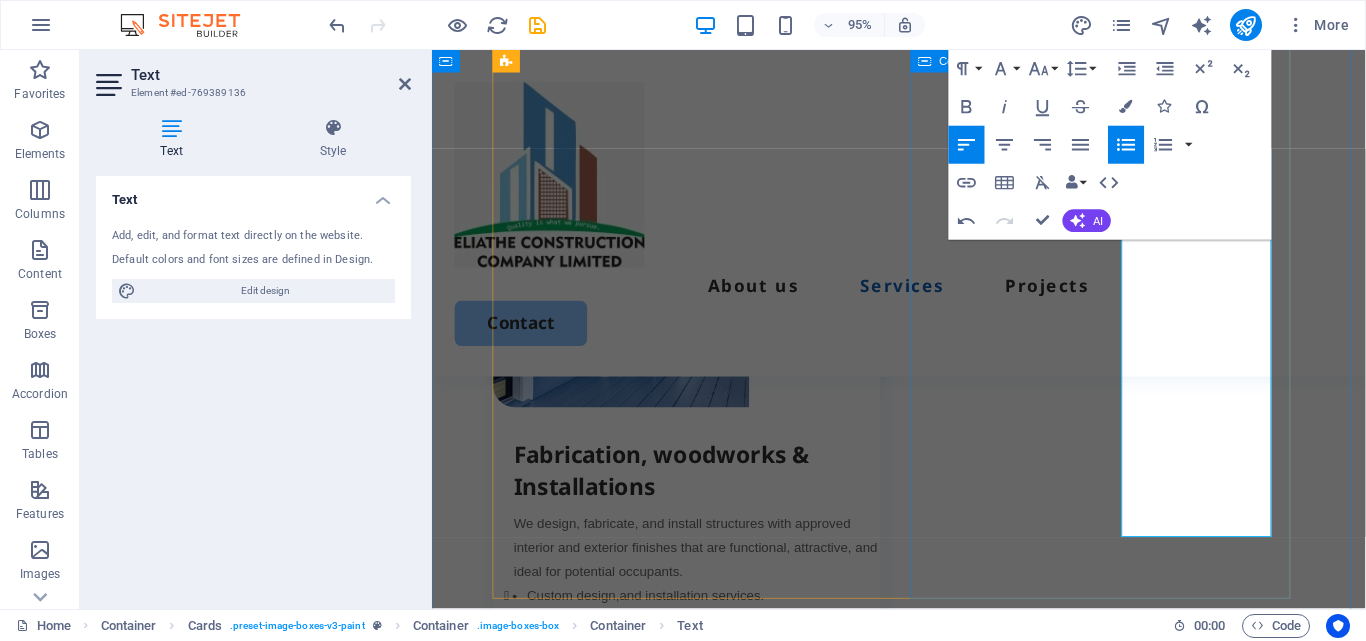 click on "Bungalows, Massionates, Commercial premises & Residential Apartments We specialize in quality construction for both living and working spaces. Construction of residential and commercial flats and apartments. Construction of residential  buildings. Structural design and planning. Renovation and remodeling of existing buildings. Book Now" at bounding box center (700, 1635) 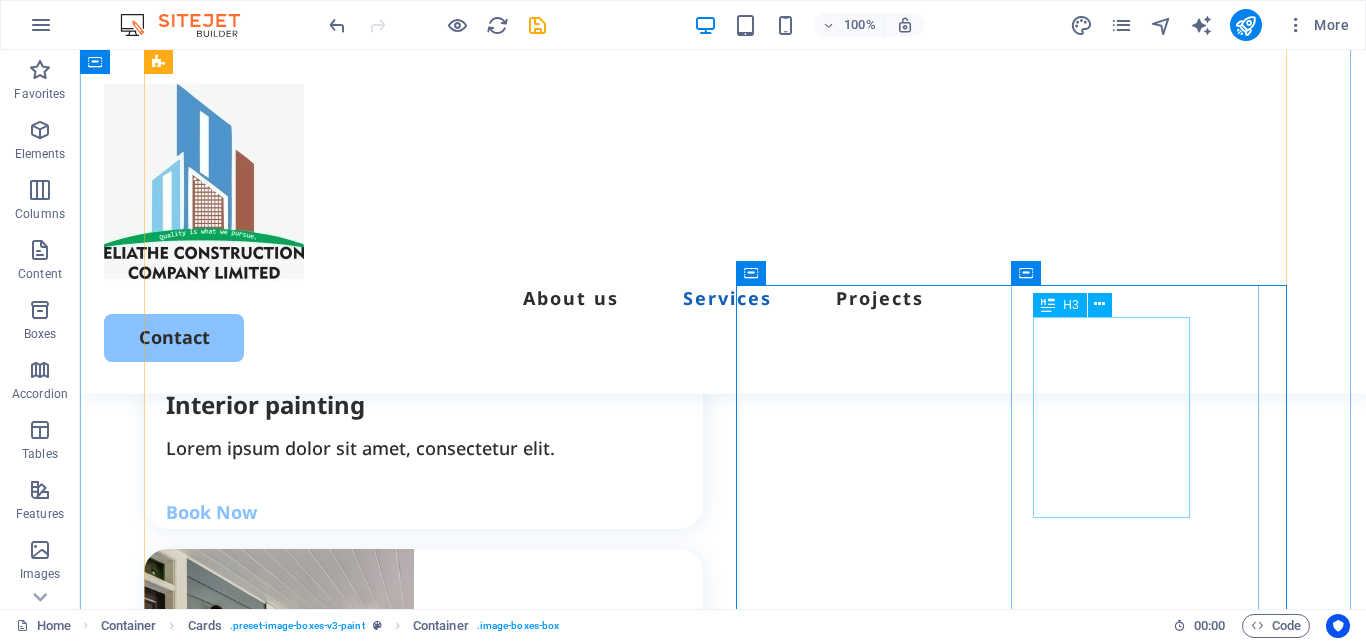 scroll, scrollTop: 2362, scrollLeft: 0, axis: vertical 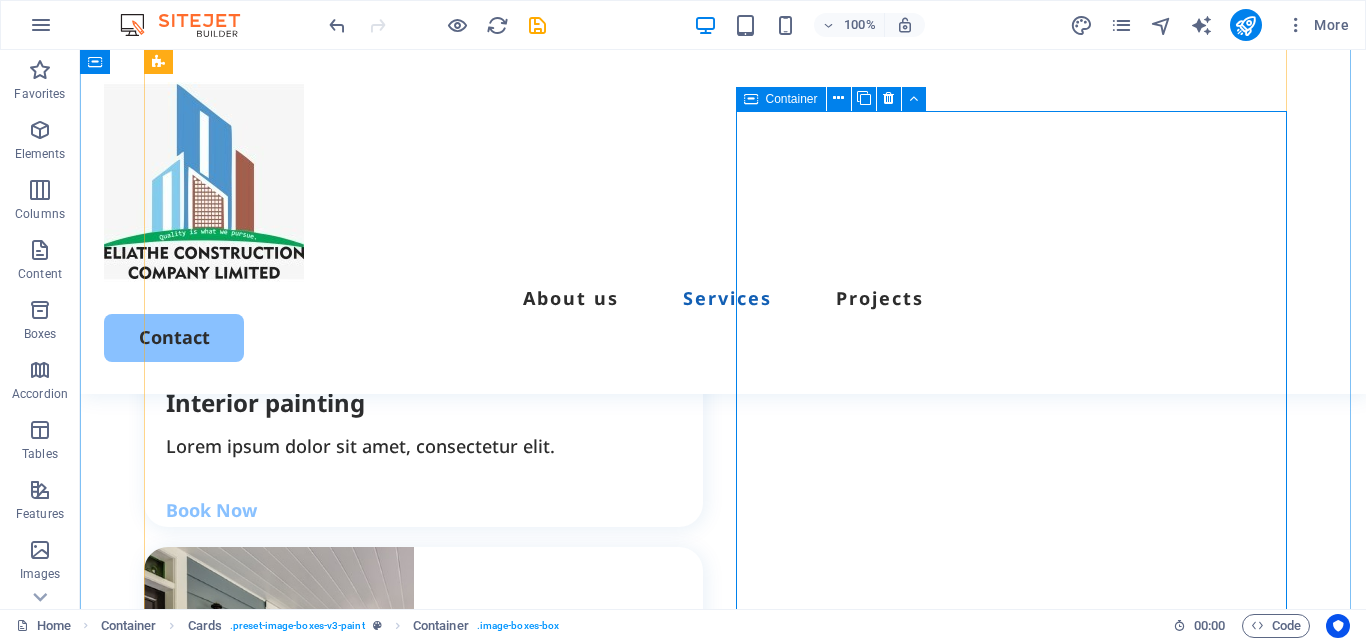click on "Bungalows, Massionates, Commercial premises & Residential Apartments We specialize in quality construction for both living and working spaces. Construction of residential and commercial flats and apartments. Construction of residential buildings. Structural design and planning. Renovation and remodeling of existing buildings. Book Now" at bounding box center [423, 1923] 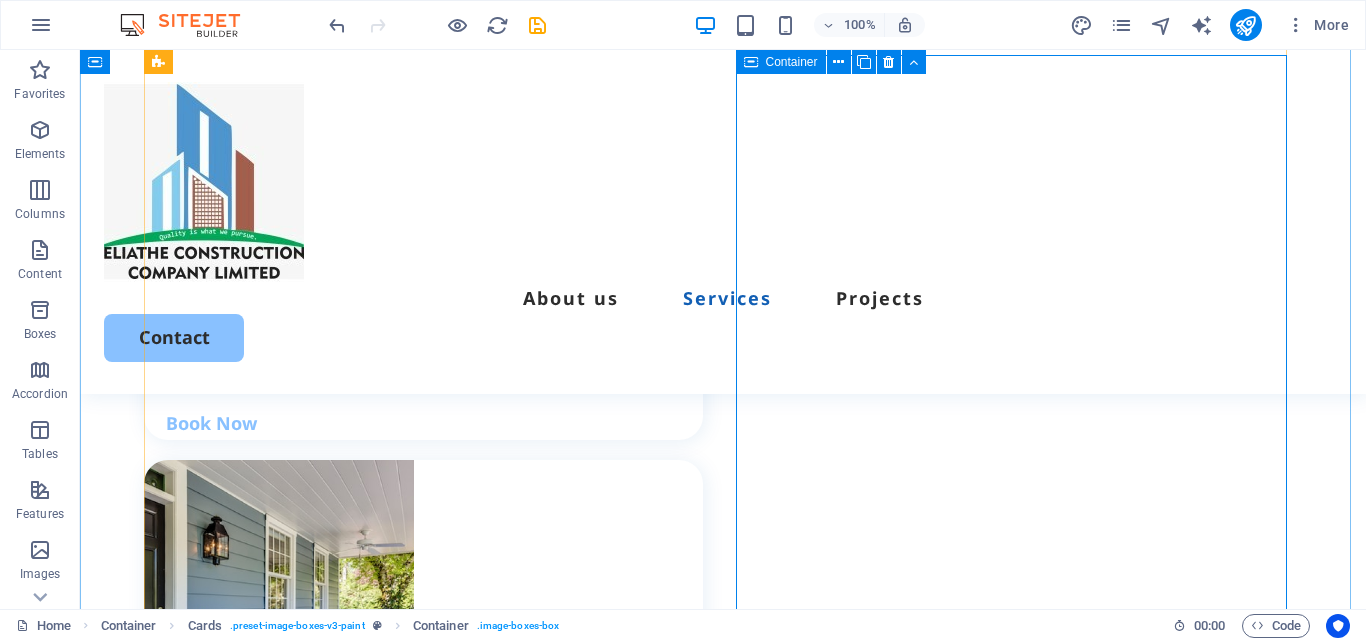 scroll, scrollTop: 2362, scrollLeft: 0, axis: vertical 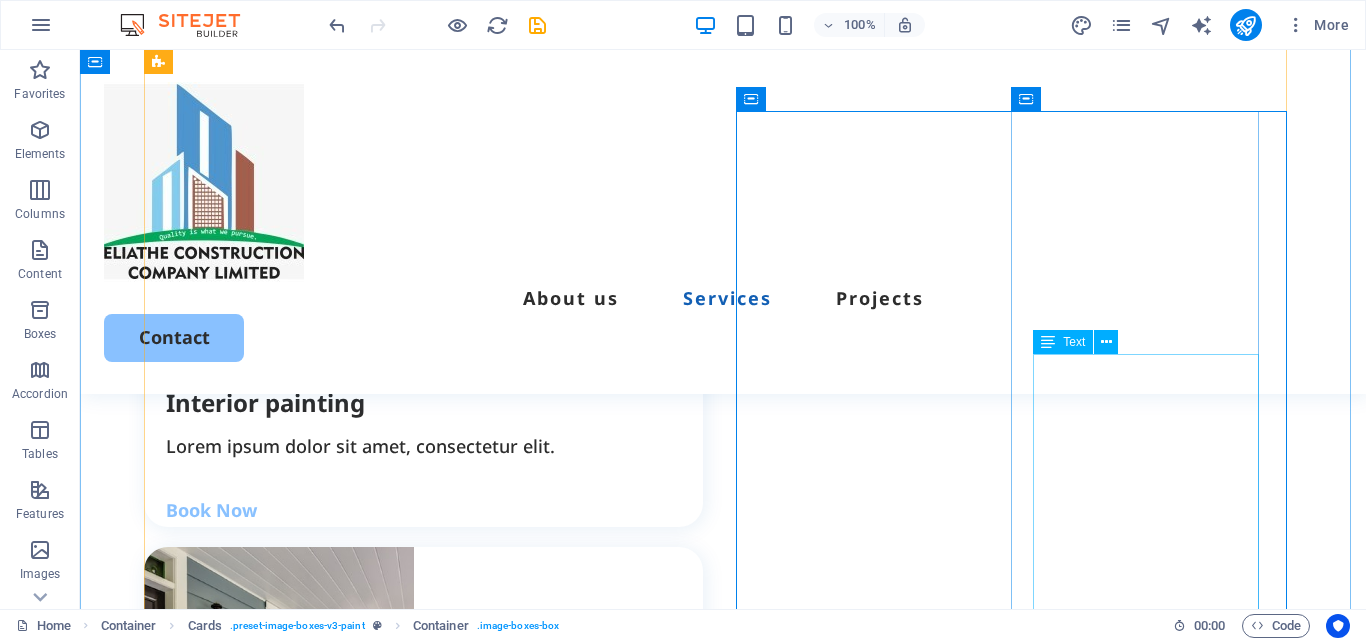 click on "We specialize in quality construction for both living and working spaces. Construction of residential and commercial flats and apartments. Construction of residential buildings. Structural design and planning. Renovation and remodeling of existing buildings." at bounding box center (434, 2081) 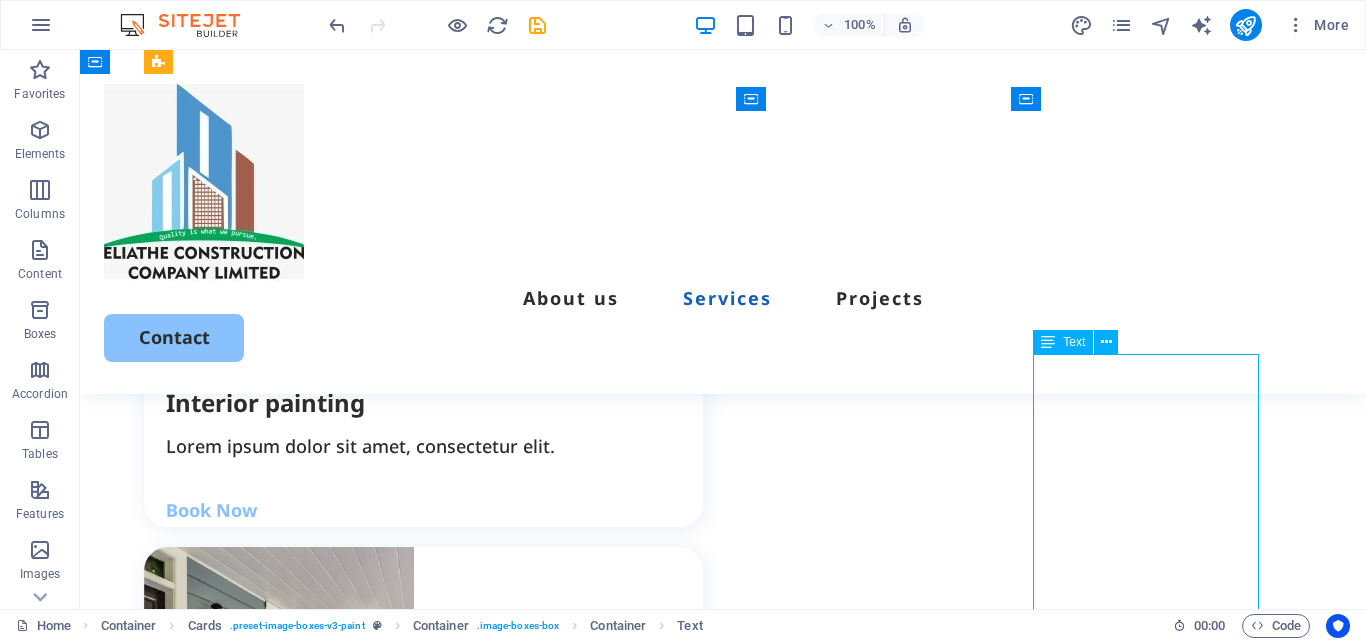 click on "We specialize in quality construction for both living and working spaces. Construction of residential and commercial flats and apartments. Construction of residential buildings. Structural design and planning. Renovation and remodeling of existing buildings." at bounding box center [434, 2081] 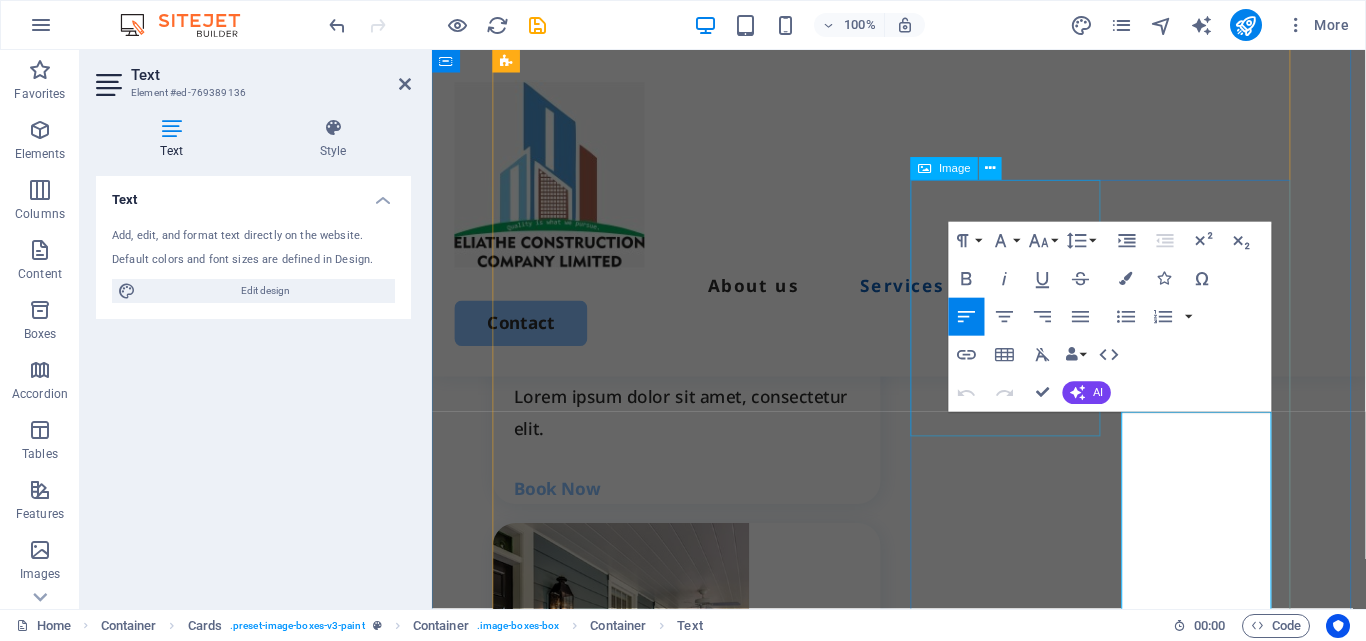scroll, scrollTop: 2476, scrollLeft: 0, axis: vertical 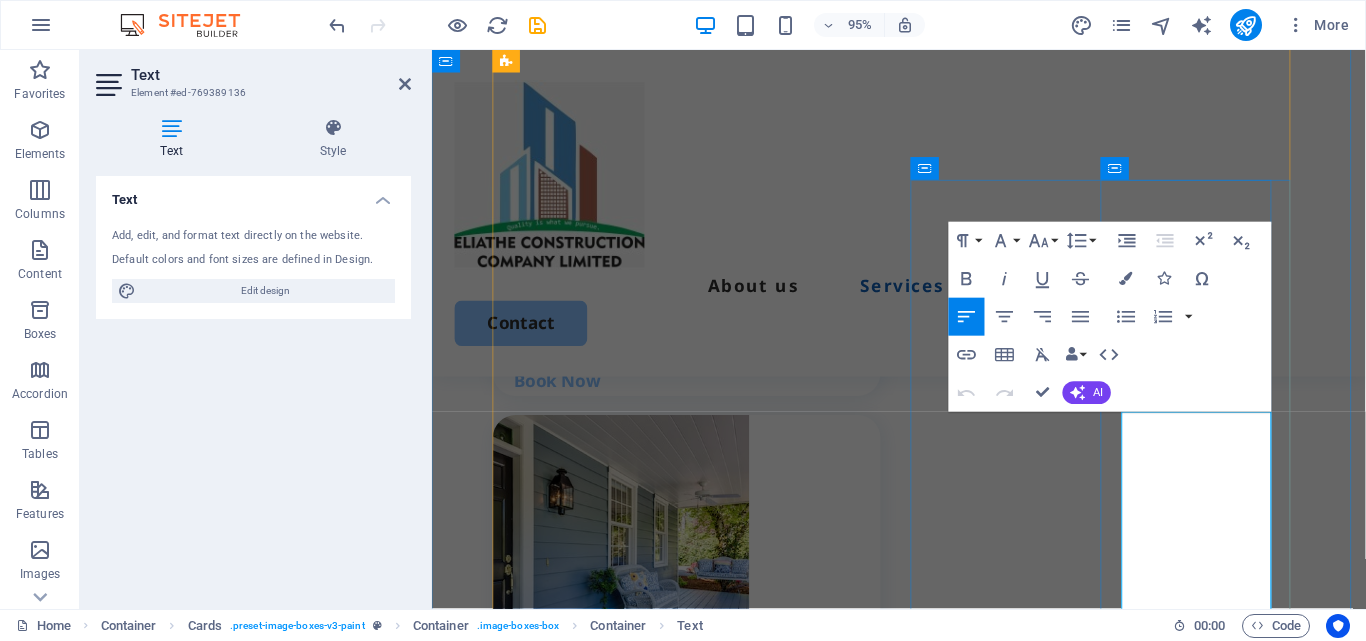 click on "Construction of residential and commercial flats and apartments." at bounding box center [718, 2059] 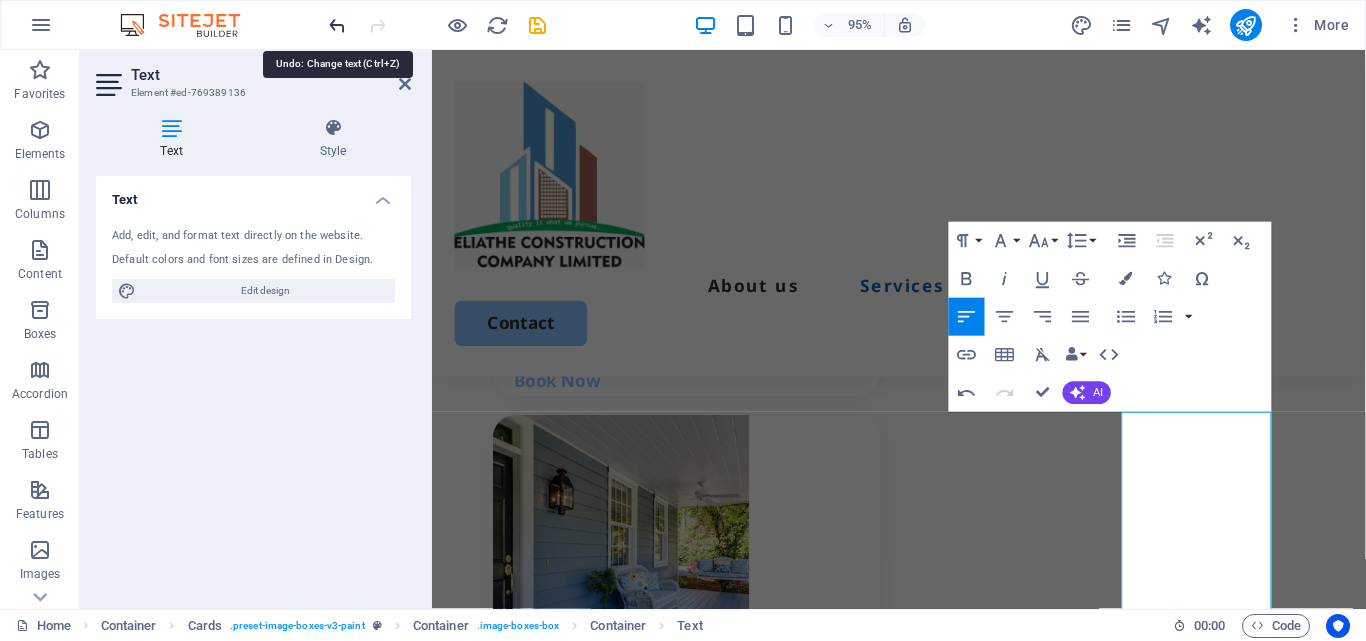 click at bounding box center [337, 25] 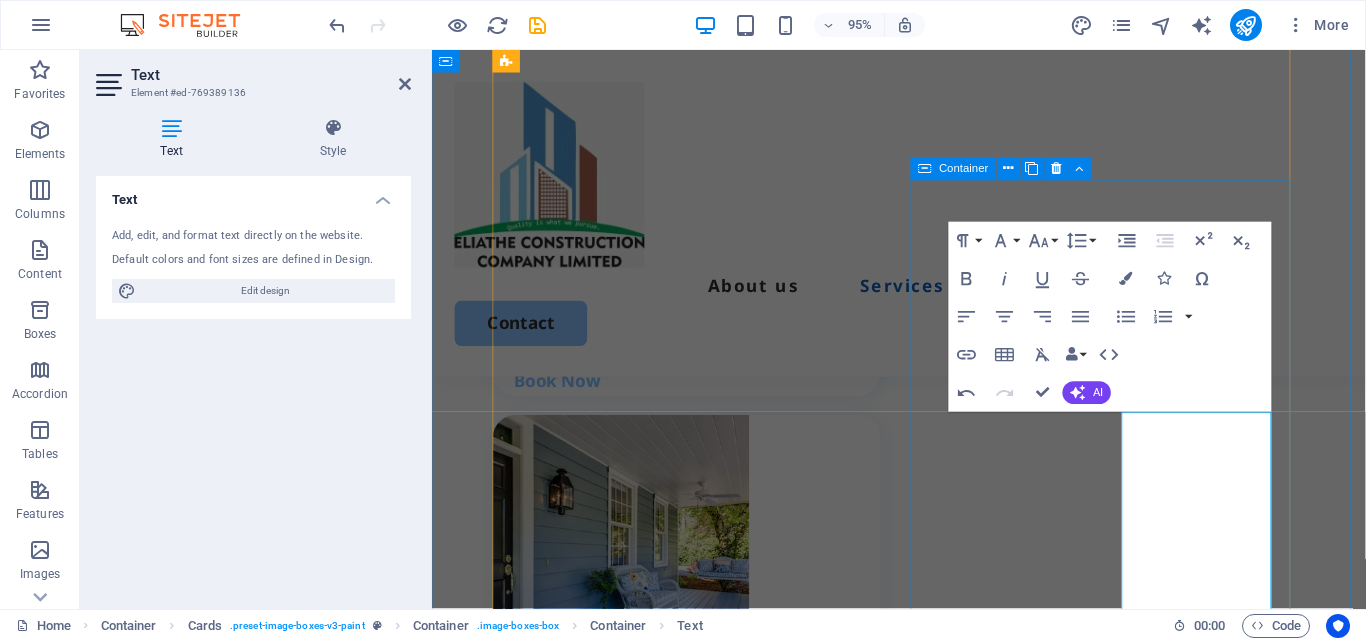 click on "Bungalows, Massionates, Commercial premises & Residential Apartments We specialize in quality construction for both living and working spaces. Construction of residential and commercial flats and apartments. Construction of residential buildings. Structural design and planning. Renovation and remodeling of existing buildings. Book Now" at bounding box center [700, 1918] 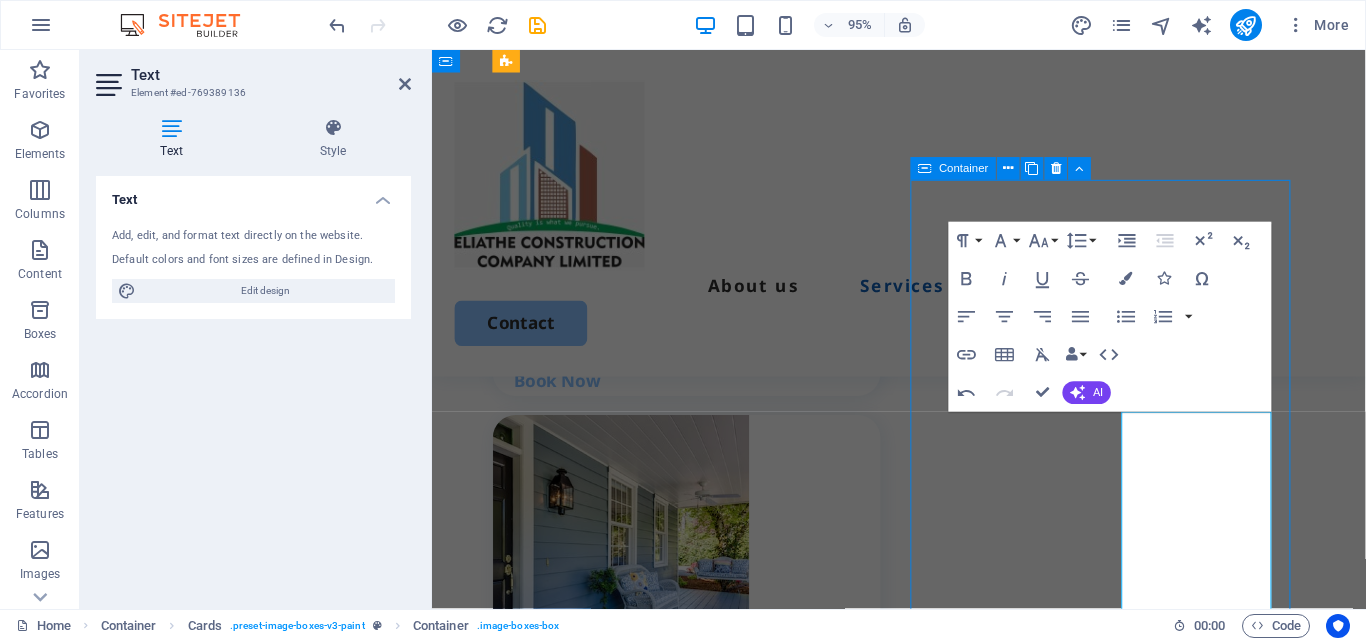 scroll, scrollTop: 2362, scrollLeft: 0, axis: vertical 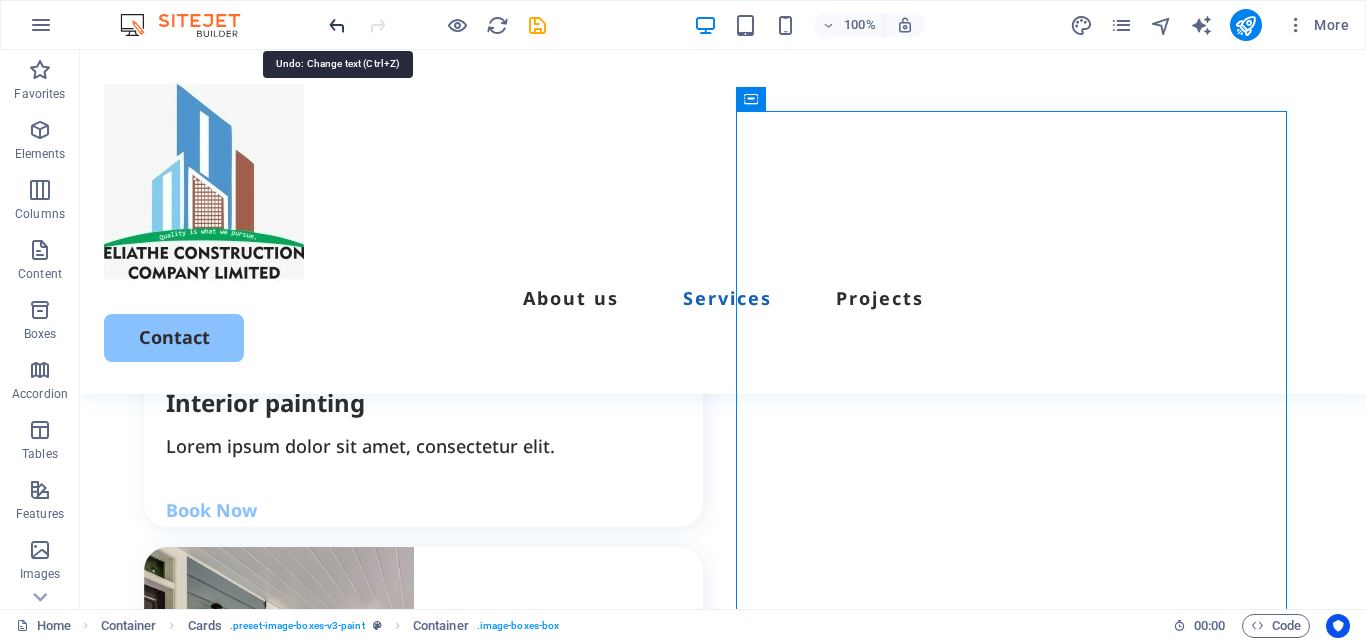 click at bounding box center (337, 25) 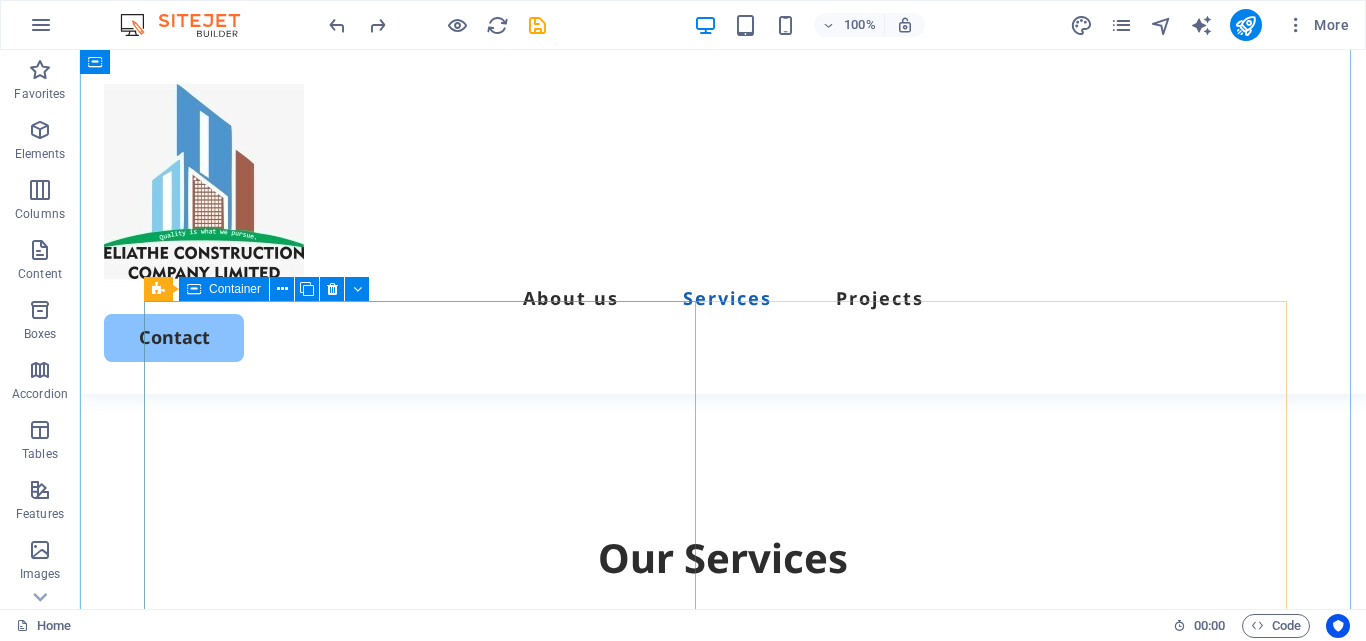 scroll, scrollTop: 1562, scrollLeft: 0, axis: vertical 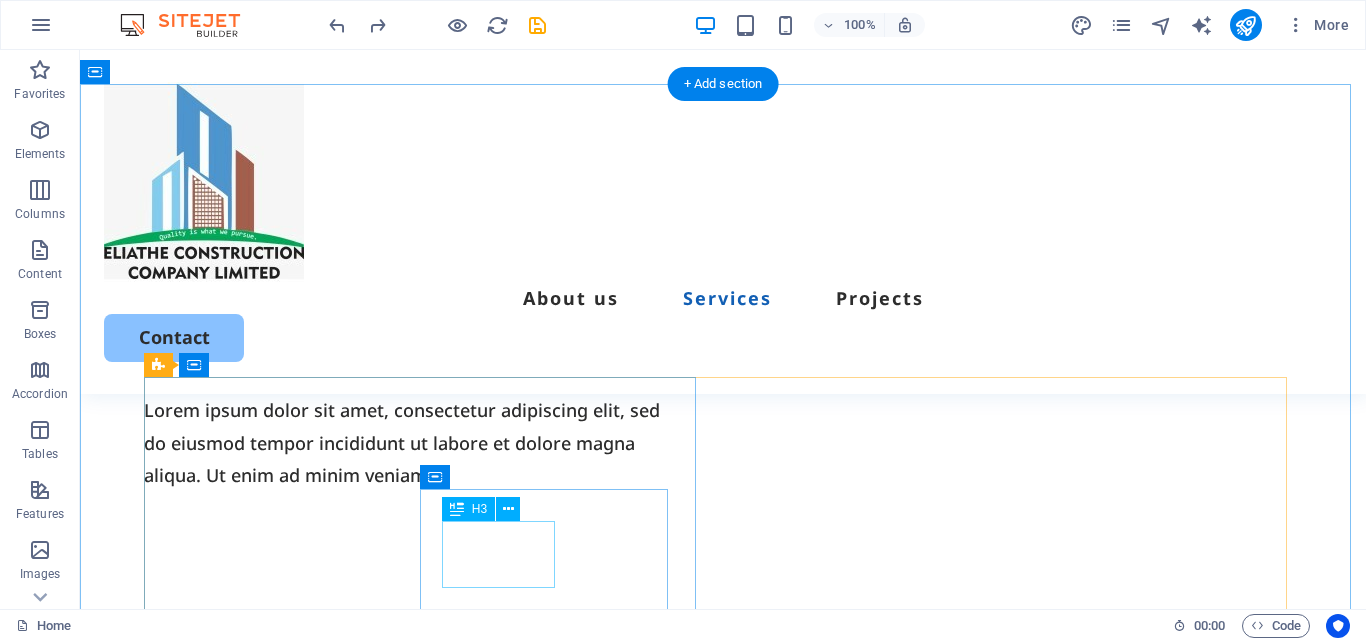 click on "Interior painting" at bounding box center (434, 1203) 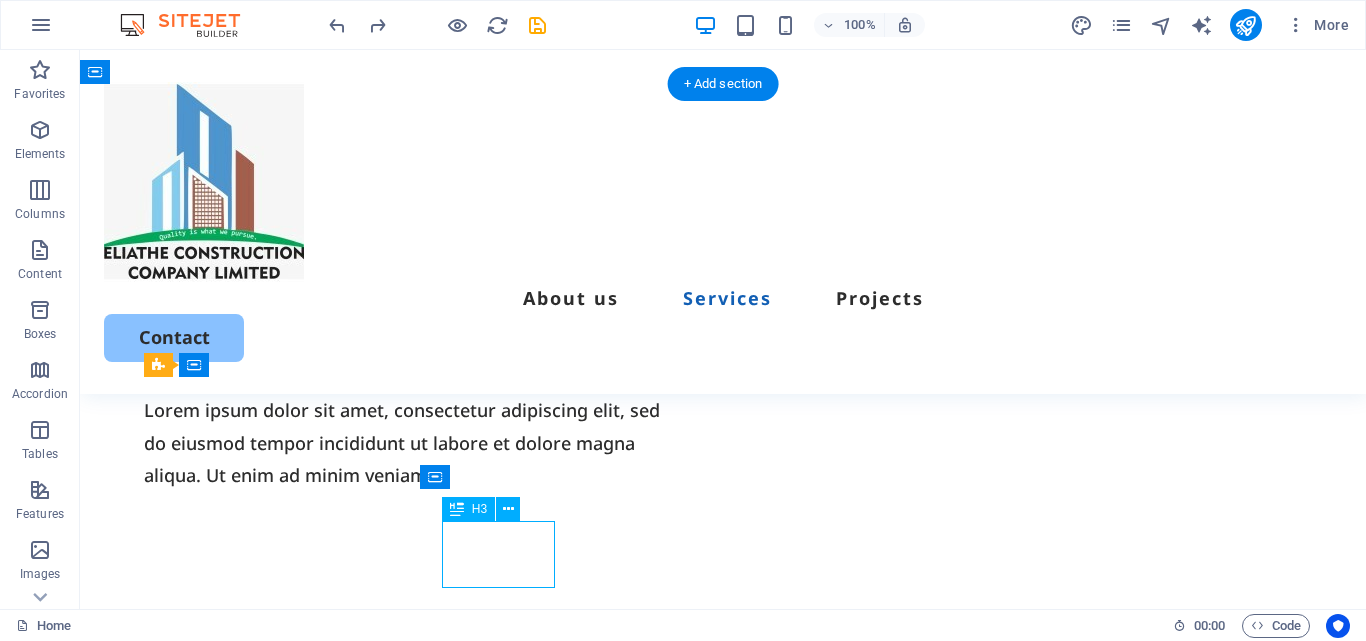 click on "Interior painting" at bounding box center (434, 1203) 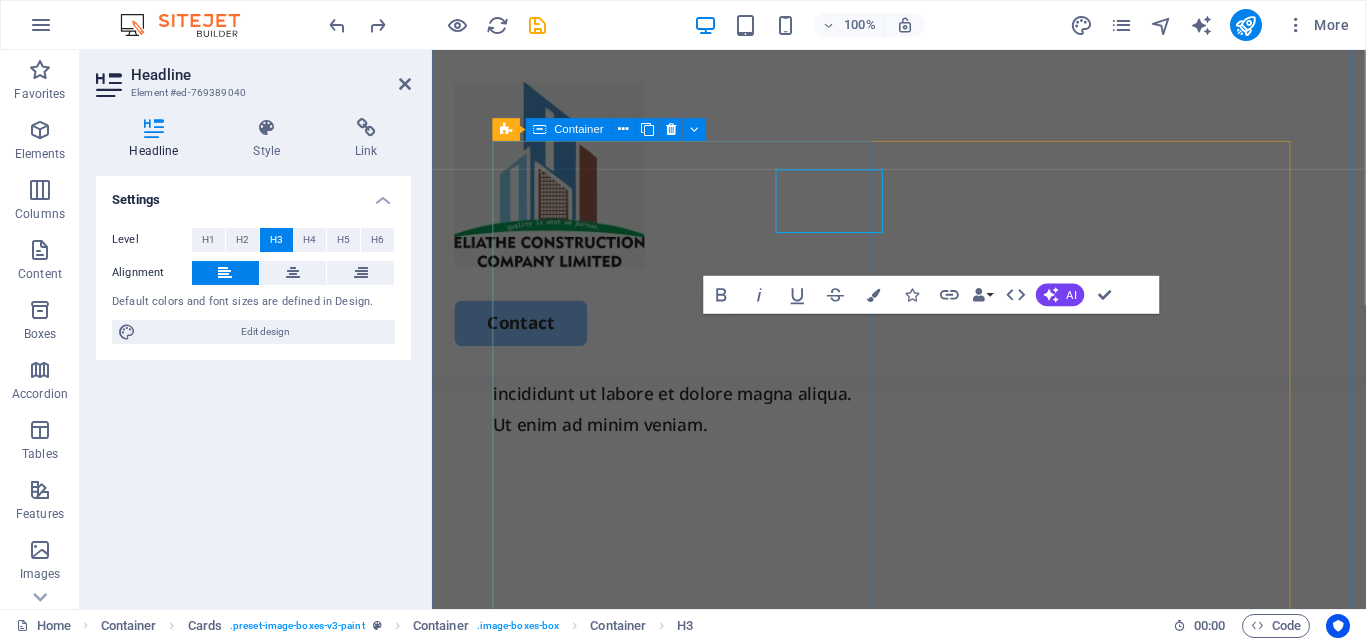 scroll, scrollTop: 1907, scrollLeft: 0, axis: vertical 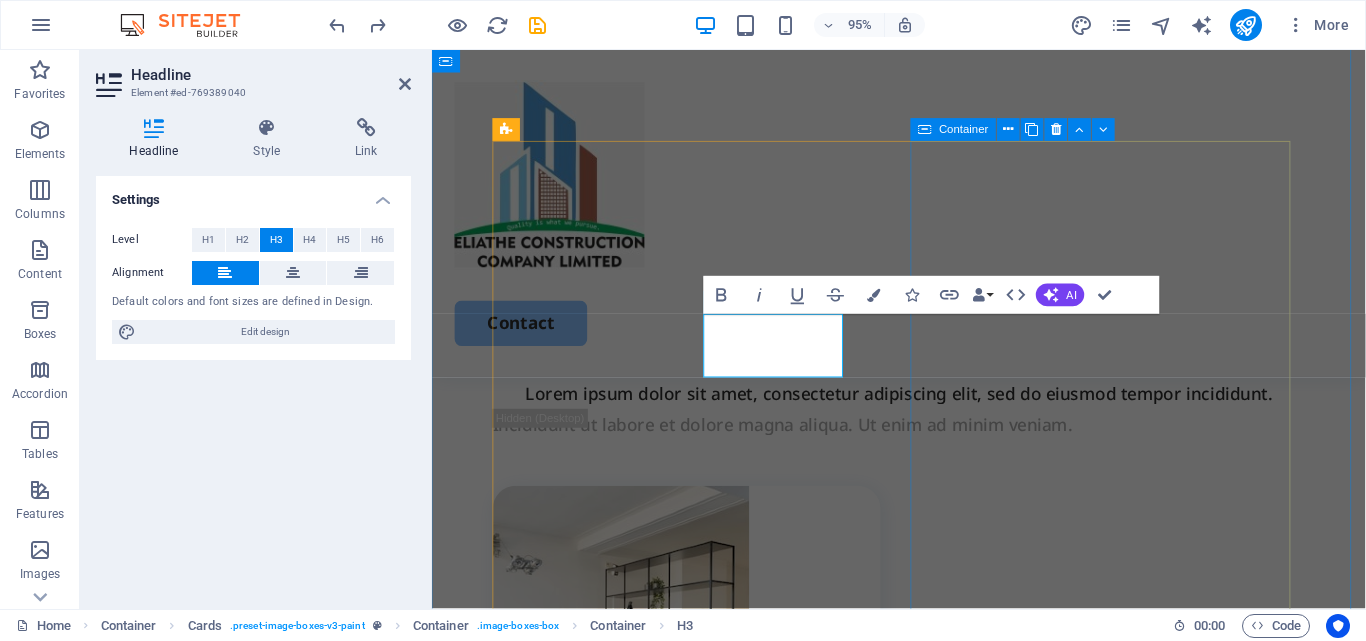 click on "Fabrication, woodworks & Installations We design, fabricate, and install structures with approved interior and exterior finishes that are functional, attractive, and ideal for potential occupants. Custom design,and installation services. High quality finishes tailored to you quality needs. Book Now" at bounding box center [700, 1301] 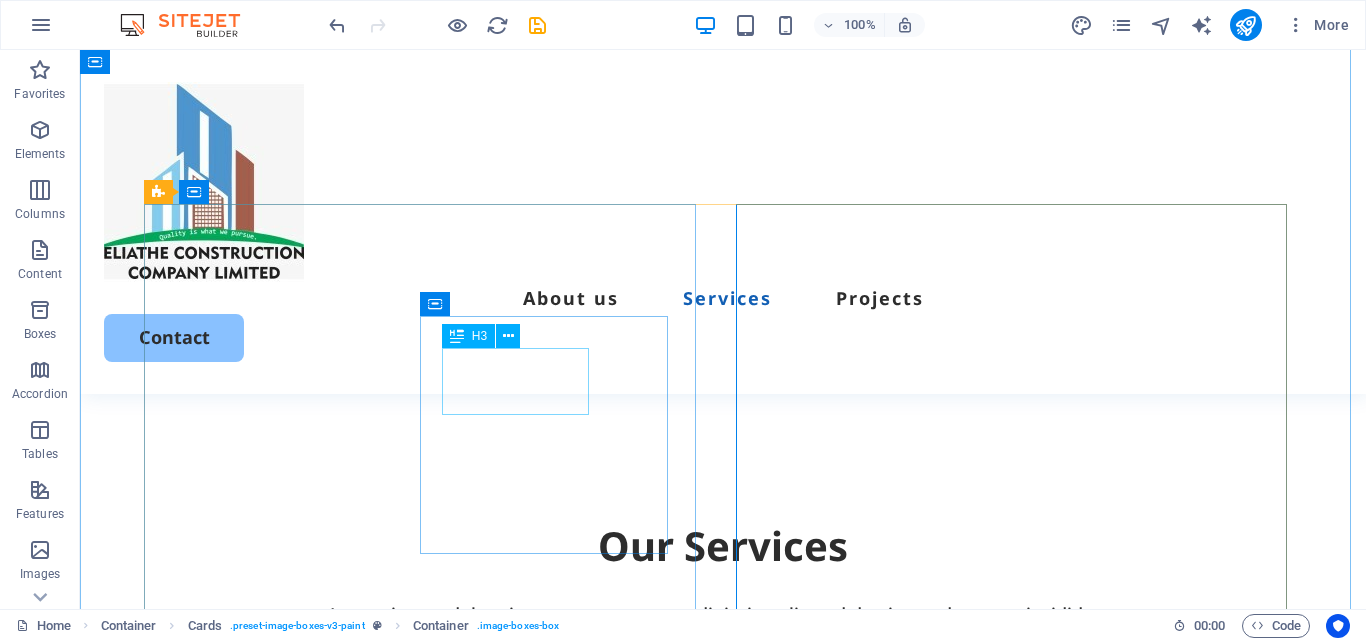 scroll, scrollTop: 1693, scrollLeft: 0, axis: vertical 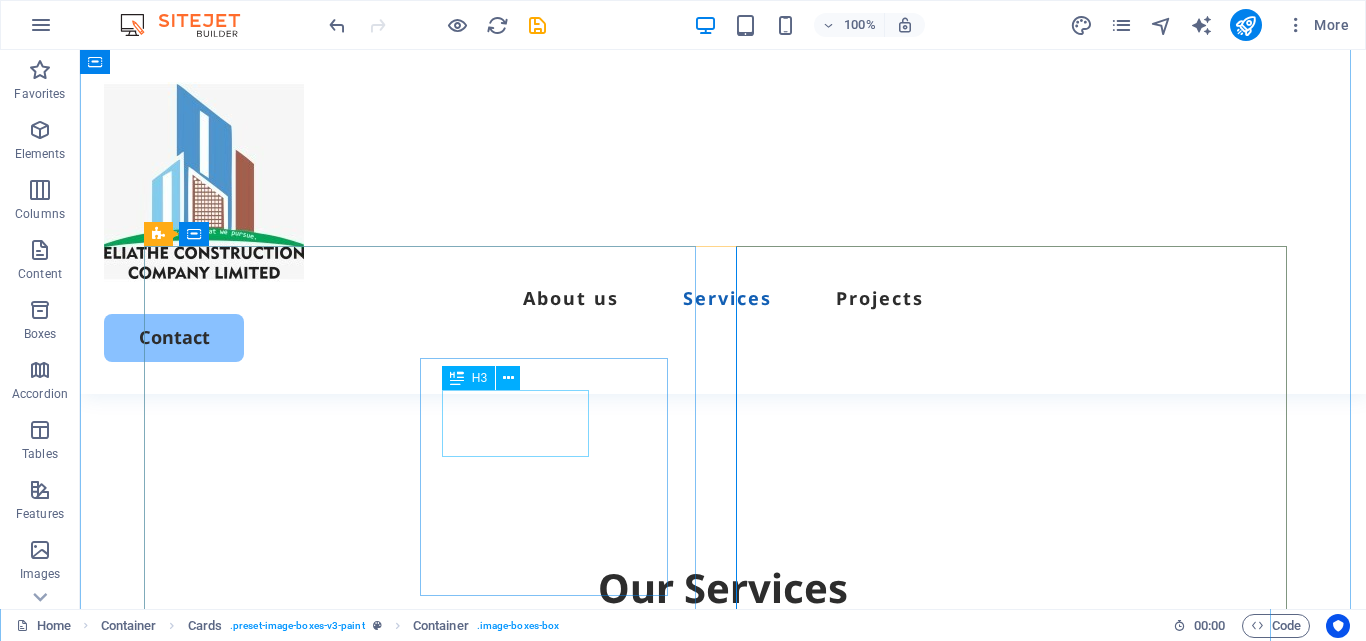 click on "Consultancy Services" at bounding box center [434, 1072] 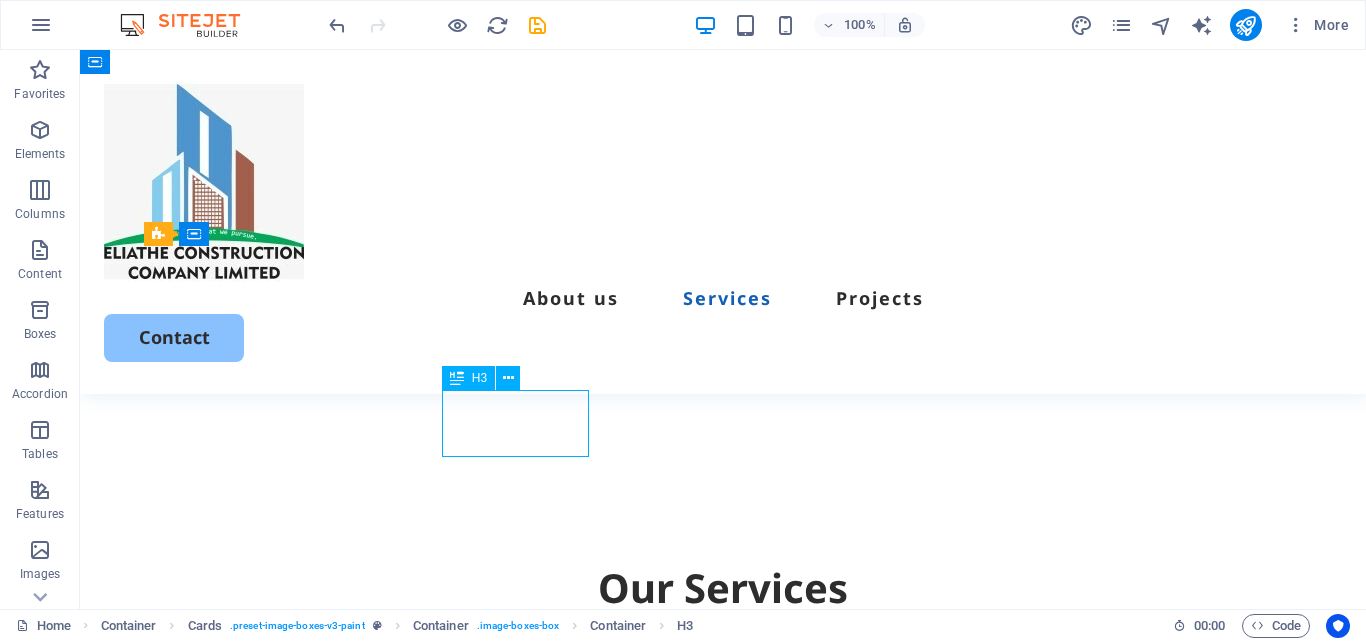 click on "Consultancy Services" at bounding box center (434, 1072) 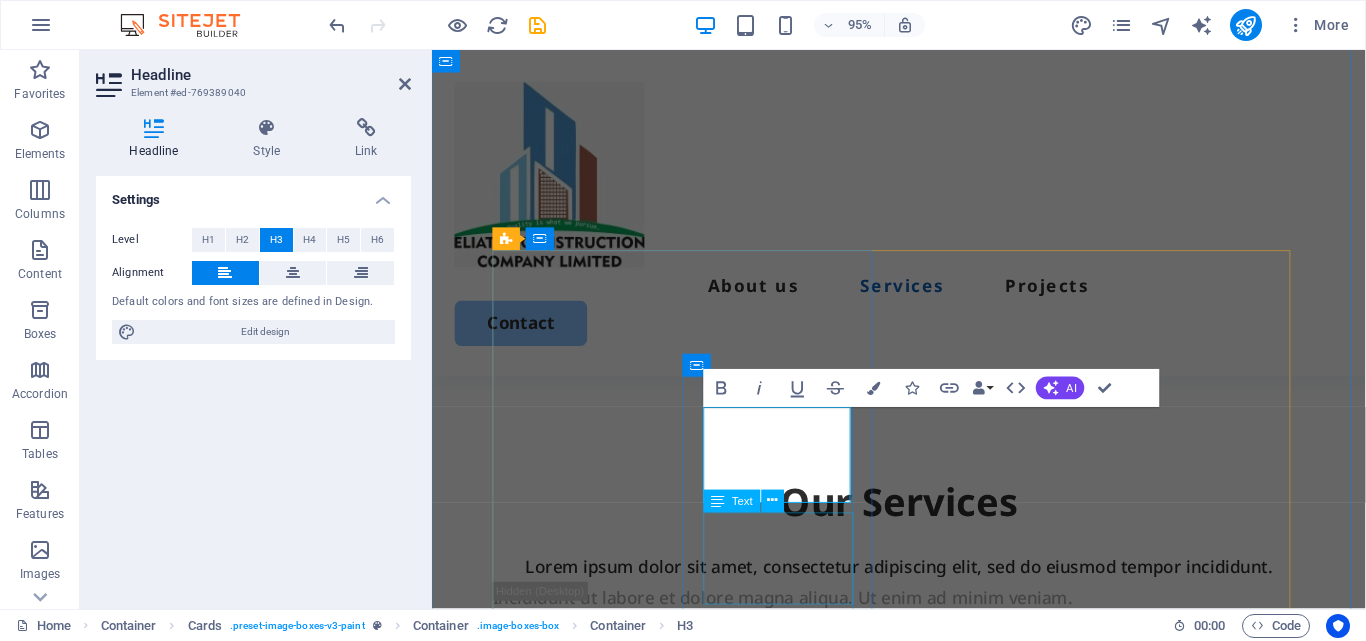 scroll, scrollTop: 1925, scrollLeft: 0, axis: vertical 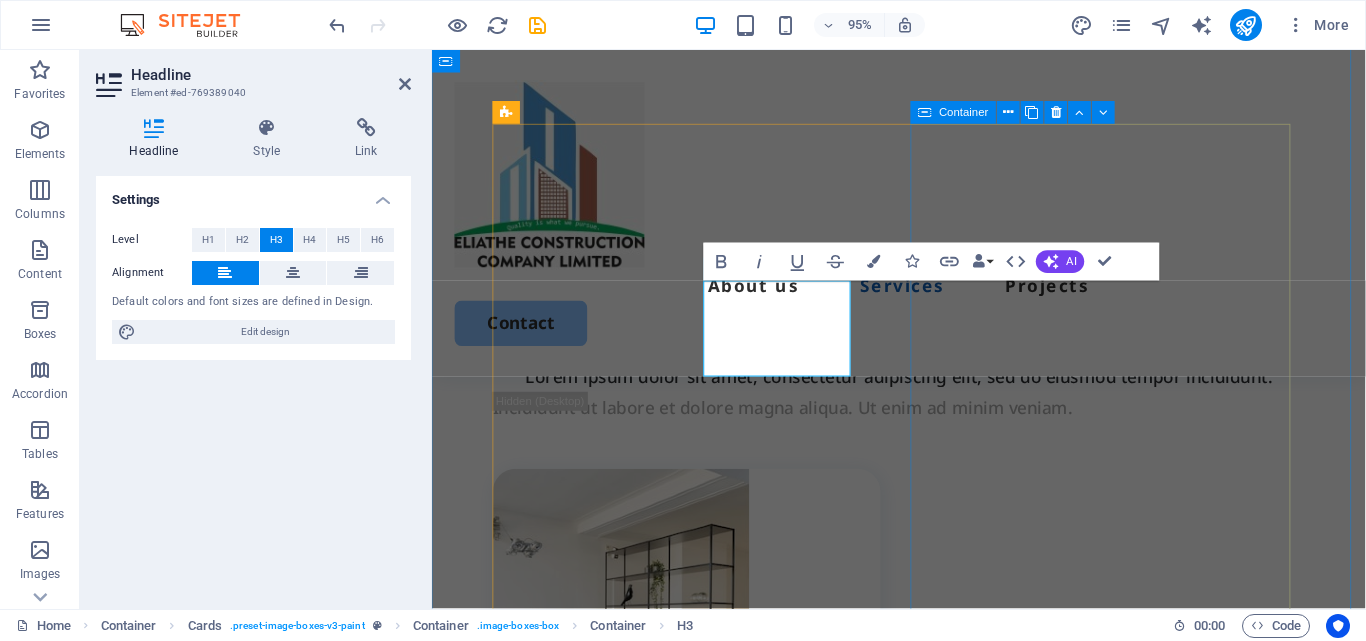 click on "Fabrication, woodworks & Installations We design, fabricate, and install structures with approved interior and exterior finishes that are functional, attractive, and ideal for potential occupants. Custom design,and installation services. High quality finishes tailored to you quality needs. Book Now" at bounding box center [700, 1283] 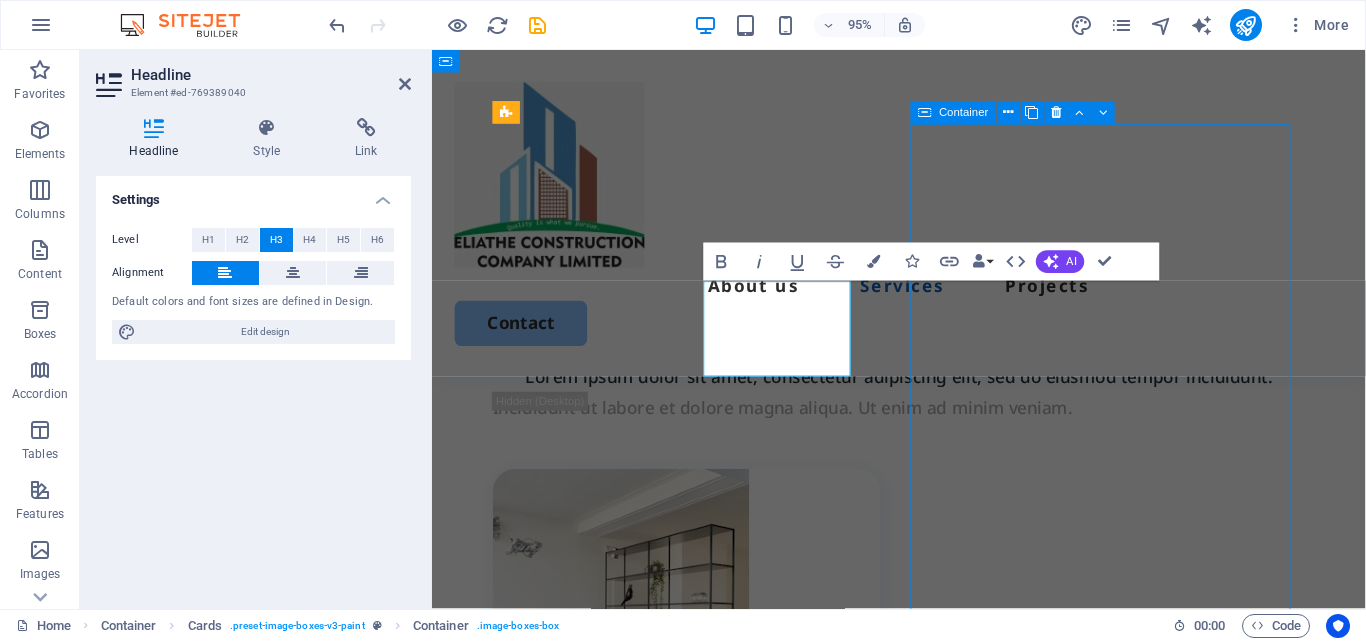 scroll, scrollTop: 1811, scrollLeft: 0, axis: vertical 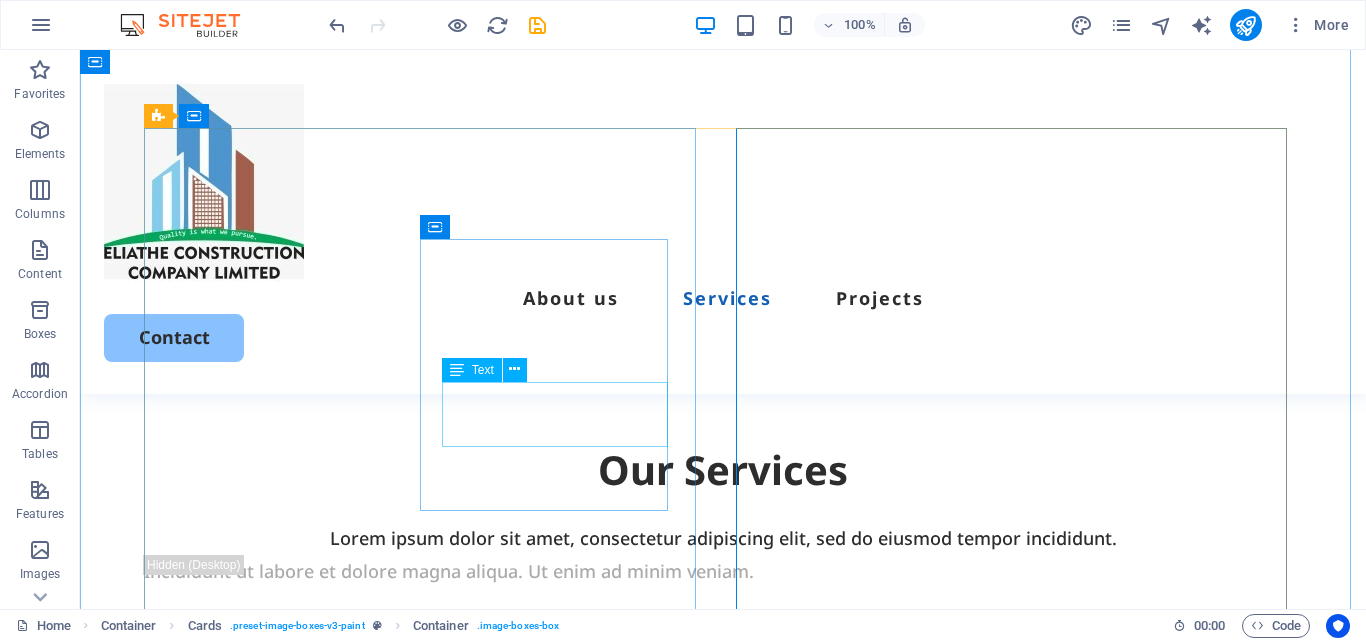 click on "Lorem ipsum dolor sit amet, consectetur elit." at bounding box center [434, 997] 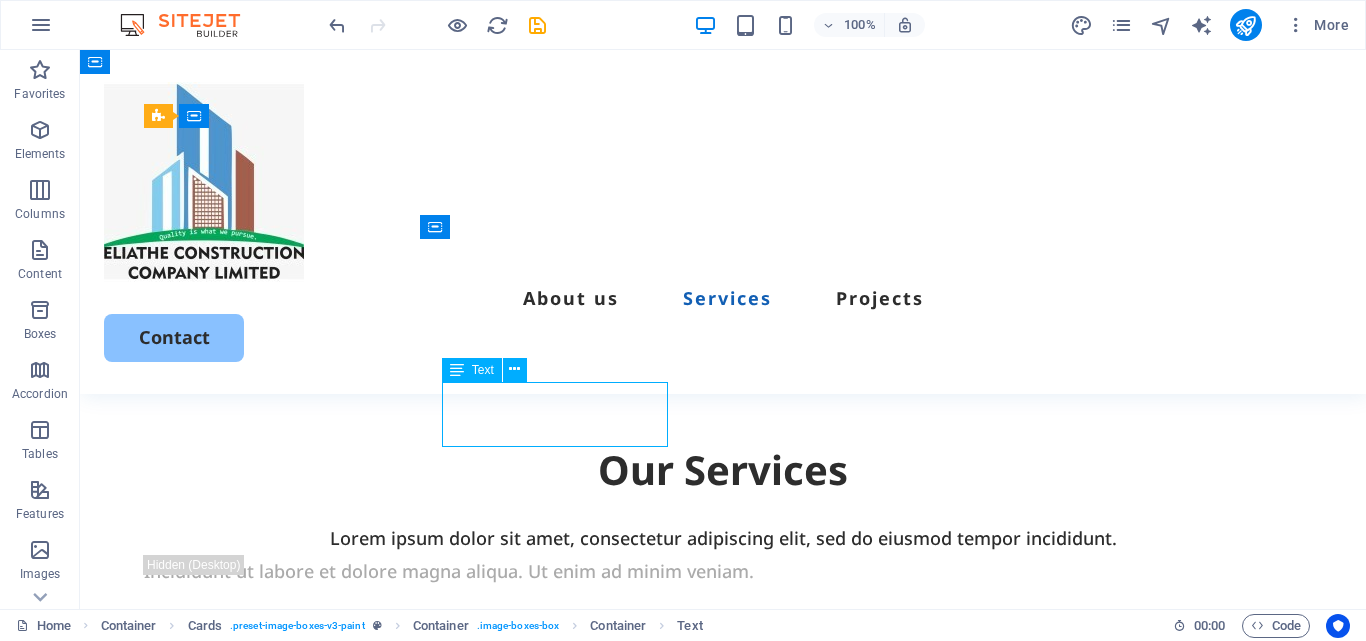 click on "Lorem ipsum dolor sit amet, consectetur elit." at bounding box center (434, 997) 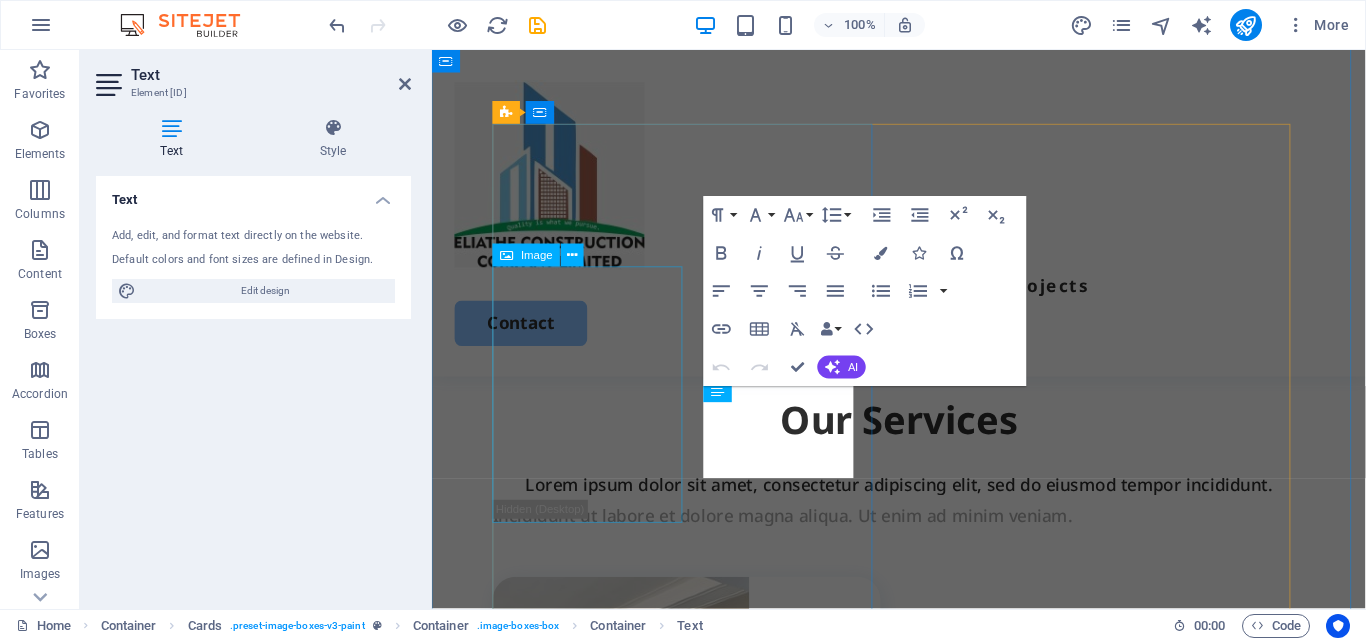 scroll, scrollTop: 1925, scrollLeft: 0, axis: vertical 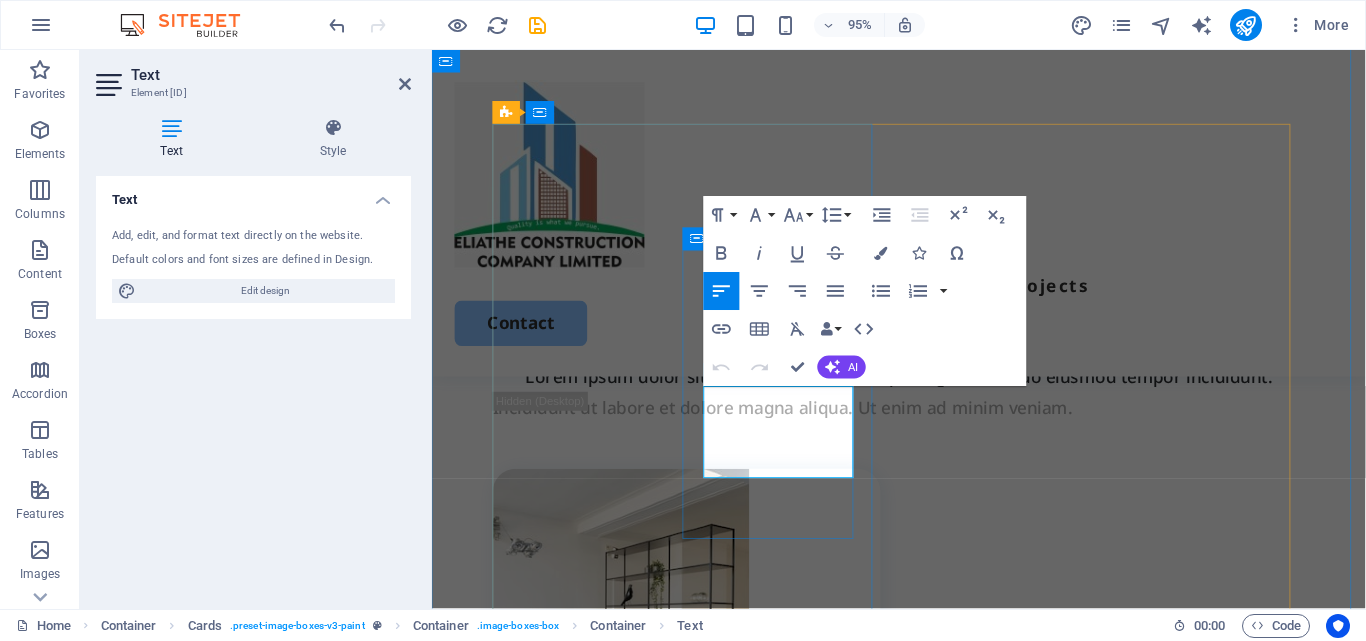 drag, startPoint x: 857, startPoint y: 483, endPoint x: 675, endPoint y: 409, distance: 196.46883 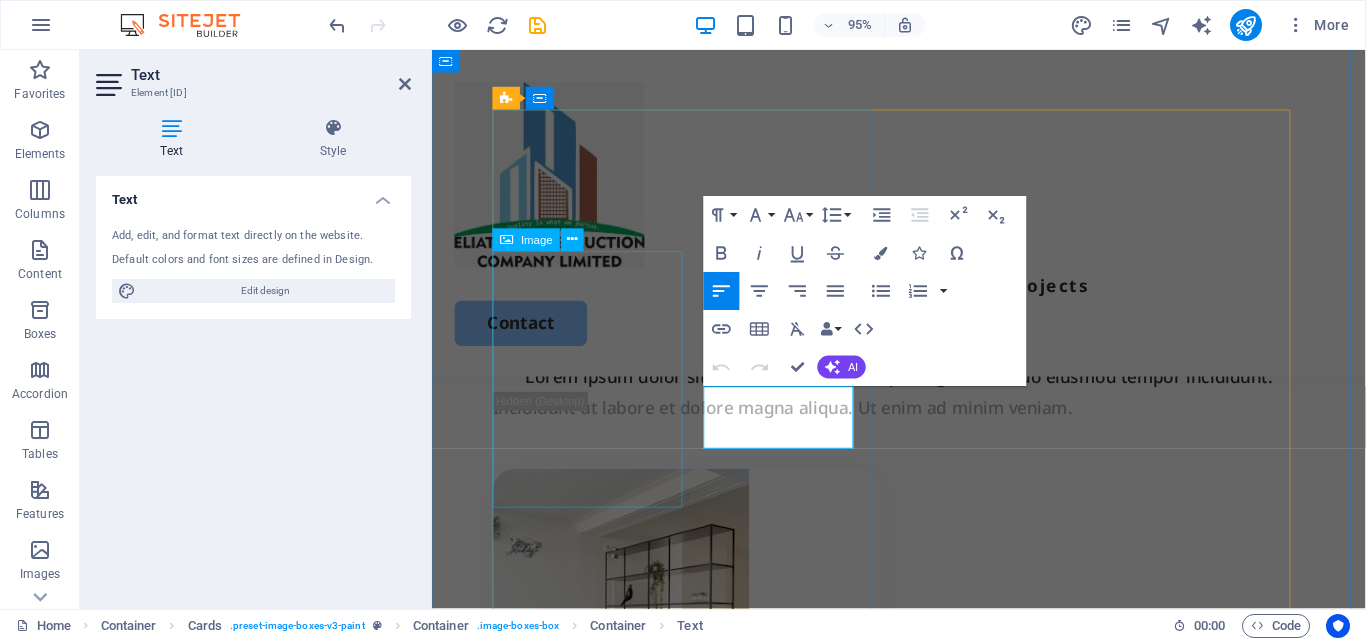 scroll, scrollTop: 1940, scrollLeft: 0, axis: vertical 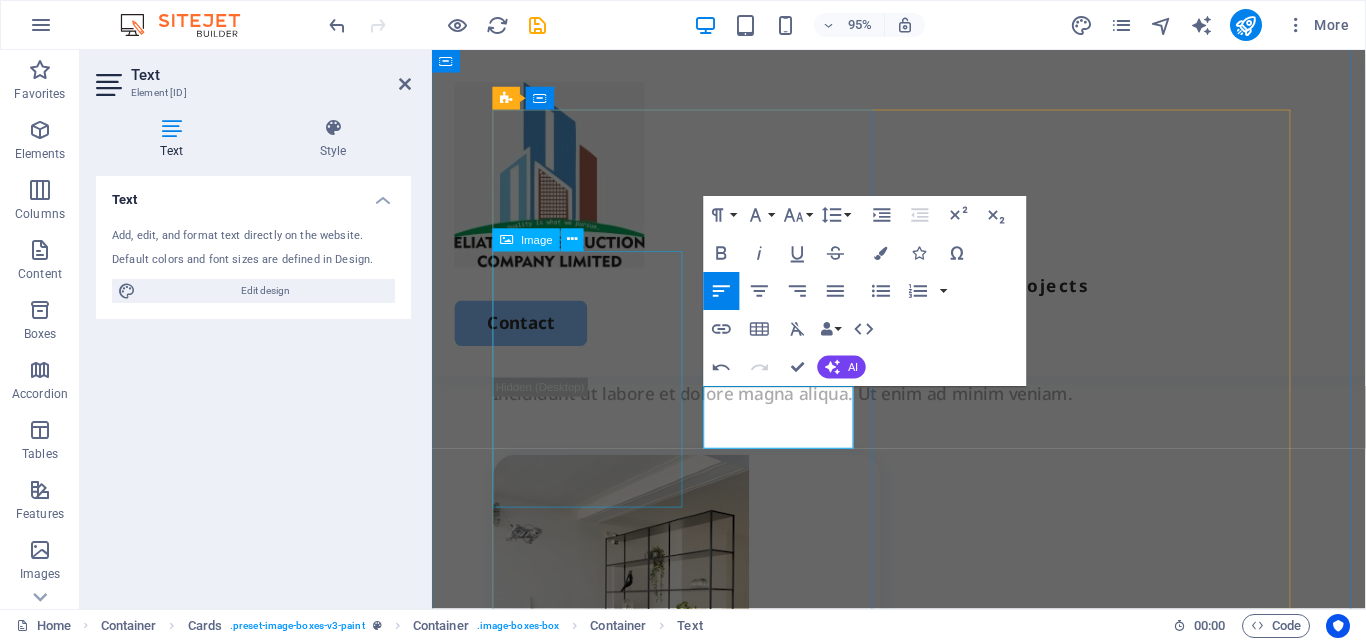 type 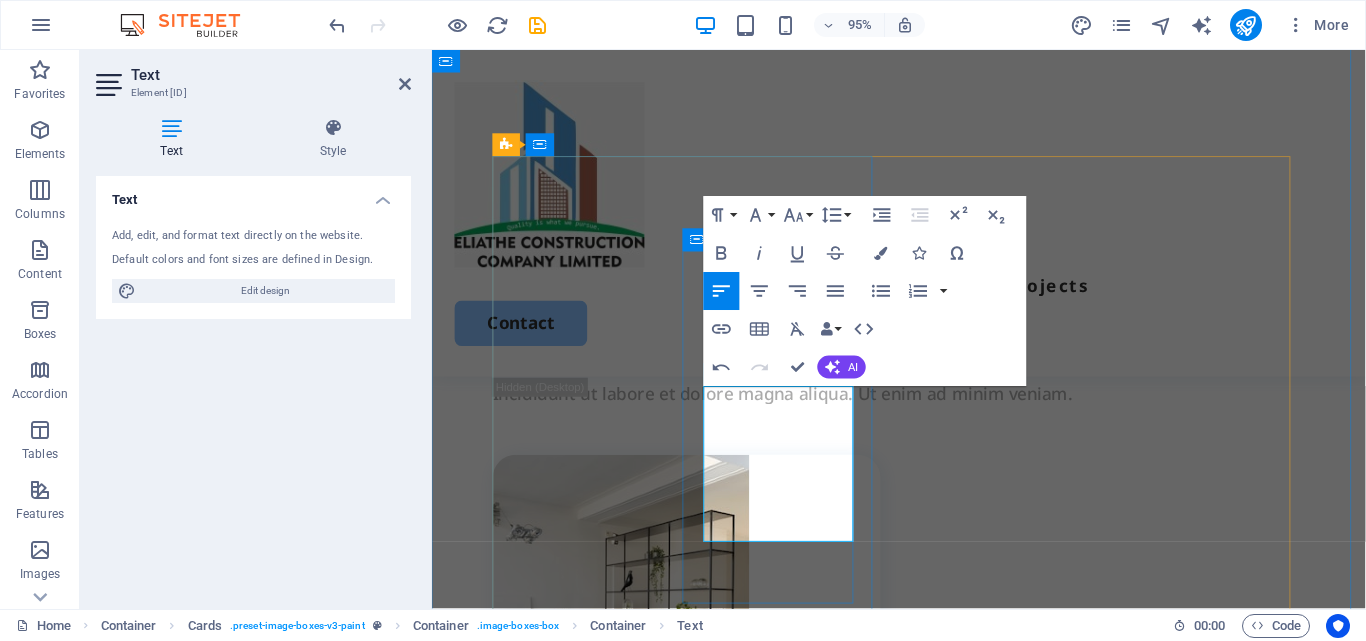 scroll, scrollTop: 1891, scrollLeft: 0, axis: vertical 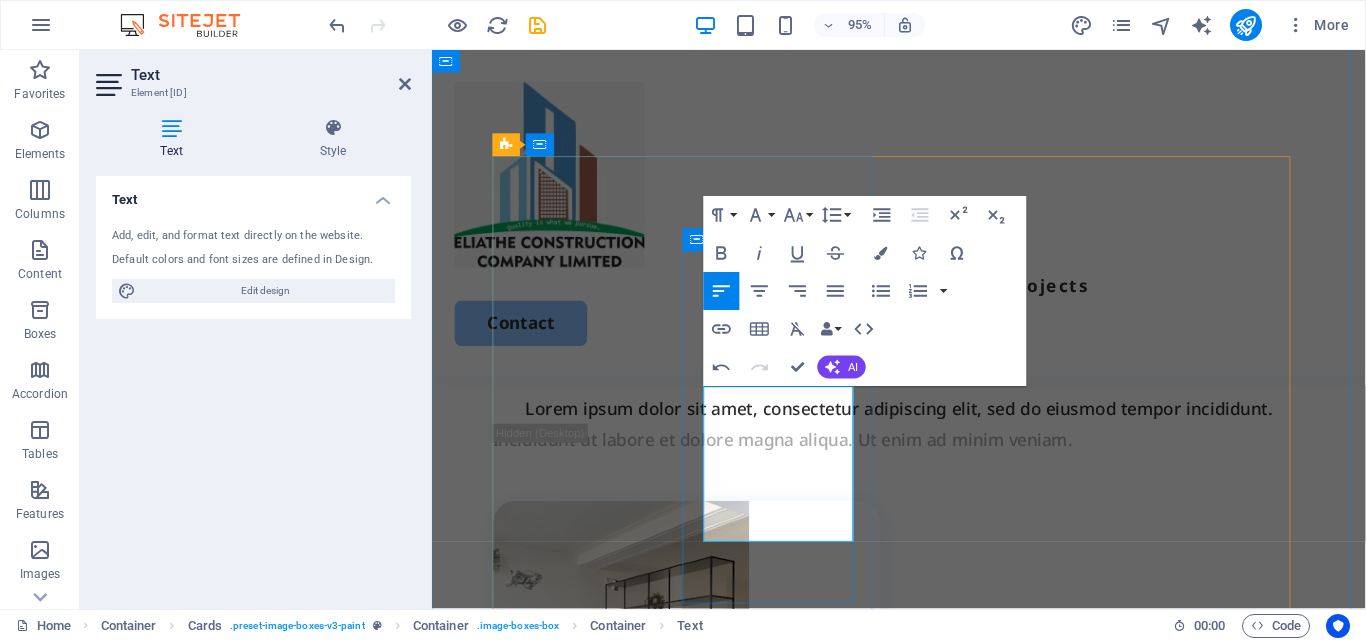 click on "Optimized, Precise and always Delivers Expected Results!" at bounding box center [685, 904] 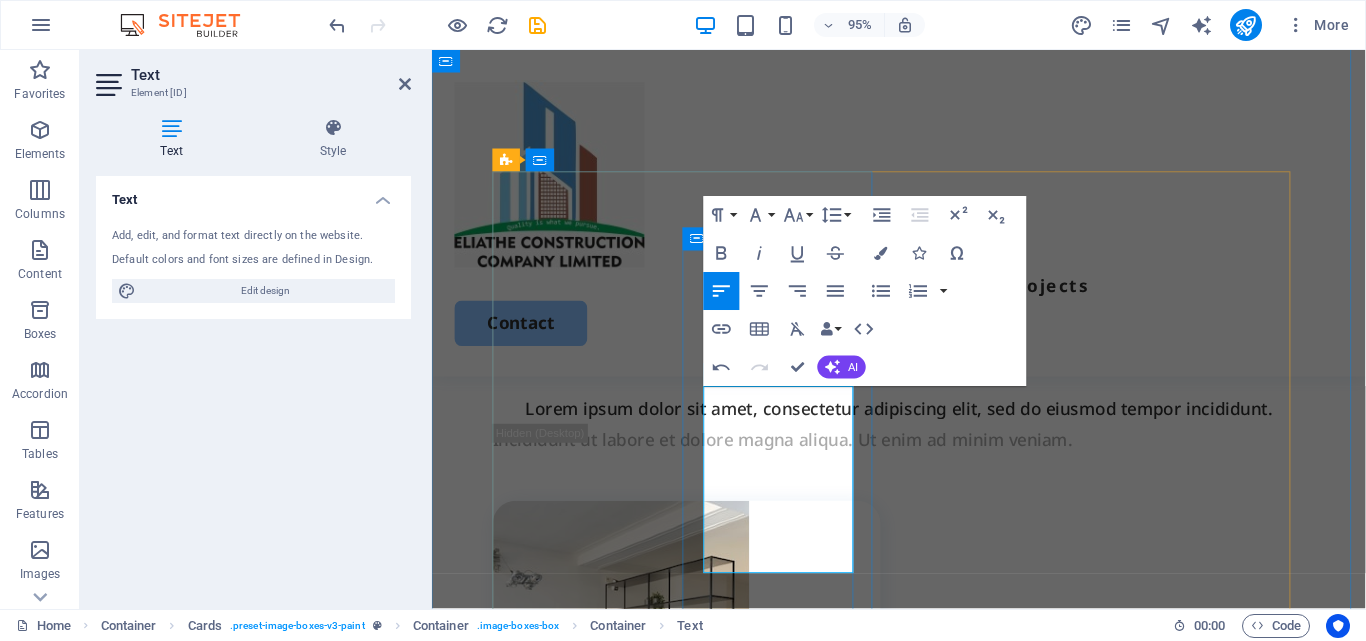 scroll, scrollTop: 1875, scrollLeft: 0, axis: vertical 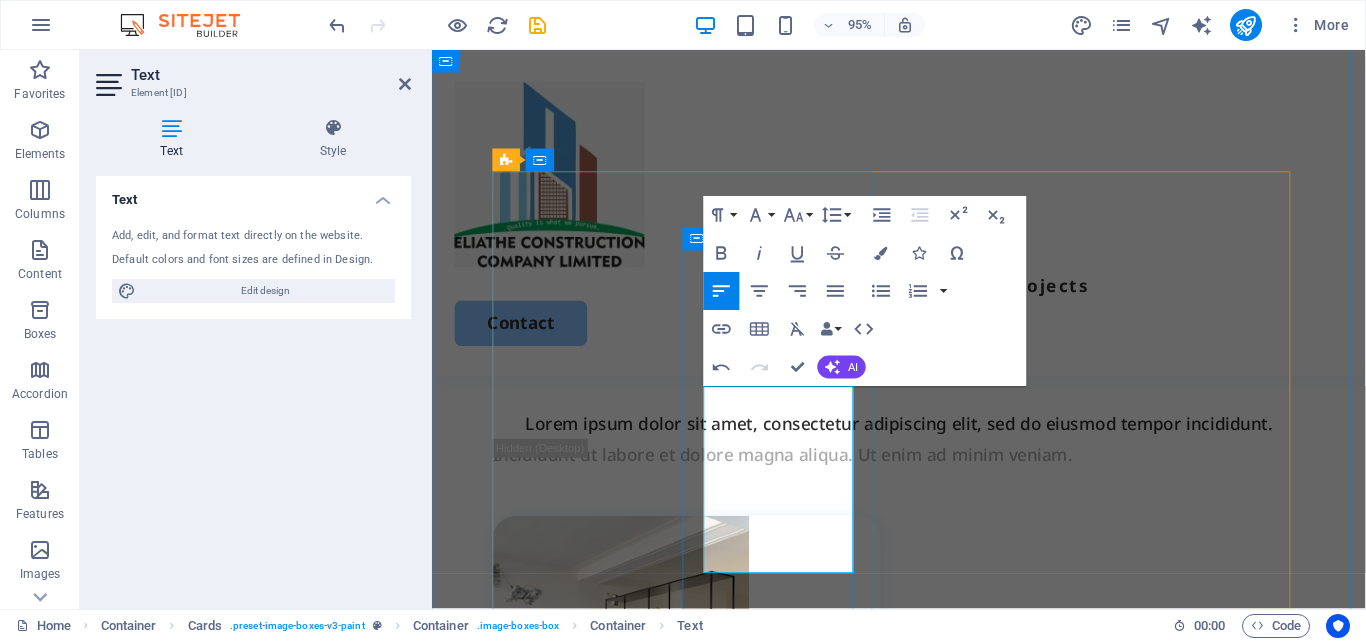 click on "Our well equipped team always give  Optimized, Precise and always Delivers Expected Results!" at bounding box center [684, 920] 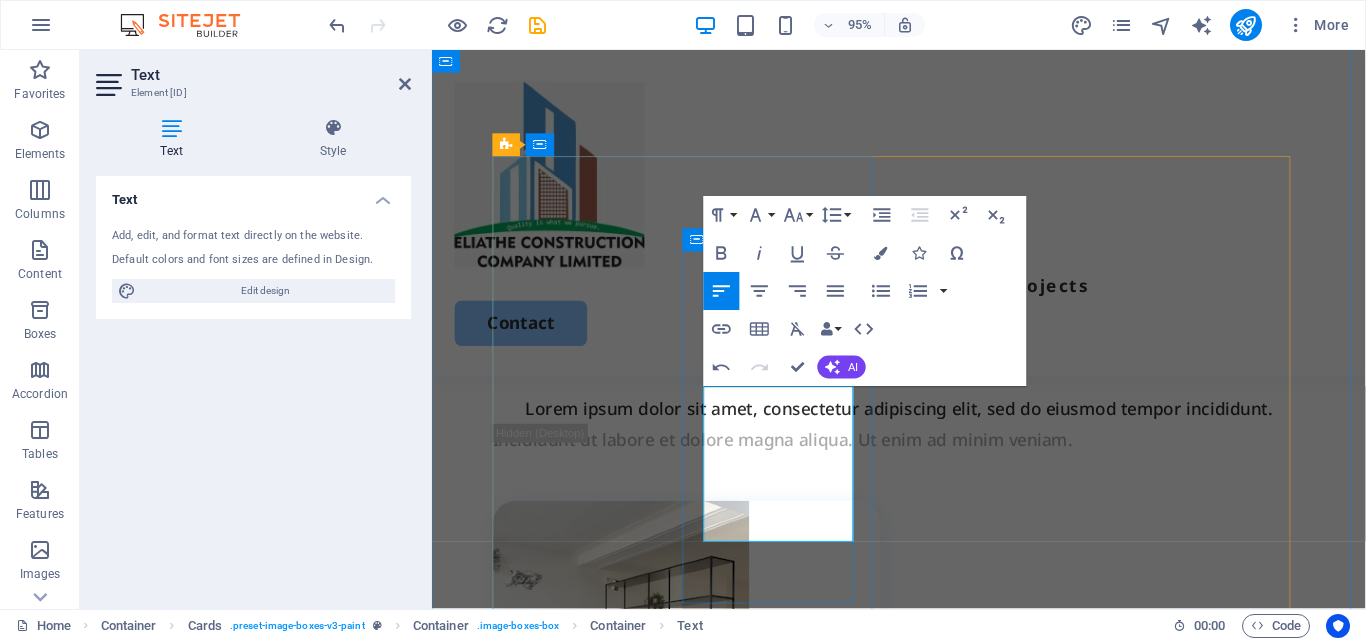 drag, startPoint x: 756, startPoint y: 455, endPoint x: 740, endPoint y: 480, distance: 29.681644 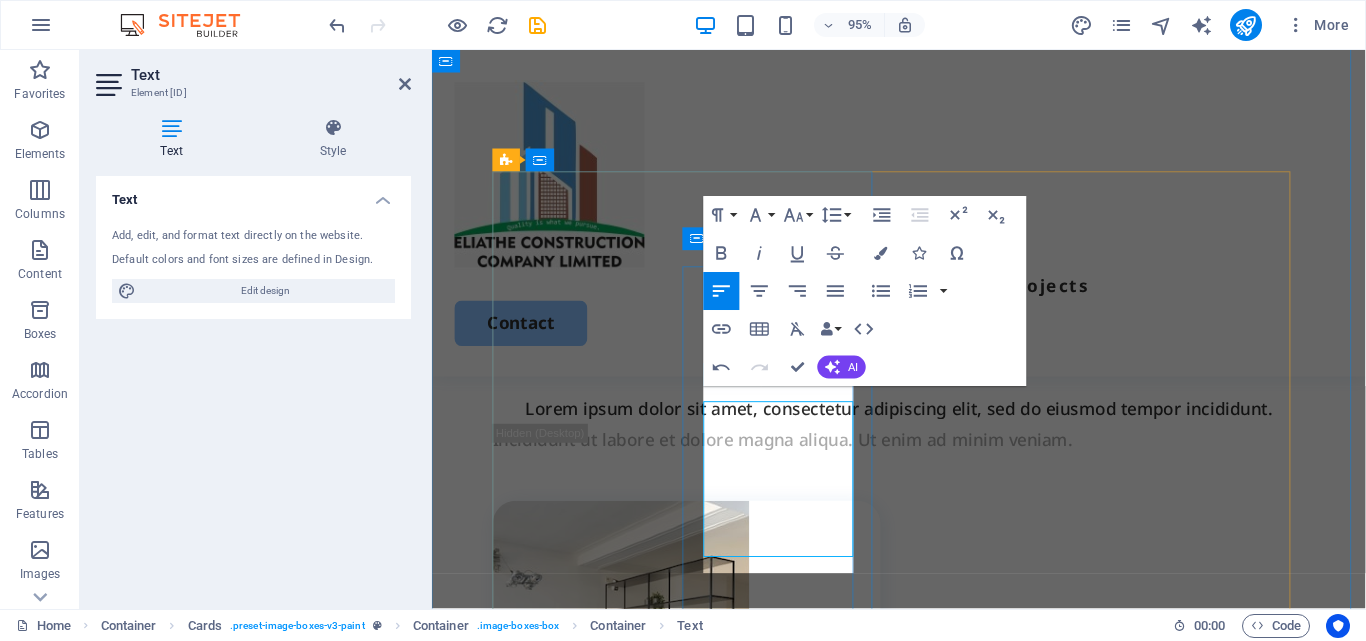 scroll, scrollTop: 1875, scrollLeft: 0, axis: vertical 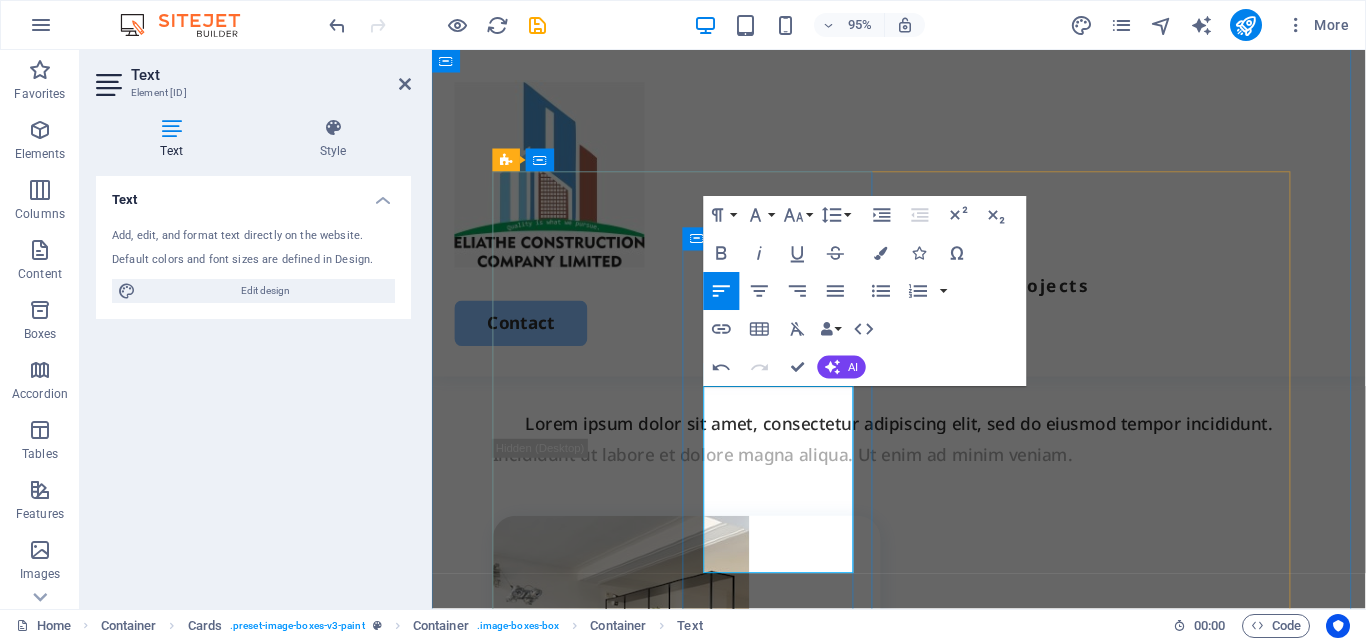 click on "s  Optimized, Precise and  Expected Results!" at bounding box center (602, 903) 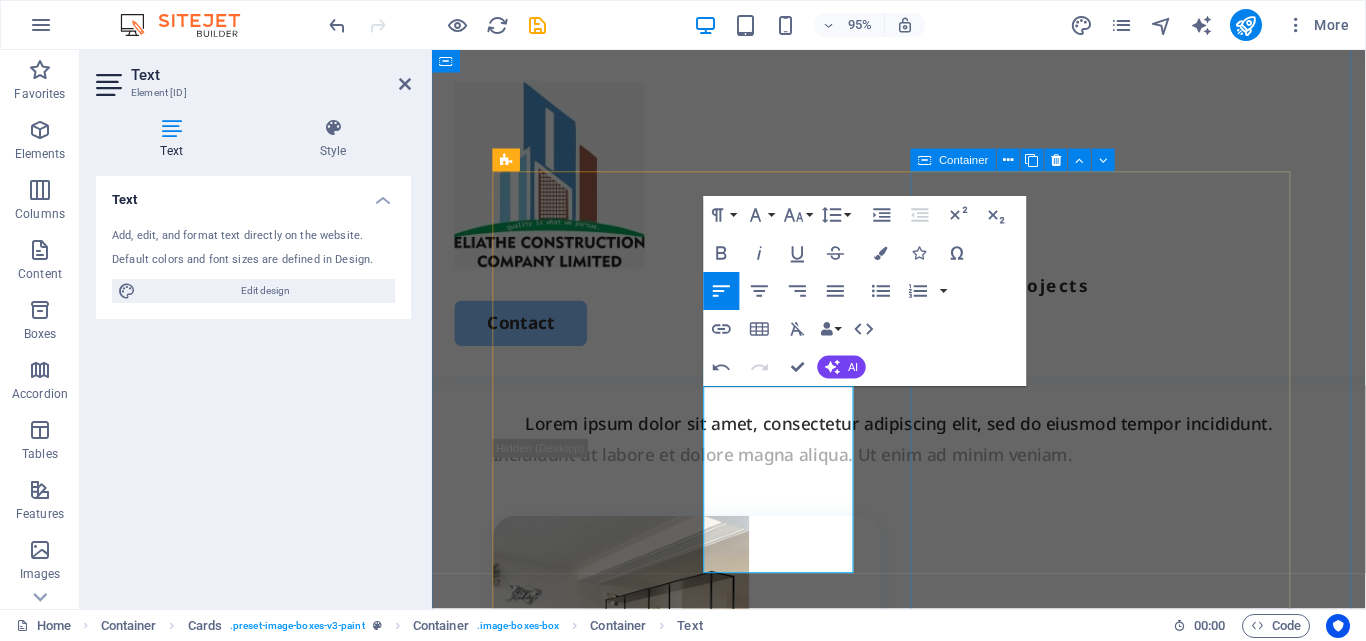 click on "Fabrication, woodworks & Installations We design, fabricate, and install structures with approved interior and exterior finishes that are functional, attractive, and ideal for potential occupants. Custom design,and installation services. High quality finishes tailored to you quality needs. Book Now" at bounding box center (700, 1367) 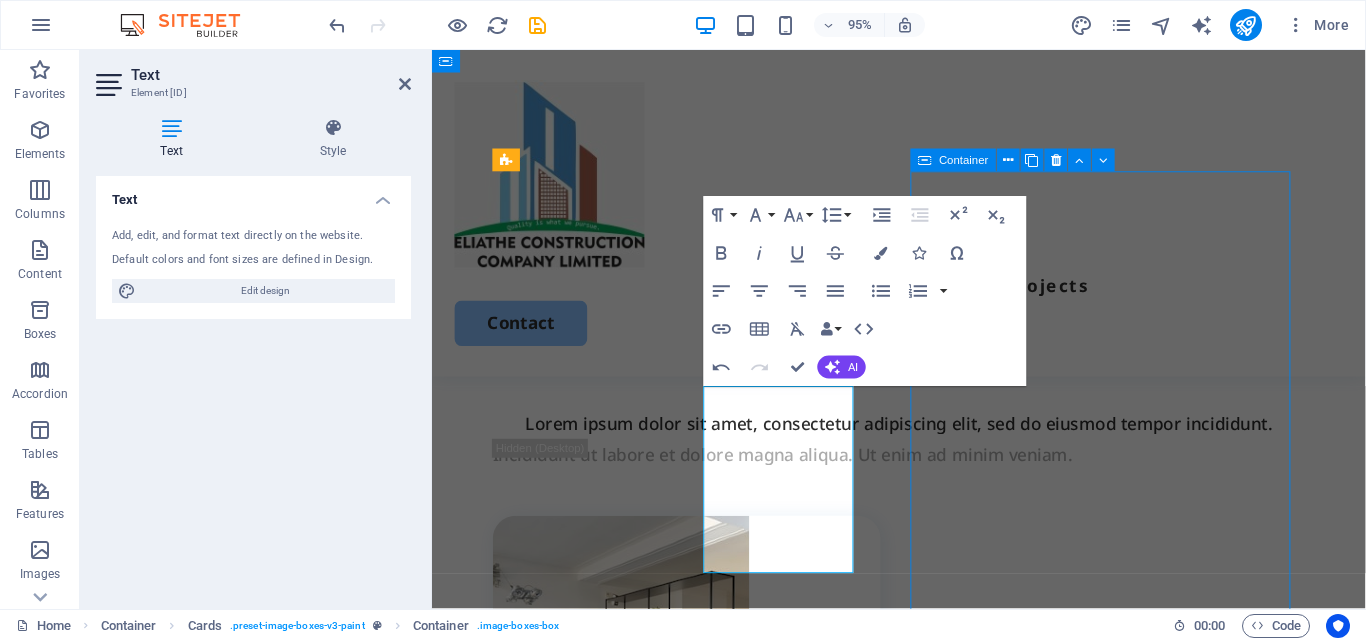 scroll, scrollTop: 1826, scrollLeft: 0, axis: vertical 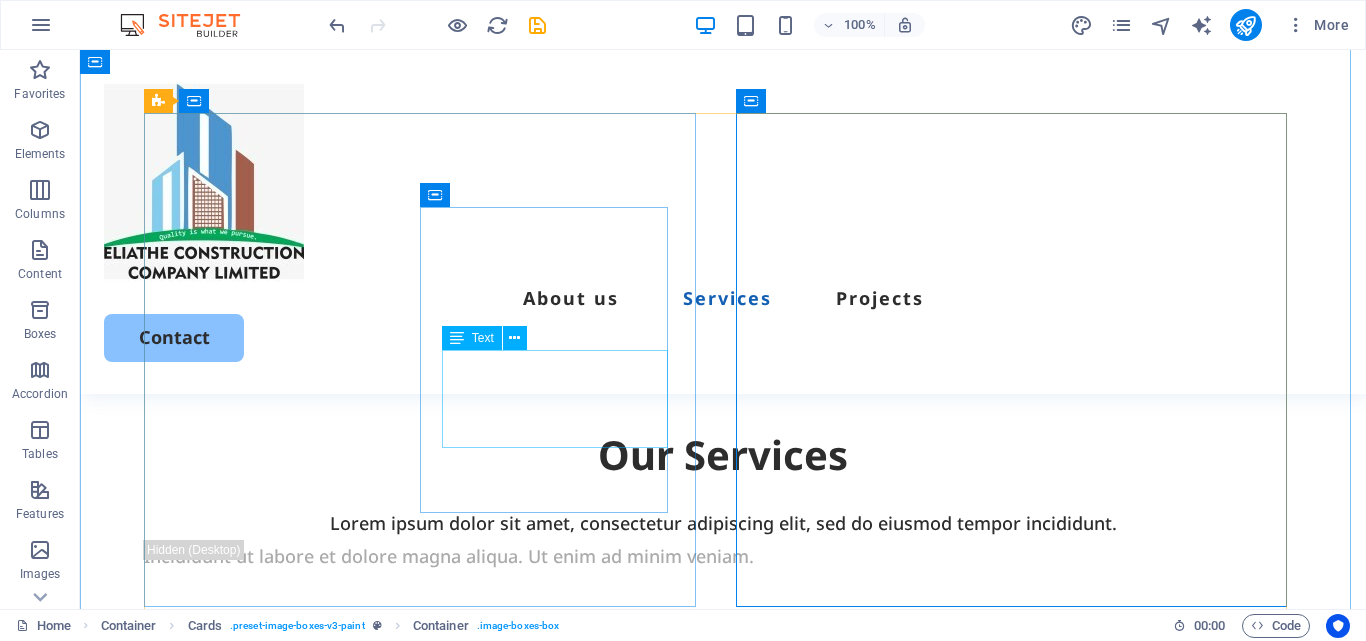 click on "Our well equipped team  always Delivers   Optimized, Precise and  Expected Results!" at bounding box center (434, 999) 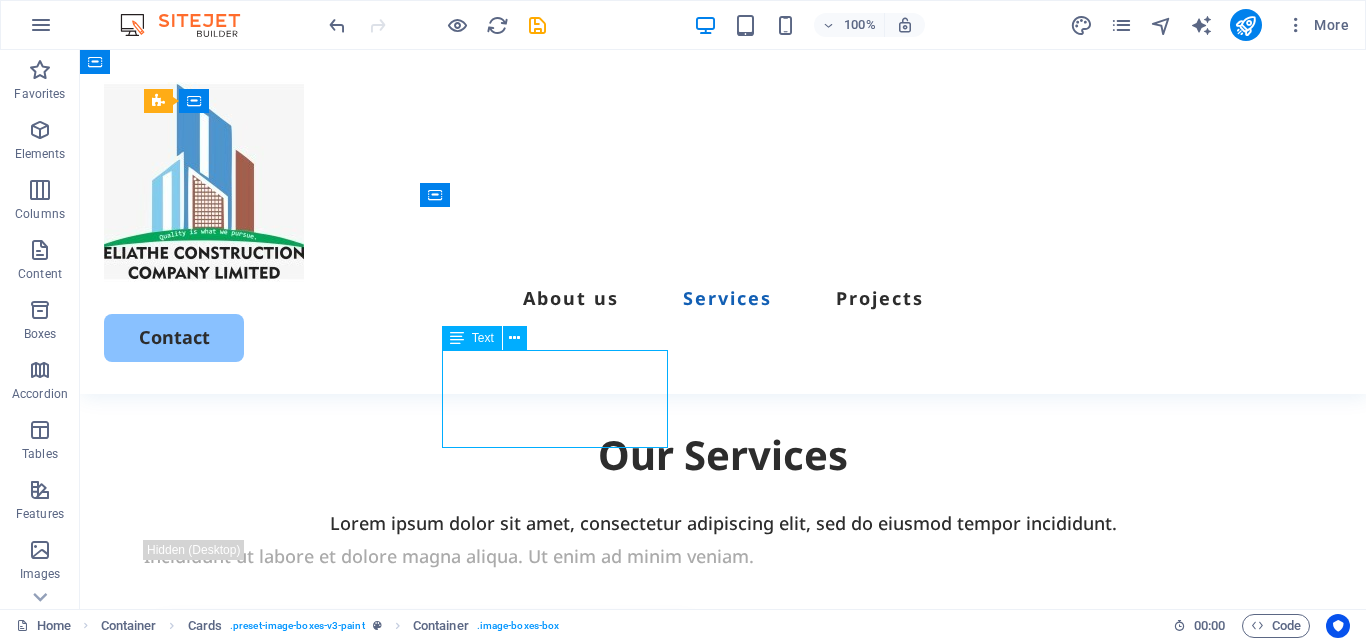 click on "Our well equipped team  always Delivers   Optimized, Precise and  Expected Results!" at bounding box center (434, 999) 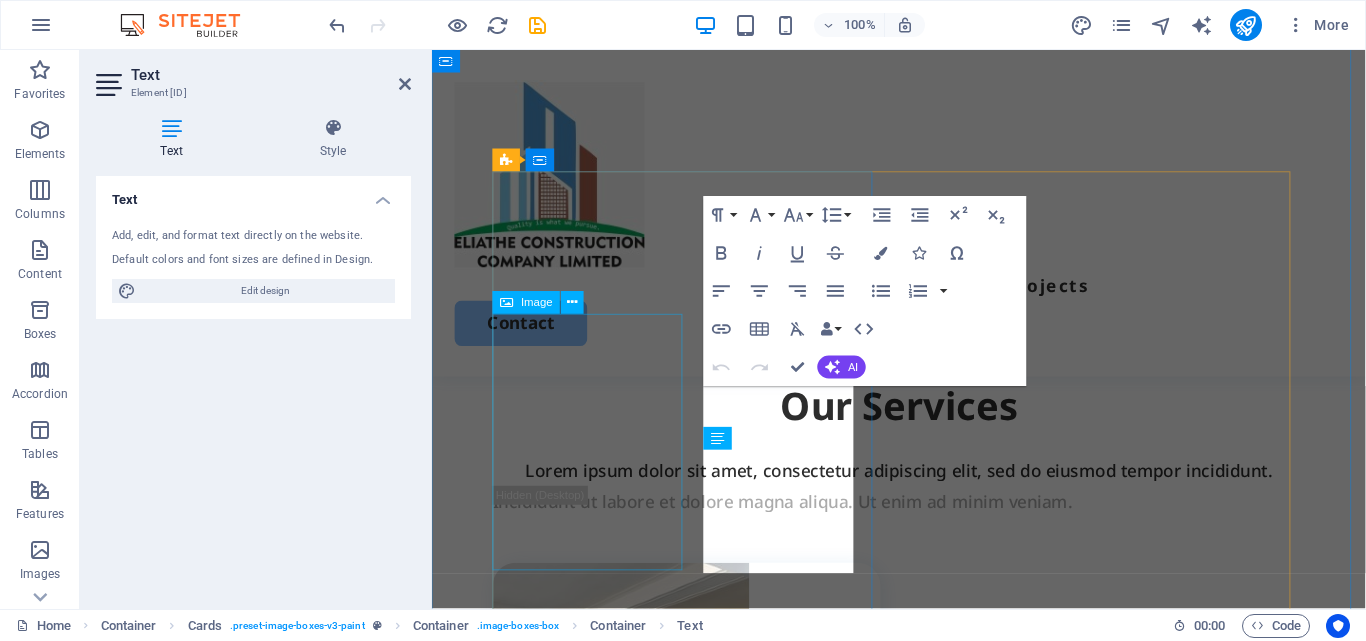scroll, scrollTop: 1875, scrollLeft: 0, axis: vertical 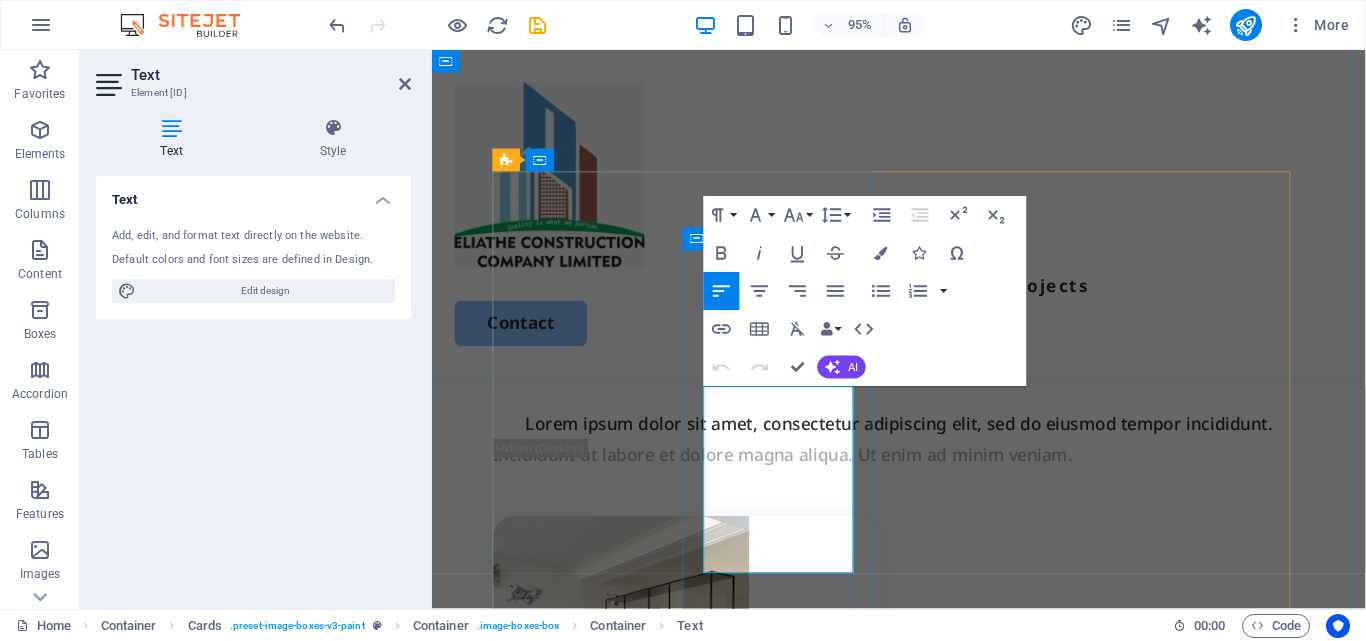 click on "always Delivers   Optimized, Precise and  Expected Results!" at bounding box center [711, 952] 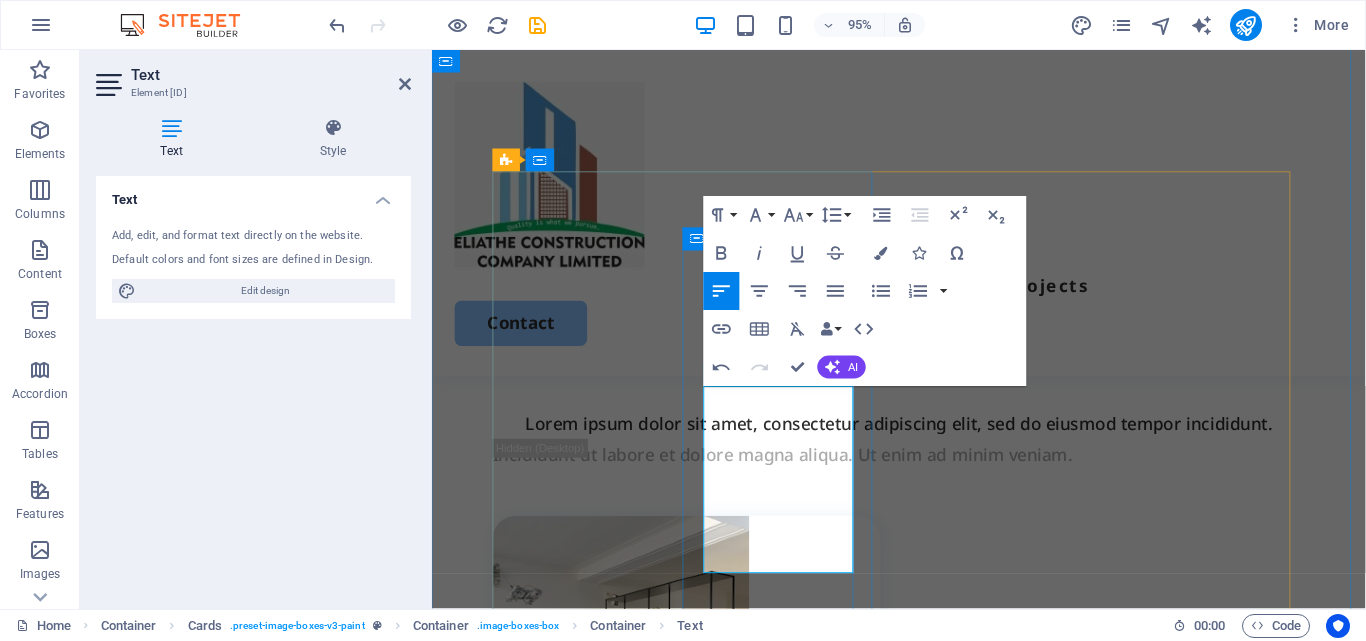 scroll, scrollTop: 1859, scrollLeft: 0, axis: vertical 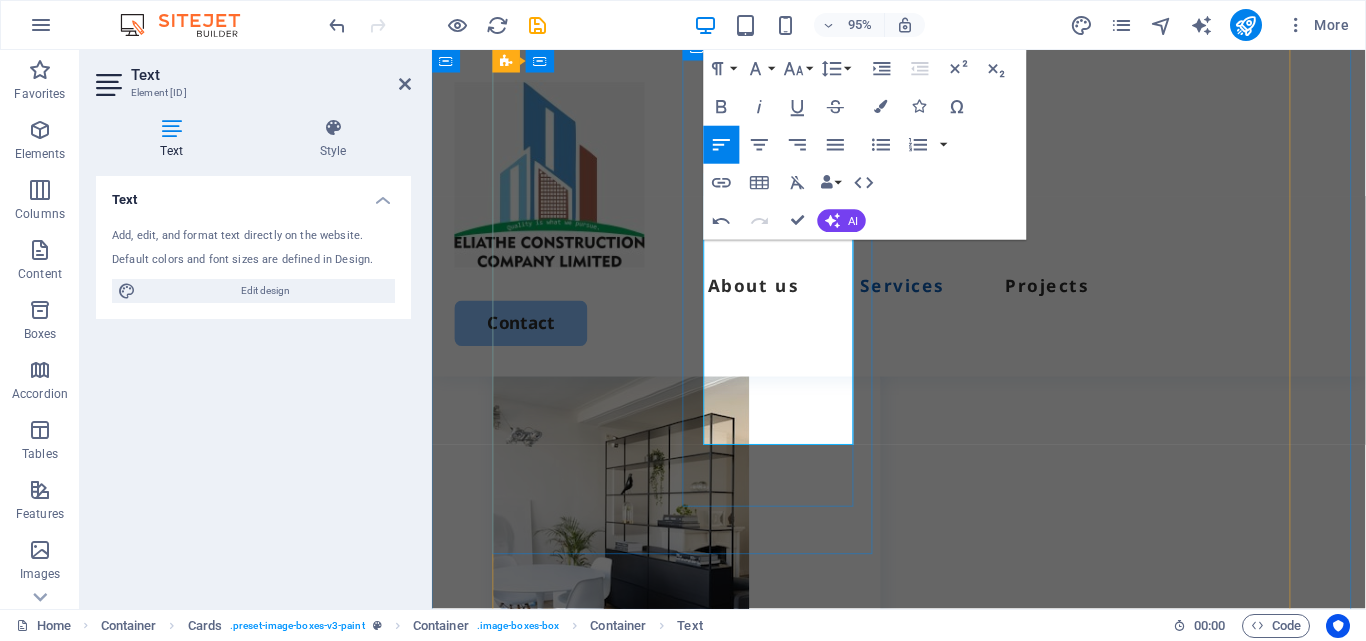 click on "professional architectural designs" at bounding box center (636, 835) 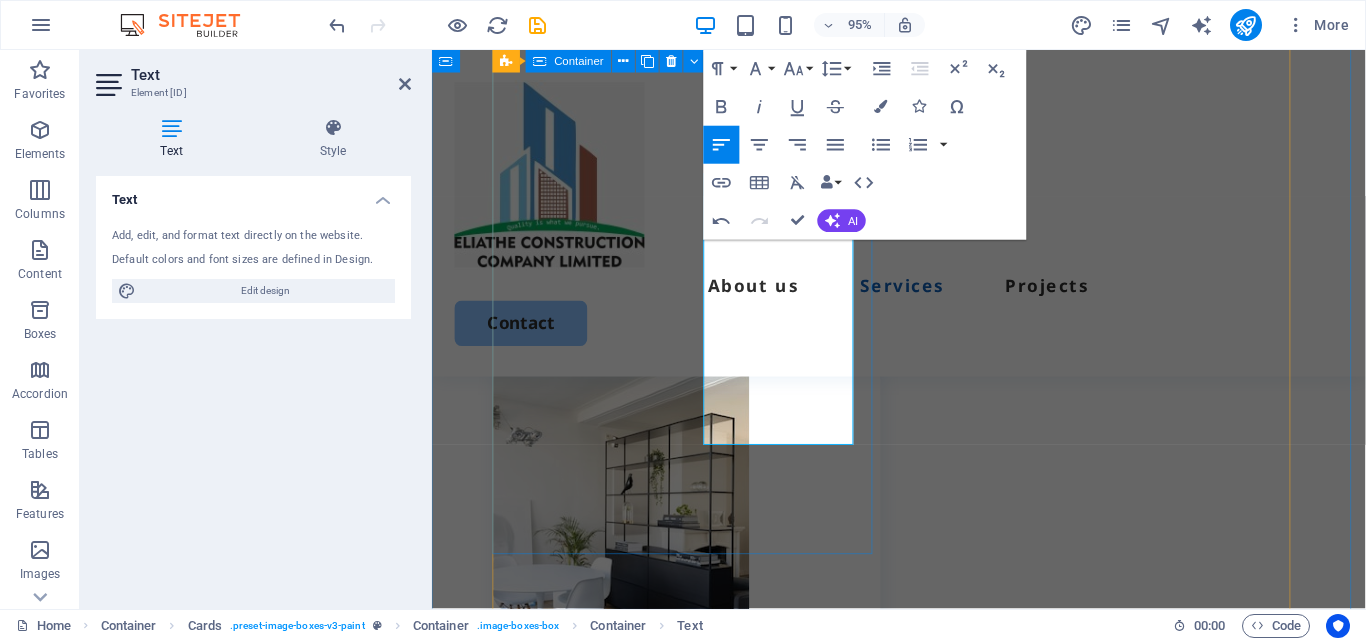 scroll, scrollTop: 2026, scrollLeft: 0, axis: vertical 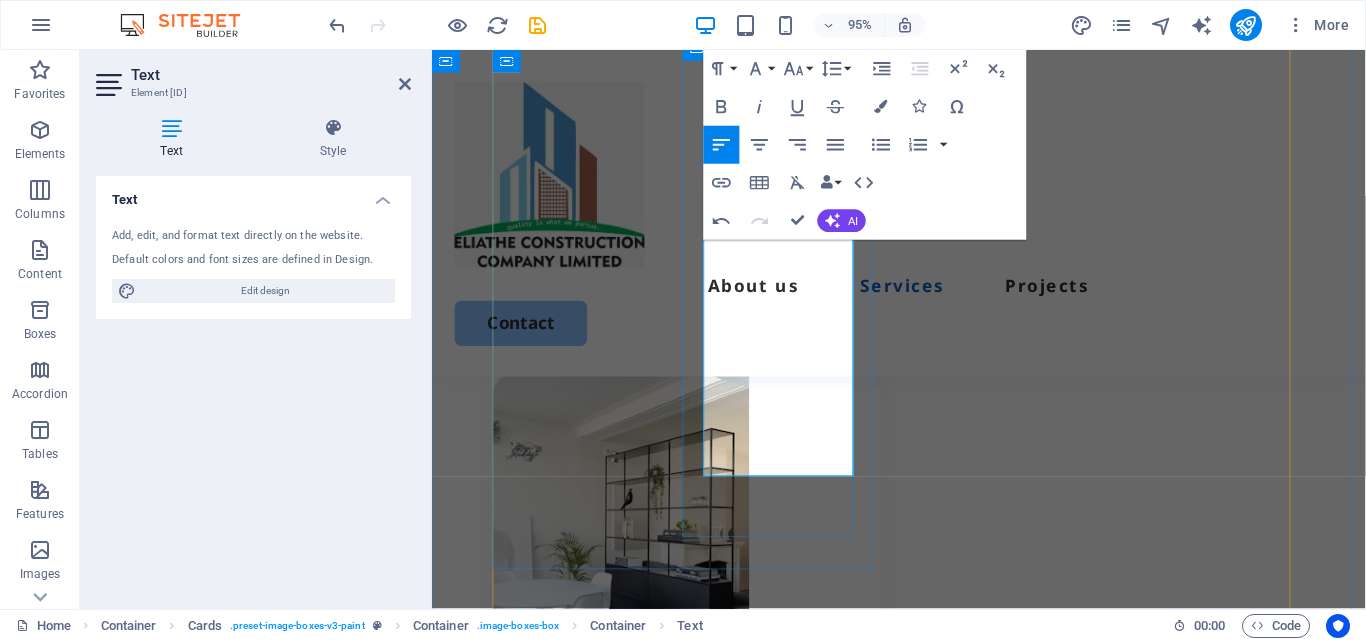 click on "​  professional architectural/structural designs" at bounding box center [711, 850] 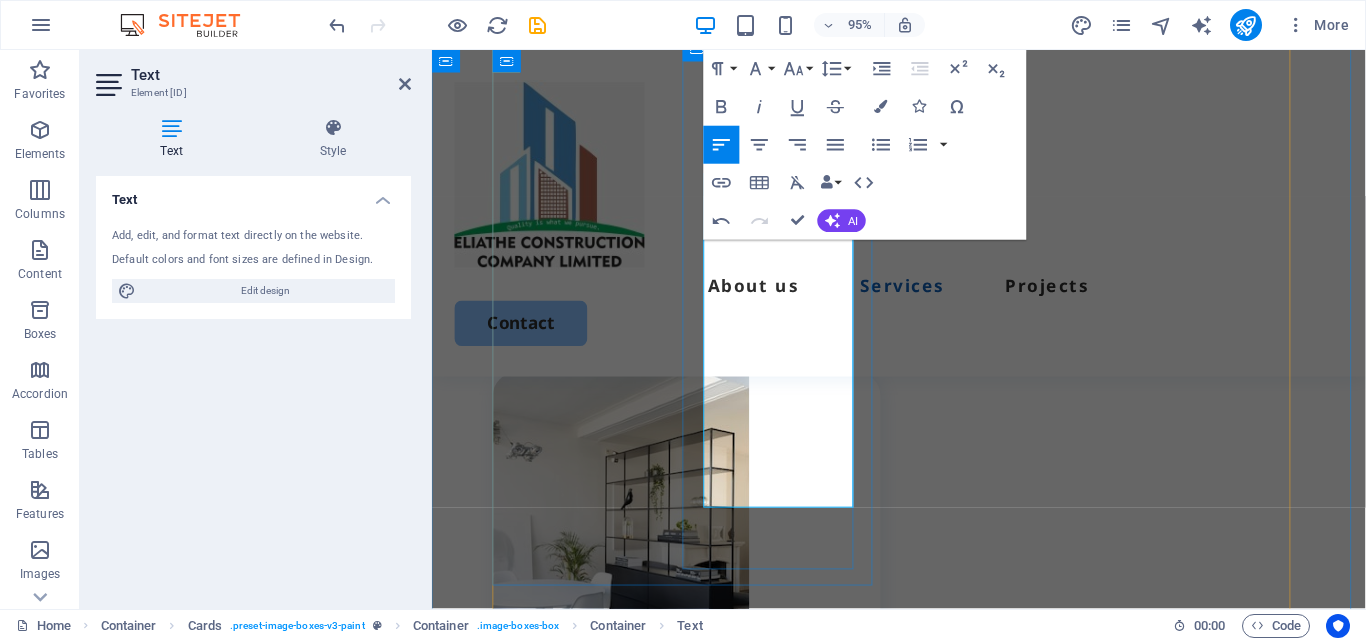 scroll, scrollTop: 2009, scrollLeft: 0, axis: vertical 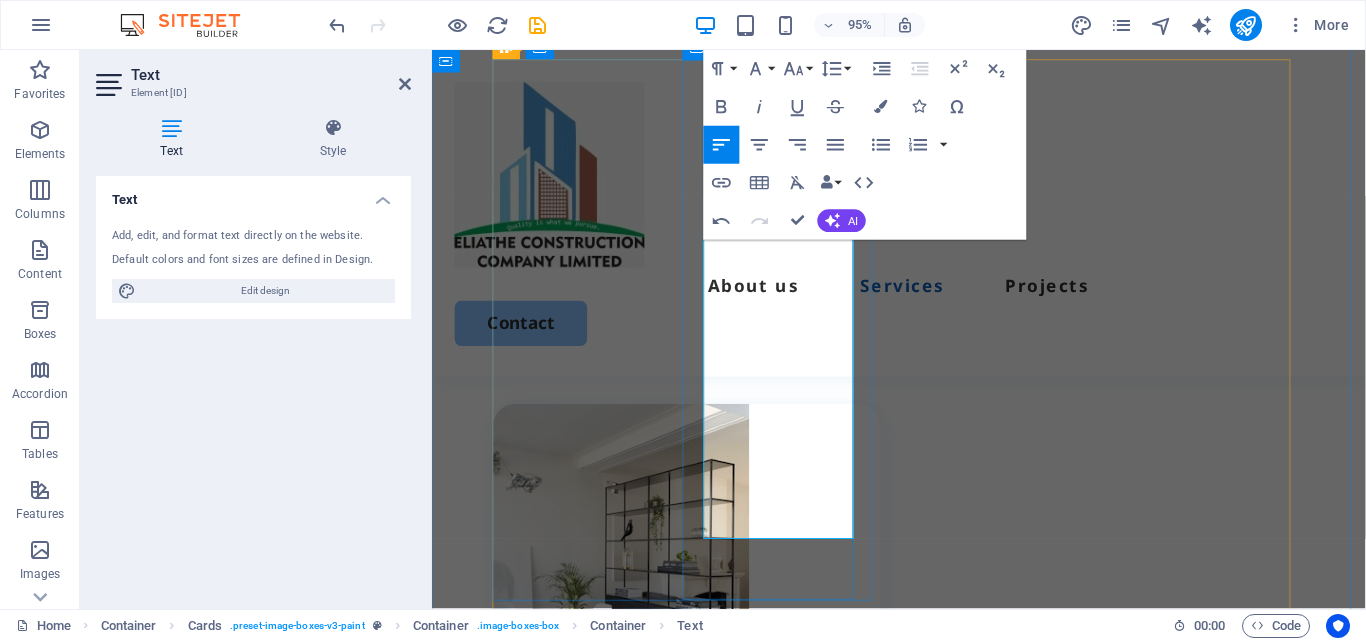 click on "Bill of Quantities/ materal shedules" at bounding box center [641, 916] 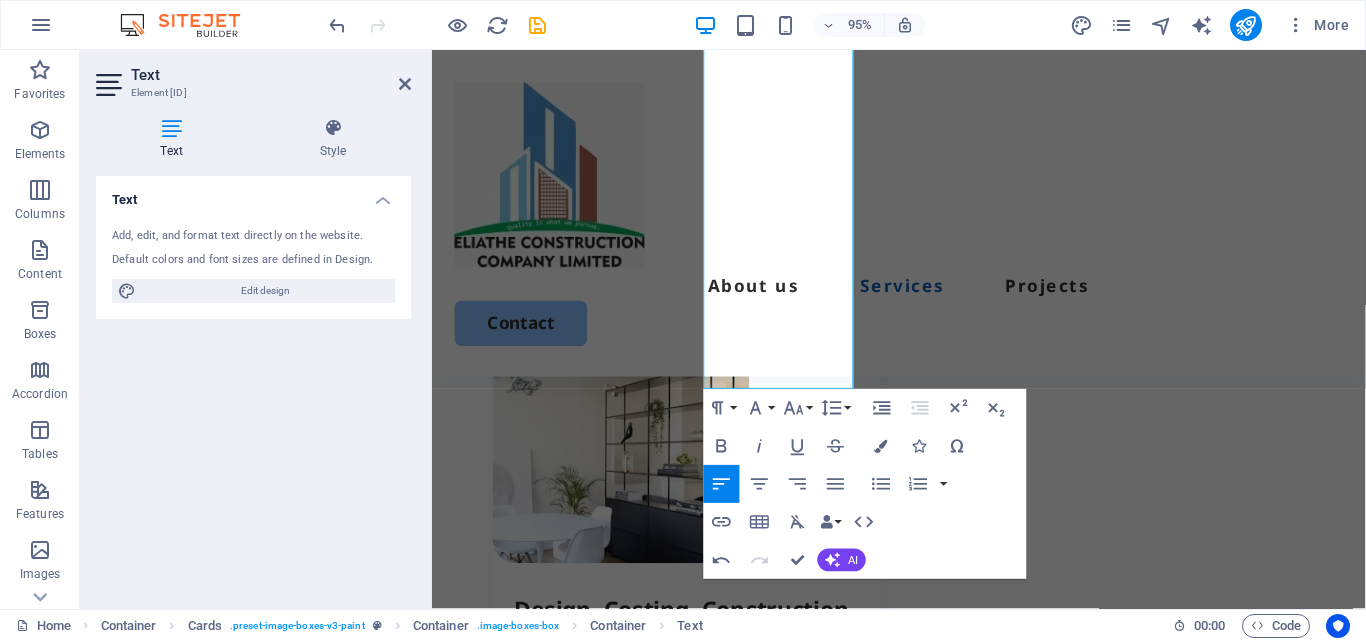 scroll, scrollTop: 2093, scrollLeft: 0, axis: vertical 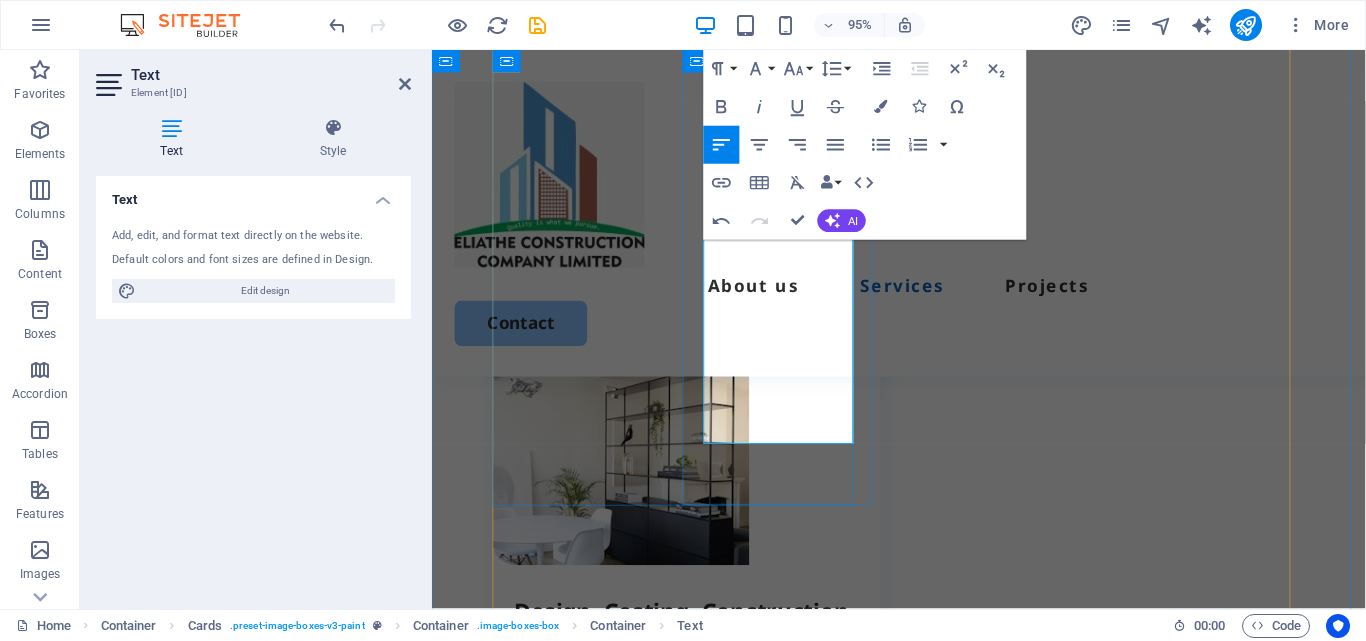 click on "Bill of Quantities/ materal schedules" at bounding box center [645, 816] 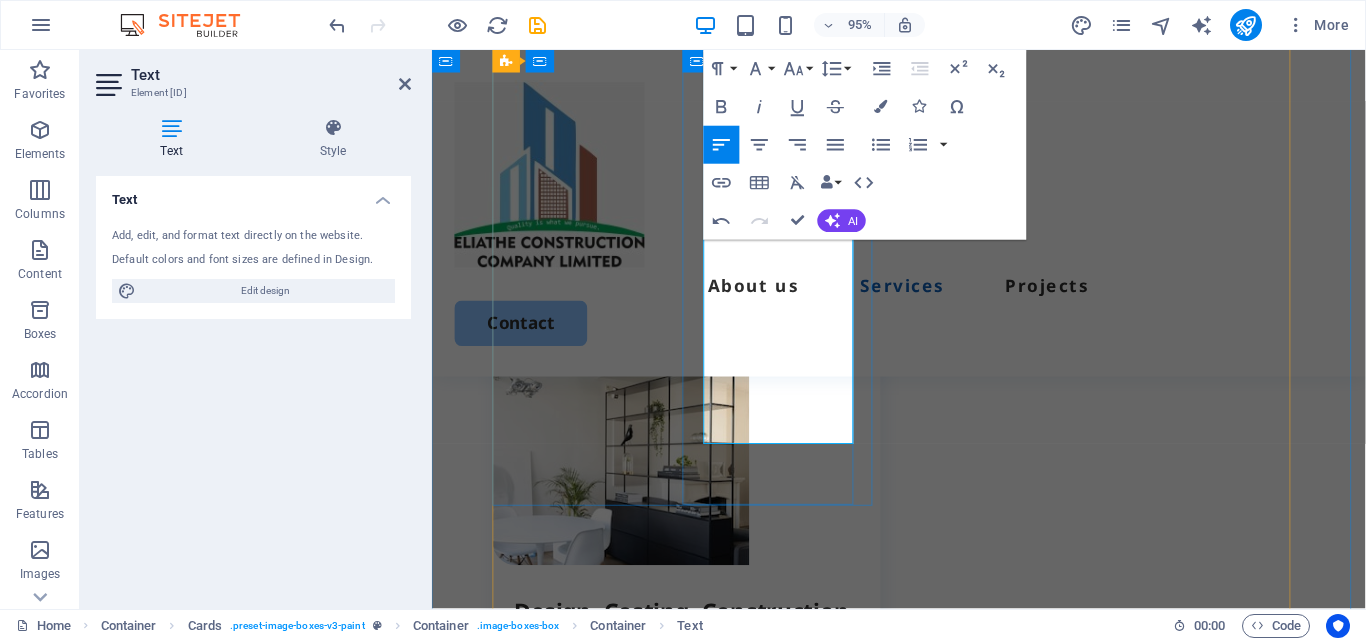 click on "​ Bill of Quantities/ material schedules" at bounding box center [711, 815] 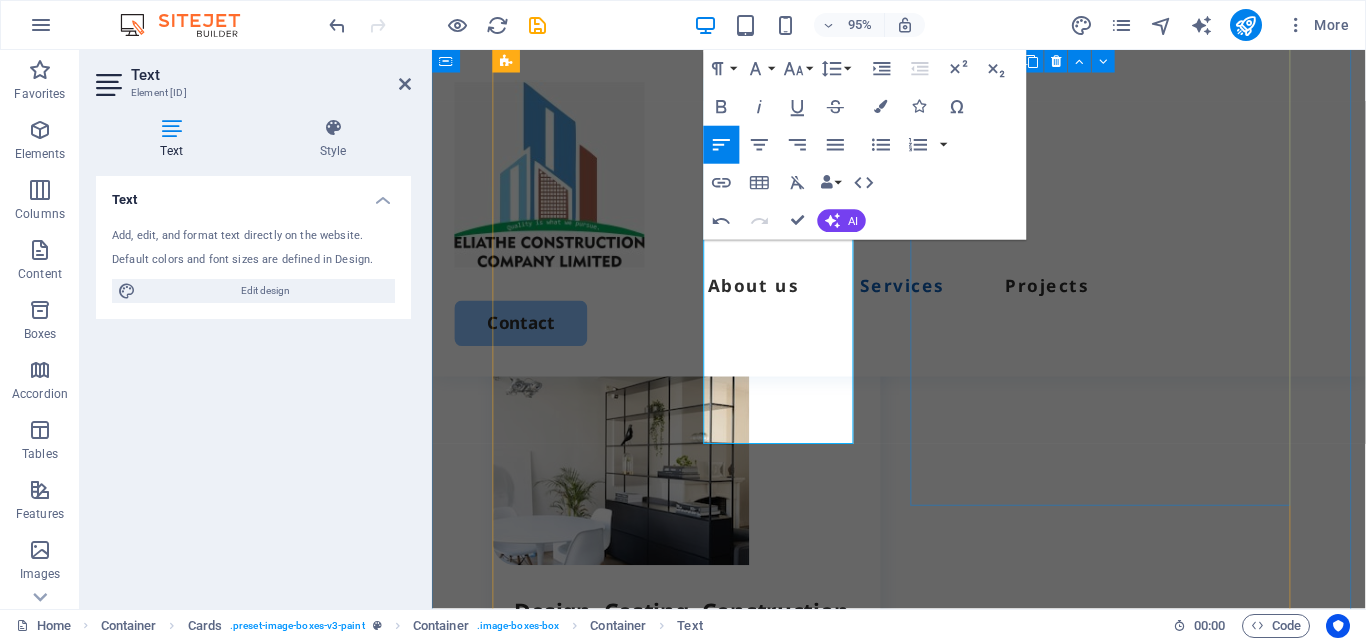 scroll, scrollTop: 2092, scrollLeft: 0, axis: vertical 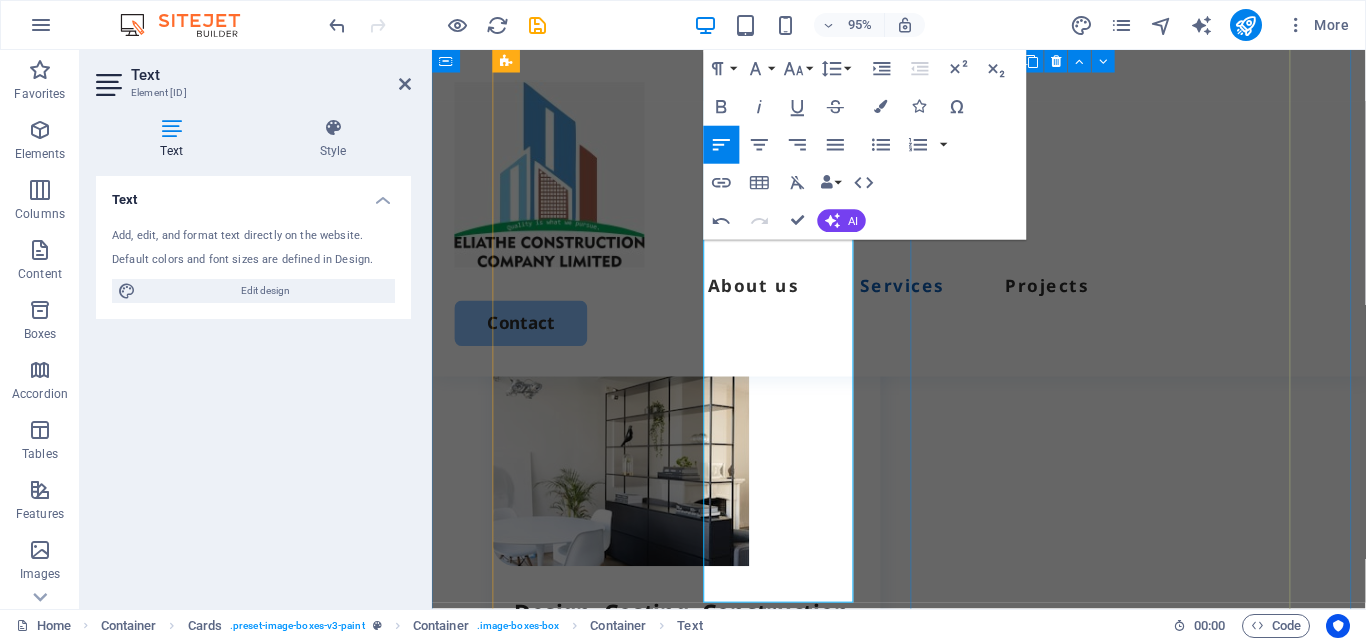 click on "Fabrication, woodworks & Installations We design, fabricate, and install structures with approved interior and exterior finishes that are functional, attractive, and ideal for potential occupants. Custom design,and installation services. High quality finishes tailored to you quality needs. Book Now" at bounding box center (700, 1282) 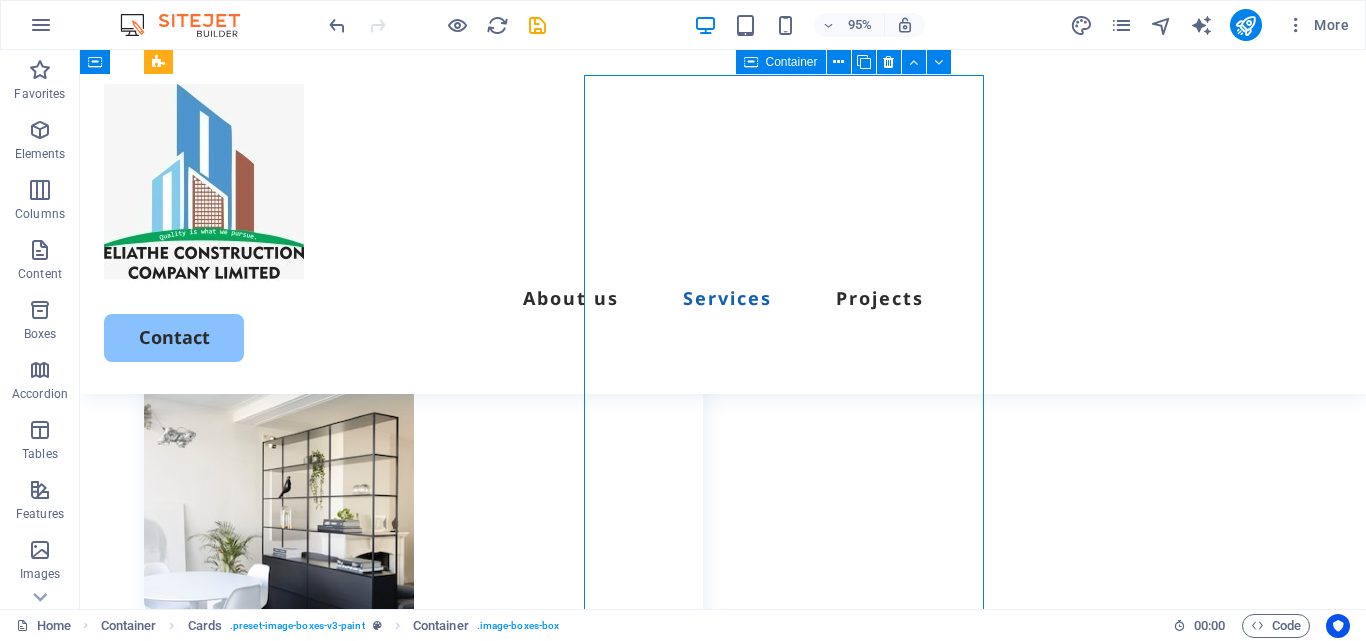 scroll, scrollTop: 1978, scrollLeft: 0, axis: vertical 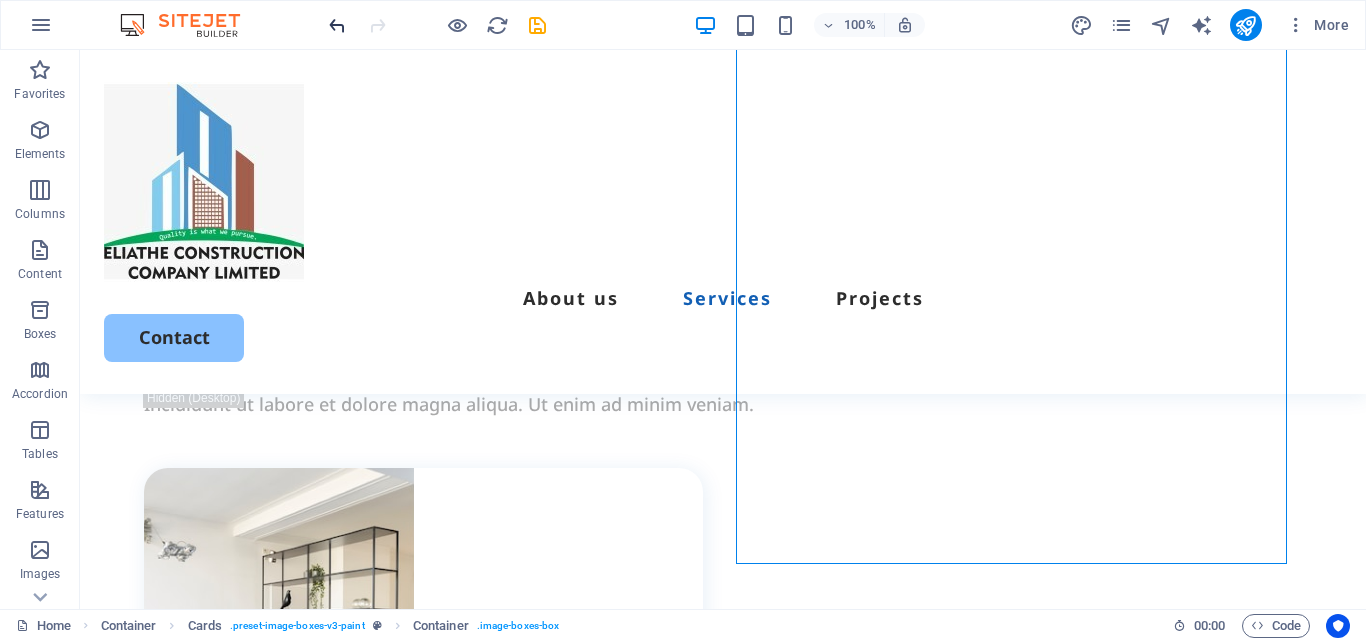 click at bounding box center [337, 25] 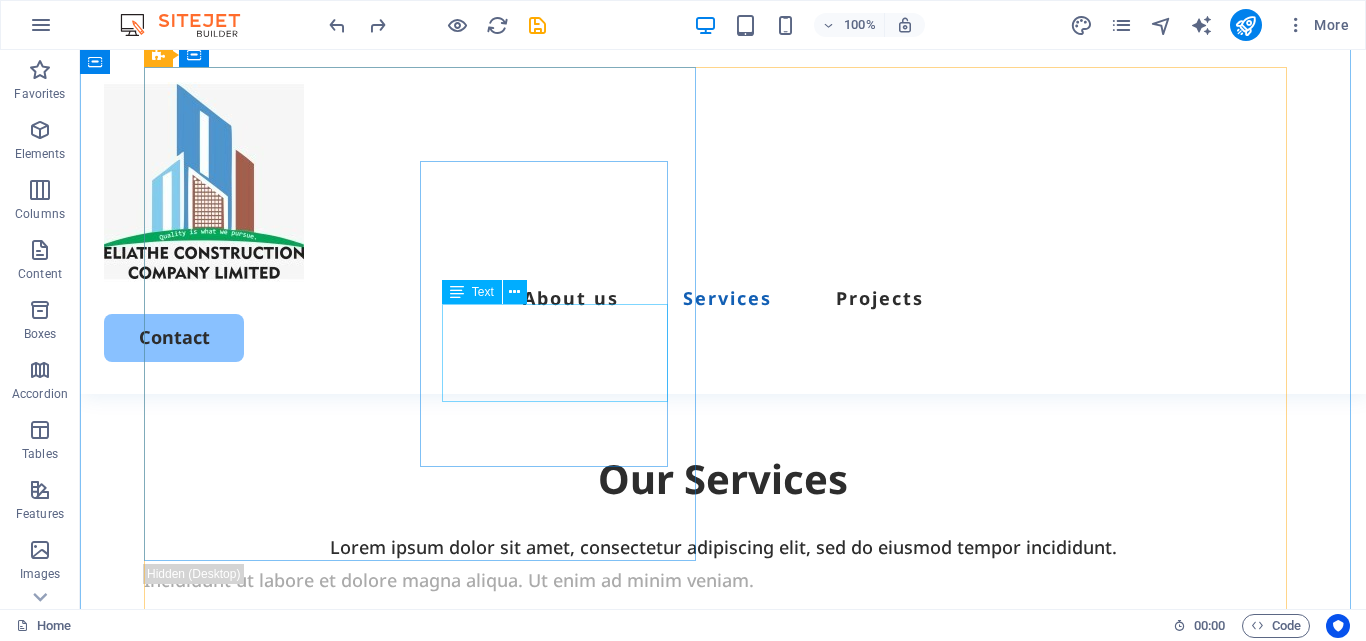 scroll, scrollTop: 1872, scrollLeft: 0, axis: vertical 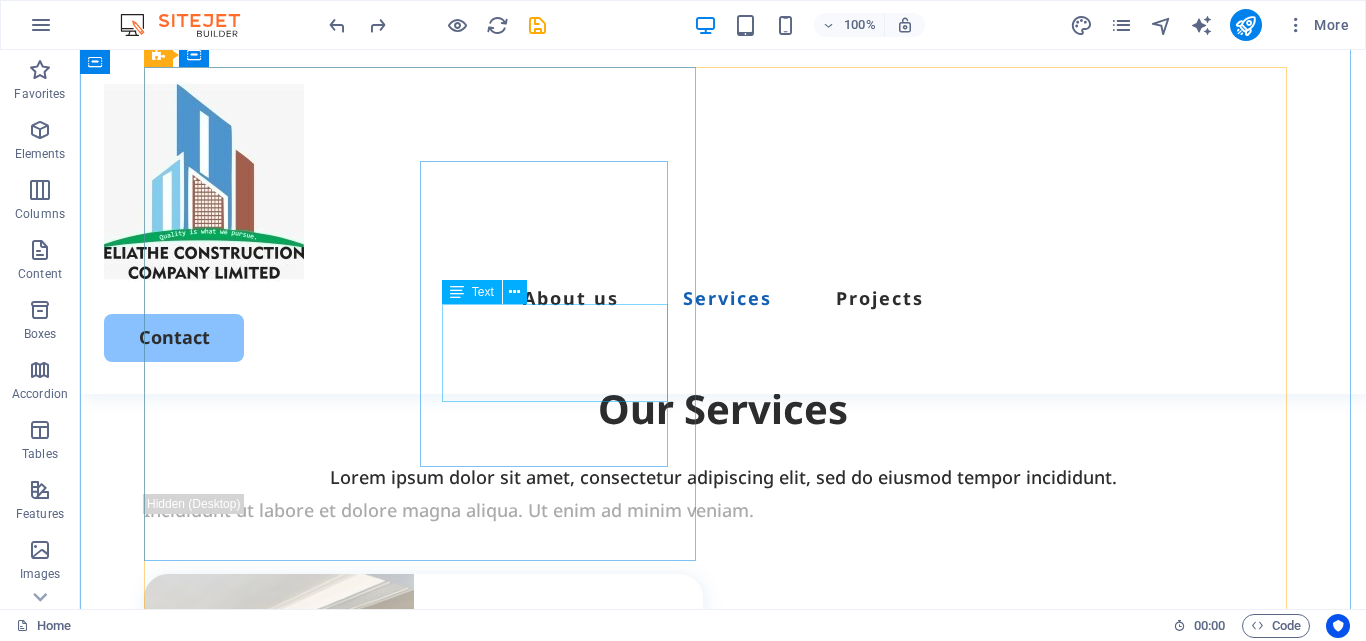 click on "Our well equipped team  always Delivers   Optimized, Precise and  Expected Results!" at bounding box center (434, 953) 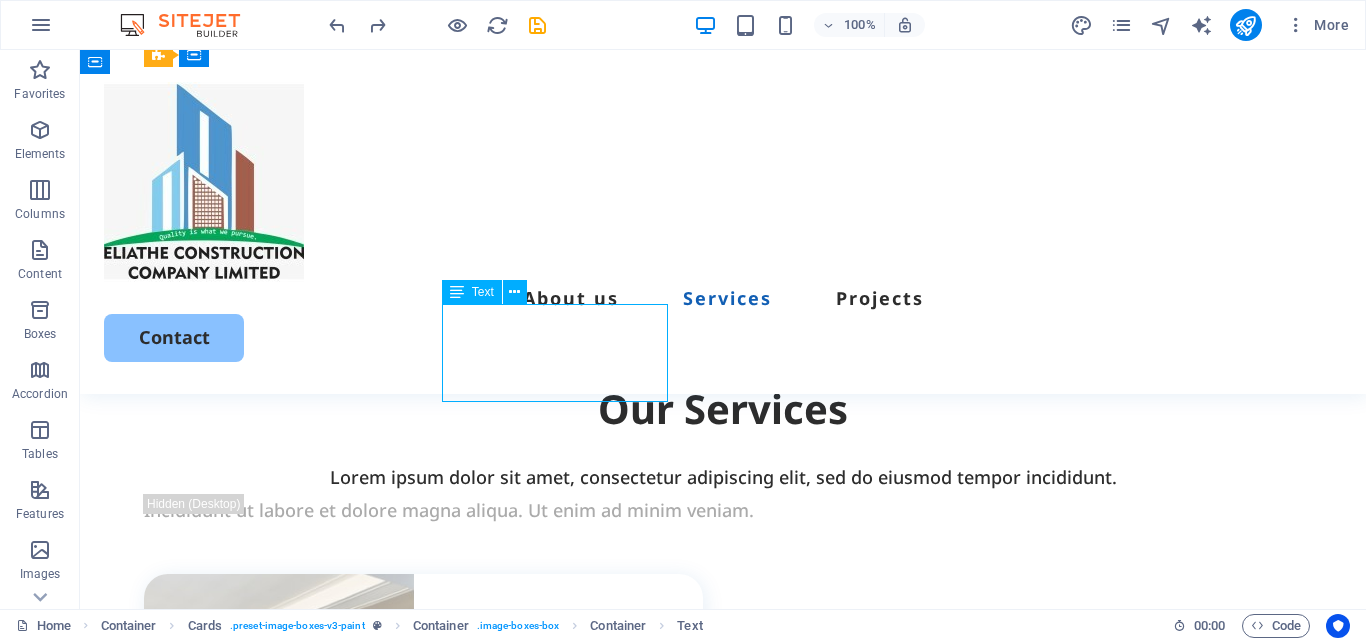 click on "Our well equipped team  always Delivers   Optimized, Precise and  Expected Results!" at bounding box center (434, 953) 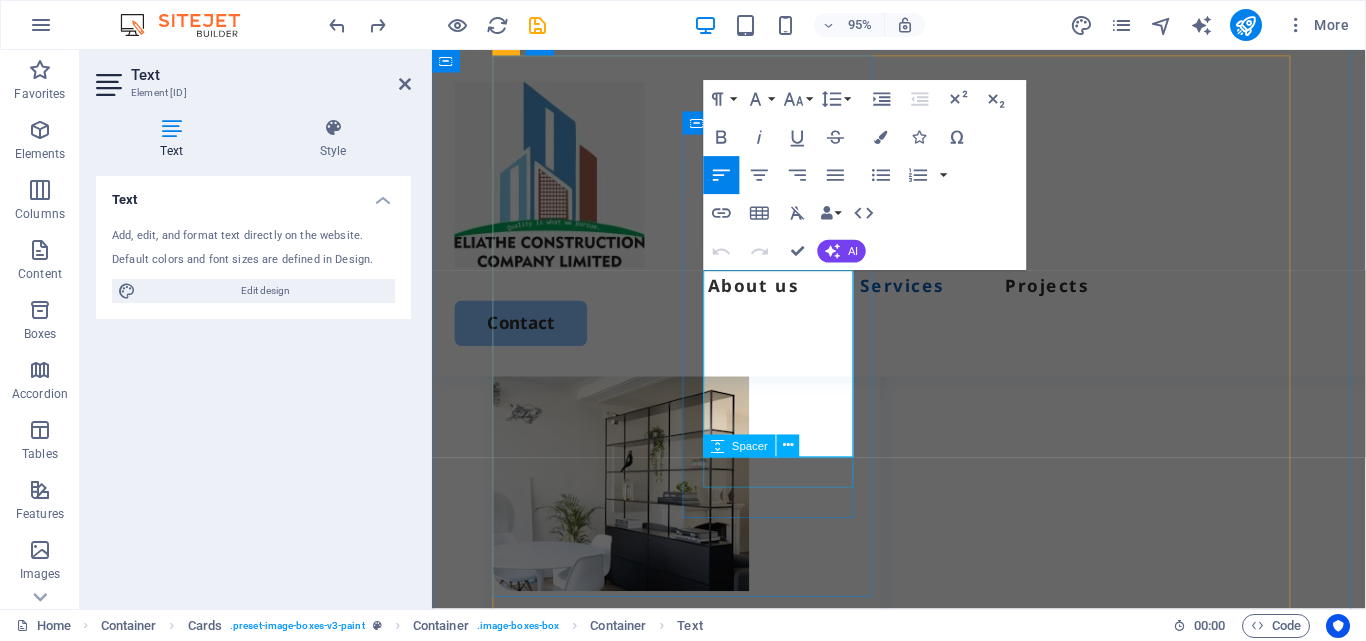 scroll, scrollTop: 2086, scrollLeft: 0, axis: vertical 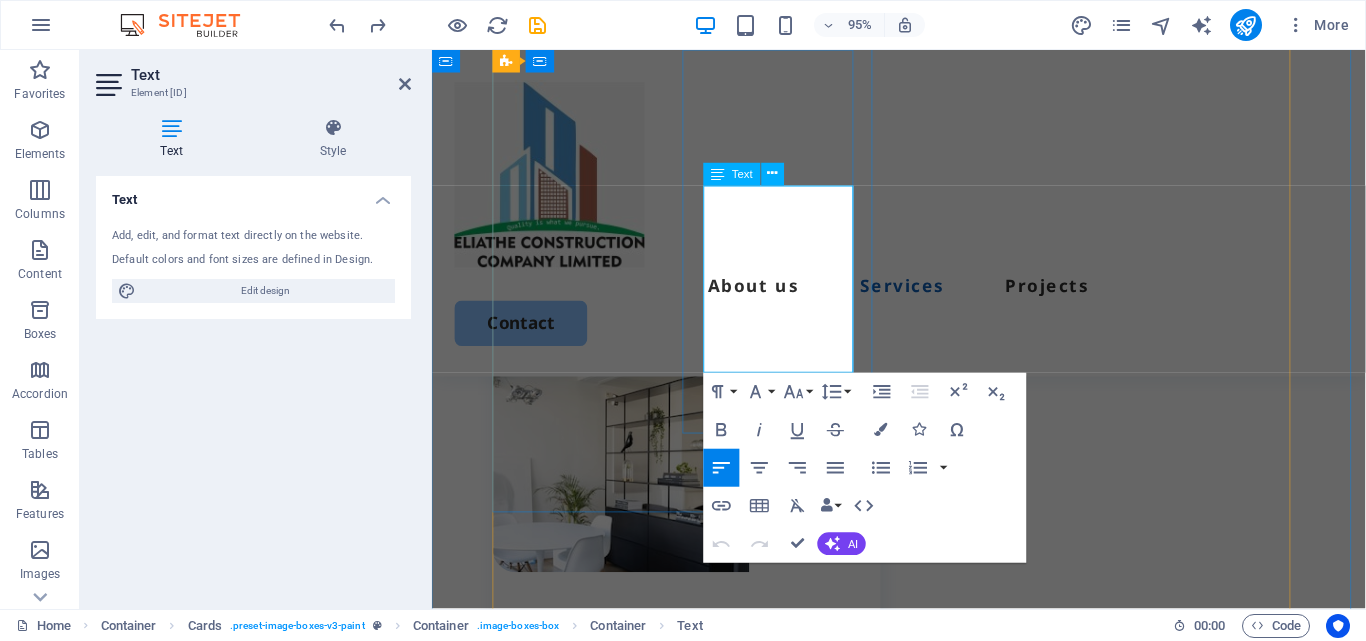 click on "always Delivers   Optimized, Precise and  Expected Results!" at bounding box center (711, 741) 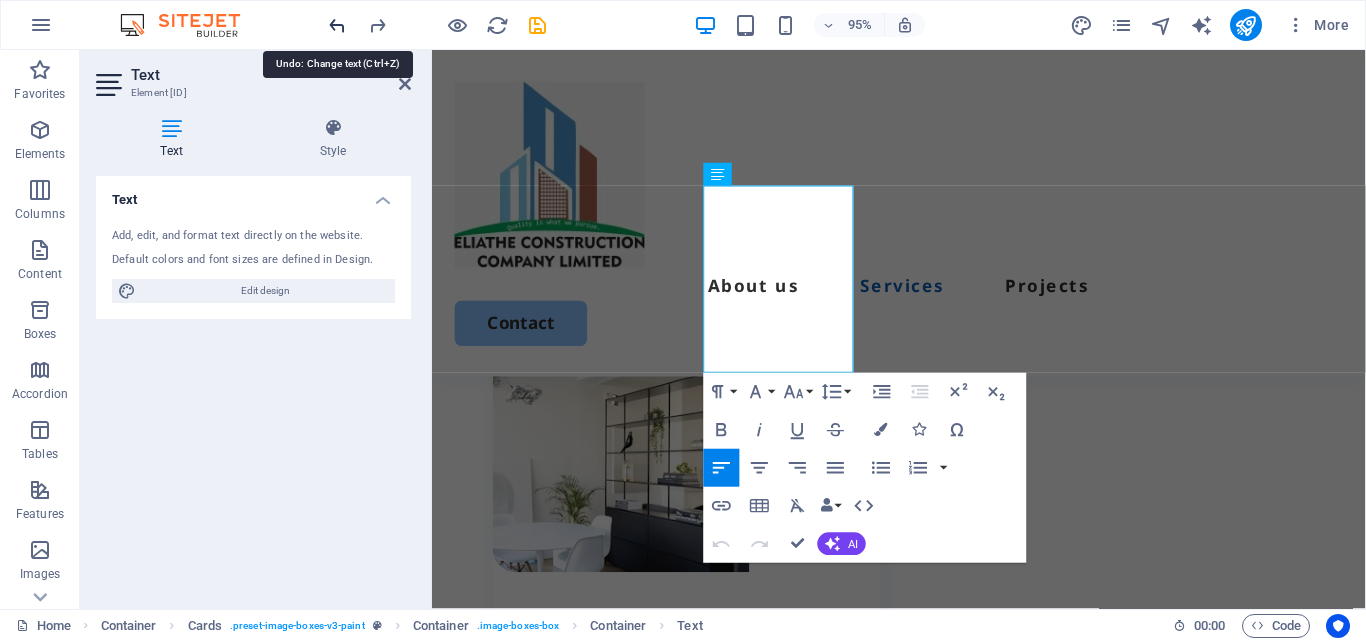 click at bounding box center [337, 25] 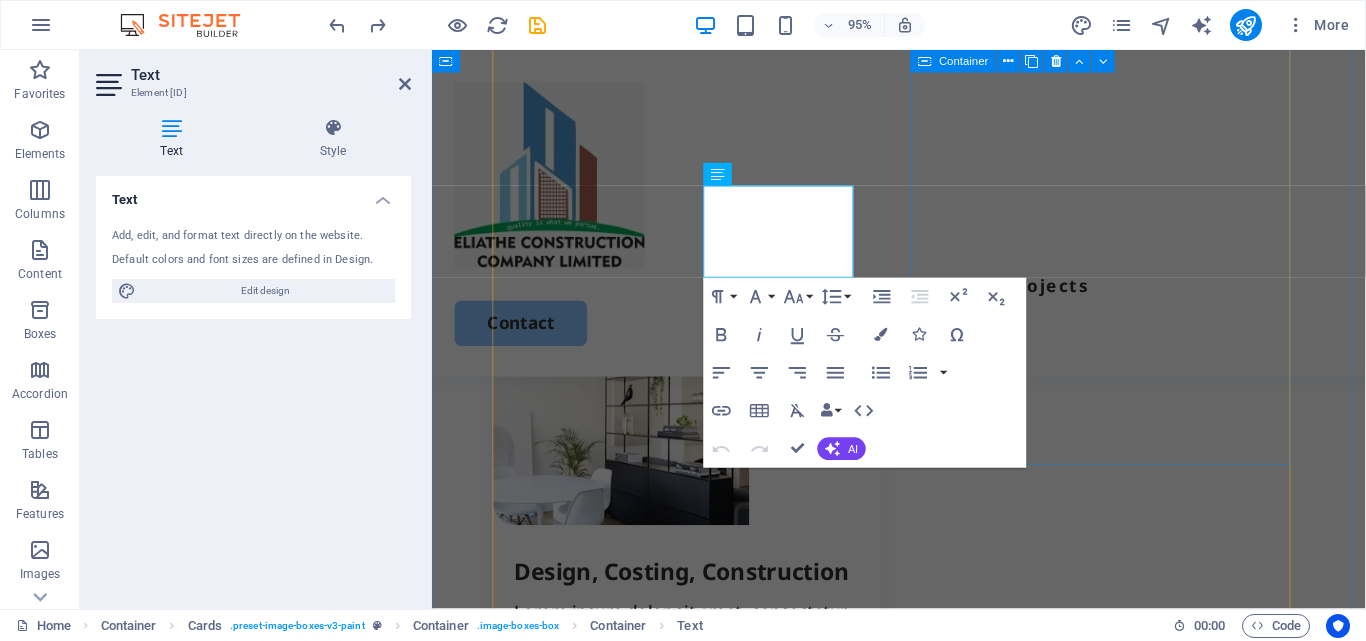 scroll, scrollTop: 1936, scrollLeft: 0, axis: vertical 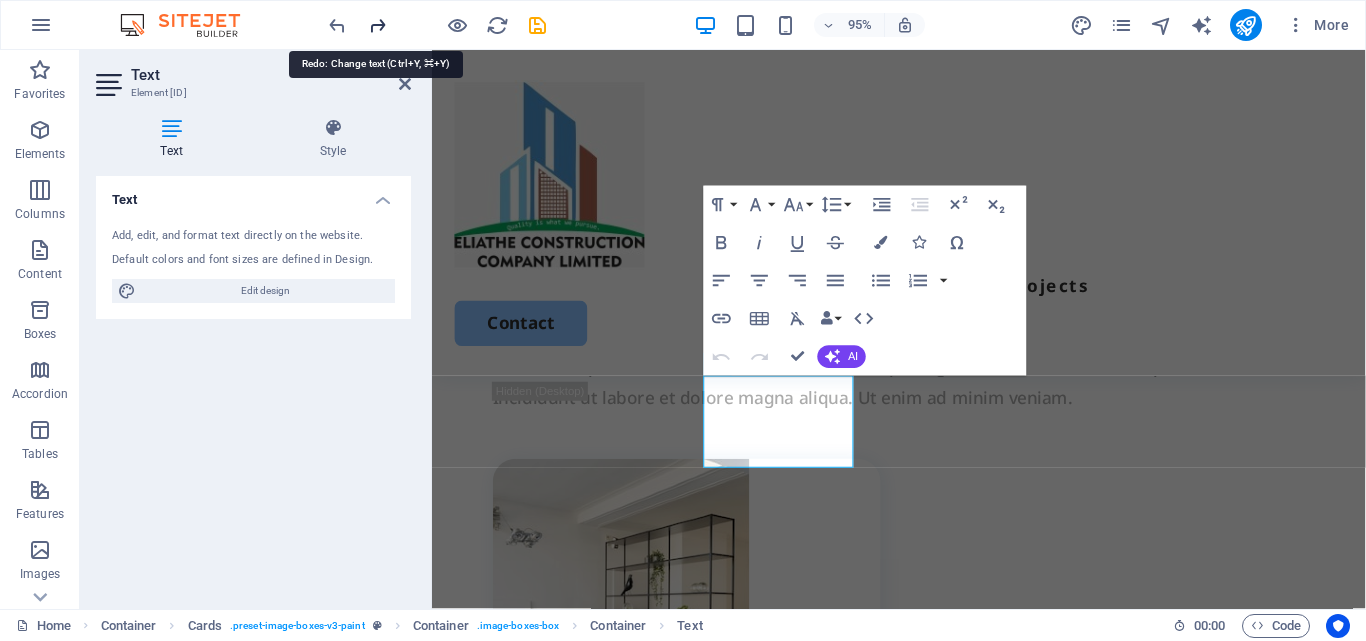 click at bounding box center (377, 25) 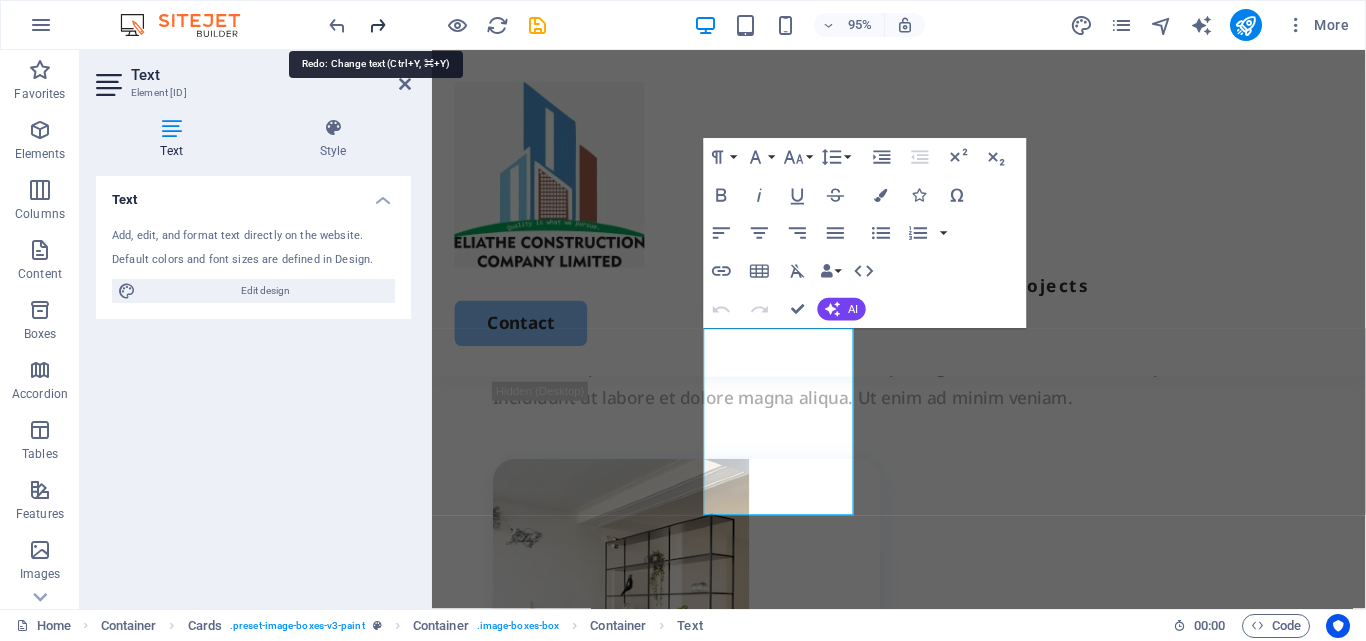 click at bounding box center (377, 25) 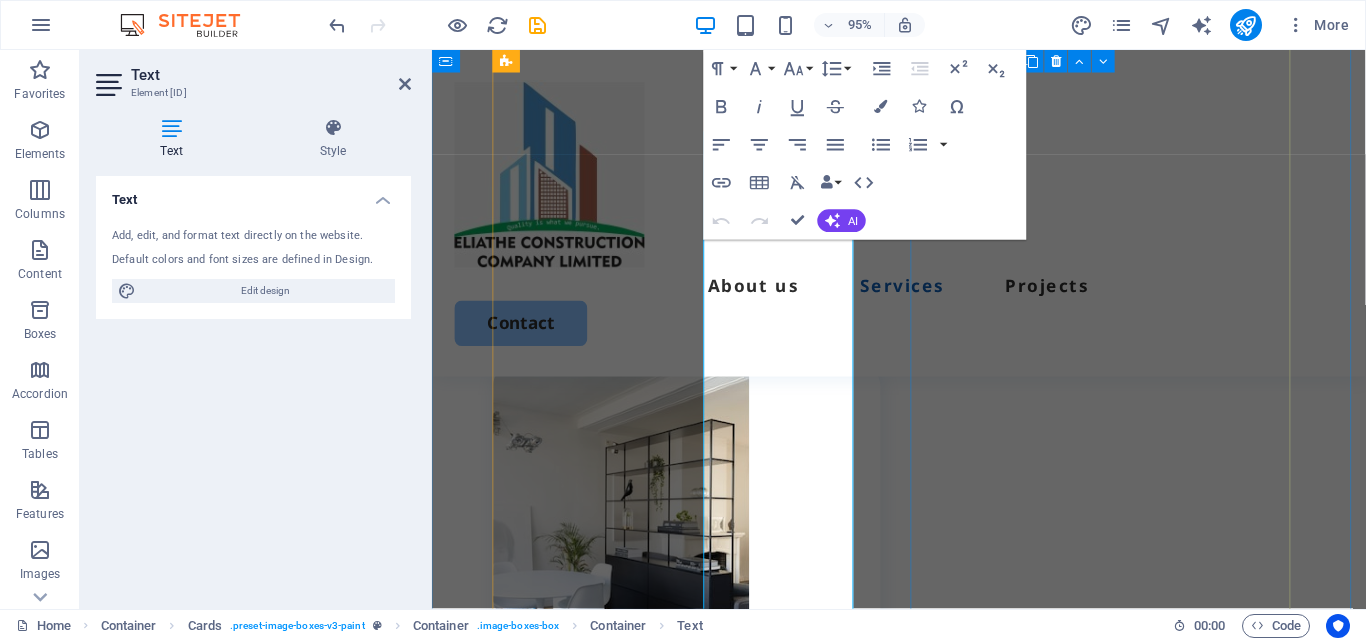 scroll, scrollTop: 2136, scrollLeft: 0, axis: vertical 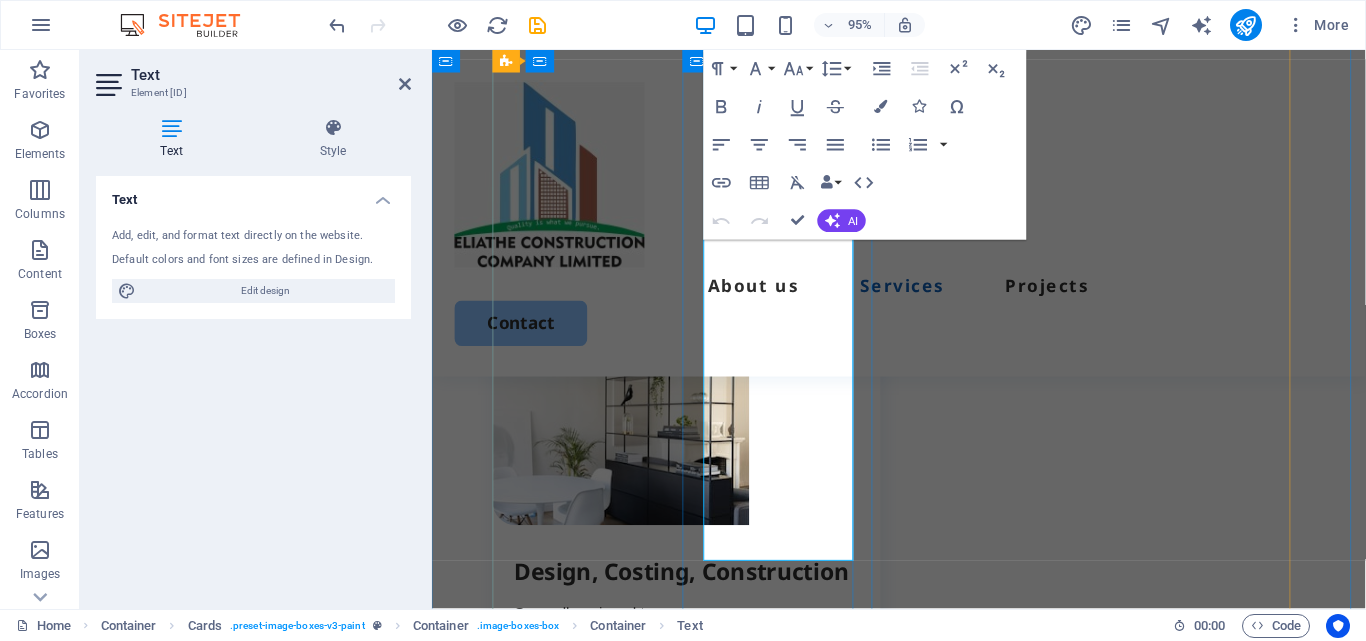 click on "Our well equipped team  always Delivers   Optimized, Precise and  Expected Results! :  professional architectural/structural designs. Bill of Quantities/ material schedules register a construction project with the  National Construction Authority (NCA)" at bounding box center [711, 740] 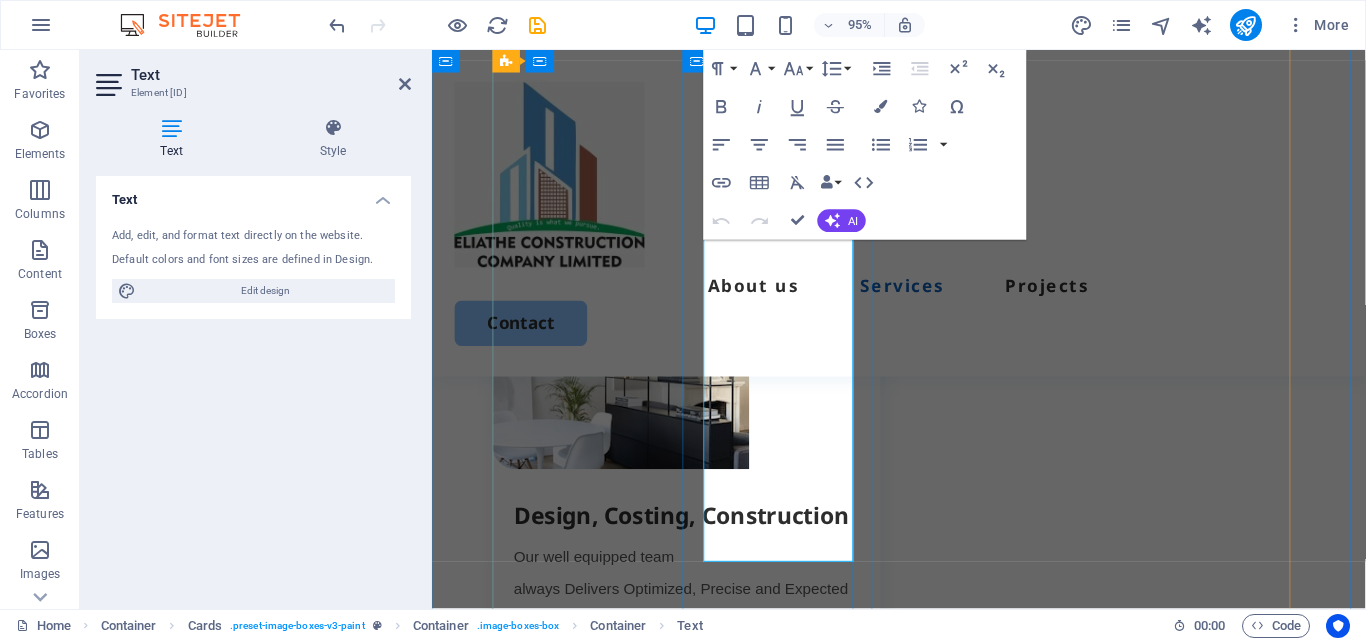 scroll, scrollTop: 2236, scrollLeft: 0, axis: vertical 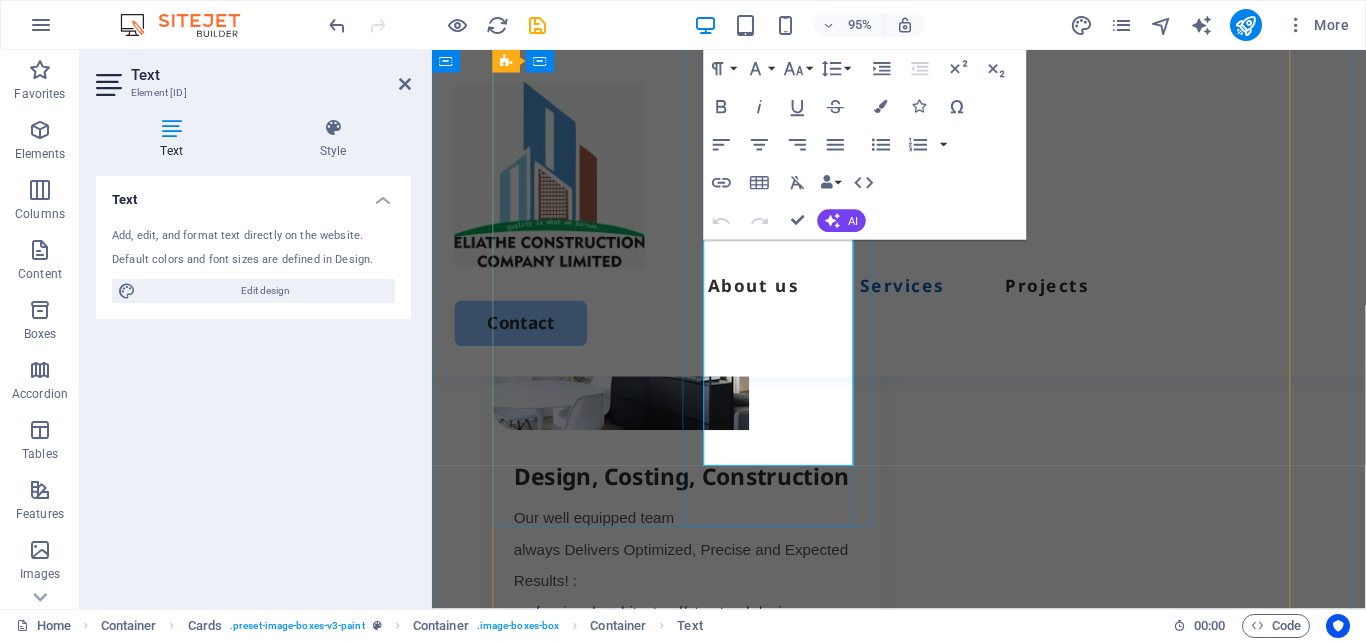 click on "Our well equipped team  always Delivers   Optimized, Precise and  Expected Results! :  professional architectural/structural designs. Bill of Quantities/ material schedules register a construction project with the  National Construction Authority (NCA)" at bounding box center (711, 640) 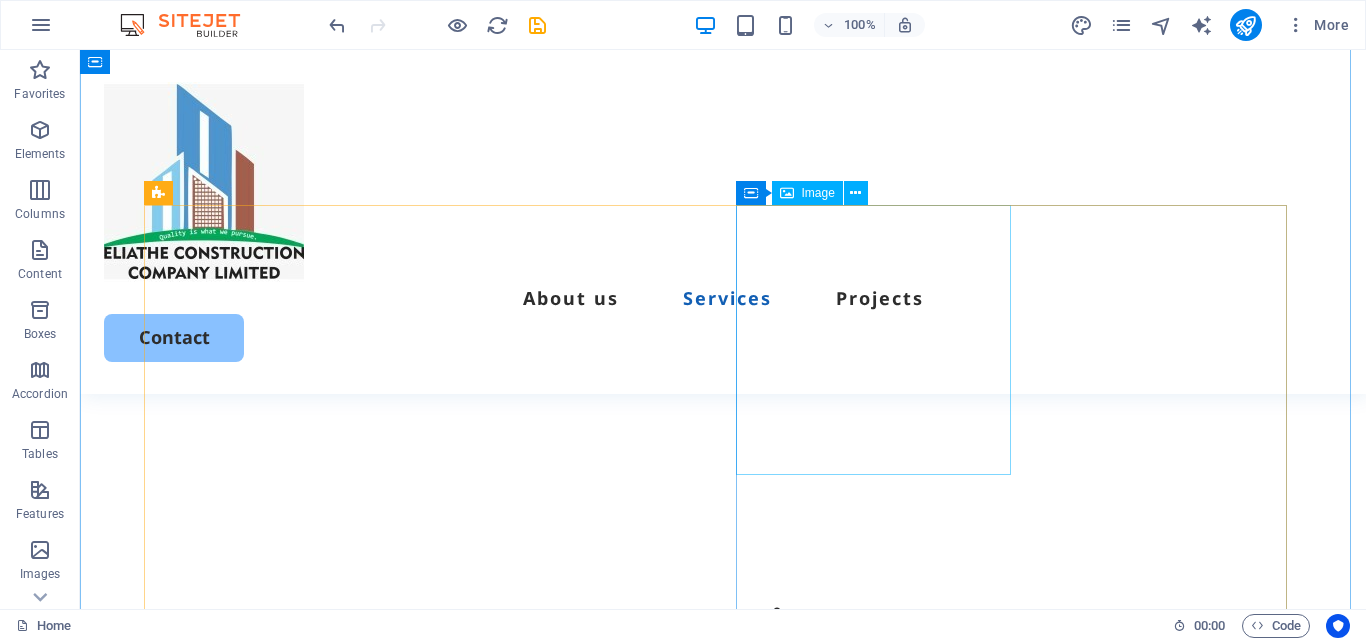 scroll, scrollTop: 1634, scrollLeft: 0, axis: vertical 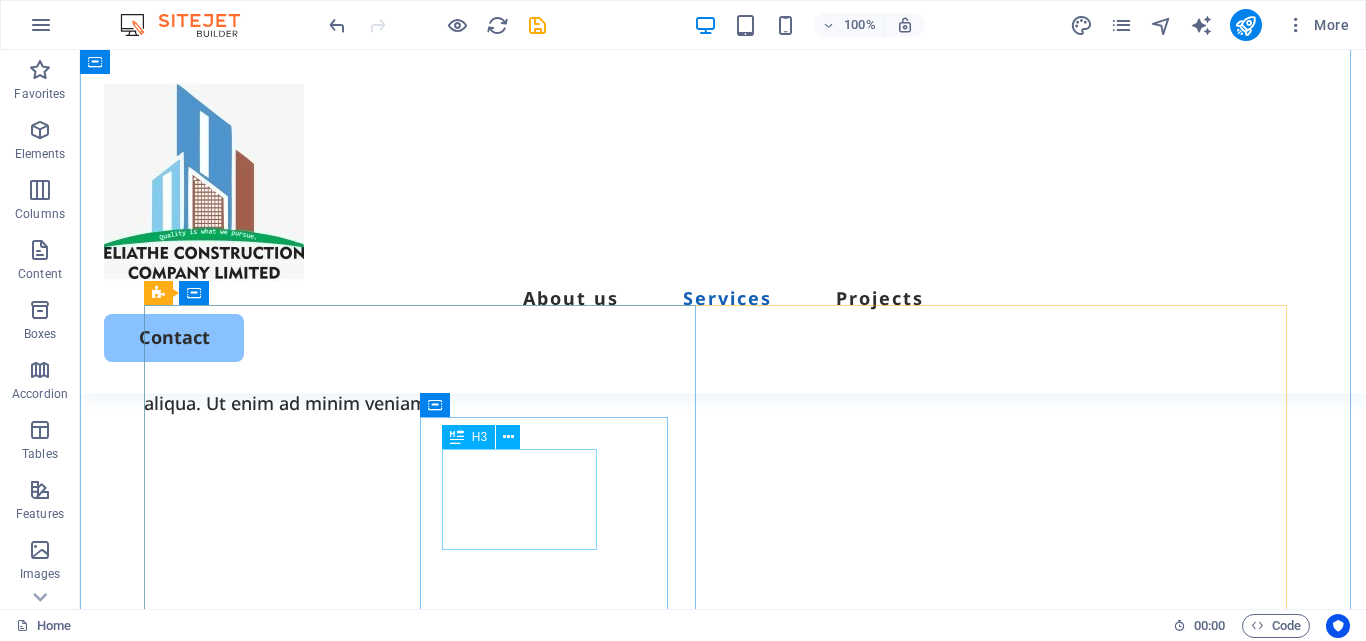 click on "Design, Costing, Construction" at bounding box center (434, 1131) 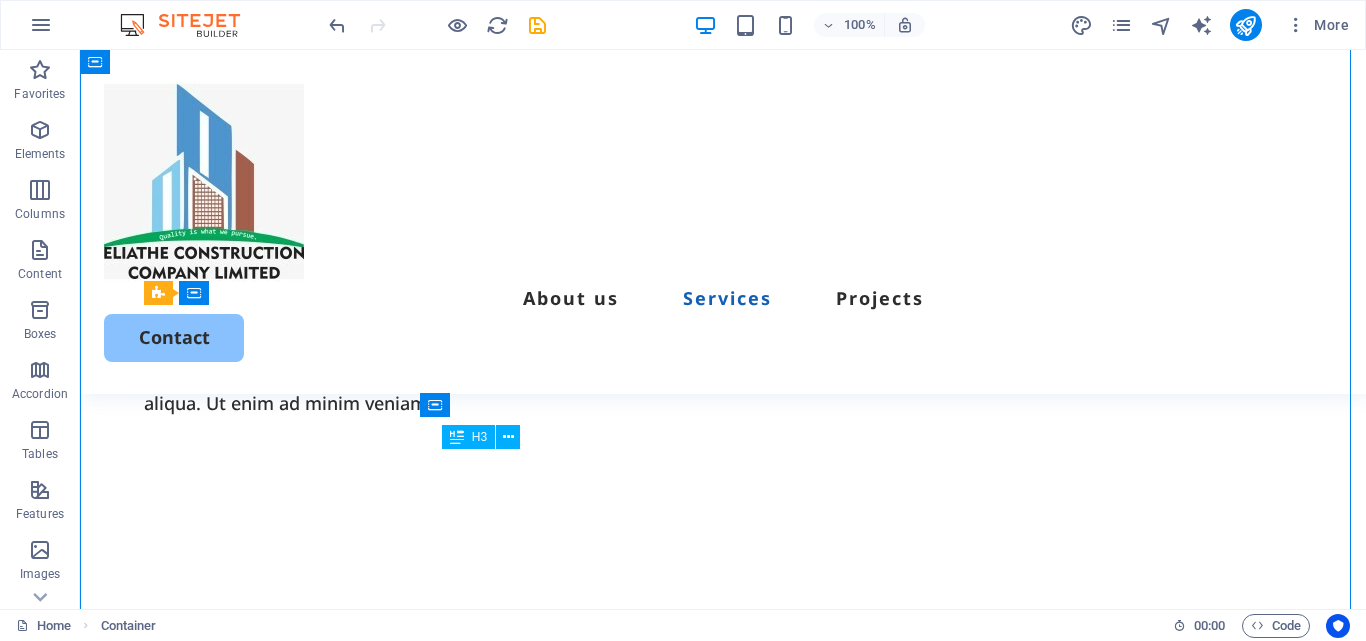 click on "Design, Costing, Construction" at bounding box center [434, 1131] 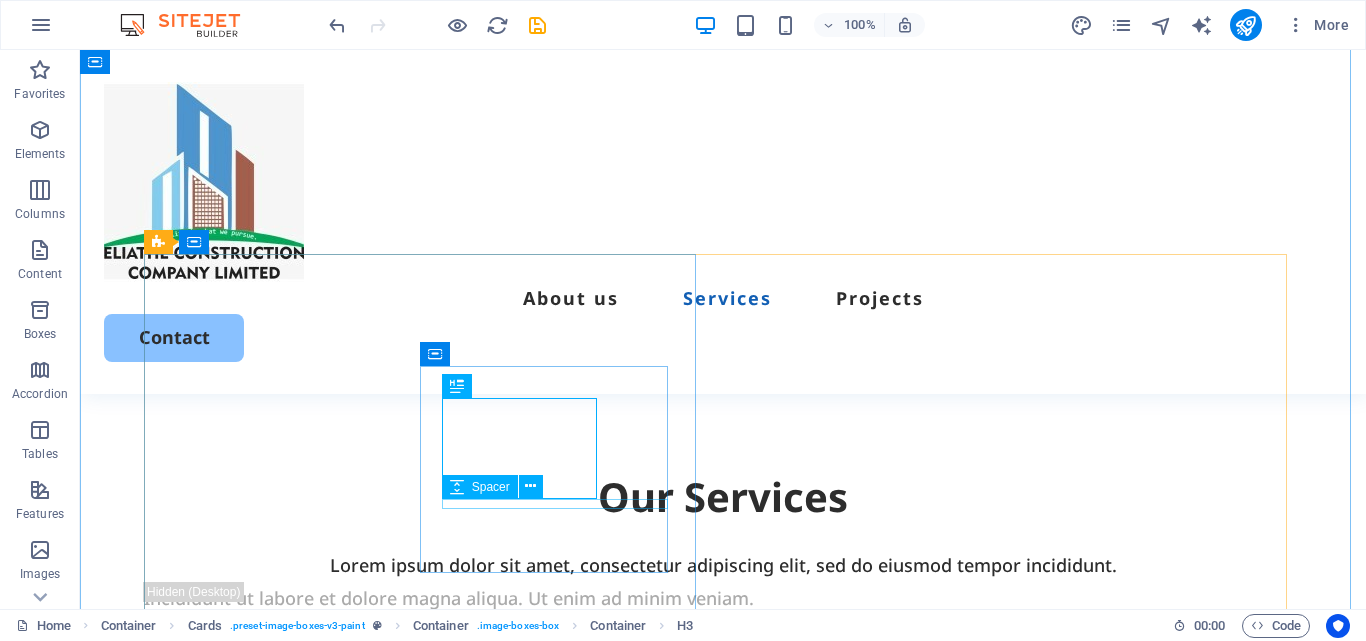 scroll, scrollTop: 1834, scrollLeft: 0, axis: vertical 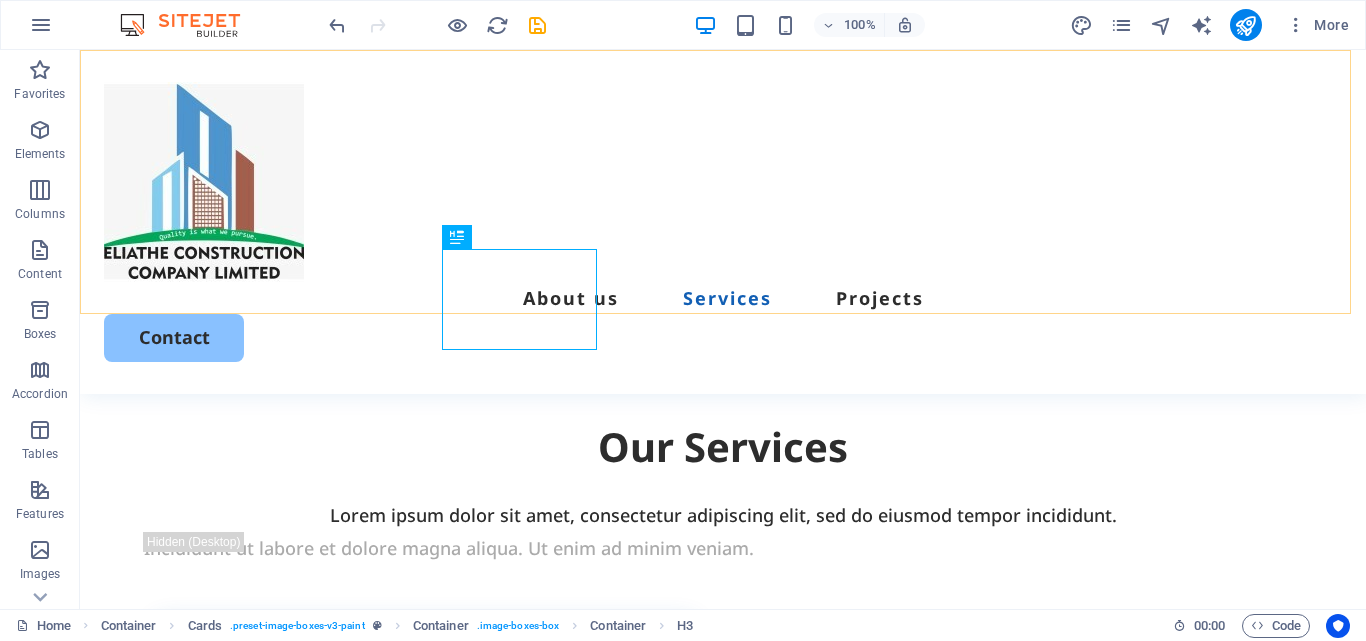 click on "About us Services Projects Contact" at bounding box center (723, 222) 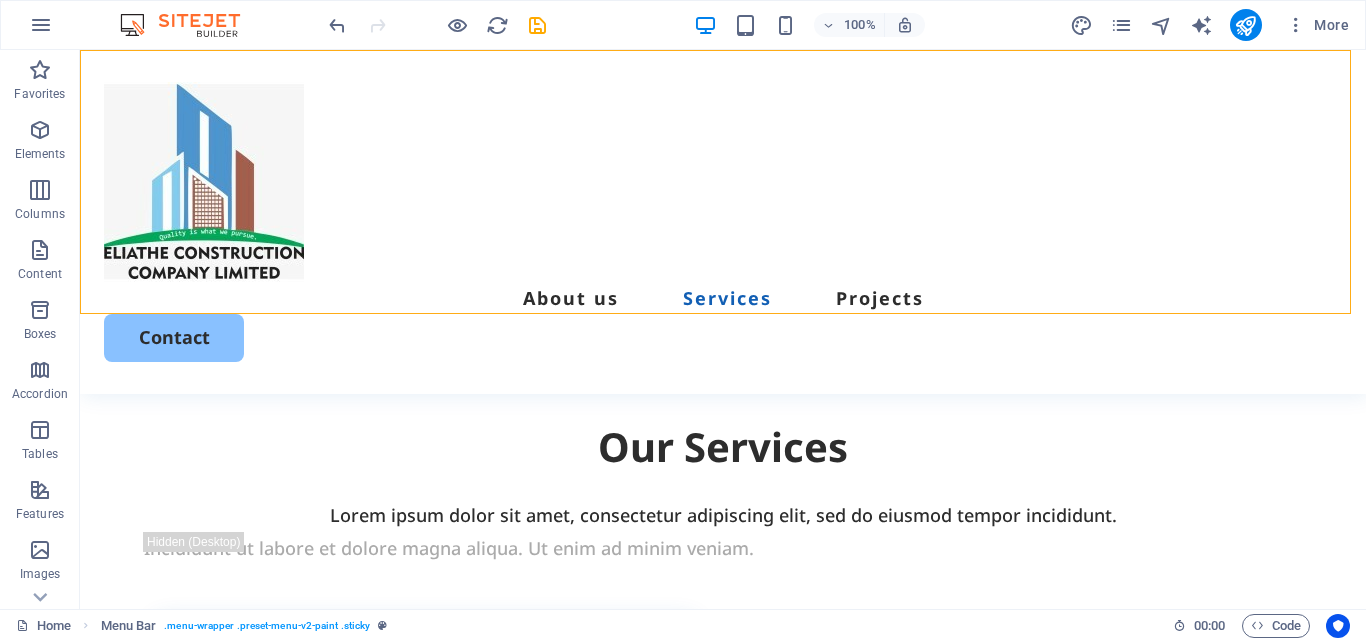 click on "About us Services Projects Contact" at bounding box center [723, 222] 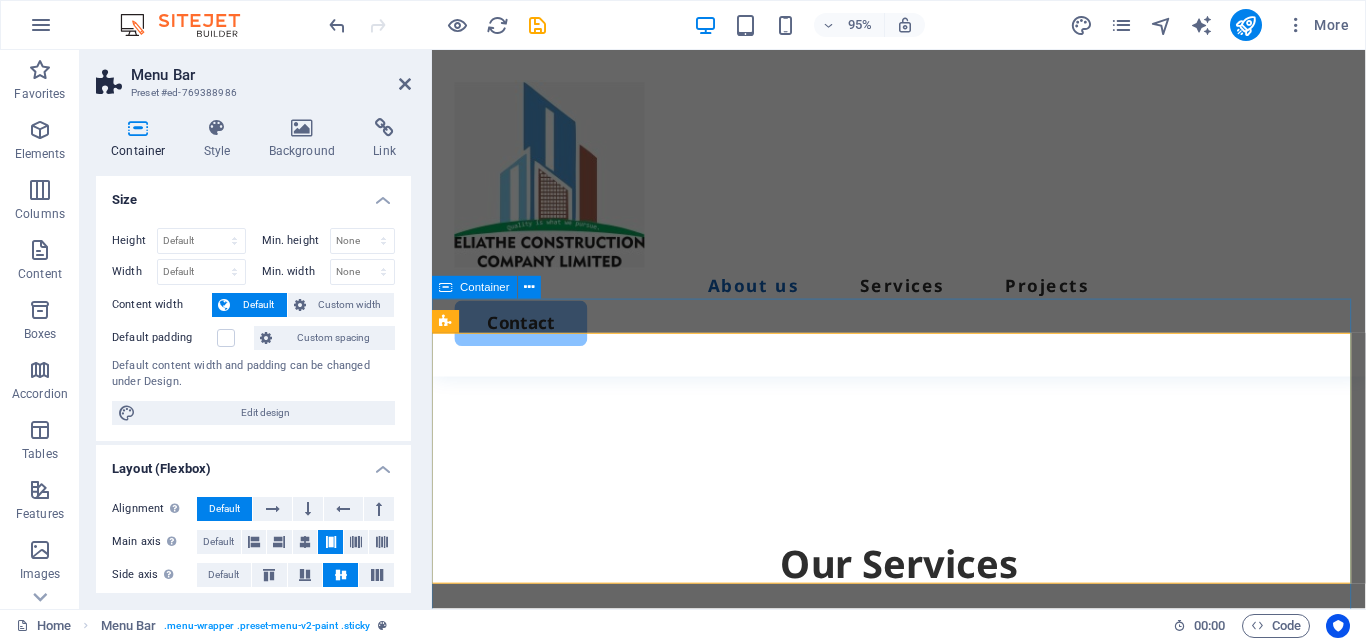scroll, scrollTop: 1383, scrollLeft: 0, axis: vertical 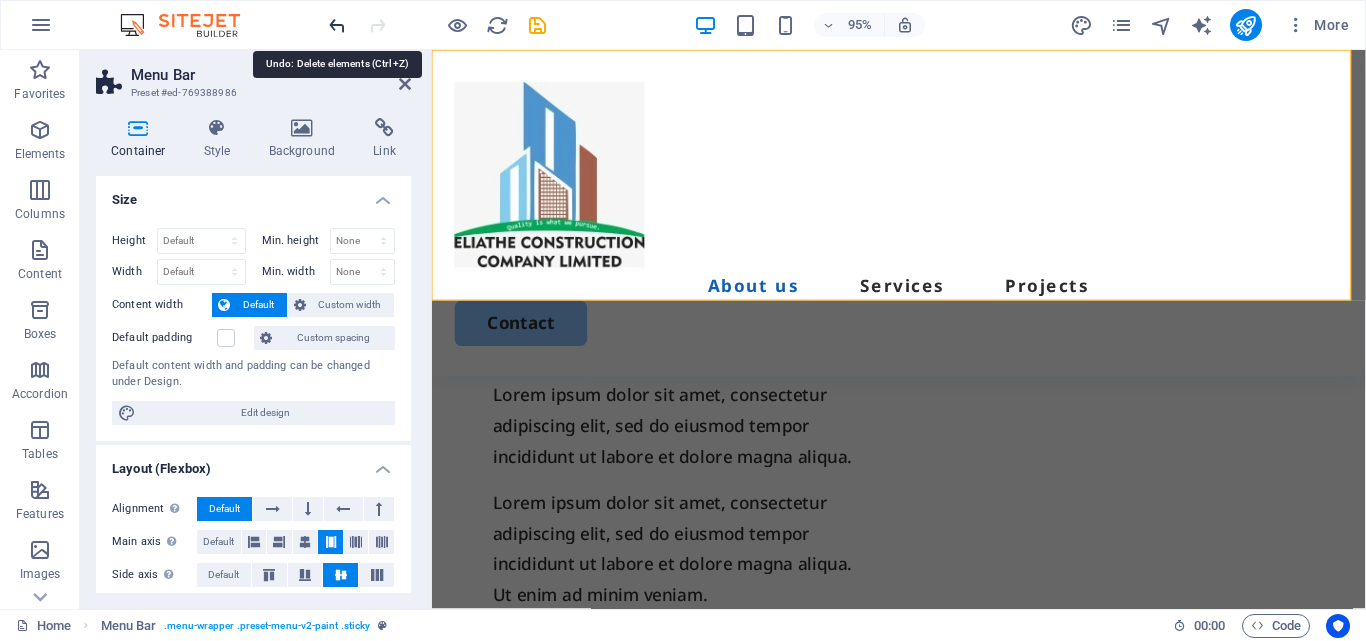 click at bounding box center [337, 25] 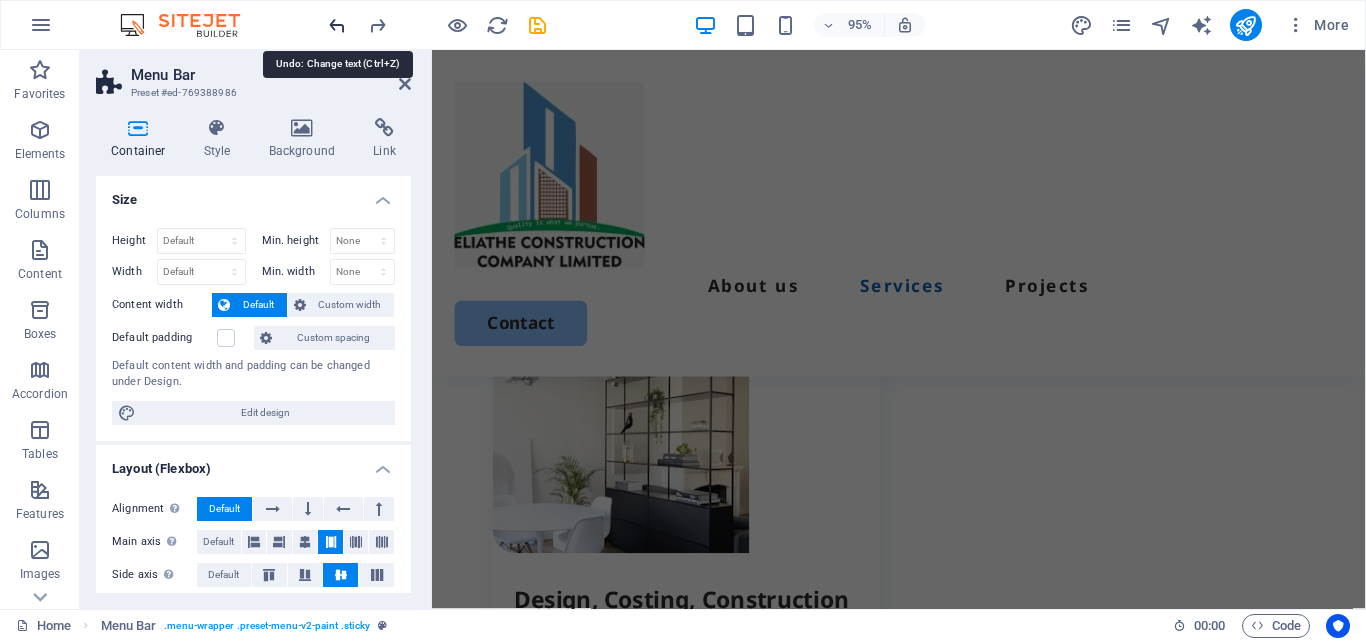 scroll, scrollTop: 2116, scrollLeft: 0, axis: vertical 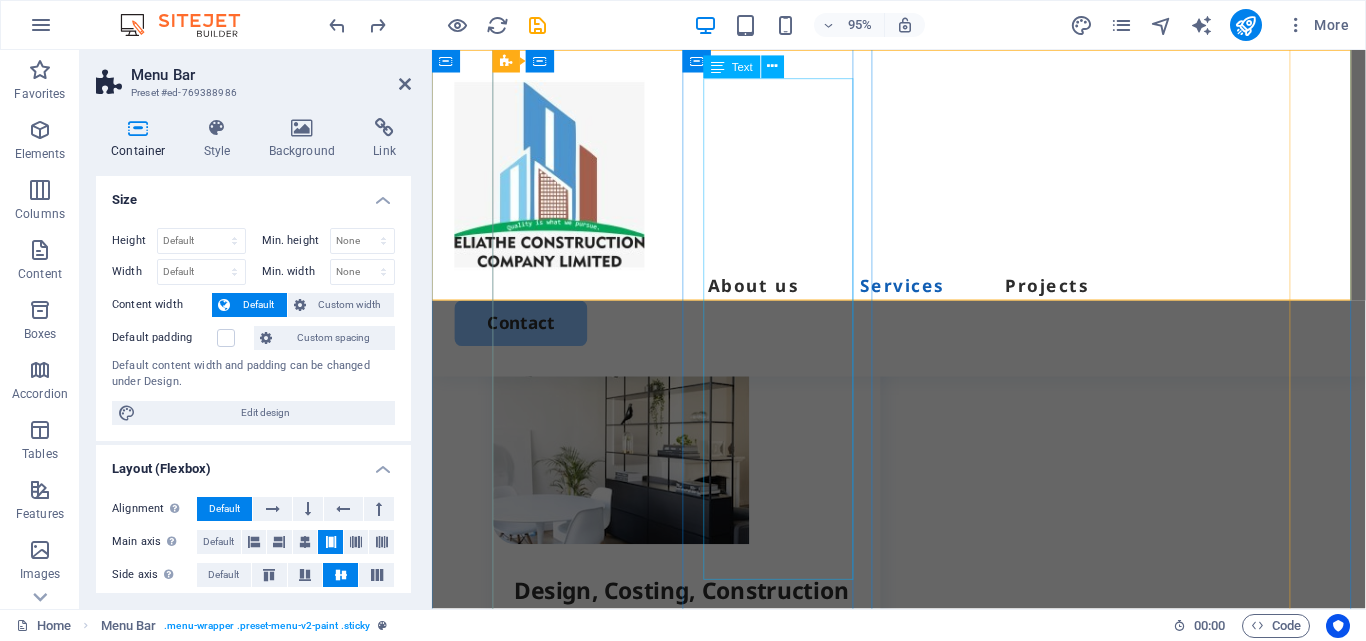 click on "Our well equipped team  always Delivers   Optimized, Precise and  Expected Results! :  professional architectural/structural designs. Bill of Quantities/ material schedules register a construction project with the  National Construction Authority (NCA)" at bounding box center [711, 760] 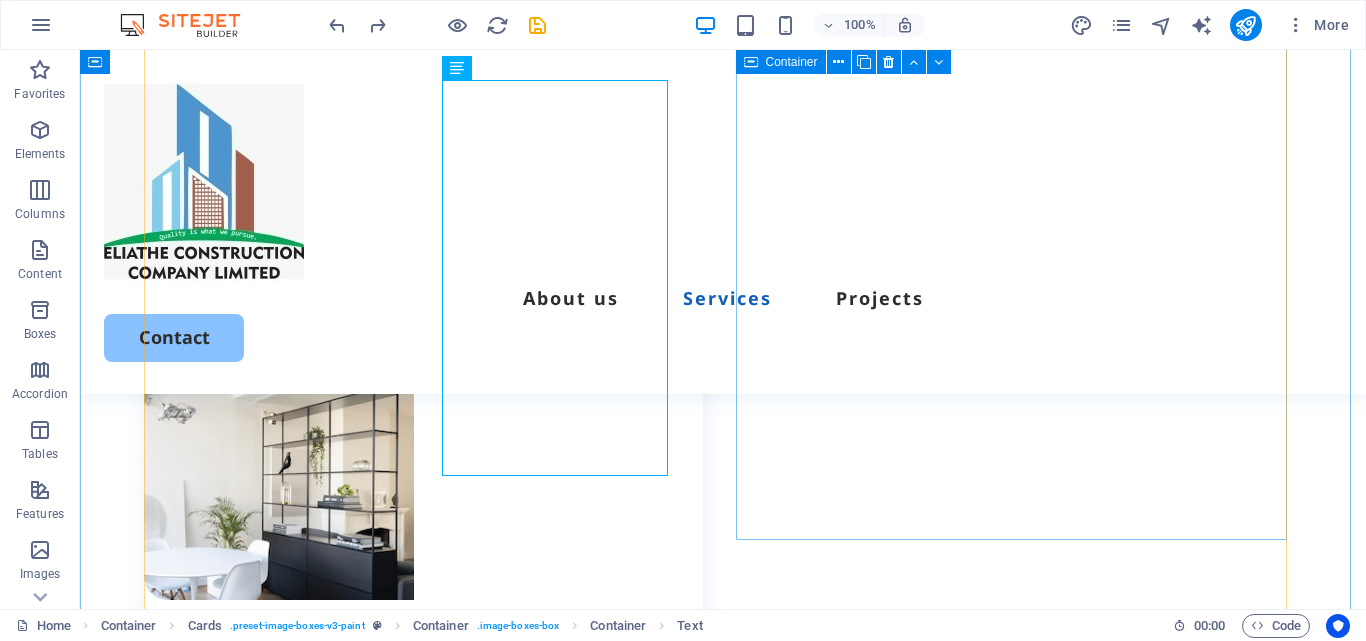 scroll, scrollTop: 2002, scrollLeft: 0, axis: vertical 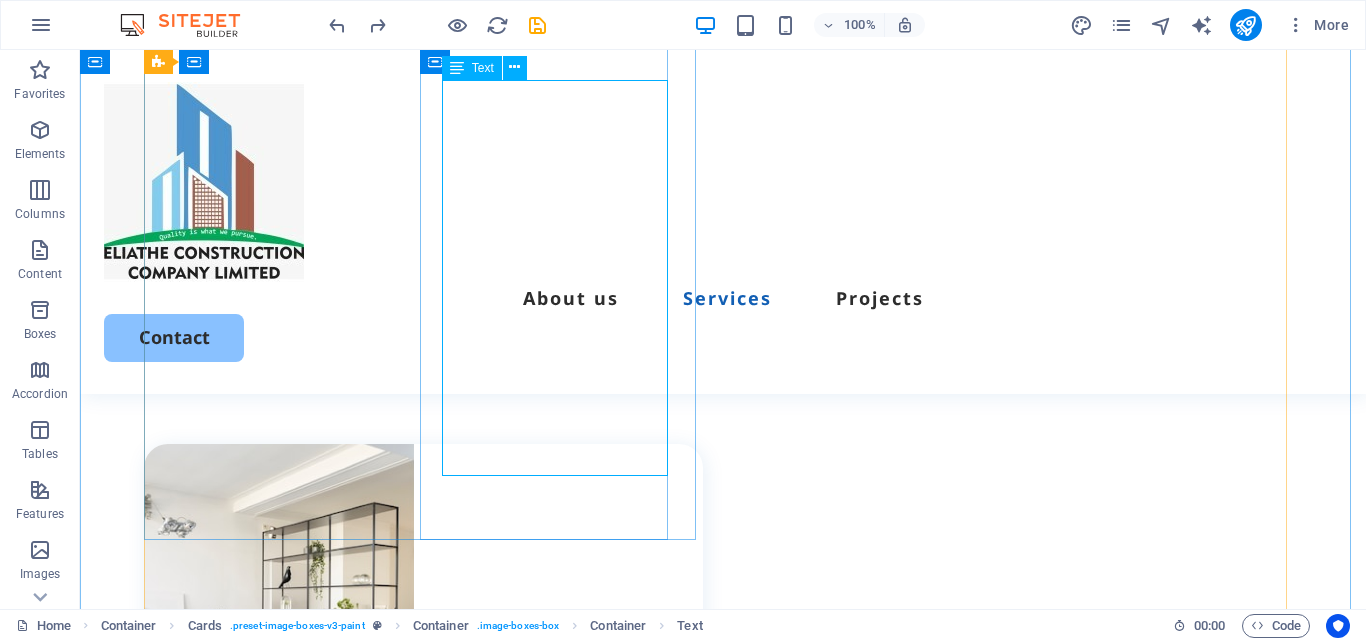 click on "Our well equipped team  always Delivers   Optimized, Precise and  Expected Results! :  professional architectural/structural designs. Bill of Quantities/ material schedules register a construction project with the  National Construction Authority (NCA)" at bounding box center [434, 889] 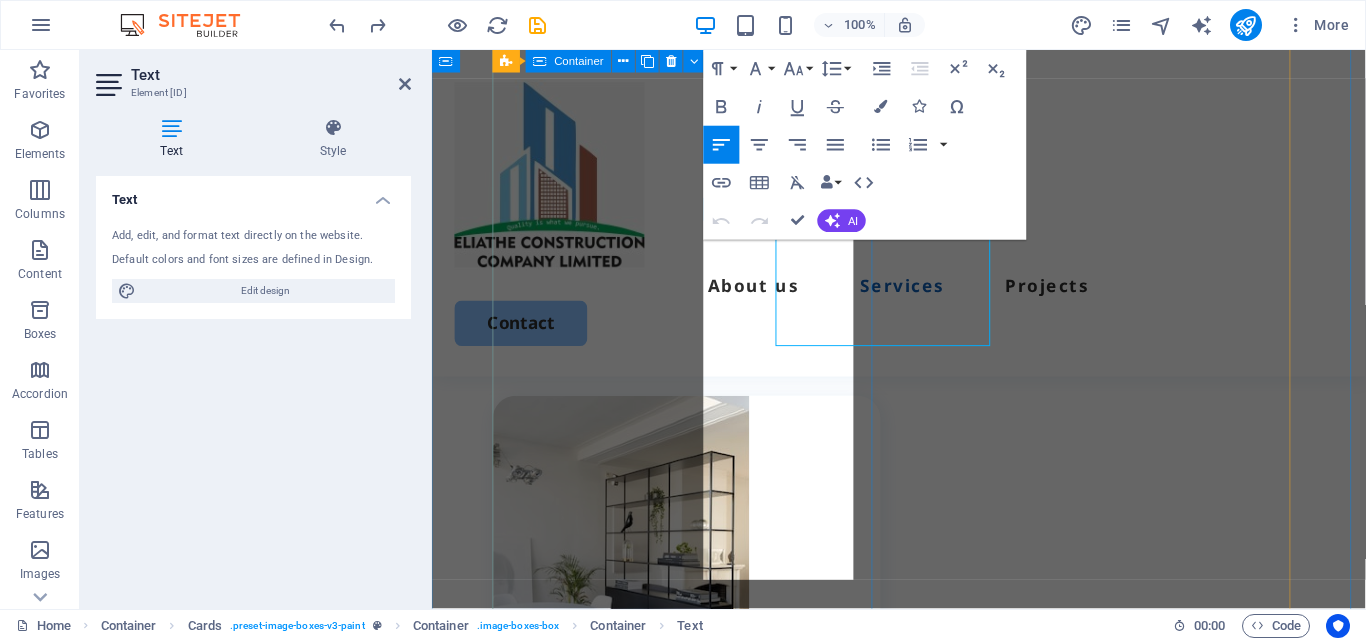 scroll, scrollTop: 2116, scrollLeft: 0, axis: vertical 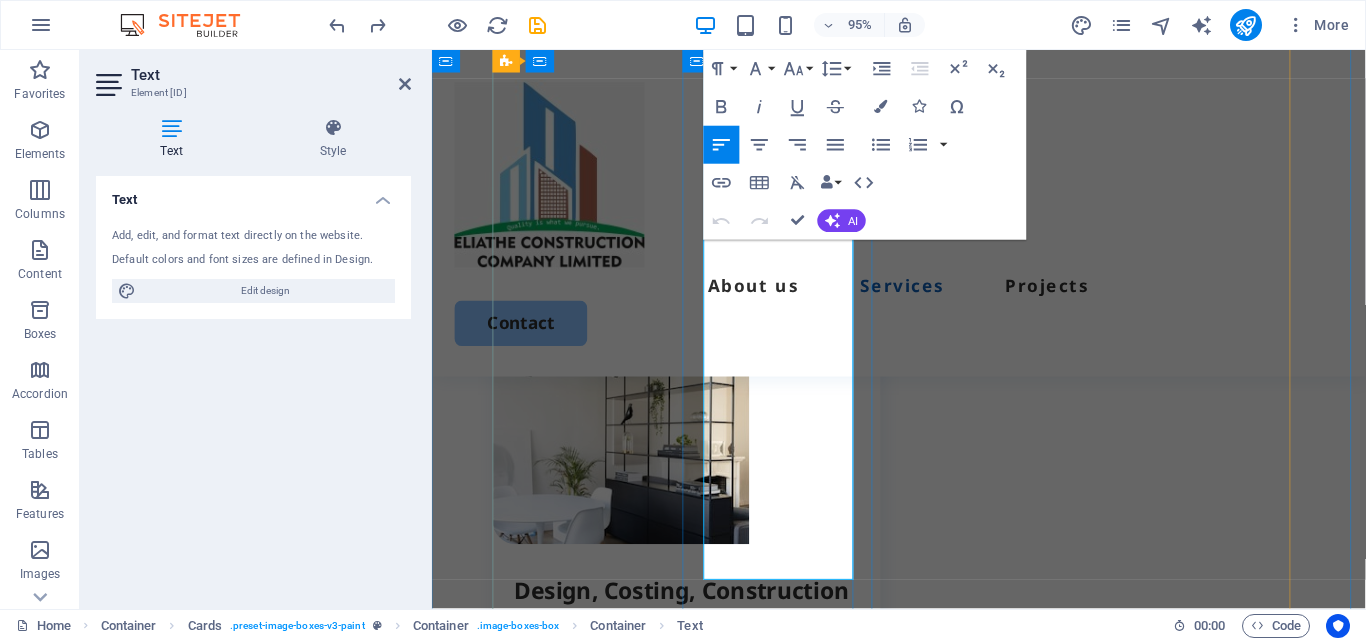 click on "register a construction project with the  National Construction Authority (NCA)" at bounding box center [711, 842] 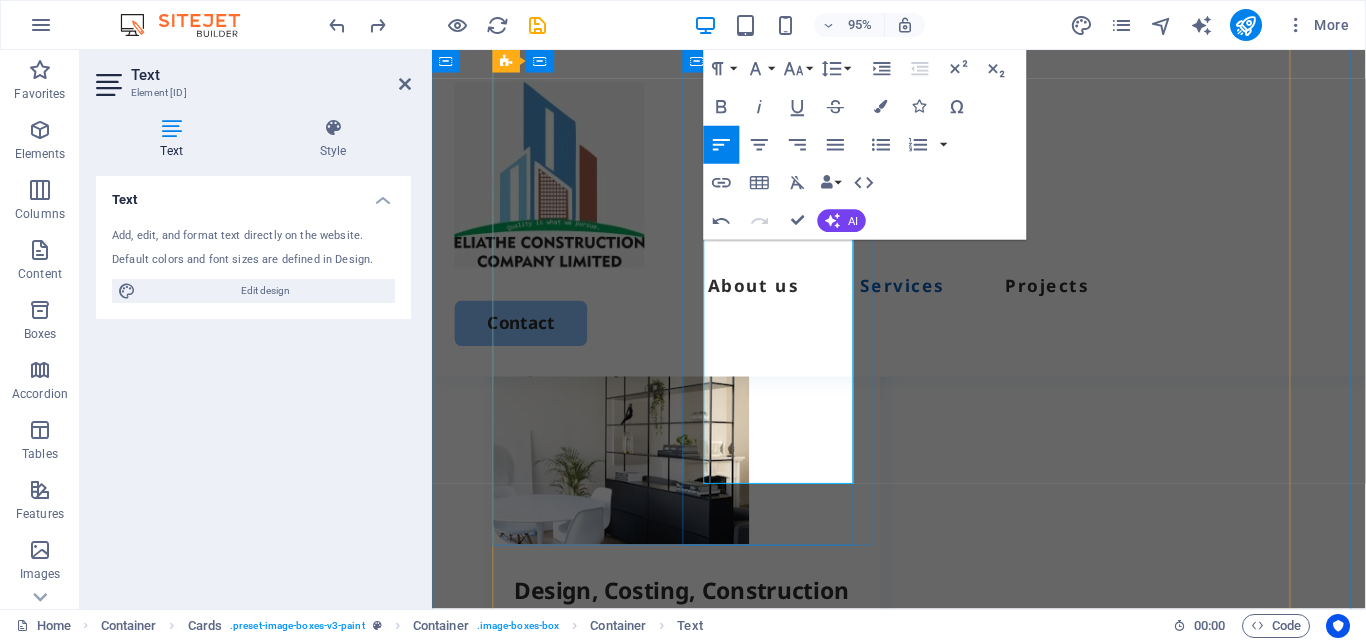 click on "regi  Authority (NCA)" at bounding box center (711, 825) 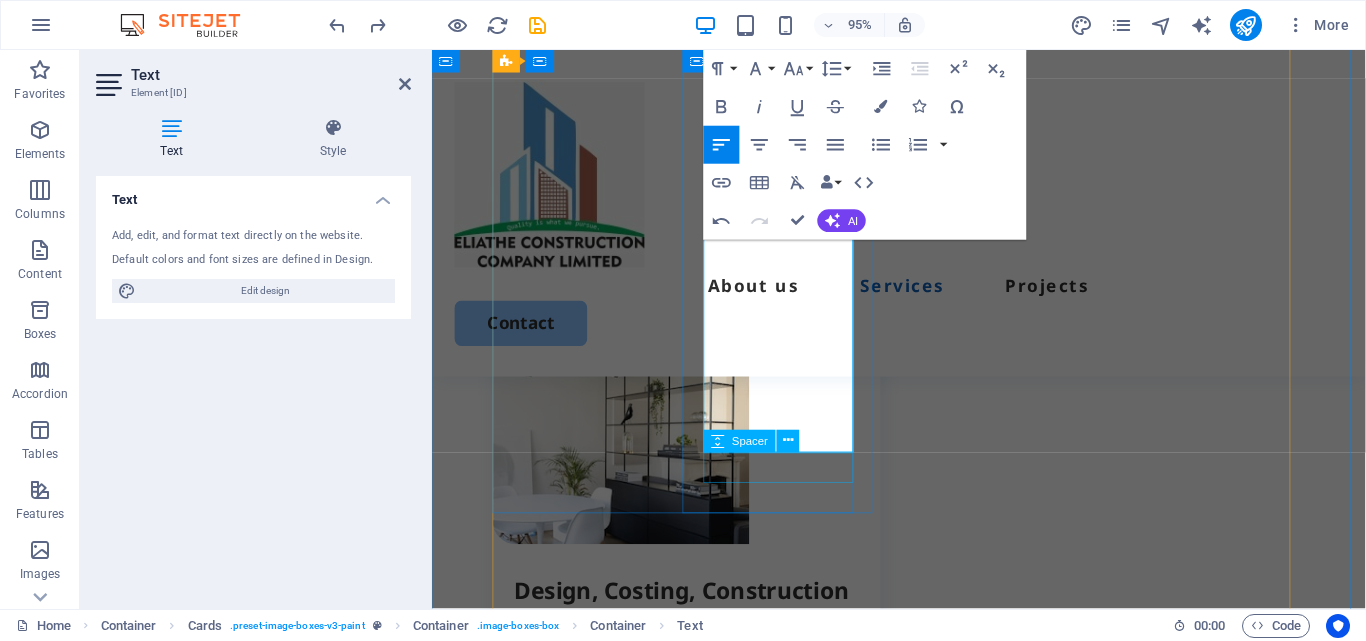 type 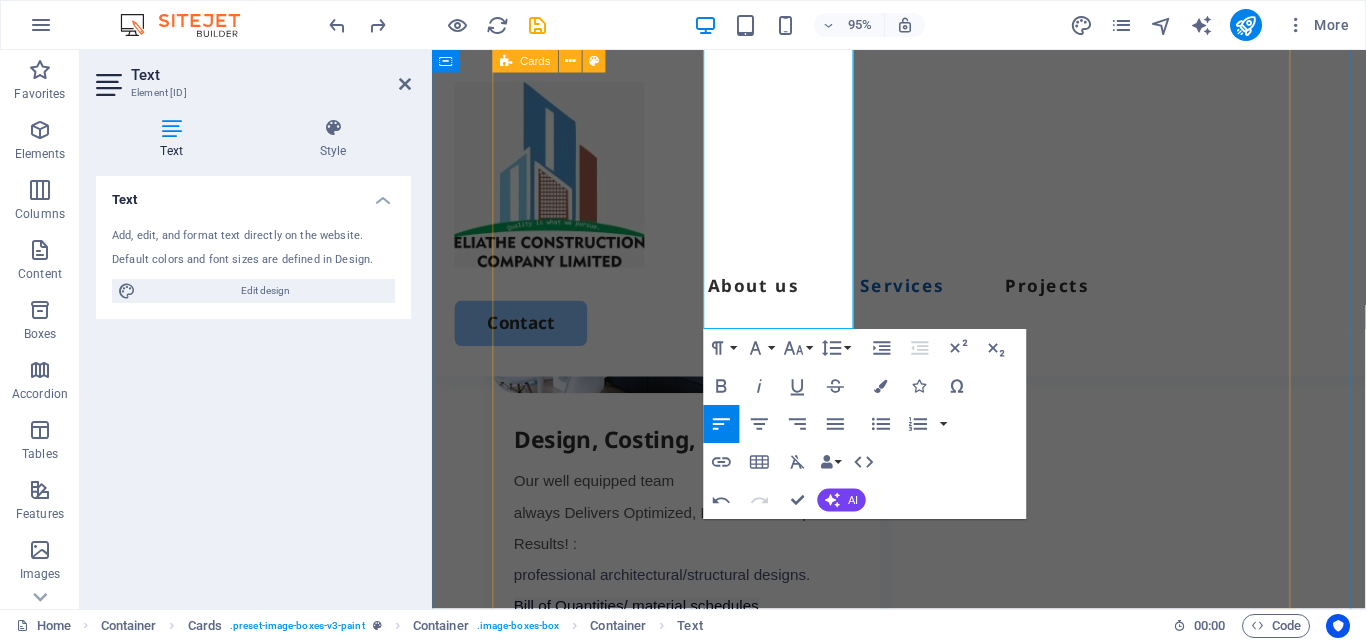 scroll, scrollTop: 2216, scrollLeft: 0, axis: vertical 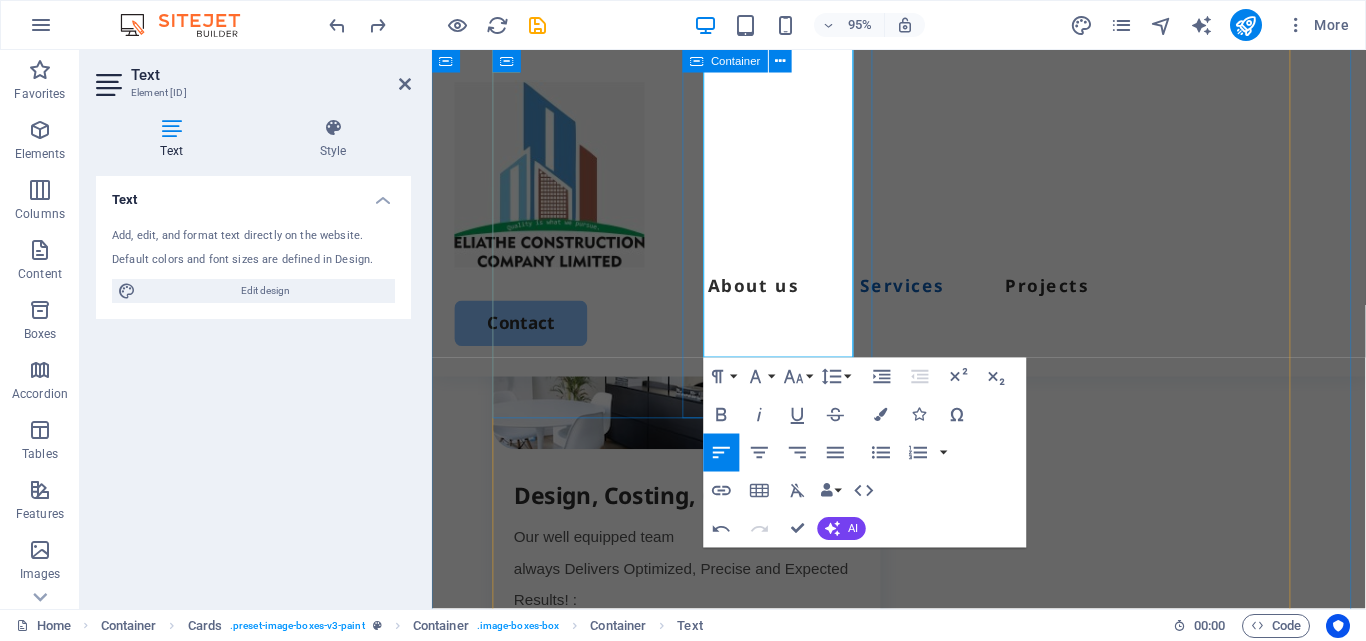 drag, startPoint x: 763, startPoint y: 358, endPoint x: 710, endPoint y: 360, distance: 53.037724 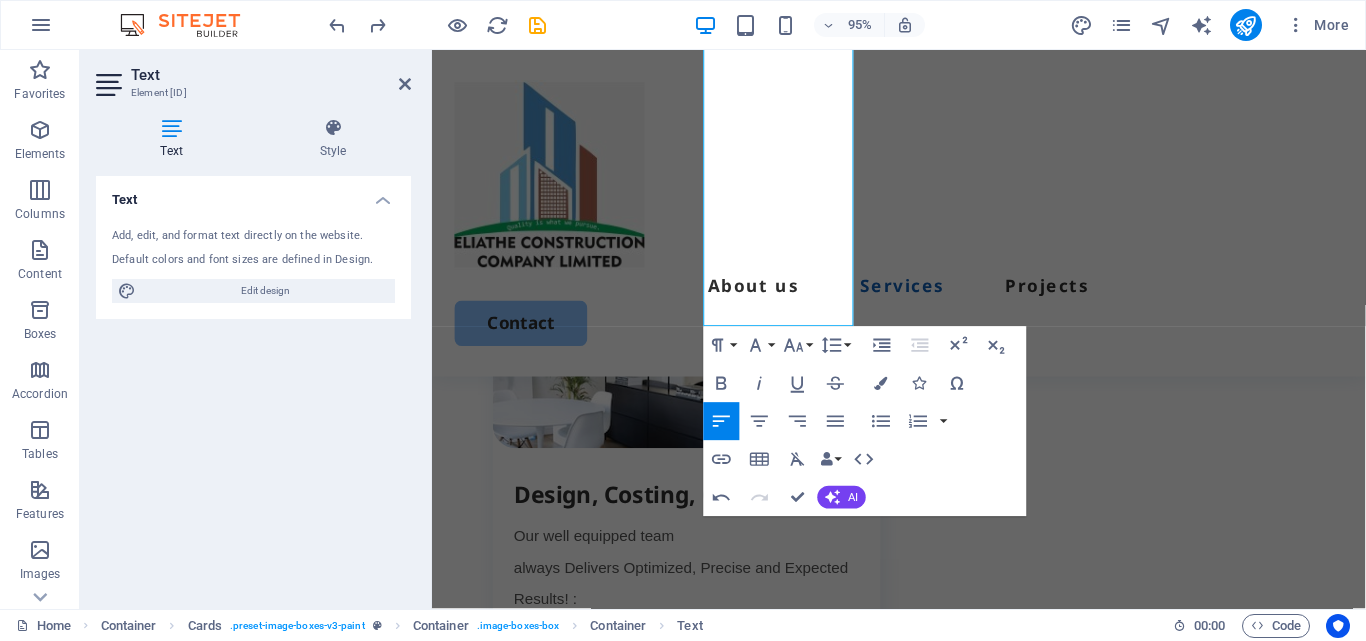 scroll, scrollTop: 2216, scrollLeft: 0, axis: vertical 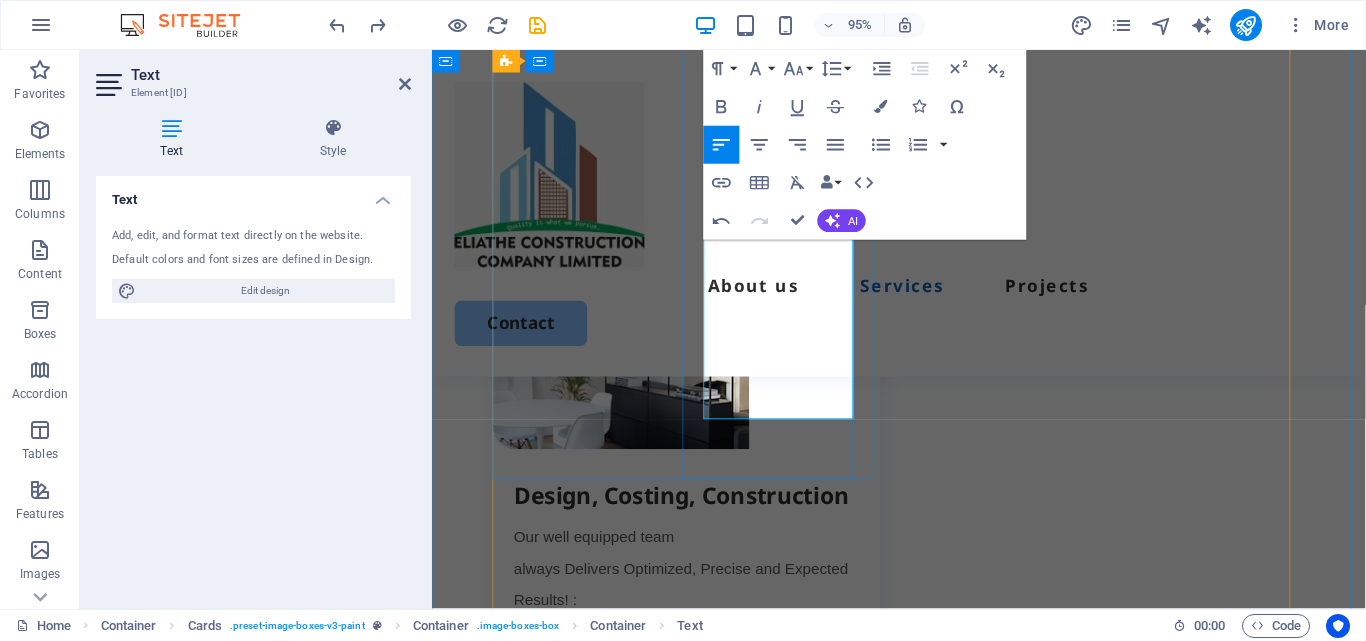 click on "Help castomers ligister project with NCA" at bounding box center [660, 726] 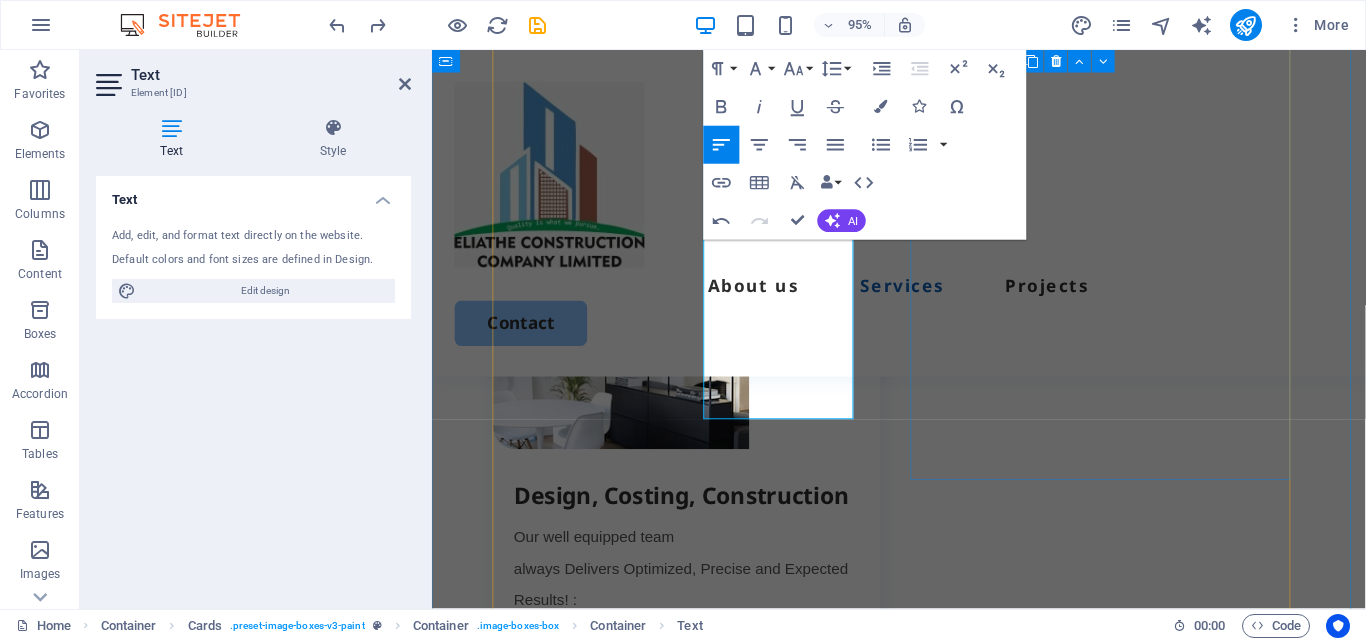 click on "Fabrication, woodworks & Installations We design, fabricate, and install structures with approved interior and exterior finishes that are functional, attractive, and ideal for potential occupants. Custom design,and installation services. High quality finishes tailored to you quality needs. Book Now" at bounding box center (700, 1124) 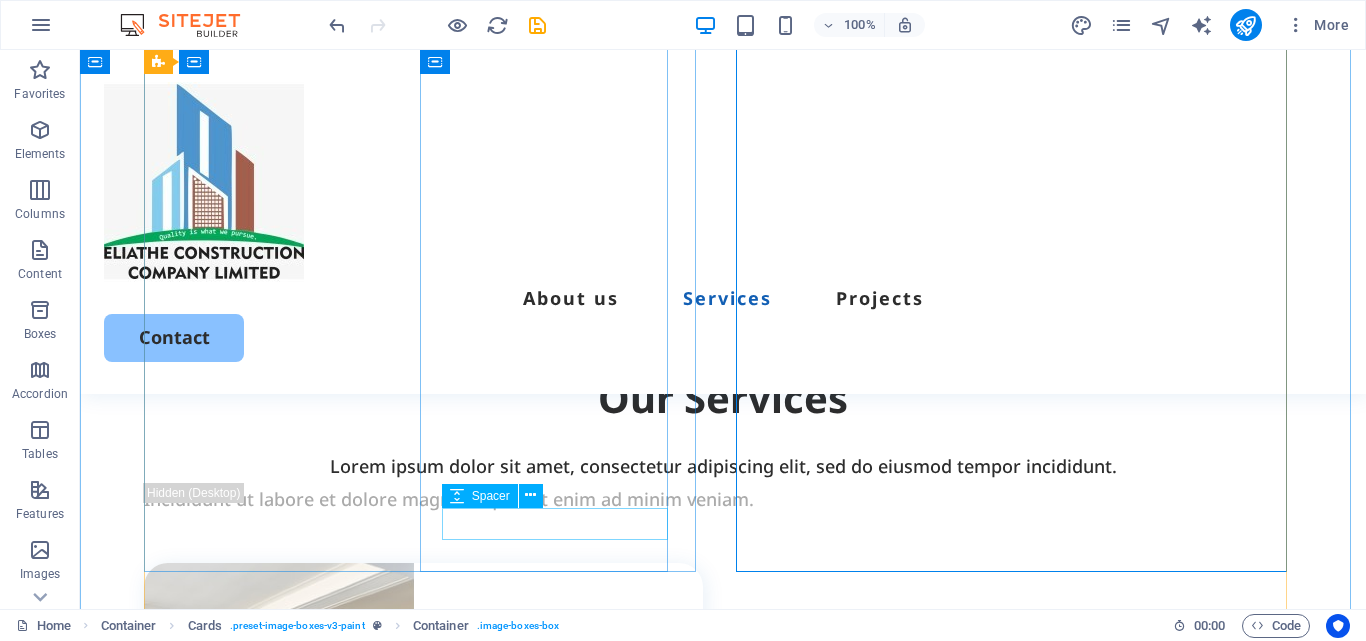 scroll, scrollTop: 1902, scrollLeft: 0, axis: vertical 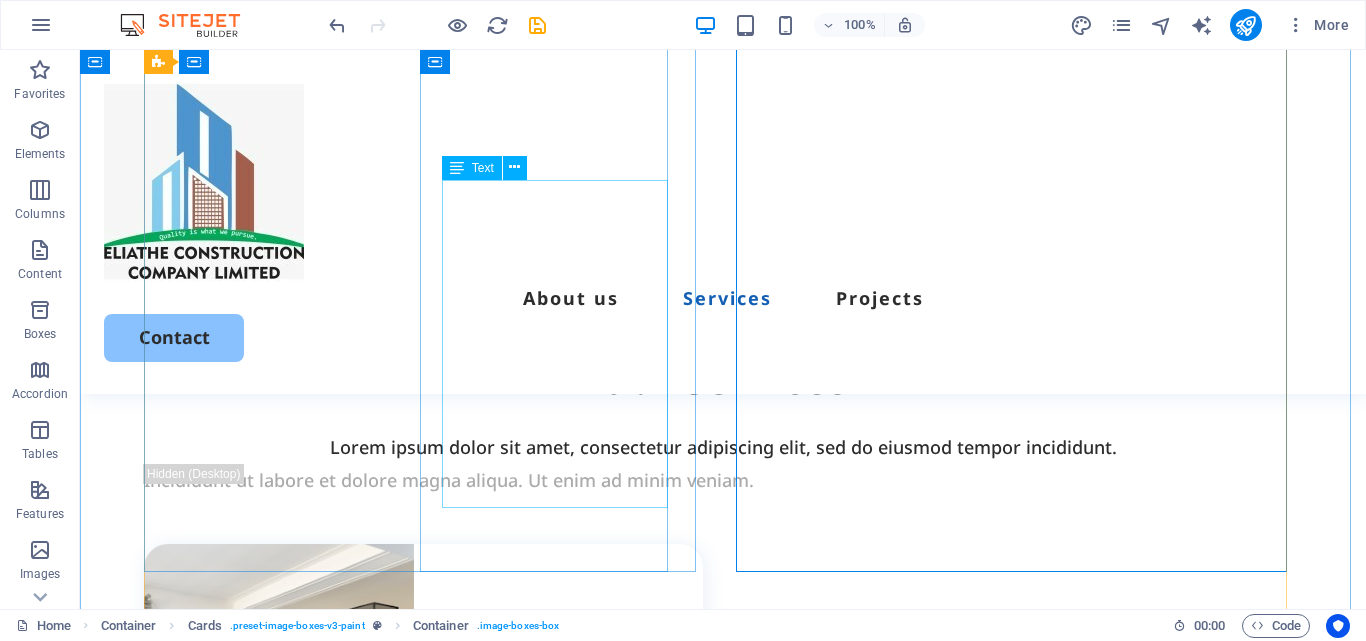 click on "Our well equipped team  always Delivers   Optimized, Precise and  Expected Results! :  professional architectural/structural designs. Bill of Quantities/ material schedules. Help castomers ligister project with NCA" at bounding box center (434, 972) 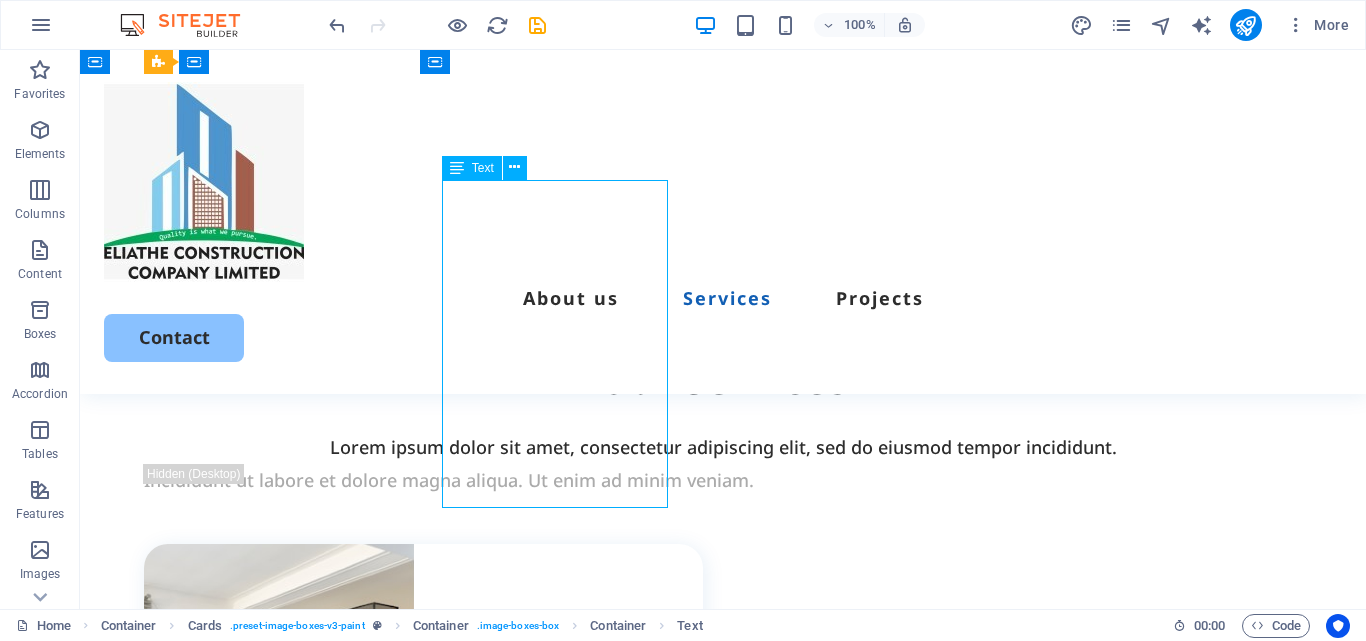 click on "Our well equipped team  always Delivers   Optimized, Precise and  Expected Results! :  professional architectural/structural designs. Bill of Quantities/ material schedules. Help castomers ligister project with NCA" at bounding box center [434, 972] 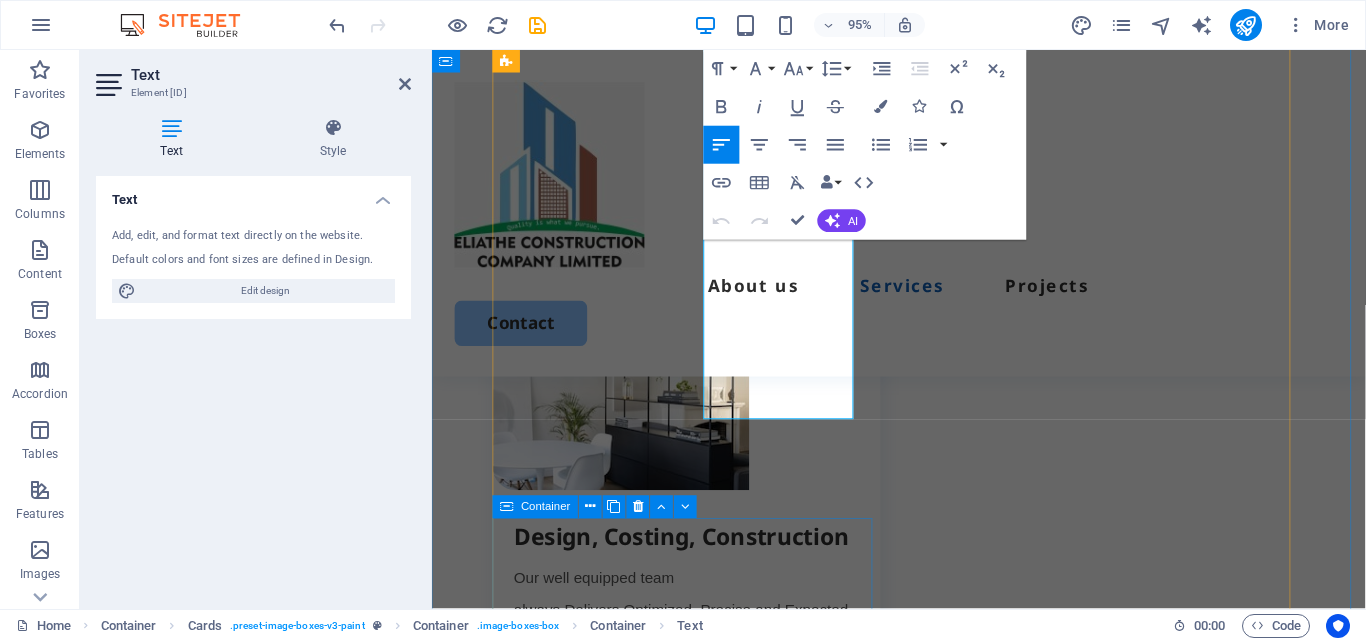 scroll, scrollTop: 2216, scrollLeft: 0, axis: vertical 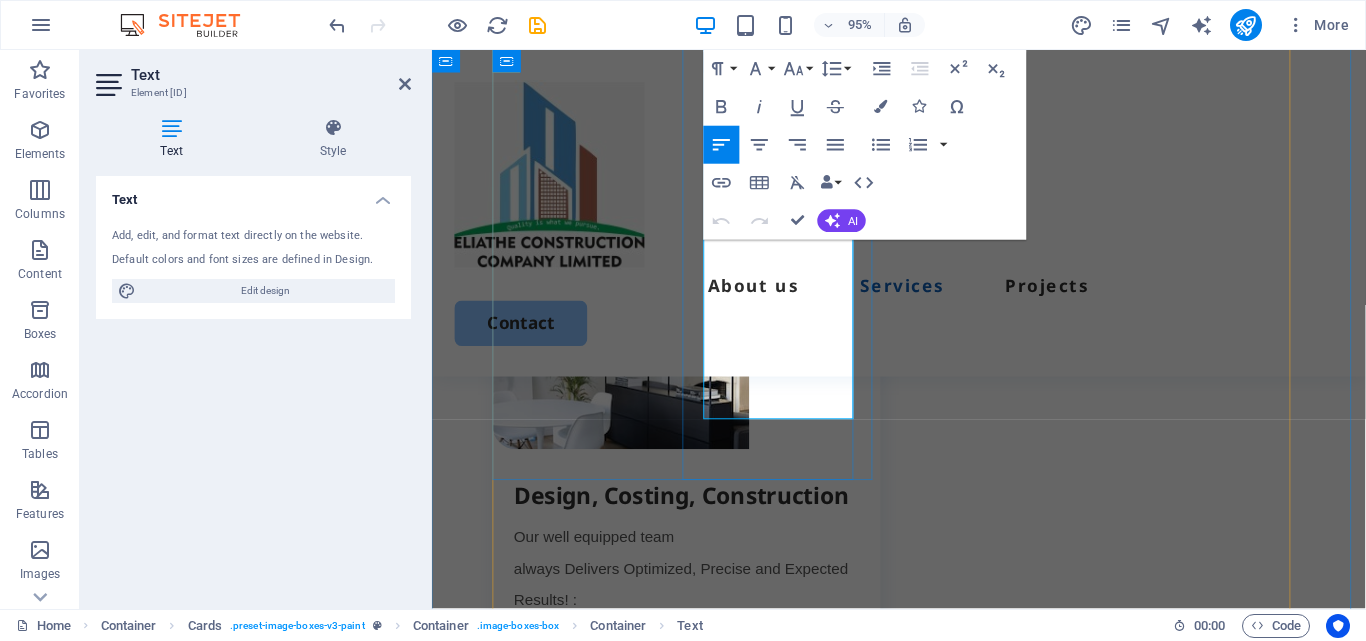 click on "Help castomers ligister project with NCA" at bounding box center (660, 726) 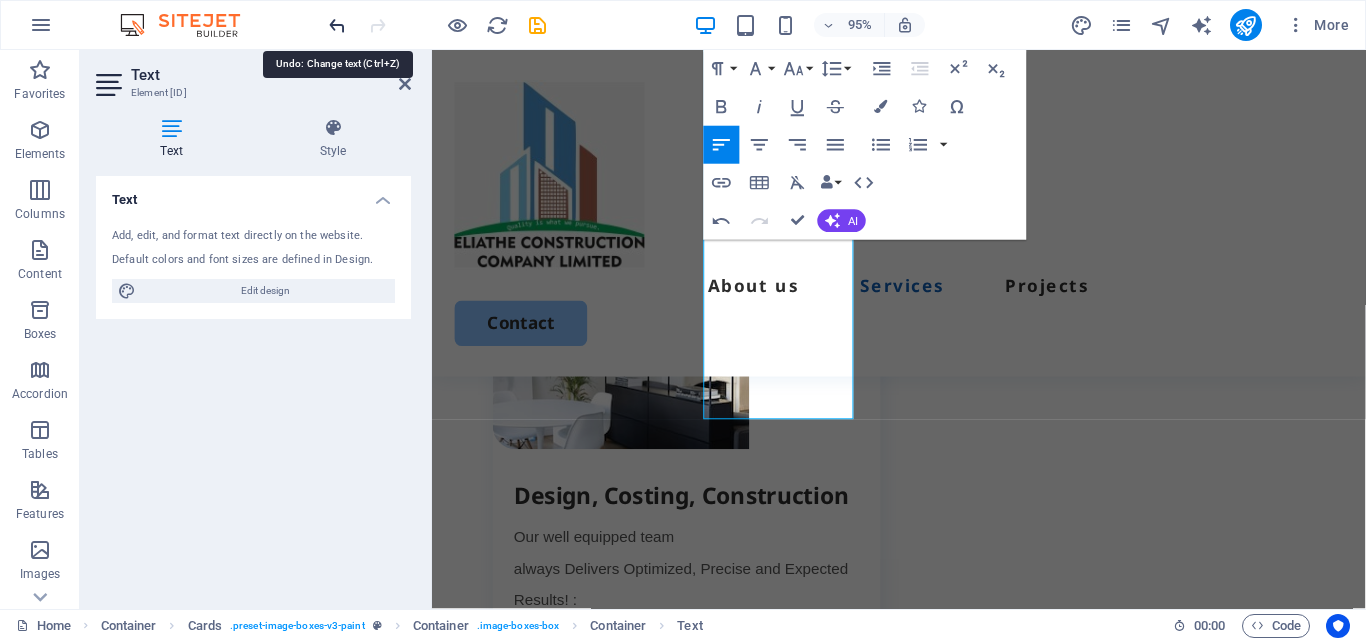 click at bounding box center [337, 25] 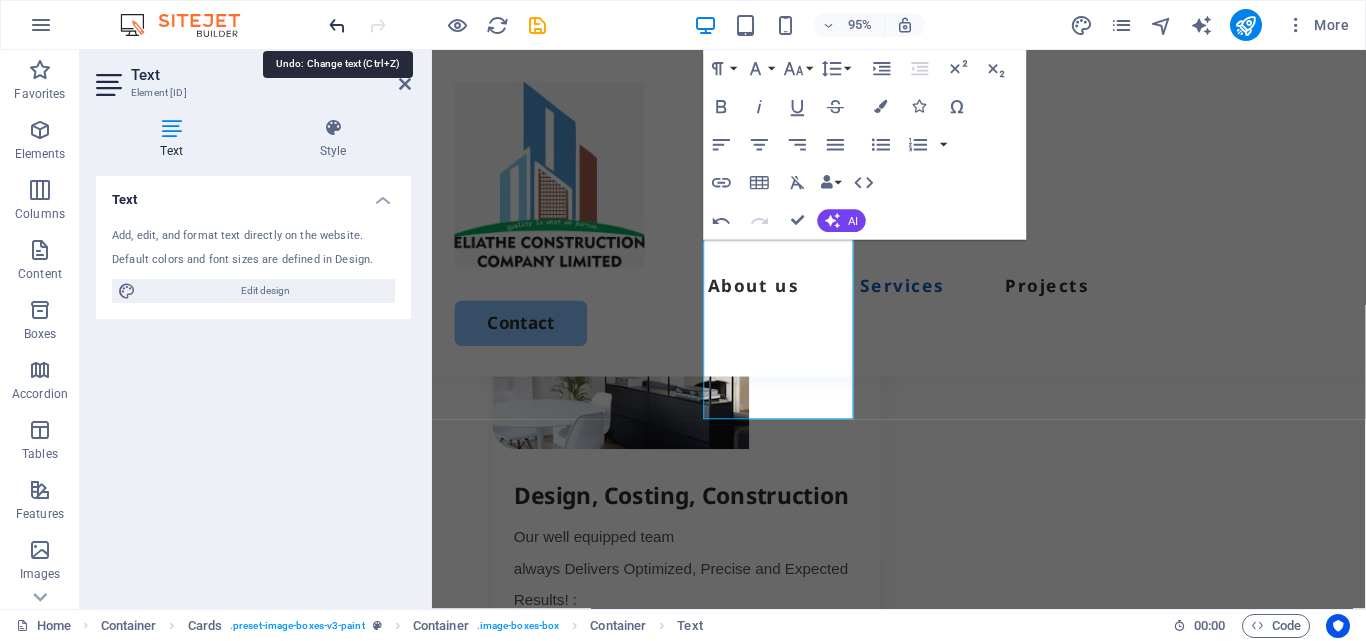 click at bounding box center [337, 25] 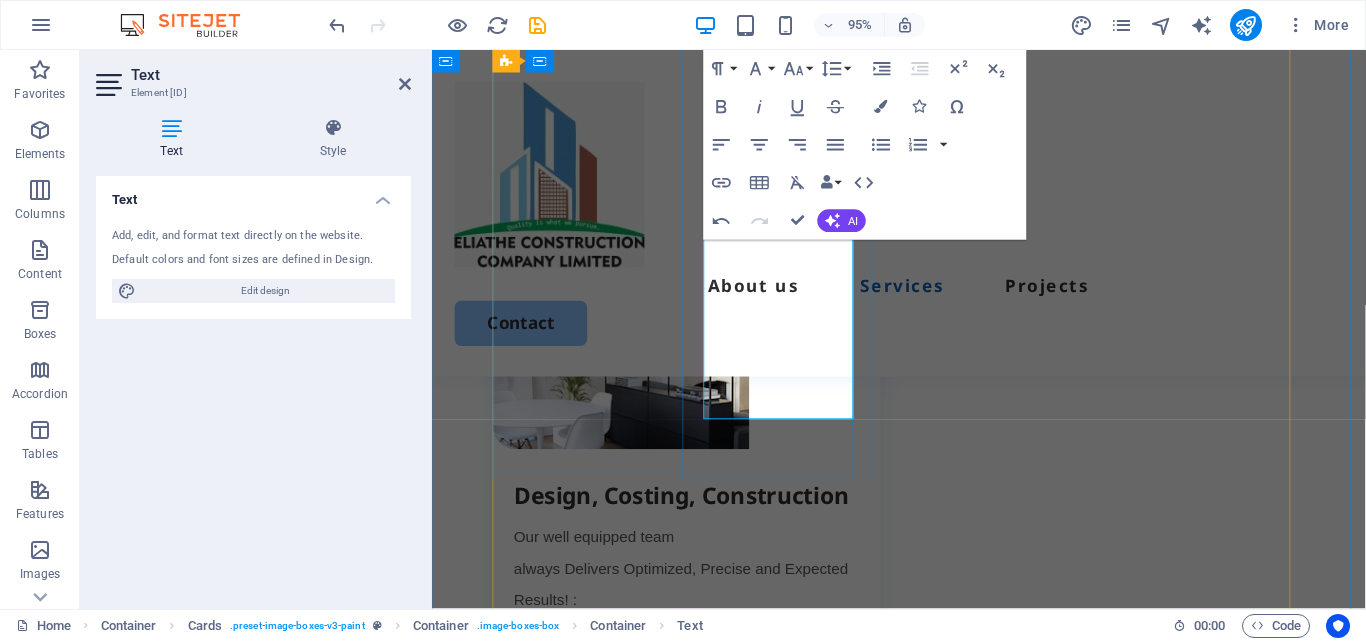 click on "Help c   astomersligister project with NCA" at bounding box center [664, 726] 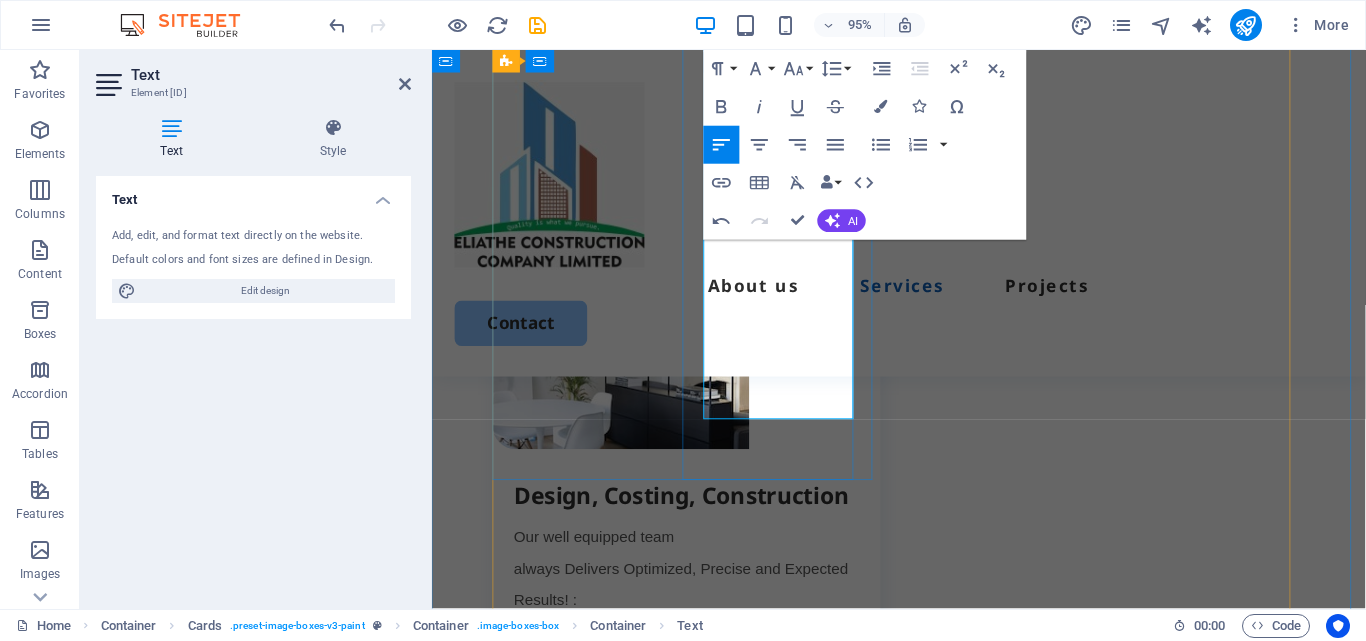 click on "Help c   astomersligister project with NCA" at bounding box center [664, 726] 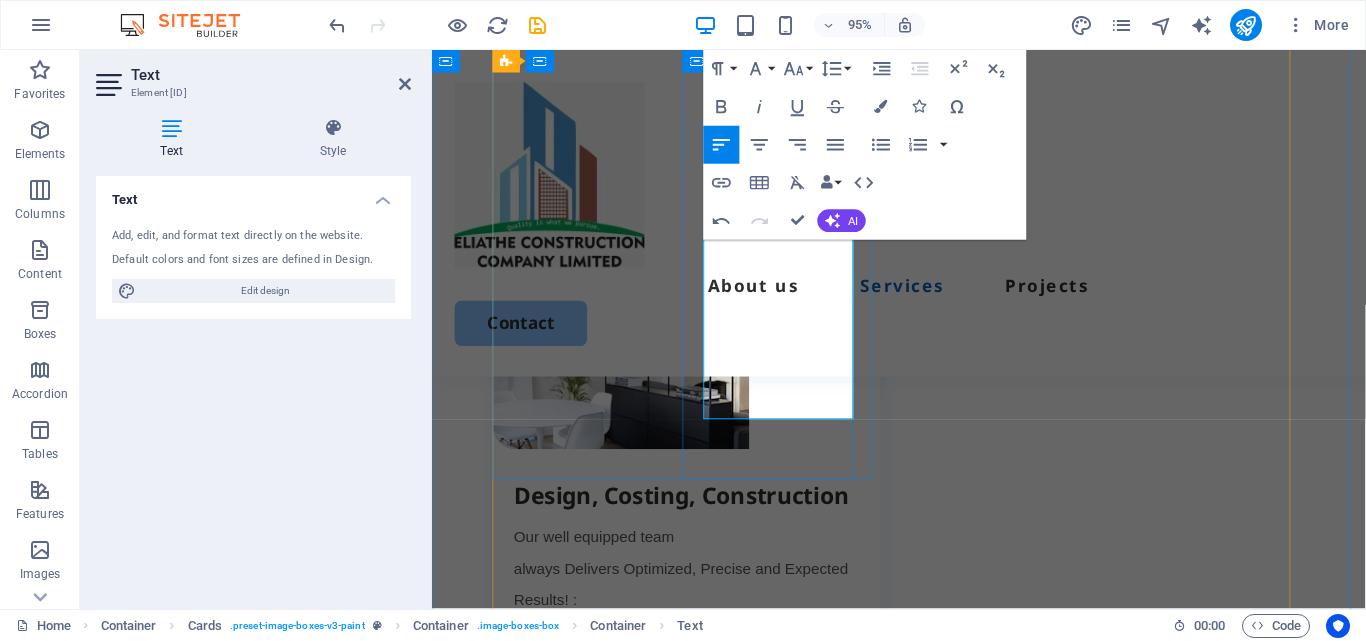 drag, startPoint x: 761, startPoint y: 389, endPoint x: 708, endPoint y: 394, distance: 53.235325 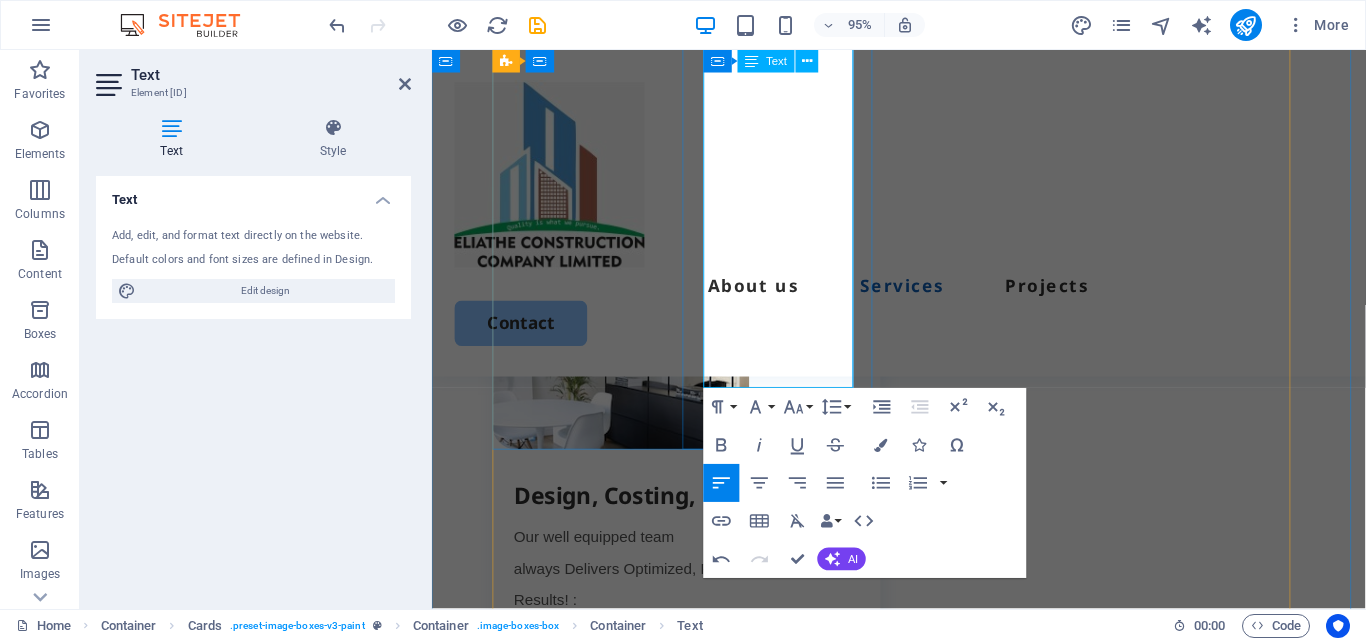click on "Help c ​ astomers r project with NCA" at bounding box center (711, 725) 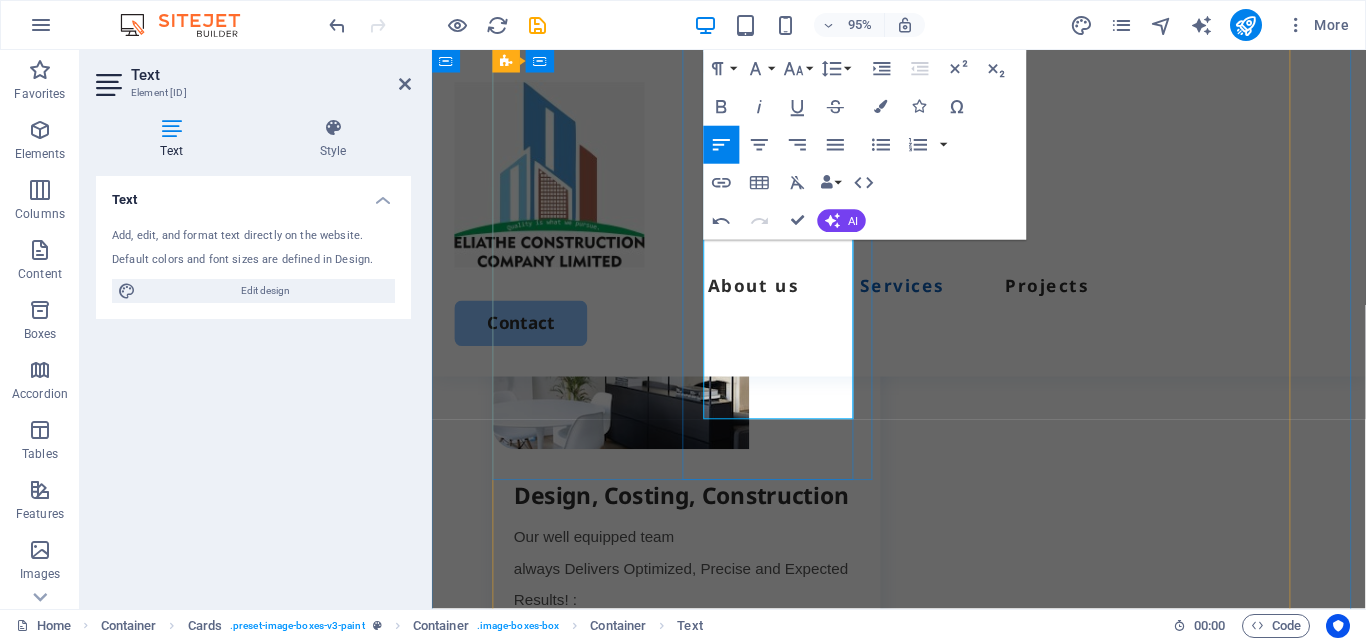 scroll, scrollTop: 0, scrollLeft: 3, axis: horizontal 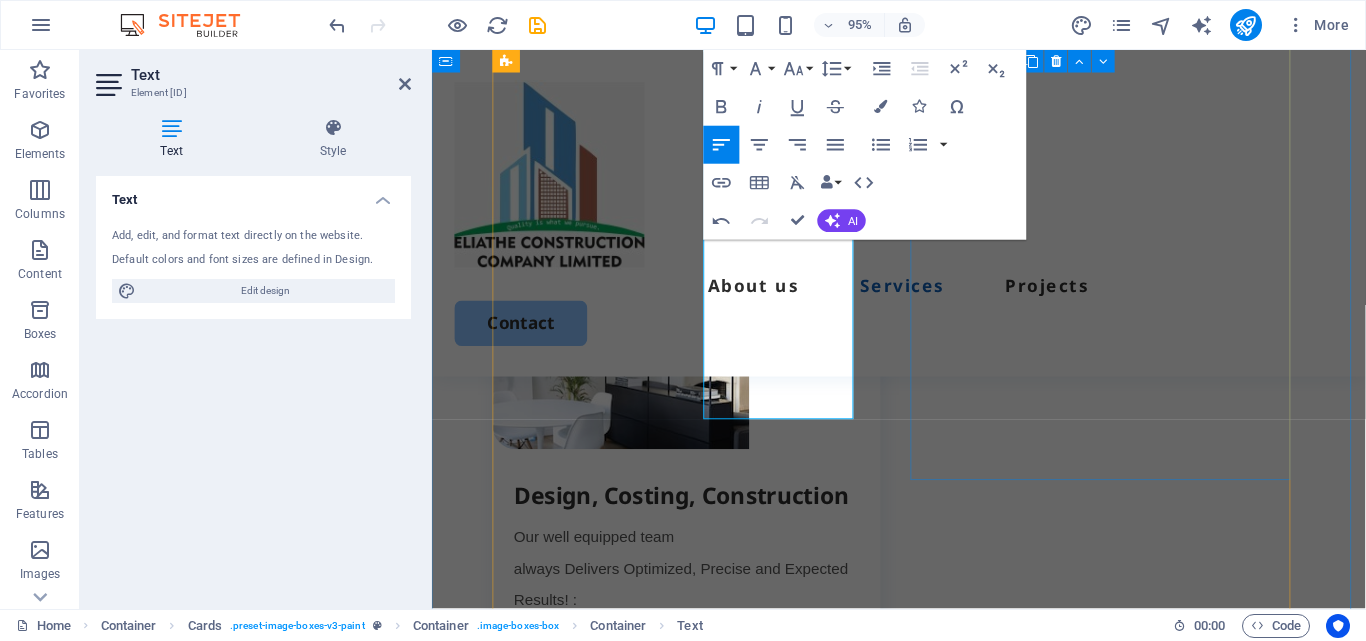click on "Fabrication, woodworks & Installations We design, fabricate, and install structures with approved interior and exterior finishes that are functional, attractive, and ideal for potential occupants. Custom design,and installation services. High quality finishes tailored to you quality needs. Book Now" at bounding box center (700, 1124) 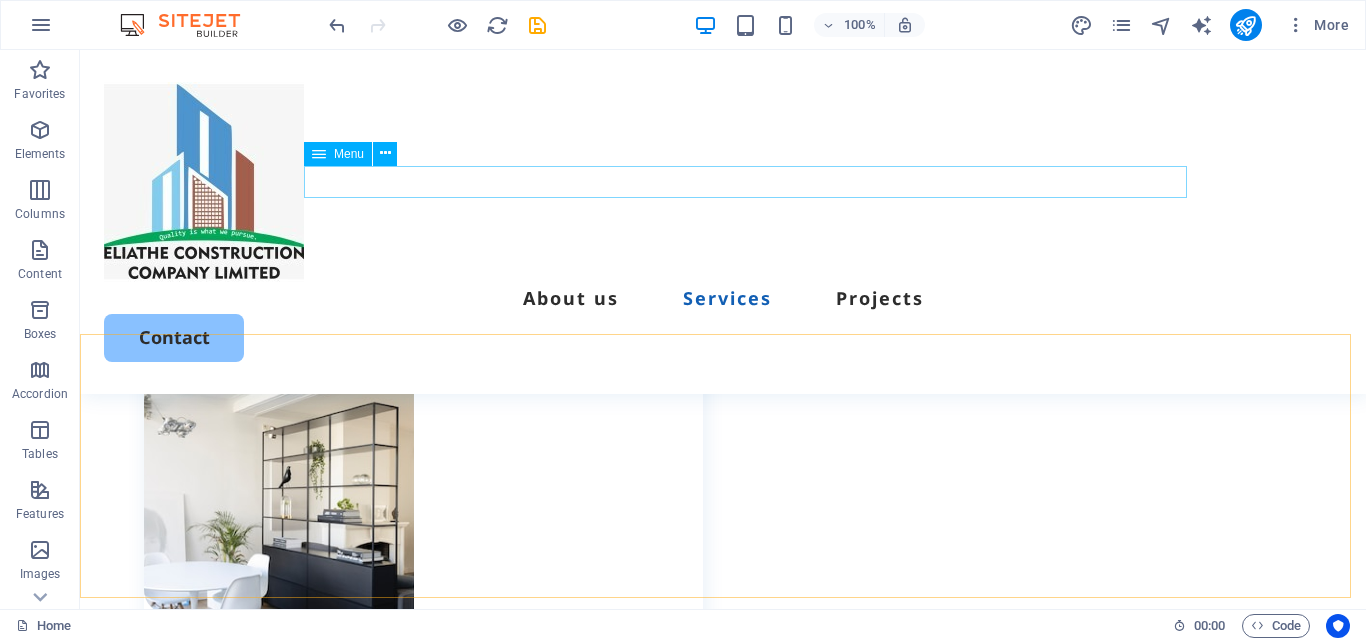 scroll, scrollTop: 1802, scrollLeft: 0, axis: vertical 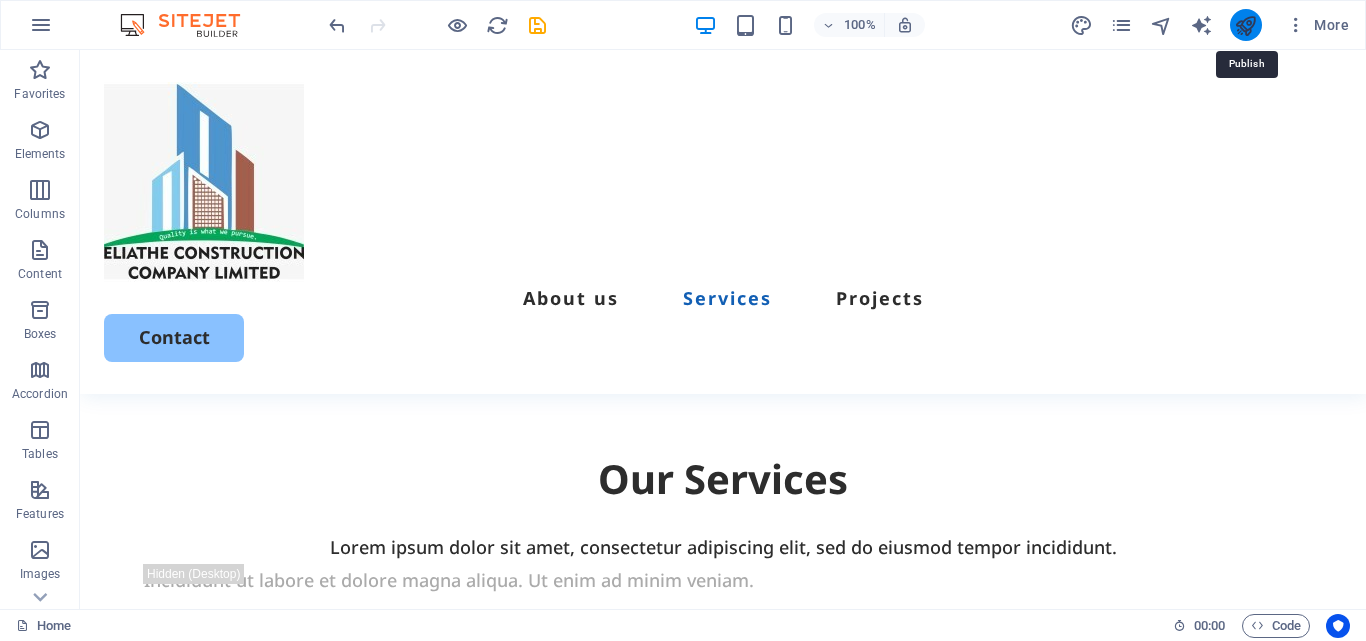 click at bounding box center (1245, 25) 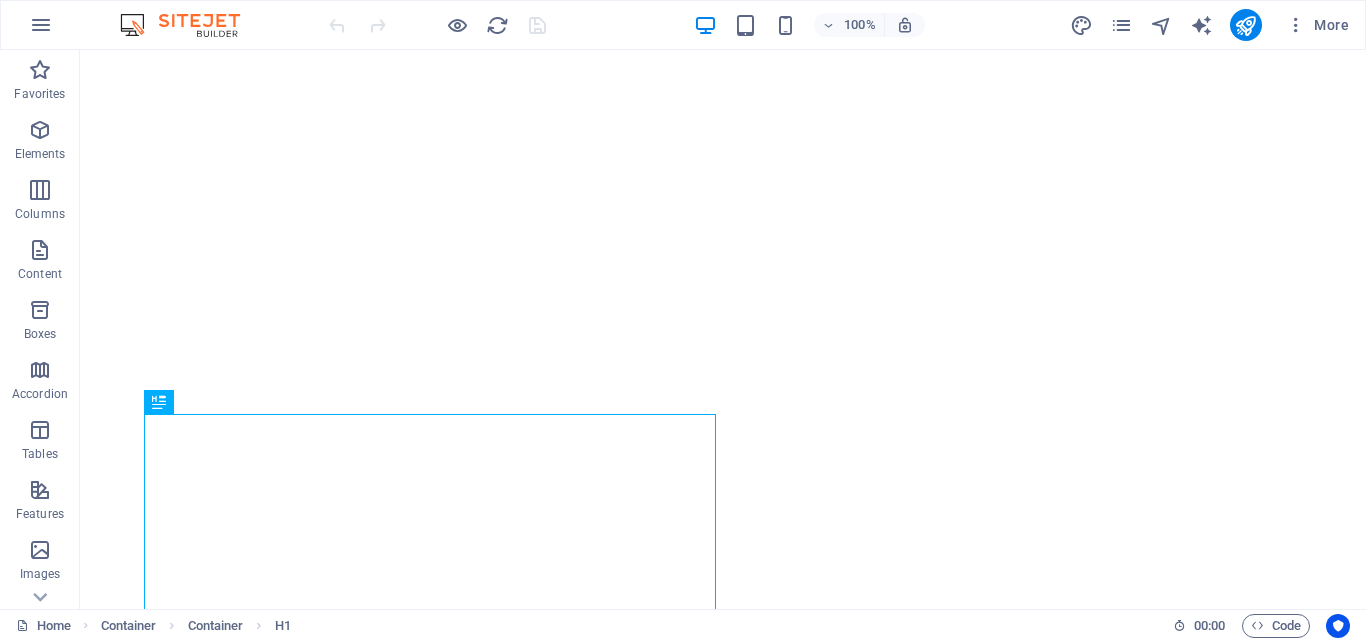 scroll, scrollTop: 0, scrollLeft: 0, axis: both 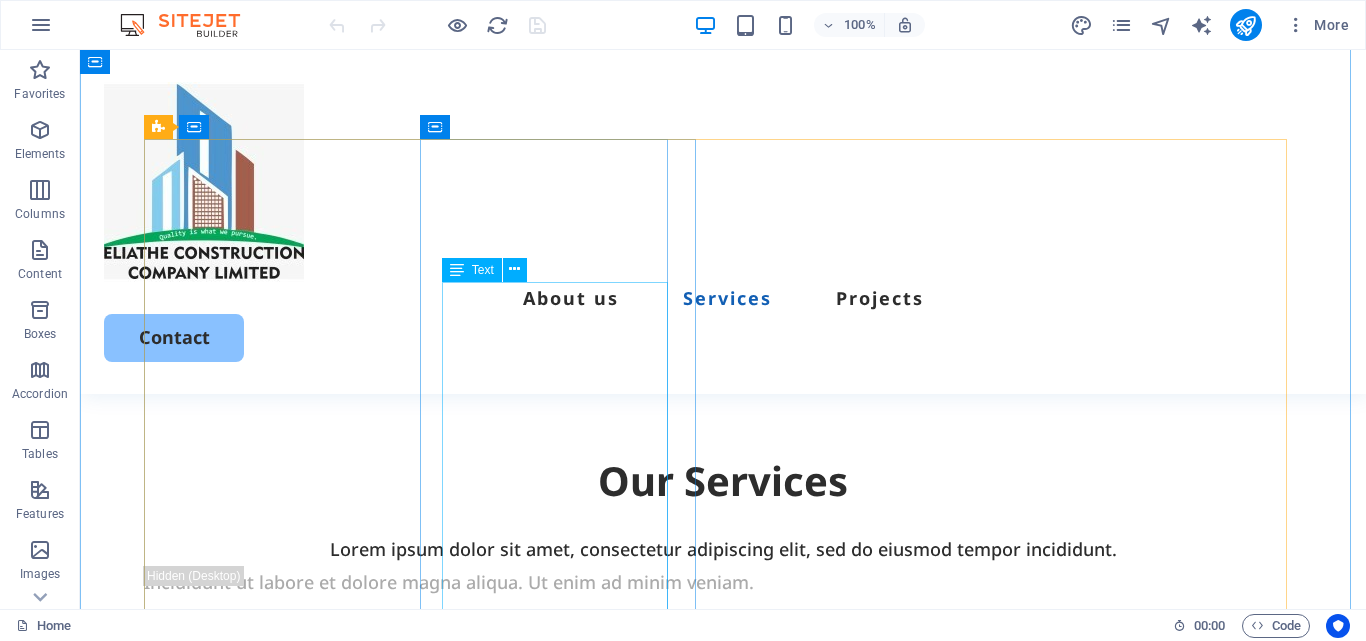 click on "Our well equipped team  always Delivers   Optimized, Precise and  Expected Results! :  professional architectural/structural designs. Bill of Quantities/ material schedules. Help customers register with  project with [ORGANIZATION]" at bounding box center (434, 1074) 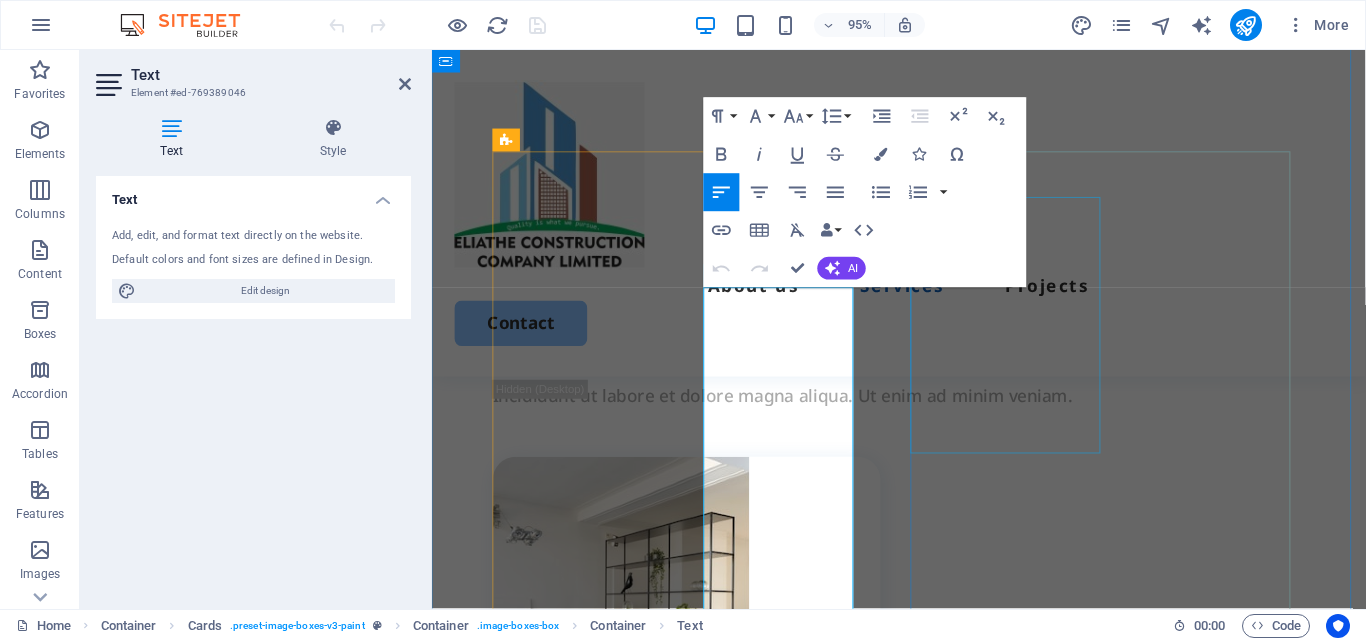 scroll, scrollTop: 1949, scrollLeft: 0, axis: vertical 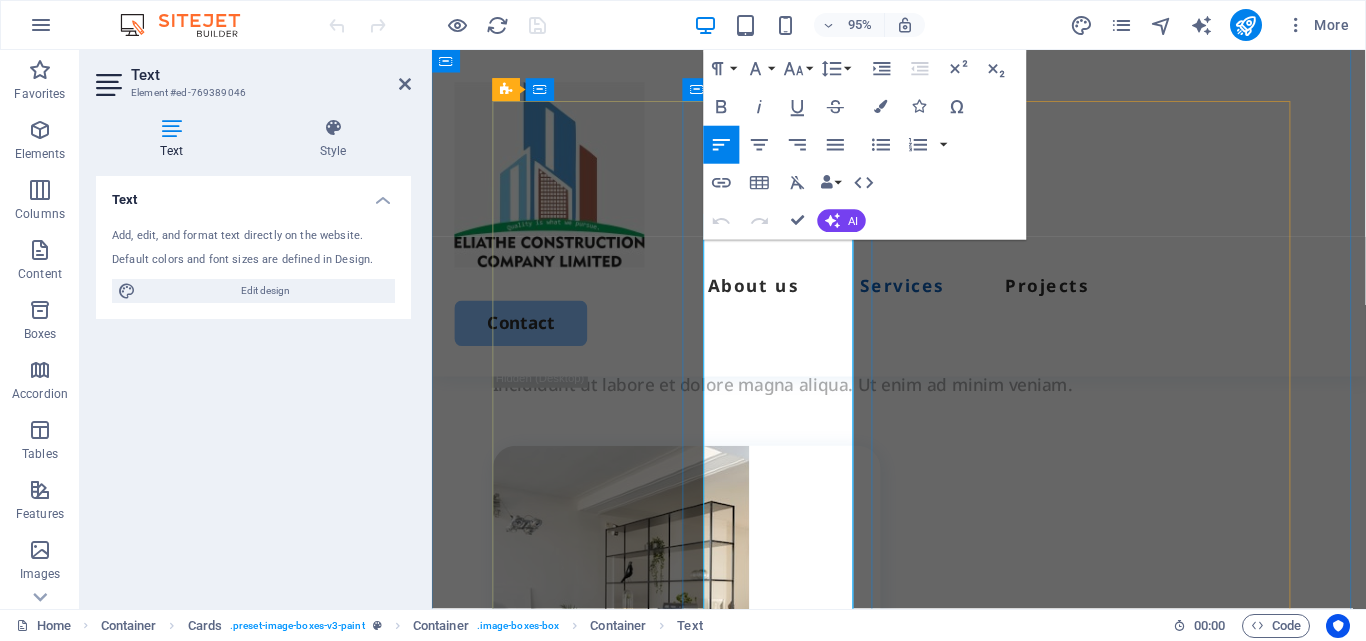 click on "always Delivers   Optimized, Precise and  Expected Results! :" at bounding box center [711, 878] 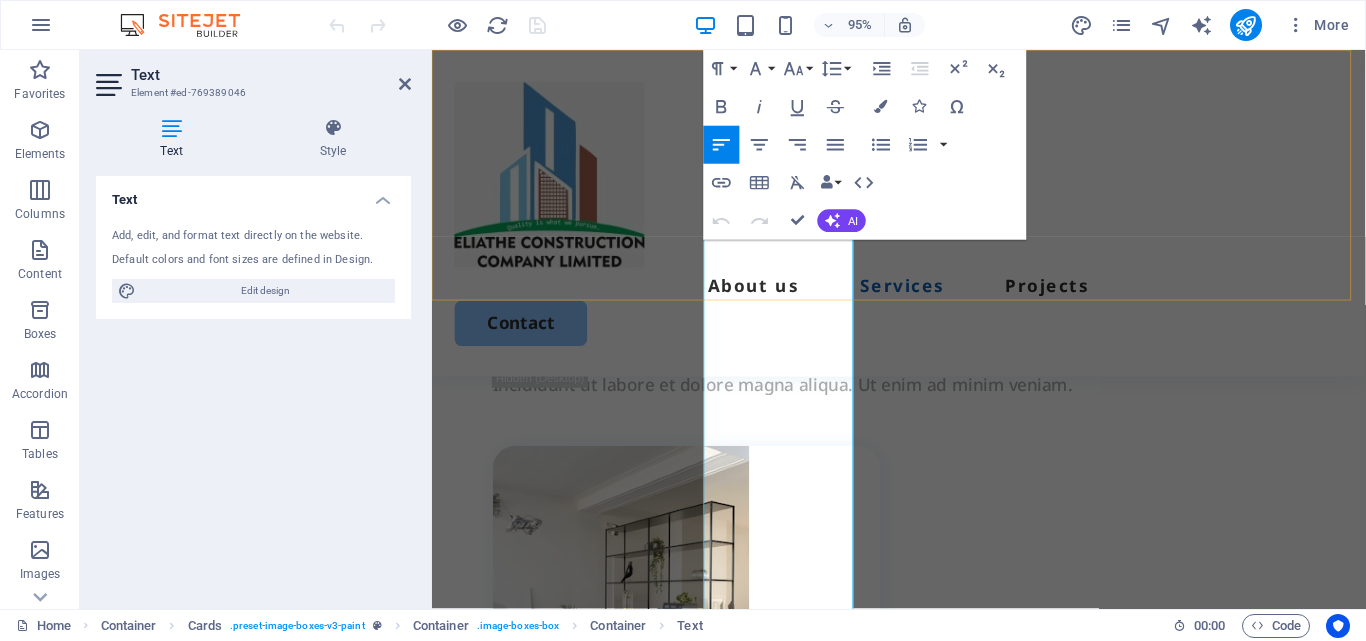 click on "About us Services Projects Contact" at bounding box center (923, 222) 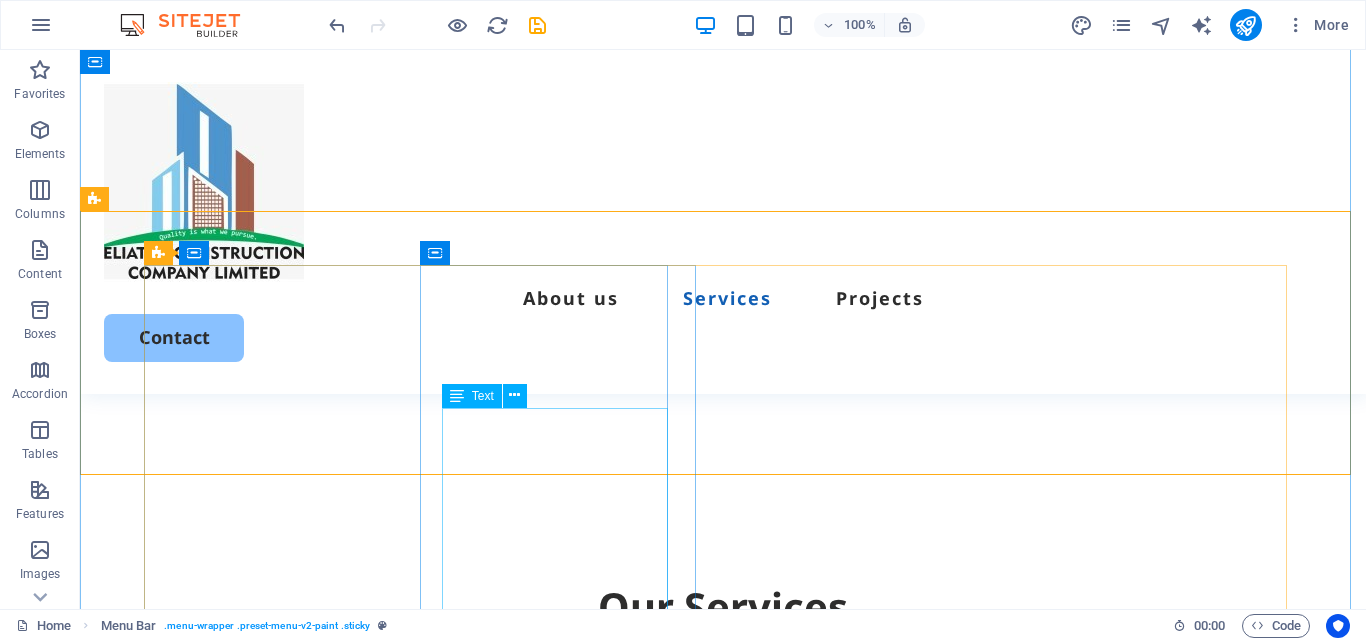 scroll, scrollTop: 1635, scrollLeft: 0, axis: vertical 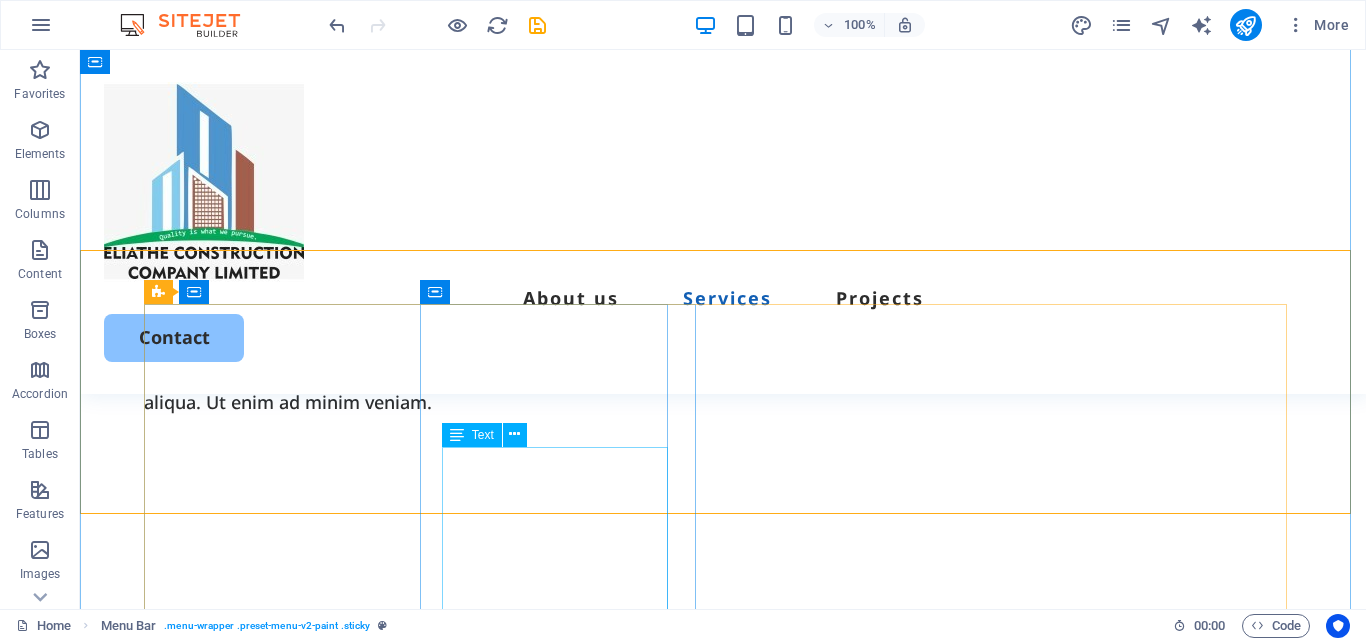 click on "Our well equipped team  always Delivers   Optimized, Precise and  Expected Results! :  professional architectural/structural designs. Bill of Quantities/ material schedules. Help customers register with  project with [ORGANIZATION]" at bounding box center [434, 1239] 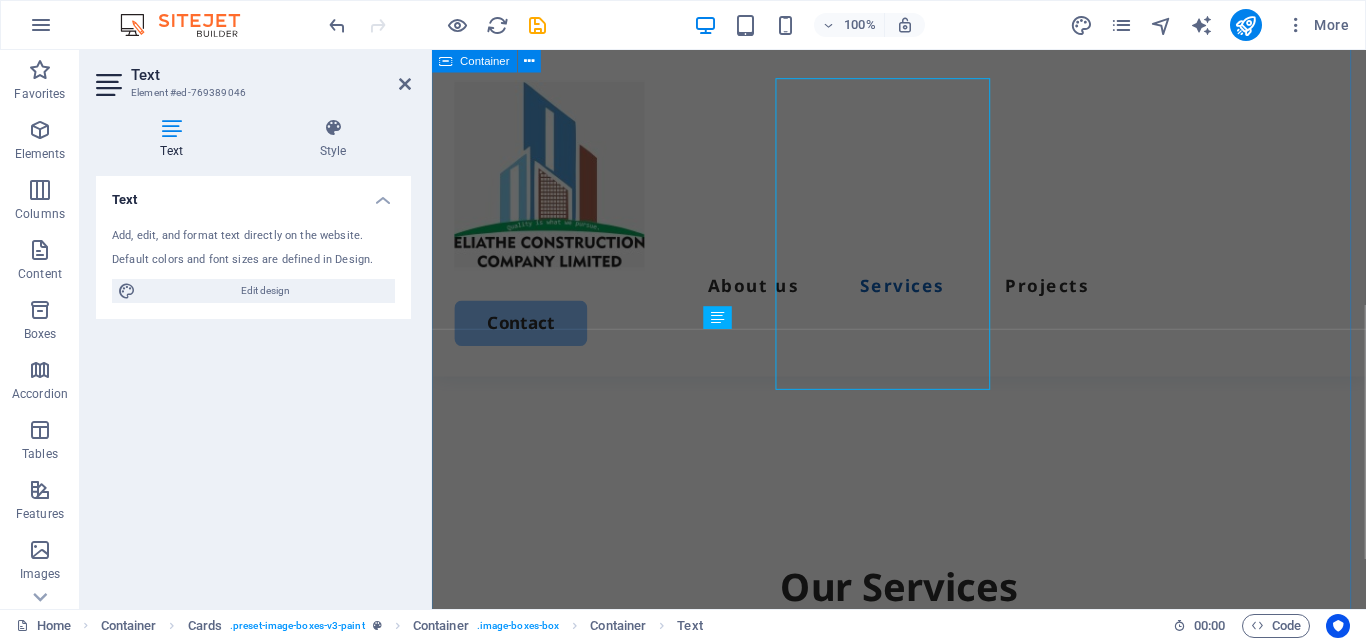 scroll, scrollTop: 2002, scrollLeft: 0, axis: vertical 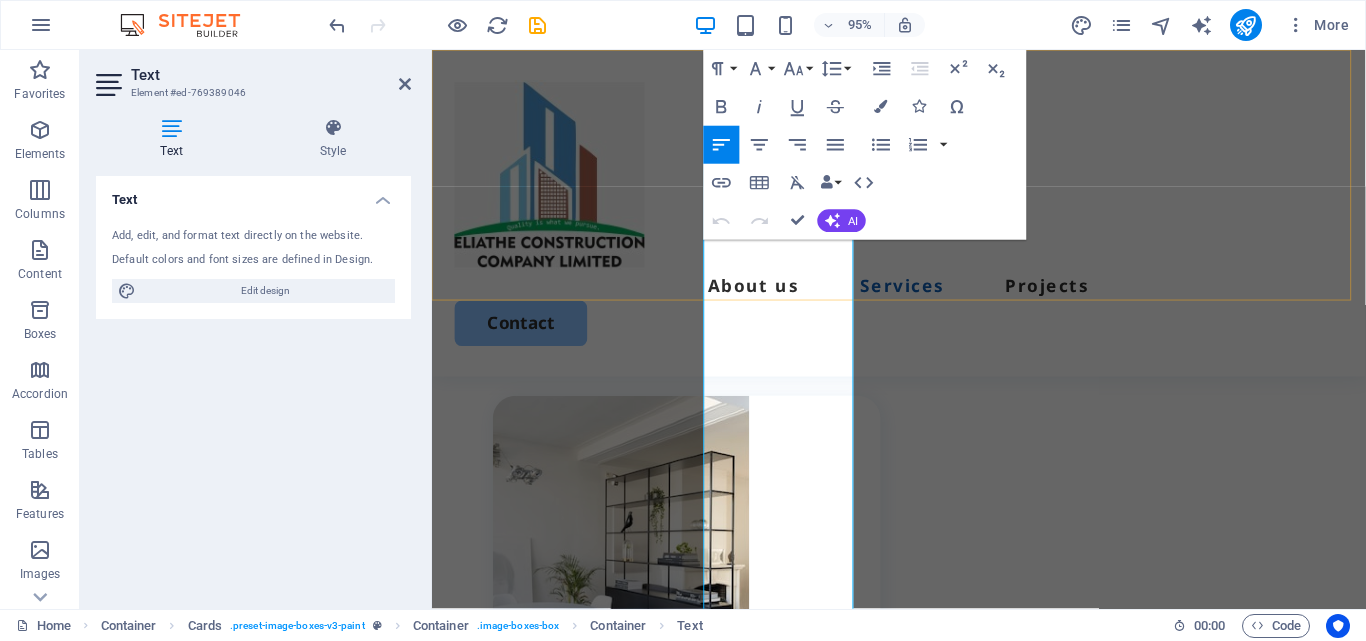 click on "About us Services Projects Contact" at bounding box center [923, 222] 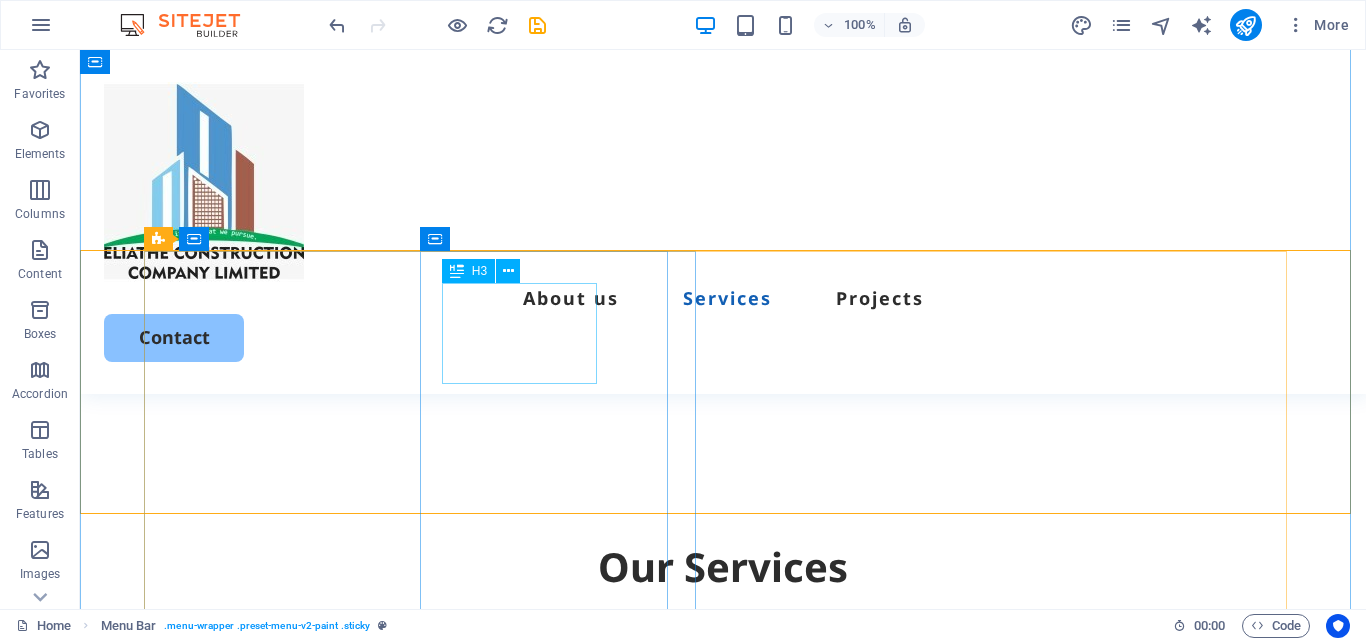 scroll, scrollTop: 1688, scrollLeft: 0, axis: vertical 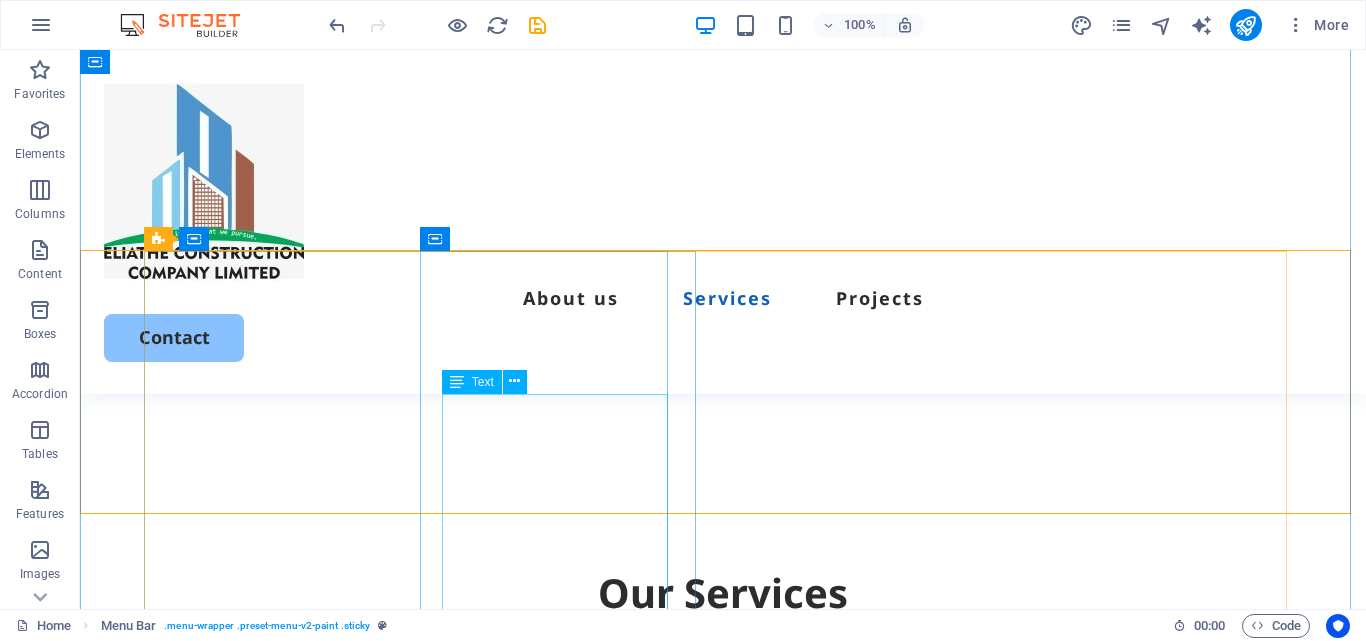 click on "Our well equipped team  always Delivers   Optimized, Precise and  Expected Results! :  professional architectural/structural designs. Bill of Quantities/ material schedules. Help customers register with  project with NCA" at bounding box center (434, 1186) 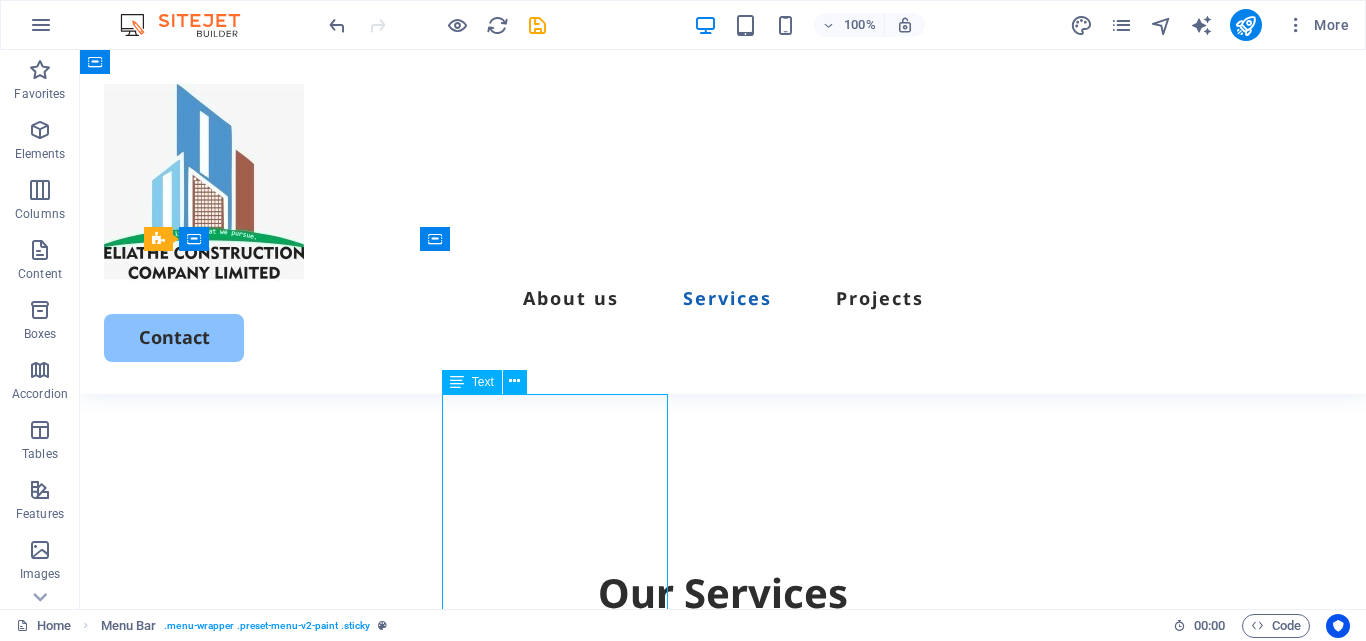 click on "Our well equipped team  always Delivers   Optimized, Precise and  Expected Results! :  professional architectural/structural designs. Bill of Quantities/ material schedules. Help customers register with  project with NCA" at bounding box center [434, 1186] 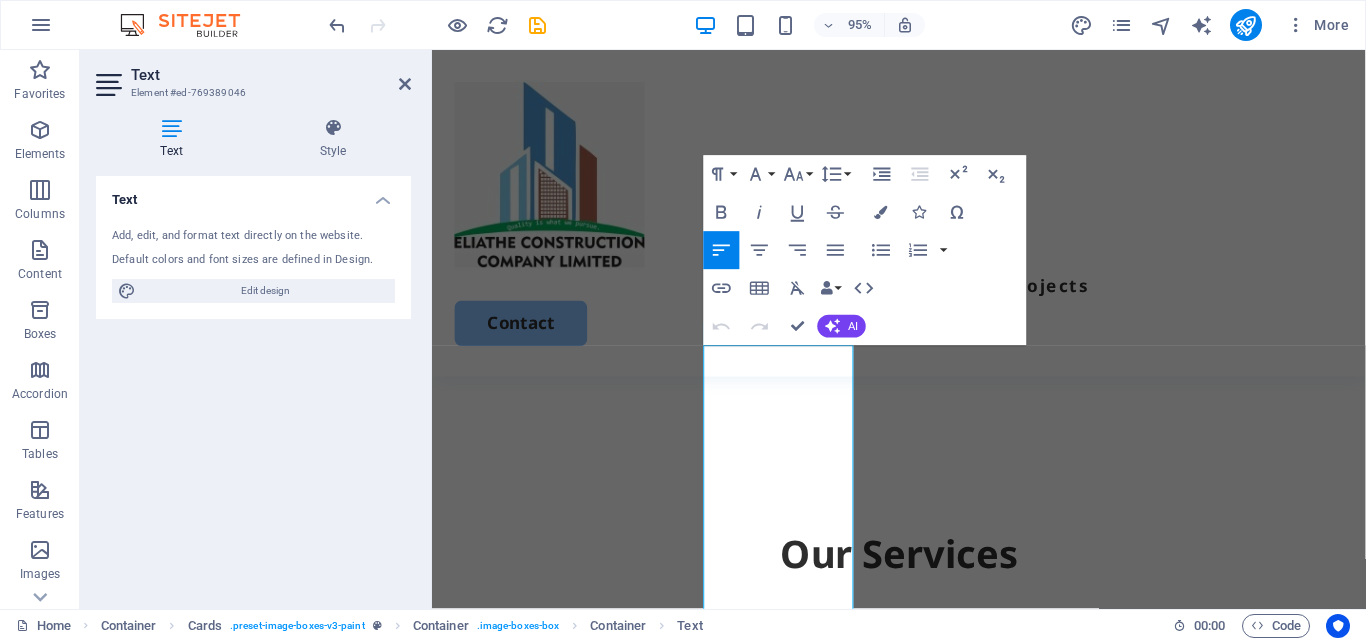 scroll, scrollTop: 1837, scrollLeft: 0, axis: vertical 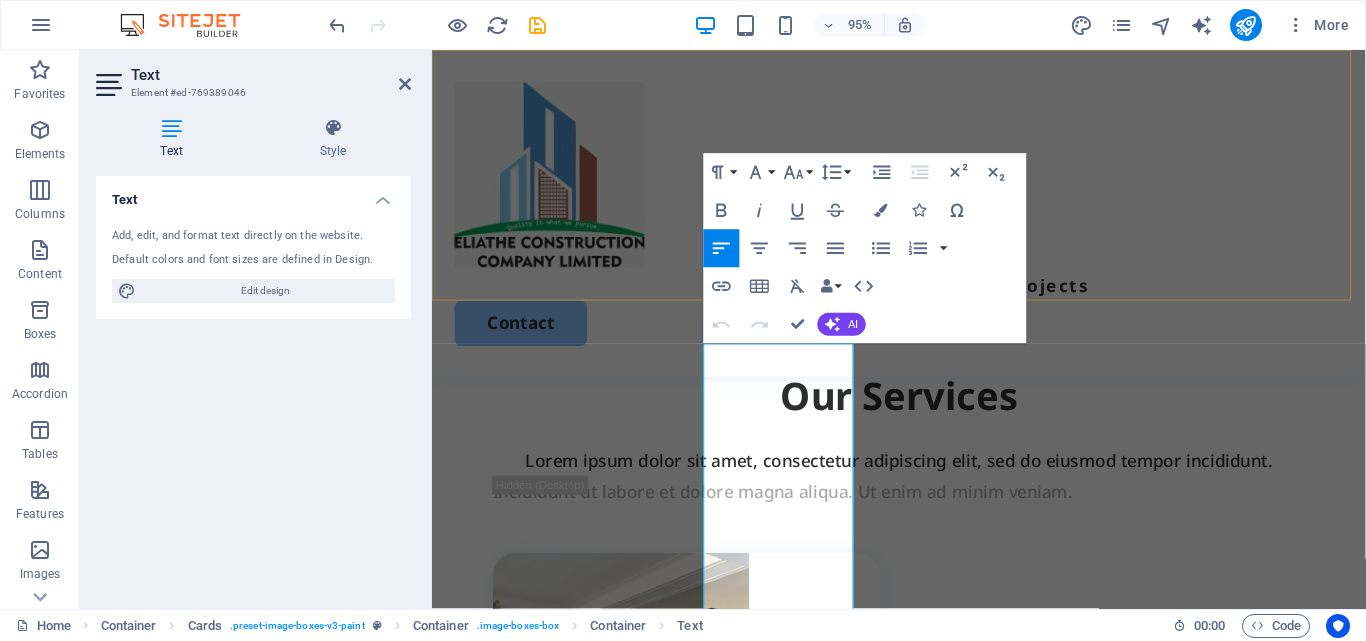 drag, startPoint x: 1440, startPoint y: 276, endPoint x: 1078, endPoint y: 209, distance: 368.14807 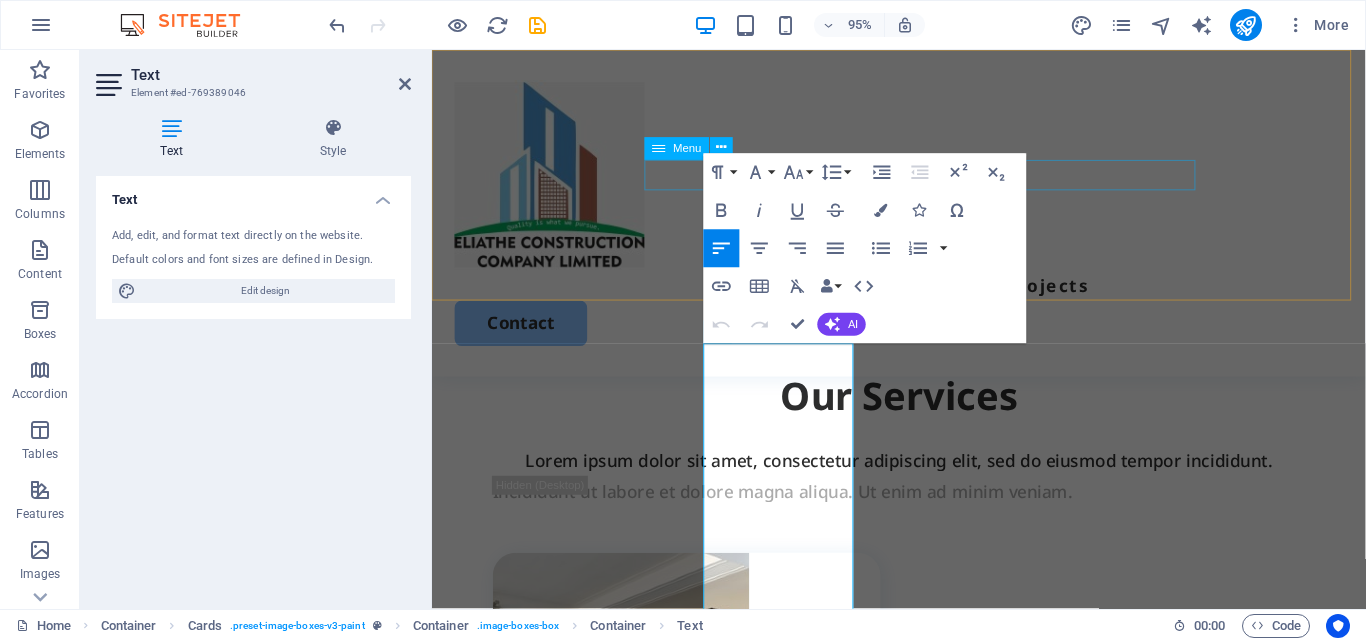 drag, startPoint x: 1365, startPoint y: 211, endPoint x: 1058, endPoint y: 165, distance: 310.42712 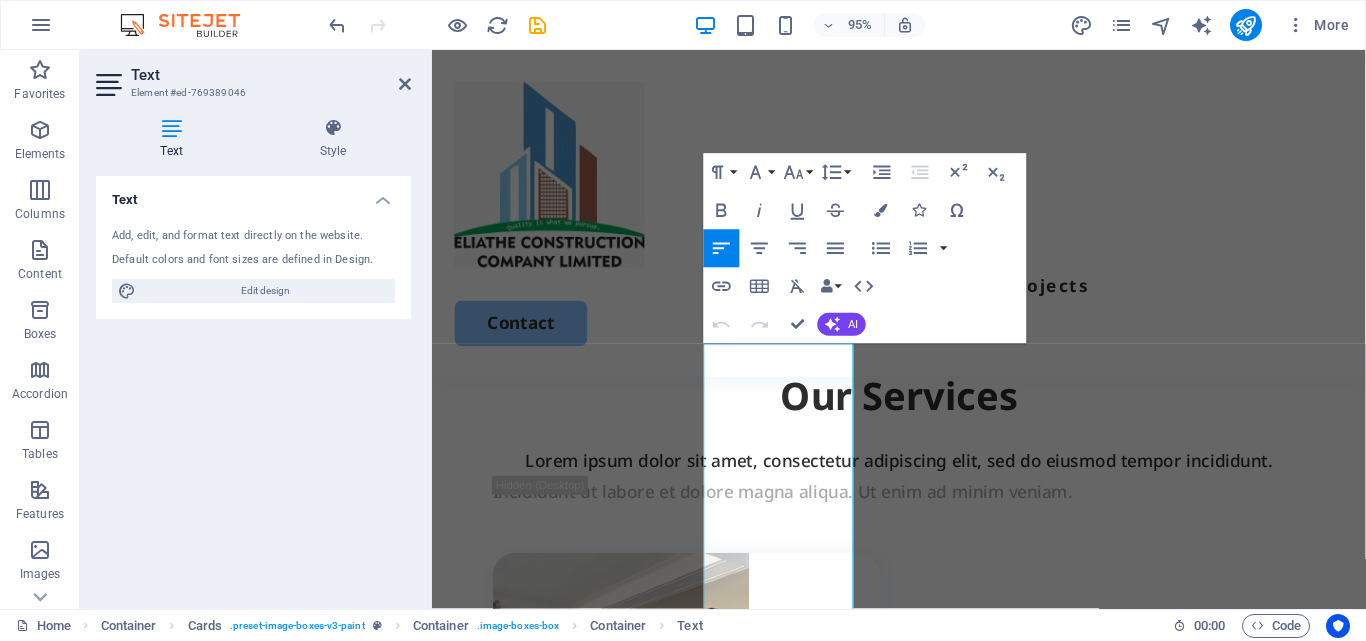 drag, startPoint x: 1013, startPoint y: 334, endPoint x: 1017, endPoint y: 289, distance: 45.17743 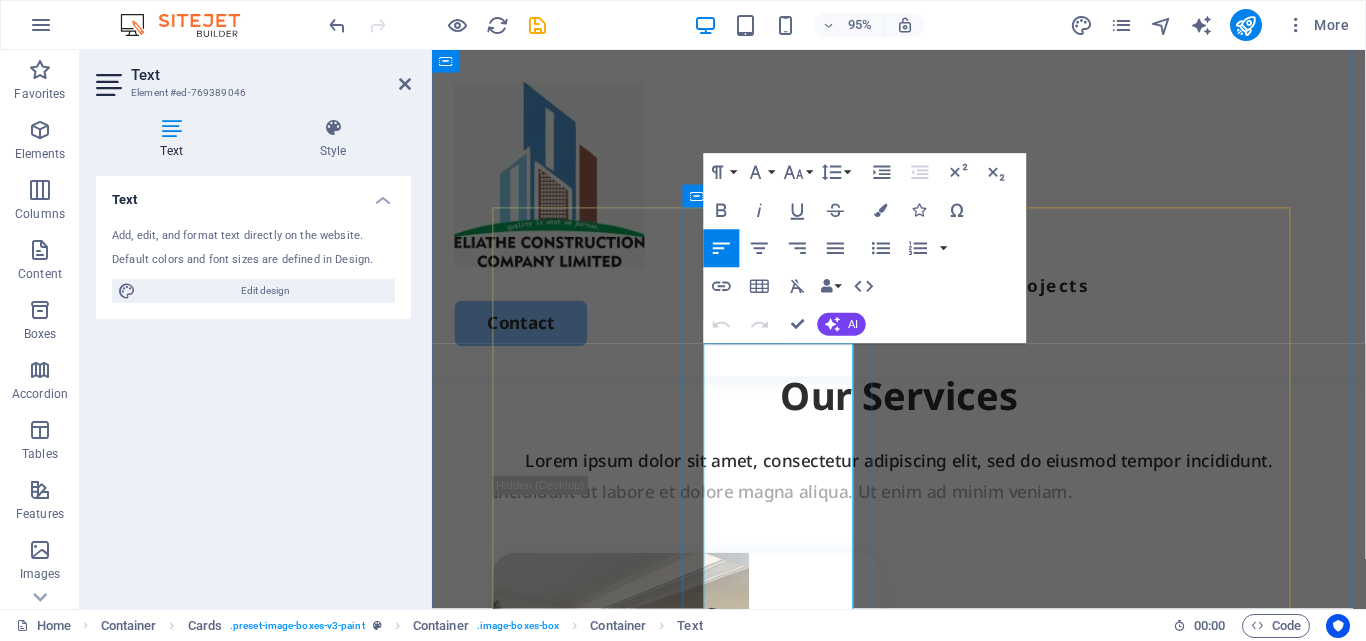 click on "Our well equipped team" at bounding box center (602, 941) 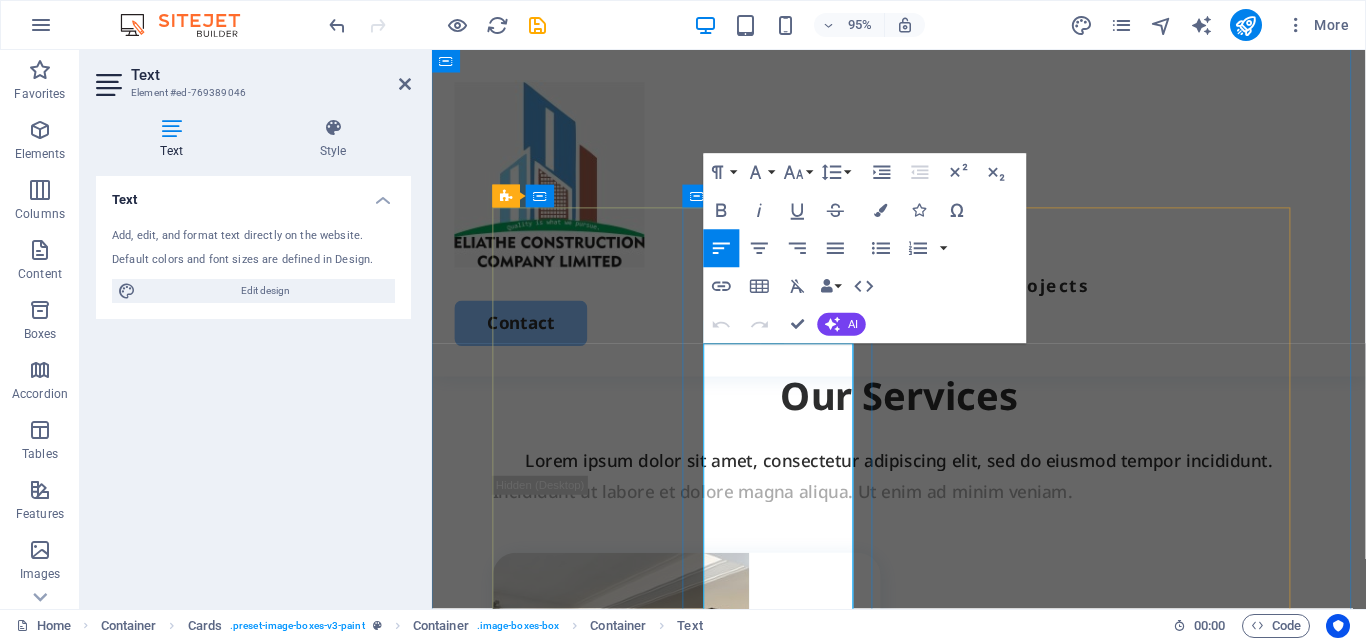 click on "always Delivers" at bounding box center (573, 974) 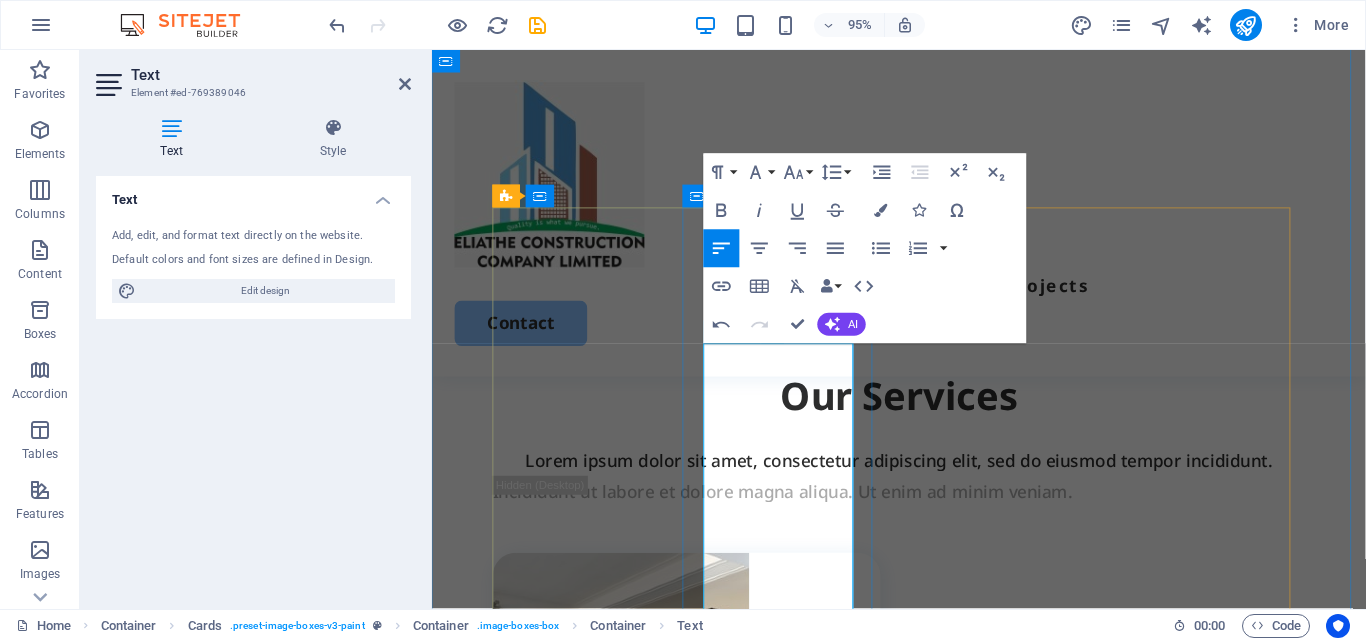 click on "Optimized, Precise and  Expected Results! :" at bounding box center (698, 958) 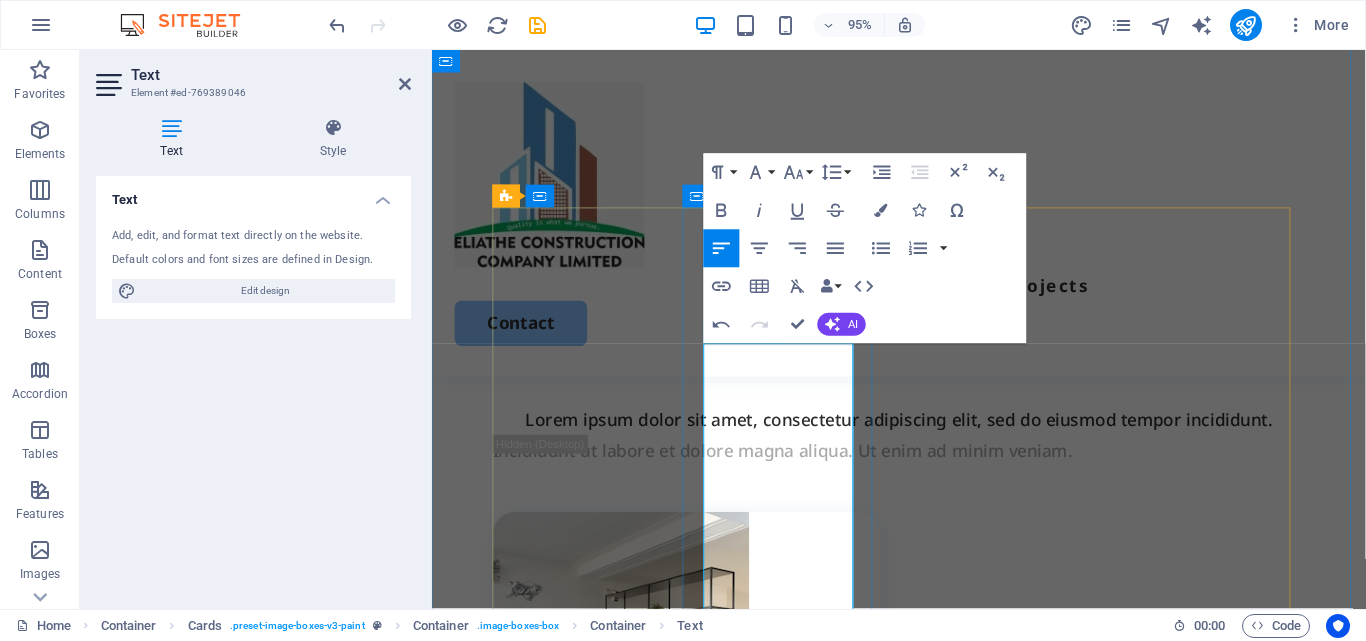 scroll, scrollTop: 1937, scrollLeft: 0, axis: vertical 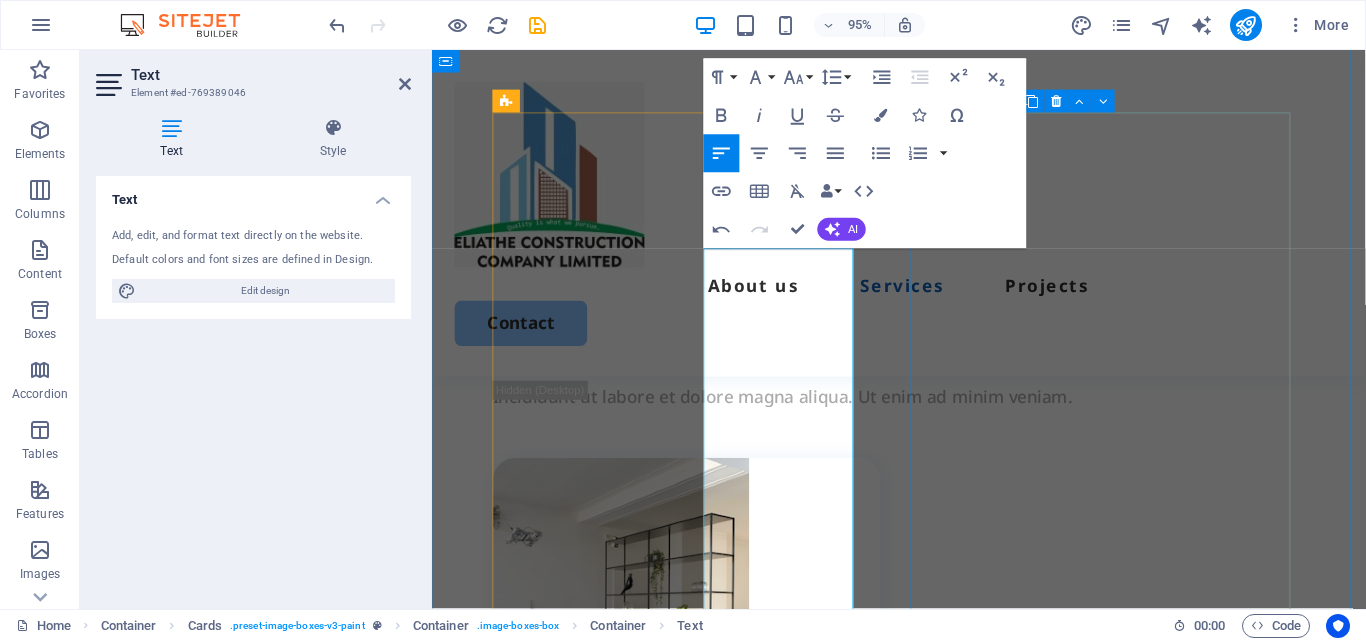 click on "Fabrication, woodworks & Installations We design, fabricate, and install structures with approved interior and exterior finishes that are functional, attractive, and ideal for potential occupants. Custom design,and installation services. High quality finishes tailored to you quality needs. Book Now" at bounding box center [700, 1371] 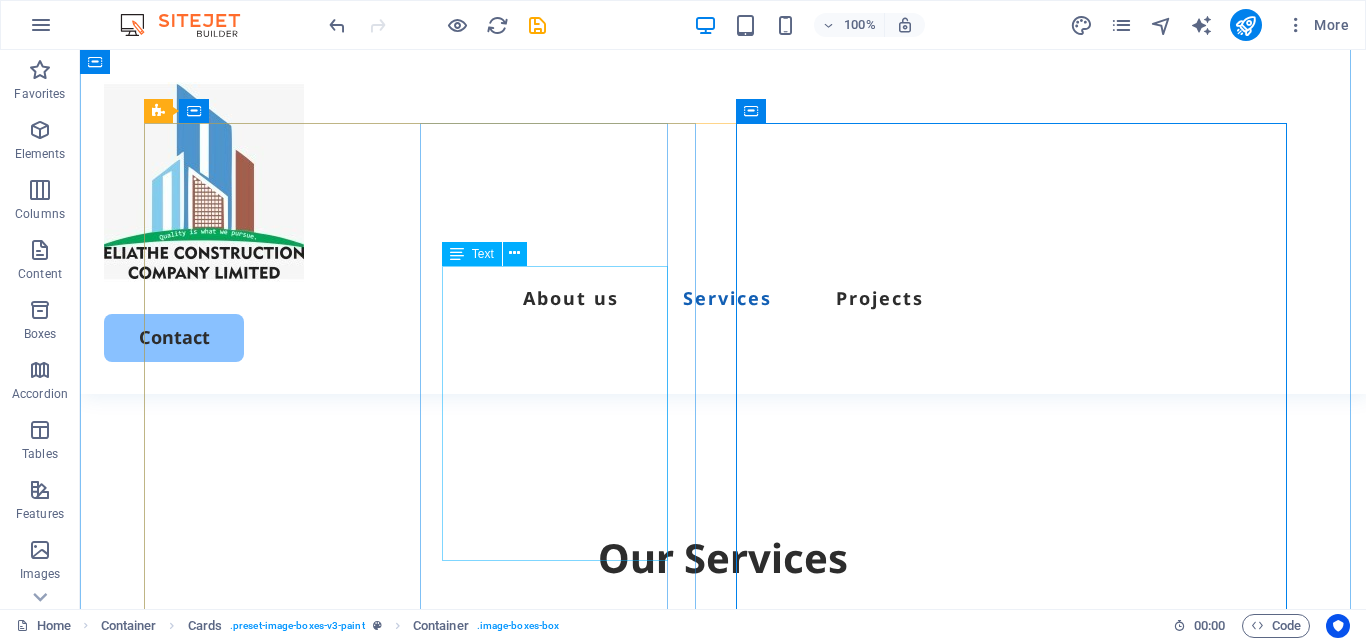 scroll, scrollTop: 1823, scrollLeft: 0, axis: vertical 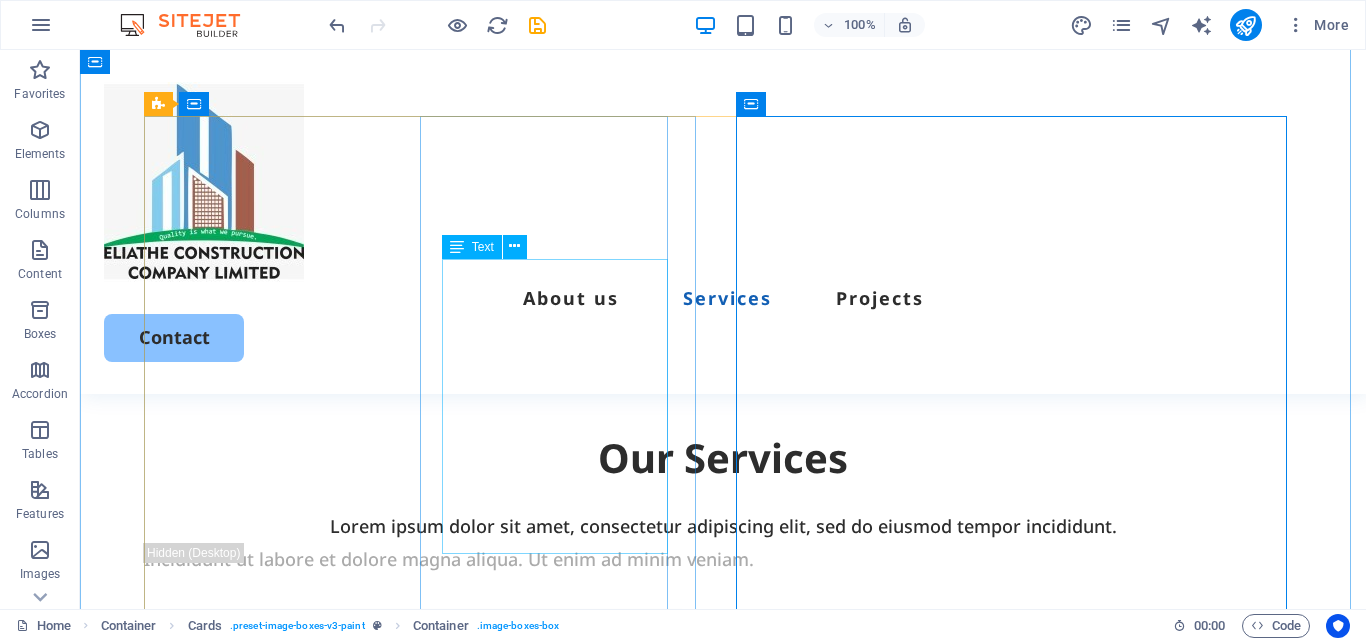 click on "Our well equipped team  always Delivers   Optimized, Precise and Expected Results!: professional architectural/structural designs. Bill of Quantities/ material schedules. Help customers register with  project with NCA" at bounding box center (434, 1051) 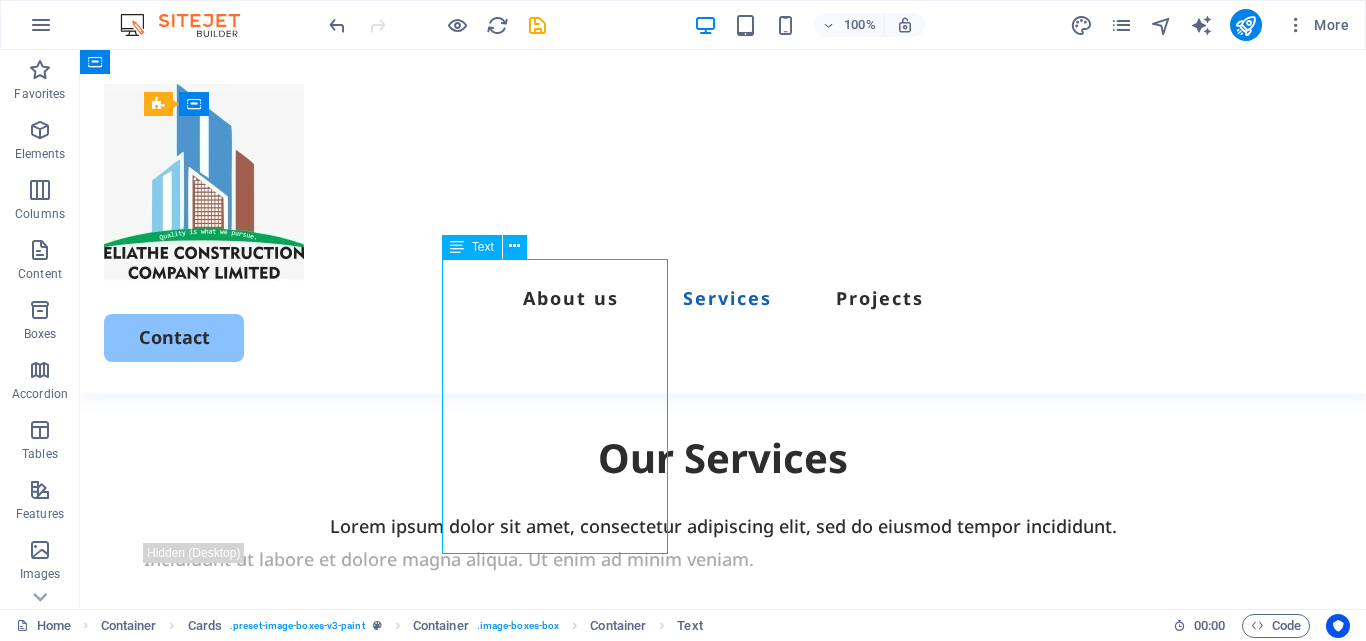 drag, startPoint x: 551, startPoint y: 387, endPoint x: 211, endPoint y: 400, distance: 340.24844 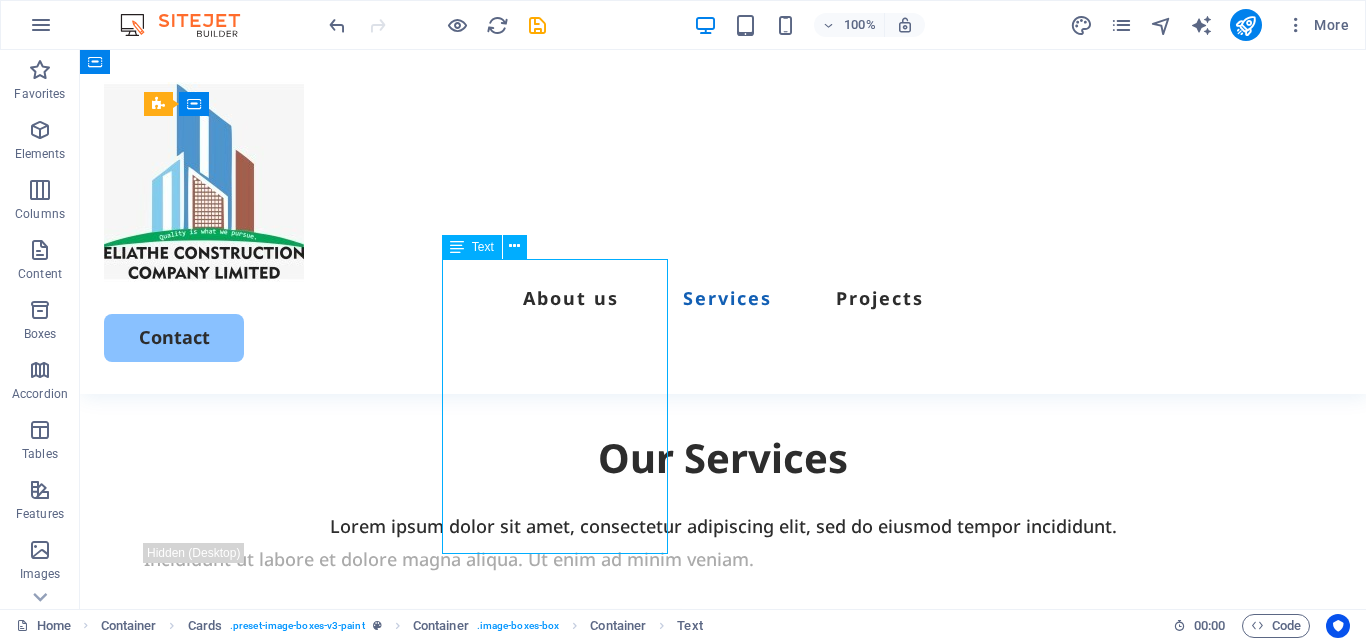 click on "Our well equipped team  always Delivers   Optimized, Precise and Expected Results!: professional architectural/structural designs. Bill of Quantities/ material schedules. Help customers register with  project with NCA" at bounding box center (434, 1051) 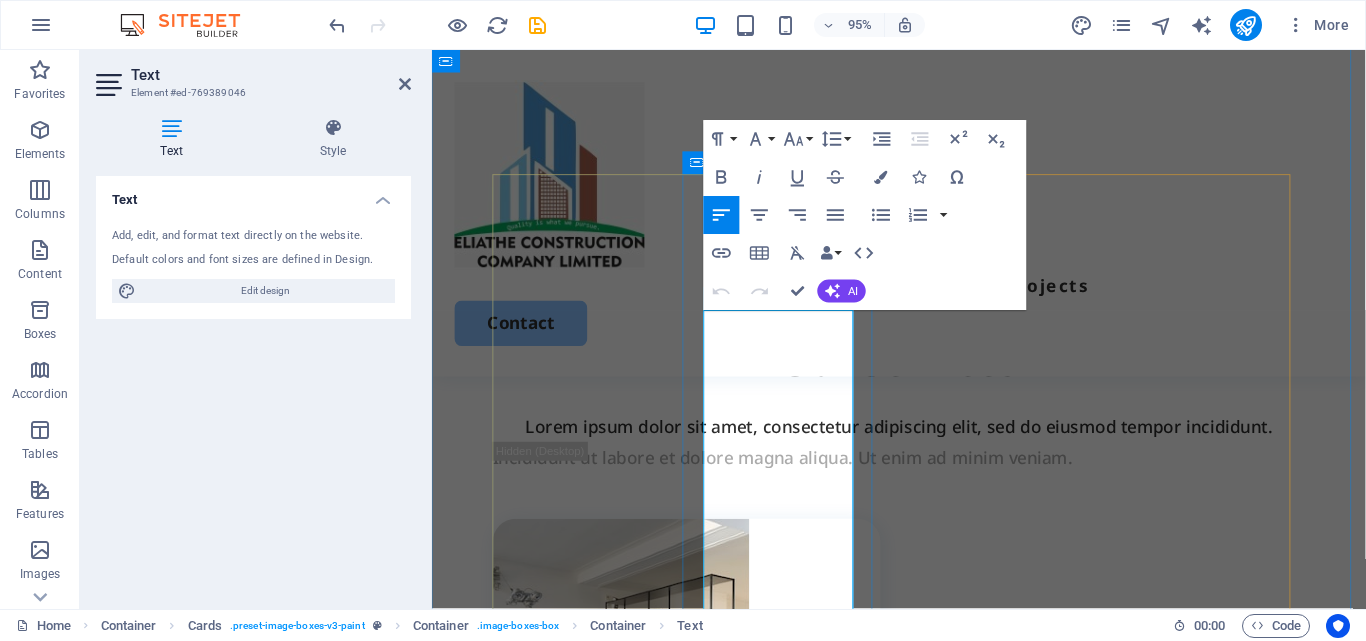 click on "Our well equipped team  always Delivers   Optimized, Precise and Expected Results!:" at bounding box center (711, 922) 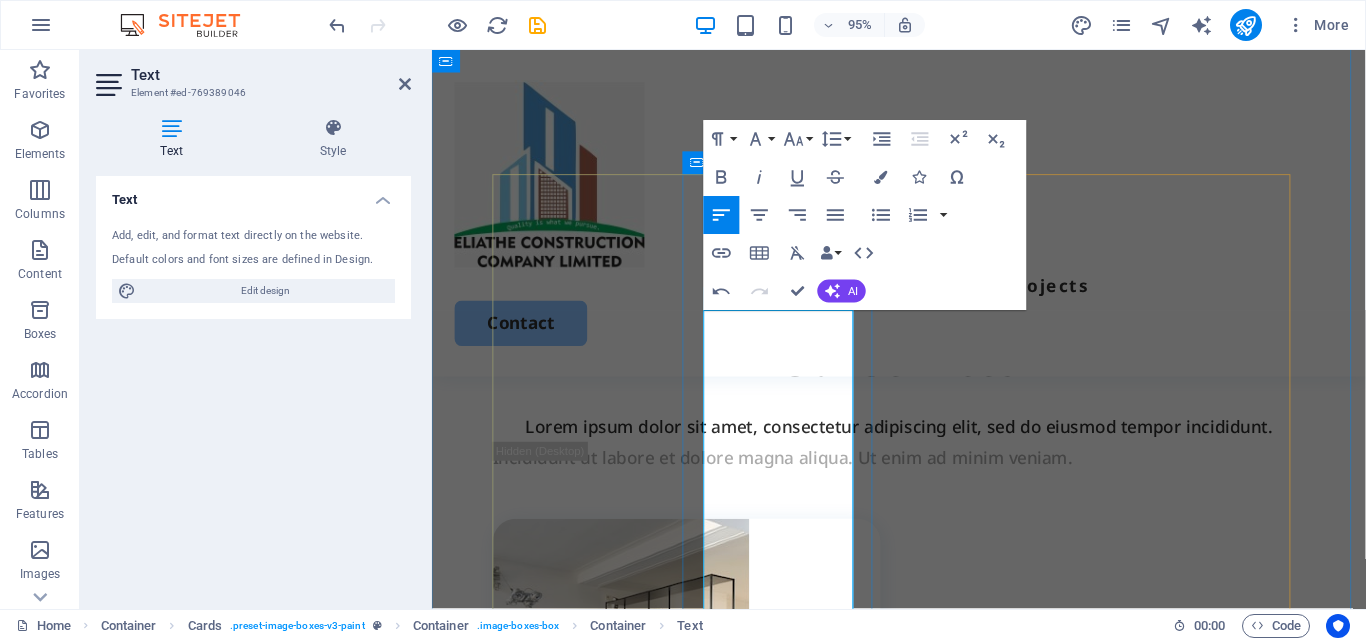 type 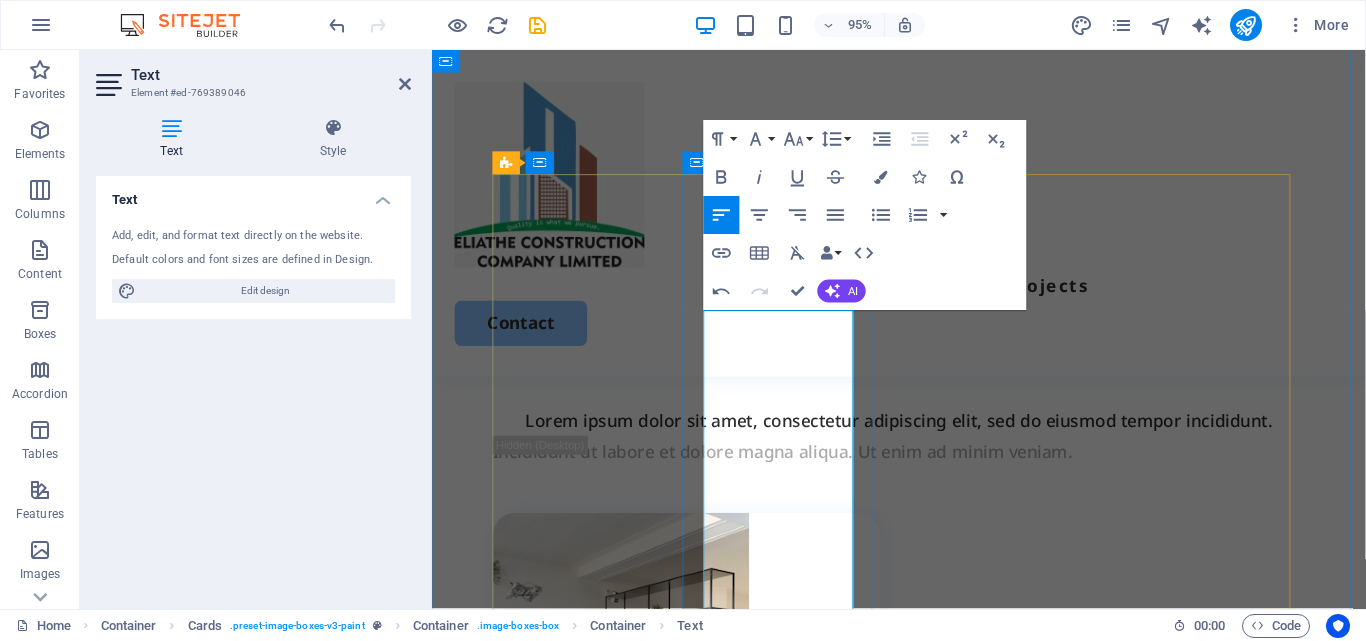 scroll, scrollTop: 1972, scrollLeft: 0, axis: vertical 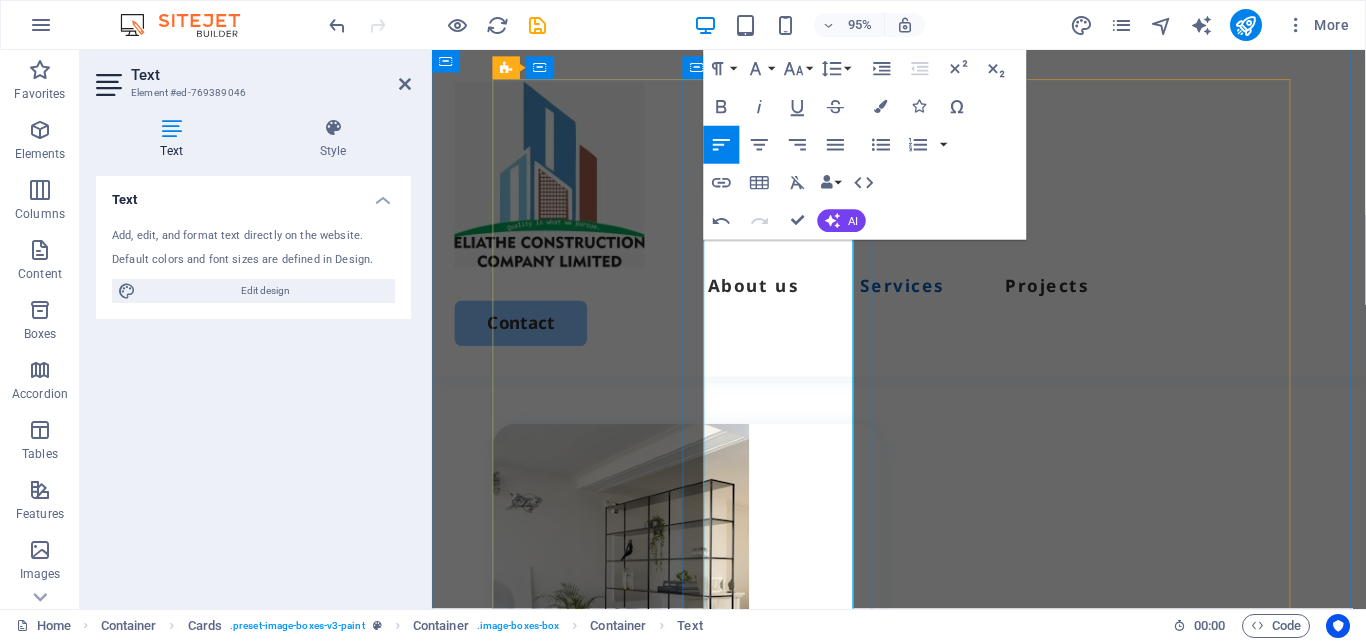 click on "professional architectural/structural designs." at bounding box center [674, 905] 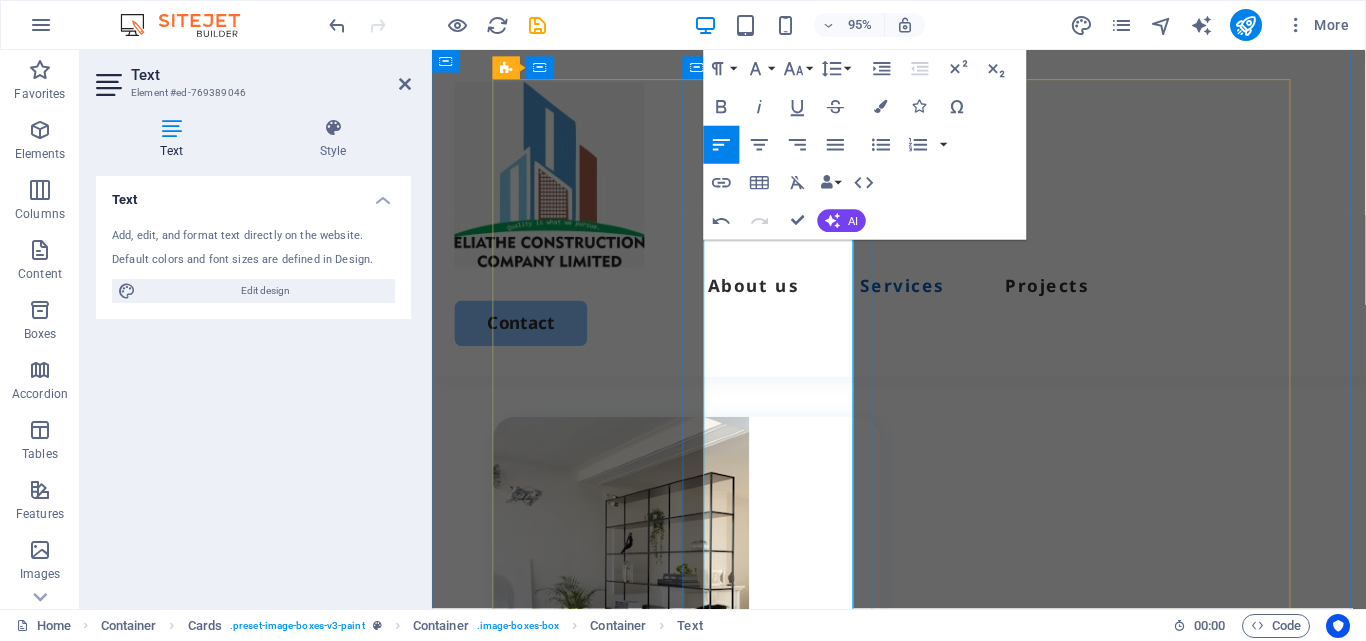 scroll, scrollTop: 2072, scrollLeft: 0, axis: vertical 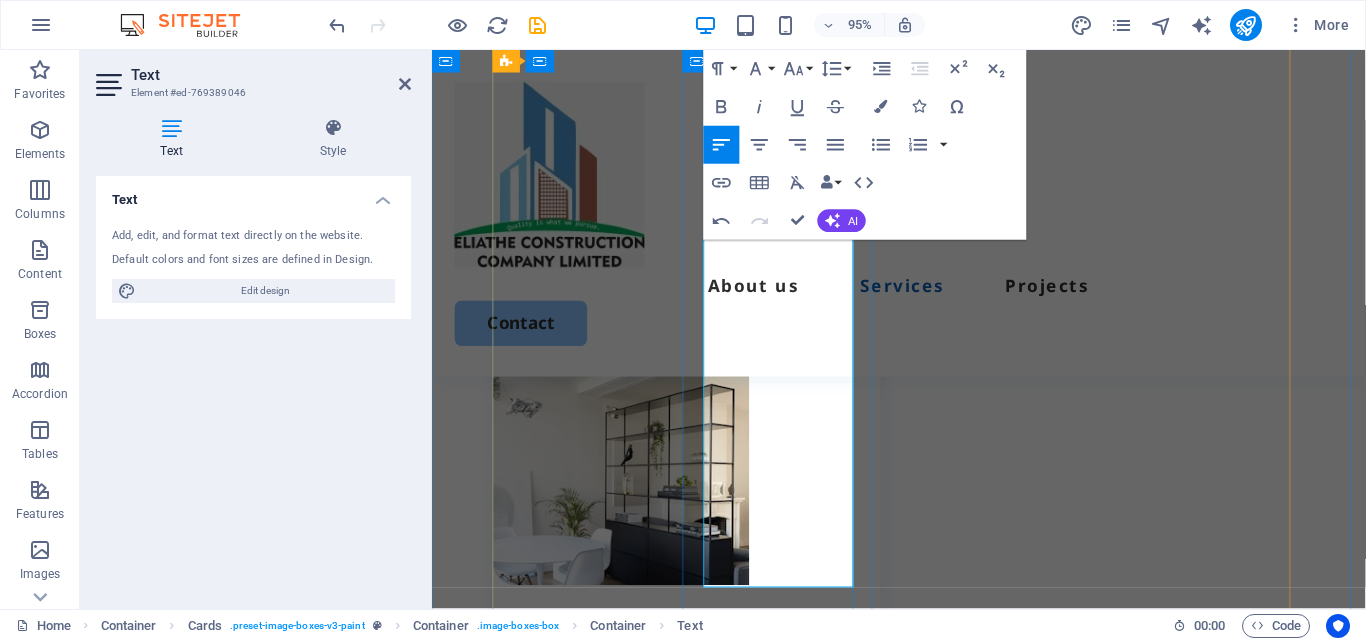 click on "Bill of Quantities/ material schedules." at bounding box center [649, 837] 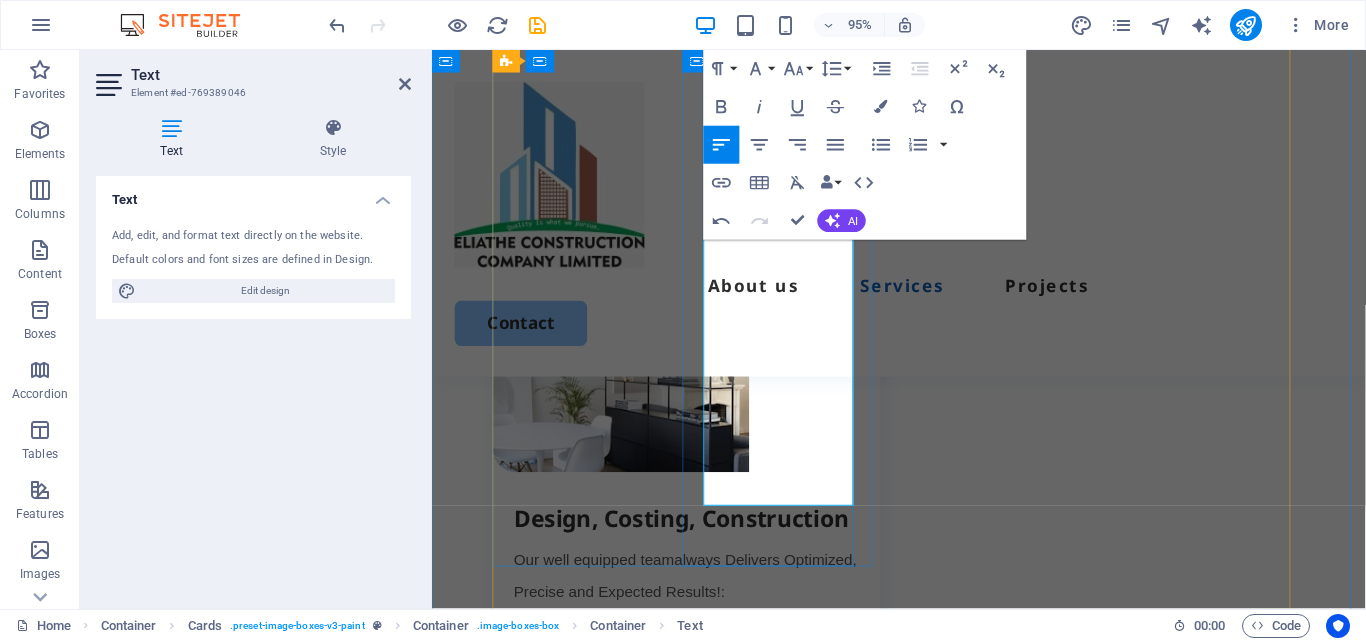 scroll, scrollTop: 2272, scrollLeft: 0, axis: vertical 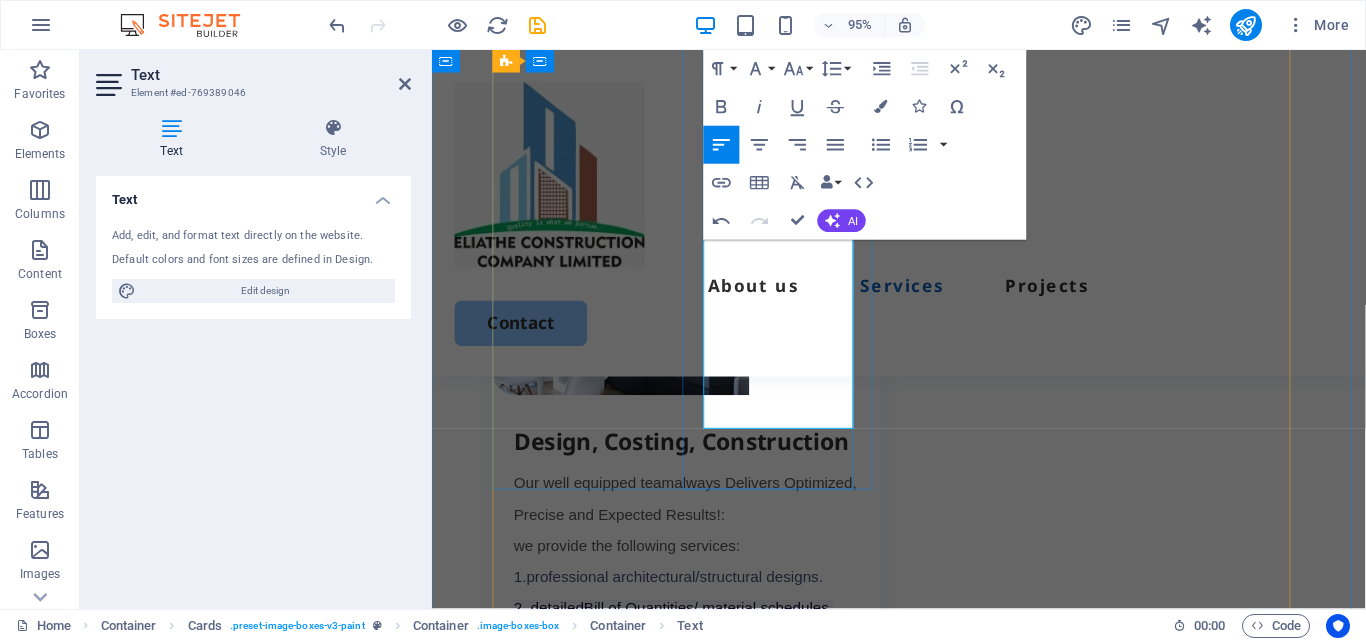 click on "Help customers register with  project with NCA" at bounding box center [683, 670] 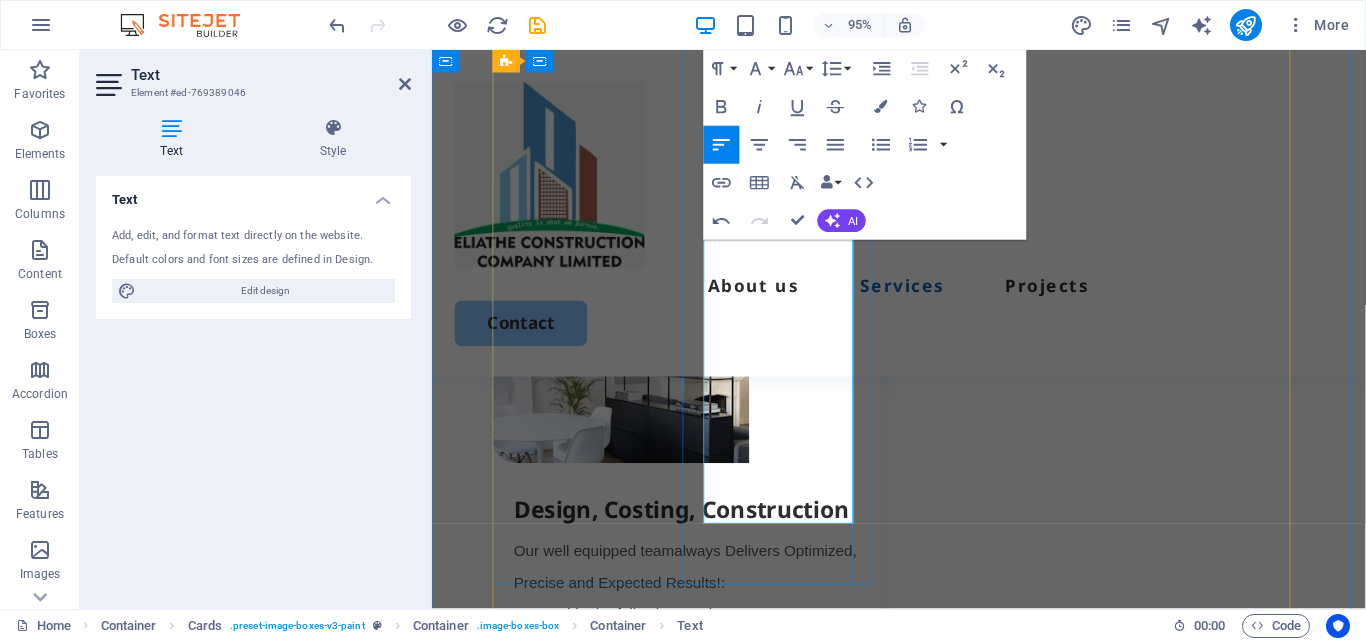 scroll, scrollTop: 2172, scrollLeft: 0, axis: vertical 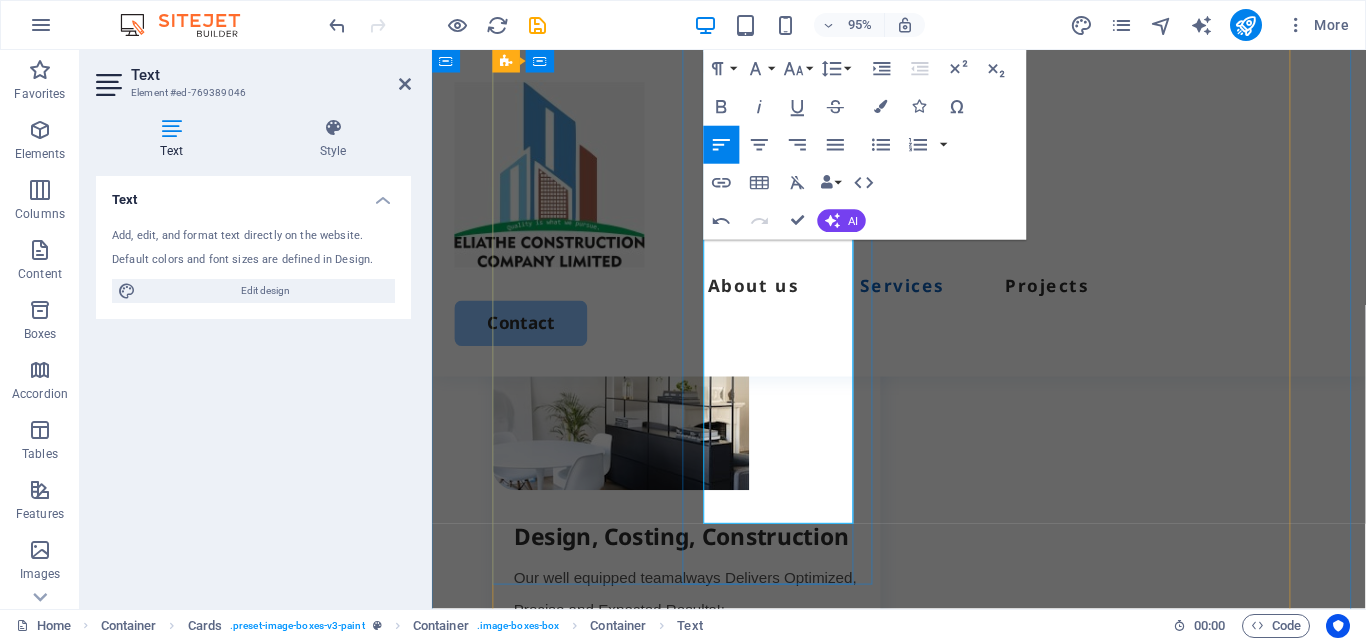 click on "3.  Help customers register with  project with NCA" at bounding box center [689, 770] 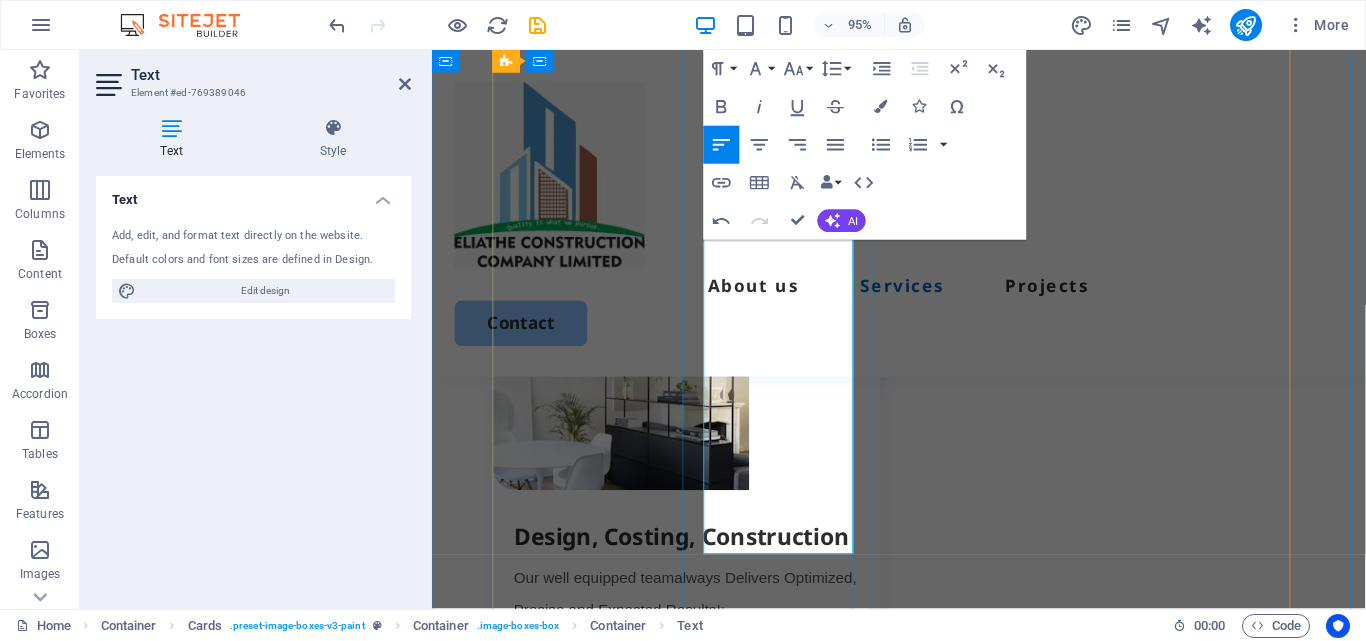 click on "3. Help customers register projects with  statory organizations   NCA" at bounding box center (686, 787) 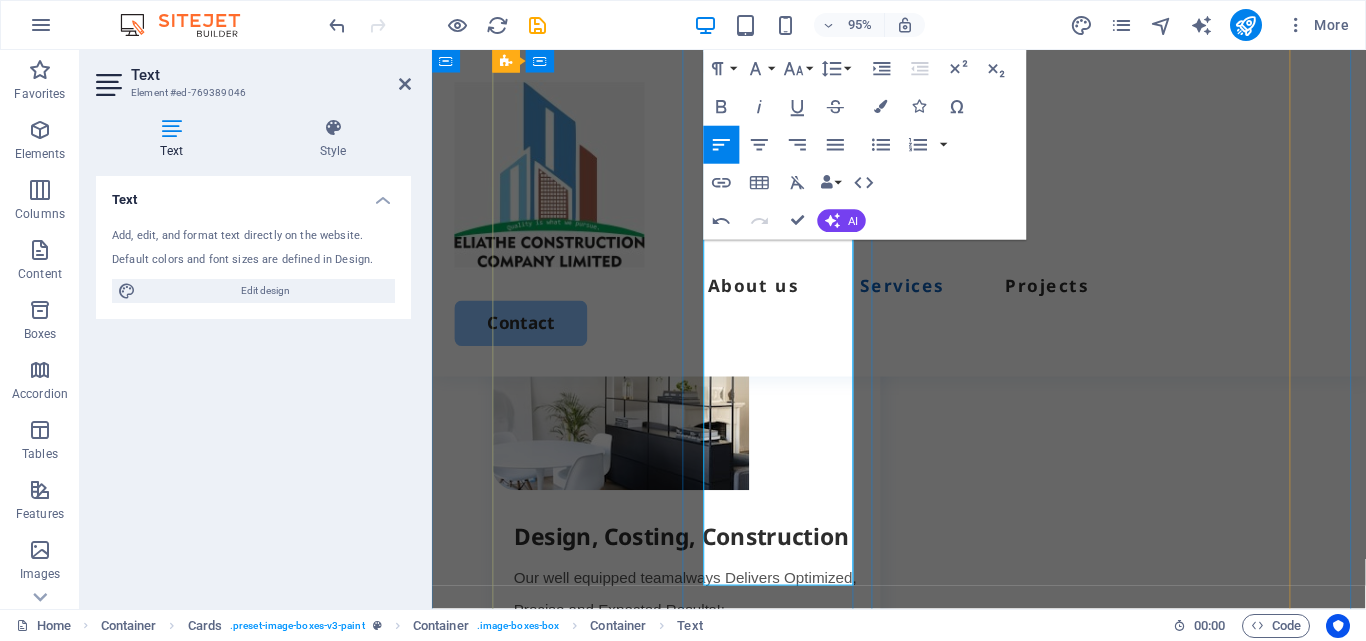 click on "3. Help customers register/comply   projects with  statutory organizations   NCA" at bounding box center [711, 786] 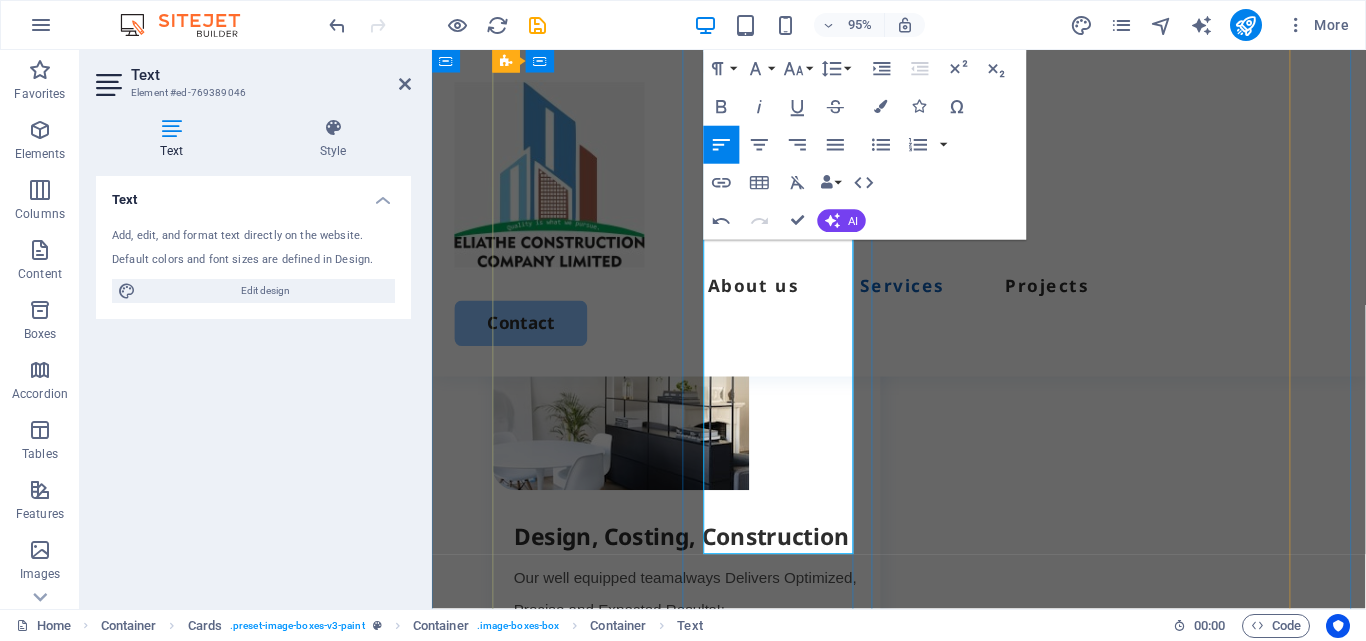 click on "3. Help customers register/comply with  statutory organizations  NCA" at bounding box center [711, 786] 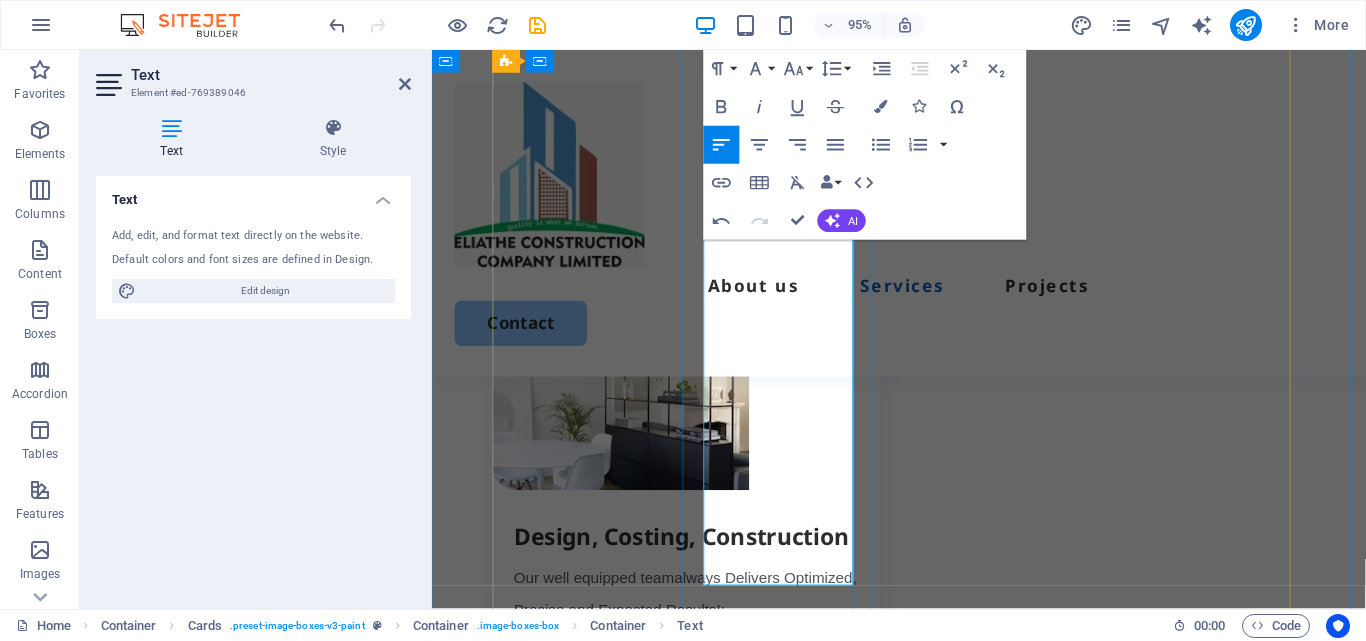 click on "3. Help customers register/comply with  statutory requrements   organizations  NCA" at bounding box center (690, 787) 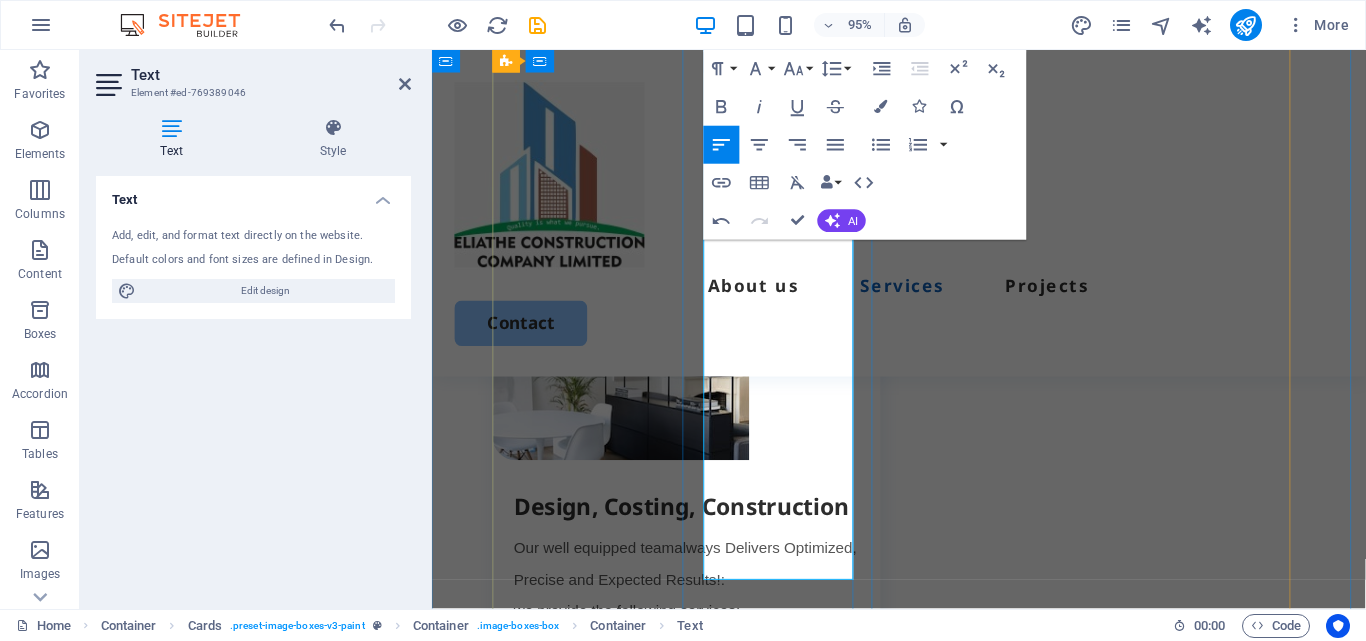 scroll, scrollTop: 2272, scrollLeft: 0, axis: vertical 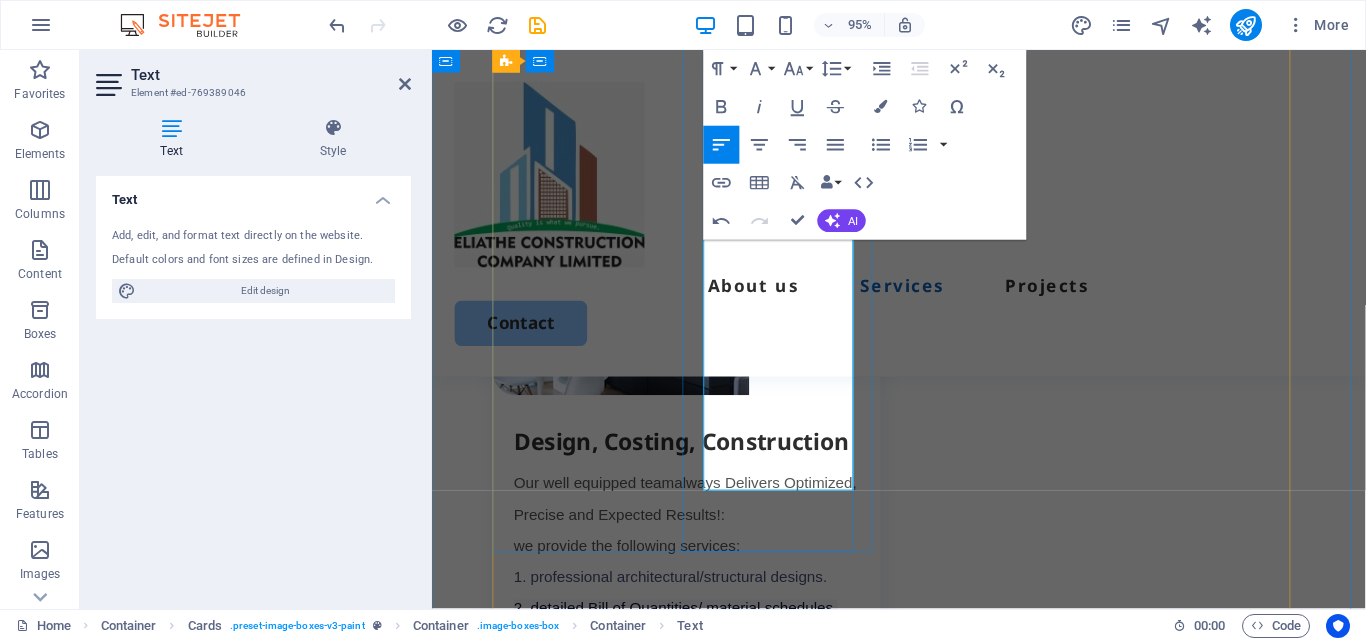 click on "3. Help customers register/comply with  statutory requirements   organizations  NCA" at bounding box center (690, 687) 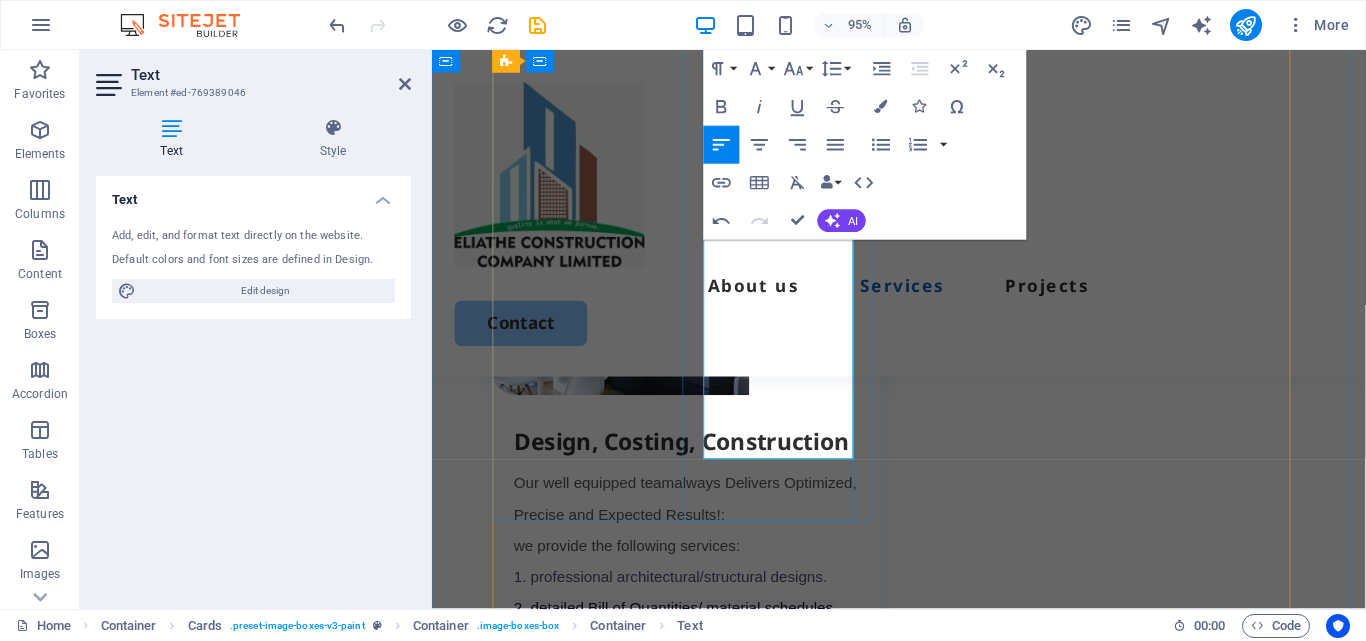 click on "3. Help customers register/comply with  statutory regurations  organizations  NCA" at bounding box center [690, 687] 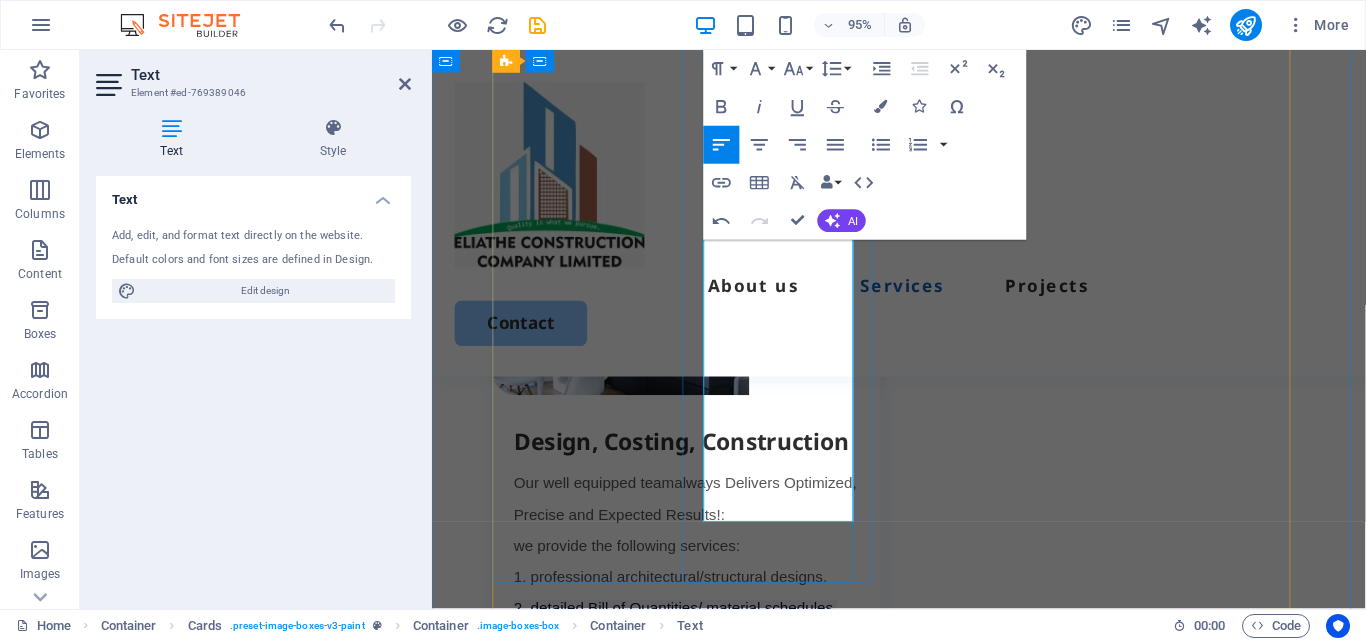 click on "3. Help customers register/comply with  statutory regulations  County aprovals, NCA,Nema etc." at bounding box center [701, 702] 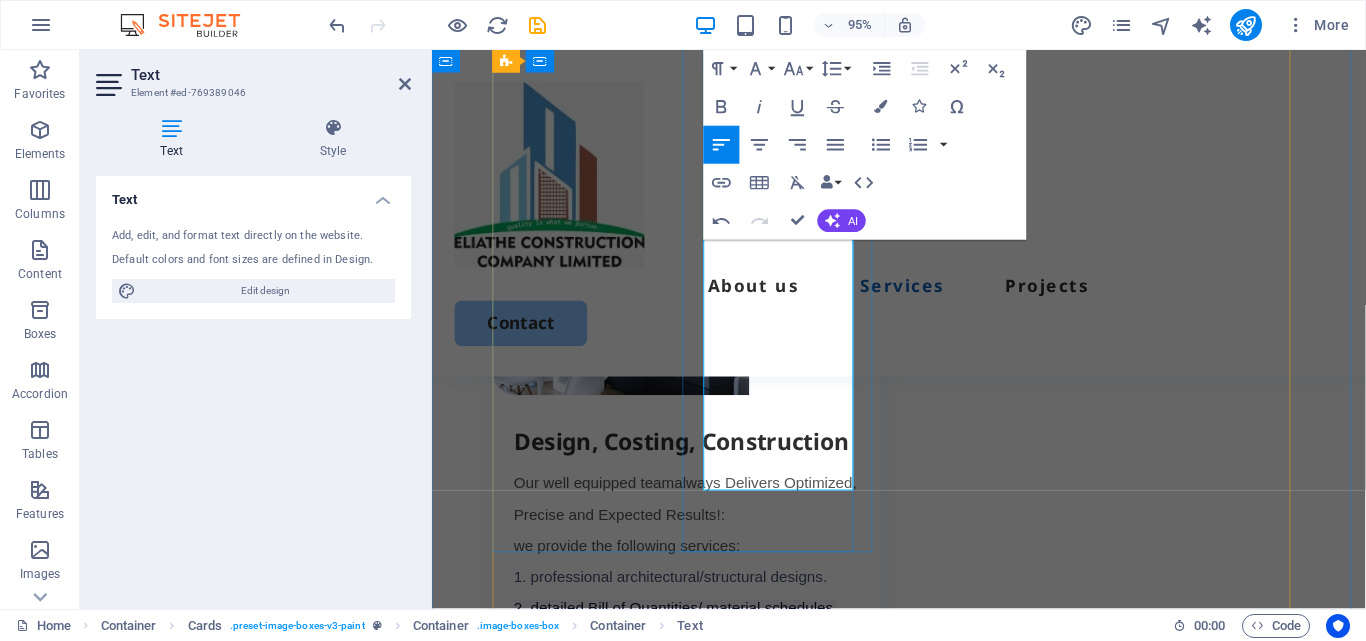 click on "3. Help customers register/comply with  statutory regulations  County approvals,  NCA,Nema etc." at bounding box center (706, 702) 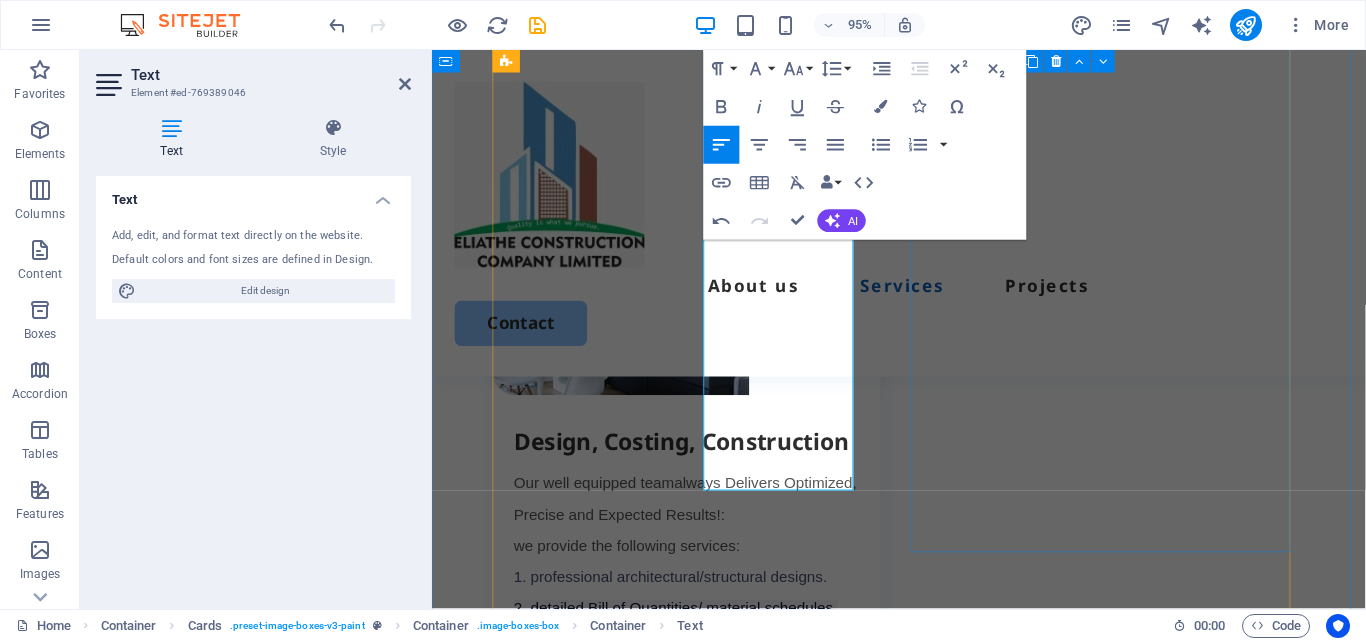 click on "Fabrication, woodworks & Installations We design, fabricate, and install structures with approved interior and exterior finishes that are functional, attractive, and ideal for potential occupants. Custom design,and installation services. High quality finishes tailored to you quality needs. Book Now" at bounding box center [700, 1134] 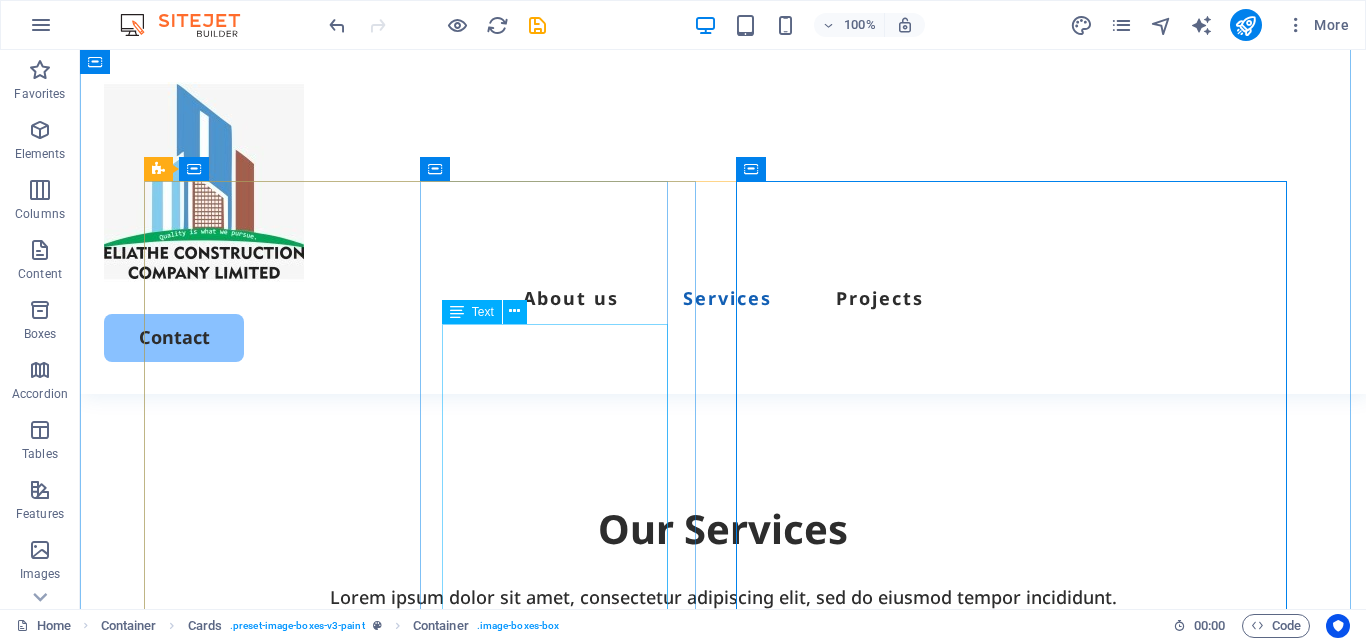 scroll, scrollTop: 1658, scrollLeft: 0, axis: vertical 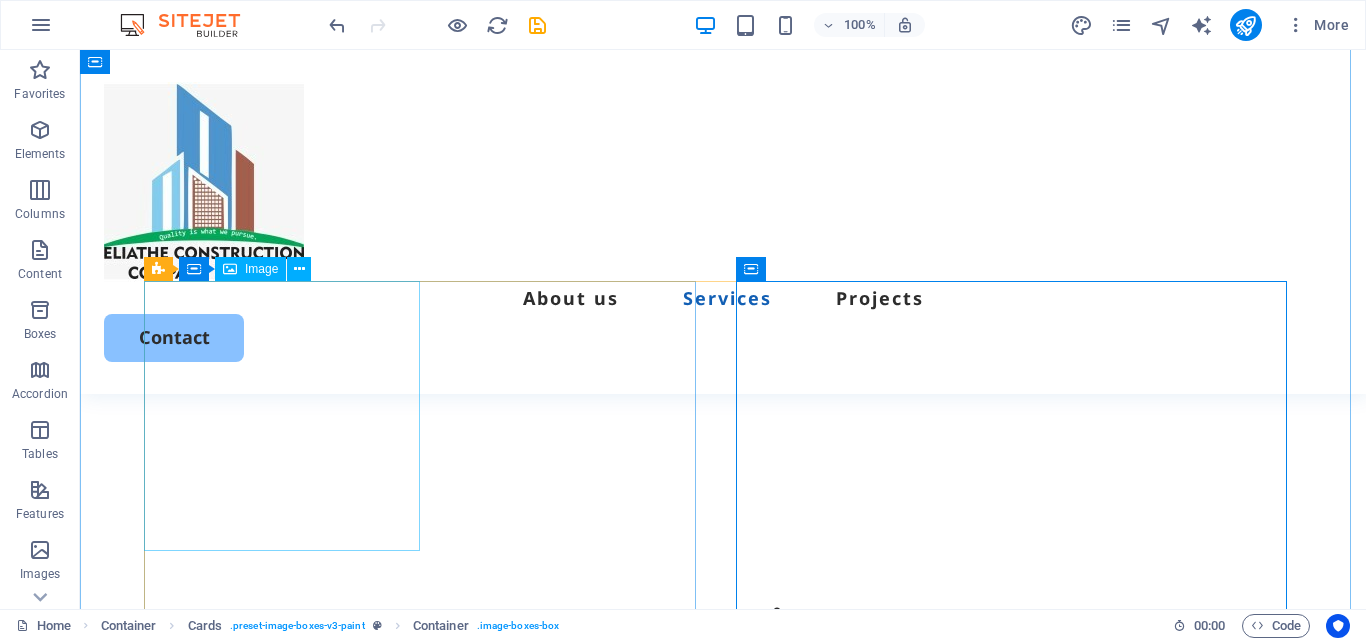 click at bounding box center [423, 923] 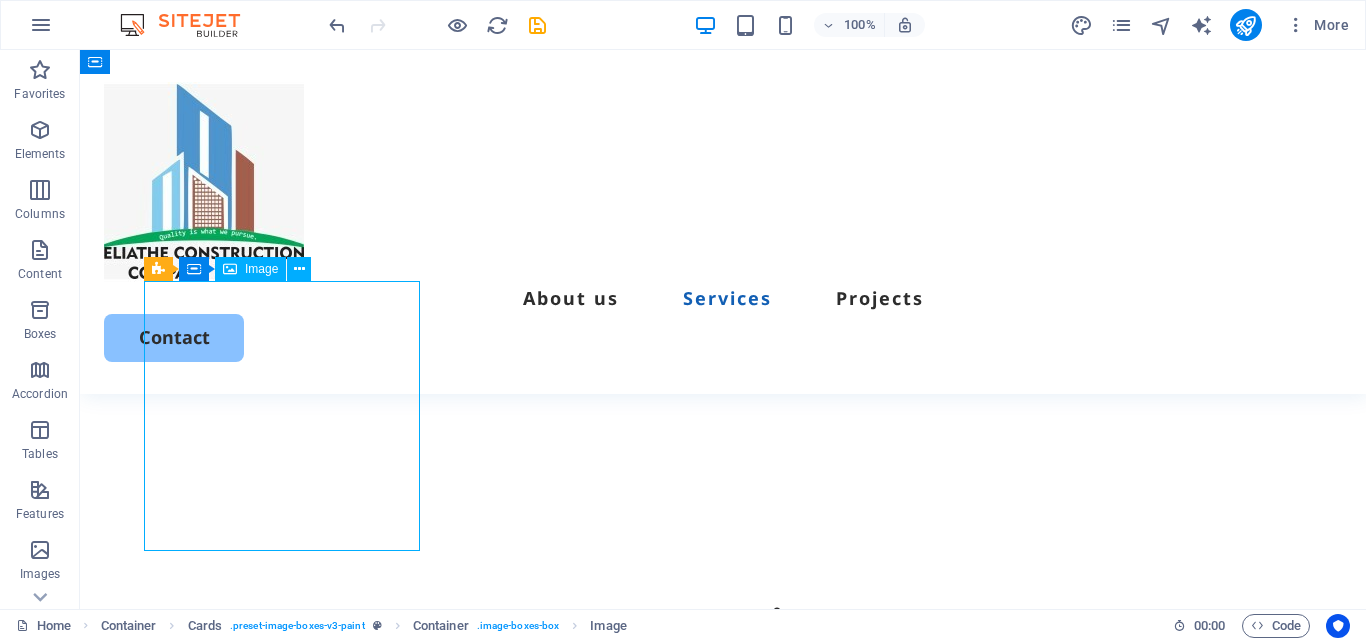 click at bounding box center [423, 923] 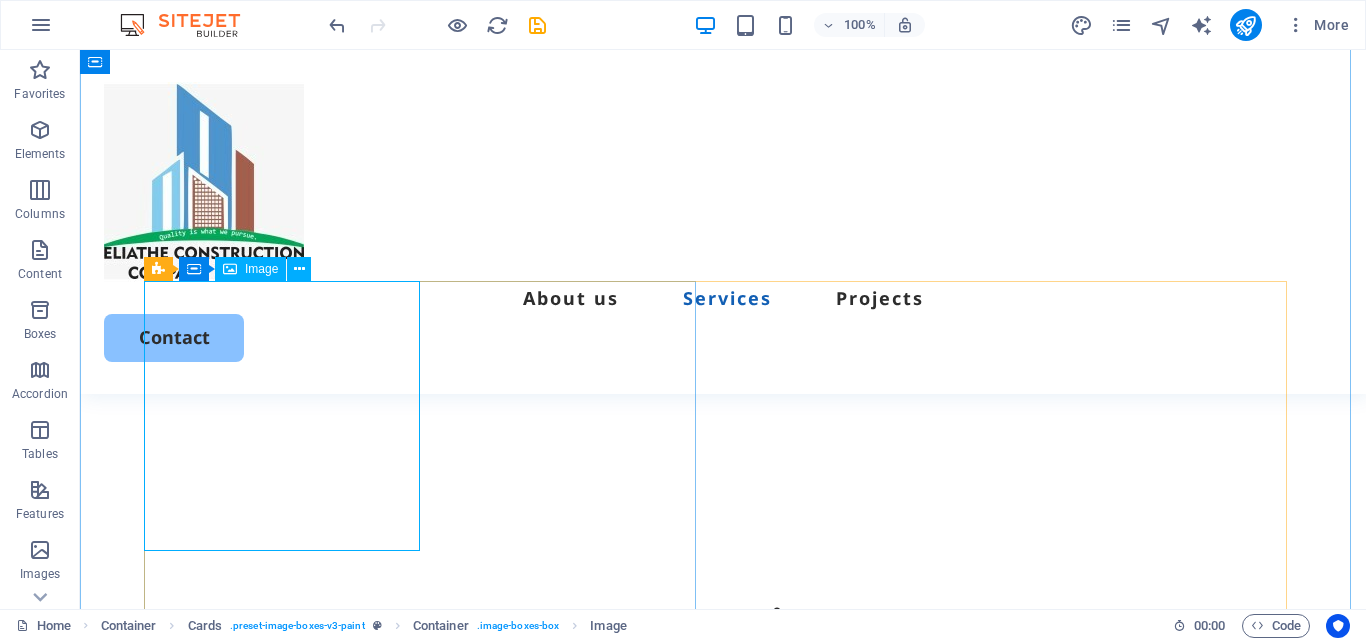 click at bounding box center [423, 923] 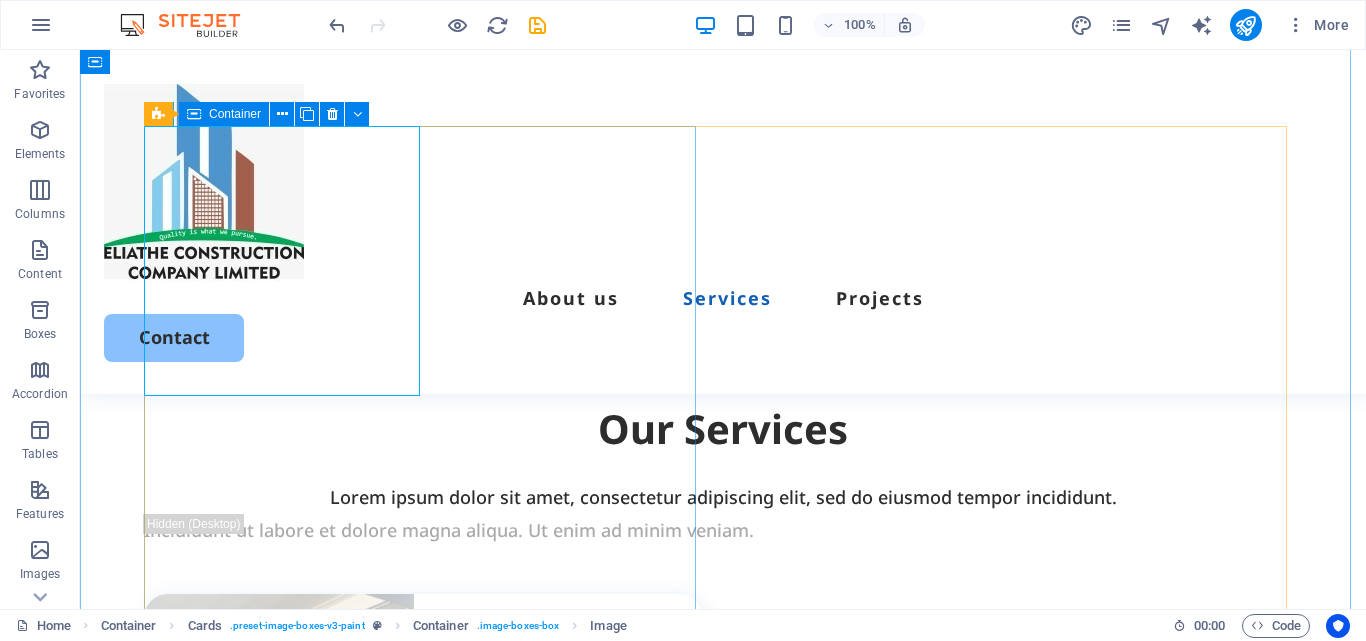 scroll, scrollTop: 1858, scrollLeft: 0, axis: vertical 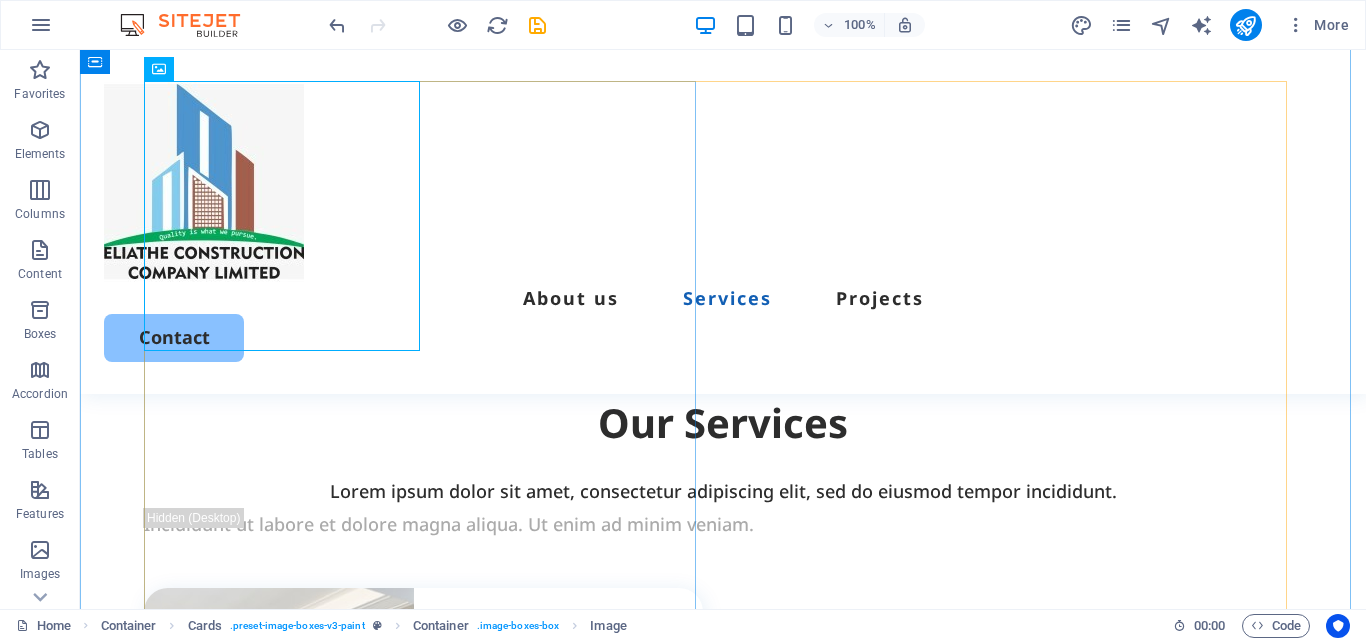 click at bounding box center [423, 723] 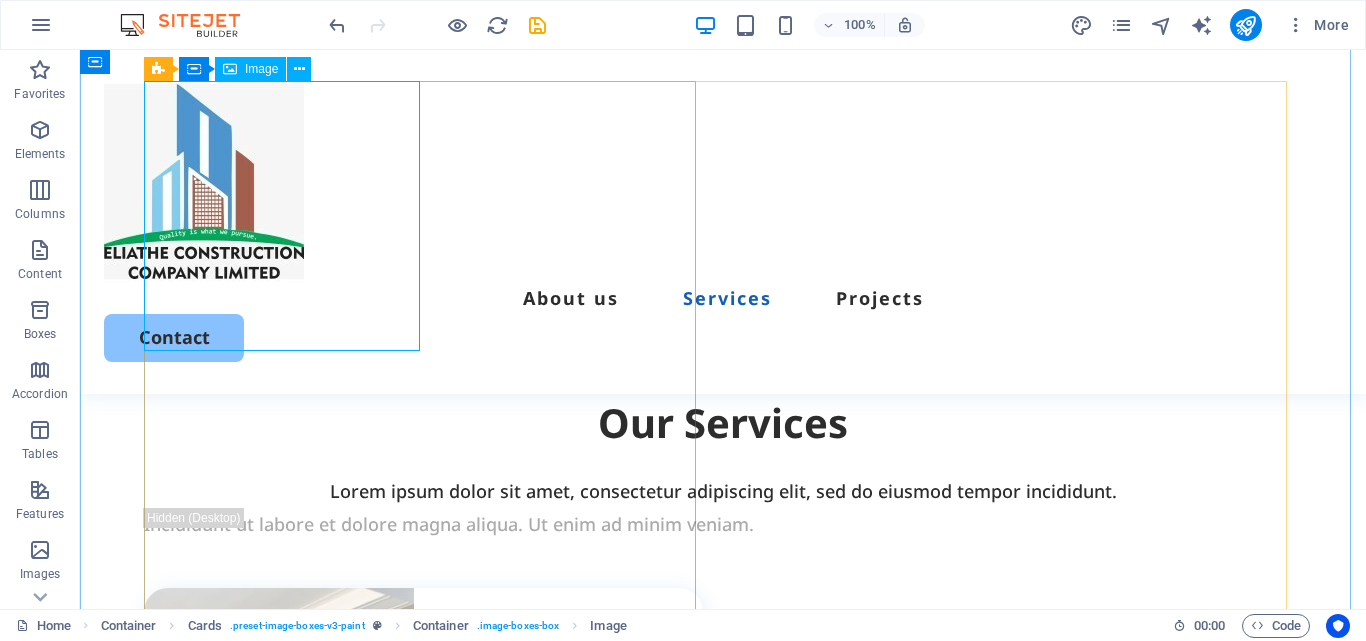 click at bounding box center (423, 723) 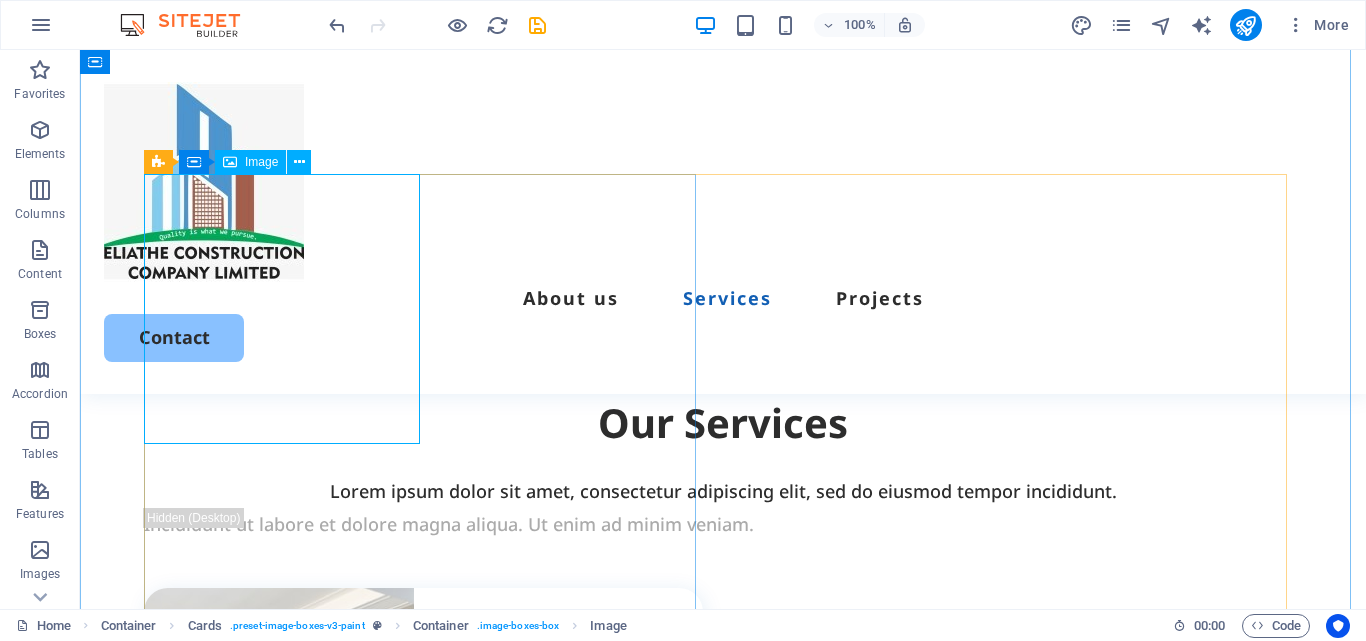 scroll, scrollTop: 1658, scrollLeft: 0, axis: vertical 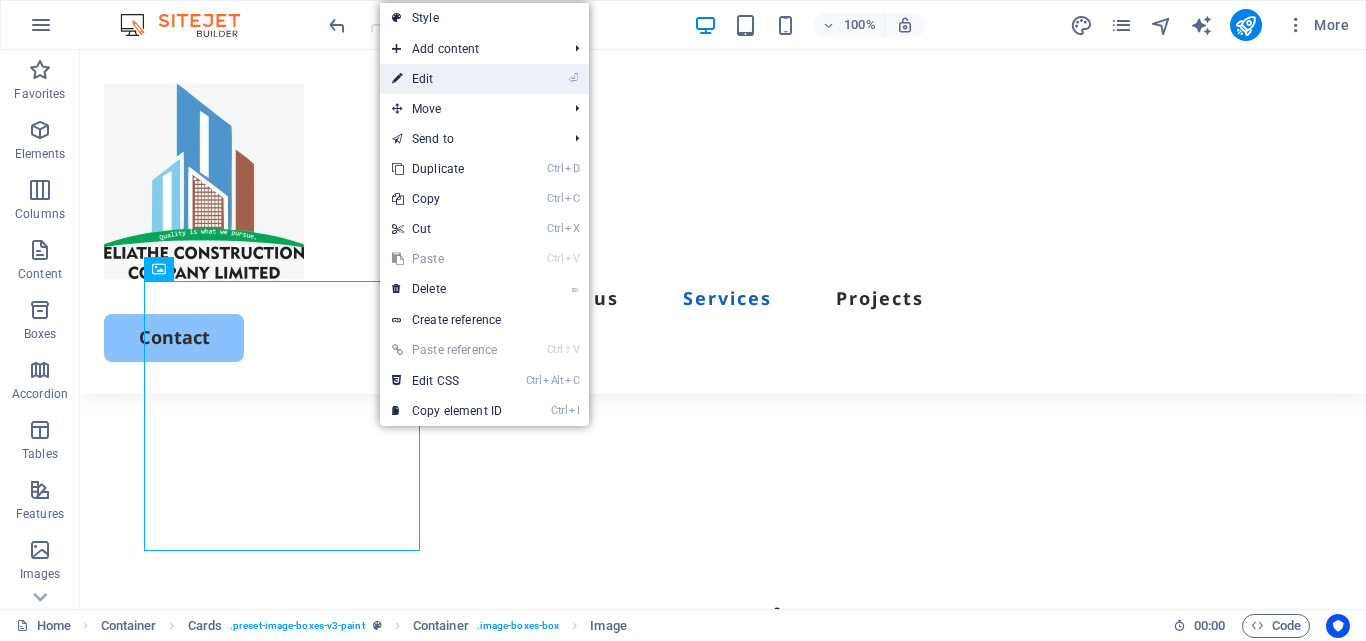 drag, startPoint x: 436, startPoint y: 79, endPoint x: 9, endPoint y: 31, distance: 429.68942 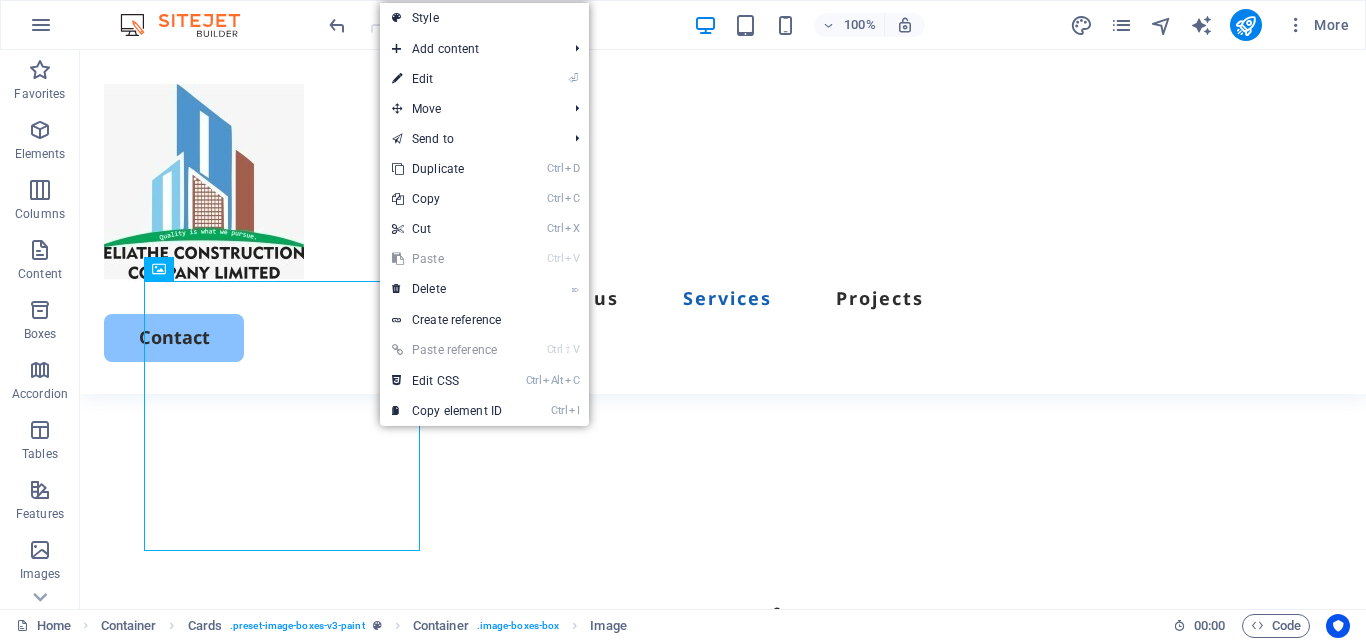 scroll, scrollTop: 1707, scrollLeft: 0, axis: vertical 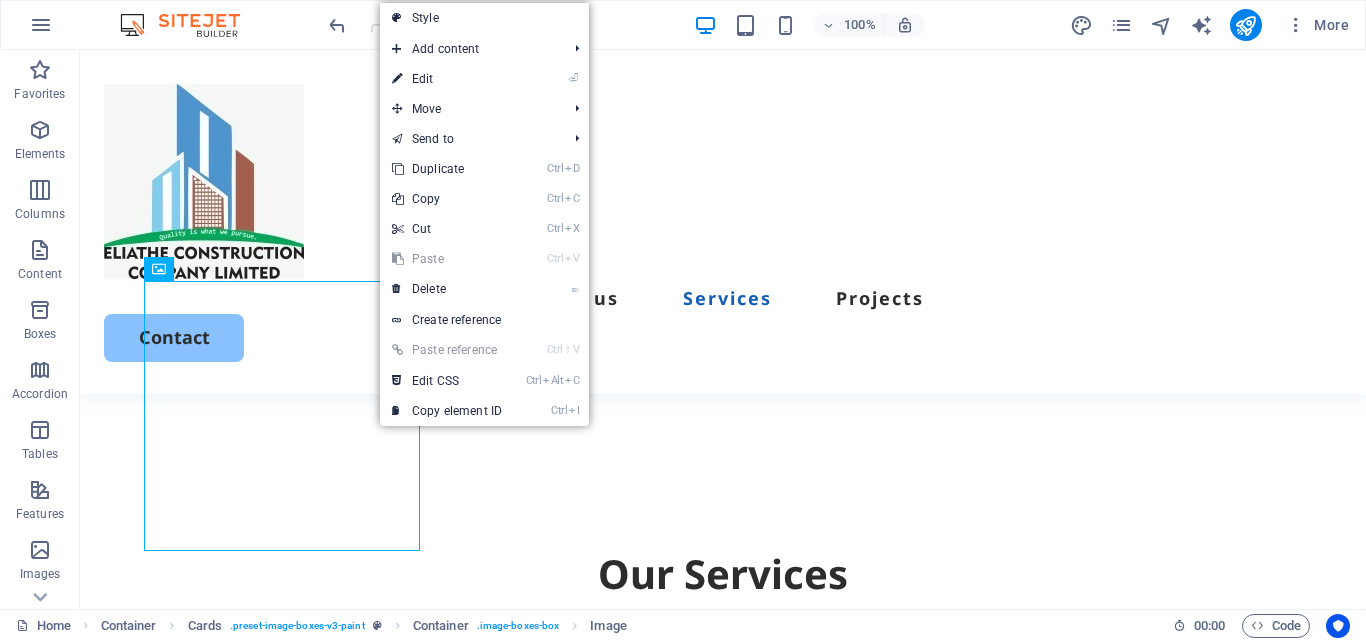 select on "px" 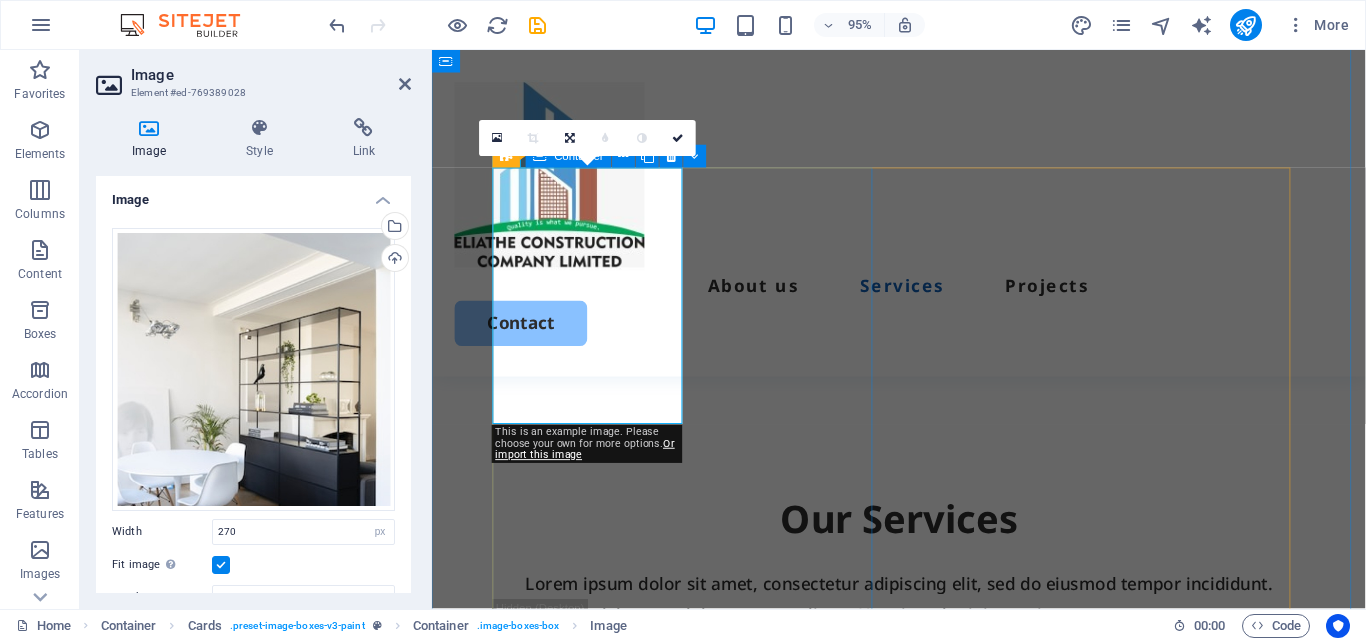 scroll, scrollTop: 1907, scrollLeft: 0, axis: vertical 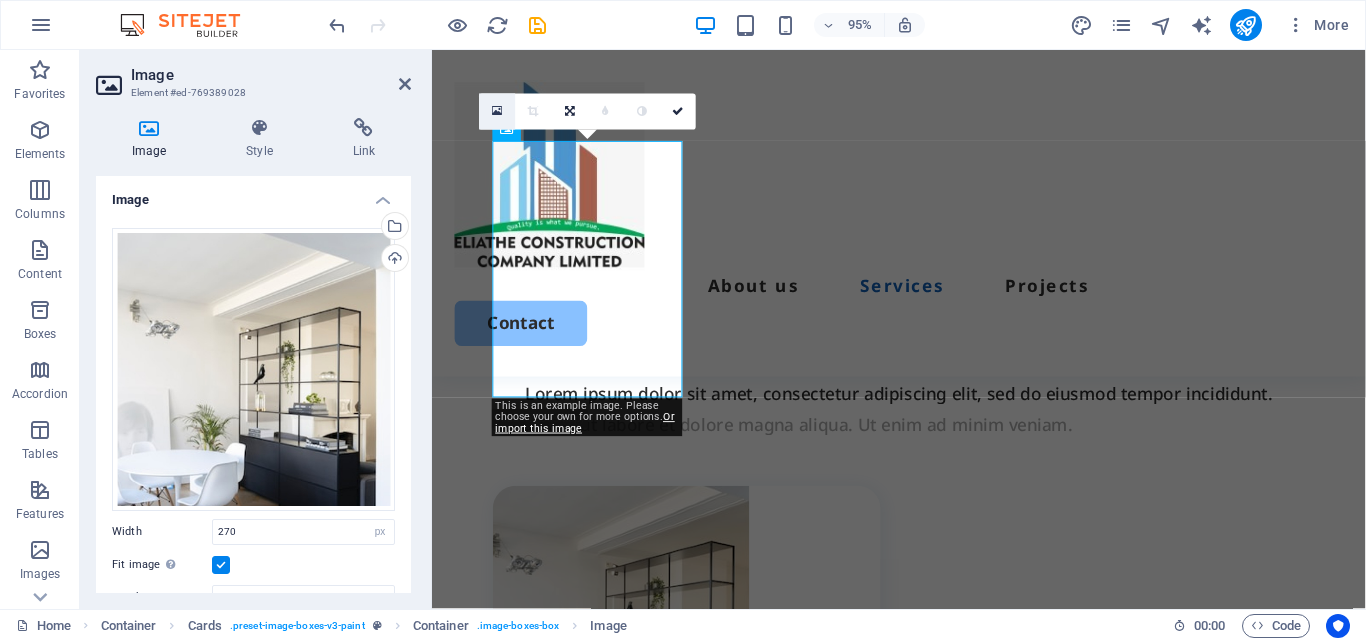 click at bounding box center [497, 111] 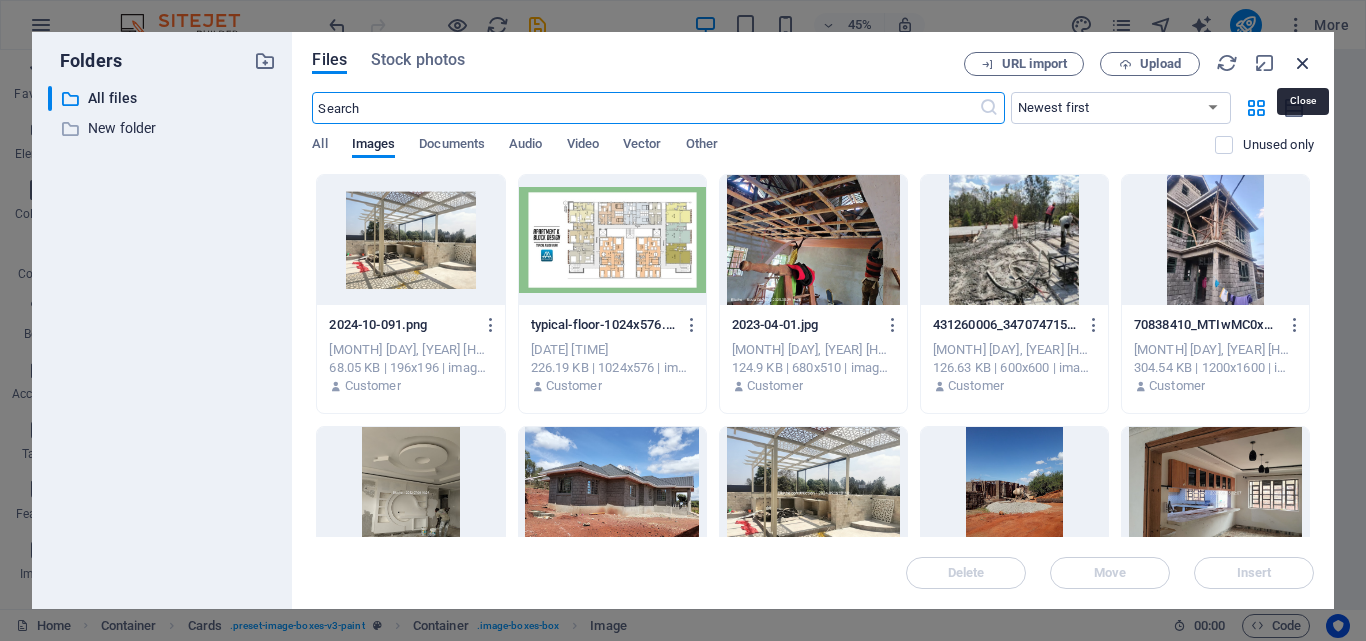 drag, startPoint x: 1302, startPoint y: 63, endPoint x: 910, endPoint y: 15, distance: 394.92786 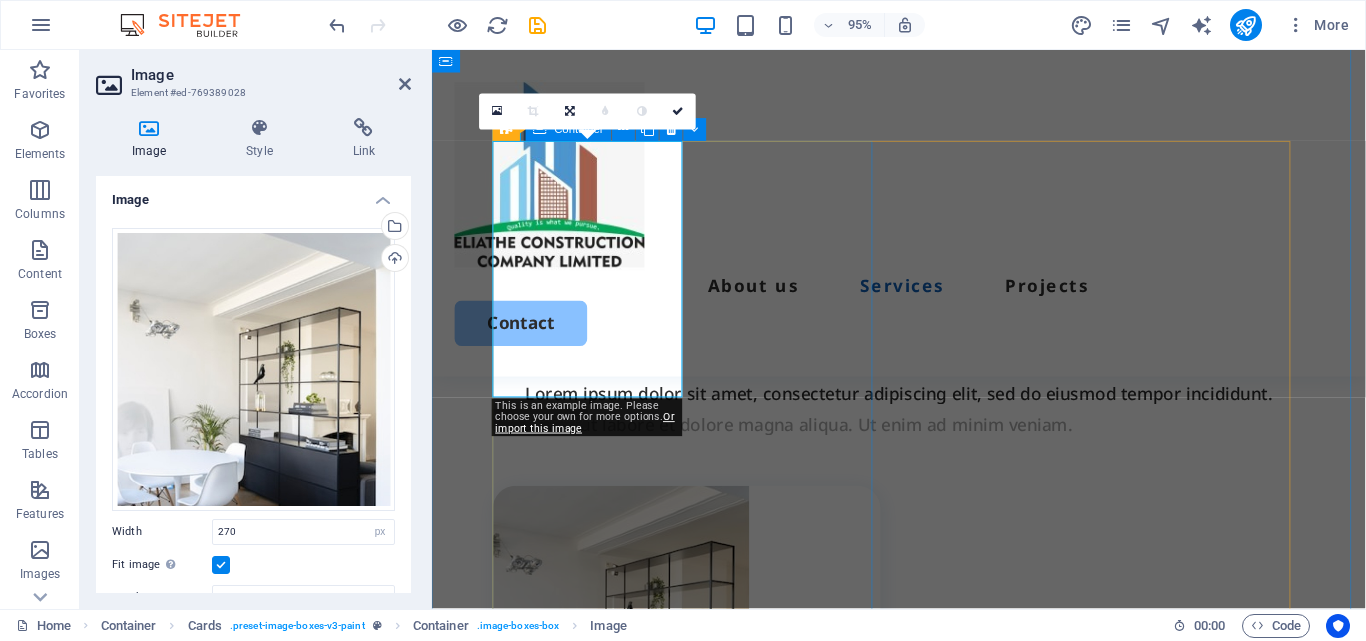 click on "Design, Costing, Construction Our well equipped team  always Delivers   Optimized, Precise and Expected Results!: we provide the following services: 1. professional architectural/structural designs. 2. detailed Bill of Quantities/ material schedules. 3. Help customers register/comply with  statutory regulations  County approvals, NCA, Nema etc. Book Now" at bounding box center (700, 845) 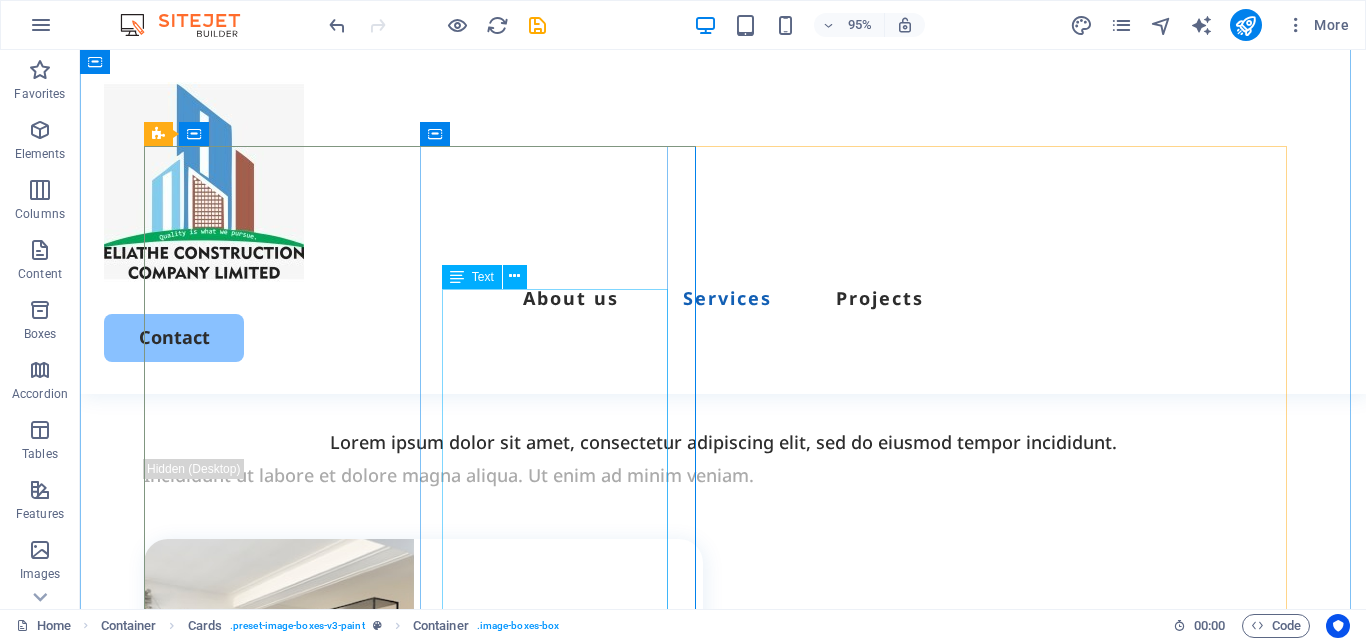 scroll, scrollTop: 1793, scrollLeft: 0, axis: vertical 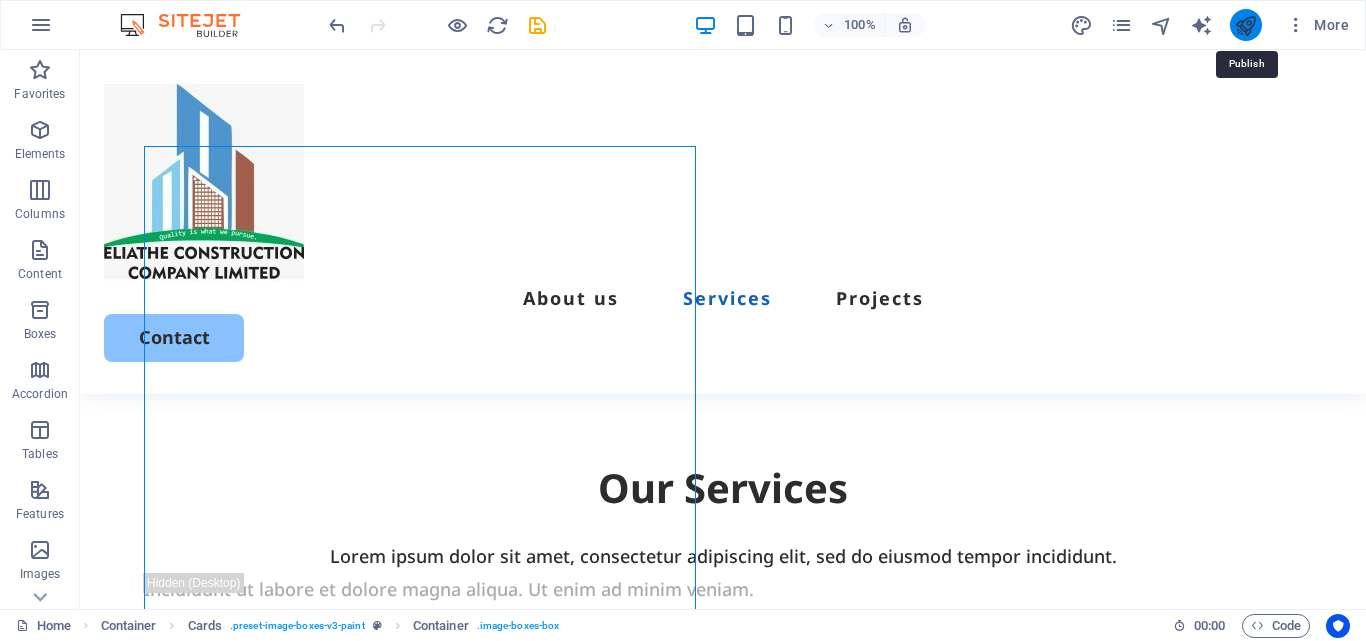 click at bounding box center (1245, 25) 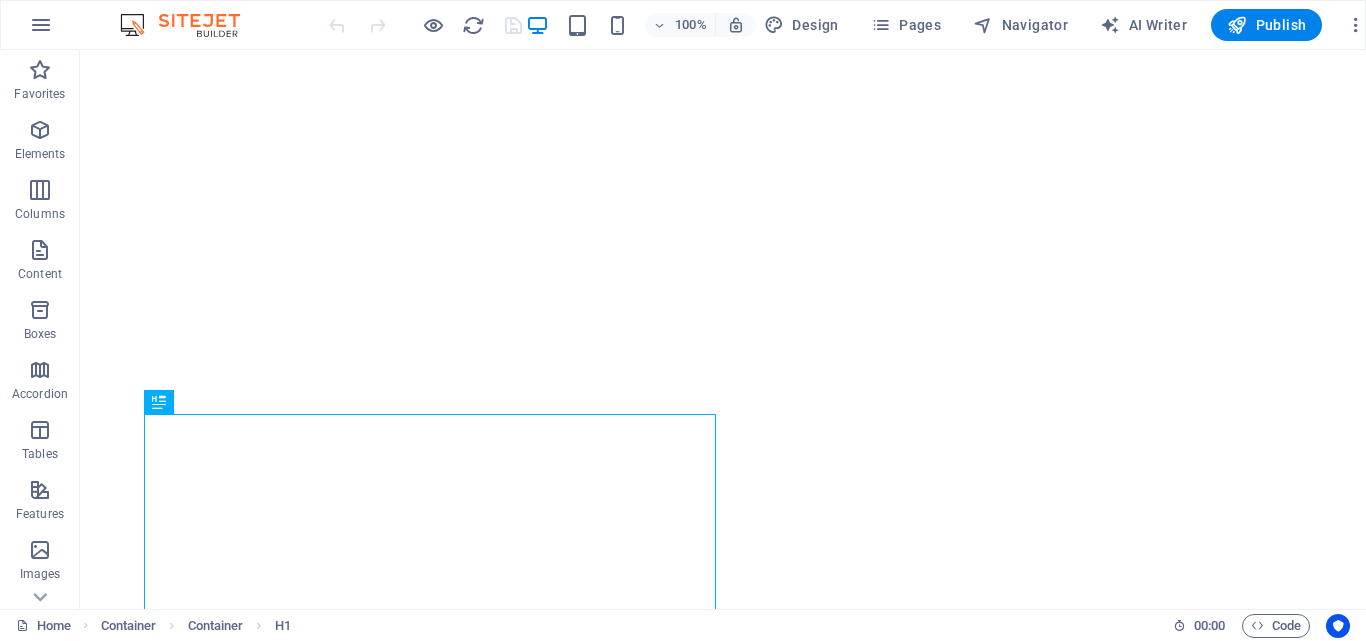 scroll, scrollTop: 0, scrollLeft: 0, axis: both 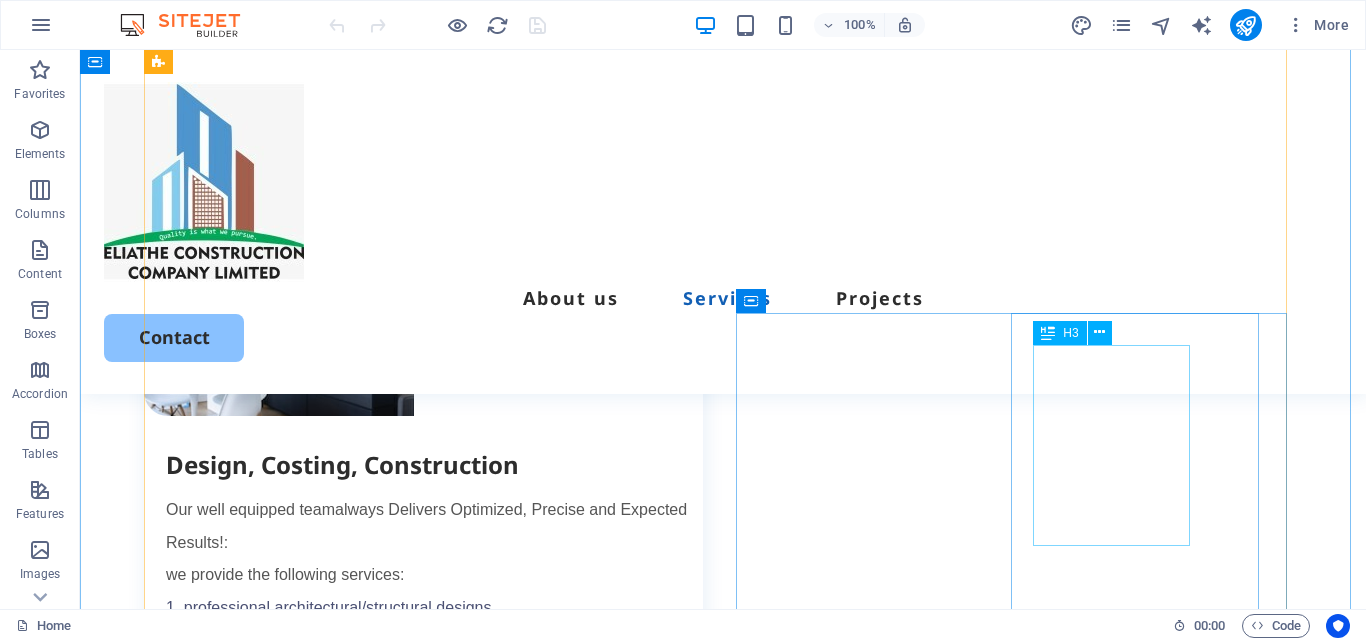 click on "Bungalows, Massionates, Commercial premises & Residential Apartments" at bounding box center [434, 2218] 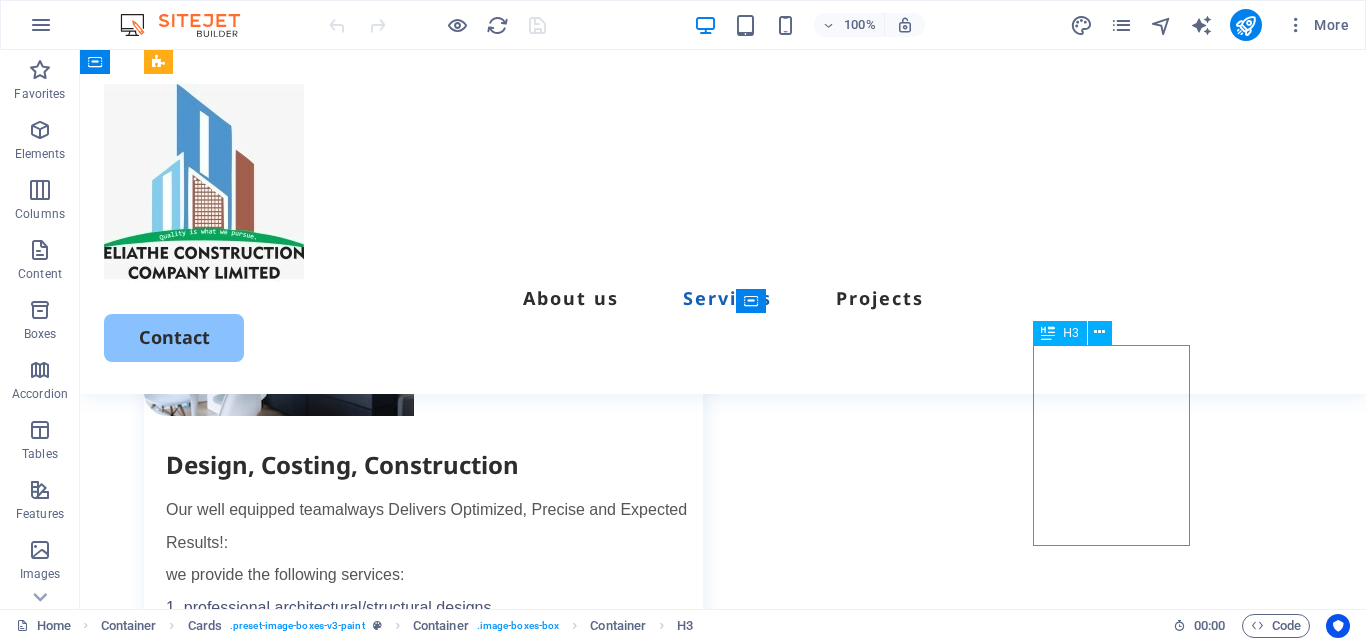 click on "Bungalows, Massionates, Commercial premises & Residential Apartments" at bounding box center (434, 2218) 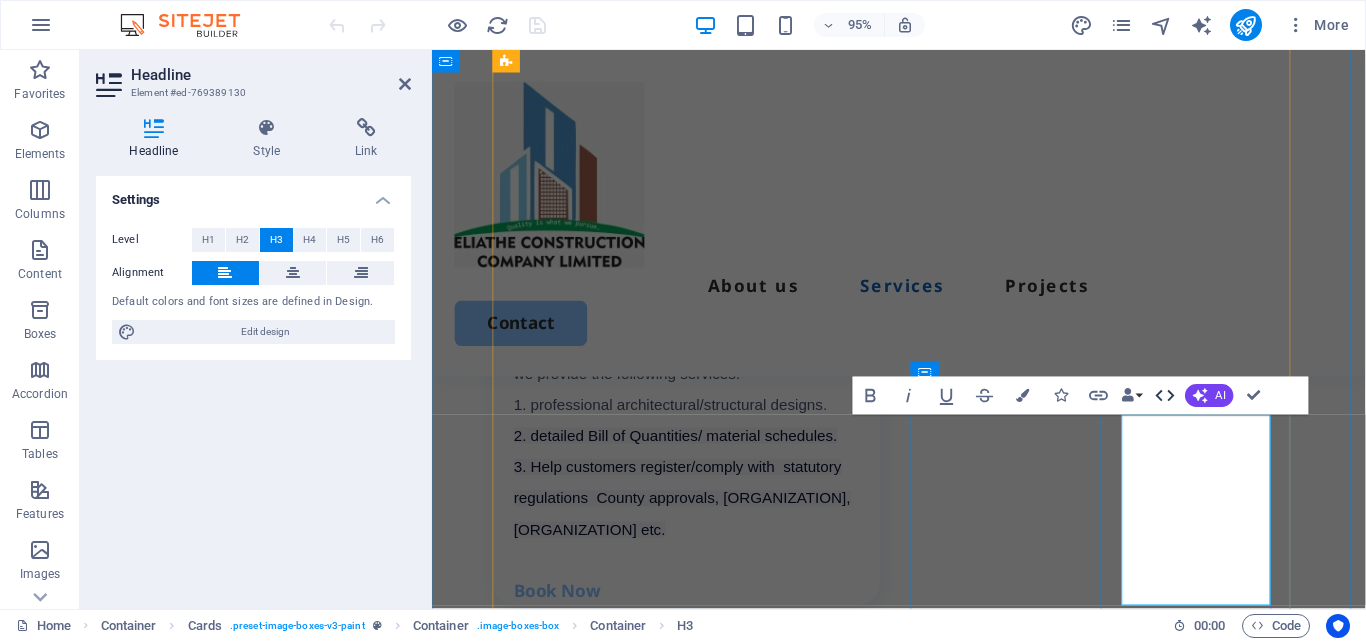scroll, scrollTop: 2412, scrollLeft: 0, axis: vertical 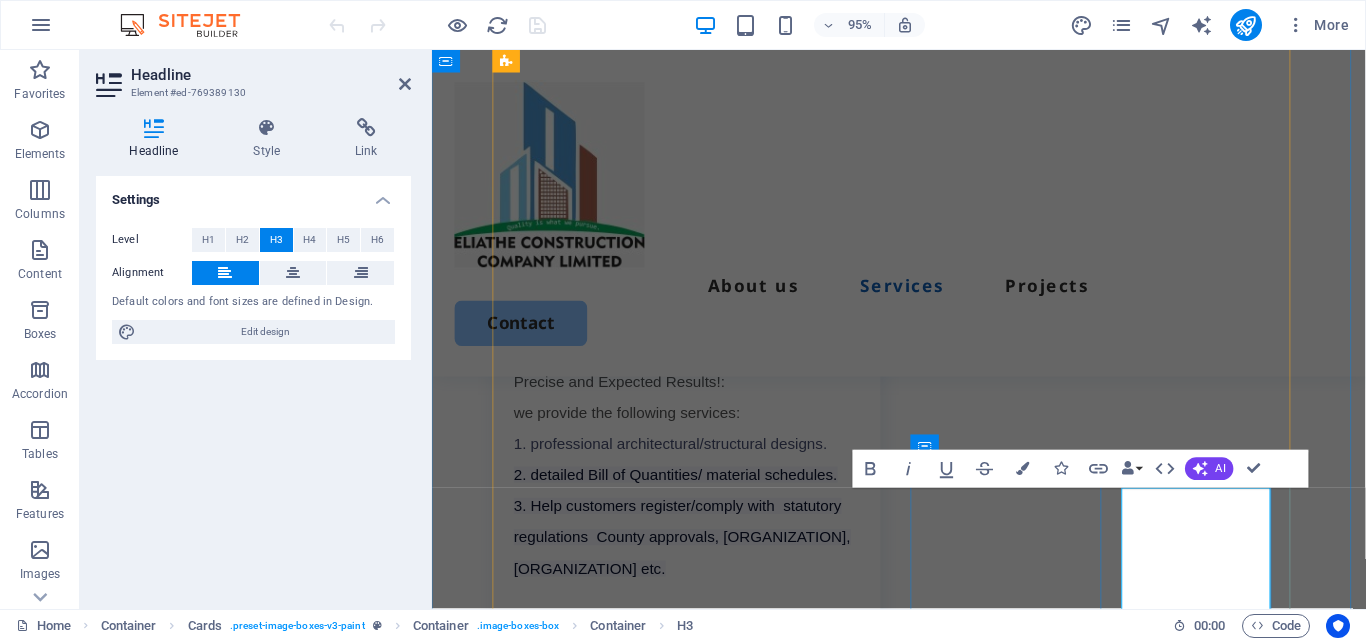 click on "Bungalows, Massionates, Commercial premises & Residential Apartments" at bounding box center [711, 2183] 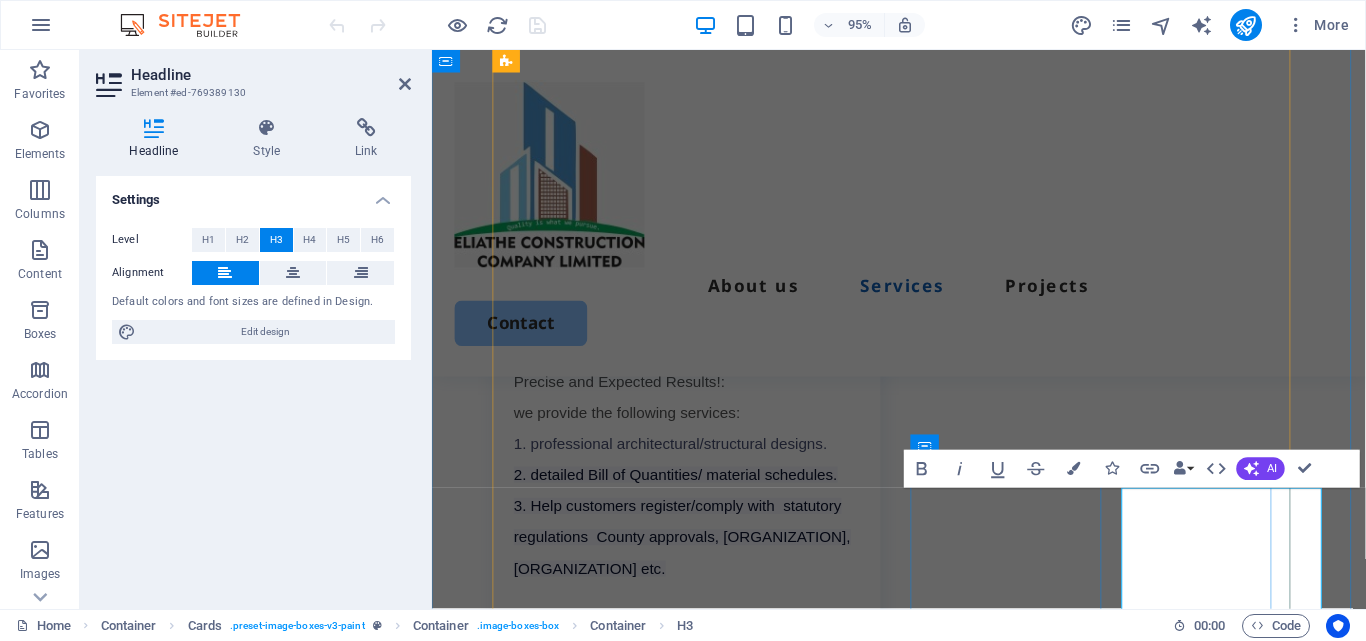 scroll, scrollTop: 16, scrollLeft: 7, axis: both 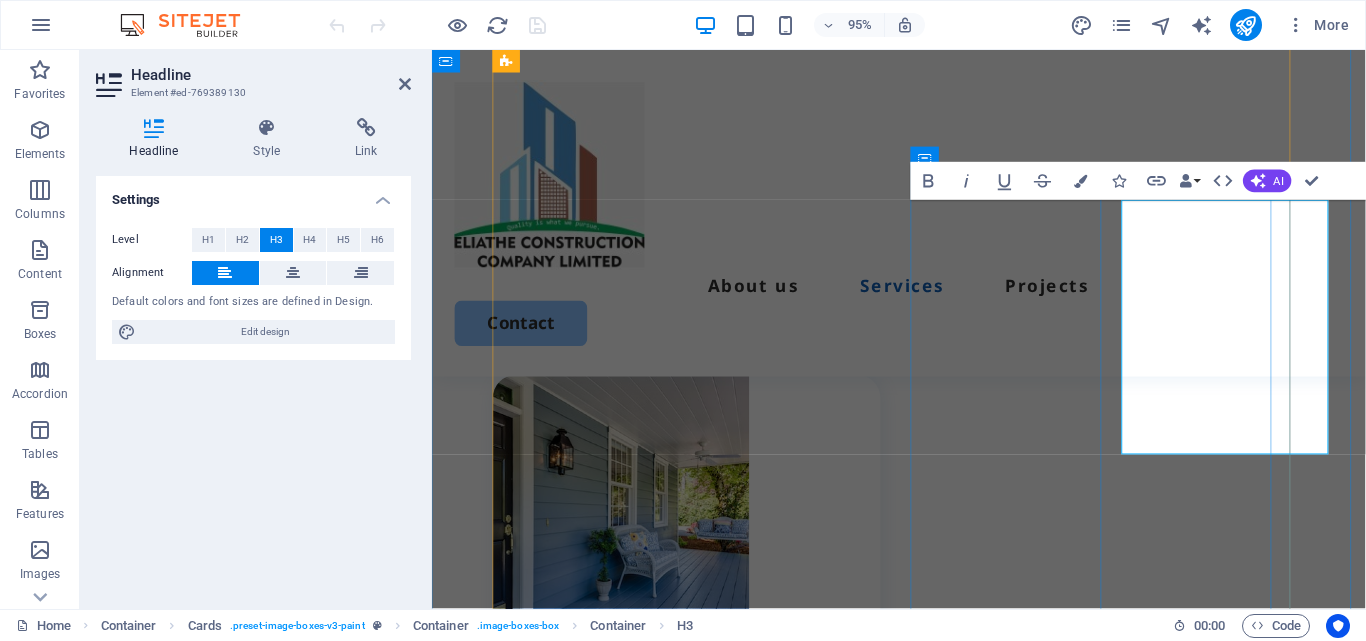 drag, startPoint x: 1245, startPoint y: 495, endPoint x: 1305, endPoint y: 444, distance: 78.74643 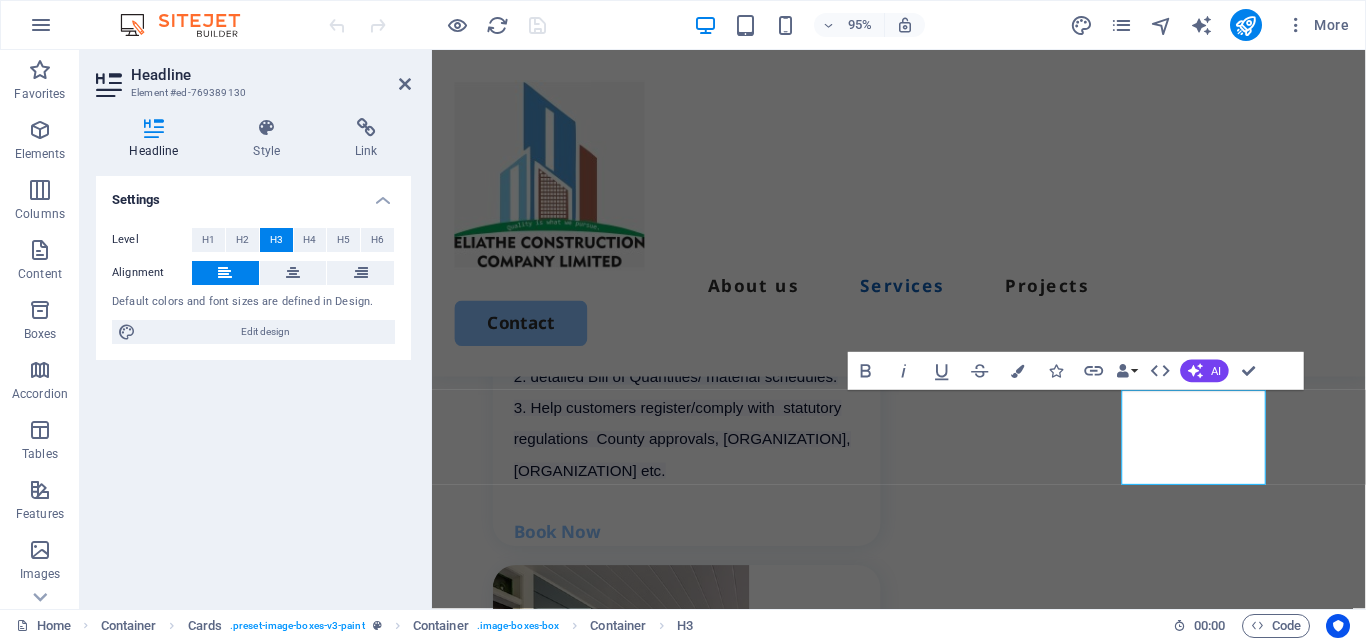 scroll, scrollTop: 2515, scrollLeft: 0, axis: vertical 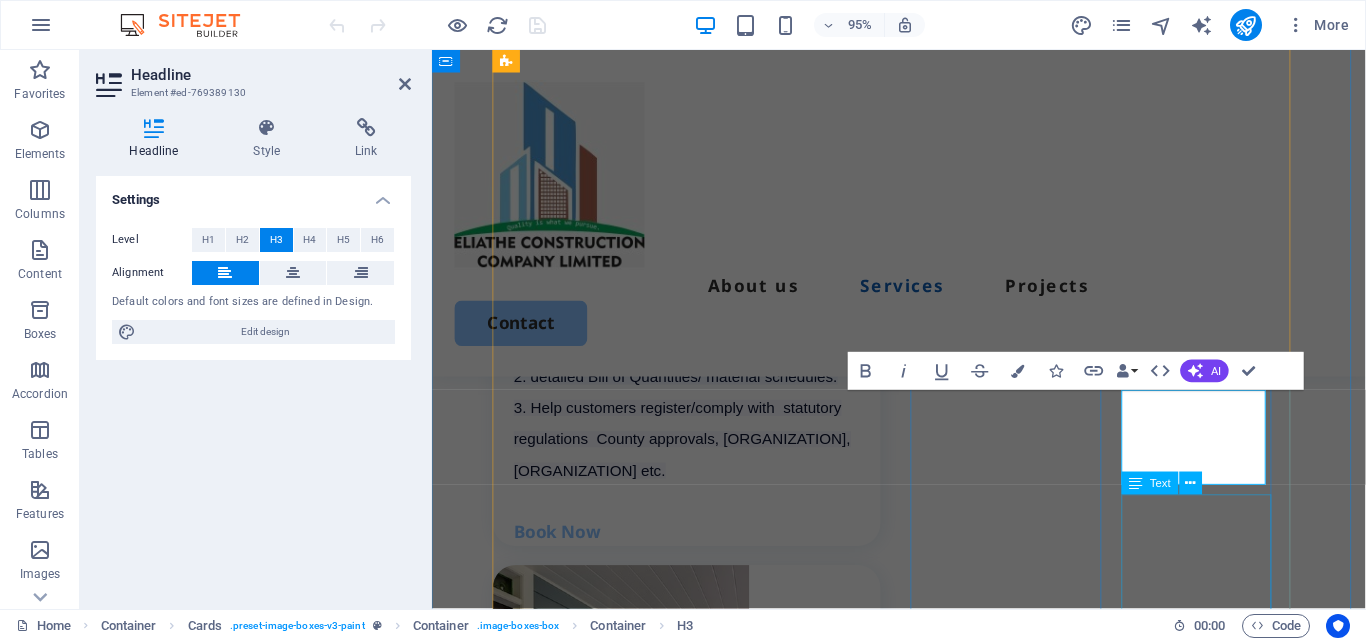 click on "We specialize in quality construction for both living and working spaces. Construction of residential and commercial flats and apartments. Construction of residential buildings. Structural design and planning. Renovation and remodeling of existing buildings." at bounding box center (711, 2177) 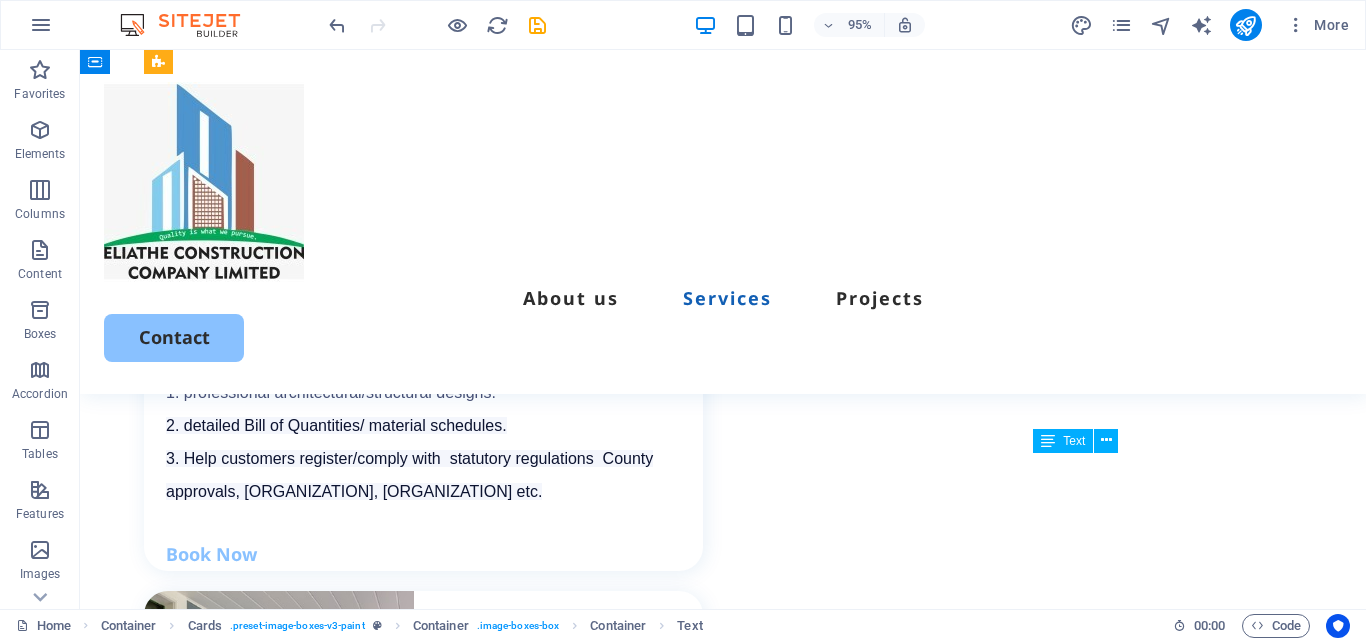 scroll, scrollTop: 2303, scrollLeft: 0, axis: vertical 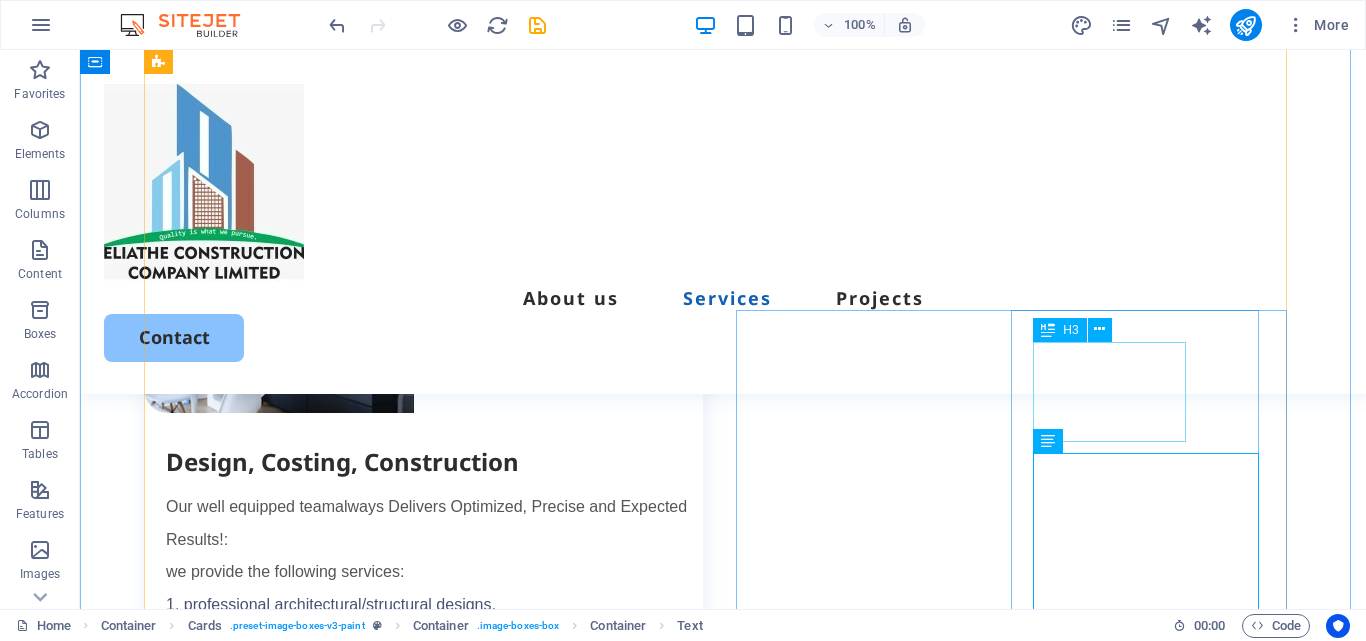 click on "general construction works.B" at bounding box center [434, 2199] 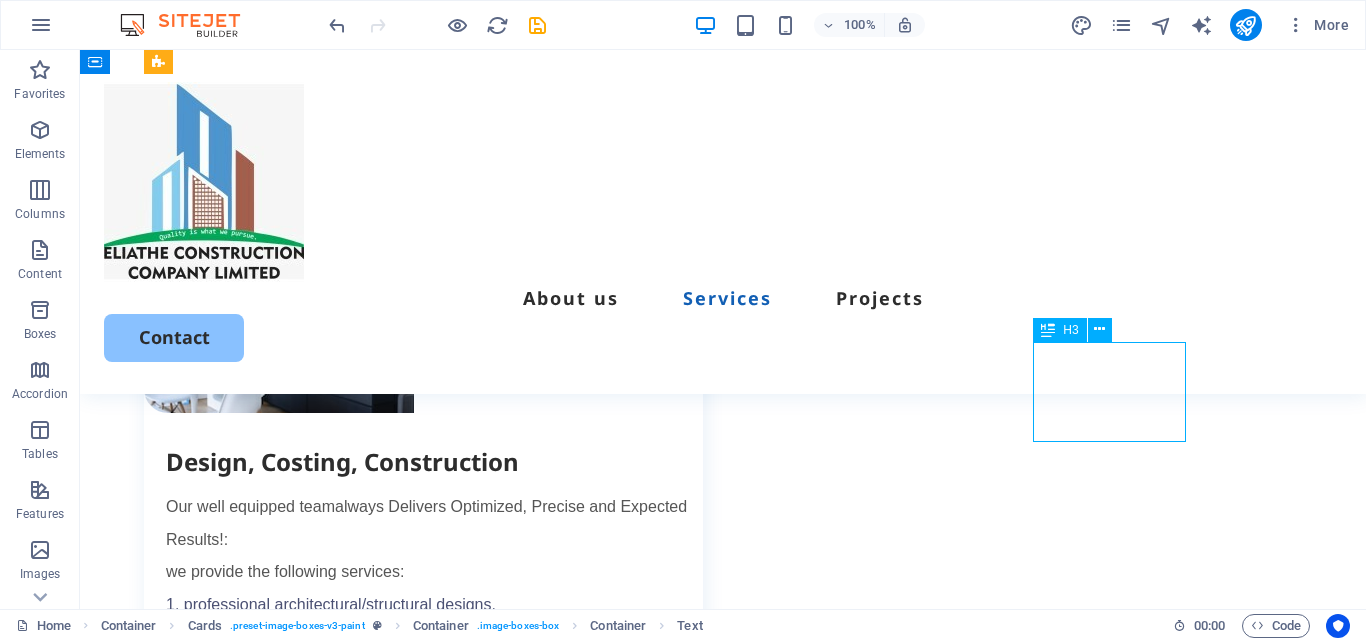 click on "general construction works.B" at bounding box center (434, 2199) 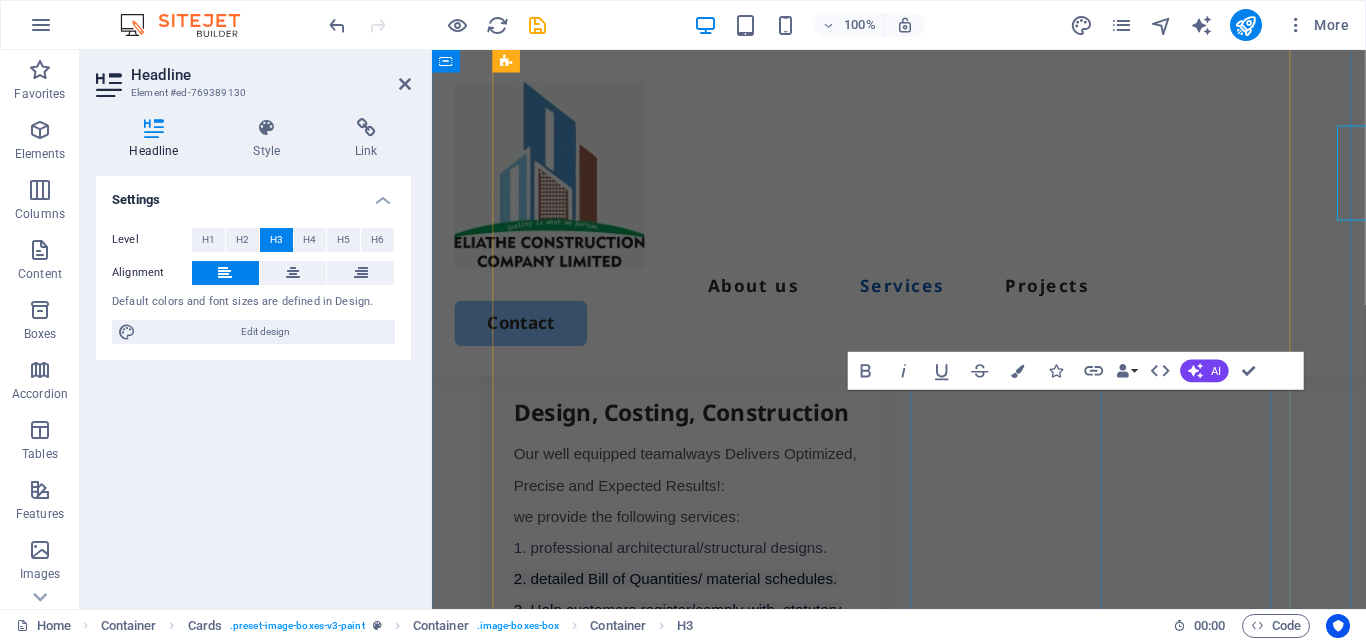 scroll, scrollTop: 2515, scrollLeft: 0, axis: vertical 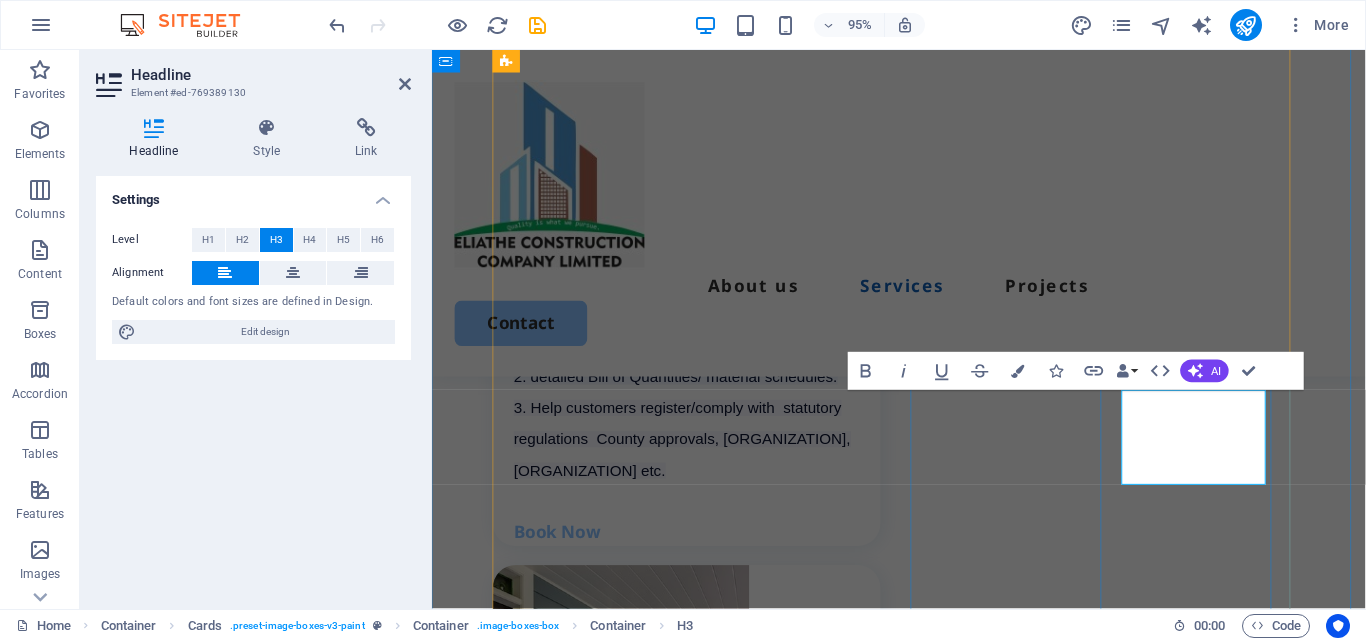 click on "general construction works.B" at bounding box center (711, 2047) 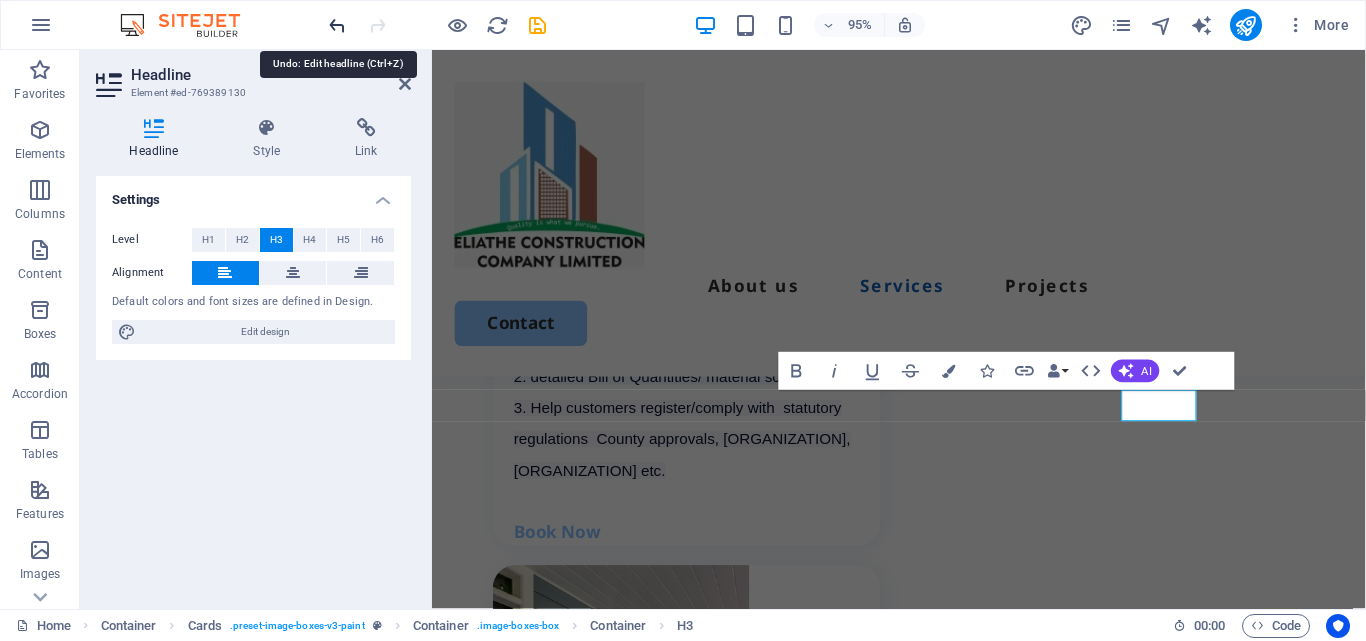 click at bounding box center (337, 25) 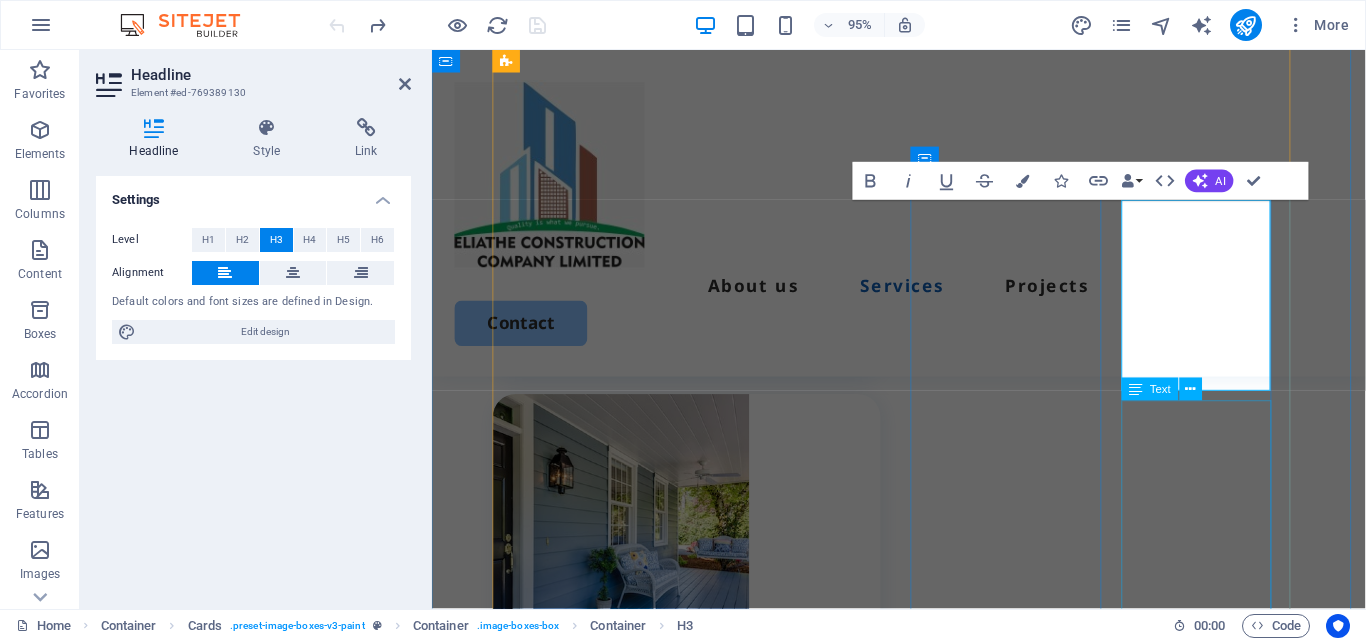 scroll, scrollTop: 2715, scrollLeft: 0, axis: vertical 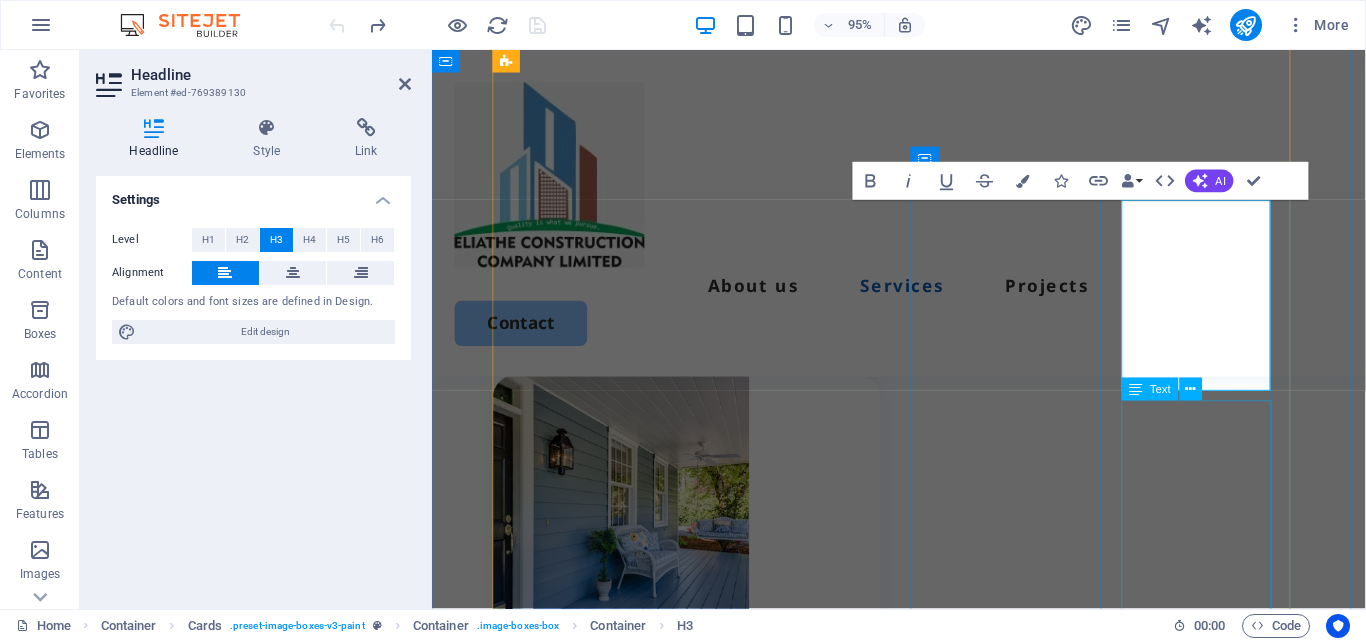 click on "We specialize in quality construction for both living and working spaces. Construction of residential and commercial flats and apartments. Construction of residential buildings. Structural design and planning. Renovation and remodeling of existing buildings." at bounding box center (711, 2044) 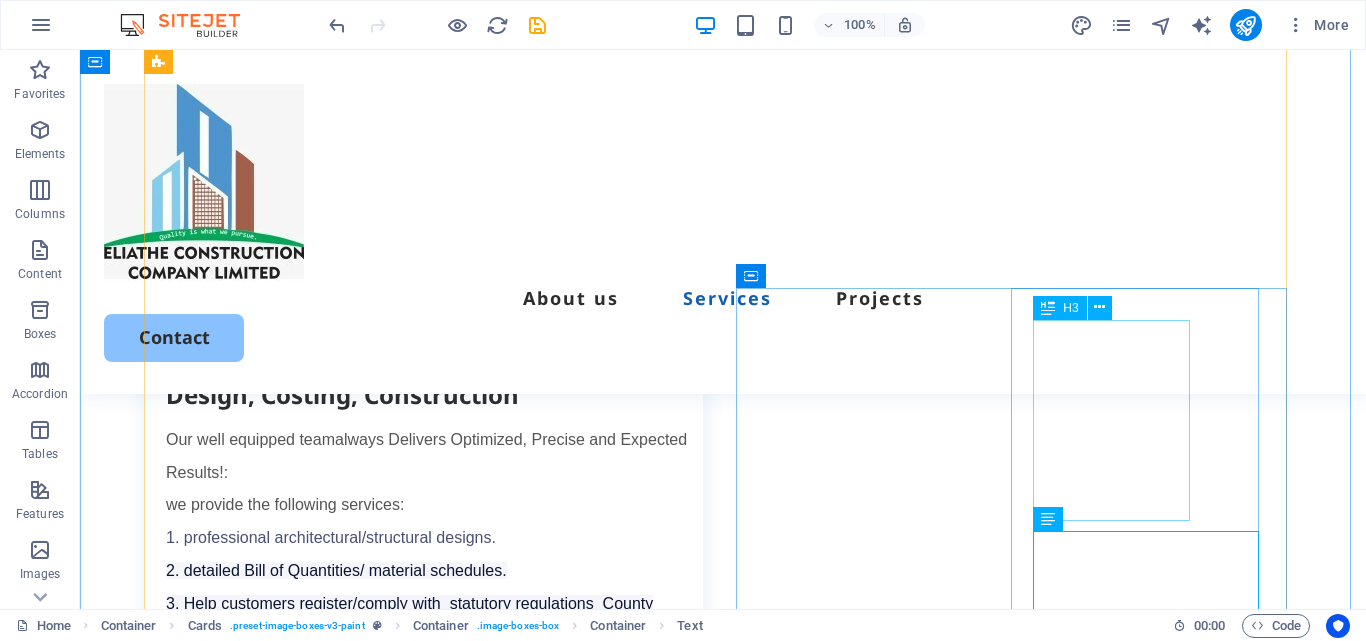 scroll, scrollTop: 2270, scrollLeft: 0, axis: vertical 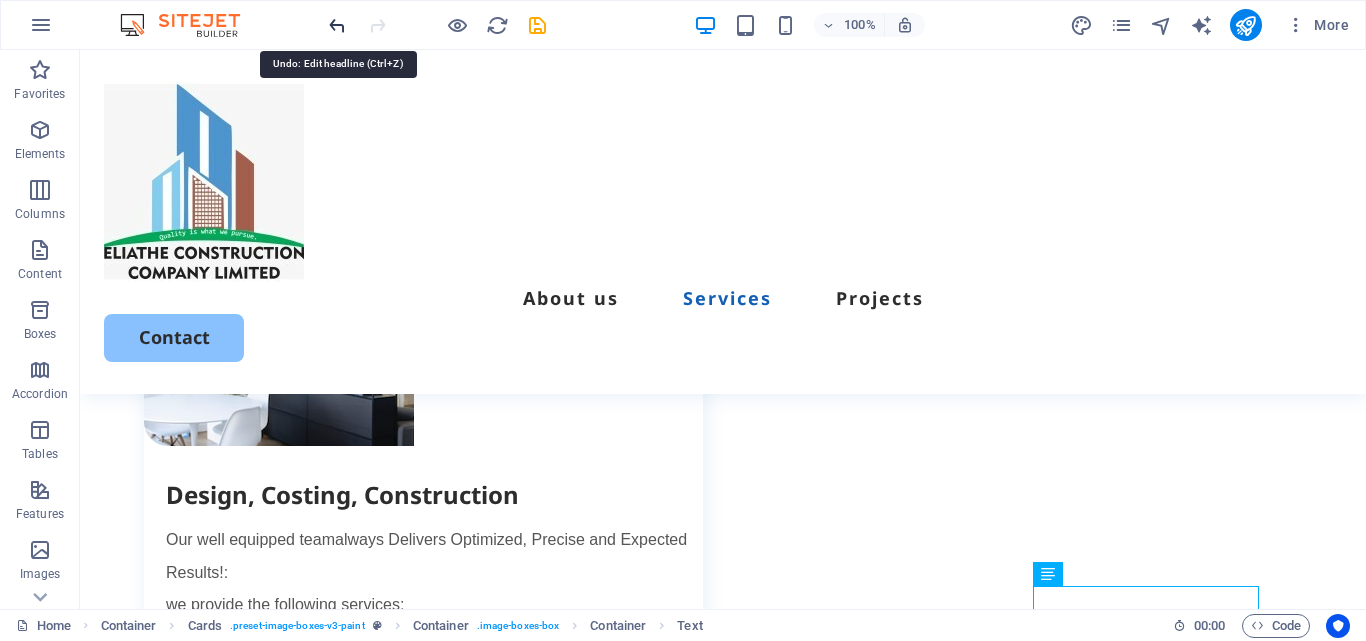 click at bounding box center [337, 25] 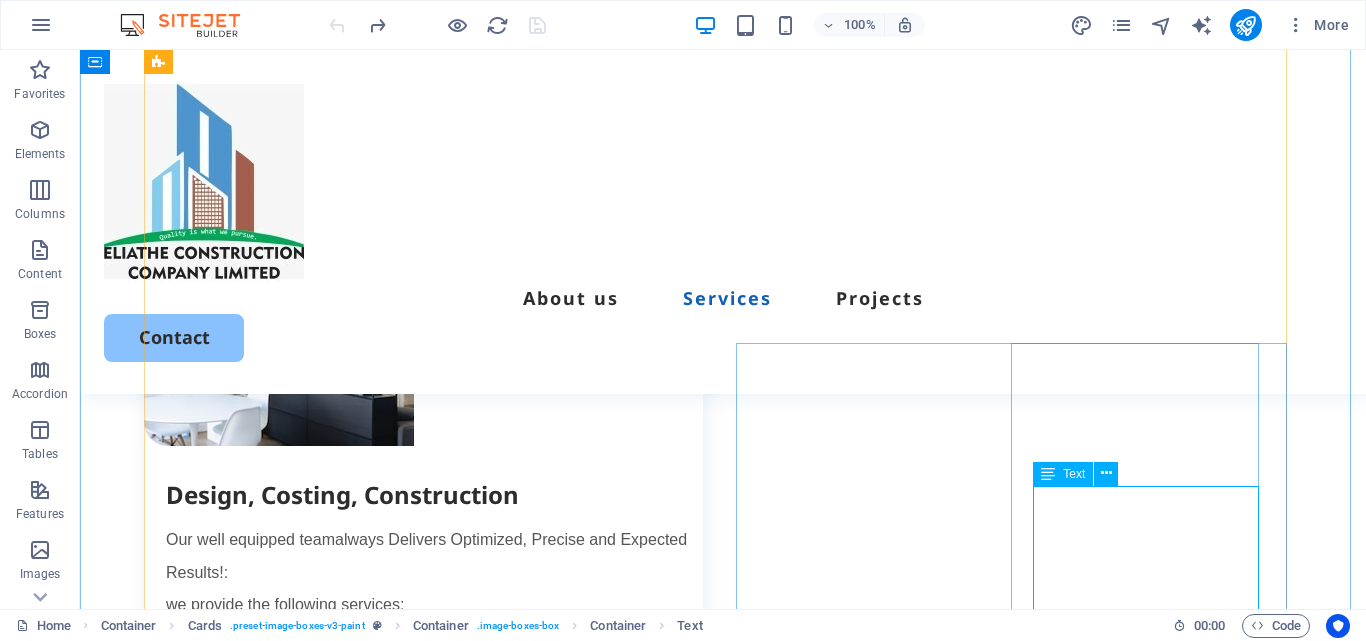 click on "We specialize in quality construction for both living and working spaces. Construction of residential and commercial flats and apartments. Construction of residential buildings. Structural design and planning. Renovation and remodeling of existing buildings." at bounding box center (434, 2336) 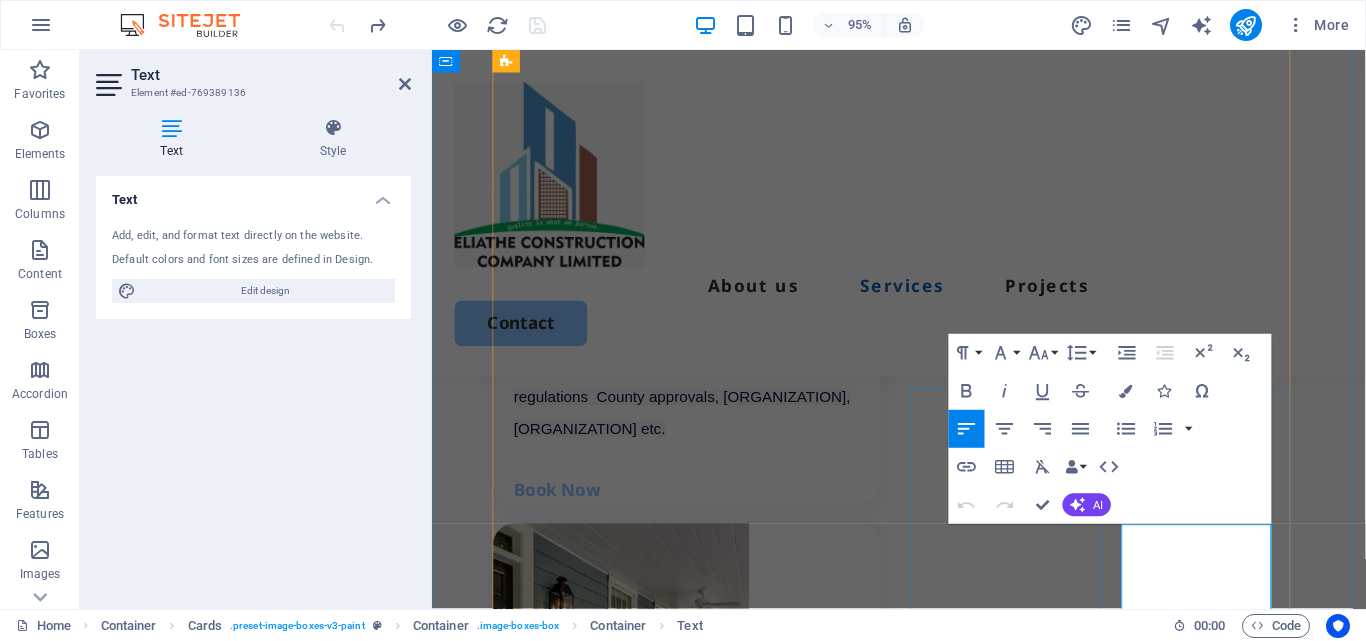 scroll, scrollTop: 2582, scrollLeft: 0, axis: vertical 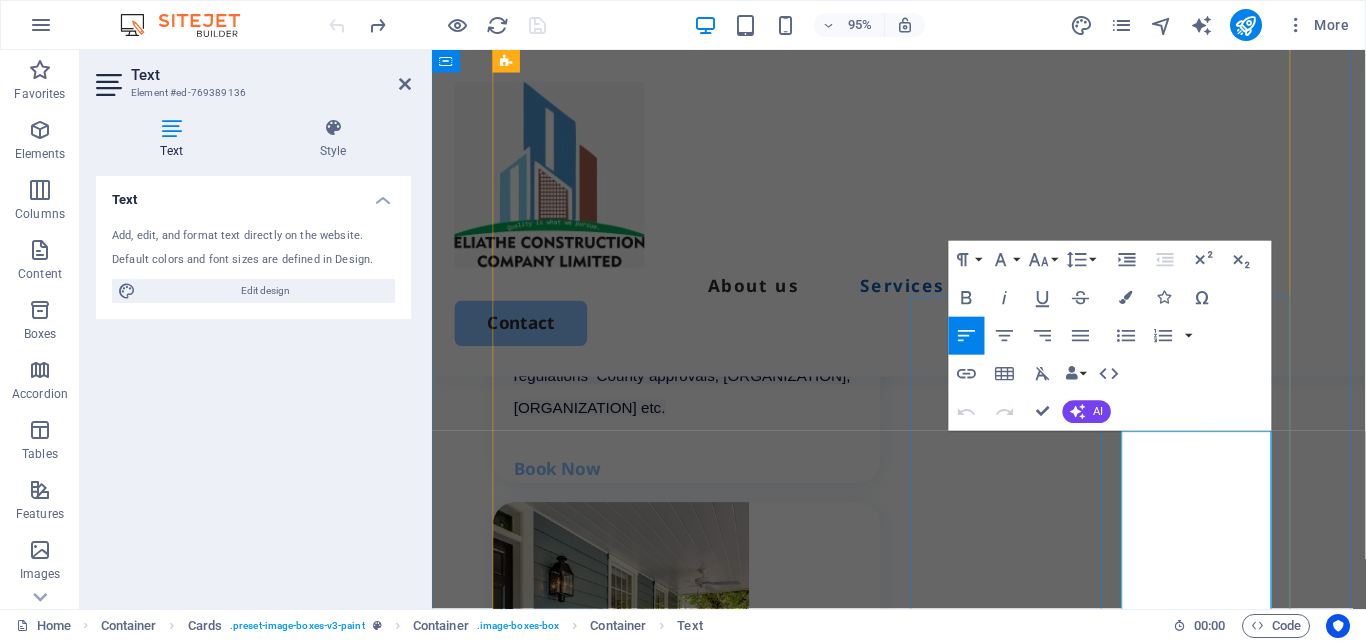click on "We specialize in quality construction for both living and working spaces." at bounding box center [711, 2032] 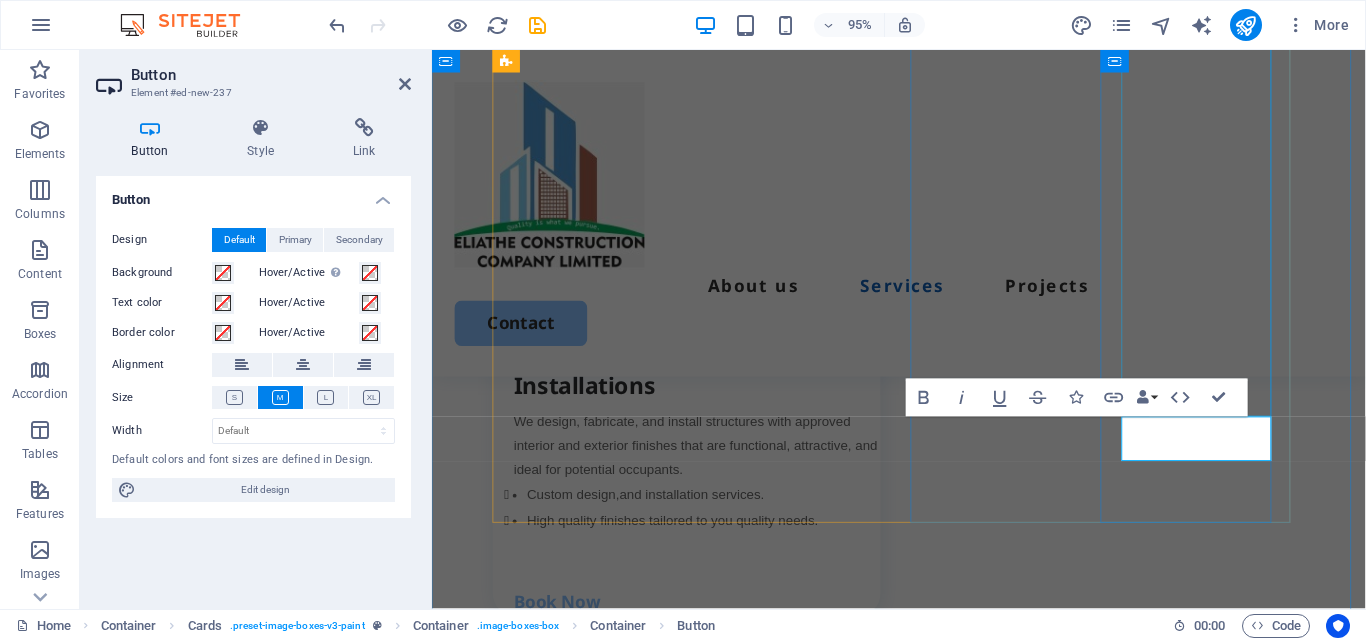 scroll, scrollTop: 3123, scrollLeft: 0, axis: vertical 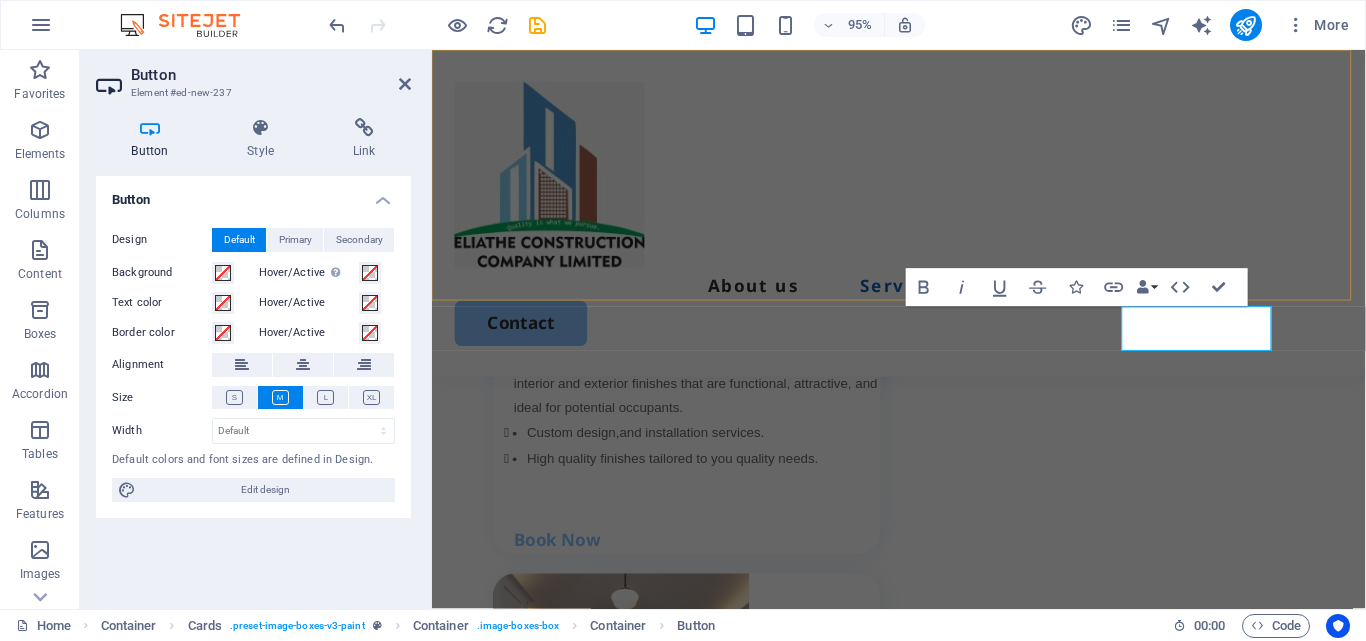 click on "About us Services Projects Contact" at bounding box center [923, 222] 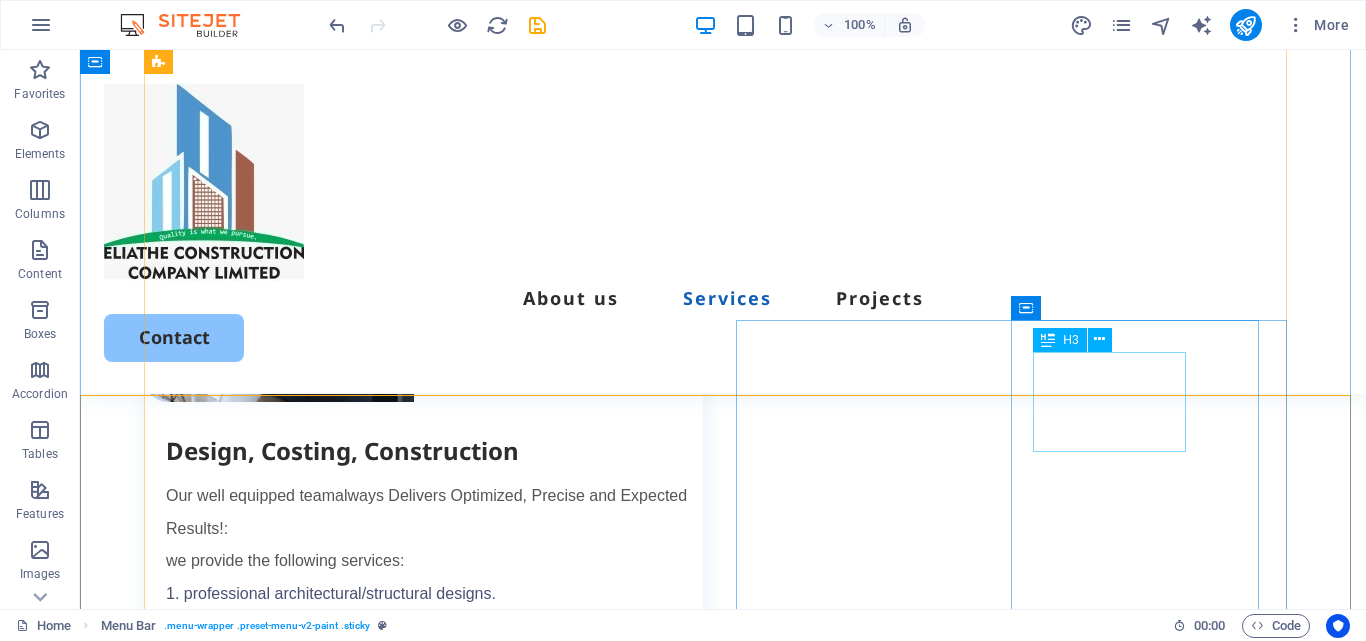 scroll, scrollTop: 2293, scrollLeft: 0, axis: vertical 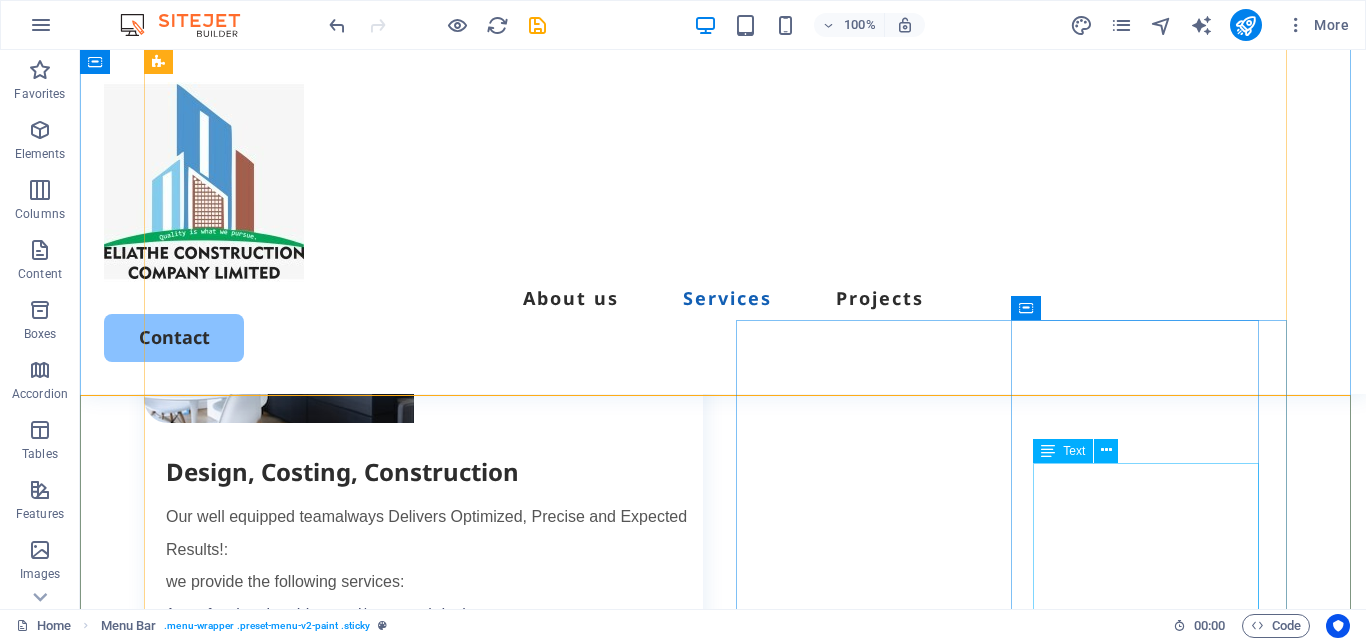 click on "We specialize in quality construction for both living and working spaces. Construction of residential and commercial flats and apartments. Construction of residential buildings. Structural design and planning. Renovation and remodeling of existing buildings." at bounding box center (434, 2313) 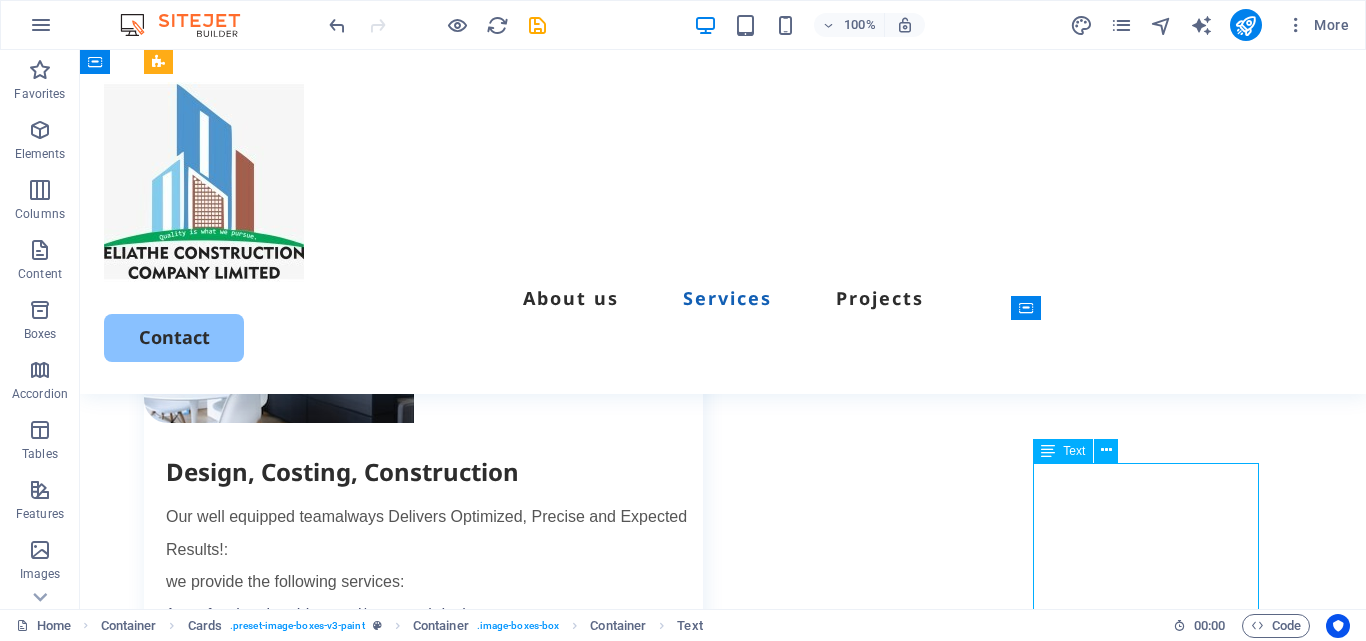 drag, startPoint x: 1205, startPoint y: 508, endPoint x: 901, endPoint y: 532, distance: 304.9459 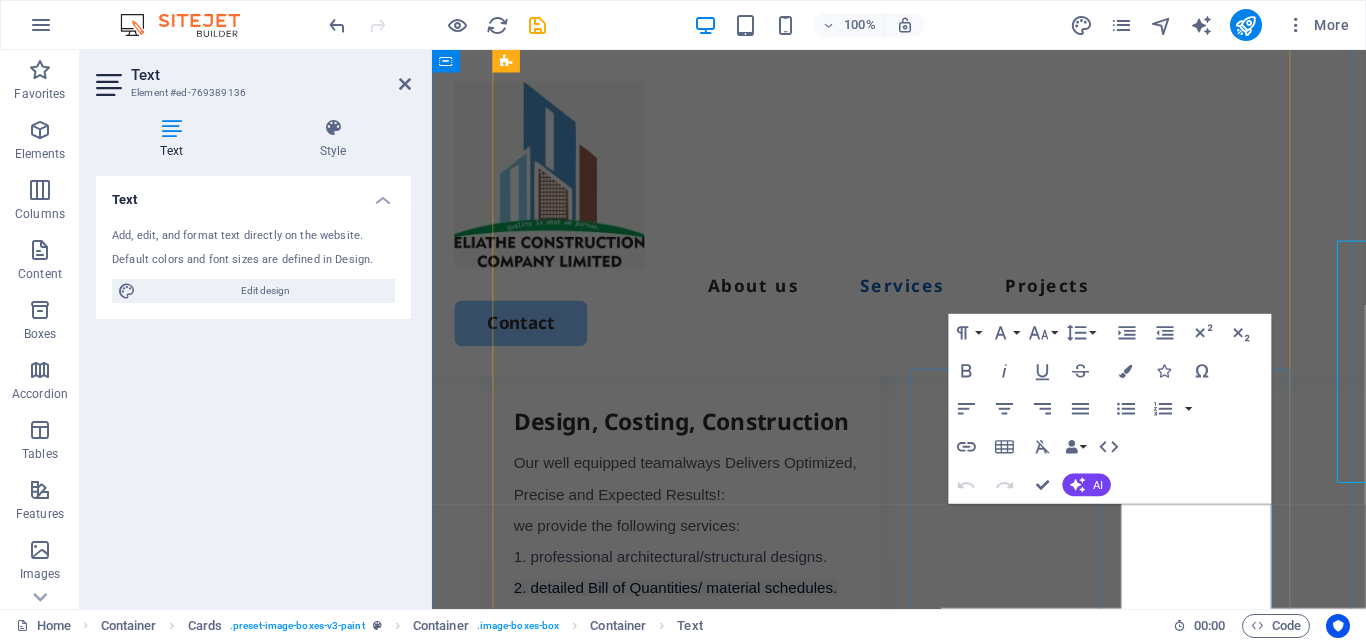 scroll, scrollTop: 2505, scrollLeft: 0, axis: vertical 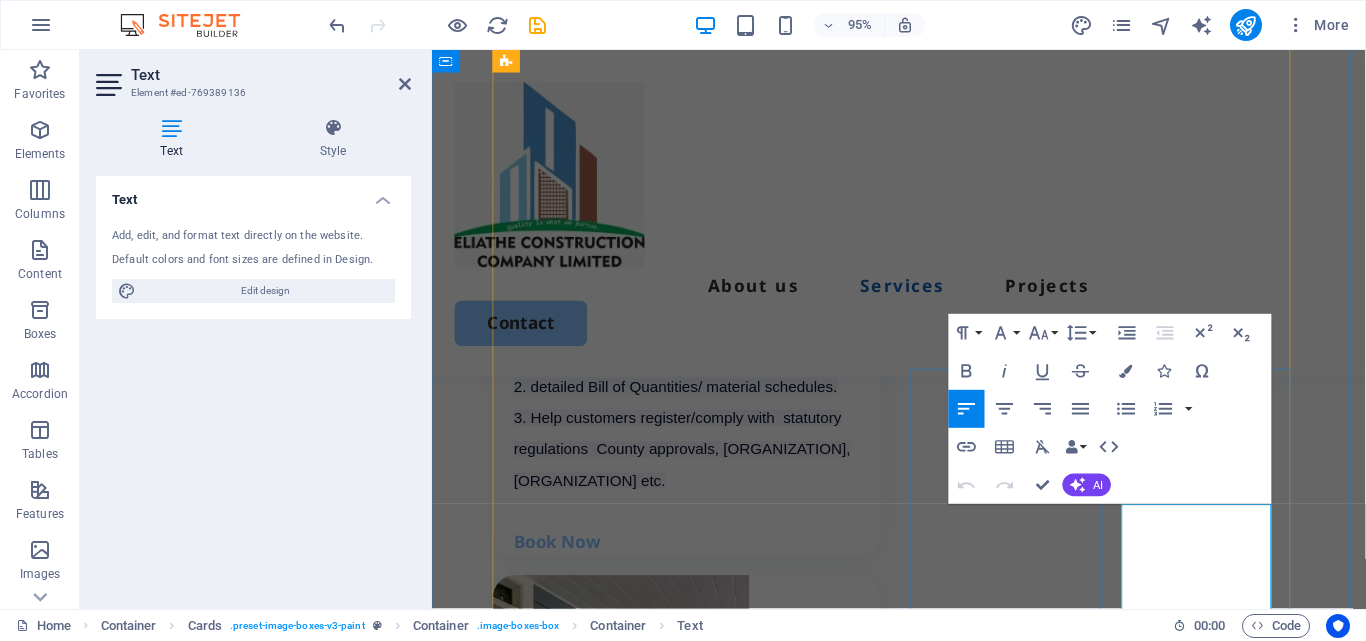 click on "We specialize in quality construction for both living and working spaces." at bounding box center (711, 2109) 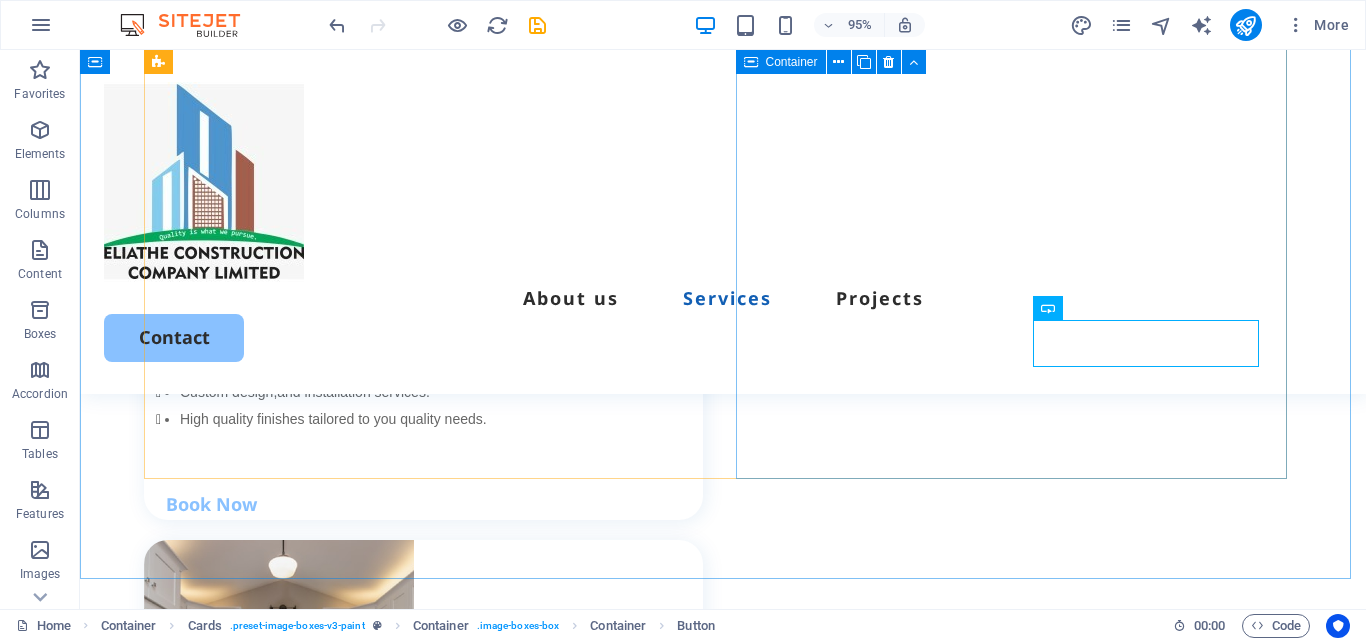 scroll, scrollTop: 2691, scrollLeft: 0, axis: vertical 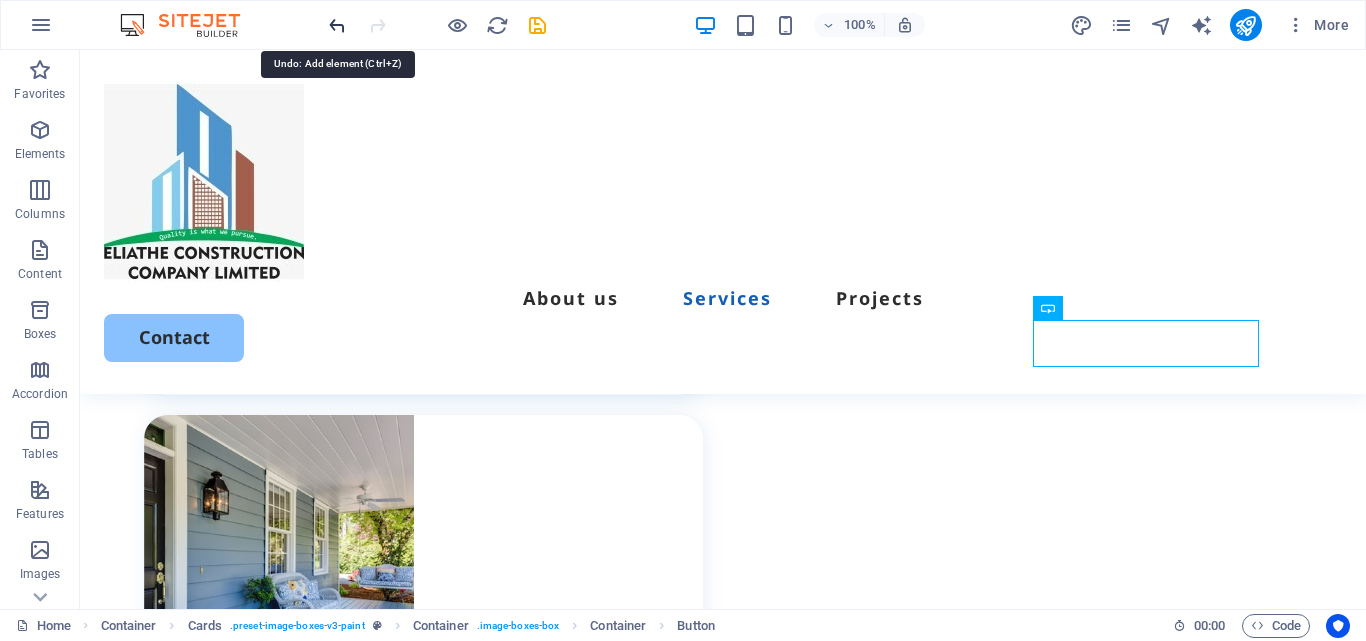 click at bounding box center (337, 25) 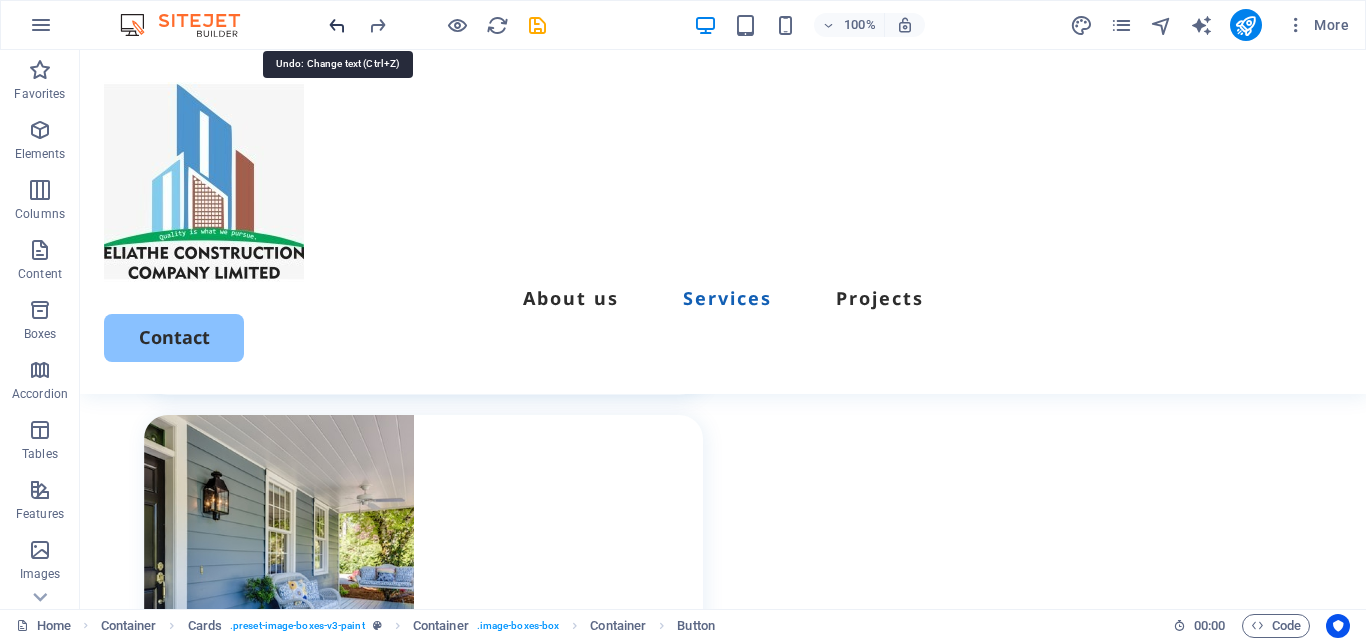 scroll, scrollTop: 2667, scrollLeft: 0, axis: vertical 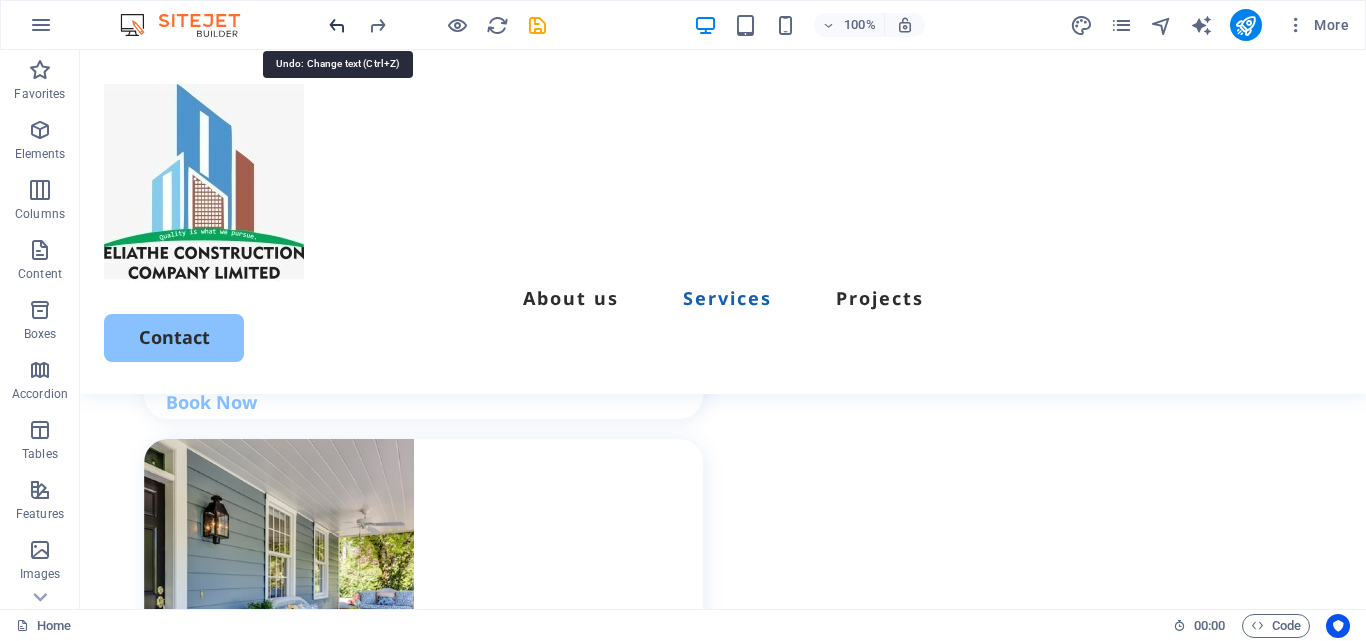 click at bounding box center [337, 25] 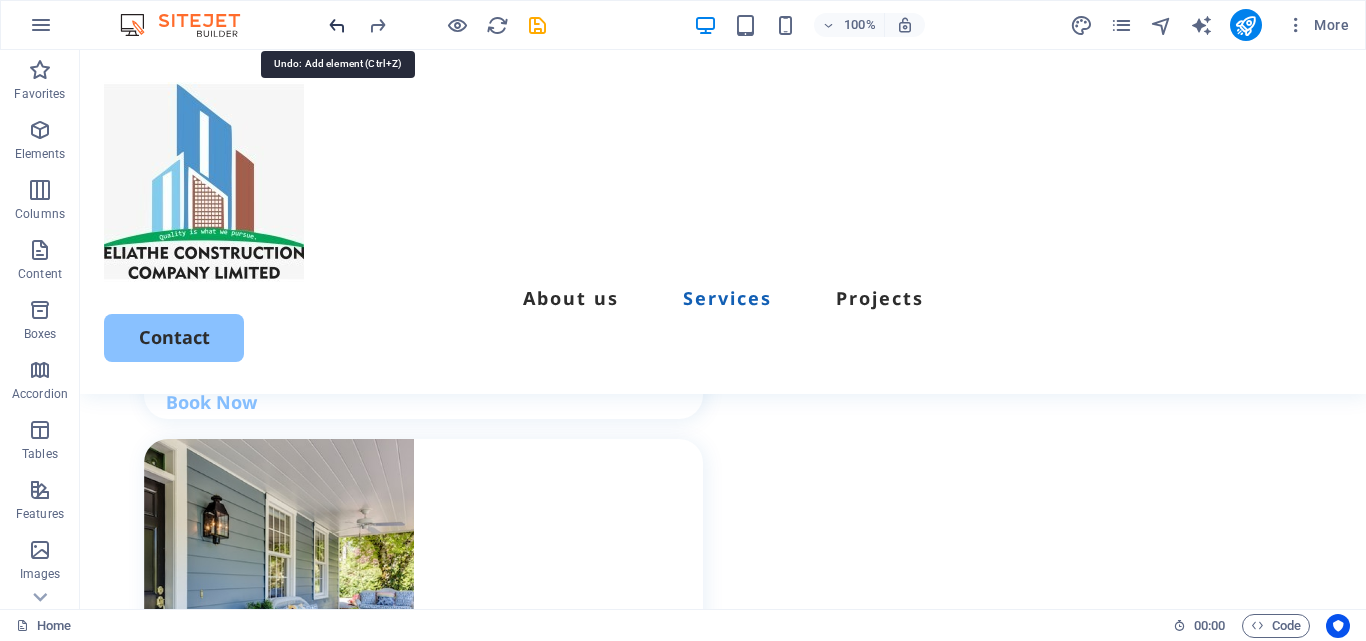 click at bounding box center (337, 25) 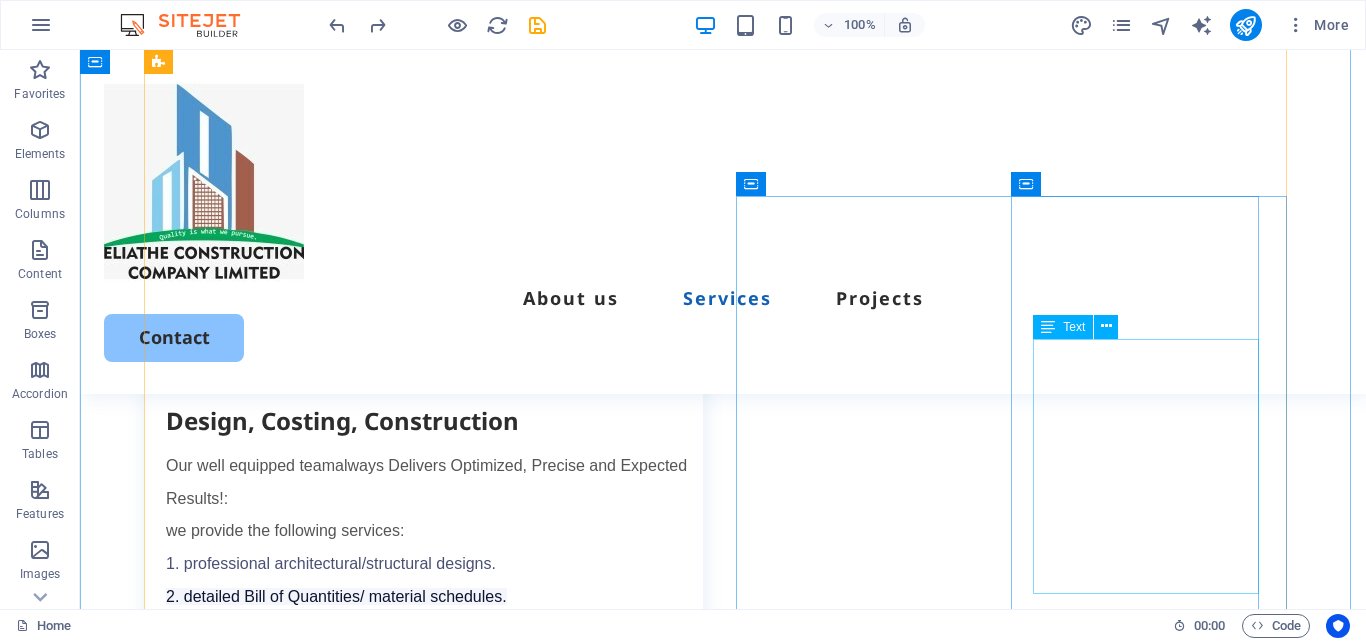 scroll, scrollTop: 2444, scrollLeft: 0, axis: vertical 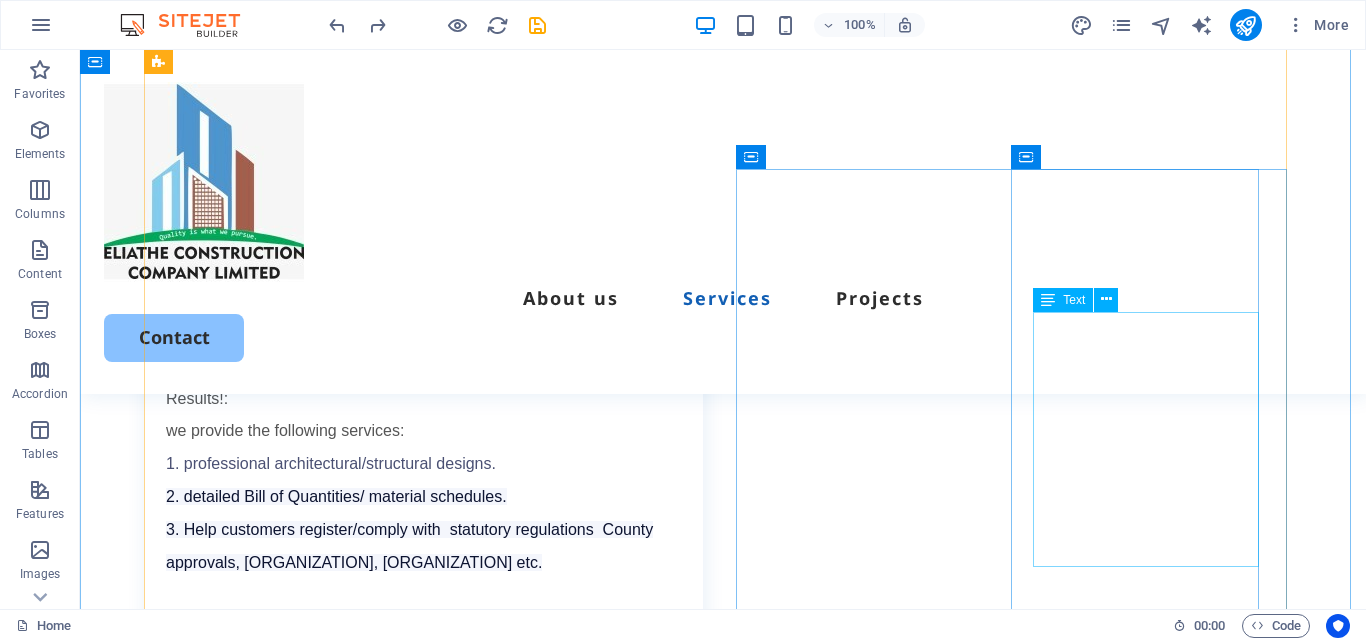 click on "We specialize in quality construction for both living and working spaces. Construction of residential and commercial flats and apartments. Construction of residential buildings. Structural design and planning. Renovation and remodeling of existing buildings." at bounding box center [434, 2162] 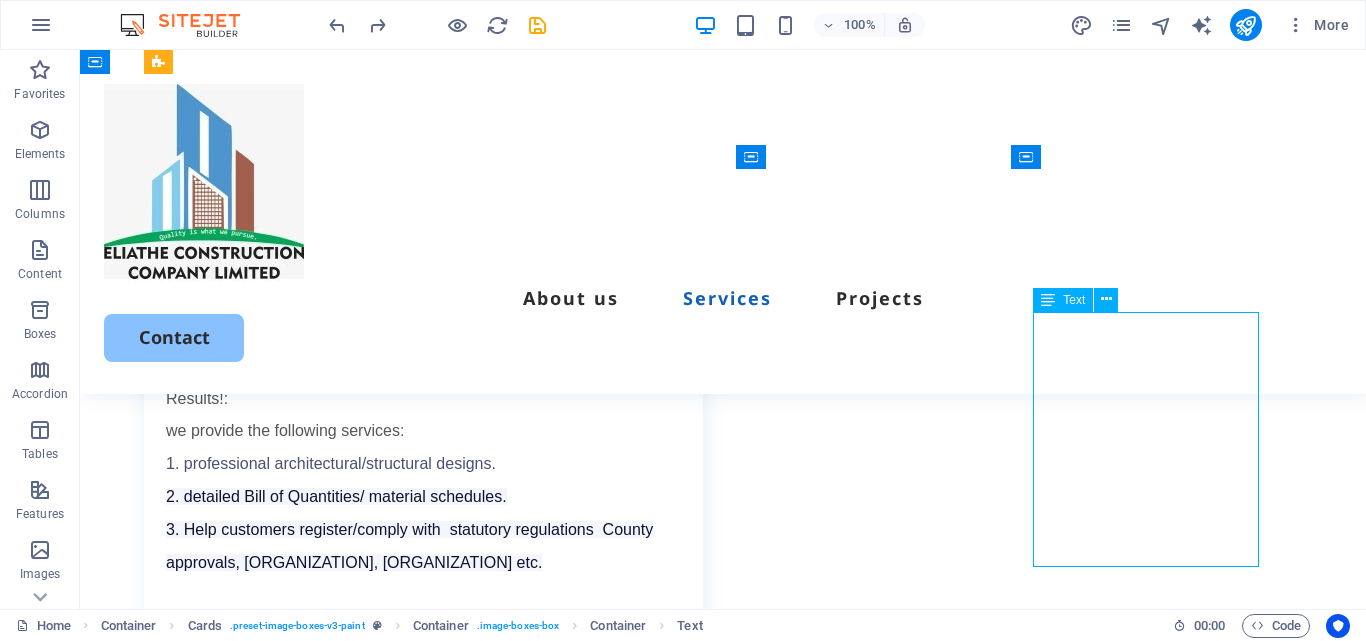 click on "We specialize in quality construction for both living and working spaces. Construction of residential and commercial flats and apartments. Construction of residential buildings. Structural design and planning. Renovation and remodeling of existing buildings." at bounding box center (434, 2162) 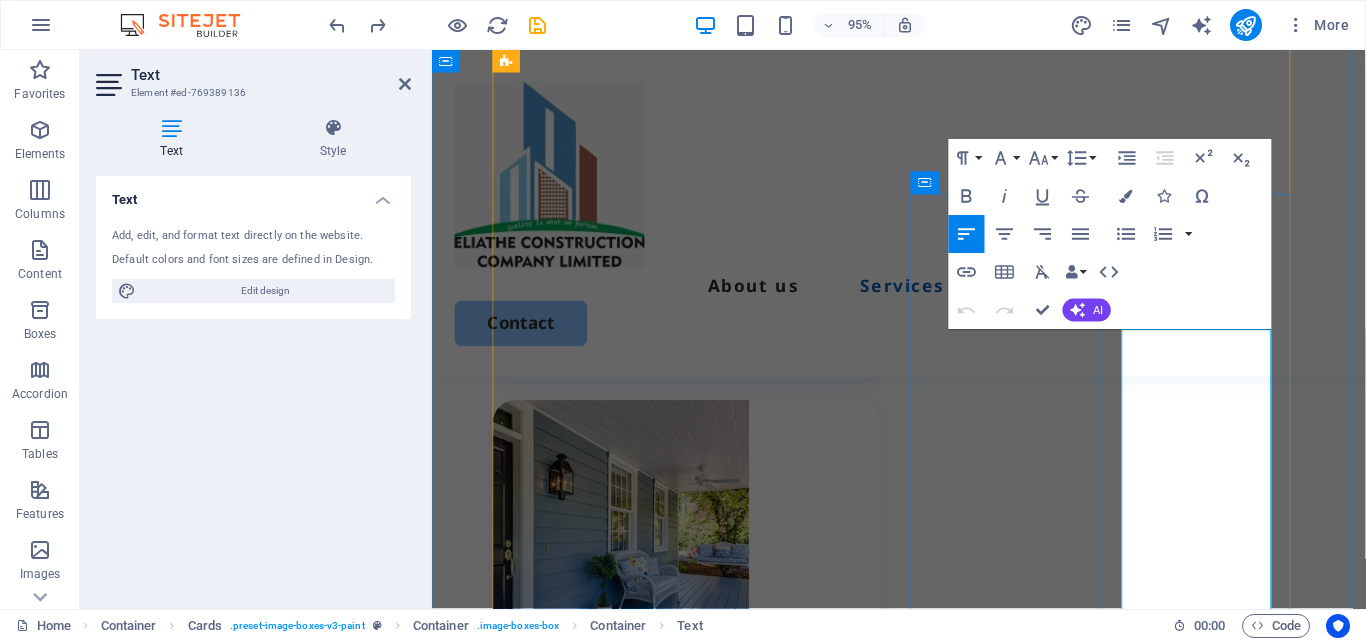 click on "We specialize in quality construction for both living and working spaces." at bounding box center [711, 1925] 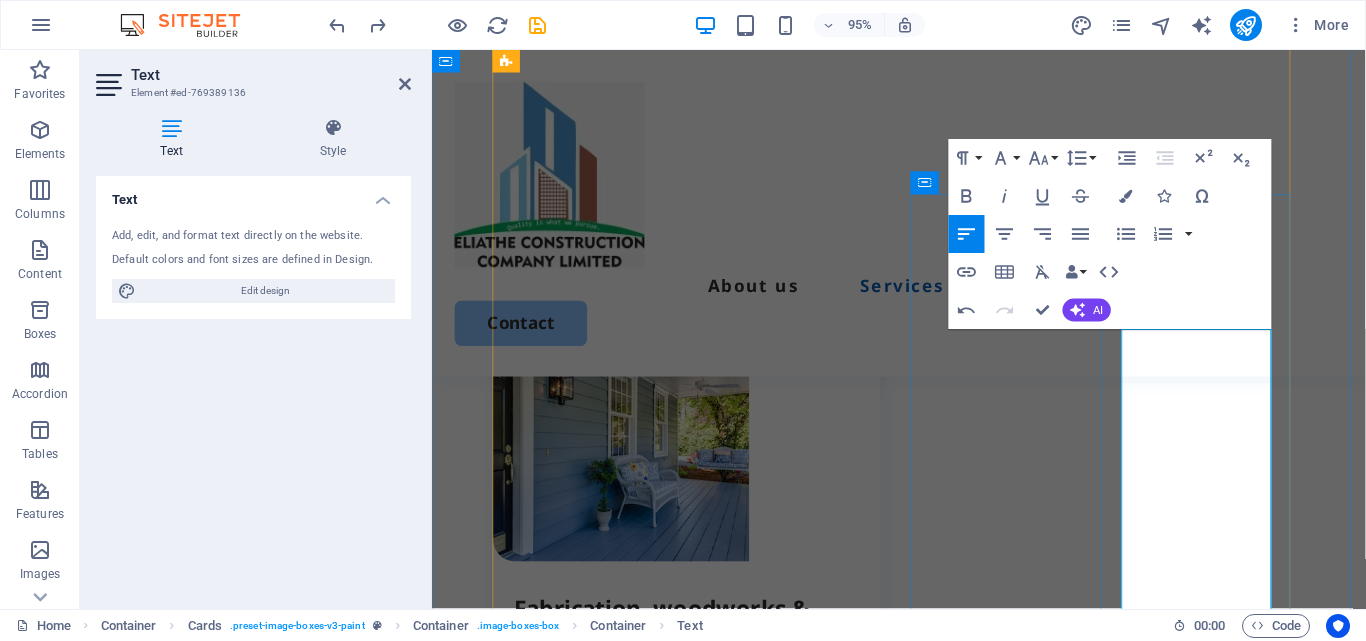 scroll, scrollTop: 2689, scrollLeft: 0, axis: vertical 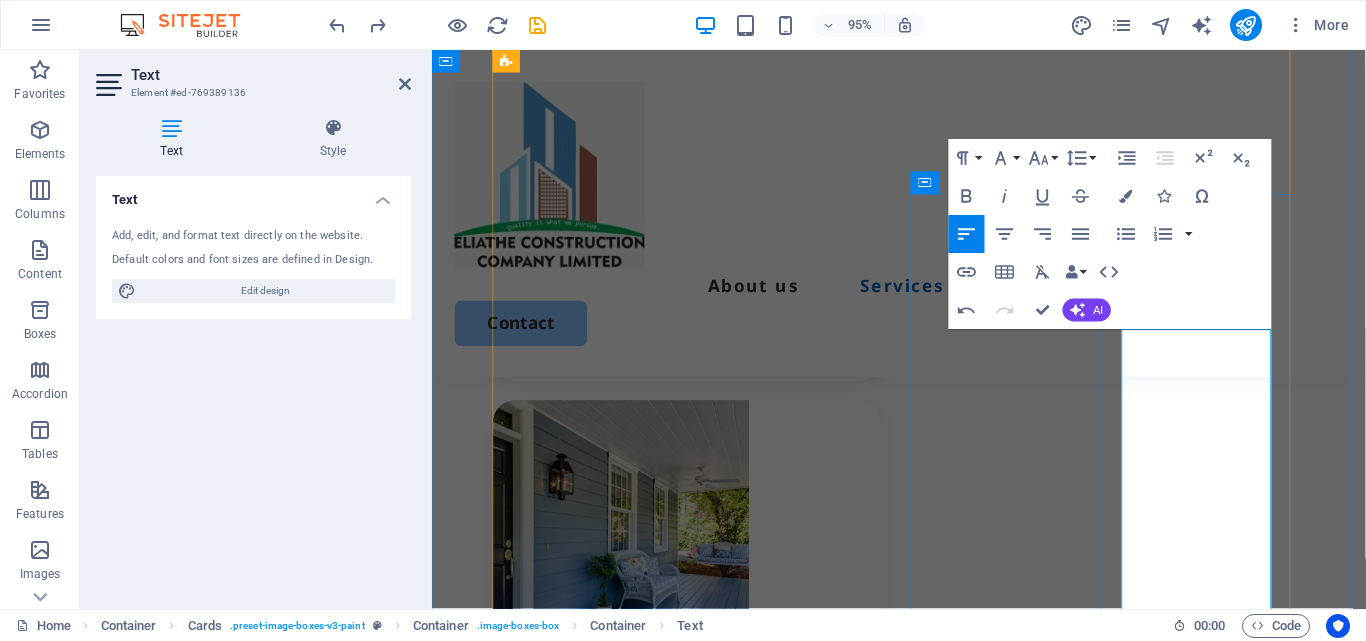 click on "We specialize in quality construction for both living and working spaces (" at bounding box center (711, 1925) 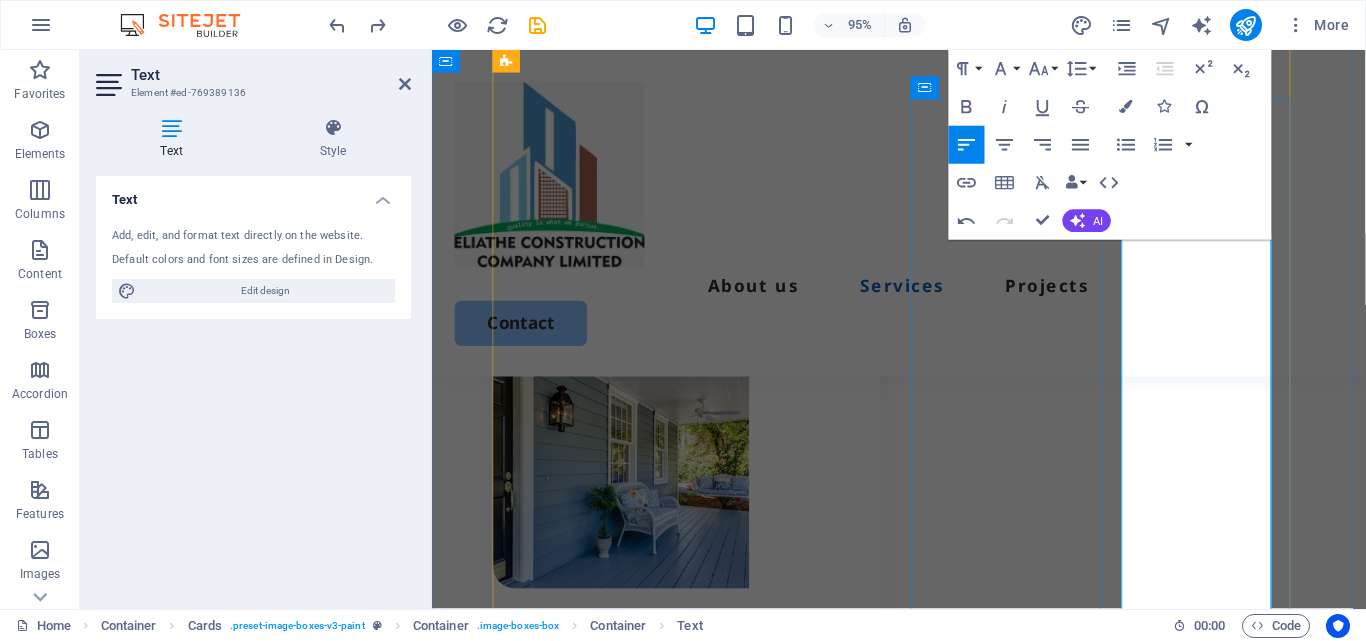 scroll, scrollTop: 2789, scrollLeft: 0, axis: vertical 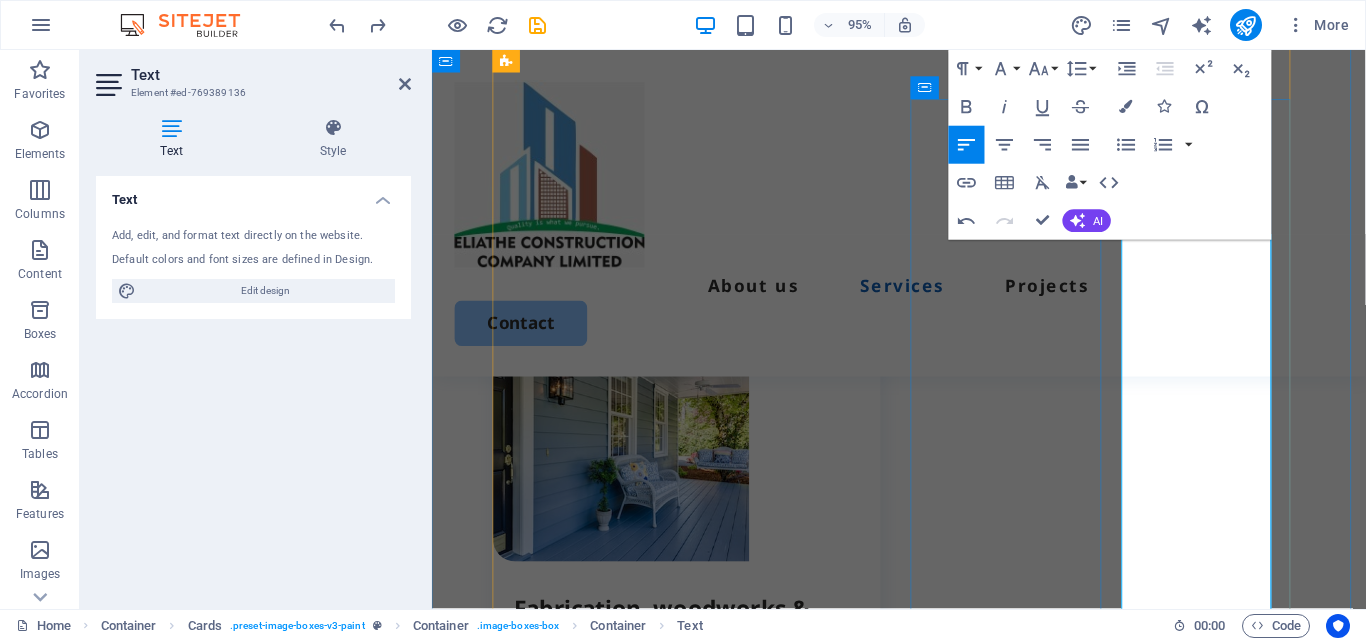 drag, startPoint x: 1299, startPoint y: 578, endPoint x: 1159, endPoint y: 542, distance: 144.55449 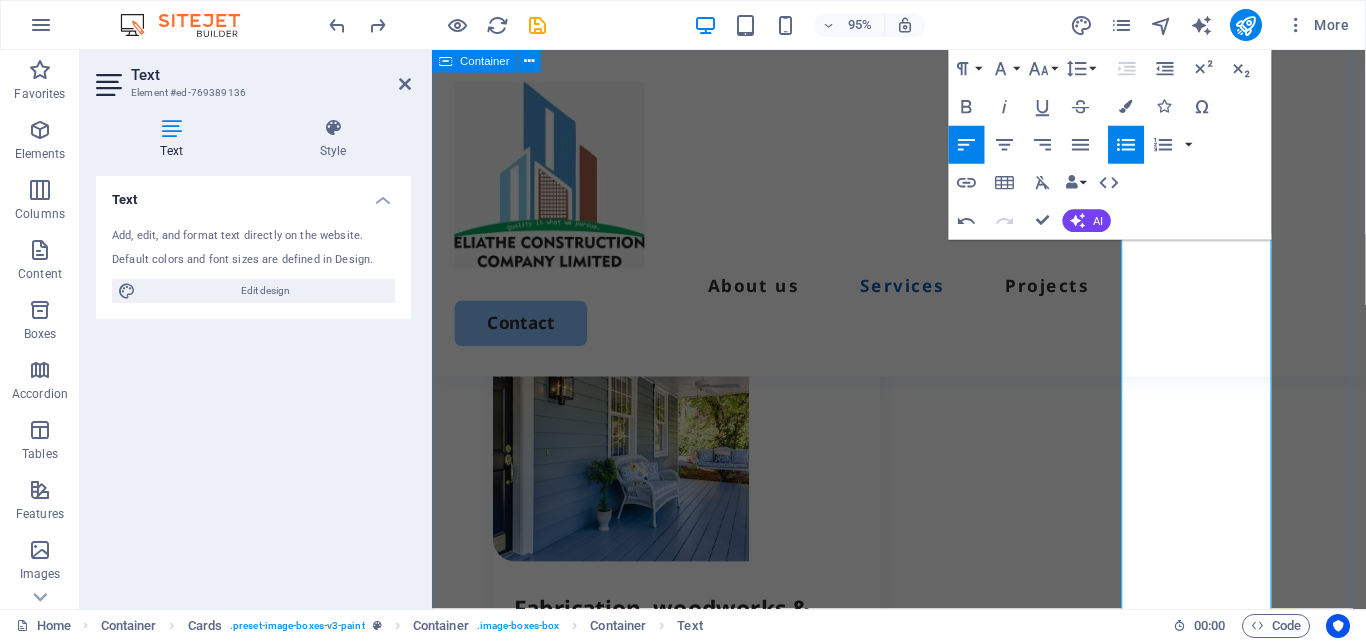 click on "Our Services Lorem ipsum dolor sit amet, consectetur adipiscing elit, sed do eiusmod tempor incididunt. Incididunt ut labore et dolore magna aliqua. Ut enim ad minim veniam. Design, Costing, Construction Our well equipped team  always Delivers   Optimized, Precise and Expected Results!: we provide the following services: 1. professional architectural/structural designs. 2. detailed Bill of Quantities/ material schedules. 3. Help customers register/comply with  statutory regulations  County approvals, NCA, Nema etc. Book Now Fabrication, woodworks & Installations We design, fabricate, and install structures with approved interior and exterior finishes that are functional, attractive, and ideal for potential occupants. Custom design,and installation services. High quality finishes tailored to you quality needs. Book Now Schools, churches & Institutions With 5+ years of experience,  Eliathe  Construction builds and renovates churches and schools , including; Book Now general construction works.B Book Now" at bounding box center [923, 765] 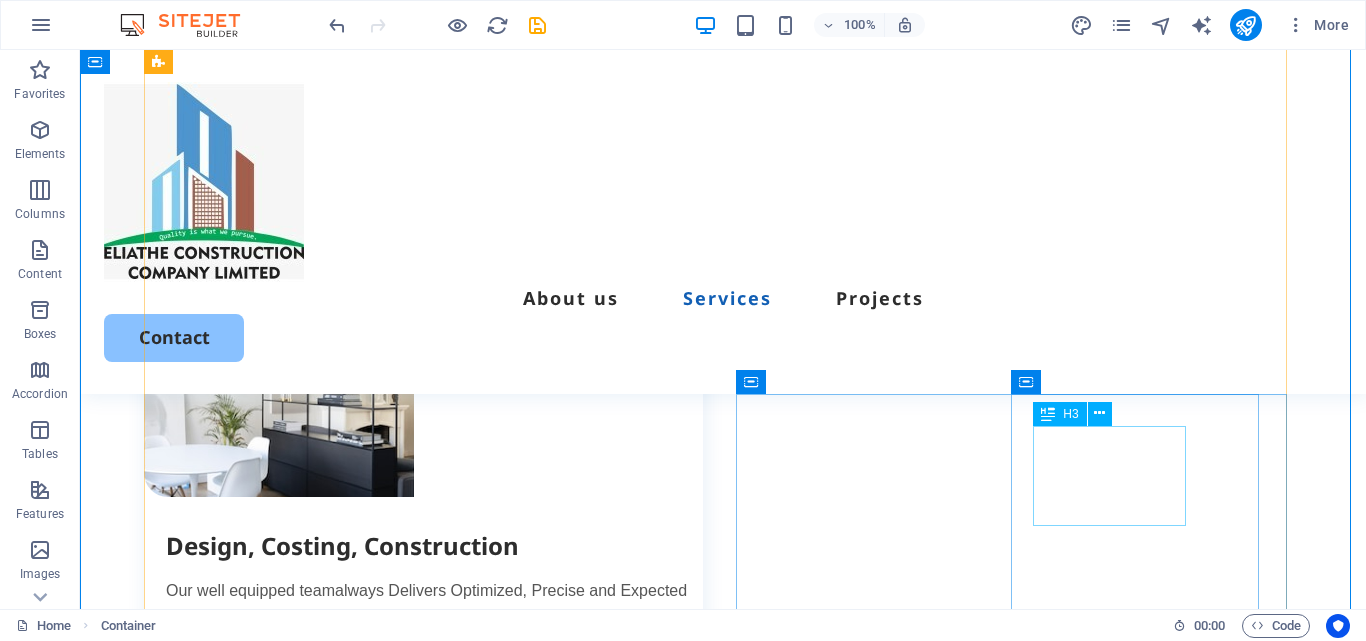 scroll, scrollTop: 2212, scrollLeft: 0, axis: vertical 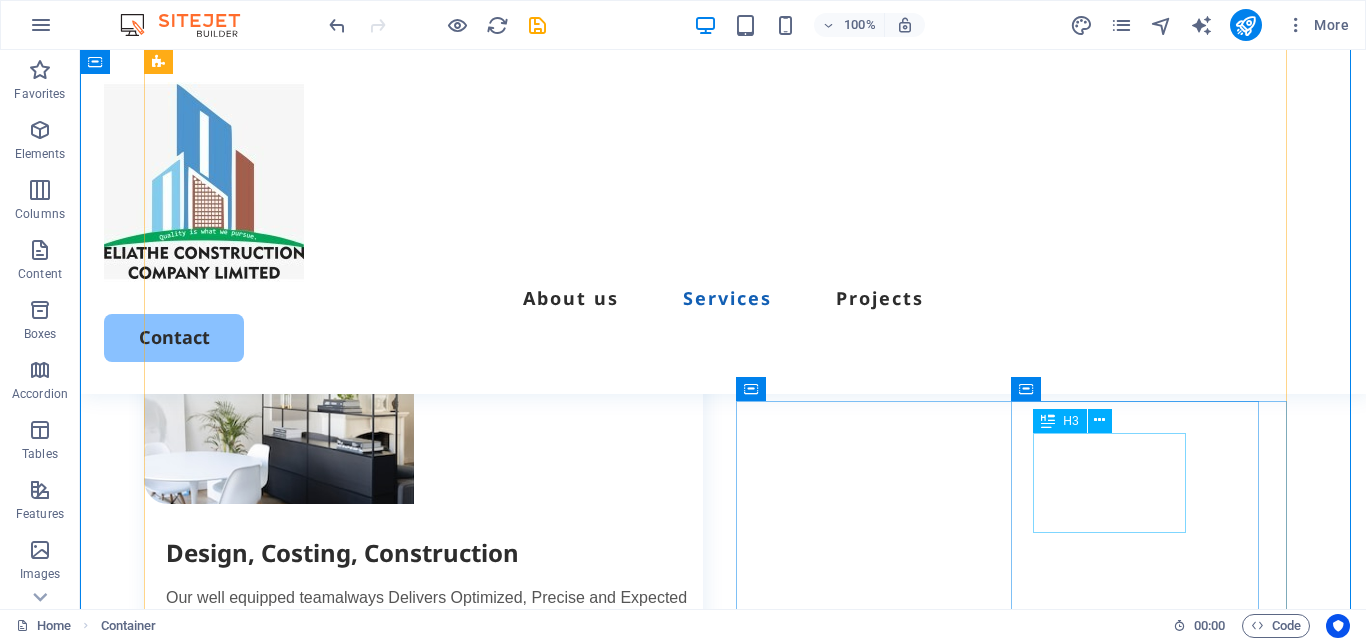 click on "general construction works.B" at bounding box center [434, 2290] 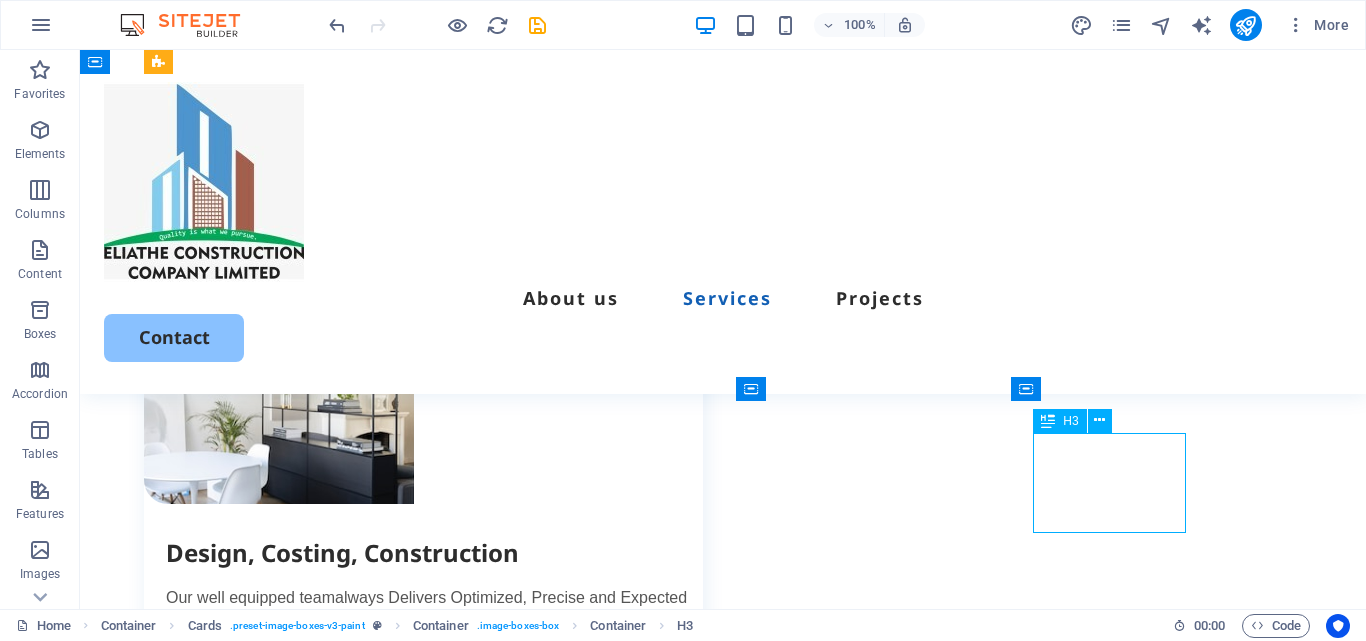 click on "general construction works.B" at bounding box center [434, 2290] 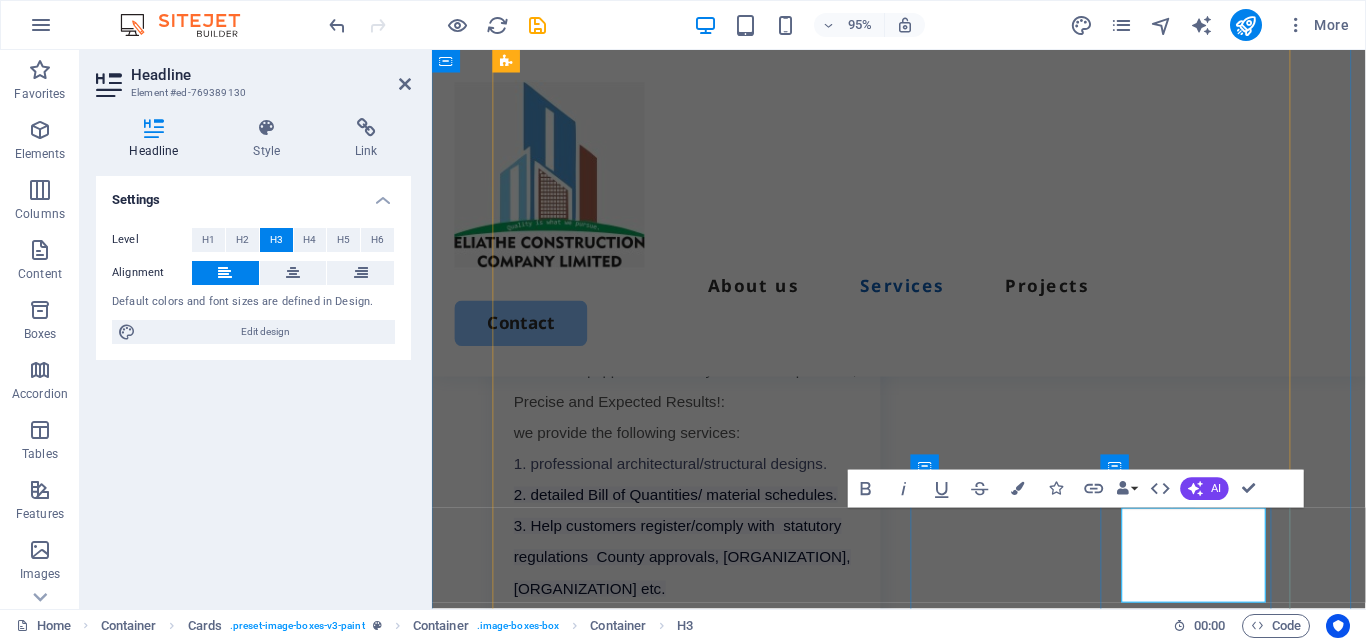 click on "general construction works.B" at bounding box center (711, 2171) 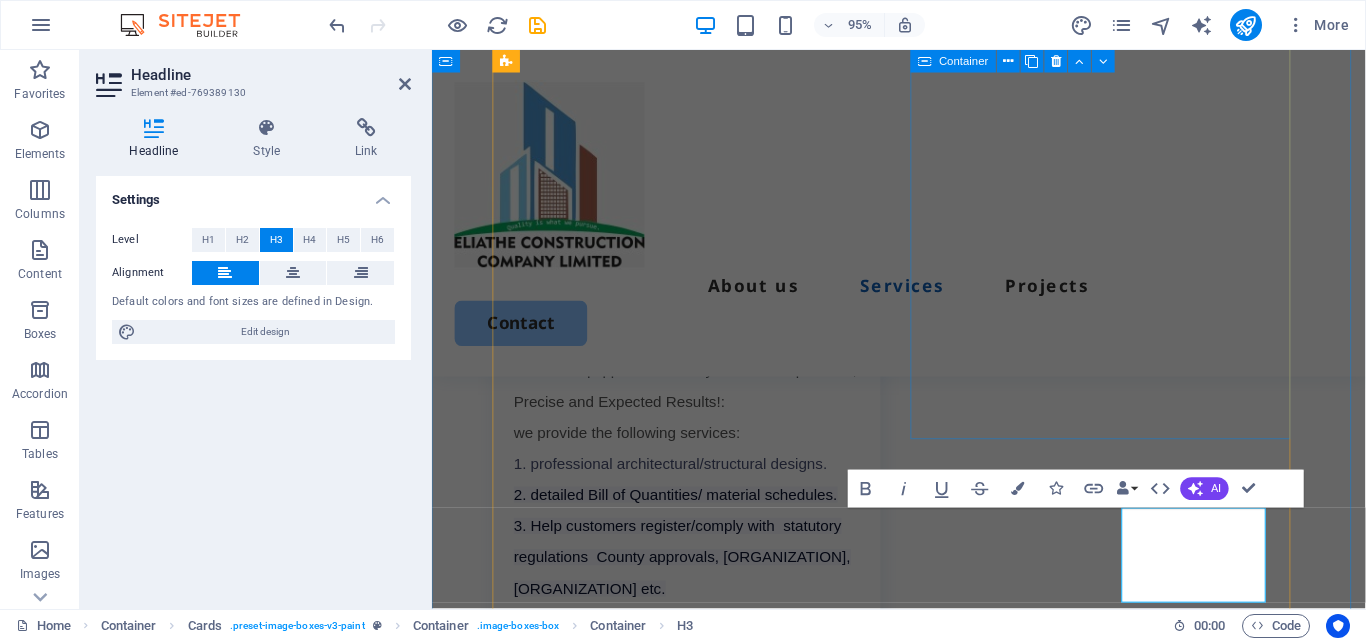 click on "Fabrication, woodworks & Installations We design, fabricate, and install structures with approved interior and exterior finishes that are functional, attractive, and ideal for potential occupants. Custom design,and installation services. High quality finishes tailored to you quality needs. Book Now" at bounding box center [700, 1015] 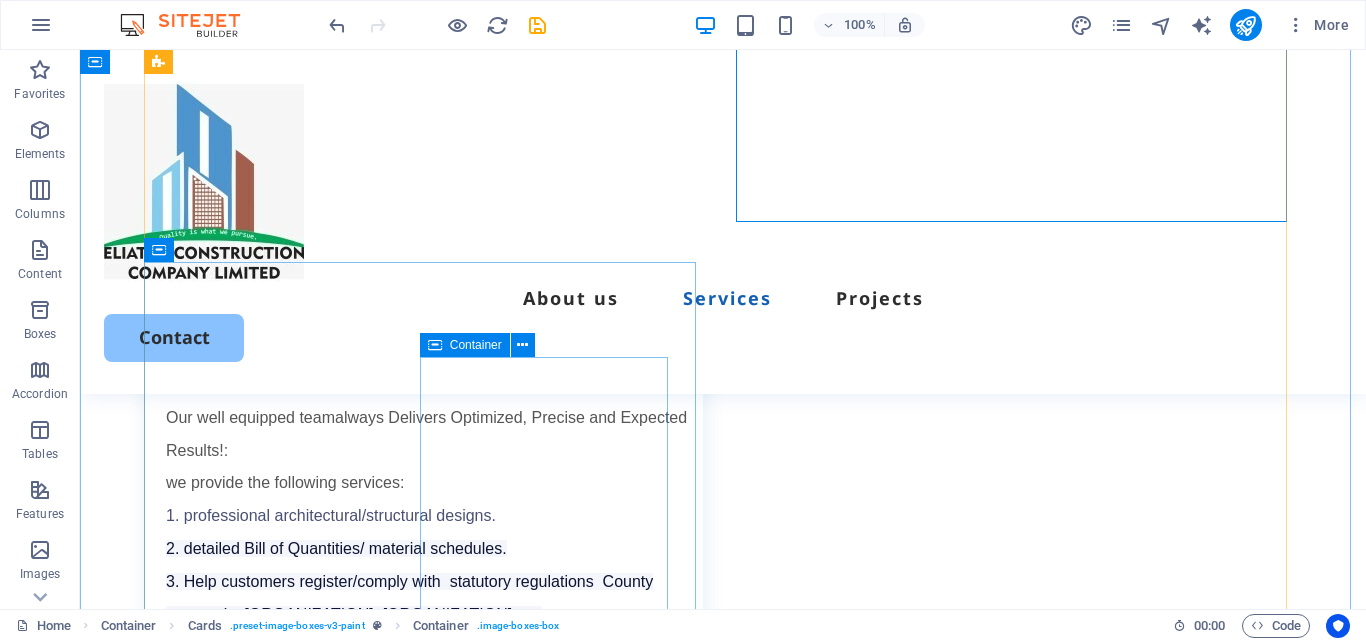 scroll, scrollTop: 2412, scrollLeft: 0, axis: vertical 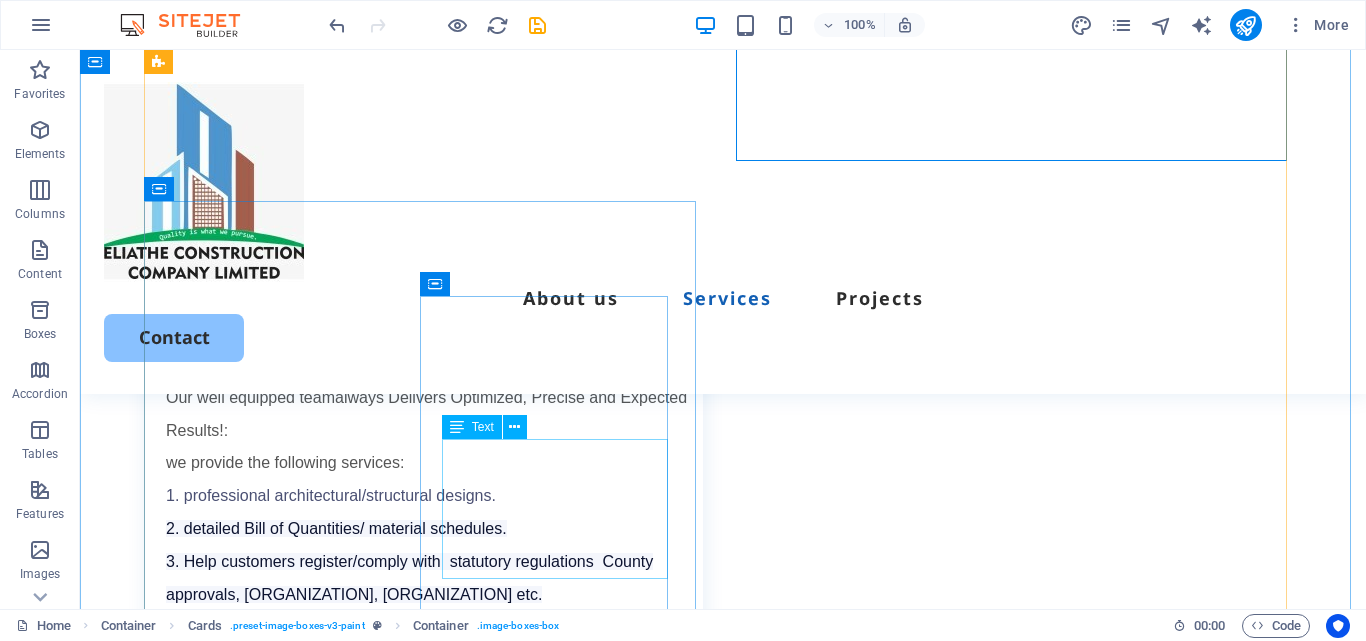 click on "With 5+ years of experience,  Eliathe  Construction builds and renovates churches and schools , including;" at bounding box center [434, 1641] 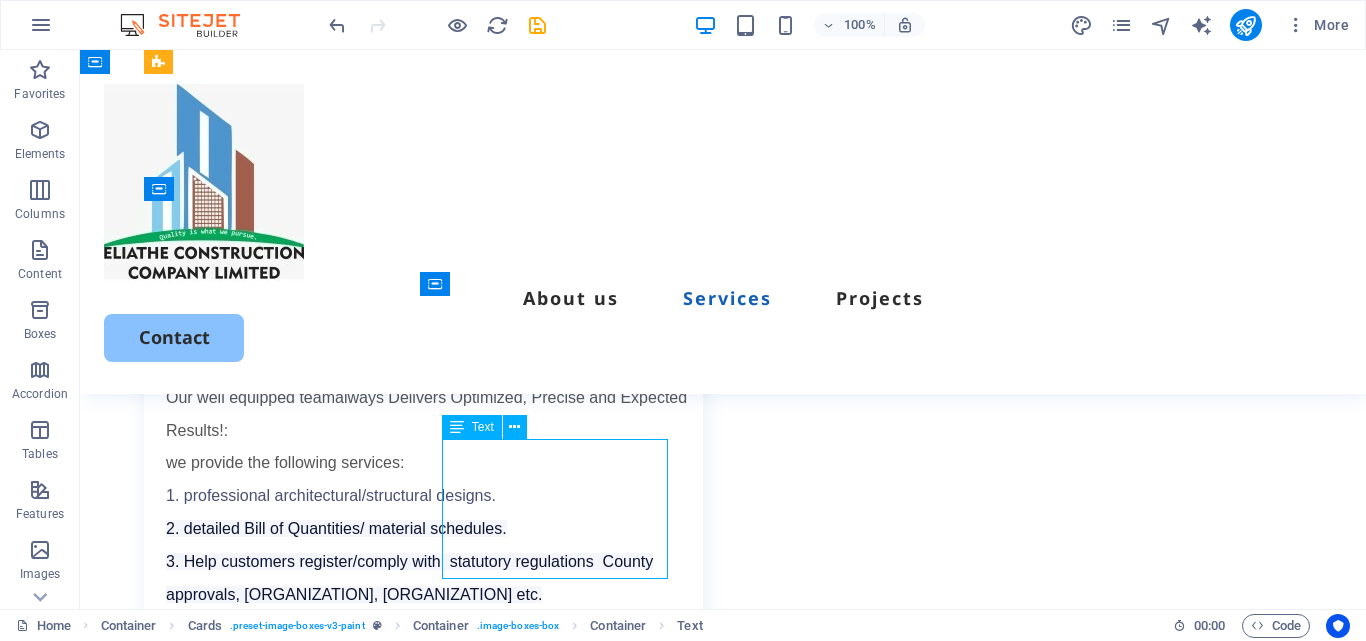 click on "With 5+ years of experience,  Eliathe  Construction builds and renovates churches and schools , including;" at bounding box center (434, 1641) 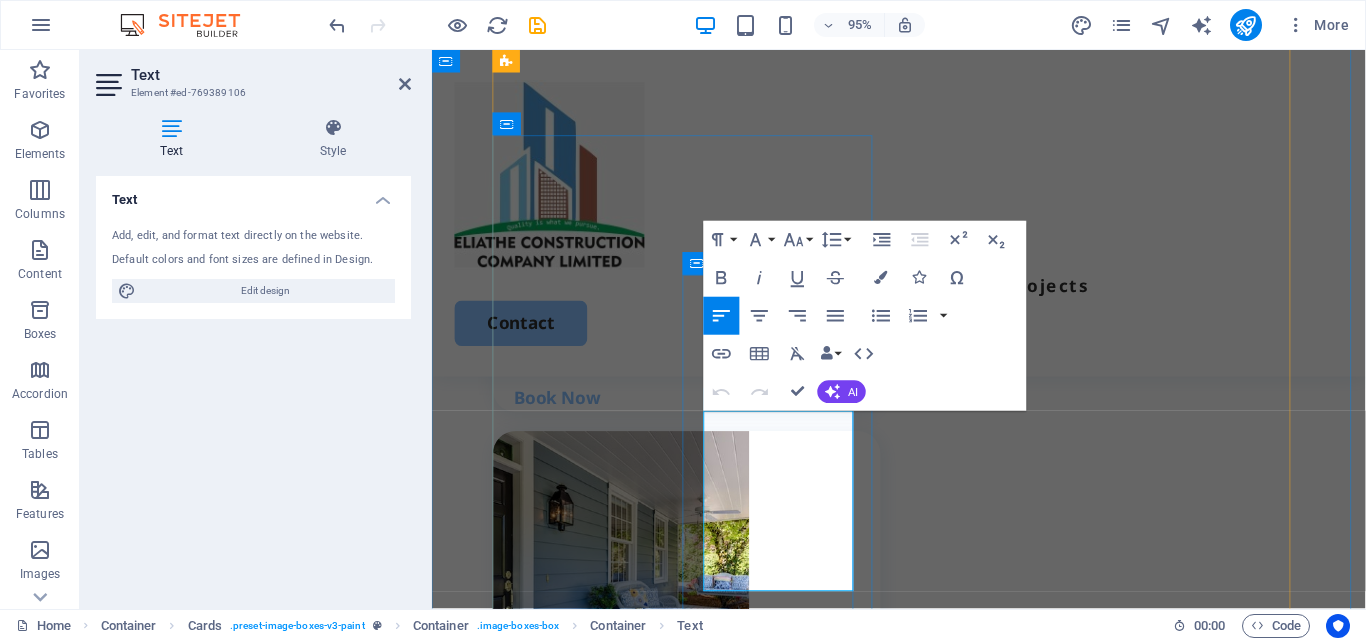 scroll, scrollTop: 2757, scrollLeft: 0, axis: vertical 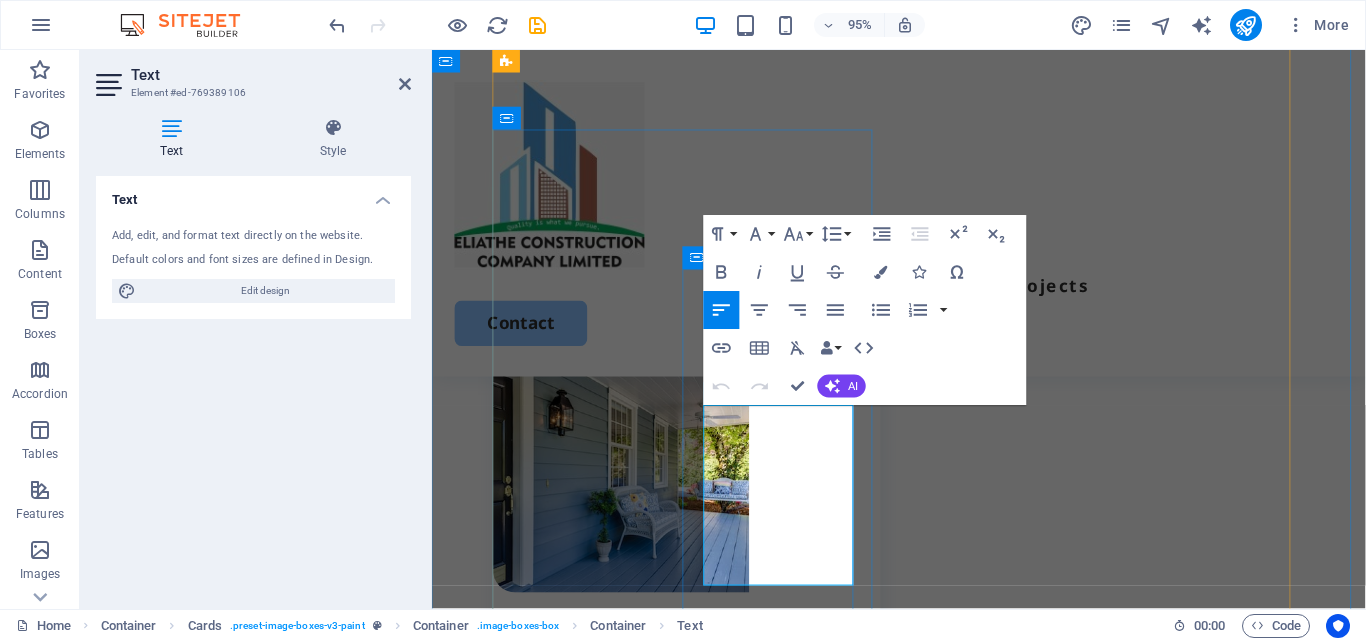 click on "With 5+ years of experience,  Eliathe  Construction builds and renovates churches and schools , including;" at bounding box center (711, 1370) 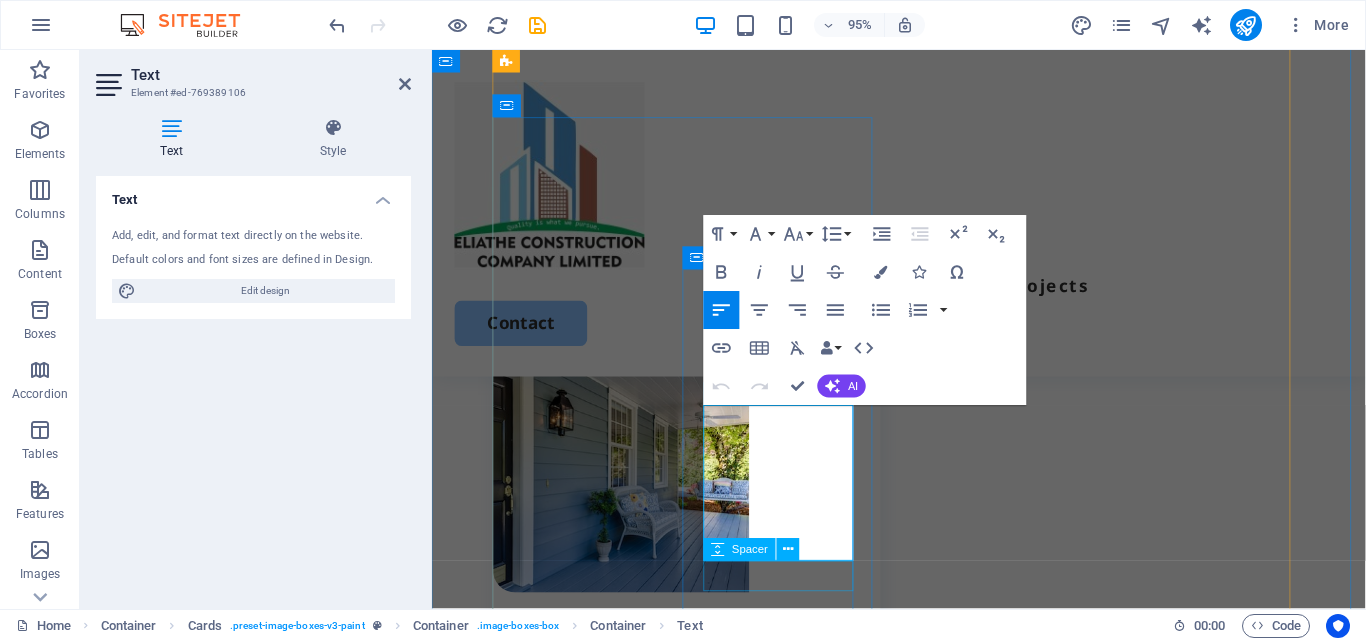 scroll, scrollTop: 2770, scrollLeft: 0, axis: vertical 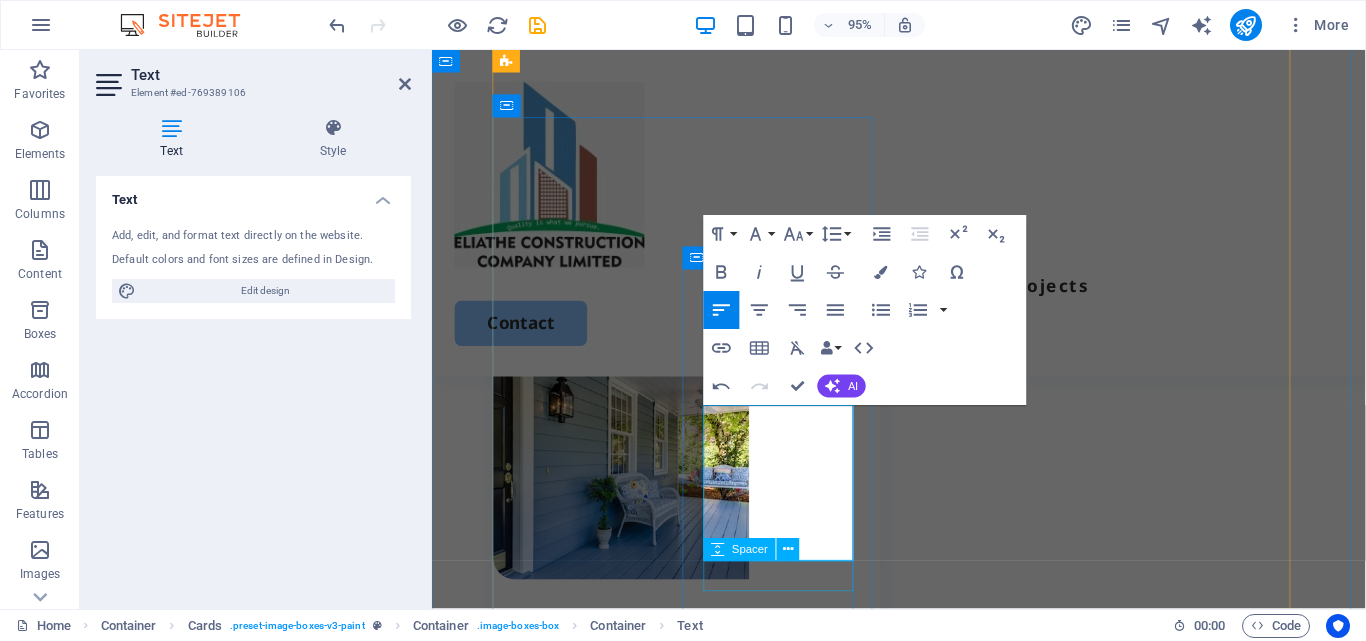 type 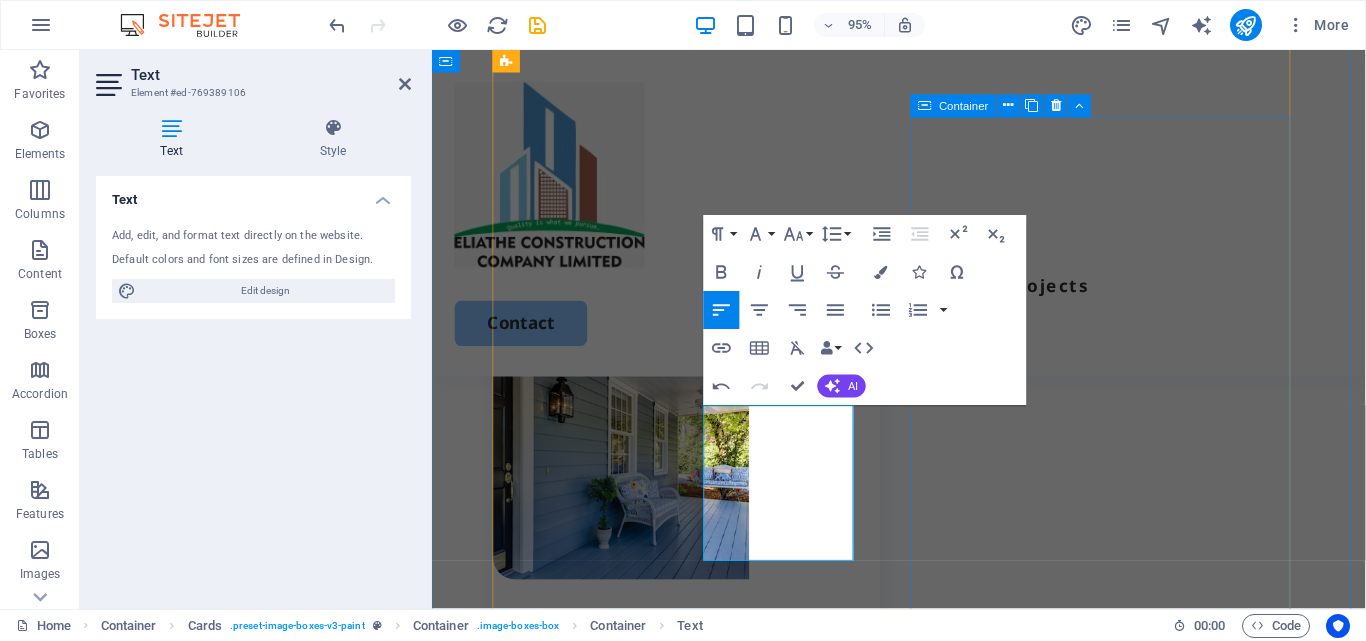 click on "general construction works. We specialize in quality construction for both living and working spaces ( Bungalows, massionates commercial premises & residential apartments) Construction of residential and commercial flats and apartments. Construction of residential buildings. Structural design and planning. Renovation and remodeling of existing buildings. Book Now" at bounding box center [700, 1794] 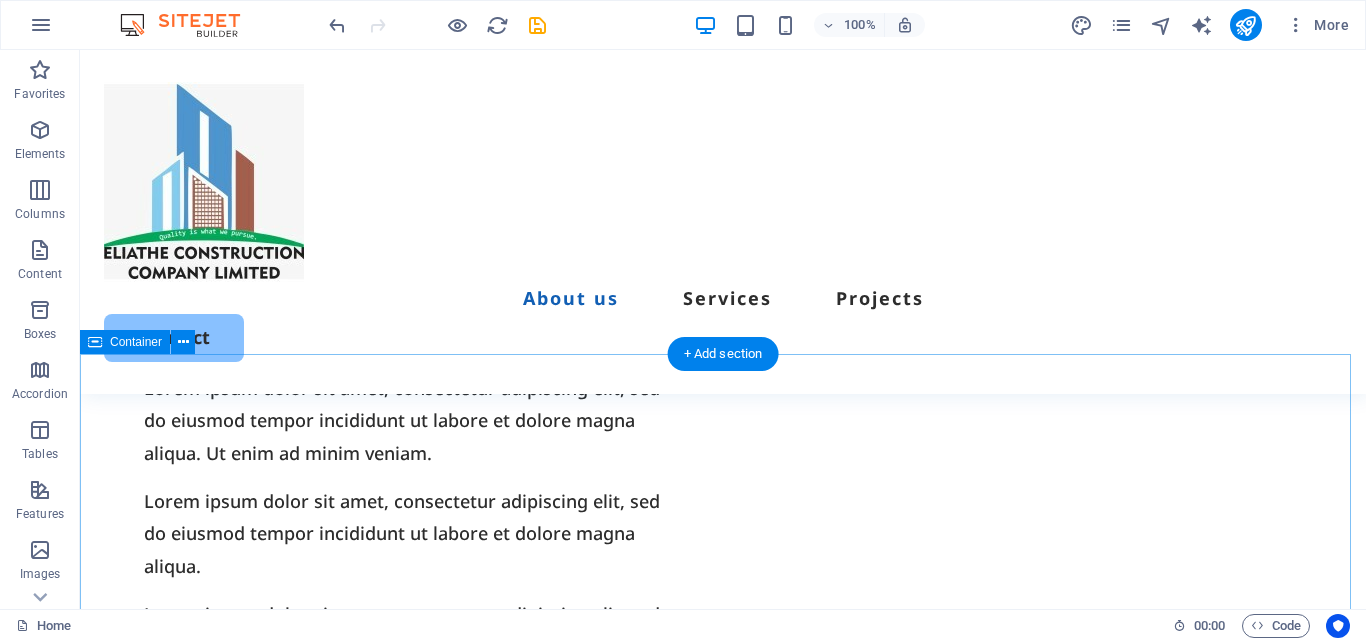 scroll, scrollTop: 1392, scrollLeft: 0, axis: vertical 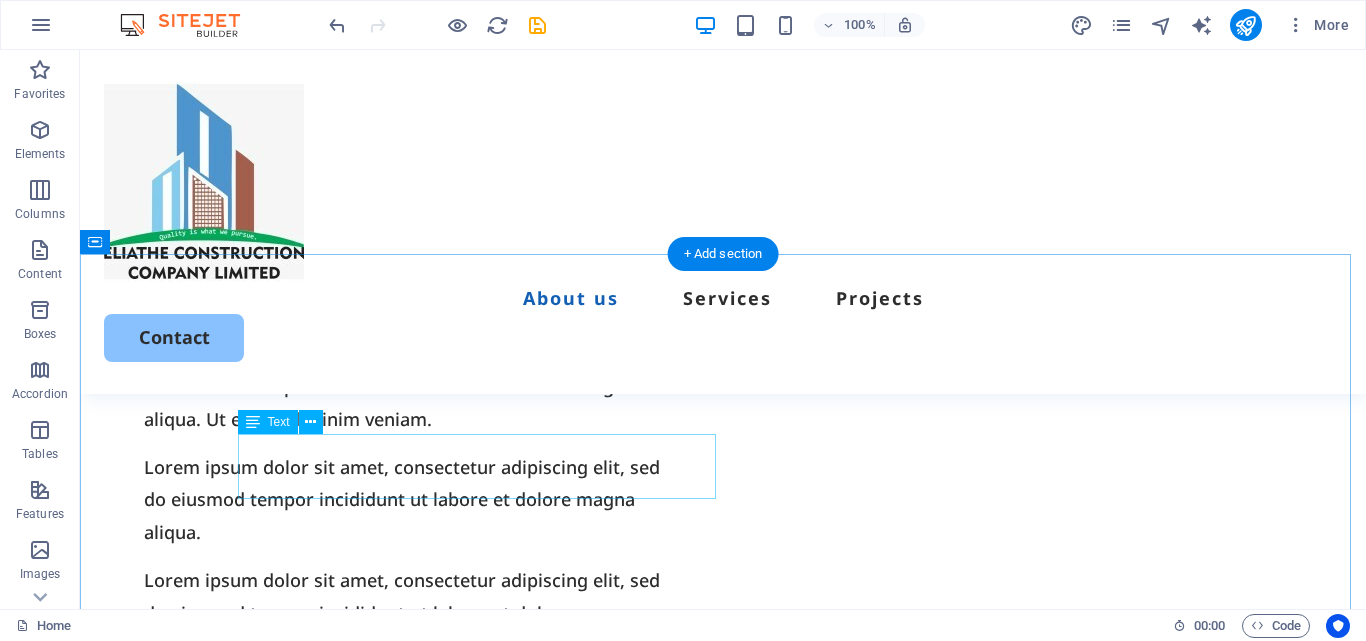 click on "Lorem ipsum dolor sit amet, consectetur adipiscing elit, sed do eiusmod tempor incididunt." at bounding box center [723, 957] 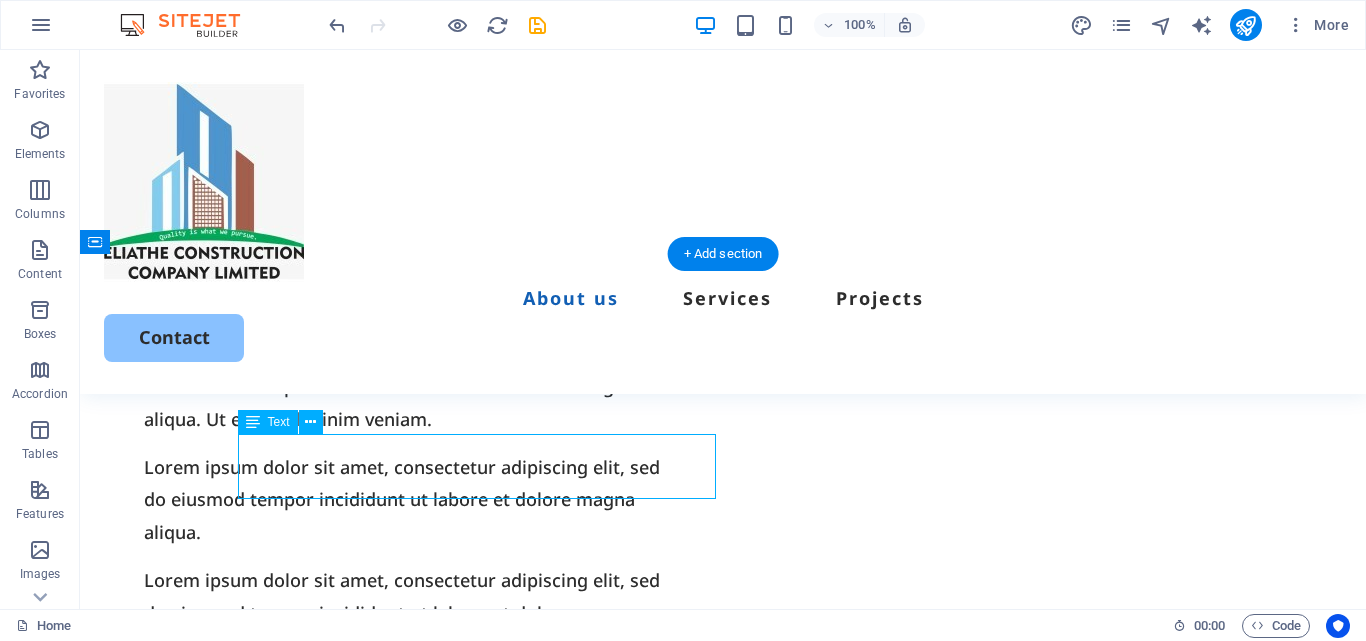 click on "Lorem ipsum dolor sit amet, consectetur adipiscing elit, sed do eiusmod tempor incididunt." at bounding box center [723, 957] 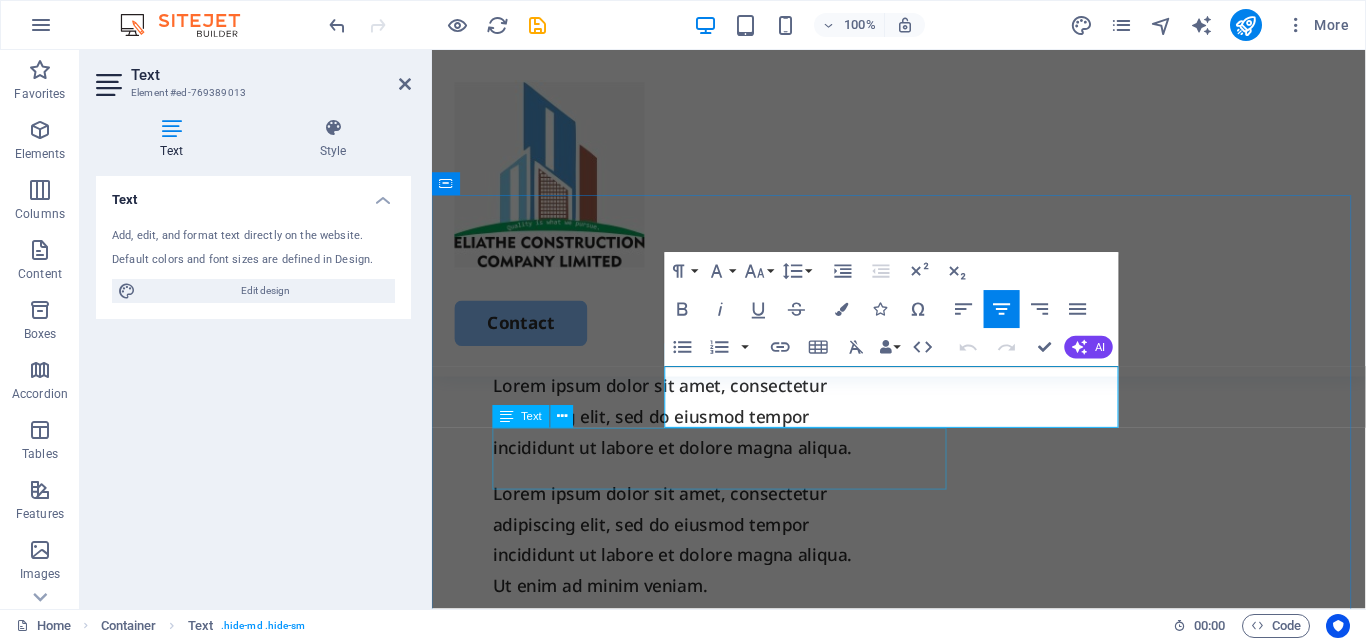 scroll, scrollTop: 1492, scrollLeft: 0, axis: vertical 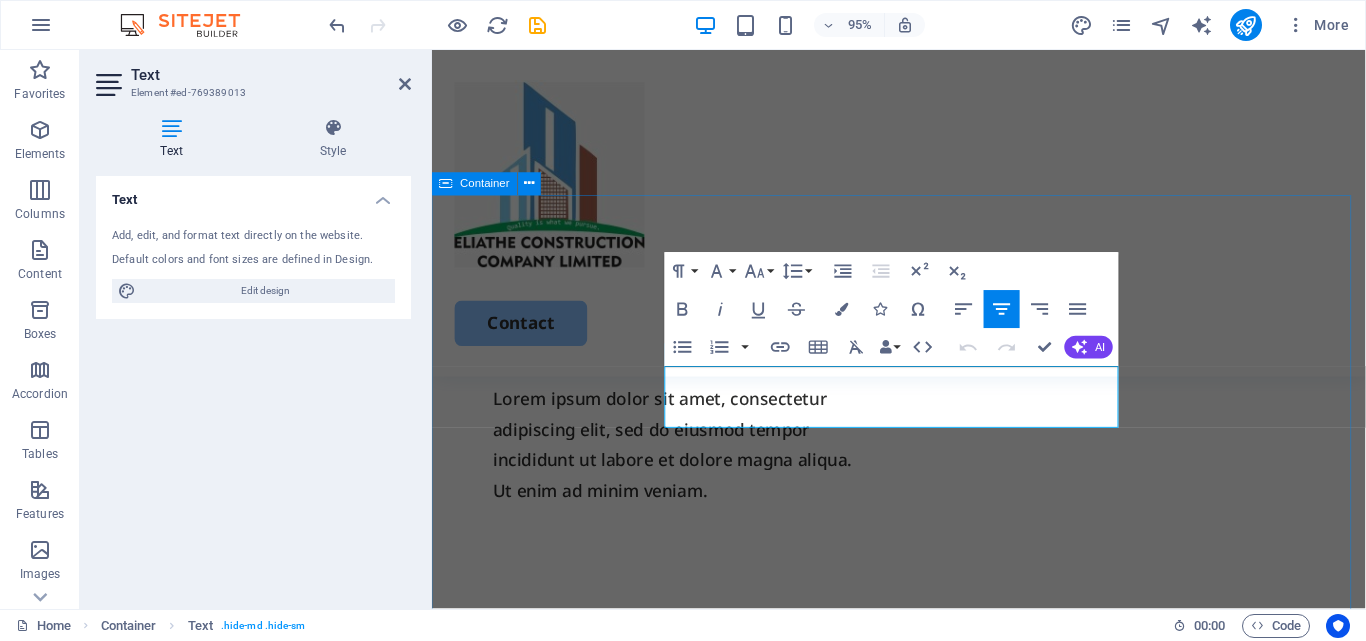 drag, startPoint x: 1073, startPoint y: 435, endPoint x: 661, endPoint y: 400, distance: 413.48398 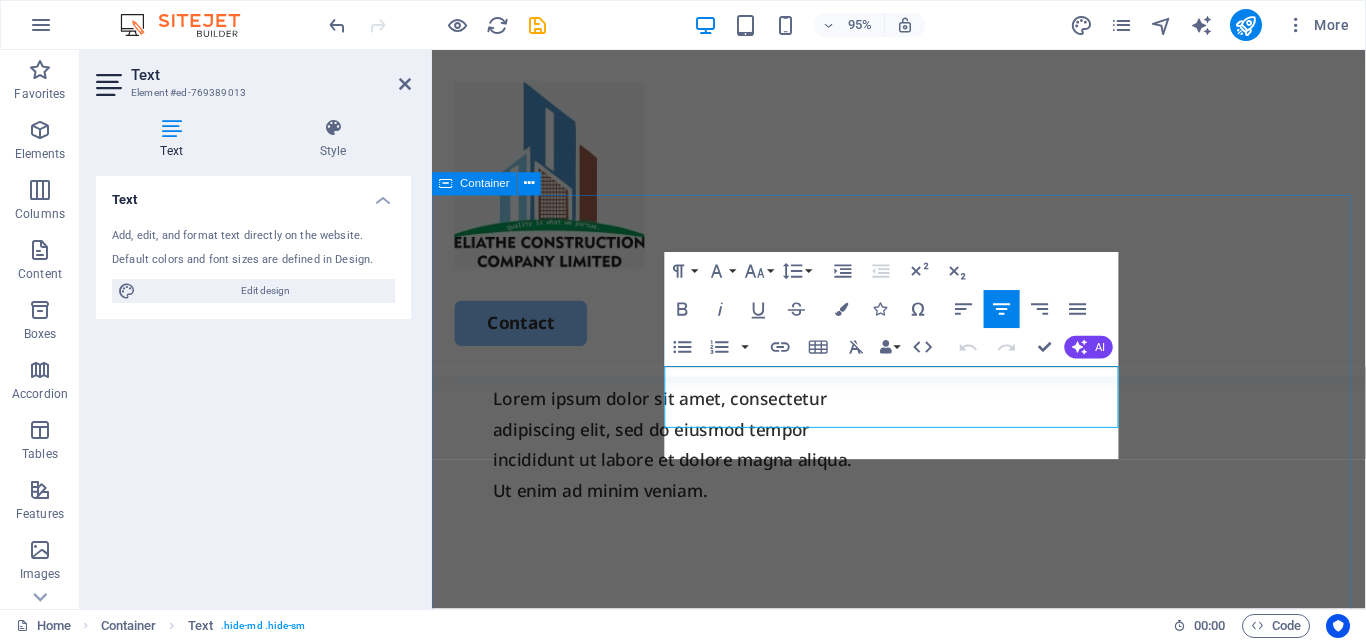scroll, scrollTop: 2133, scrollLeft: 3, axis: both 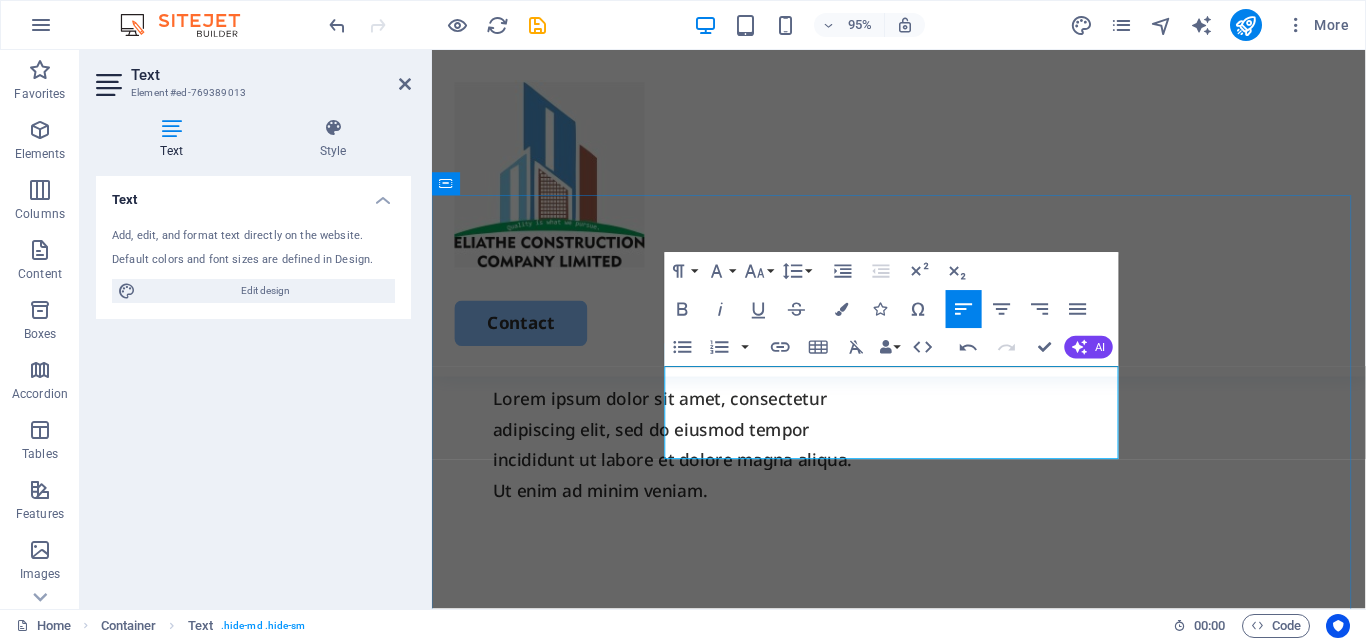 drag, startPoint x: 966, startPoint y: 465, endPoint x: 1022, endPoint y: 396, distance: 88.86507 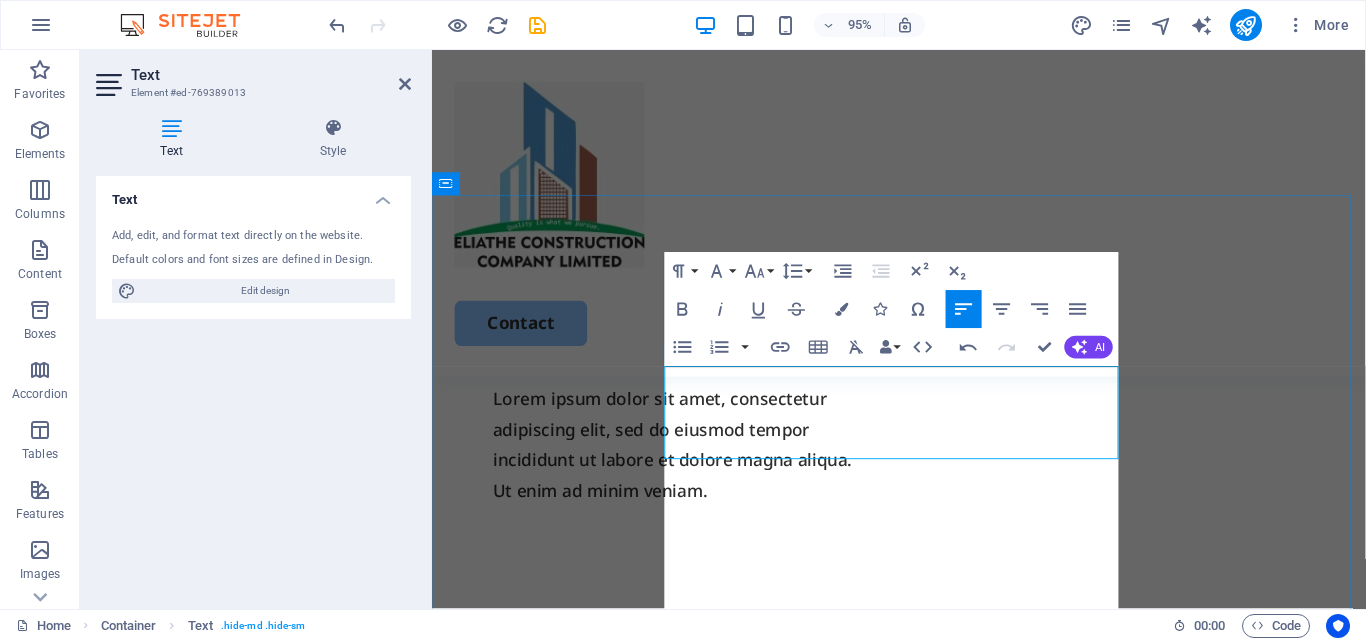 scroll, scrollTop: 3343, scrollLeft: 7, axis: both 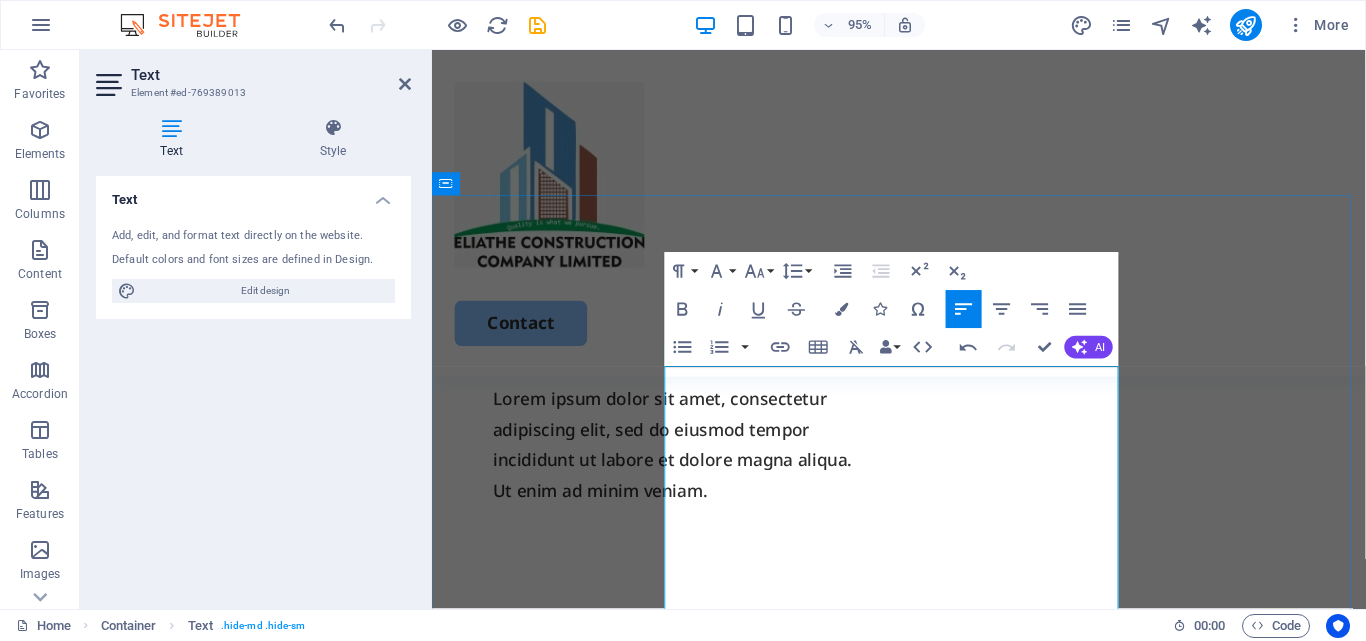 drag, startPoint x: 1024, startPoint y: 399, endPoint x: 778, endPoint y: 387, distance: 246.29251 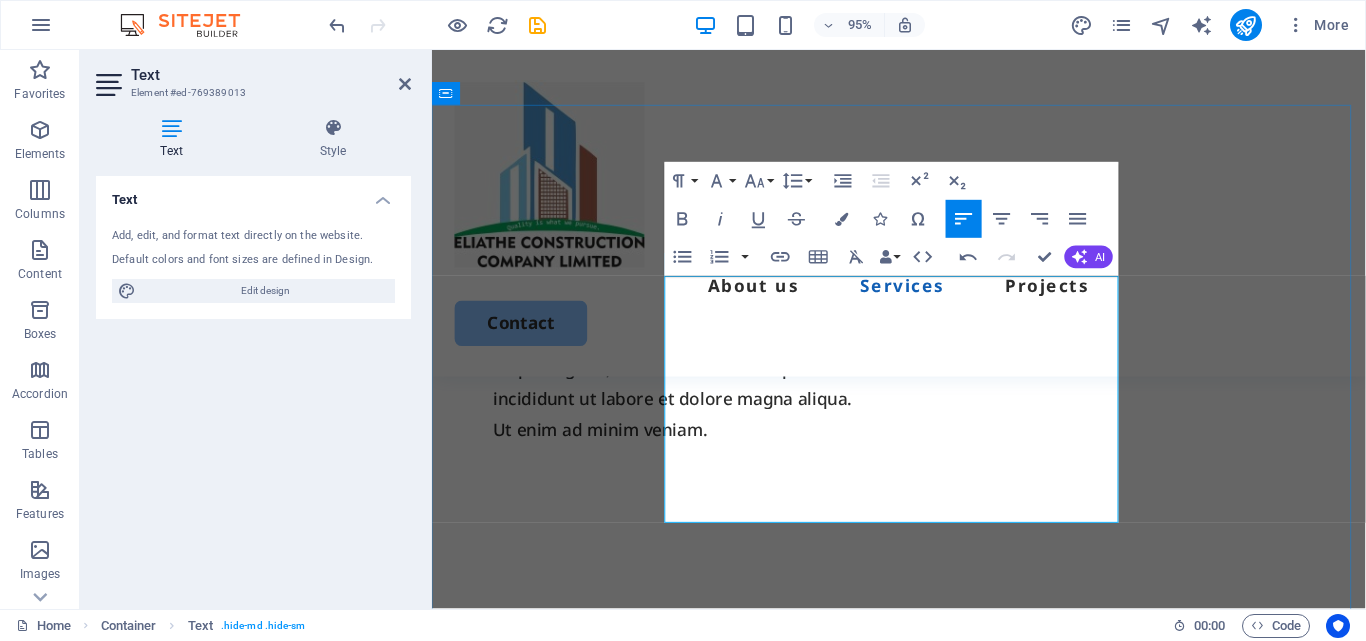 scroll, scrollTop: 1592, scrollLeft: 0, axis: vertical 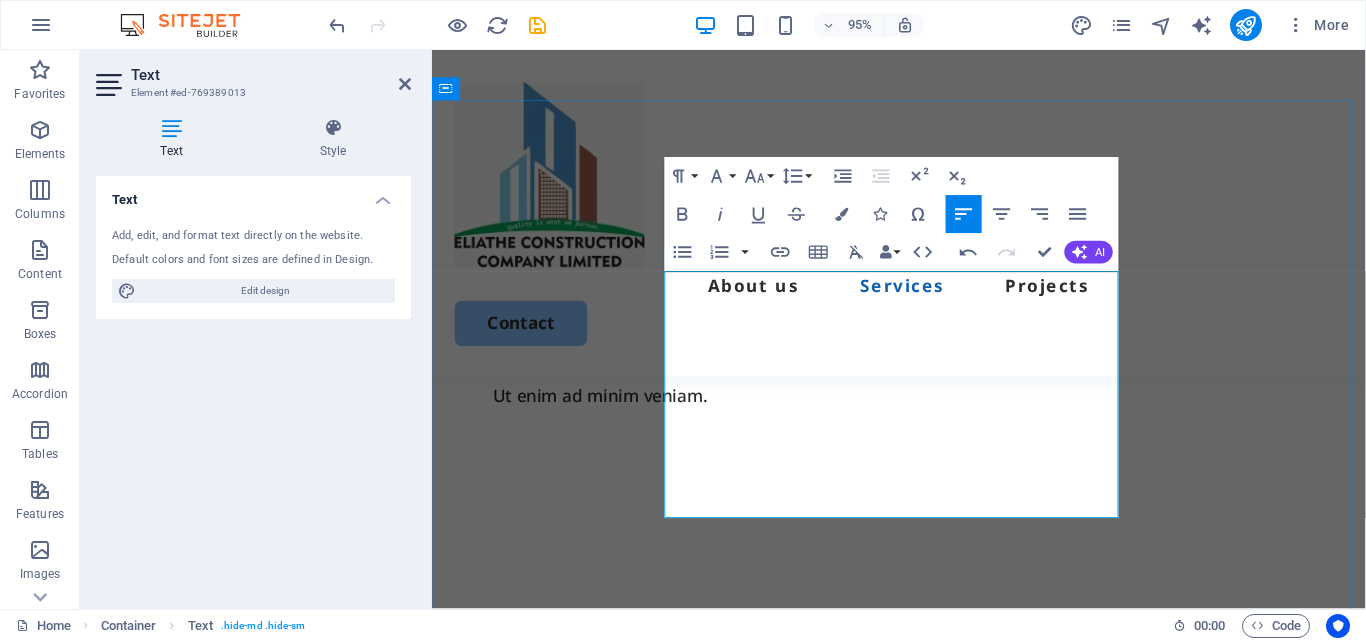 click on "Construction" at bounding box center [923, 921] 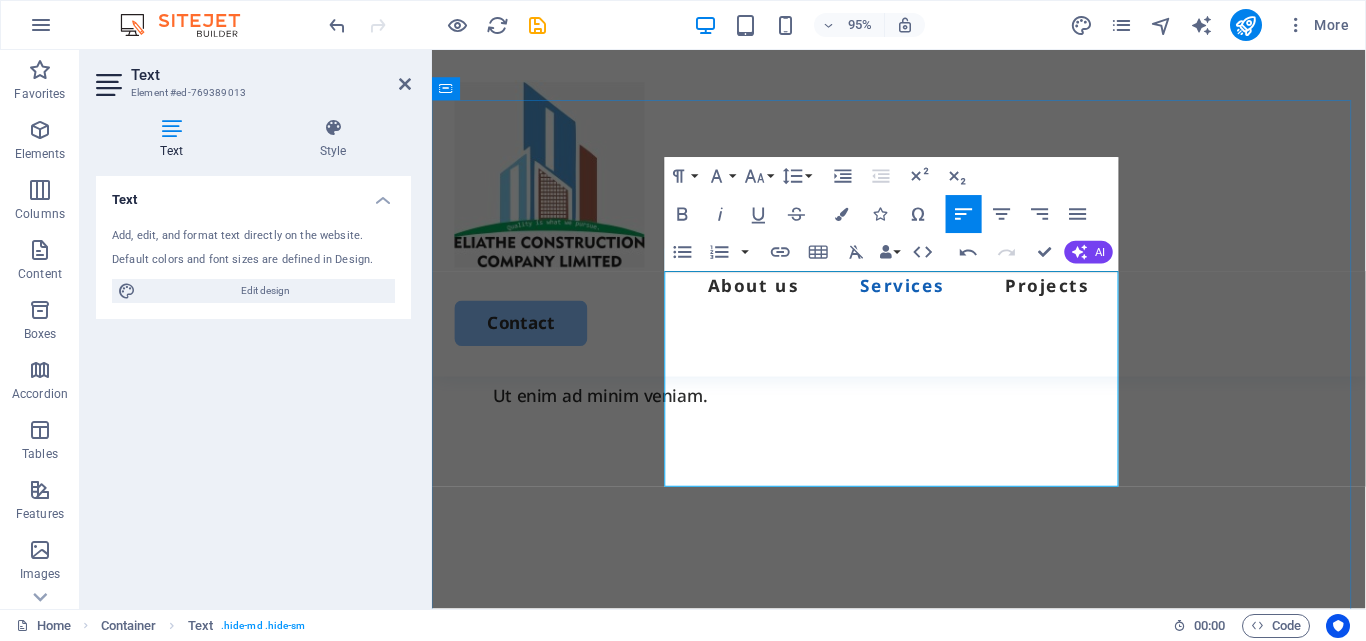 click on "Preparation of bills of quantities" at bounding box center [923, 824] 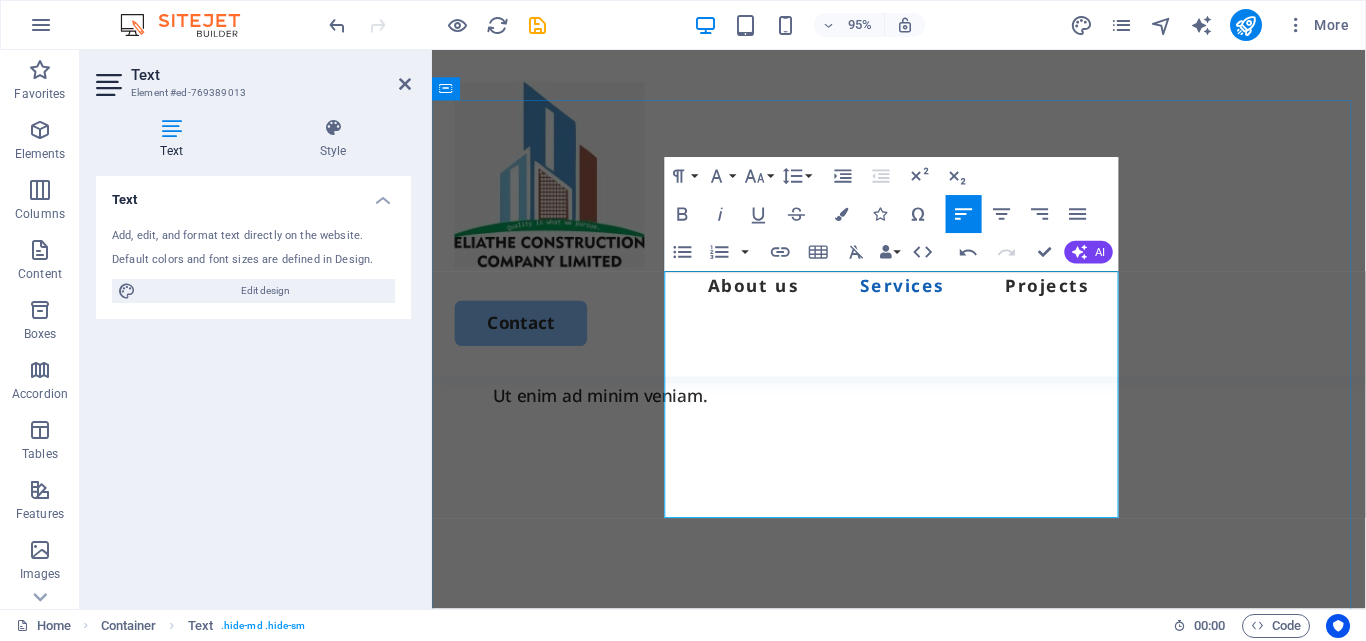 click on "Preparation of bills of quantities and materal schedules" at bounding box center [923, 824] 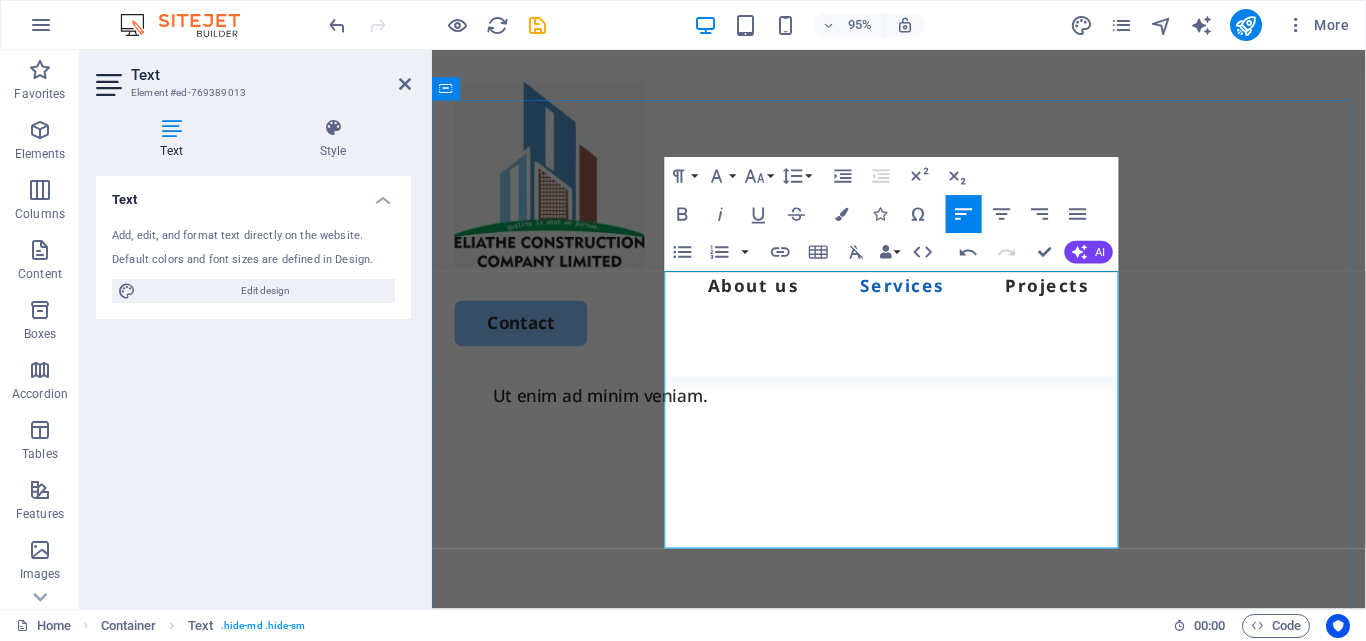 click on "Architectural and structural designs" at bounding box center [923, 759] 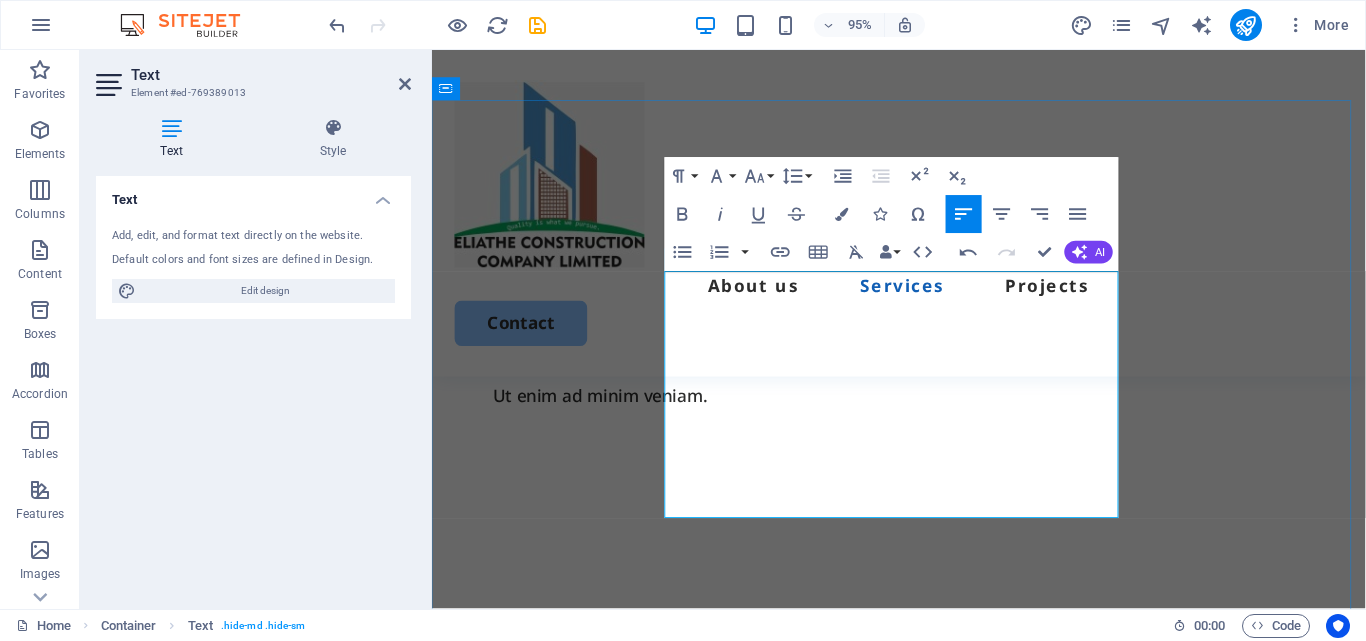 click on "Preparation of bills of quantities and material schedules" at bounding box center (923, 792) 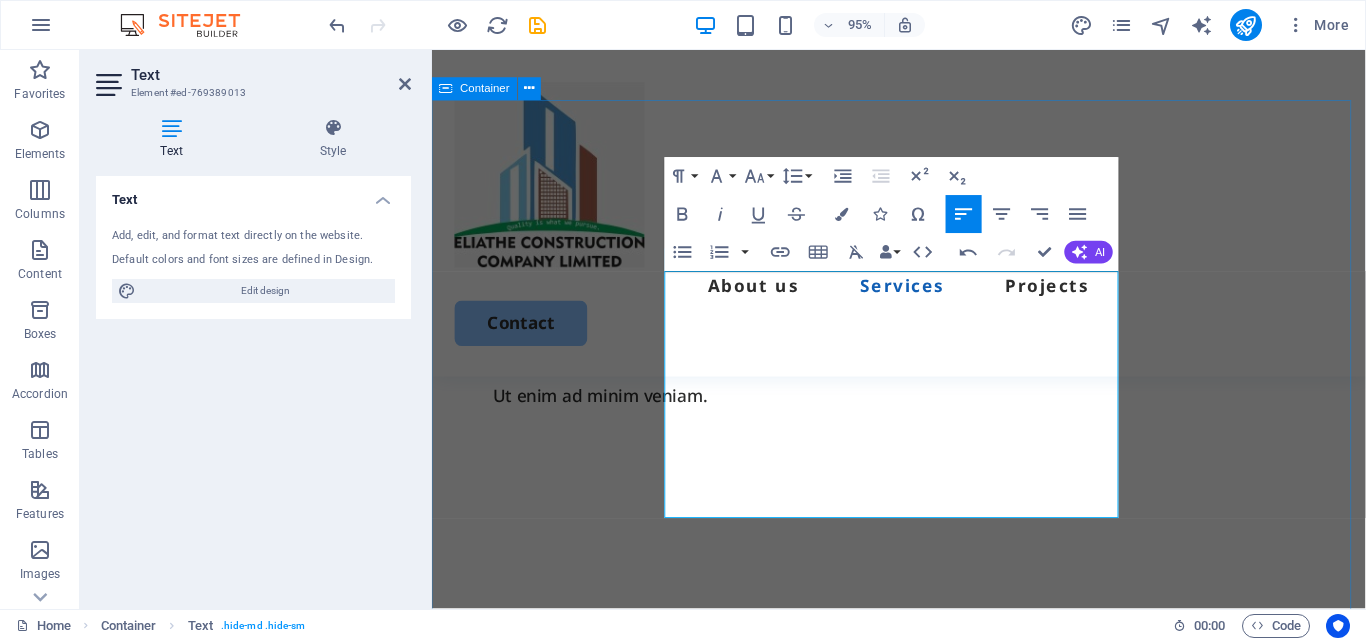 click on "Our Services We provide the flowing services:   1. Architectural and structural designs 2. Preparation of bills of quantities and material schedules  3. Project management consultancy 4.  Renovations and general Construction 5.  Interior design and fit-outs. 6.  etc Architectural and structural designs Structural designs Preparation of bills of quantities Project management consultancy Renovations Construction Interior design and fit-outs Incididunt ut labore et dolore magna aliqua. Ut enim ad minim veniam. Design, Costing, Construction Our well equipped team  always Delivers   Optimized, Precise and Expected Results!: we provide the following services: 1. professional architectural/structural designs. 2. detailed Bill of Quantities/ material schedules. 3. Help customers register/comply with  statutory regulations  County approvals, NCA, Nema etc. Book Now Fabrication, woodworks & Installations Custom design,and installation services. High quality finishes tailored to you quality needs. Book Now ." at bounding box center [923, 2060] 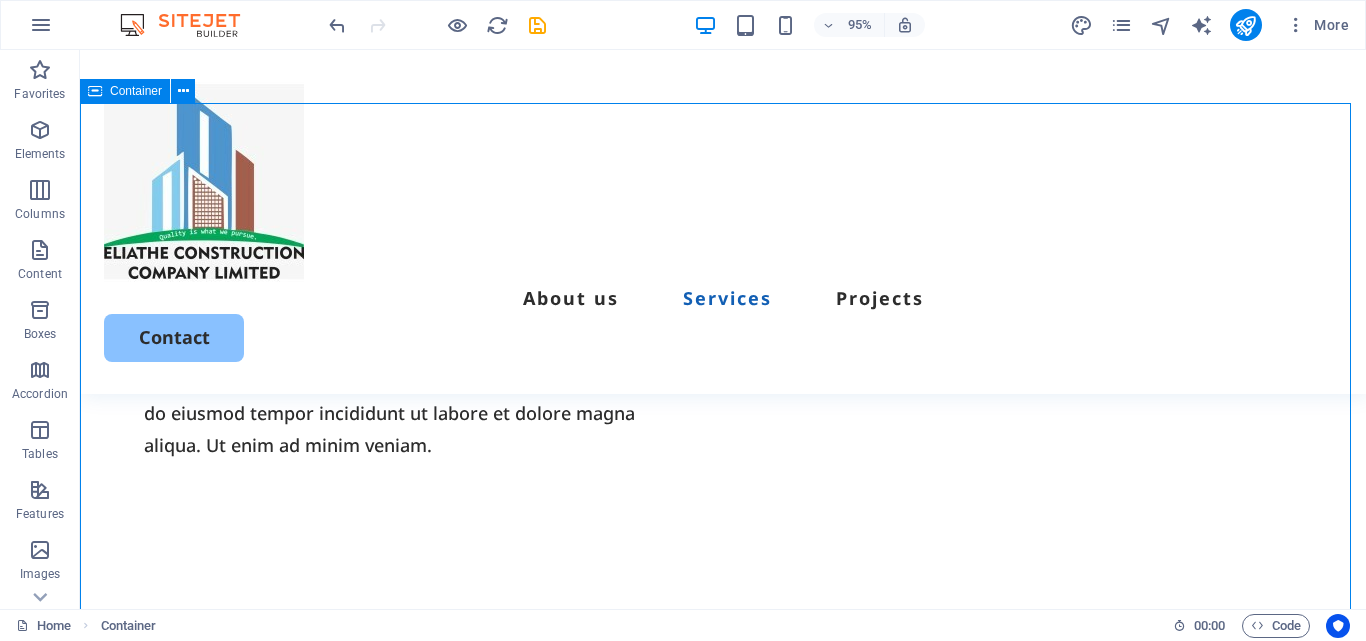 scroll, scrollTop: 1543, scrollLeft: 0, axis: vertical 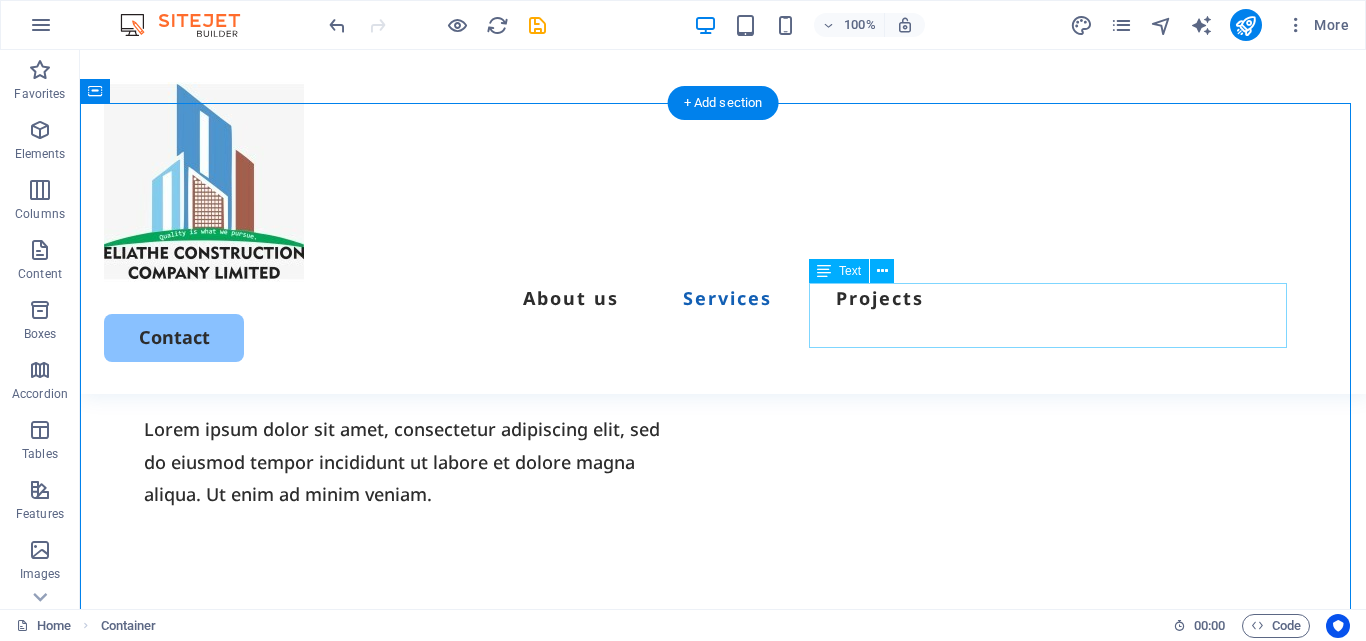 click on "Incididunt ut labore et dolore magna aliqua. Ut enim ad minim veniam." at bounding box center [723, 1033] 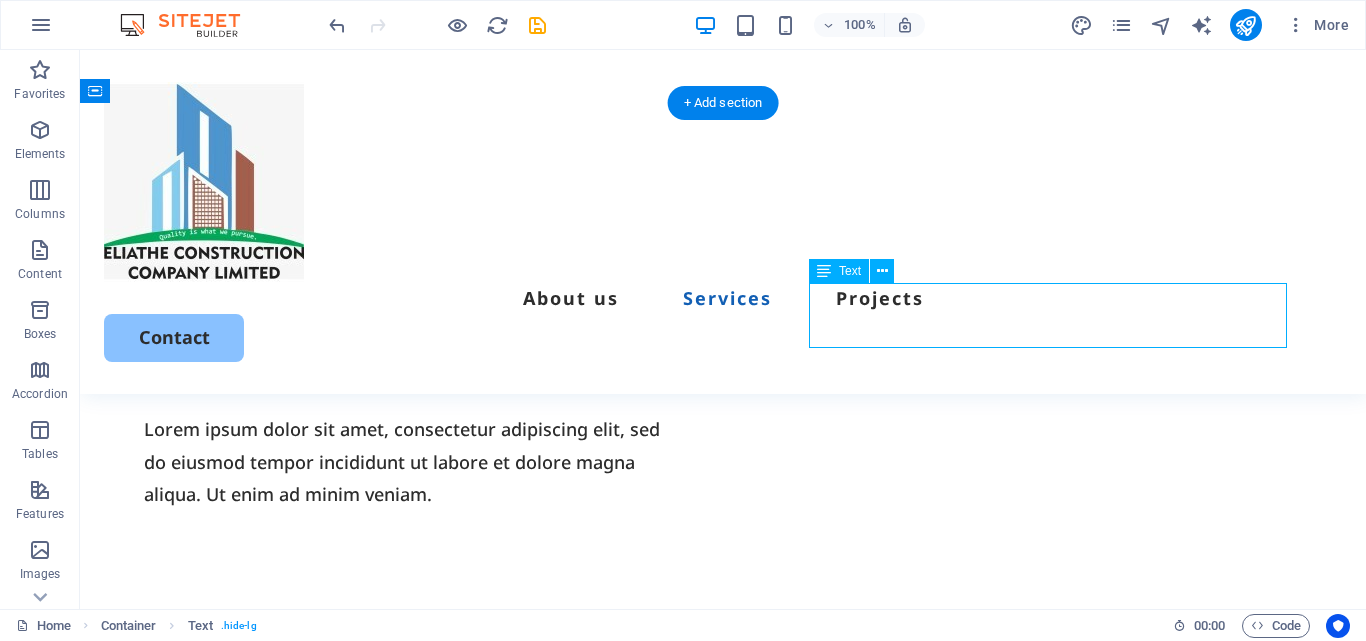 click on "Incididunt ut labore et dolore magna aliqua. Ut enim ad minim veniam." at bounding box center (723, 1033) 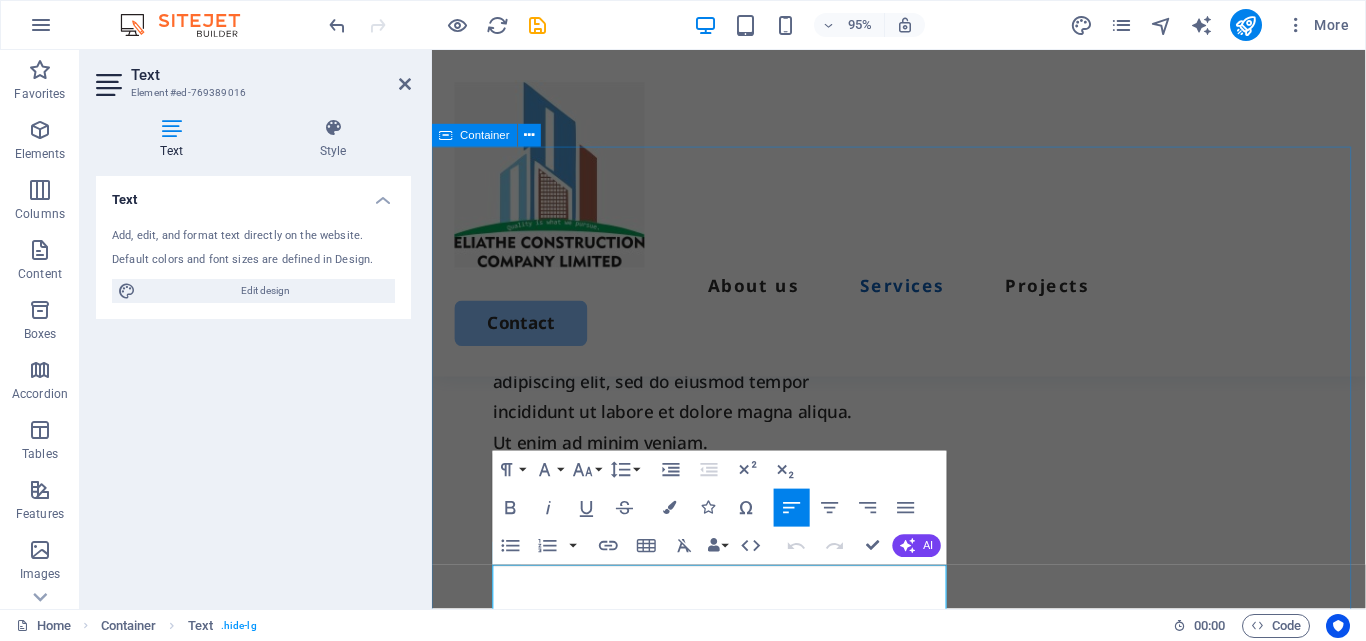 click on "Our Services We provide the flowing services:   1. Architectural and structural designs 2. Preparation of bills of quantities and material schedules  3. Project management consultancy 4. Renovations and general Construction 5. Interior design and fit-outs. 6. etc Incididunt ut labore et dolore magna aliqua. Ut enim ad minim veniam. Design, Costing, Construction Our well equipped team  always Delivers   Optimized, Precise and Expected Results!: we provide the following services: 1. professional architectural/structural designs. 2. detailed Bill of Quantities/ material schedules. 3. Help customers register/comply with  statutory regulations  County approvals, NCA, Nema etc. Book Now Fabrication, woodworks & Installations We design, fabricate, and install structures with approved interior and exterior finishes that are functional, attractive, and ideal for potential occupants. Custom design,and installation services. High quality finishes tailored to you quality needs. Book Now With 5+ years of experience," at bounding box center [923, 2109] 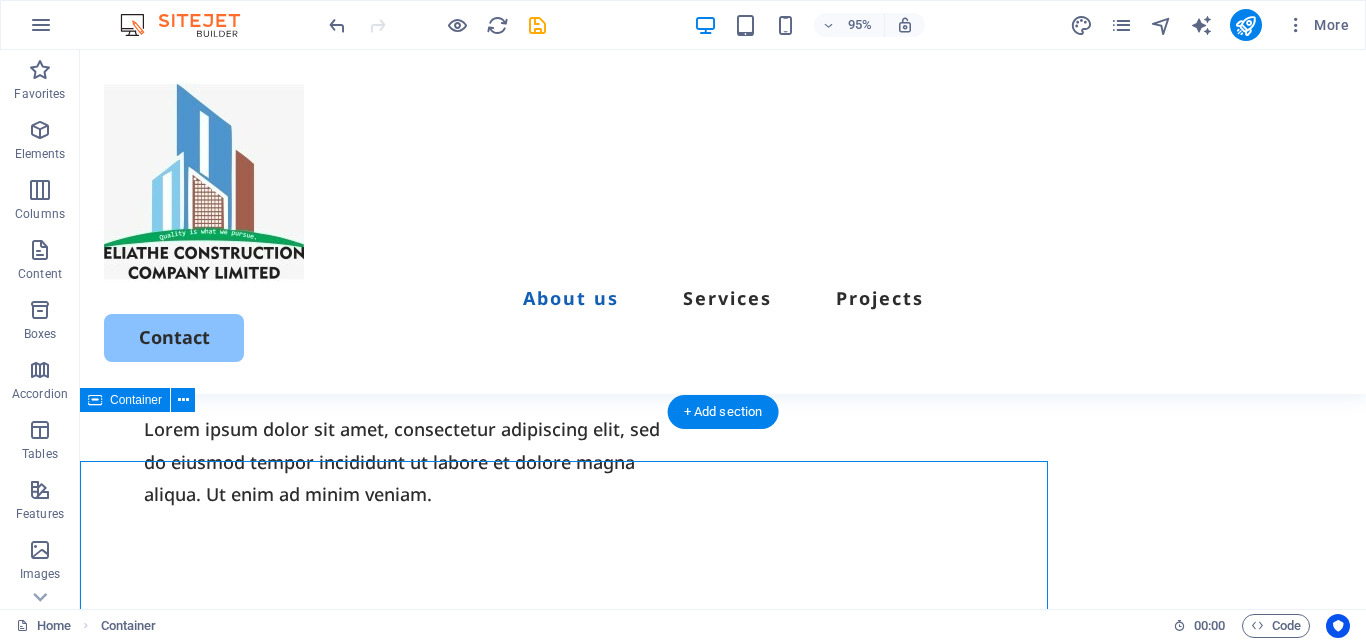 scroll, scrollTop: 1234, scrollLeft: 0, axis: vertical 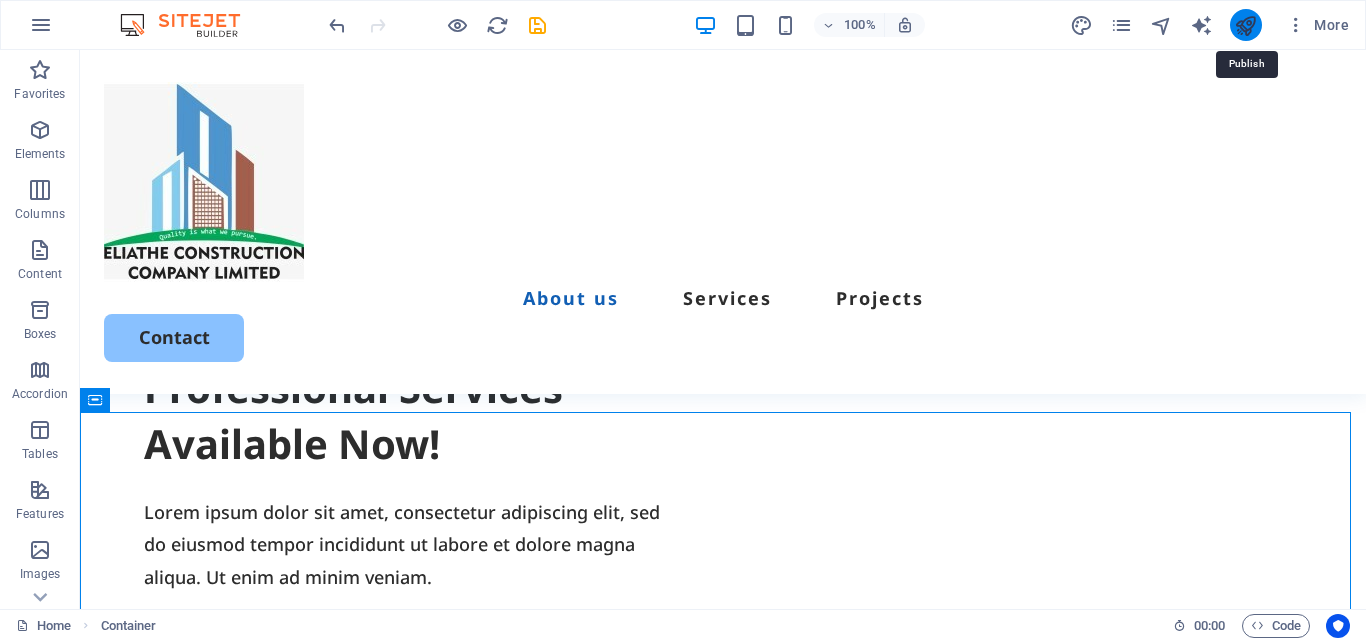 click at bounding box center (1245, 25) 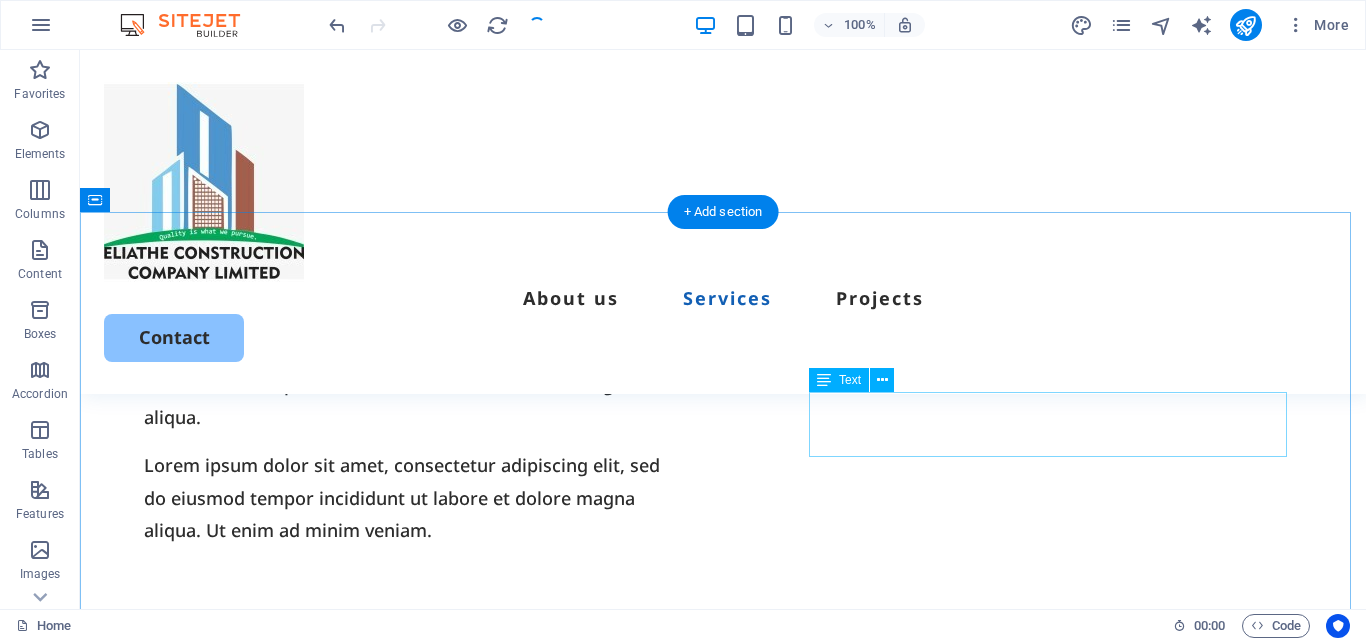 scroll, scrollTop: 1534, scrollLeft: 0, axis: vertical 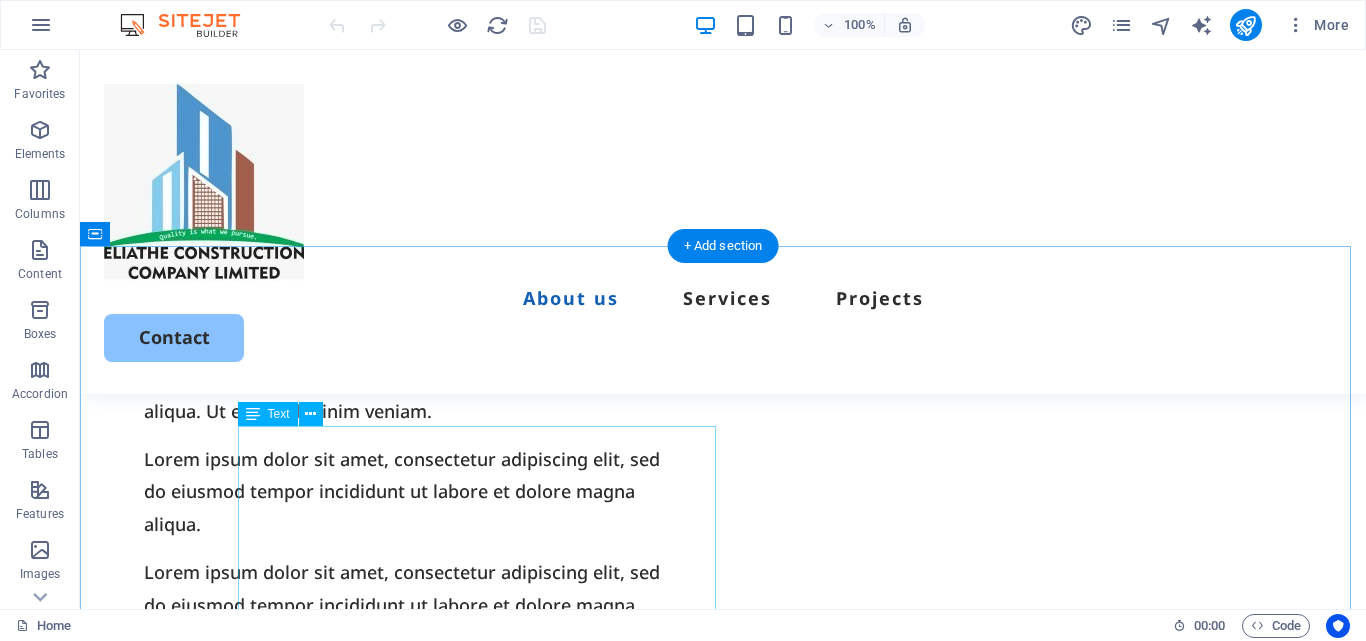 click on "Nema etc." at bounding box center [723, 1046] 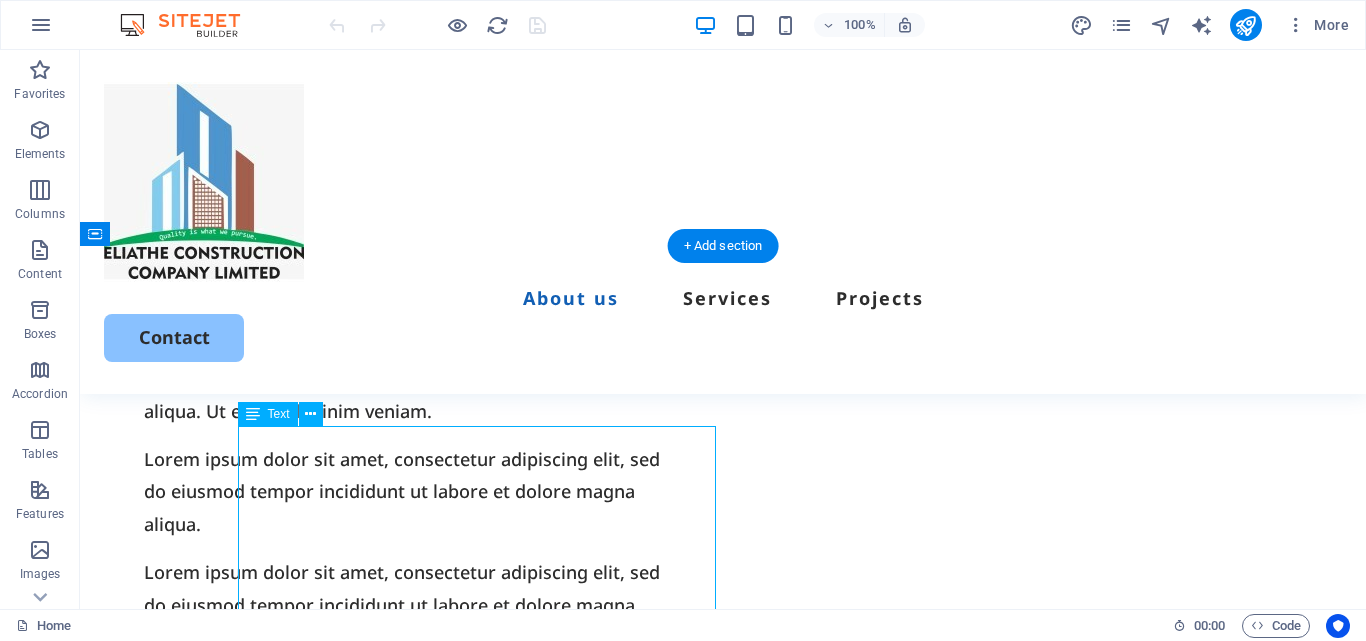 click on "Nema etc." at bounding box center (723, 1046) 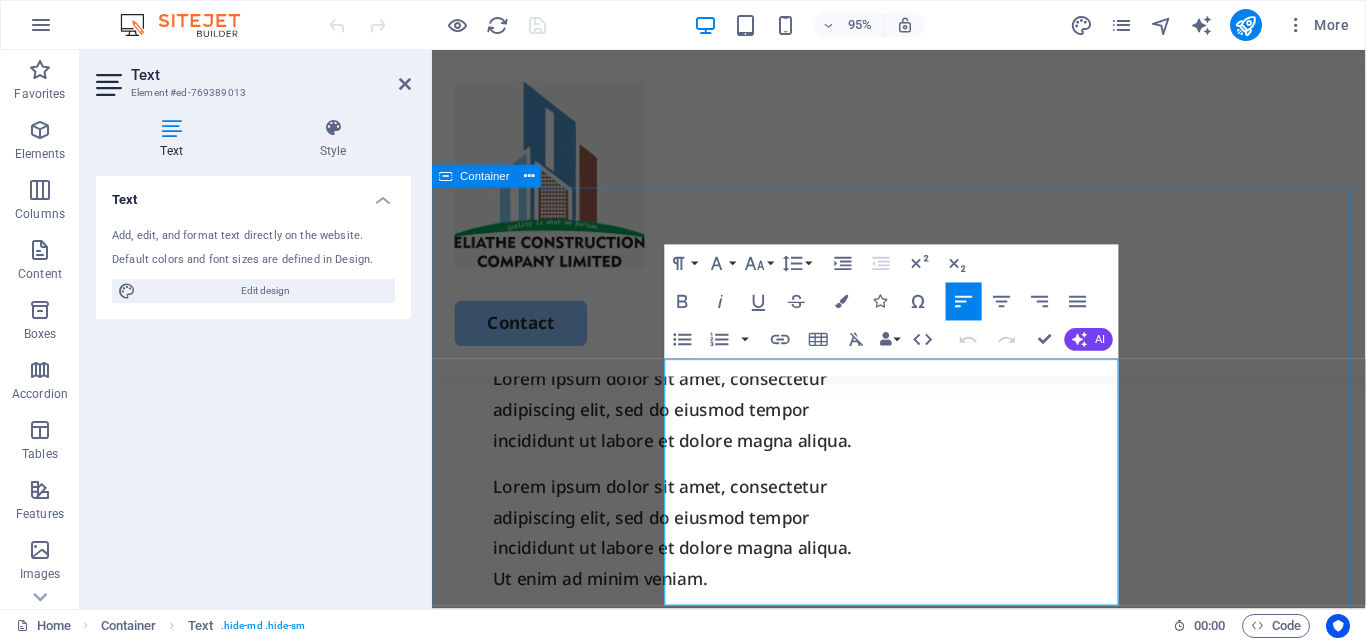 scroll, scrollTop: 1500, scrollLeft: 0, axis: vertical 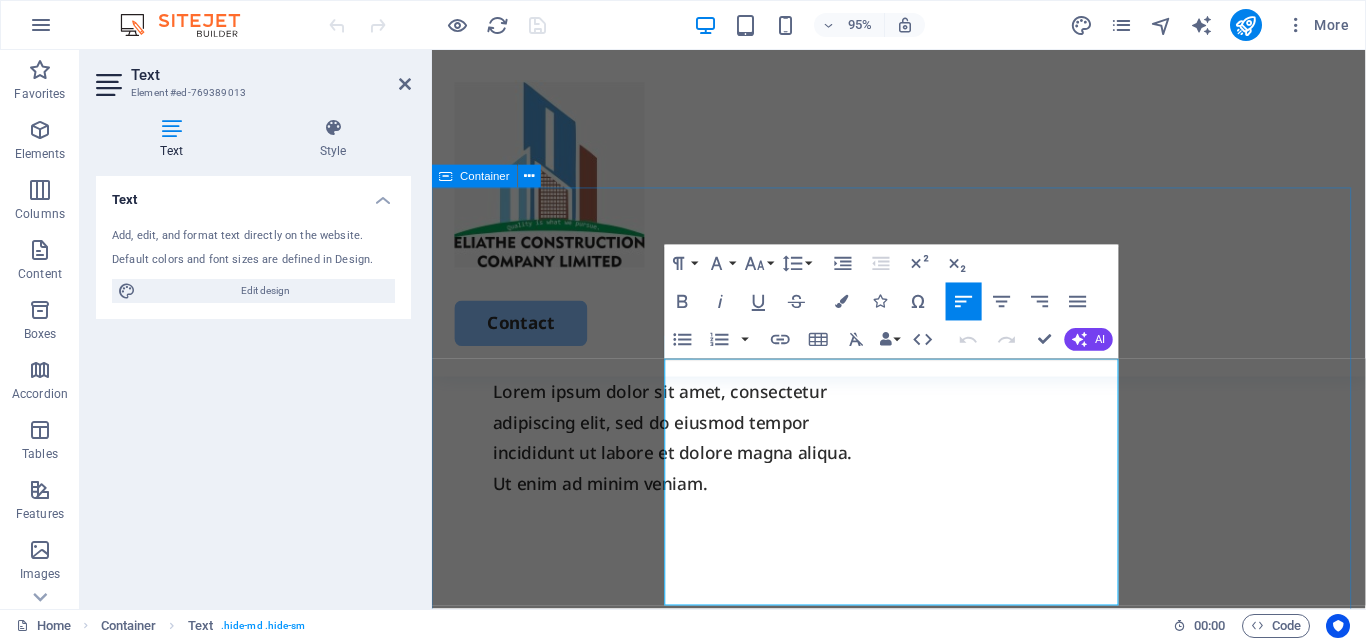 drag, startPoint x: 958, startPoint y: 396, endPoint x: 668, endPoint y: 387, distance: 290.13962 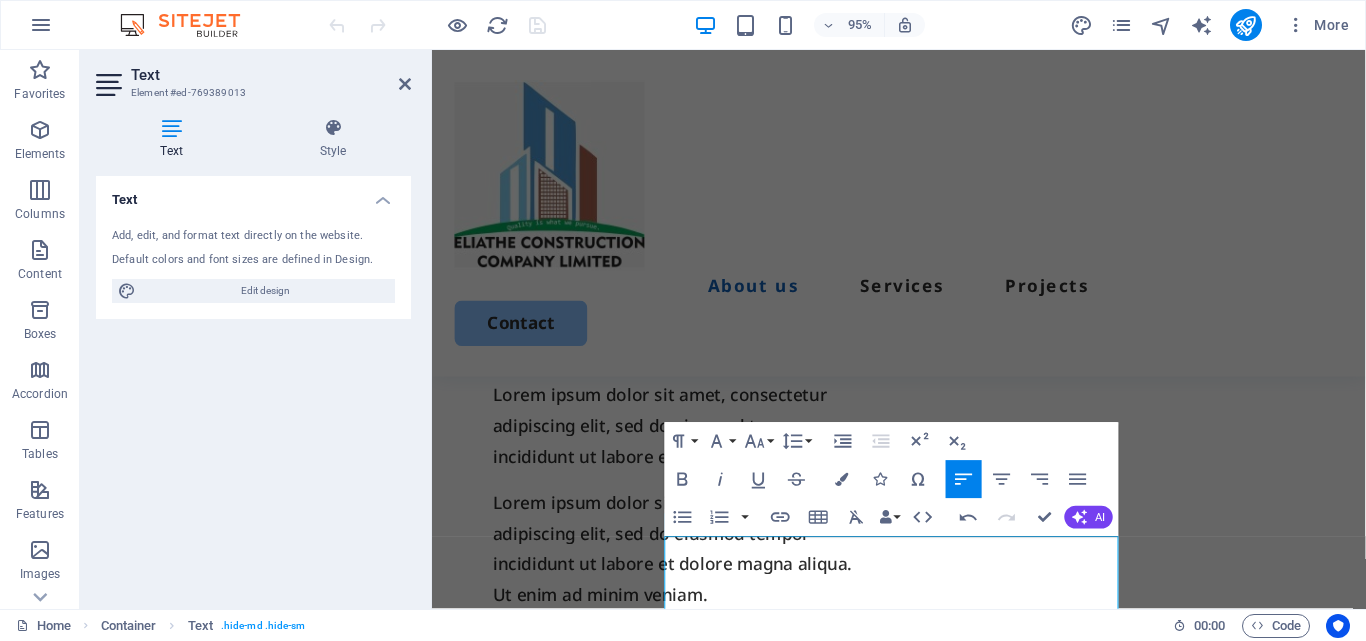 scroll, scrollTop: 1400, scrollLeft: 0, axis: vertical 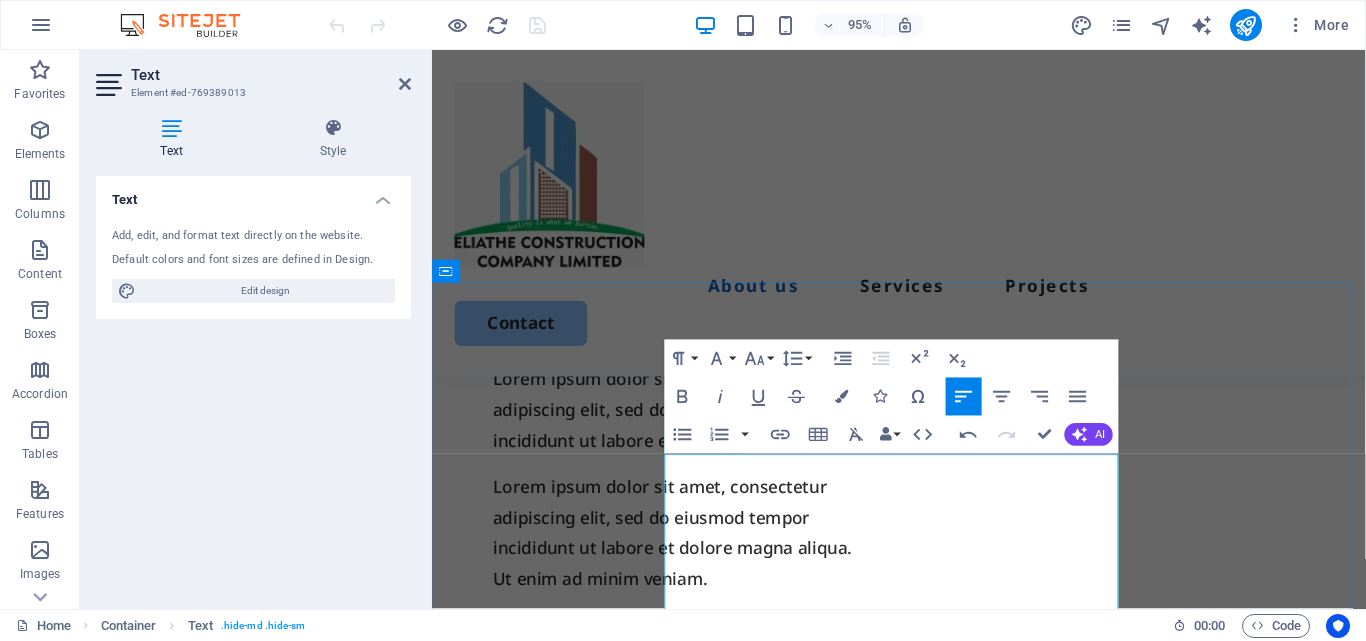 drag, startPoint x: 1094, startPoint y: 556, endPoint x: 988, endPoint y: 555, distance: 106.004715 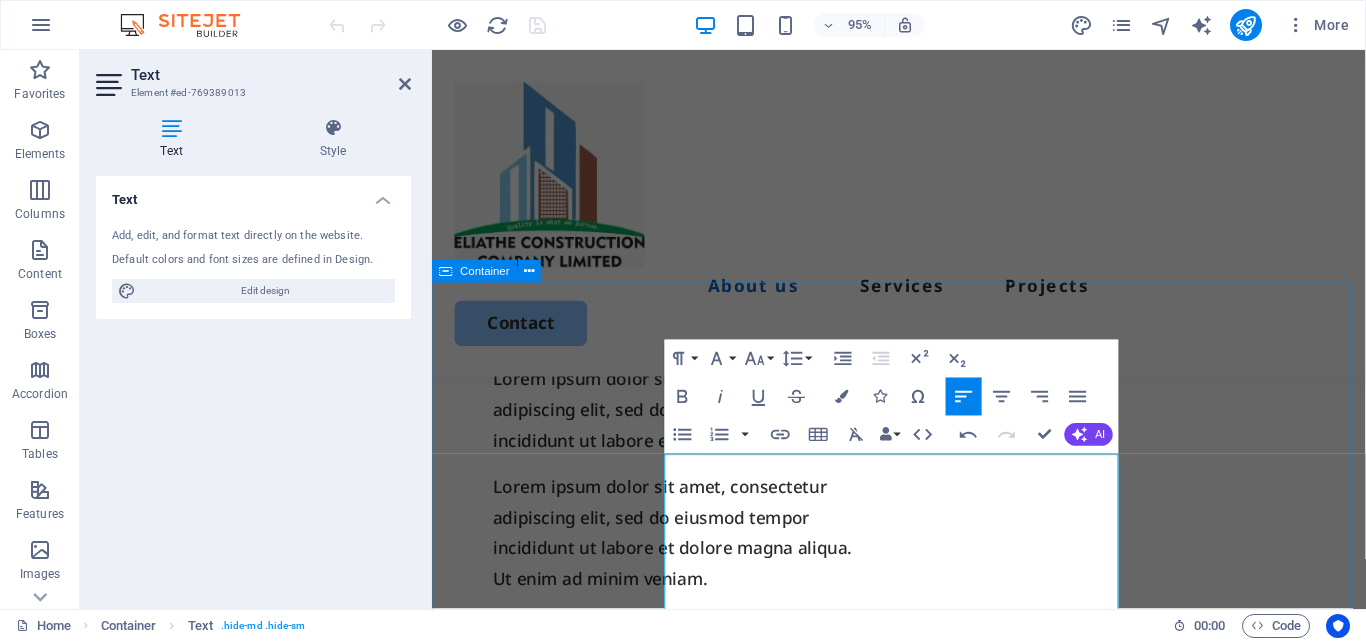 drag, startPoint x: 745, startPoint y: 593, endPoint x: 674, endPoint y: 580, distance: 72.18033 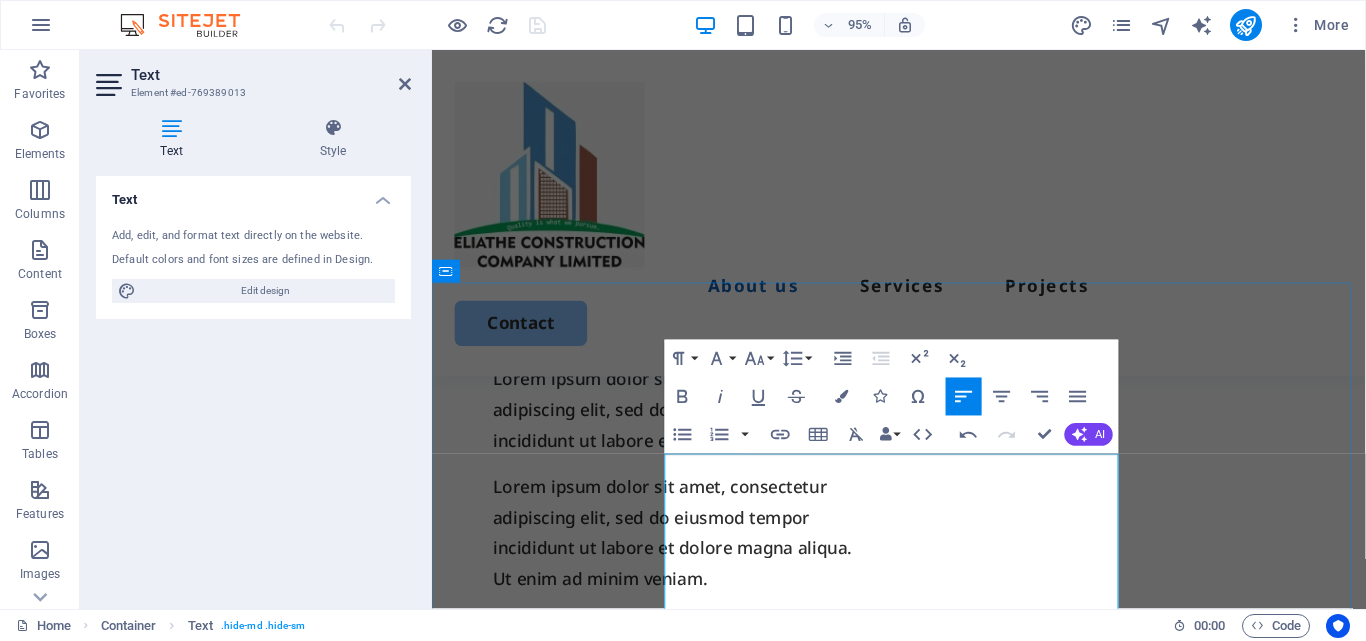 click on "We undertake a wide variety of building and maintenance work - from small, one of residential jobs, to home builds to large commercial projects. At Eliathe, we specialise in many different types of building maintenance work, including:" at bounding box center [923, 951] 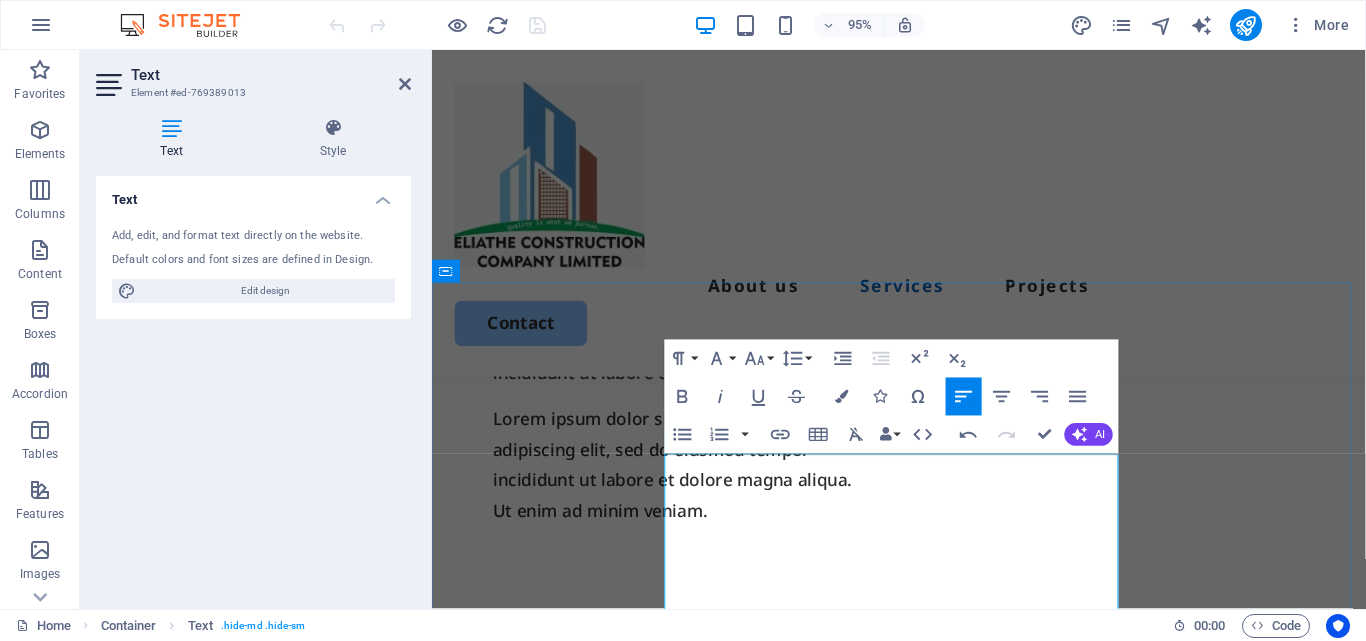 scroll, scrollTop: 1500, scrollLeft: 0, axis: vertical 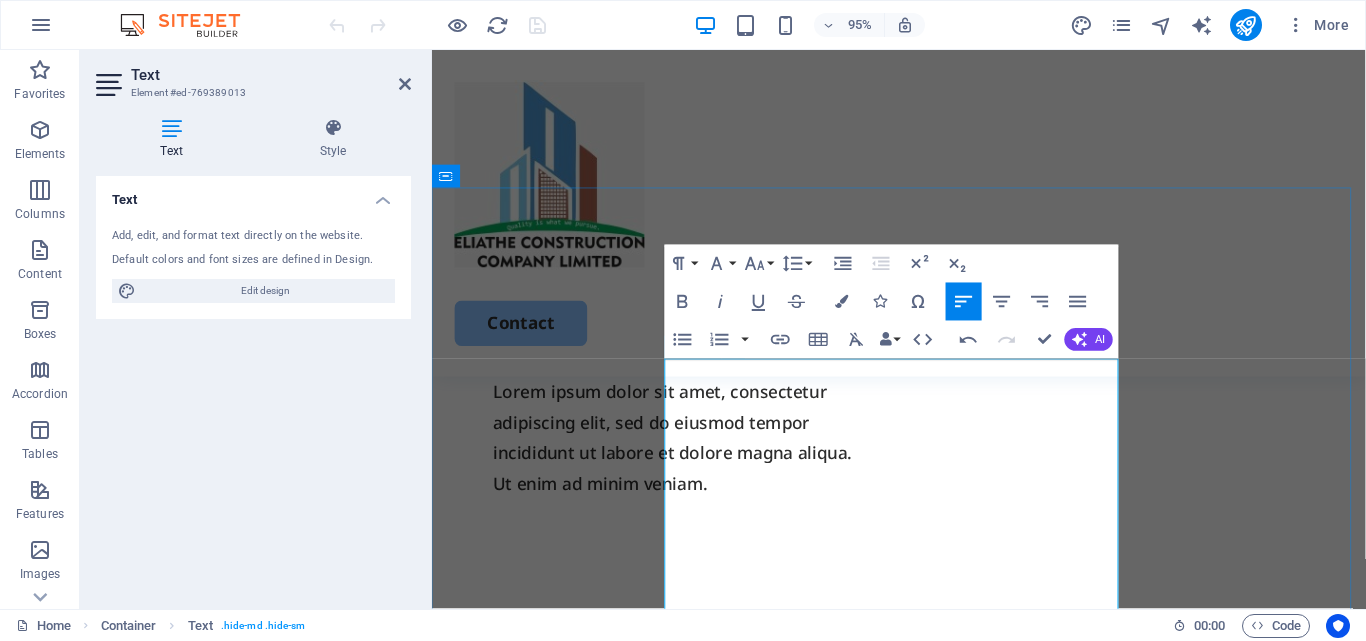 click on "We undertake a wide variety of building and maintenance work - from small, one of residential jobs, to home builds to large commercial projects. At Eliathe, we specialize in many different types of building maintenance work, including:" at bounding box center (923, 851) 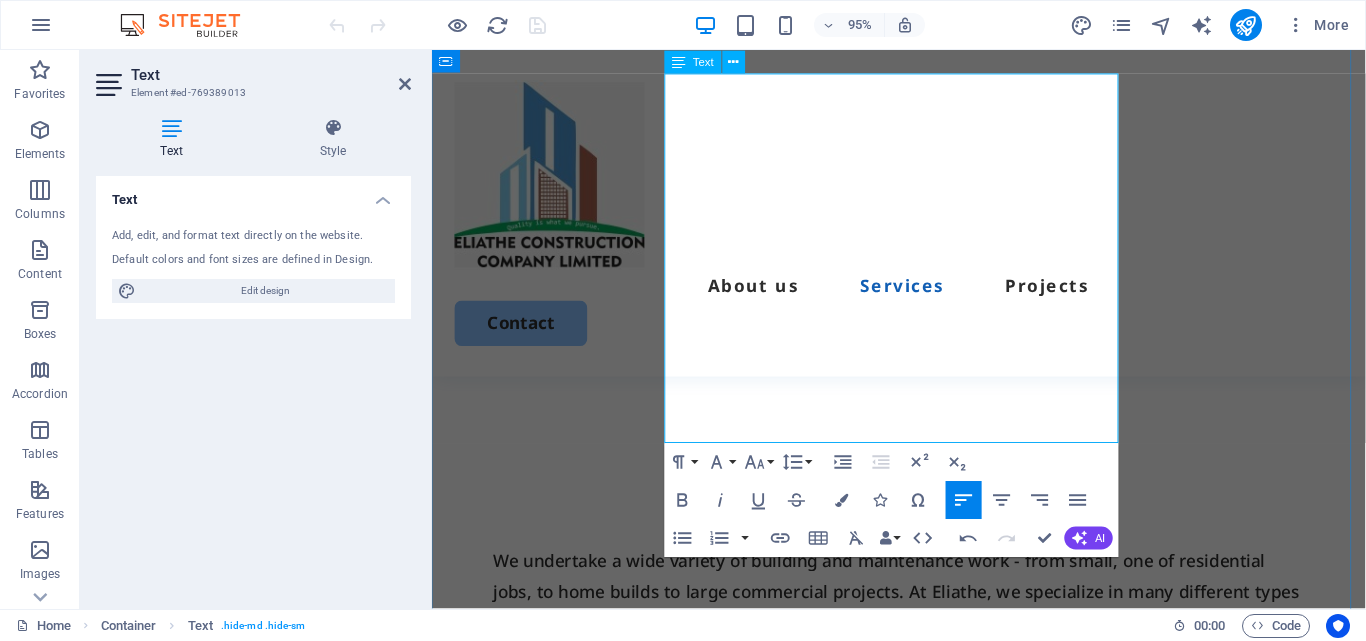 scroll, scrollTop: 1700, scrollLeft: 0, axis: vertical 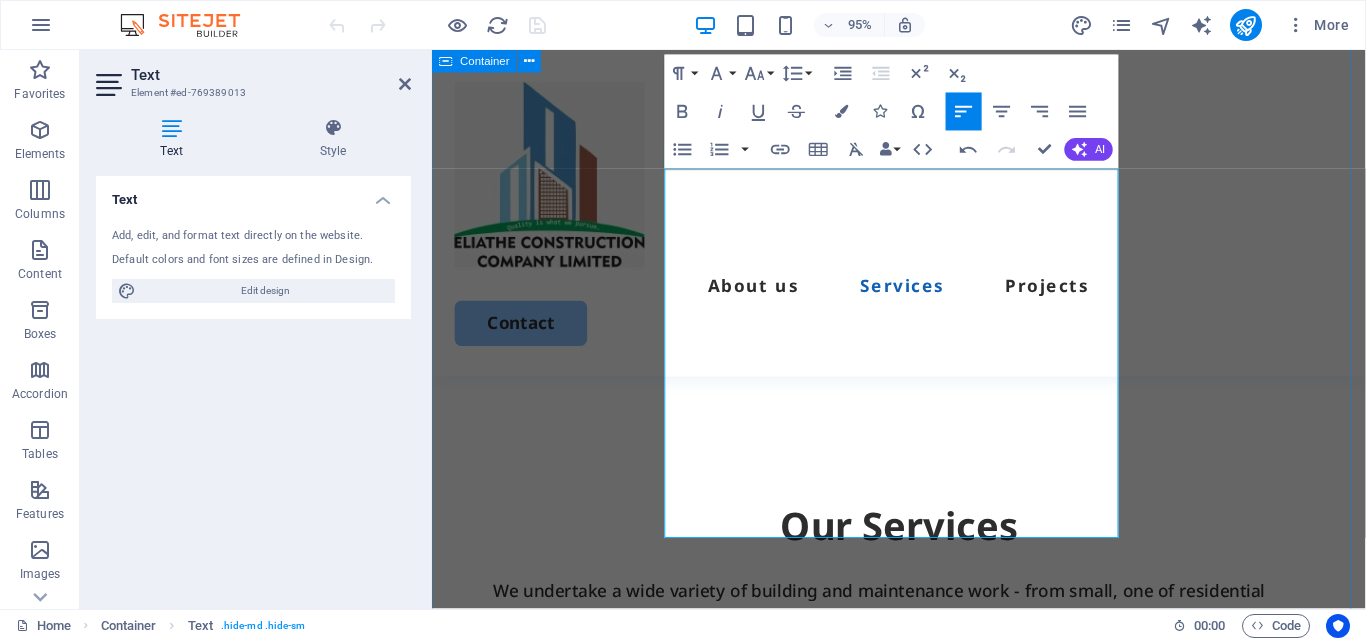 click on "Nema etc." at bounding box center [923, 1968] 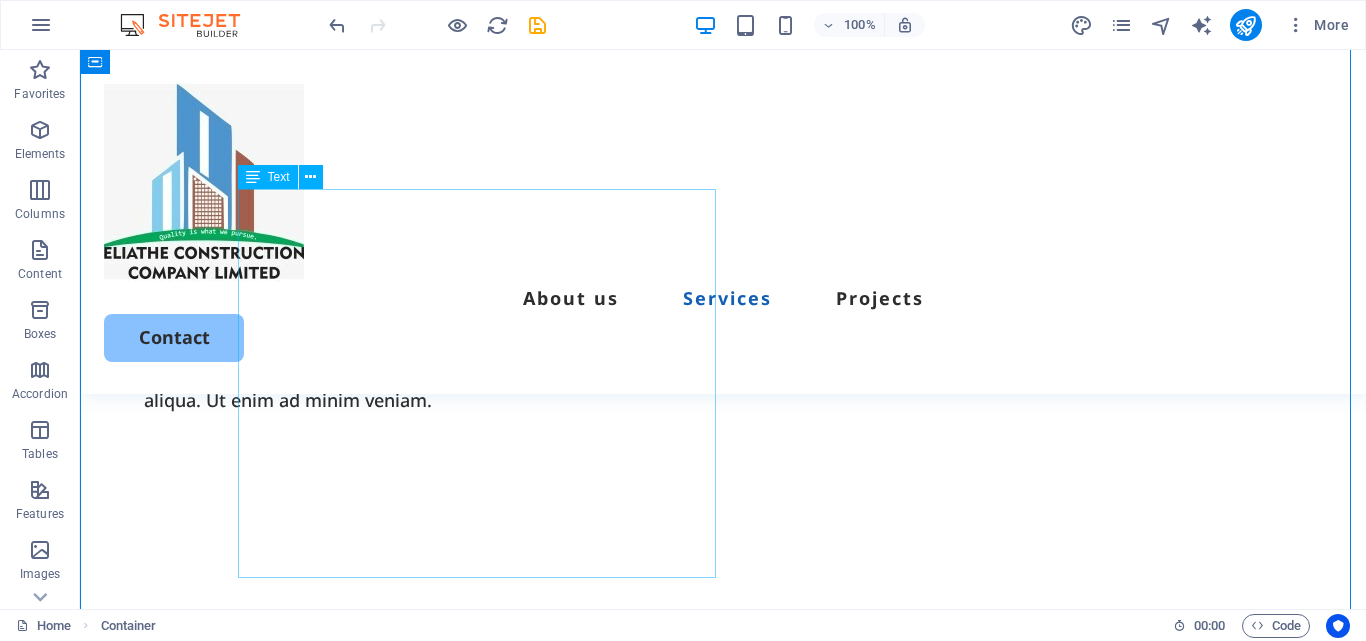 scroll, scrollTop: 1451, scrollLeft: 0, axis: vertical 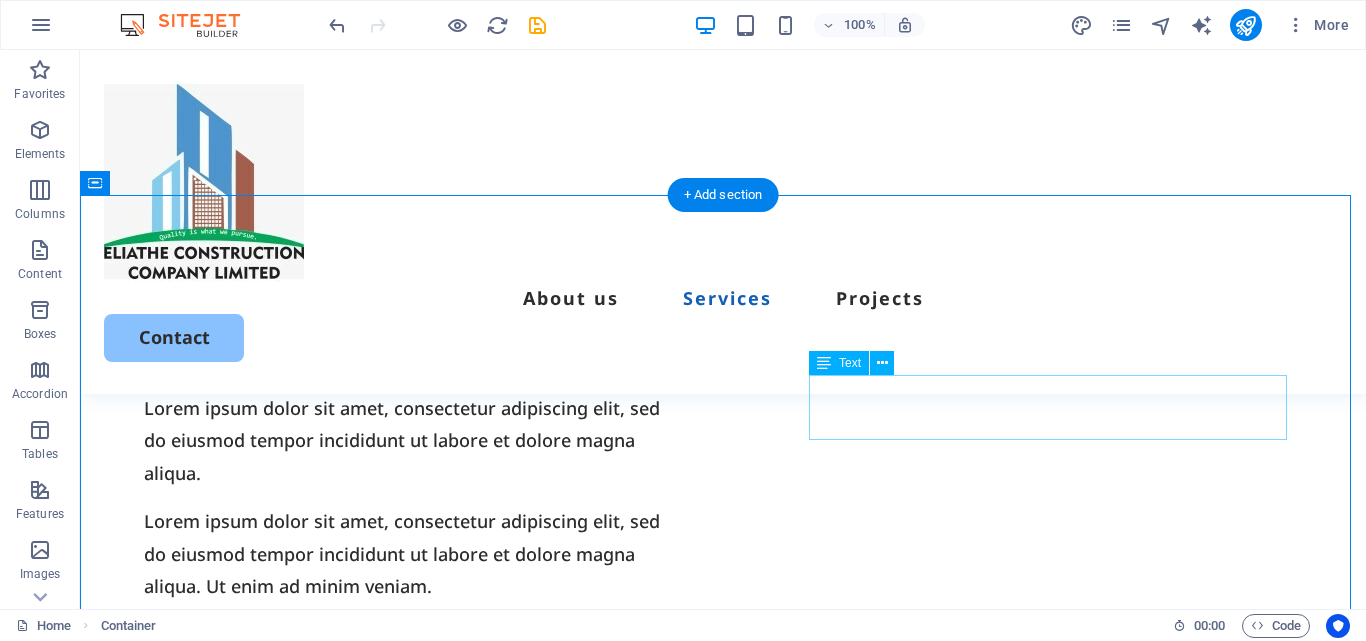 click on "Incididunt ut labore et dolore magna aliqua. Ut enim ad minim veniam." at bounding box center [723, 1158] 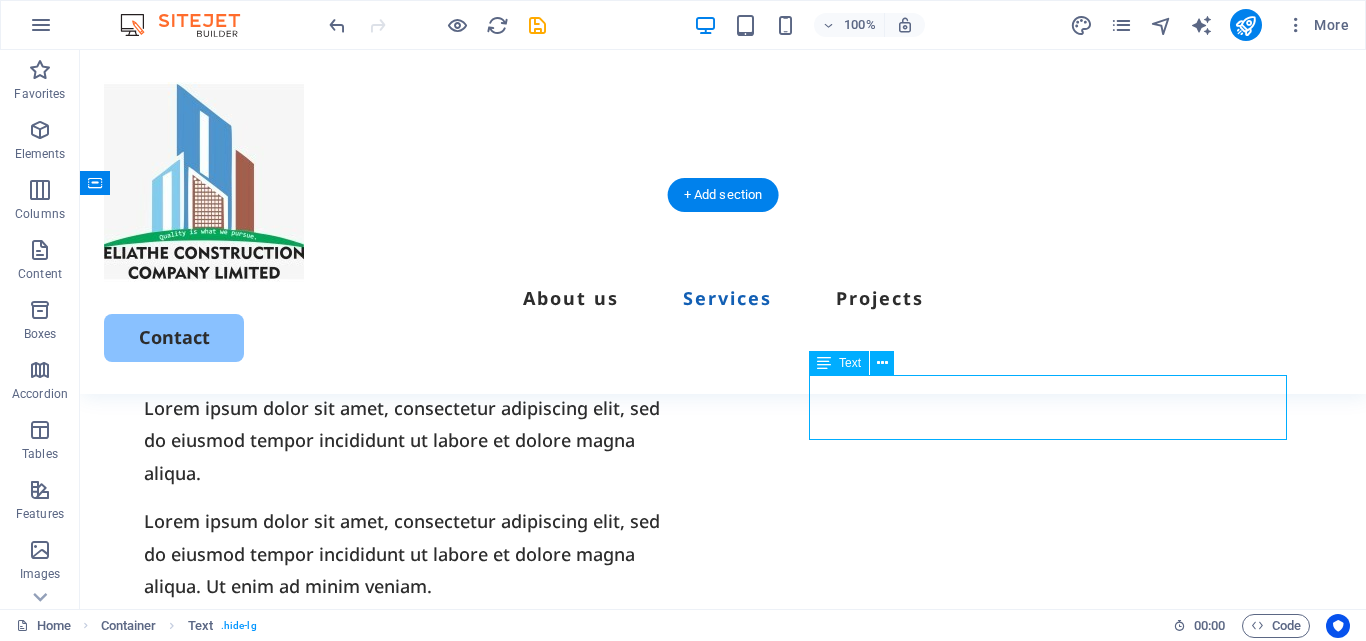click on "Incididunt ut labore et dolore magna aliqua. Ut enim ad minim veniam." at bounding box center [723, 1158] 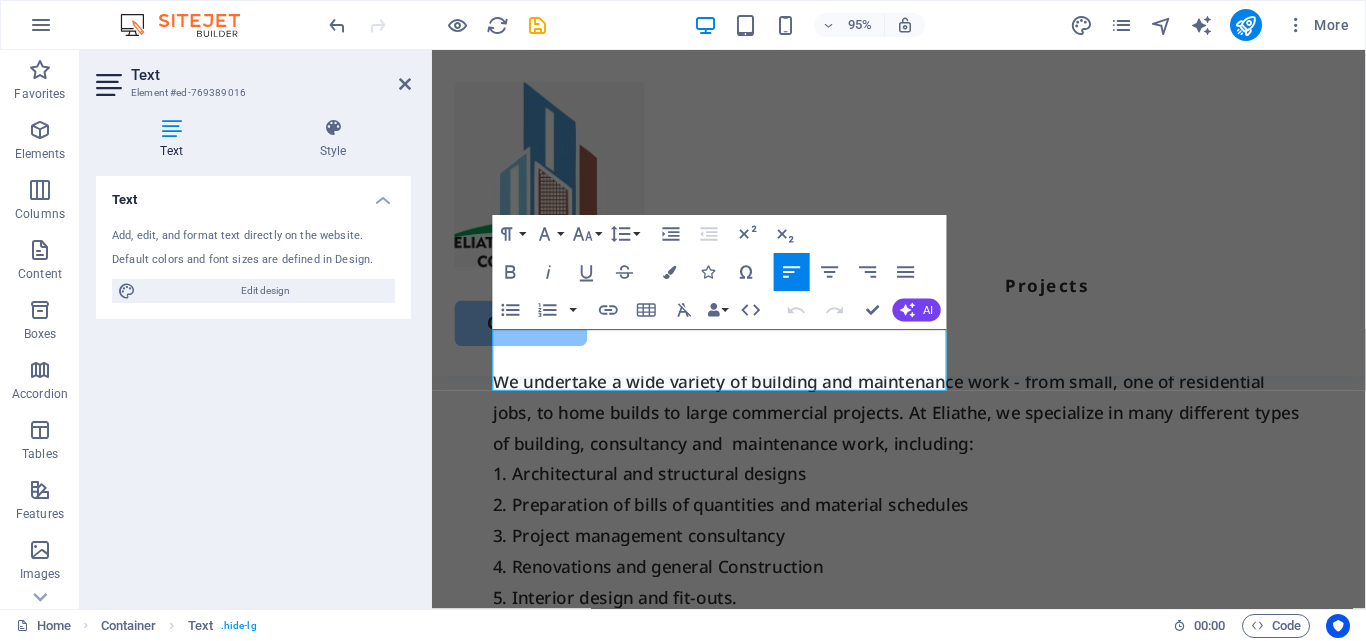 drag, startPoint x: 664, startPoint y: 392, endPoint x: 427, endPoint y: 358, distance: 239.42639 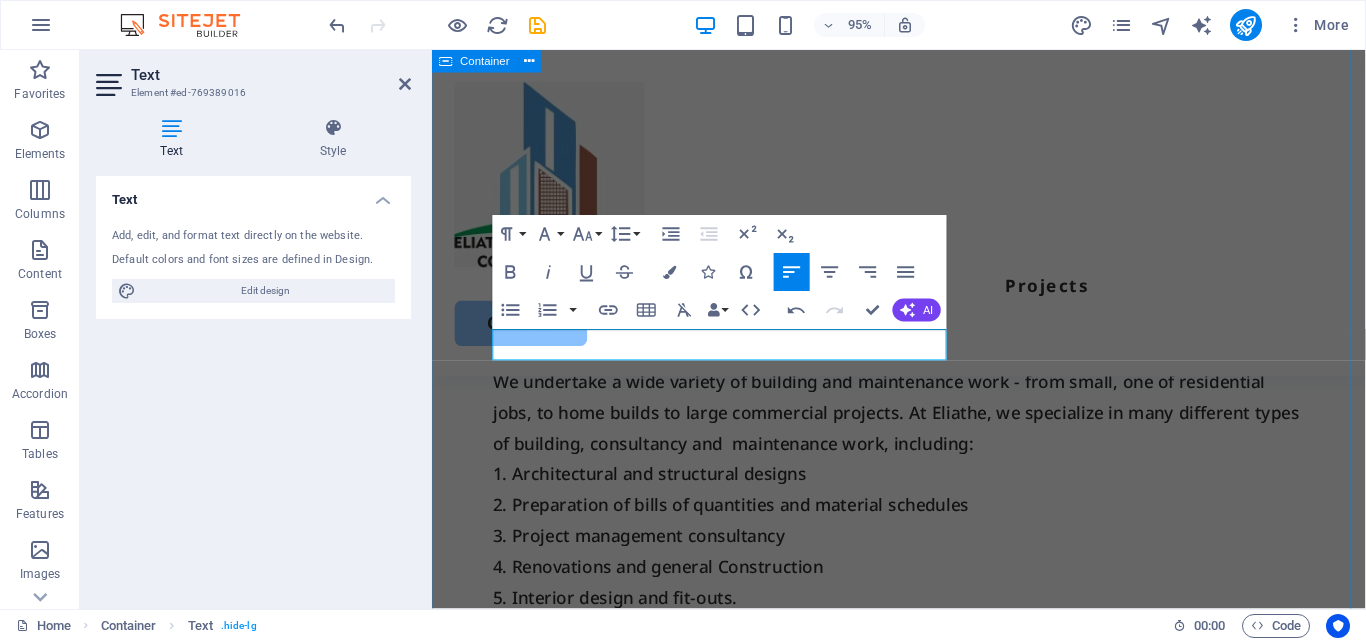 click on "Nema etc." at bounding box center [923, 1748] 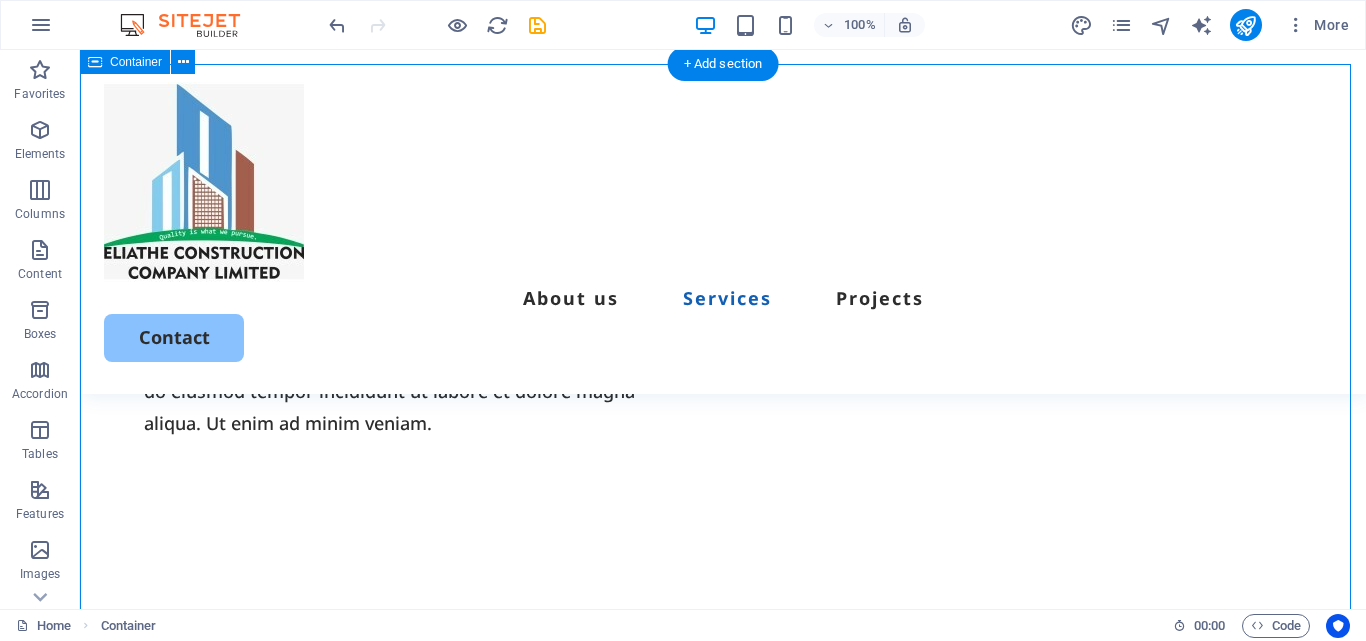 scroll, scrollTop: 1582, scrollLeft: 0, axis: vertical 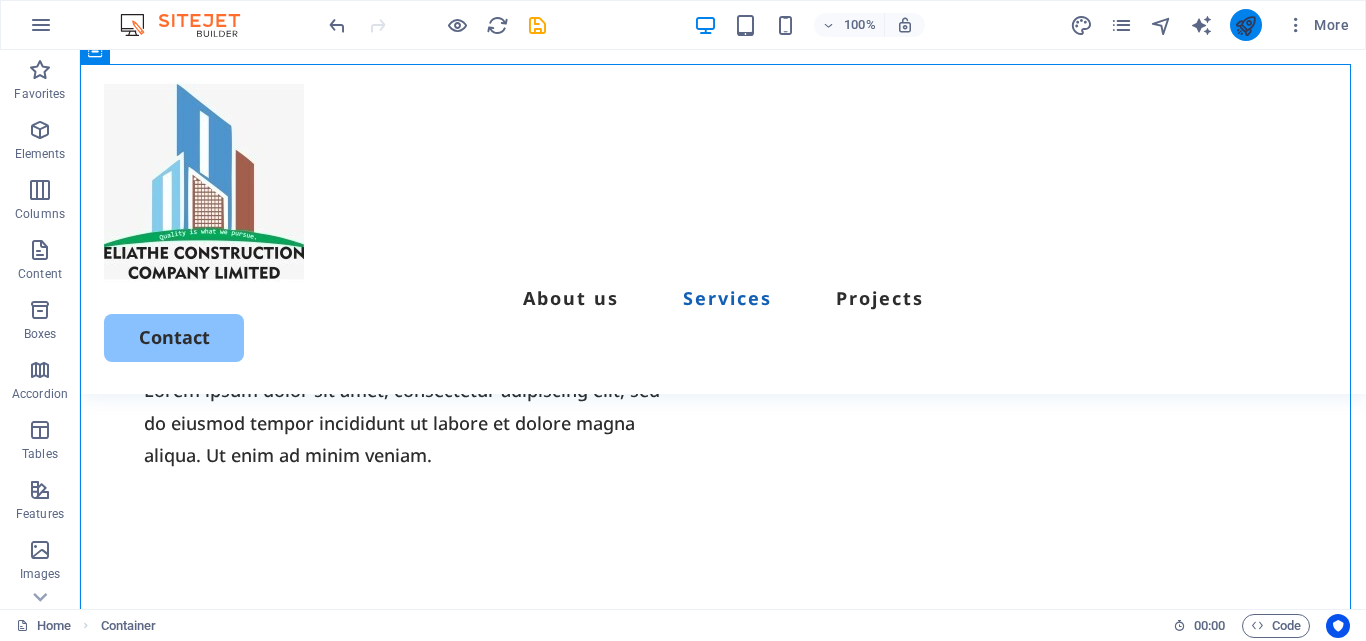 click at bounding box center [1245, 25] 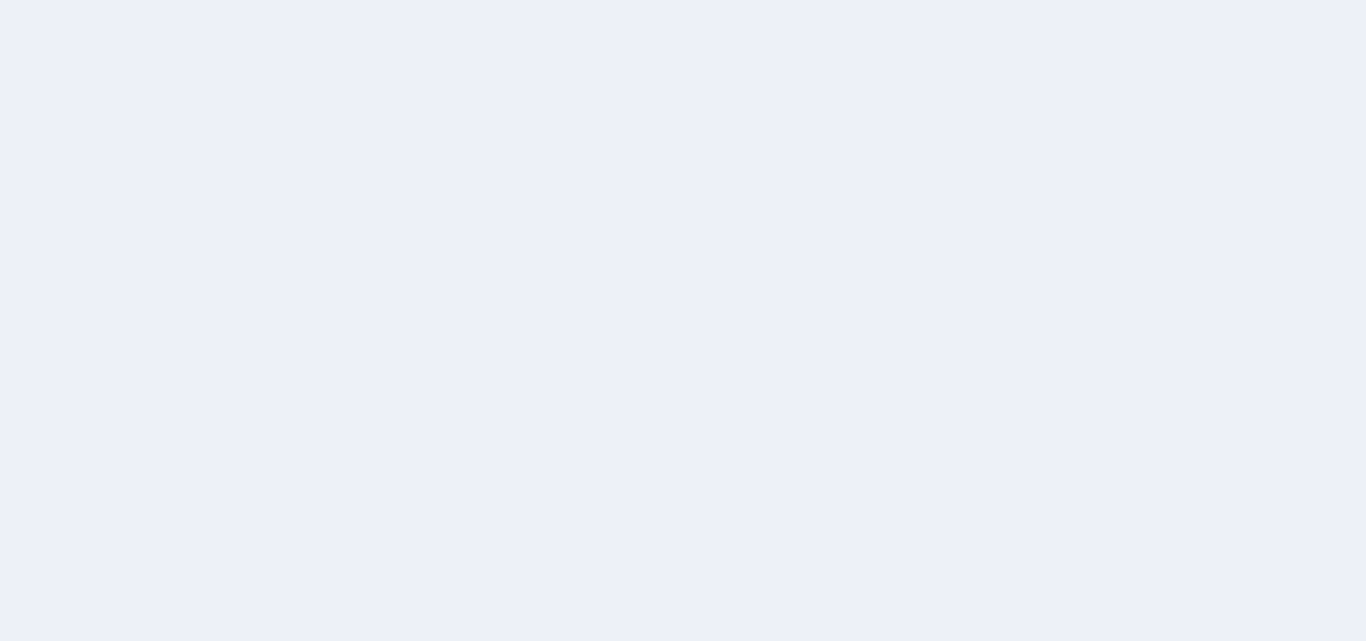 scroll, scrollTop: 0, scrollLeft: 0, axis: both 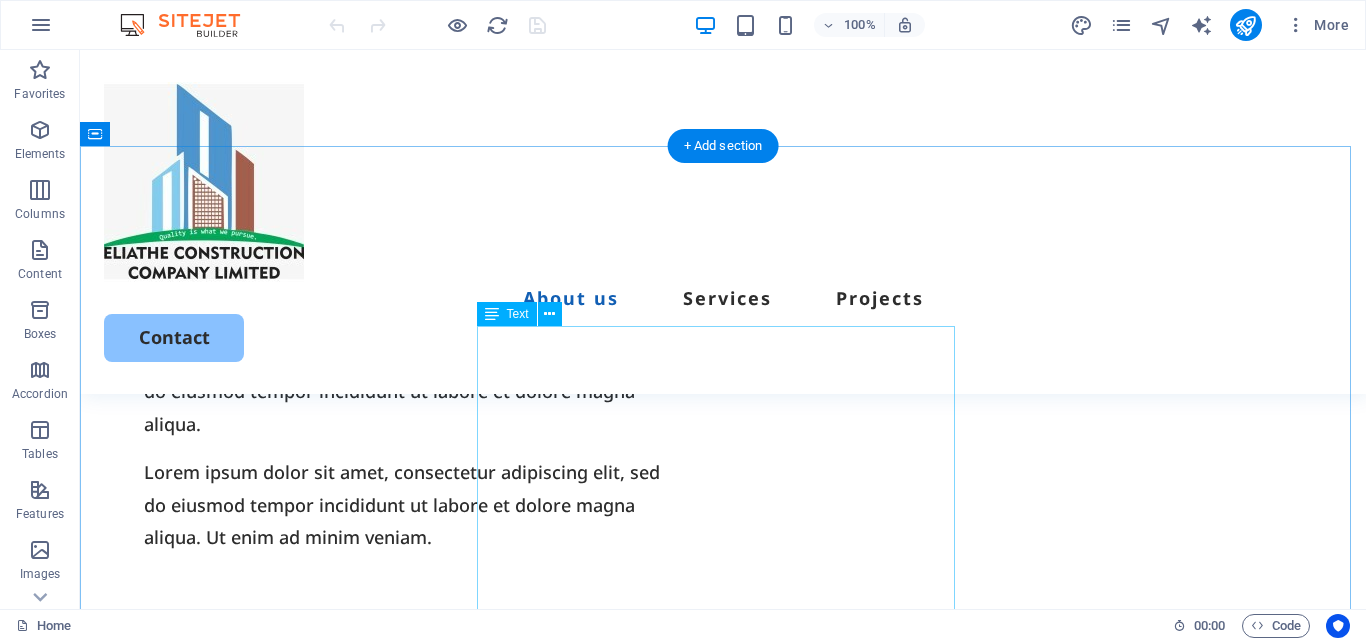 click on "We undertake a wide variety of building and maintenance work - from small, one of residential jobs, to home builds to large commercial projects. At Eliathe, we specialize in many different types of building, consultancy and  maintenance work, including:  1. Architectural and structural designs 2. Preparation of bills of quantities and material schedules  3. Project management consultancy 4. Renovations and general Construction 5. Interior design and fit-outs. 6. etc" at bounding box center (723, 962) 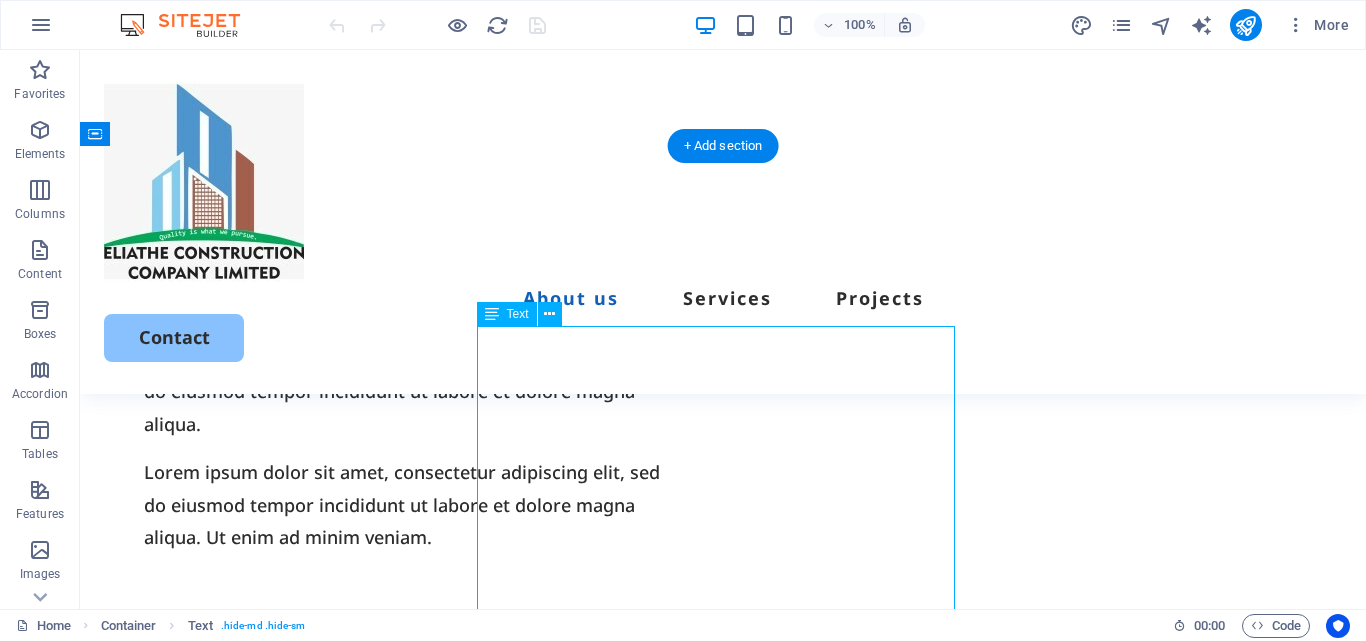 click on "We undertake a wide variety of building and maintenance work - from small, one of residential jobs, to home builds to large commercial projects. At Eliathe, we specialize in many different types of building, consultancy and  maintenance work, including:  1. Architectural and structural designs 2. Preparation of bills of quantities and material schedules  3. Project management consultancy 4. Renovations and general Construction 5. Interior design and fit-outs. 6. etc" at bounding box center [723, 962] 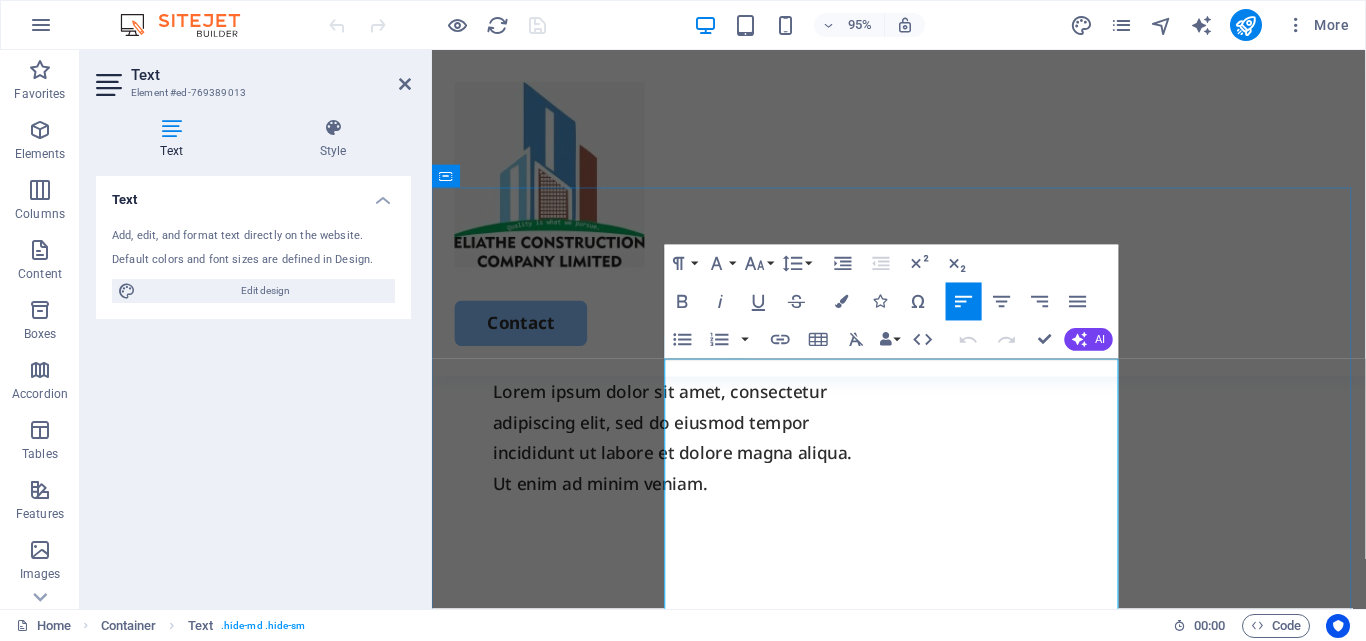 drag, startPoint x: 785, startPoint y: 523, endPoint x: 1088, endPoint y: 492, distance: 304.5817 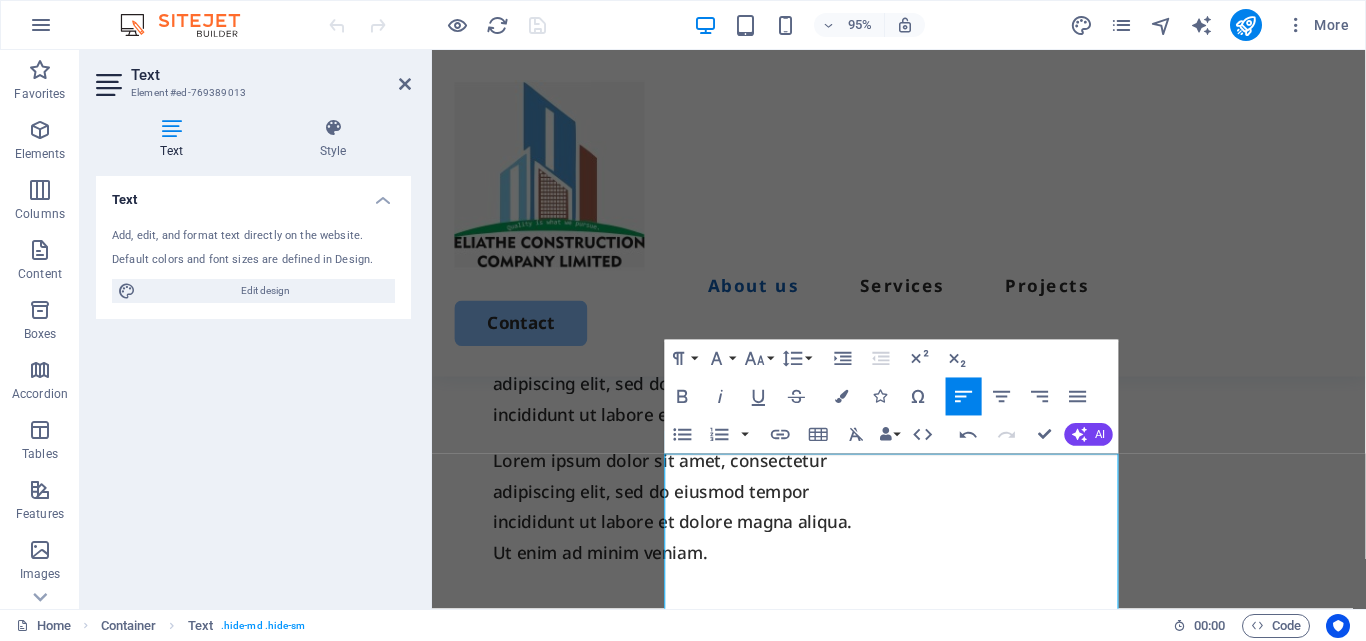 scroll, scrollTop: 1400, scrollLeft: 0, axis: vertical 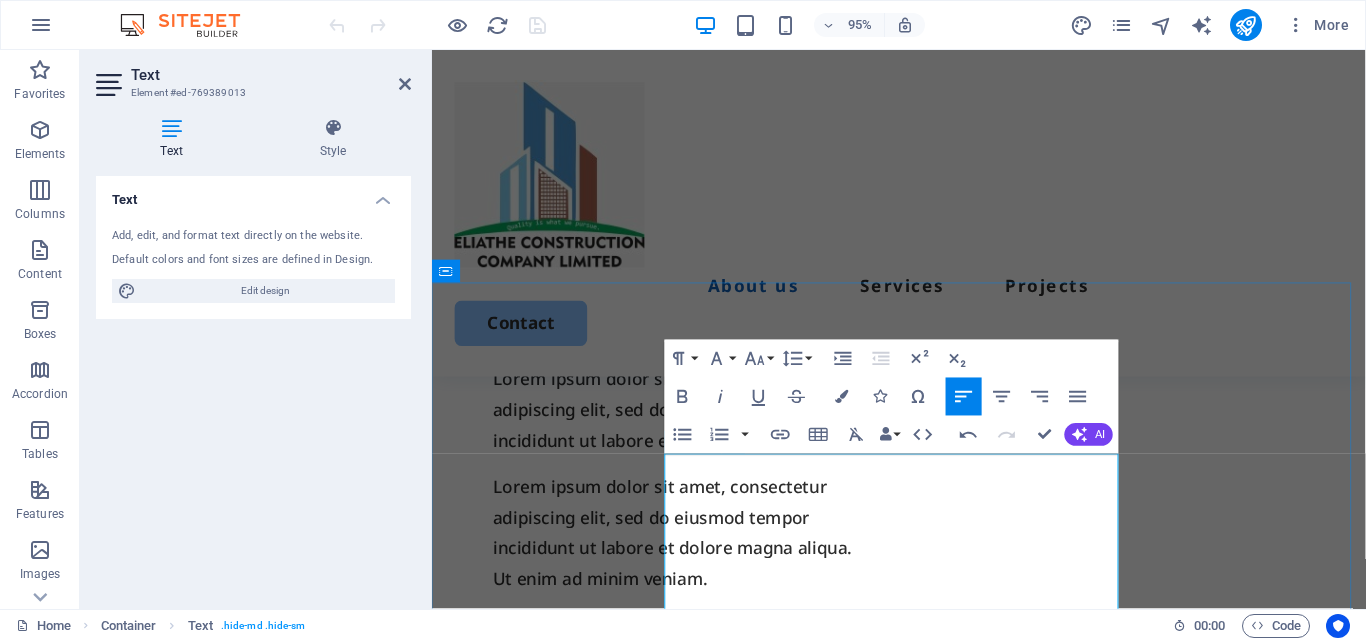 click on "We undertake a wide variety of building and maintenance work - from small, one of residential jobs, to home builds to large commercial projects. At Eliathe, we specialize in many different types of building  and  maintenance work, including:" at bounding box center (923, 951) 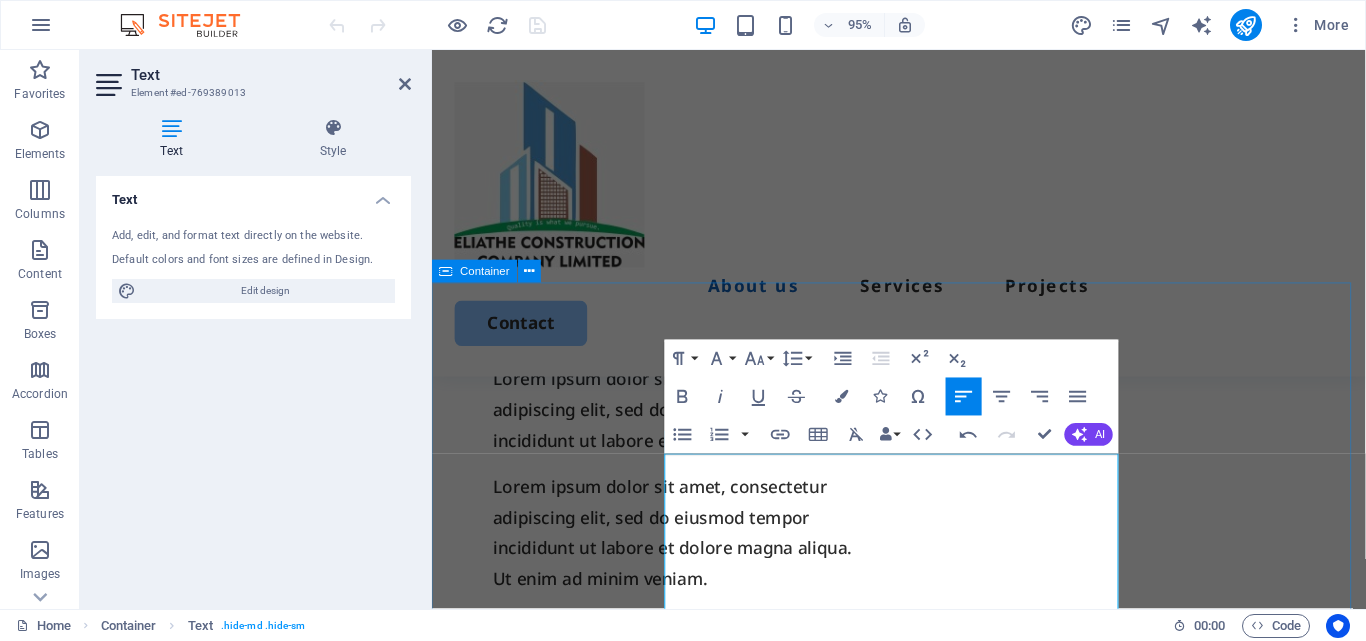 click on "Our Services We undertake a wide variety of building, consultancy & maintenance works - from small, one of residential jobs, to home builds to large commercial projects. At Eliathe, we specialize in many different types of building and maintenance work, including: 1. Architectural and structural designs 2. Preparation of bills of quantities and material schedules 3. Project management consultancy 4. Renovations and general Construction 5. Interior design and fit-outs. 6. etc Design, Costing, Construction Our well equipped team always Delivers Optimized, Precise and Expected Results!: we provide the following services: 1. professional architectural/structural designs. 2. detailed Bill of Quantities/ material schedules. 3. Help customers register/comply with statutory regulations County approvals, NCA, Nema etc. Book Now Fabrication, woodworks & Installations Custom design,and installation services. High quality finishes tailored to you quality needs. Book Now Schools, churches & Institutions ." at bounding box center [923, 2251] 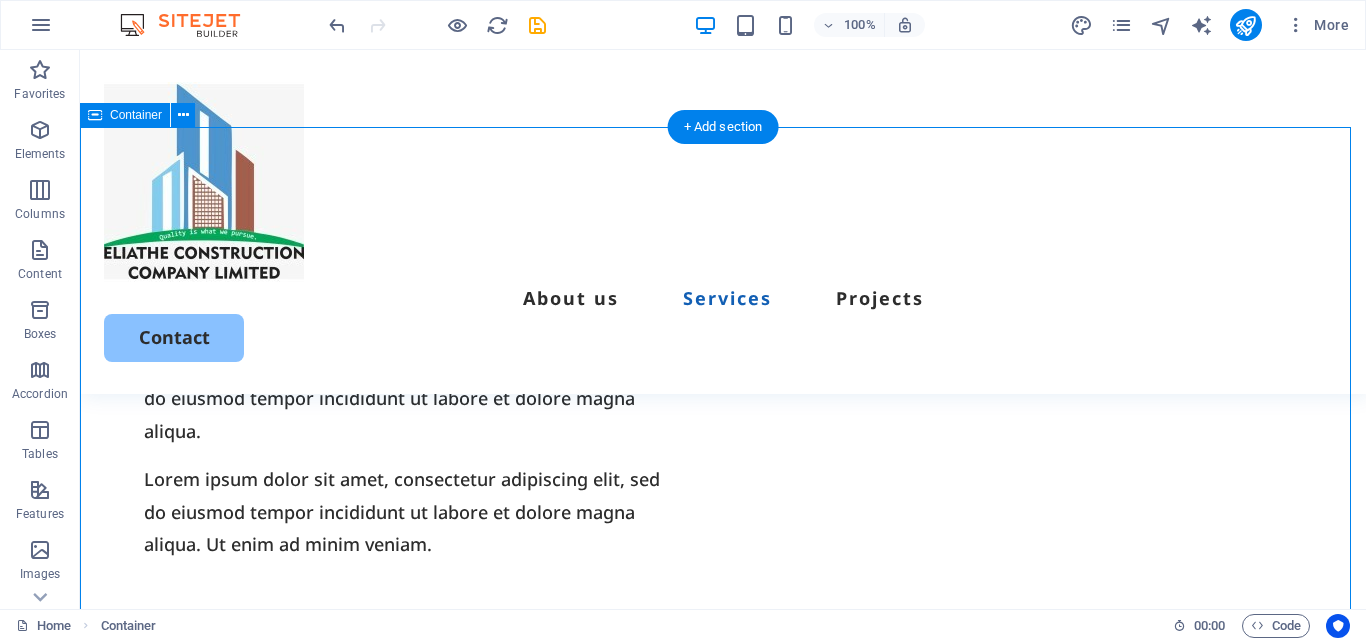 scroll, scrollTop: 1551, scrollLeft: 0, axis: vertical 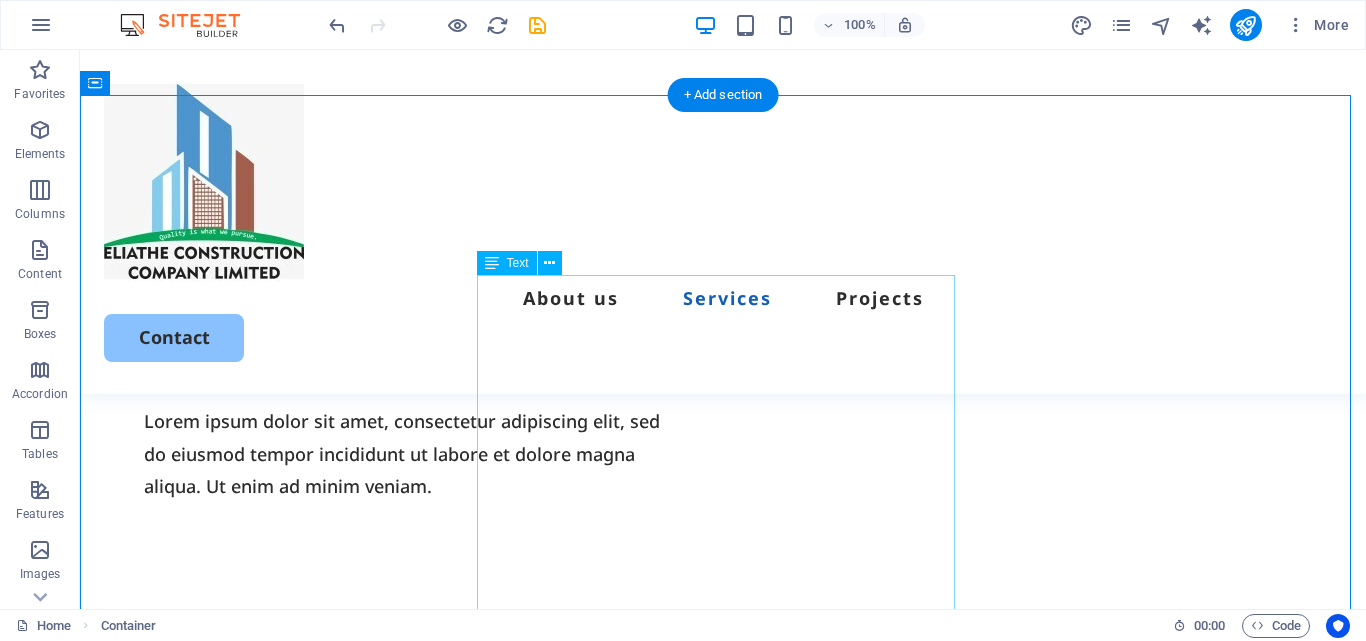 click on "We undertake a wide variety of building, consultancy  and maintenance work, including:  1. Architectural and structural designs 2. Preparation of bills of quantities and material schedules  3. Project management consultancy 4. Renovations and general Construction 5. Interior design and fit-outs. 6. etc" at bounding box center [723, 911] 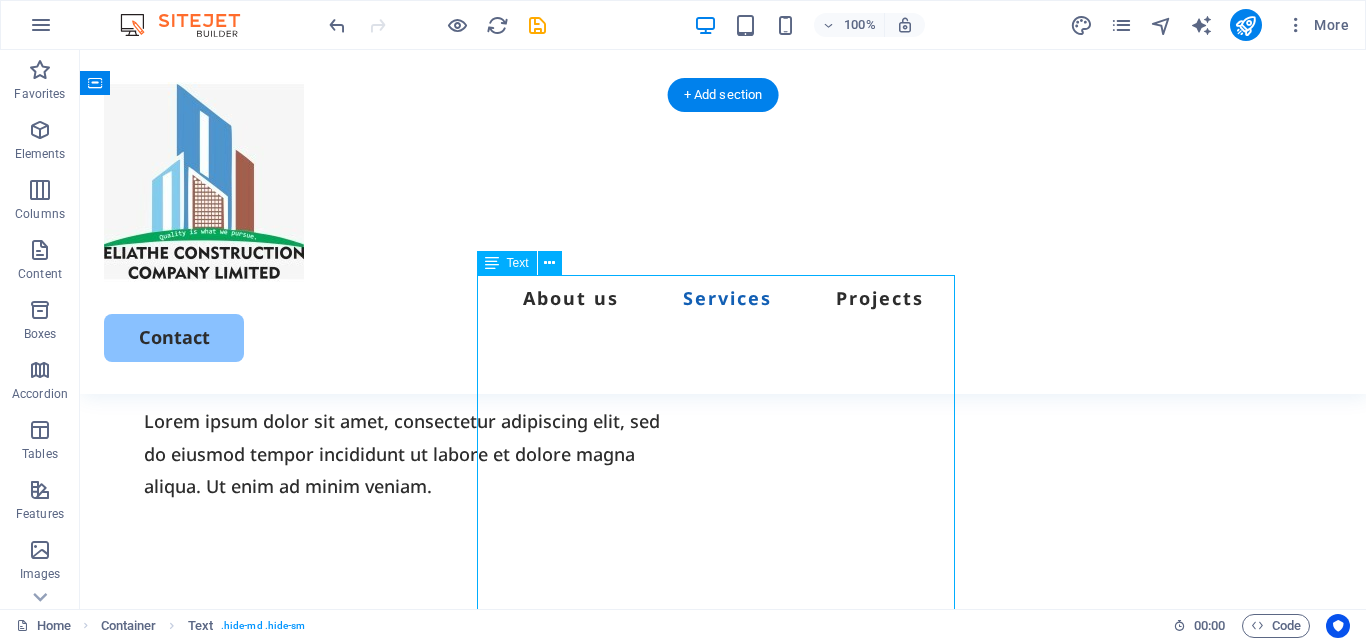 click on "We undertake a wide variety of building, consultancy  and maintenance work, including:  1. Architectural and structural designs 2. Preparation of bills of quantities and material schedules  3. Project management consultancy 4. Renovations and general Construction 5. Interior design and fit-outs. 6. etc" at bounding box center (723, 911) 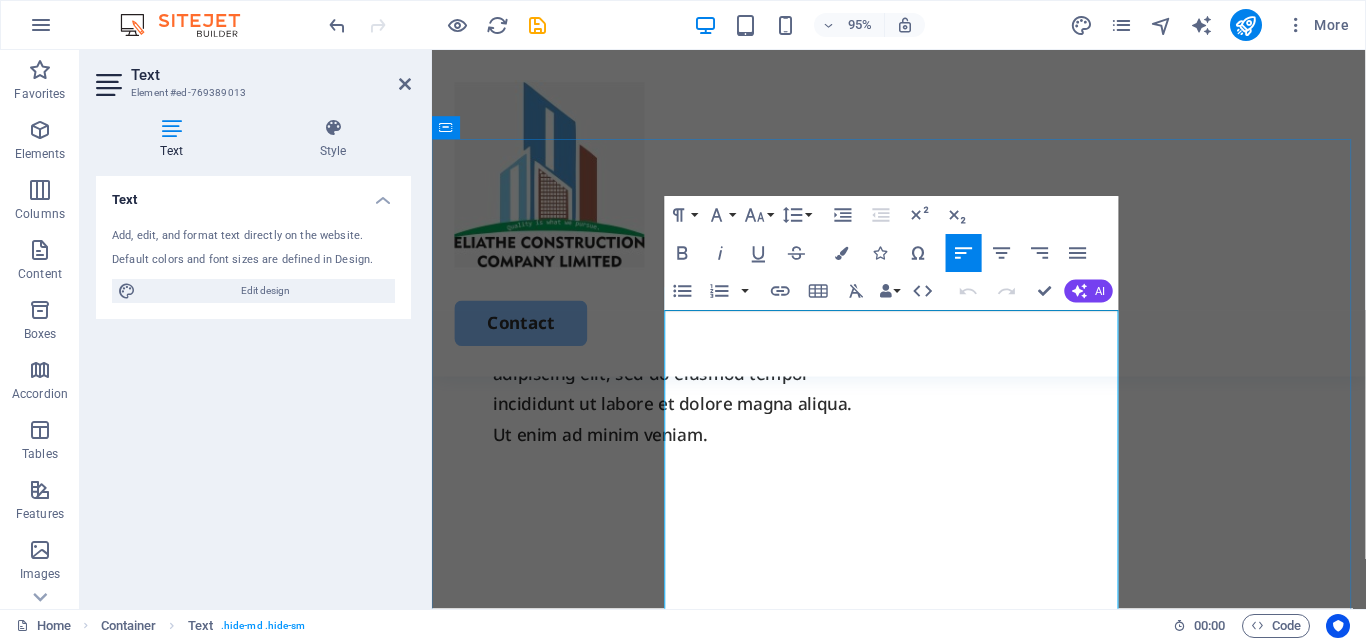 click on "We undertake a wide variety of building, consultancy & maintenance works - from small, one of residential jobs, to home builds to large commercial projects. At Eliathe, we specialize in many different types of building and maintenance work, including:" at bounding box center (923, 800) 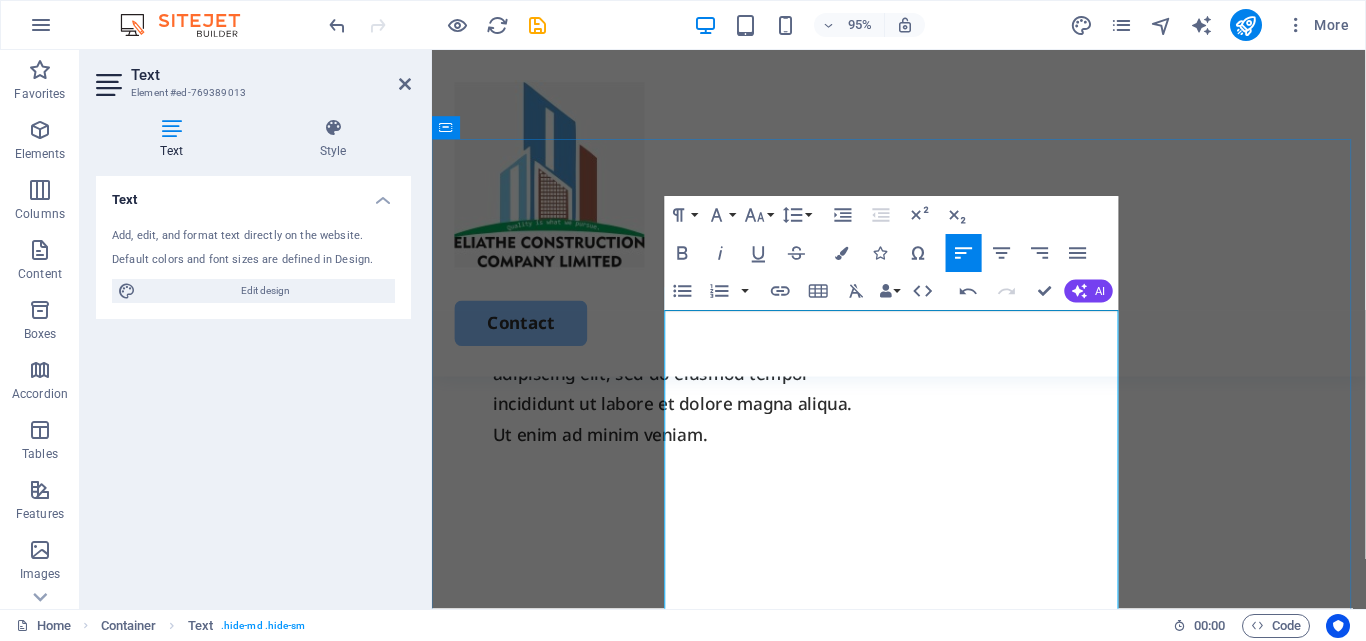 click on "1. Architectural and structural designs" at bounding box center (923, 865) 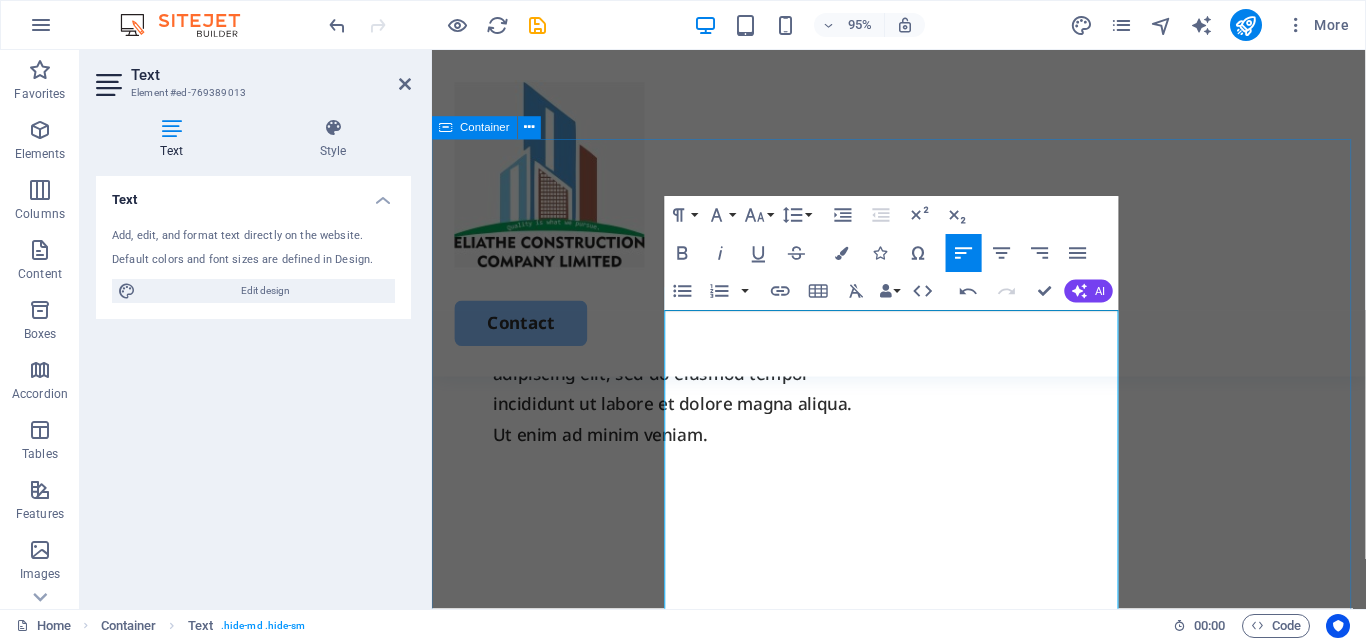 drag, startPoint x: 985, startPoint y: 468, endPoint x: 675, endPoint y: 465, distance: 310.01453 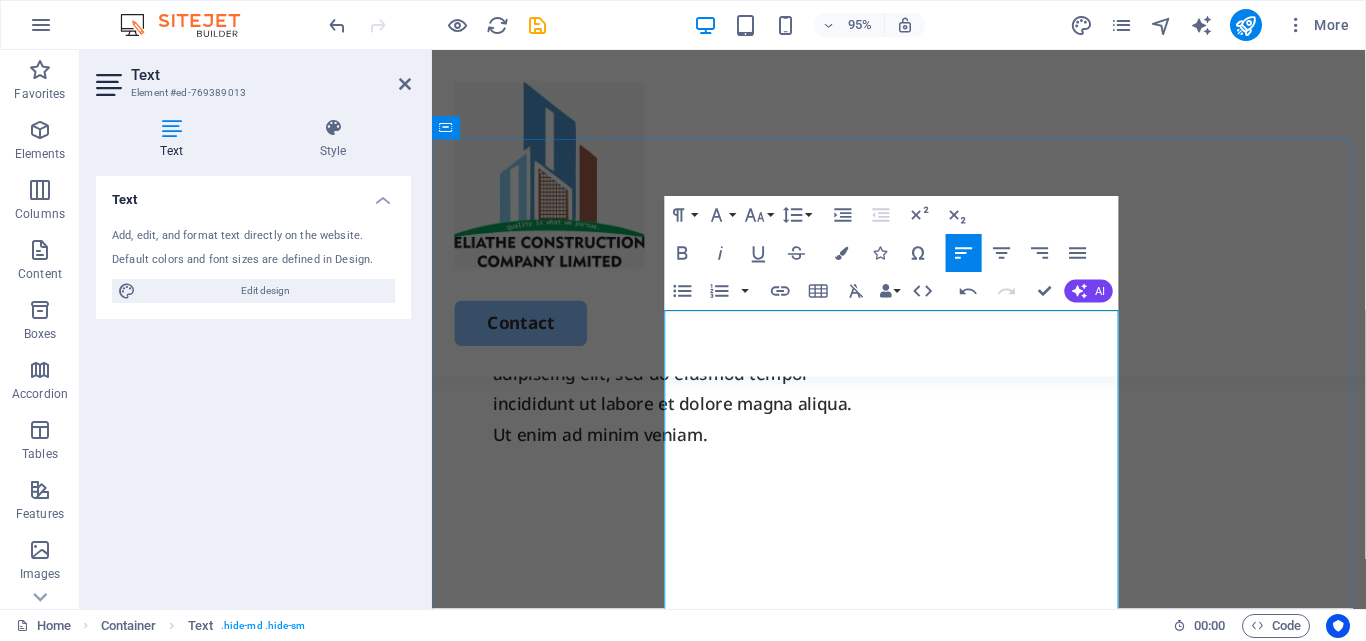click on "We undertake a wide variety of building, consultancy  and maintenance works - from small, one of residential jobs, to home builds to large commercial projects. At Eliathe, we specialize in many different works, including:" at bounding box center (923, 800) 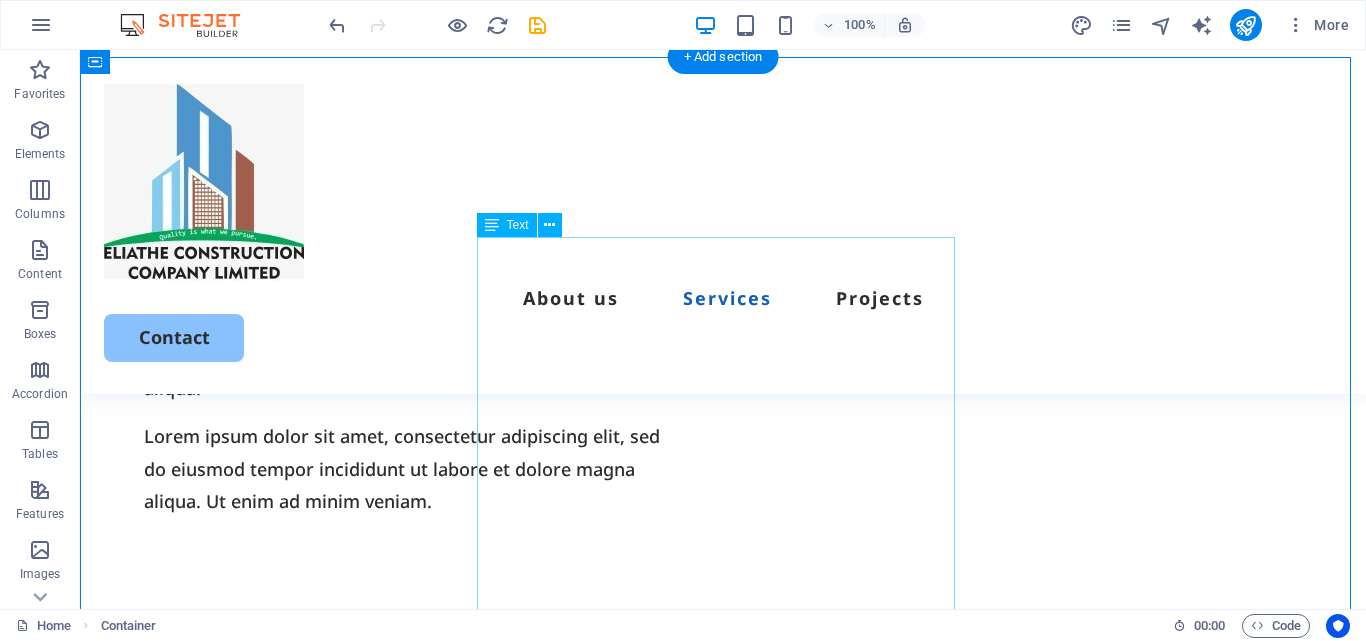 scroll, scrollTop: 1502, scrollLeft: 0, axis: vertical 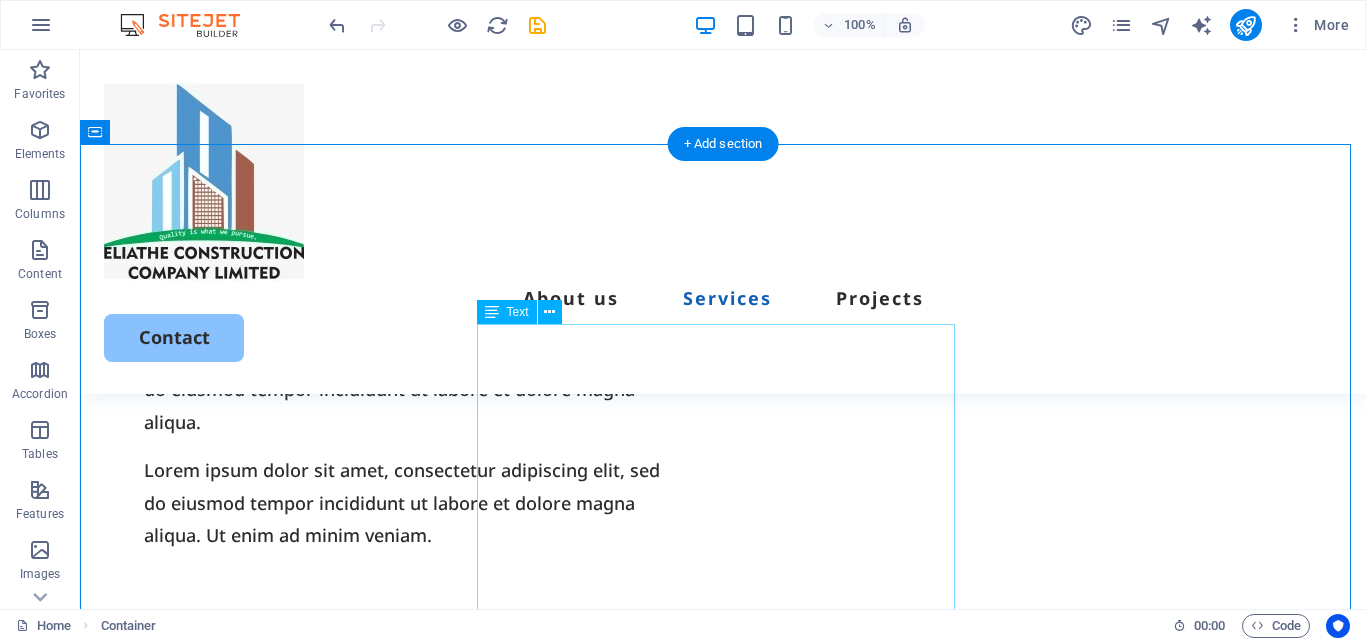 click on "We undertake a wide variety of building, consultancy & maintenance works - from small, one of residential jobs, to home builds to large commercial projects. At Eliathe, we specialize in many different works, including: 1. Architectural and structural designs 2. Preparation of bills of quantities and material schedules 3. Project management consultancy 4. Renovations and general Construction 5. Interior design and fit-outs. 6. etc" at bounding box center (723, 960) 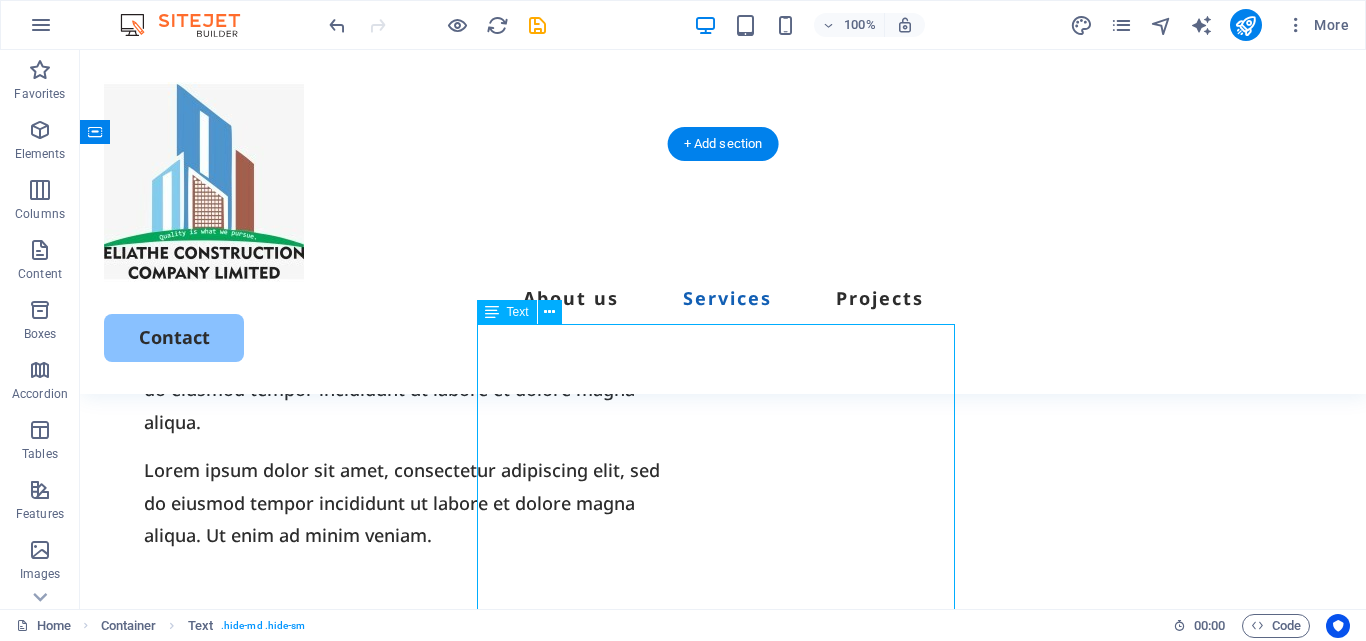 click on "We undertake a wide variety of building, consultancy & maintenance works - from small, one of residential jobs, to home builds to large commercial projects. At Eliathe, we specialize in many different works, including: 1. Architectural and structural designs 2. Preparation of bills of quantities and material schedules 3. Project management consultancy 4. Renovations and general Construction 5. Interior design and fit-outs. 6. etc" at bounding box center (723, 960) 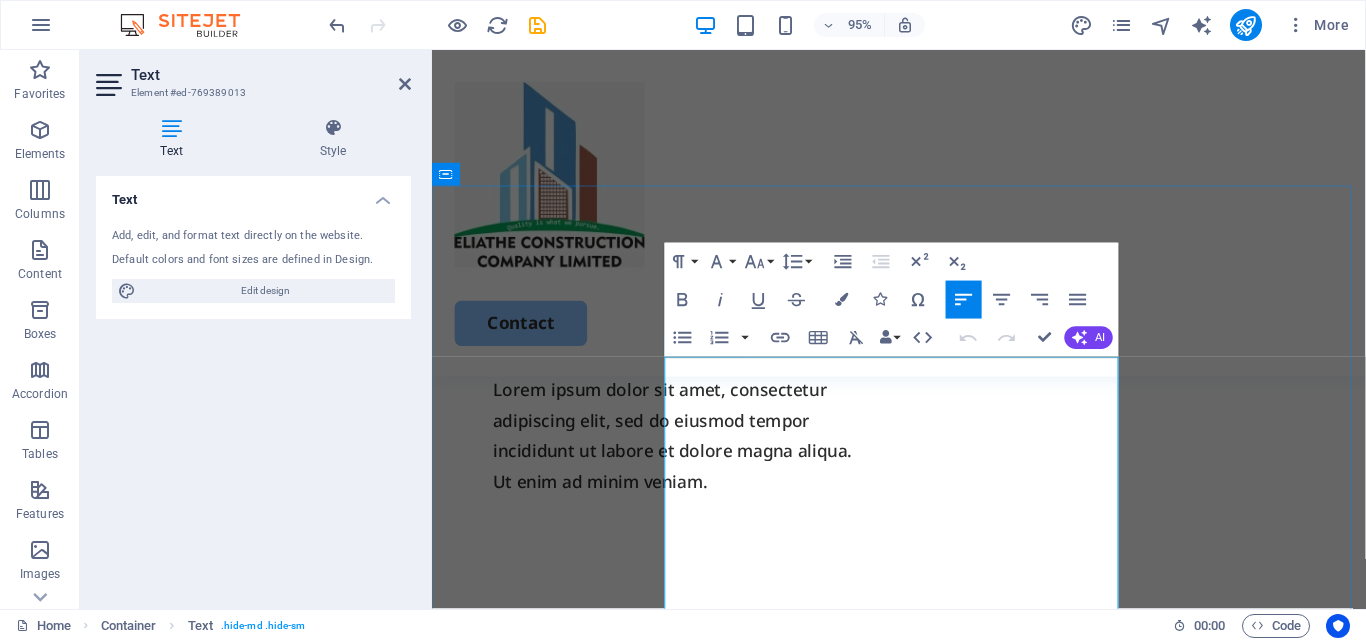 click on "We undertake a wide variety of building, consultancy  and maintenance works - from small, one of residential jobs, to home builds to large commercial projects. At Eliathe, we specialize in many different works, including:" at bounding box center (923, 849) 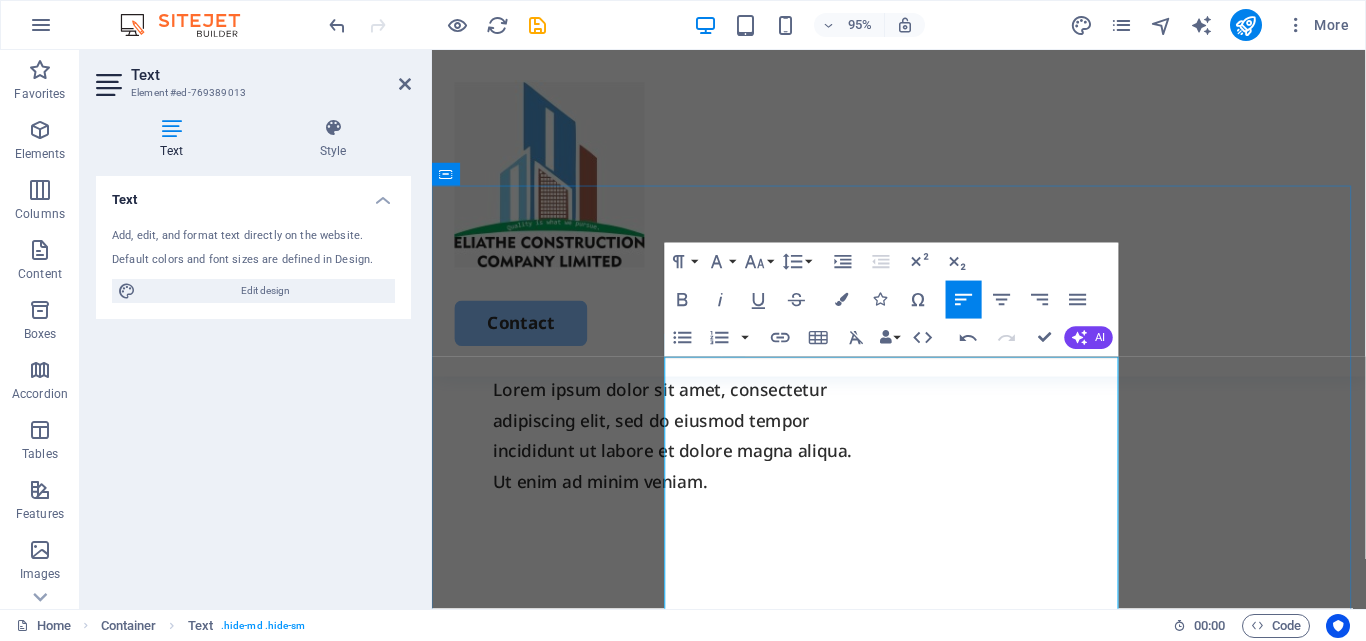 click on "1. Architectural and structural designs" at bounding box center (923, 914) 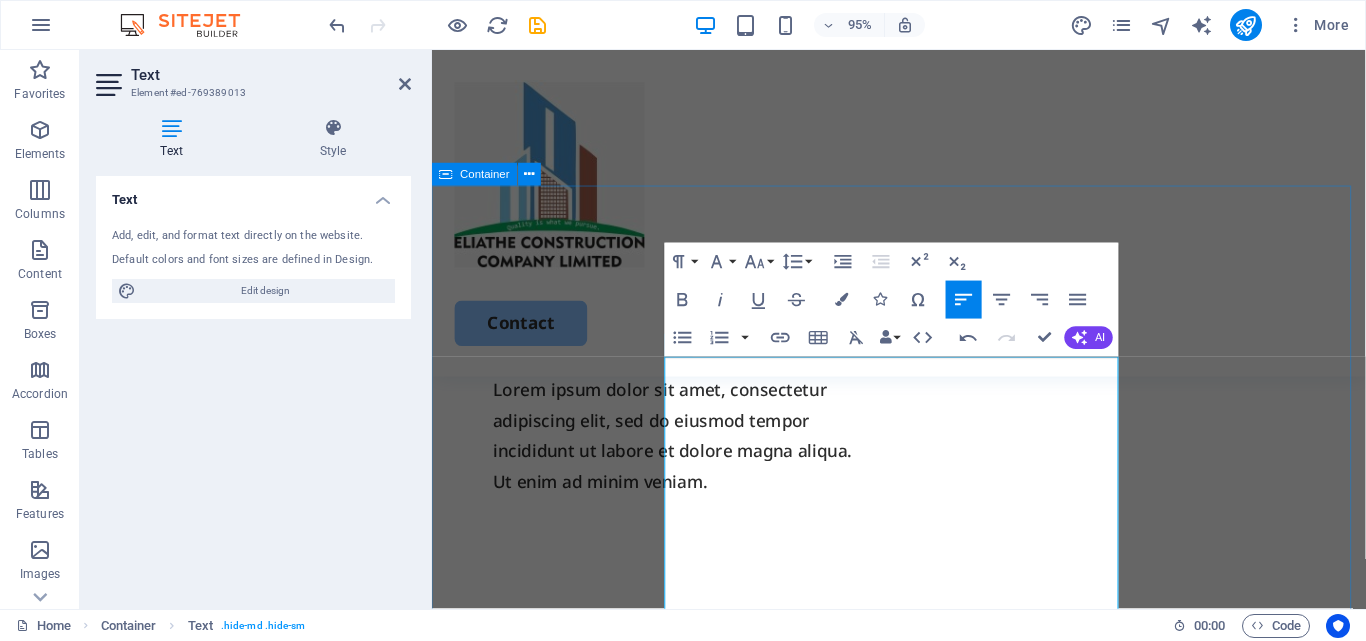 click on "Our Services We undertake a wide variety of building, consultancy  and maintenance works - from small, one of residential jobs, to home builds to large commercial projects. At Eliathe, we specialize in many different works, including but not limited to :  1. Architectural and structural designs 2. Preparation of bills of quantities and material schedules  3. Project management consultancy 4. Renovations and general Construction 5. Interior design and fit-outs. 6. etc Design, Costing, Construction Our well equipped team  always Delivers   Optimized, Precise and Expected Results!: we provide the following services: 1. professional architectural/structural designs. 2. detailed Bill of Quantities/ material schedules. 3. Help customers register/comply with  statutory regulations  County approvals, NCA, Nema etc. Book Now Fabrication, woodworks & Installations Custom design,and installation services. High quality finishes tailored to you quality needs. Book Now Schools, churches & Institutions Eliathe  ." at bounding box center (923, 2149) 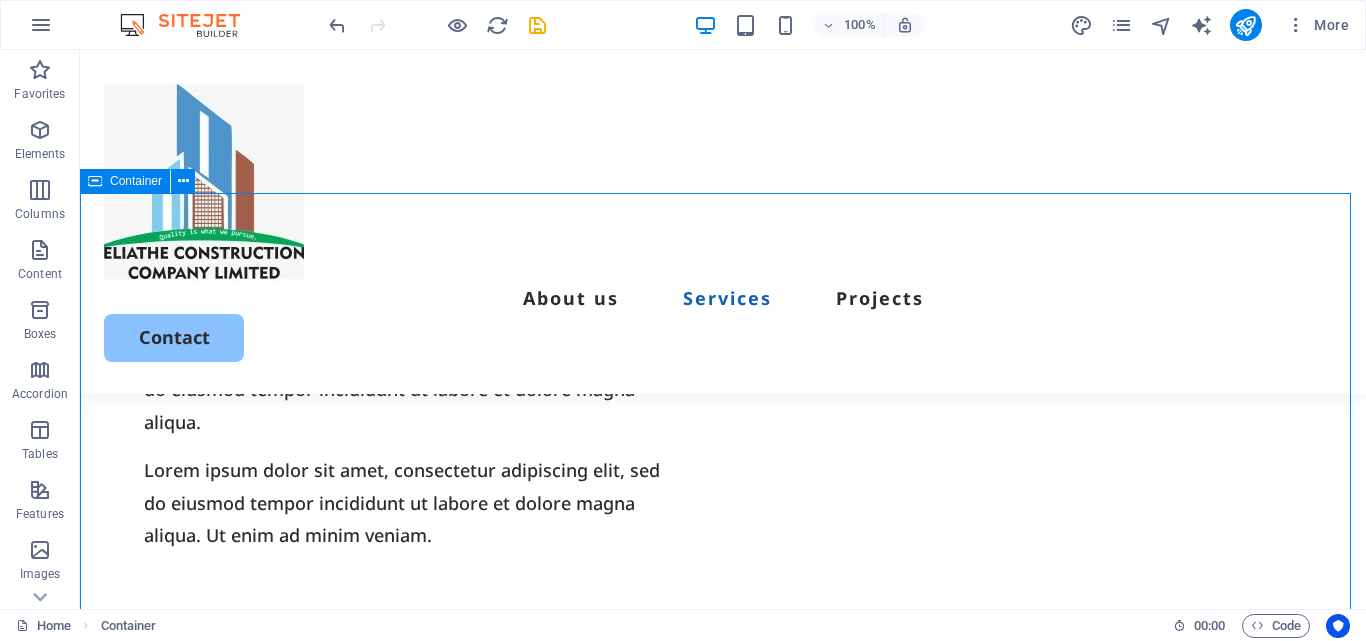 scroll, scrollTop: 1453, scrollLeft: 0, axis: vertical 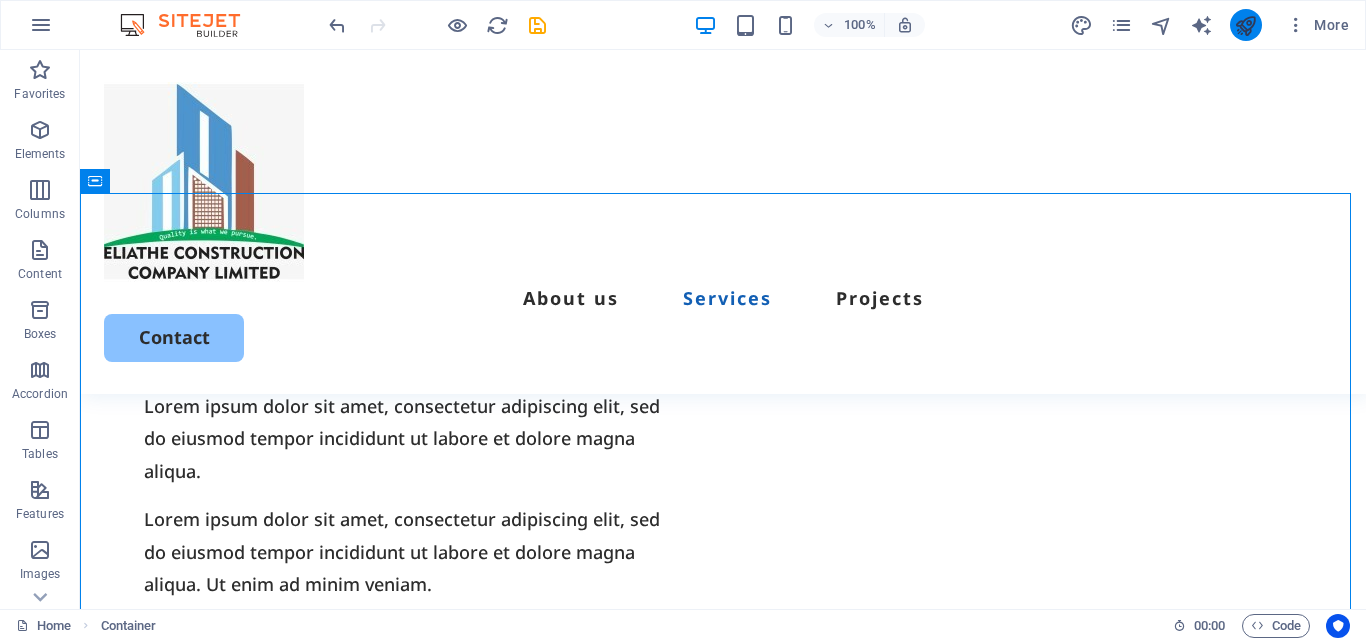 drag, startPoint x: 1246, startPoint y: 12, endPoint x: 1252, endPoint y: 27, distance: 16.155495 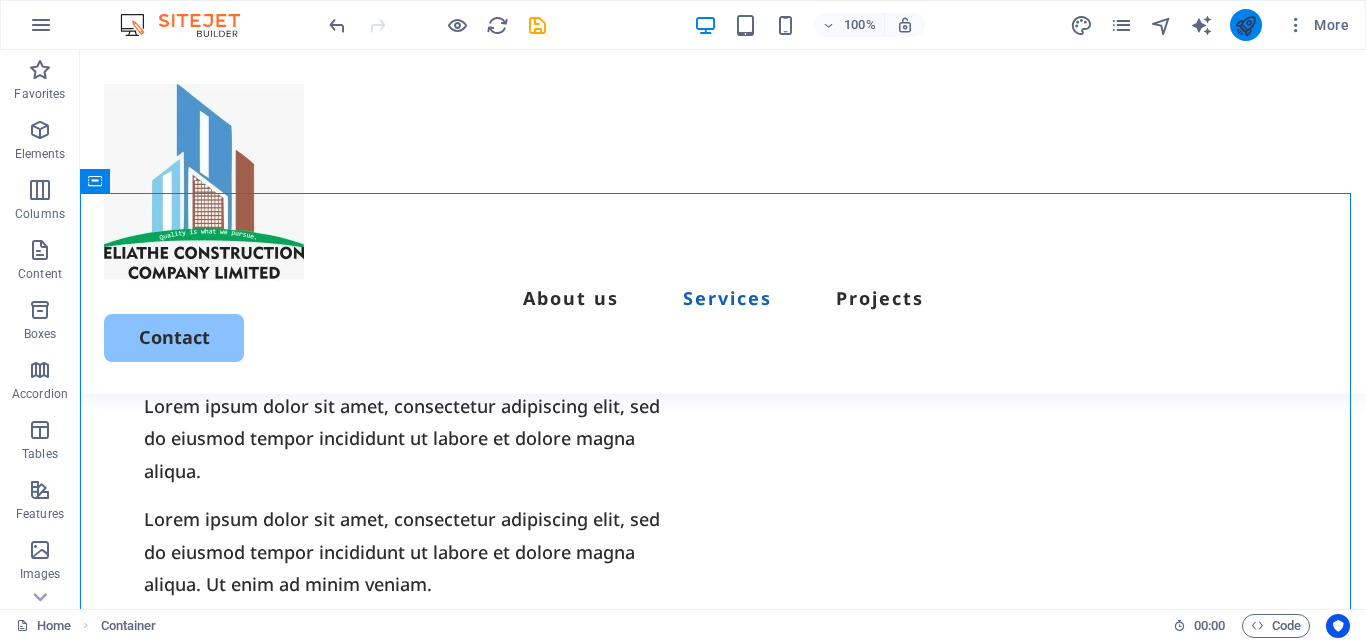 click at bounding box center [1246, 25] 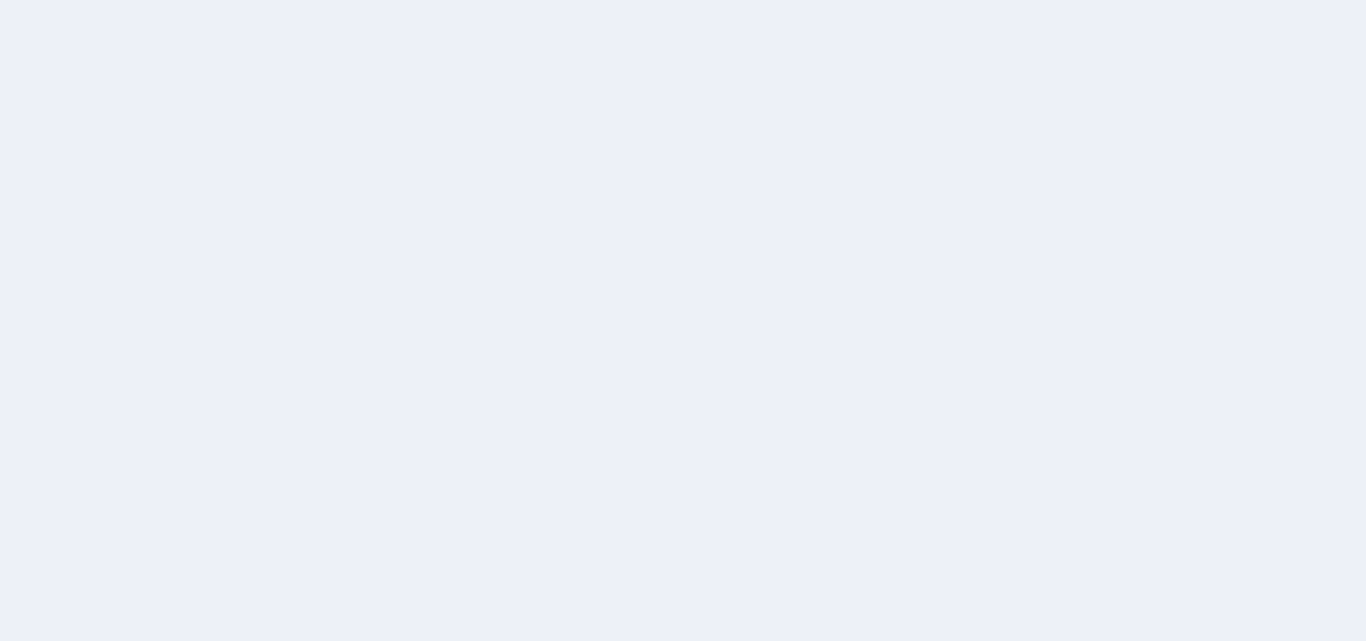 scroll, scrollTop: 0, scrollLeft: 0, axis: both 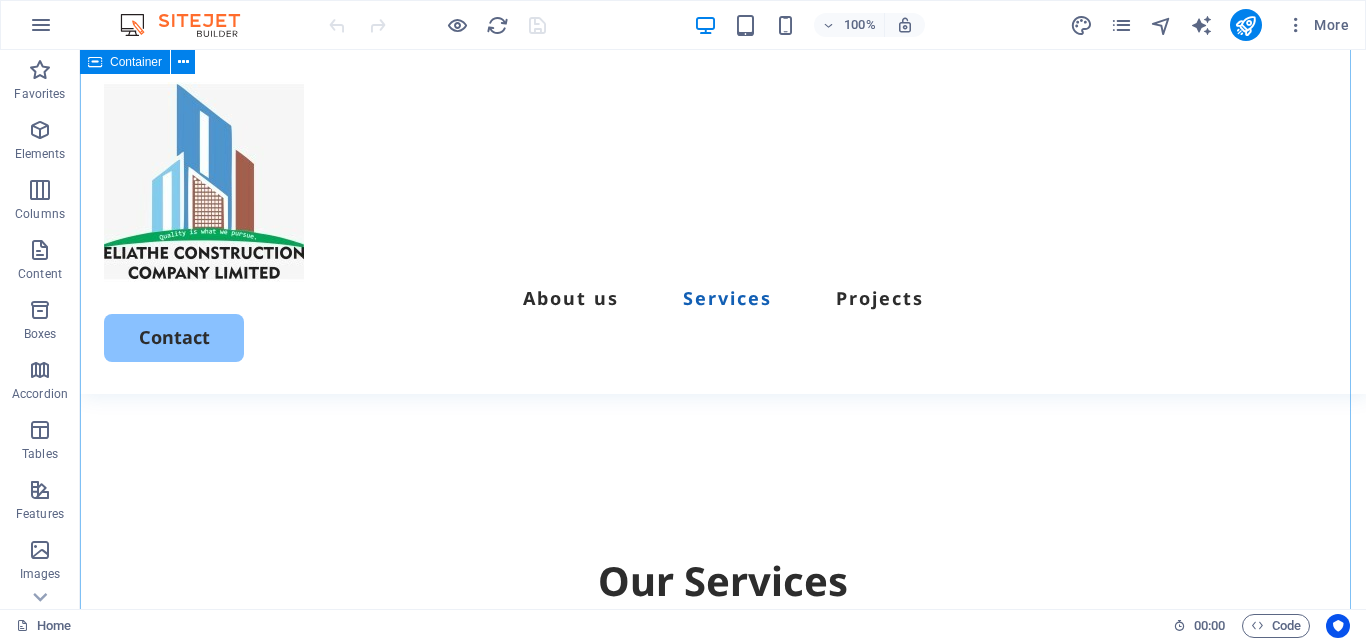 click on "Our Services We undertake a wide variety of building, consultancy  and maintenance works - from small, one of residential jobs, to home builds to large commercial projects. At Eliathe, we specialize in many different works, including but not limited to:  1. Architectural and structural designs 2. Preparation of bills of quantities and material schedules  3. Project management consultancy 4. Renovations and general Construction 5. Interior design and fit-outs. 6. etc Design, Costing, Construction Our well equipped team  always Delivers   Optimized, Precise and Expected Results!: we provide the following services: 1. professional architectural/structural designs. 2. detailed Bill of Quantities/ material schedules. 3. Help customers register/comply with  statutory regulations  County approvals, NCA, Nema etc. Book Now Fabrication, woodworks & Installations Custom design,and installation services. High quality finishes tailored to you quality needs. Book Now Schools, churches & Institutions Eliathe  ." at bounding box center [723, 1910] 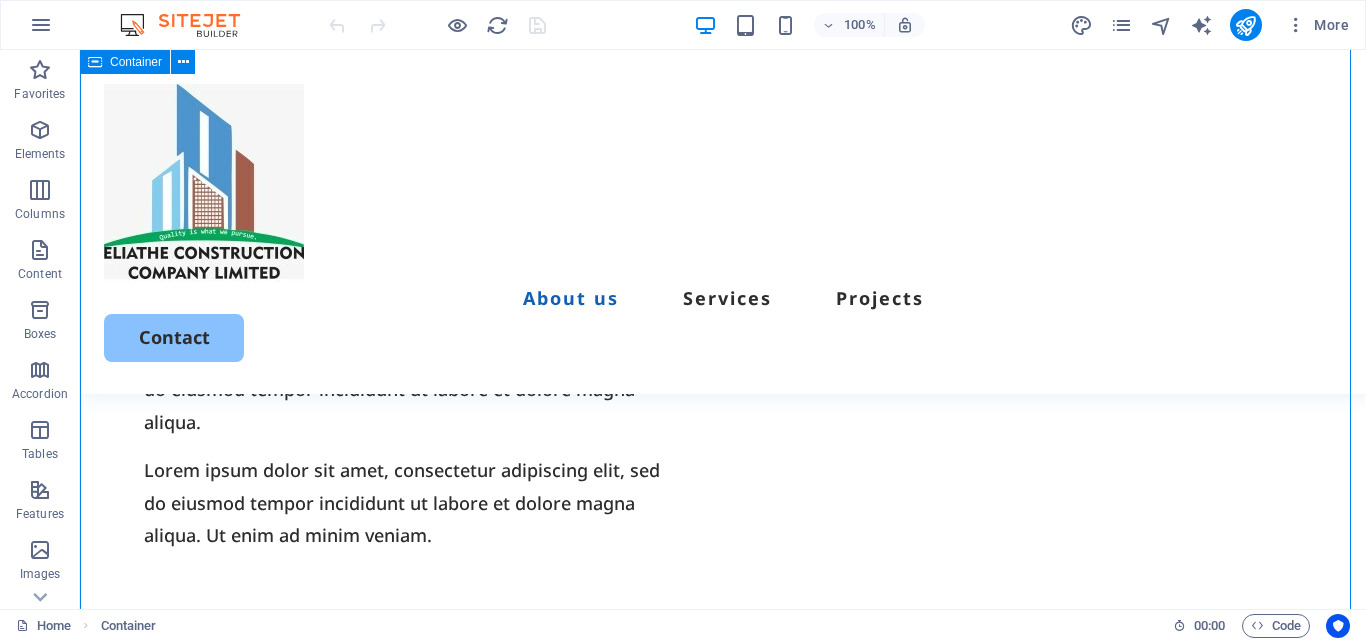 scroll, scrollTop: 1500, scrollLeft: 0, axis: vertical 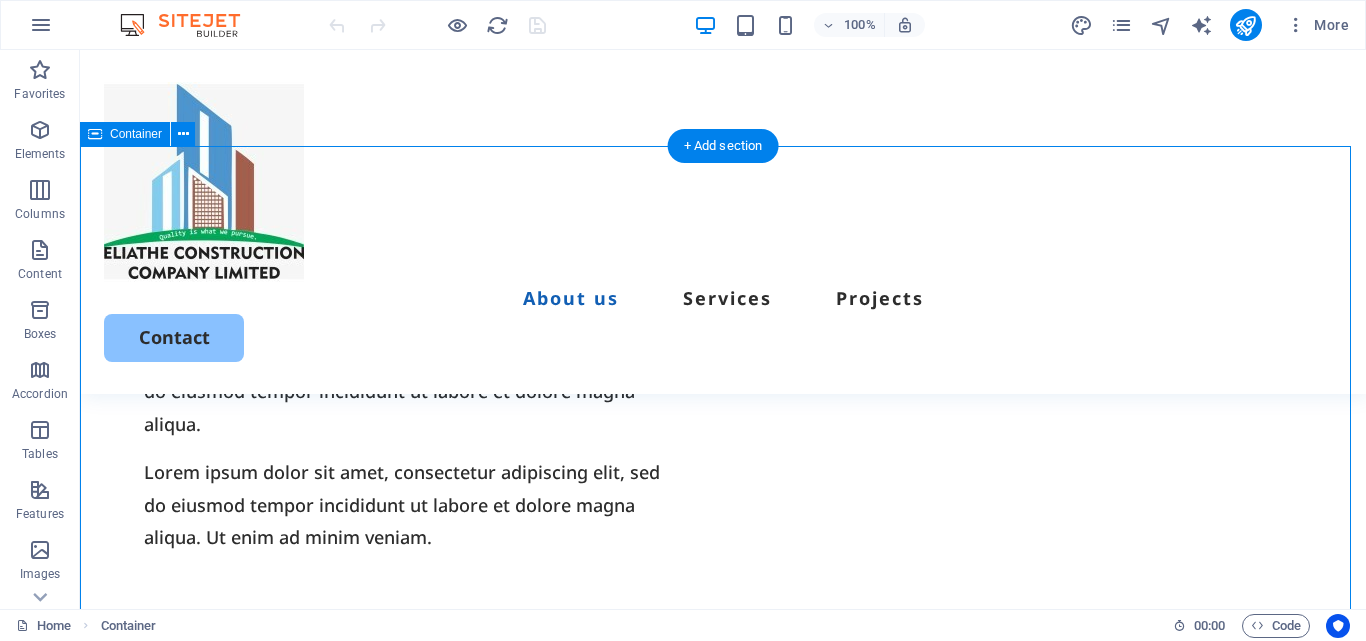 click on "Our Services We undertake a wide variety of building, consultancy  and maintenance works - from small, one of residential jobs, to home builds to large commercial projects. At Eliathe, we specialize in many different works, including but not limited to:  1. Architectural and structural designs 2. Preparation of bills of quantities and material schedules  3. Project management consultancy 4. Renovations and general Construction 5. Interior design and fit-outs. 6. etc Design, Costing, Construction Our well equipped team  always Delivers   Optimized, Precise and Expected Results!: we provide the following services: 1. professional architectural/structural designs. 2. detailed Bill of Quantities/ material schedules. 3. Help customers register/comply with  statutory regulations  County approvals, NCA, Nema etc. Book Now Fabrication, woodworks & Installations Custom design,and installation services. High quality finishes tailored to you quality needs. Book Now Schools, churches & Institutions Eliathe  ." at bounding box center (723, 2110) 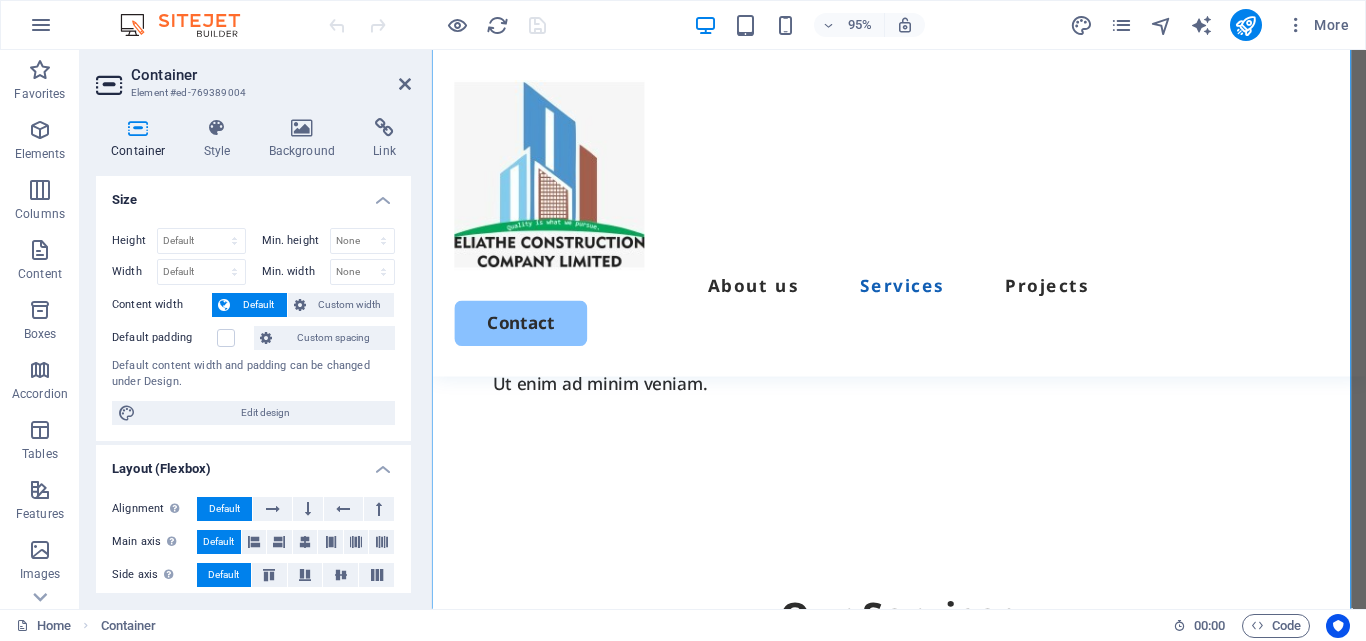 scroll, scrollTop: 1700, scrollLeft: 0, axis: vertical 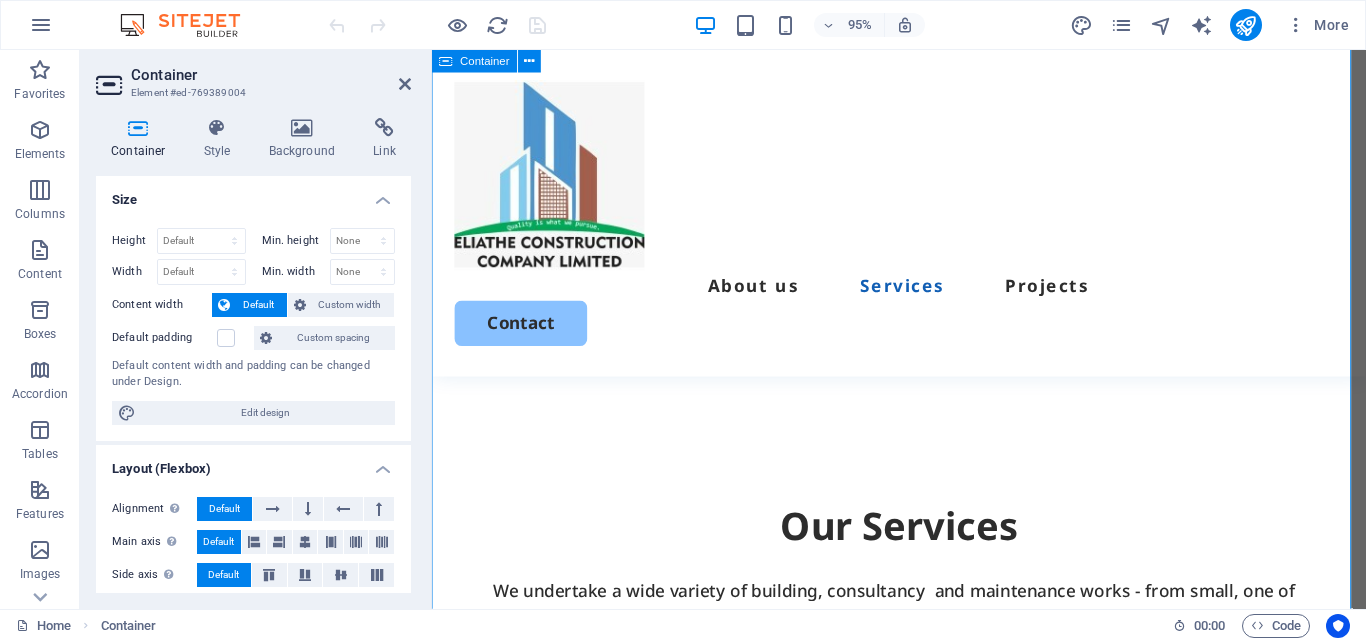 click on "Our Services We undertake a wide variety of building, consultancy  and maintenance works - from small, one of residential jobs, to home builds to large commercial projects. At Eliathe, we specialize in many different works, including but not limited to:  1. Architectural and structural designs 2. Preparation of bills of quantities and material schedules  3. Project management consultancy 4. Renovations and general Construction 5. Interior design and fit-outs. 6. etc Design, Costing, Construction Our well equipped team  always Delivers   Optimized, Precise and Expected Results!: we provide the following services: 1. professional architectural/structural designs. 2. detailed Bill of Quantities/ material schedules. 3. Help customers register/comply with  statutory regulations  County approvals, NCA, Nema etc. Book Now Fabrication, woodworks & Installations Custom design,and installation services. High quality finishes tailored to you quality needs. Book Now Schools, churches & Institutions Eliathe  ." at bounding box center (923, 1951) 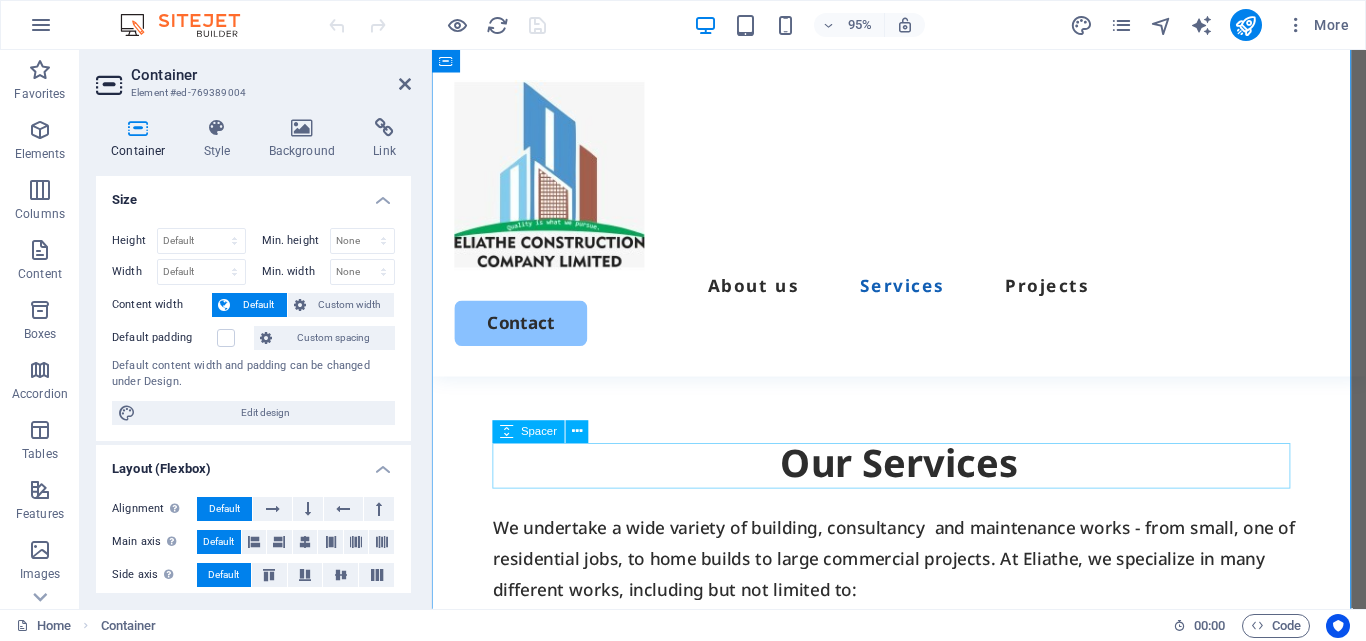 scroll, scrollTop: 1800, scrollLeft: 0, axis: vertical 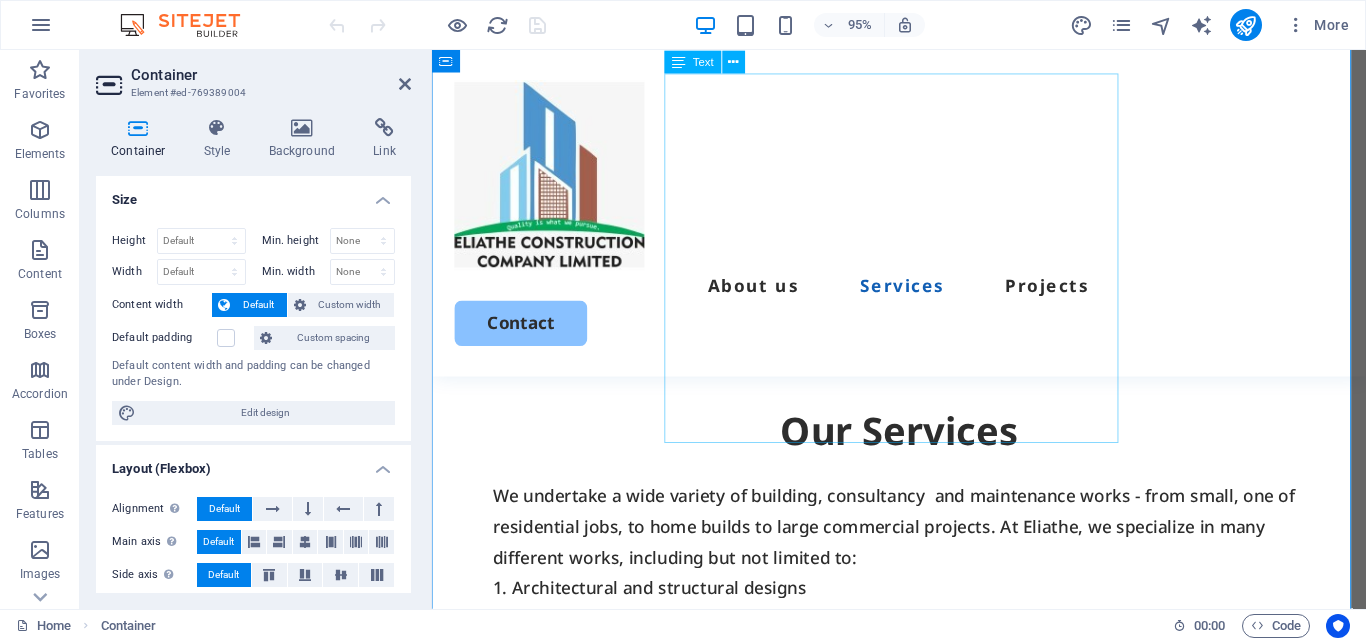 click on "We undertake a wide variety of building, consultancy  and maintenance works - from small, one of residential jobs, to home builds to large commercial projects. At Eliathe, we specialize in many different works, including but not limited to:  1. Architectural and structural designs 2. Preparation of bills of quantities and material schedules  3. Project management consultancy 4. Renovations and general Construction 5. Interior design and fit-outs. 6. etc" at bounding box center [923, 649] 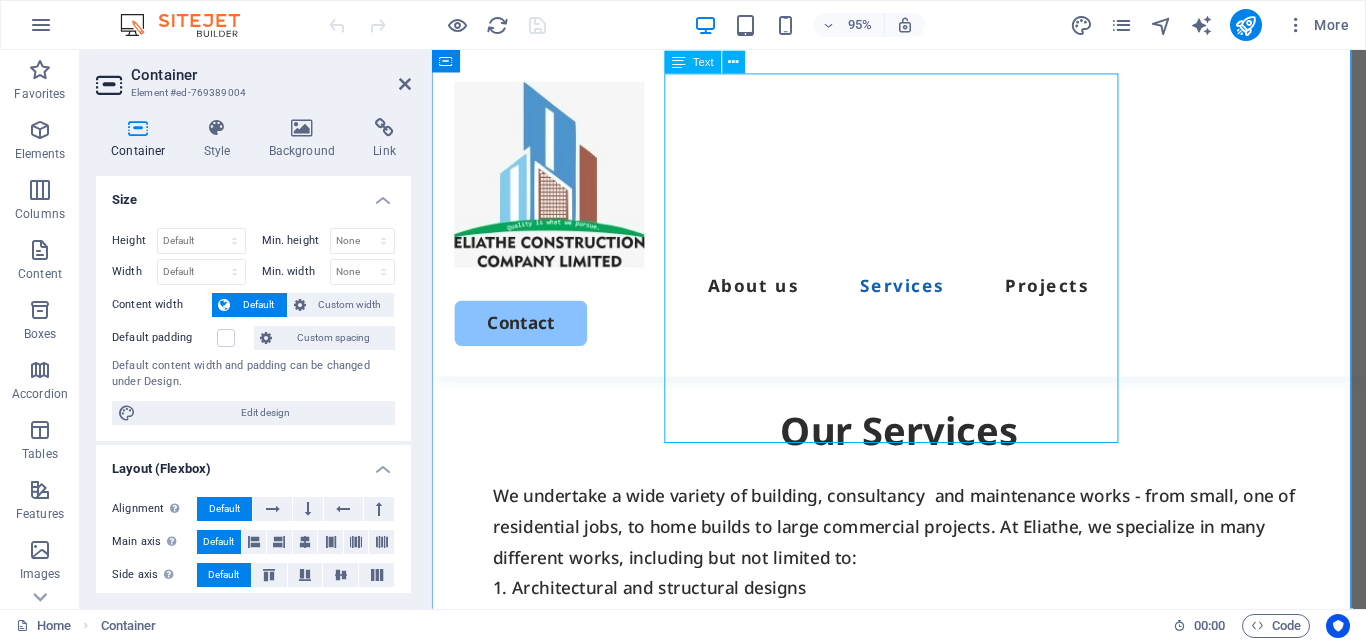 click on "We undertake a wide variety of building, consultancy  and maintenance works - from small, one of residential jobs, to home builds to large commercial projects. At Eliathe, we specialize in many different works, including but not limited to:  1. Architectural and structural designs 2. Preparation of bills of quantities and material schedules  3. Project management consultancy 4. Renovations and general Construction 5. Interior design and fit-outs. 6. etc" at bounding box center [923, 649] 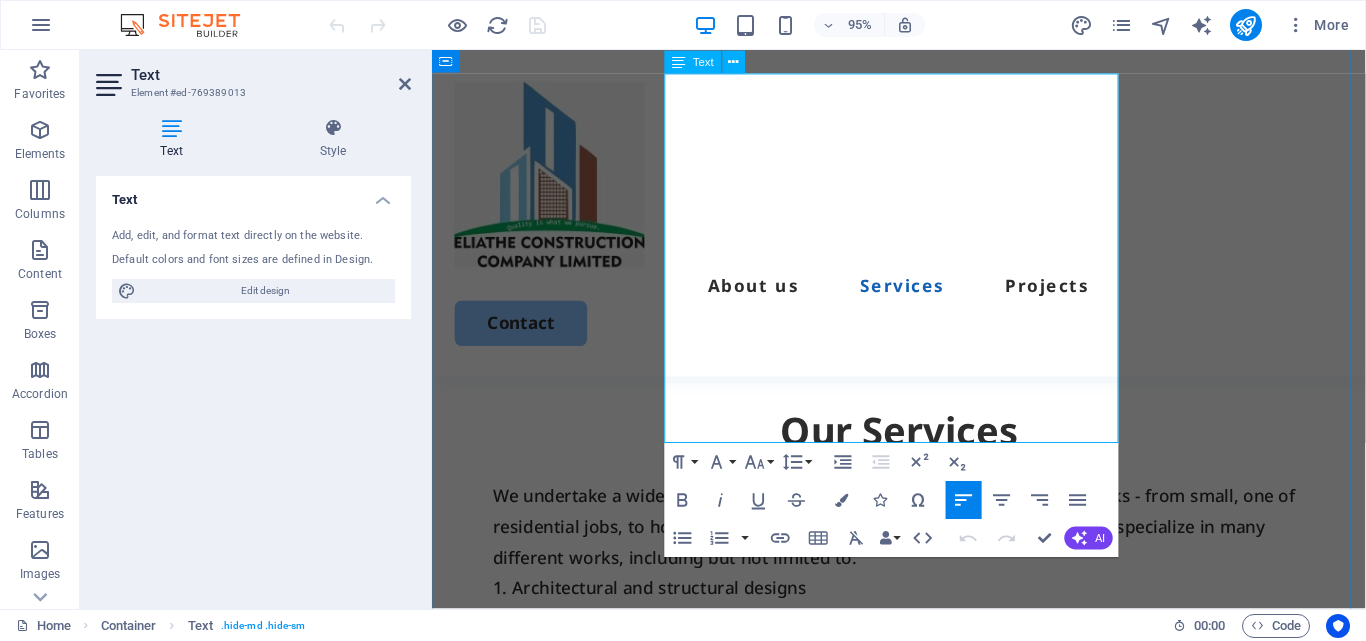 click on "5. Interior design and fit-outs." at bounding box center (923, 746) 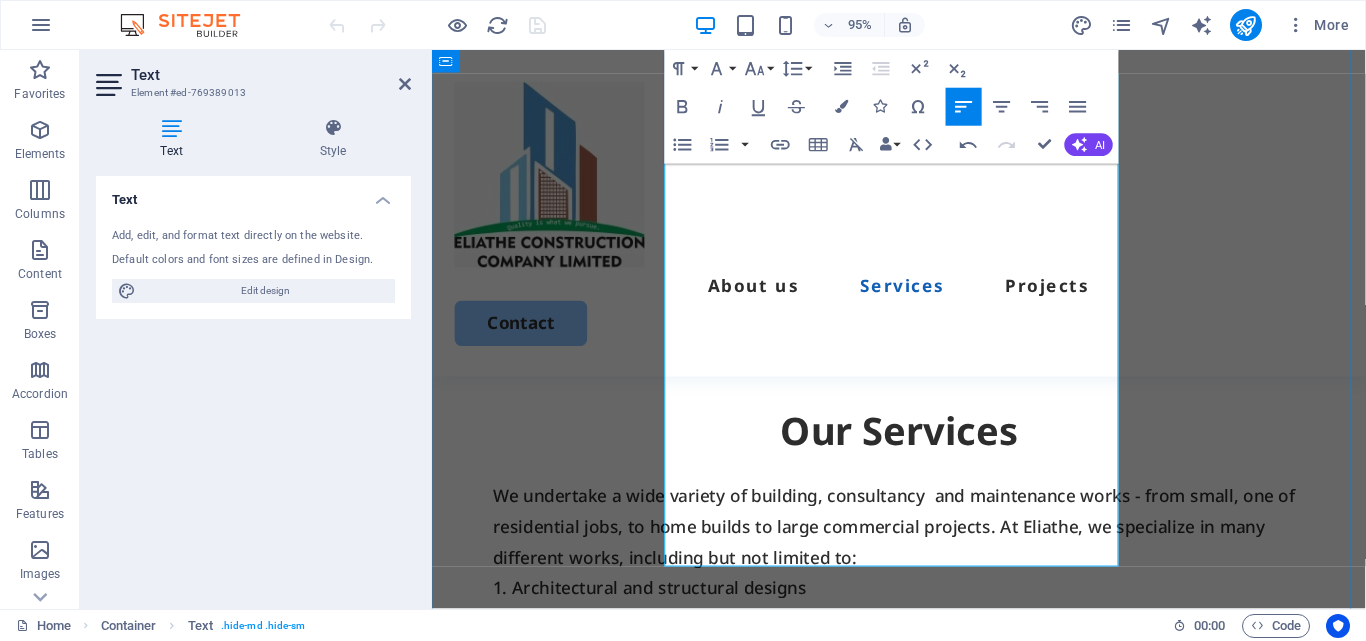 drag, startPoint x: 902, startPoint y: 482, endPoint x: 936, endPoint y: 425, distance: 66.37017 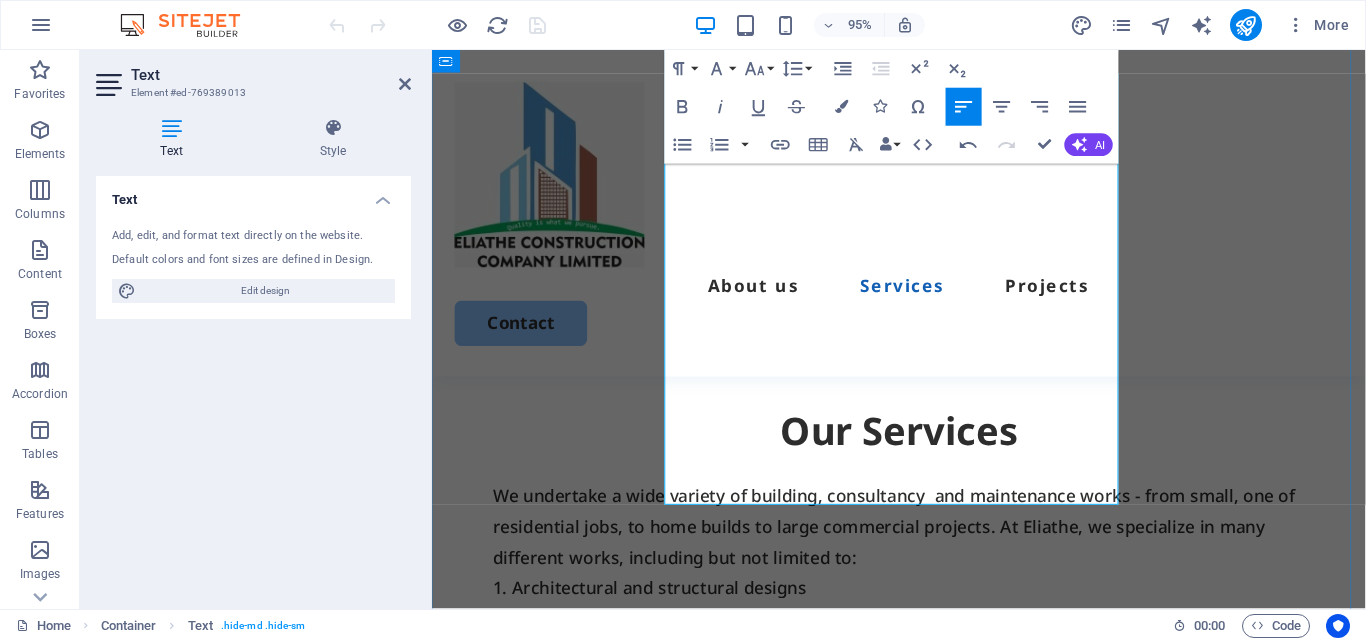 click on "Extensive Range of Plumbing Activities • Extensive Range of Electrical Installation Activities" at bounding box center [923, 778] 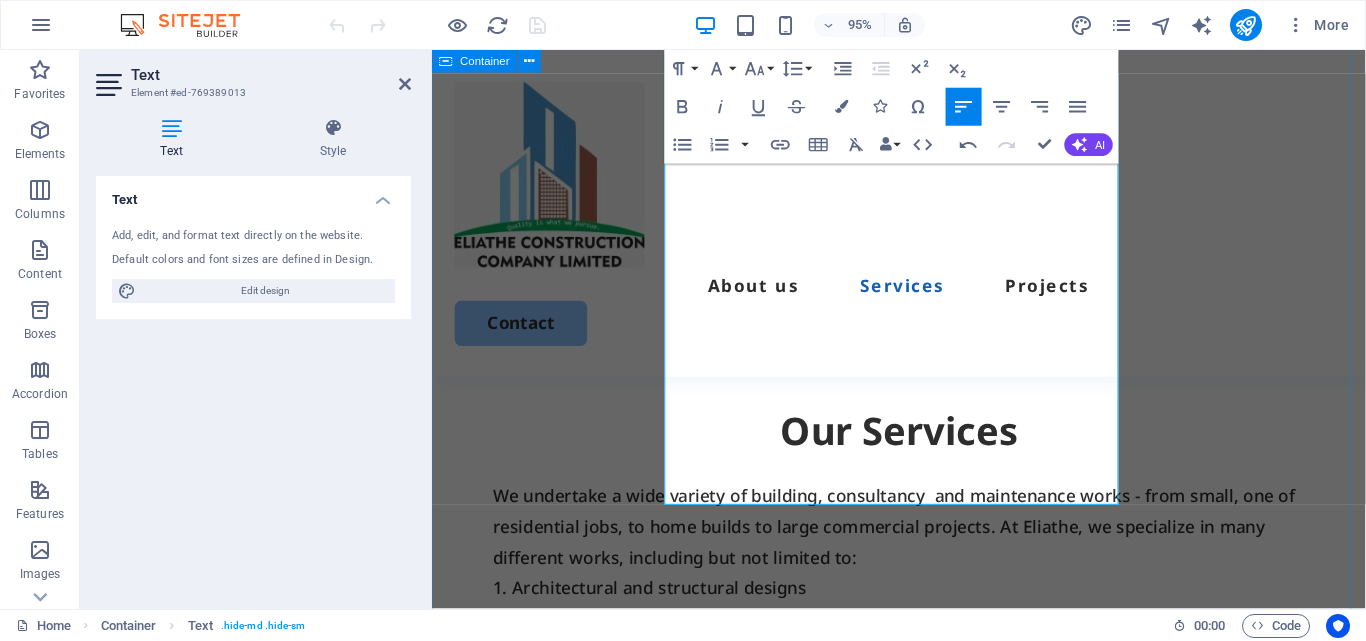click on "Our Services We undertake a wide variety of building, consultancy  and maintenance works - from small, one of residential jobs, to home builds to large commercial projects. At Eliathe, we specialize in many different works, including but not limited to:  1. Architectural and structural designs 2. Preparation of bills of quantities and material schedules  3. Project management consultancy 4. Renovations and general Construction 5. Interior design and fit-outs. 6. Extensive Range of Plumbing Activities  7. Extensive Range of Electrical Installation Activities  8. etc Design, Costing, Construction Our well equipped team  always Delivers   Optimized, Precise and Expected Results!: we provide the following services: 1. professional architectural/structural designs. 2. detailed Bill of Quantities/ material schedules. 3. Help customers register/comply with  statutory regulations  County approvals, NCA, Nema etc. Book Now Fabrication, woodworks & Installations Custom design,and installation services. Book Now ." at bounding box center [923, 1884] 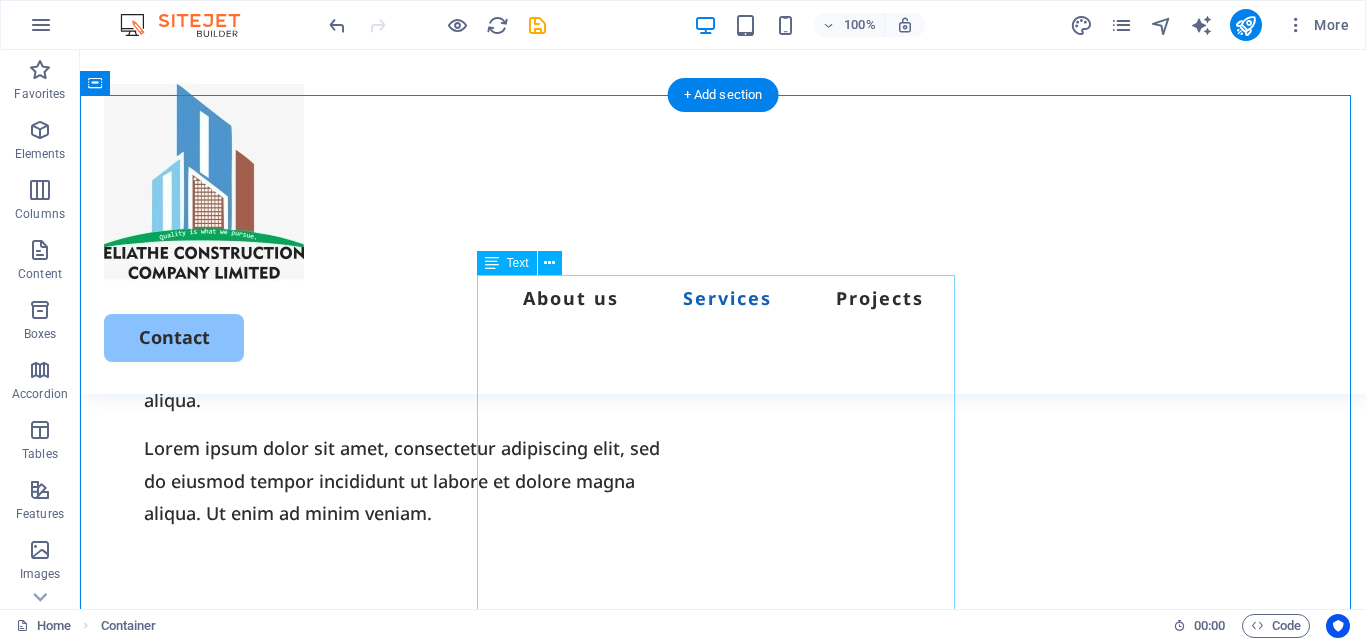 scroll, scrollTop: 1551, scrollLeft: 0, axis: vertical 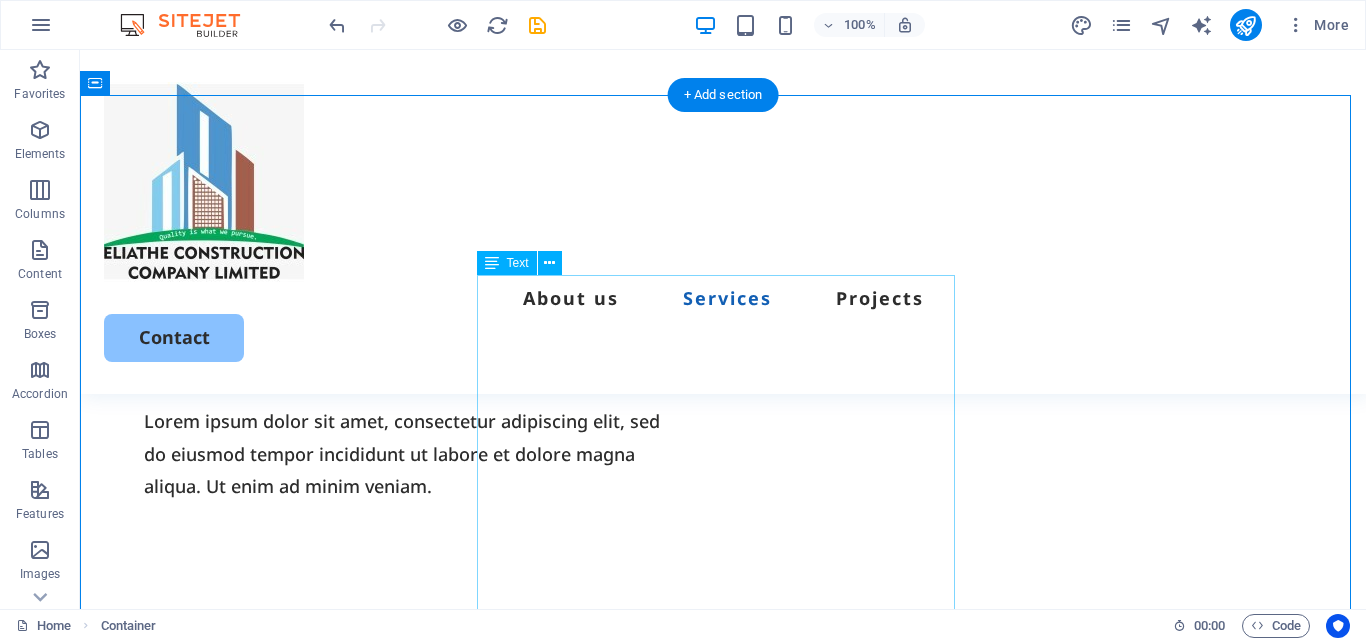 click on "We undertake a wide variety of building, consultancy  and maintenance works - from small, one of residential jobs, to home builds to large commercial projects. At Eliathe, we specialize in many different works, including but not limited to:  1. Architectural and structural designs 2. Preparation of bills of quantities and material schedules  3. Project management consultancy 4. Renovations and general Construction 5. Interior design and fit-outs. 6. Extensive Range of Plumbing Activities  7. Extensive Range of Electrical Installation Activities  8. etc" at bounding box center [723, 944] 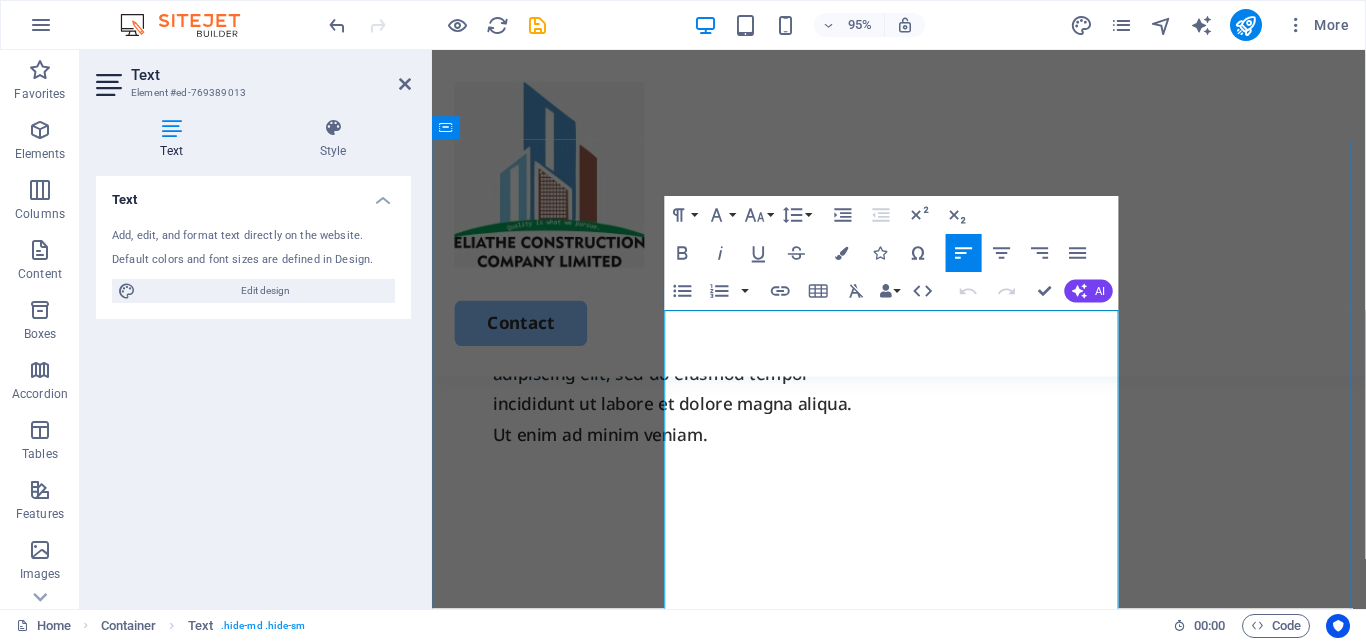 drag, startPoint x: 995, startPoint y: 472, endPoint x: 678, endPoint y: 348, distance: 340.3895 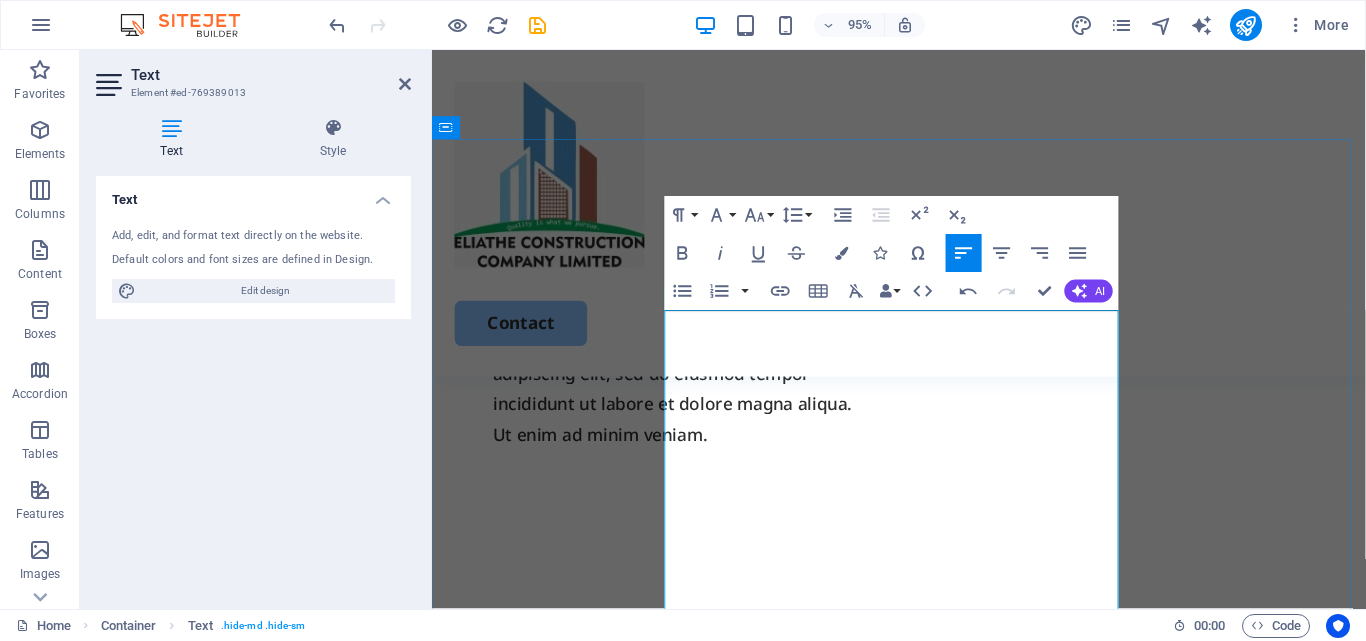click on "1. Architectural and structural designs" at bounding box center [923, 800] 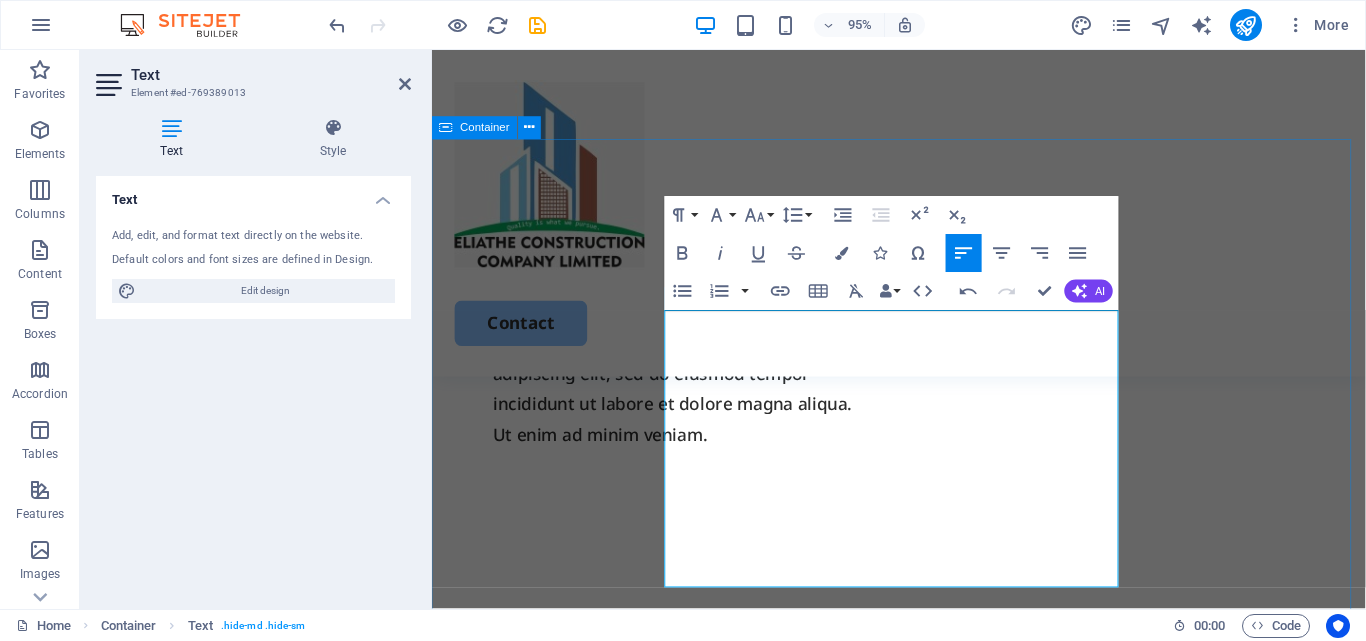 click on "Our Services 1. Architectural and structural designs 2. Preparation of bills of quantities and material schedules  3. Project management consultancy 4. Renovations and general Construction 5. Interior design and fit-outs. 6. Extensive Range of Plumbing Activities  7. Extensive Range of Electrical Installation Activities  8. etc Design, Costing, Construction Our well equipped team  always Delivers   Optimized, Precise and Expected Results!: we provide the following services: 1. professional architectural/structural designs. 2. detailed Bill of Quantities/ material schedules. 3. Help customers register/comply with  statutory regulations  County approvals, NCA, Nema etc. Book Now Fabrication, woodworks & Installations We design, fabricate, and install structures with approved interior and exterior finishes that are functional, attractive, and ideal for potential occupants. Custom design,and installation services. High quality finishes tailored to you quality needs. Book Now Schools, churches & Institutions ." at bounding box center (923, 2084) 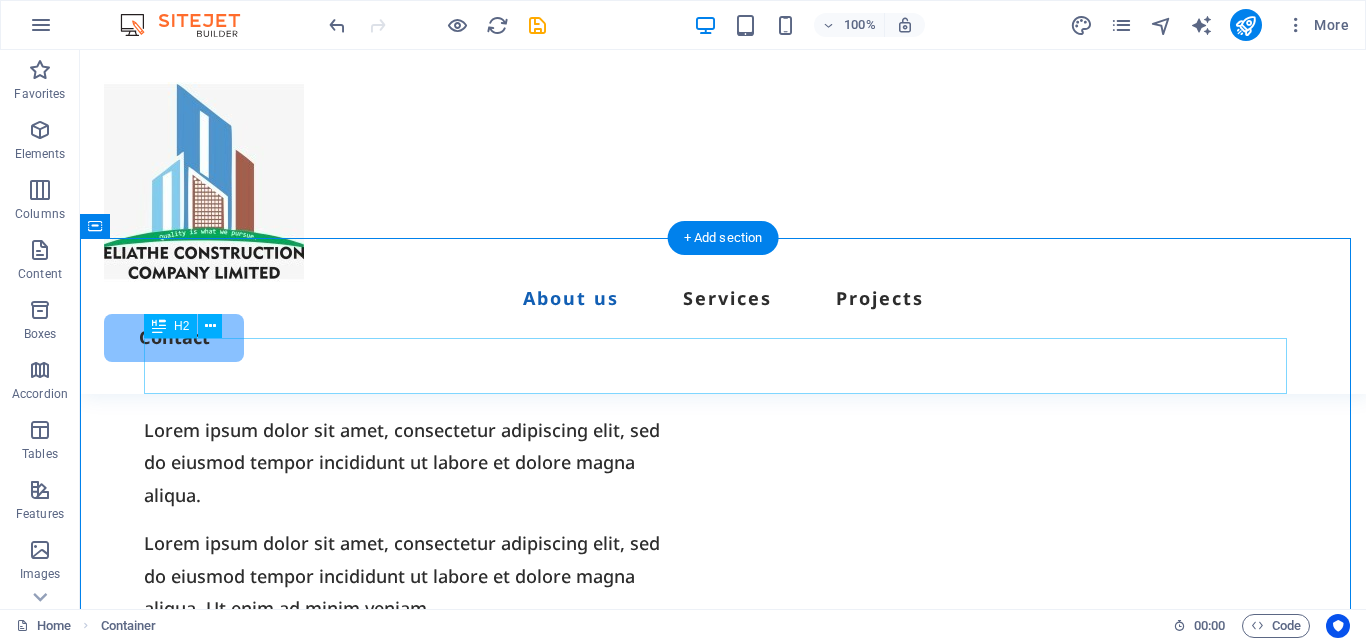 scroll, scrollTop: 1402, scrollLeft: 0, axis: vertical 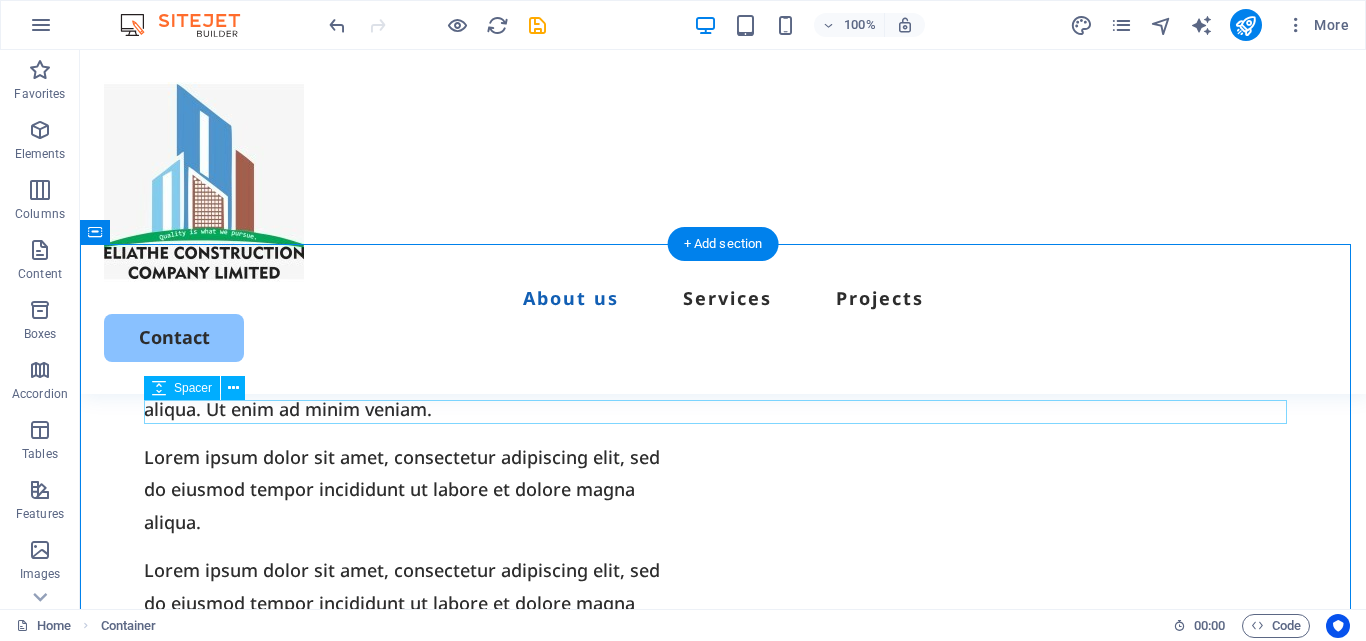 click at bounding box center [723, 919] 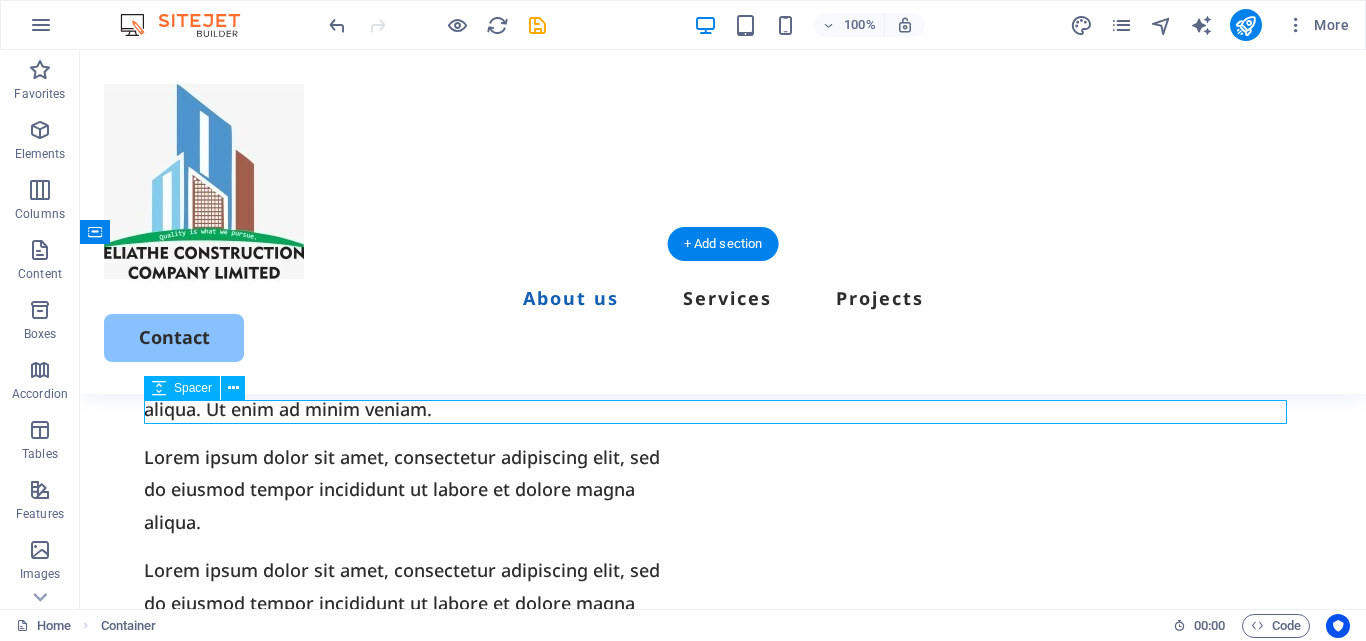 click at bounding box center (723, 919) 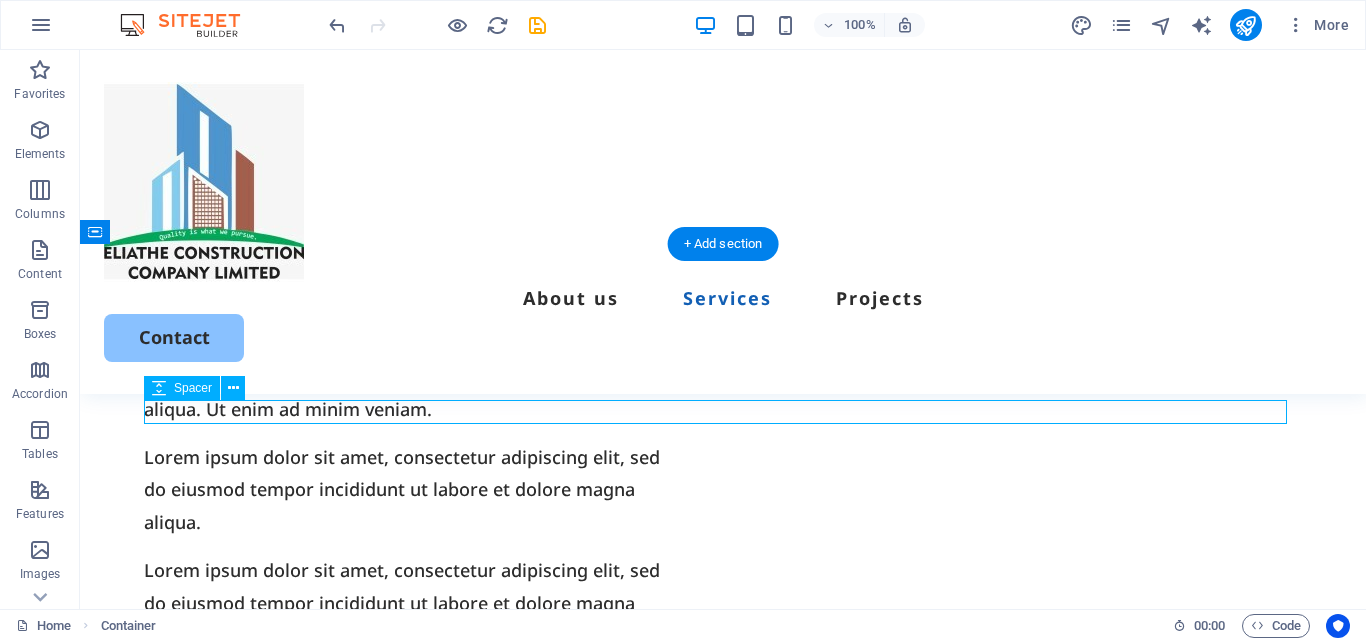 select on "px" 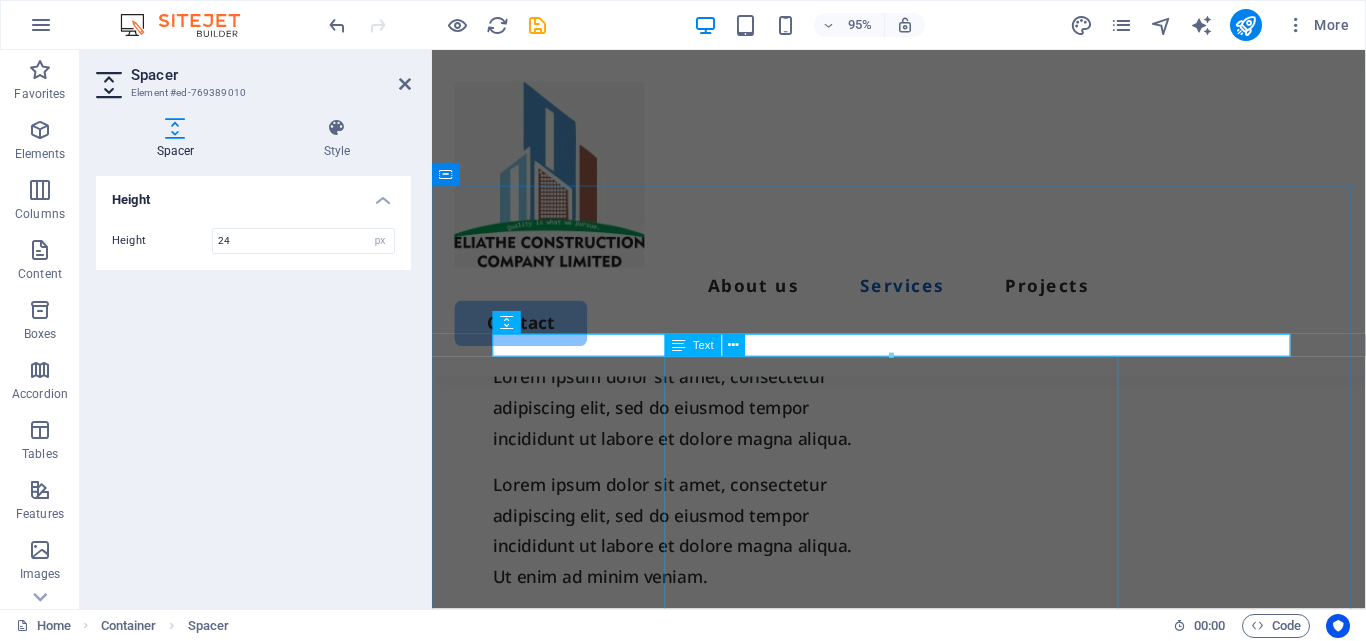 scroll, scrollTop: 1502, scrollLeft: 0, axis: vertical 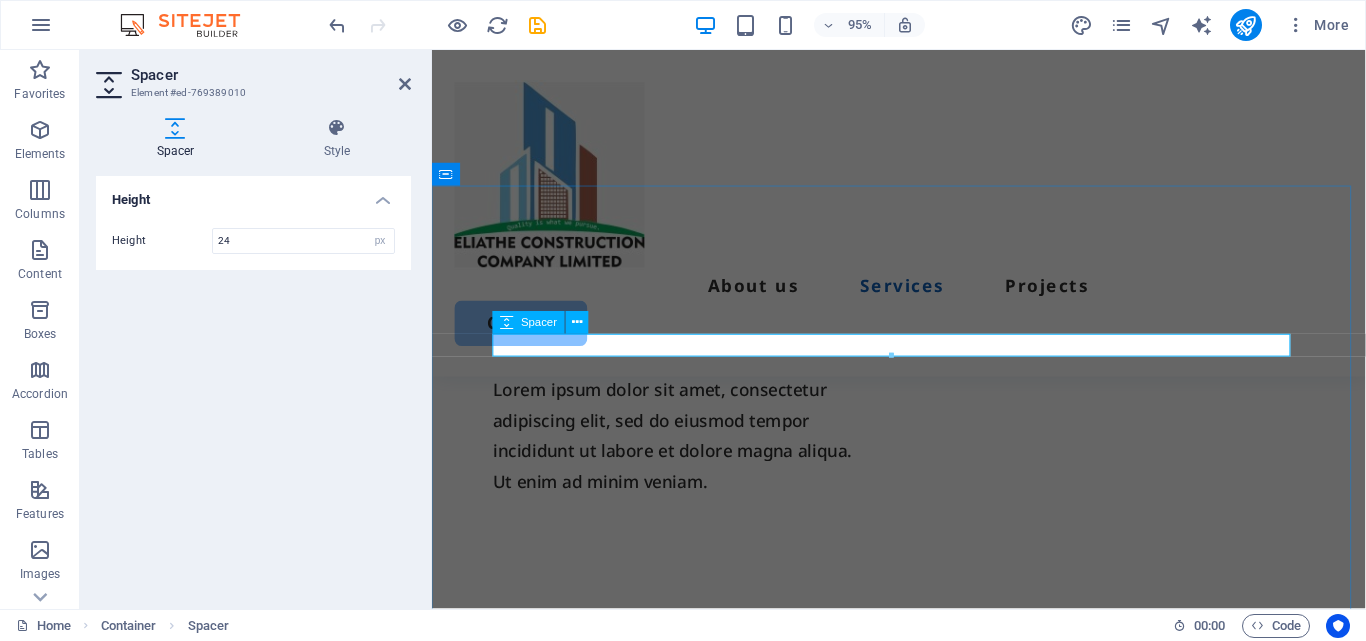 click at bounding box center (923, 789) 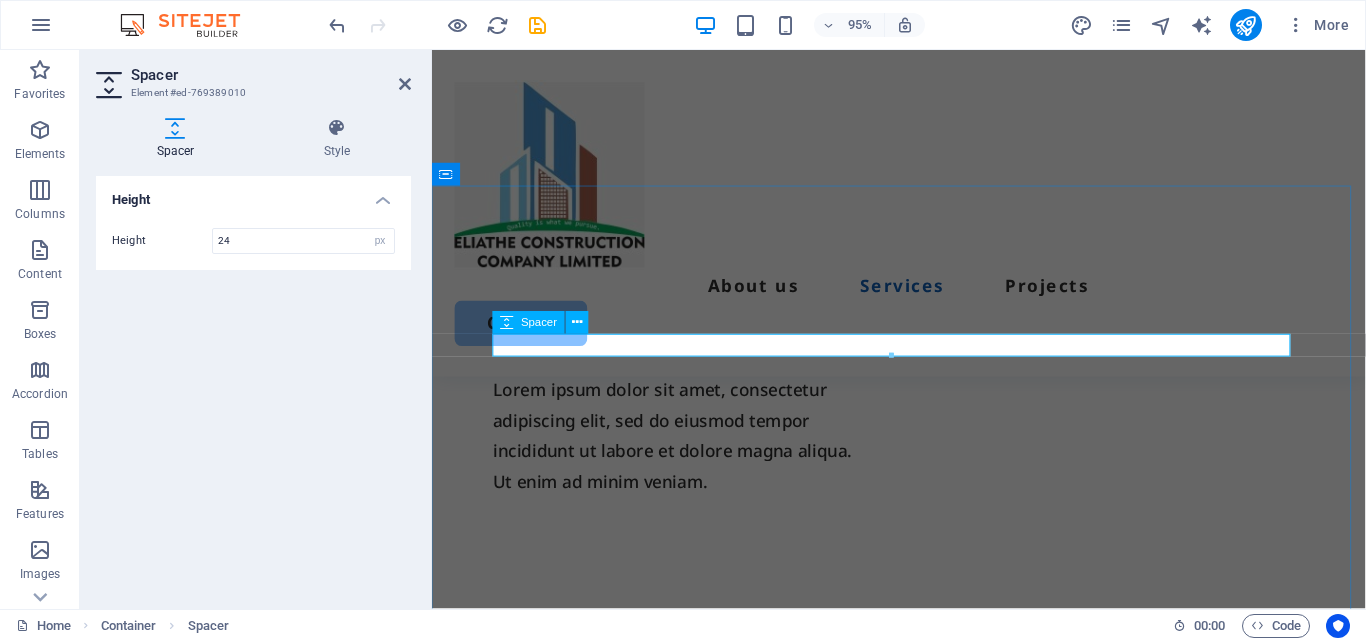 click at bounding box center (923, 789) 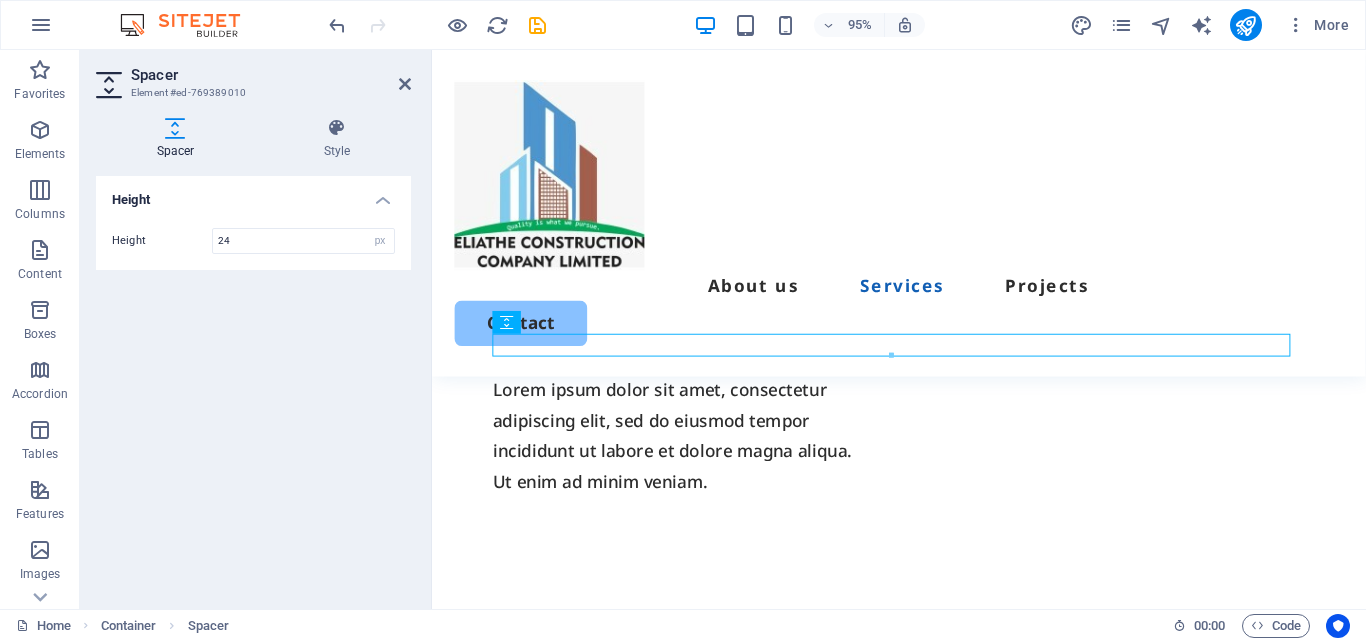 click at bounding box center [892, 357] 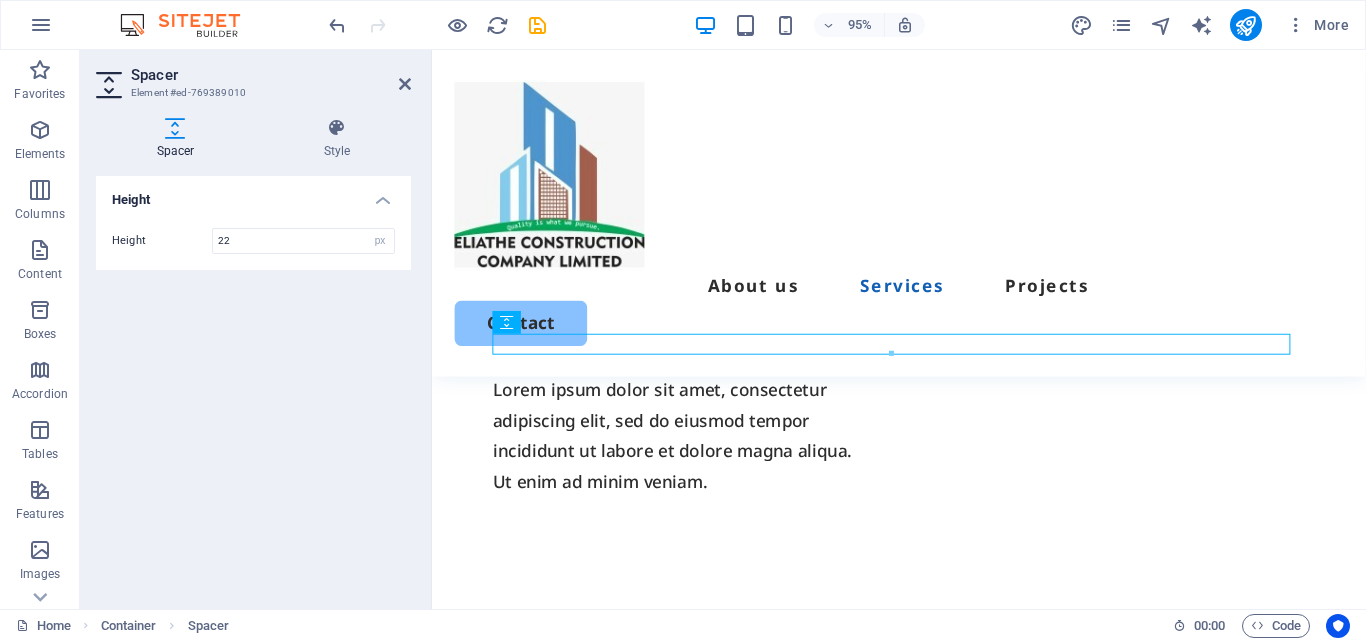 click at bounding box center (923, 788) 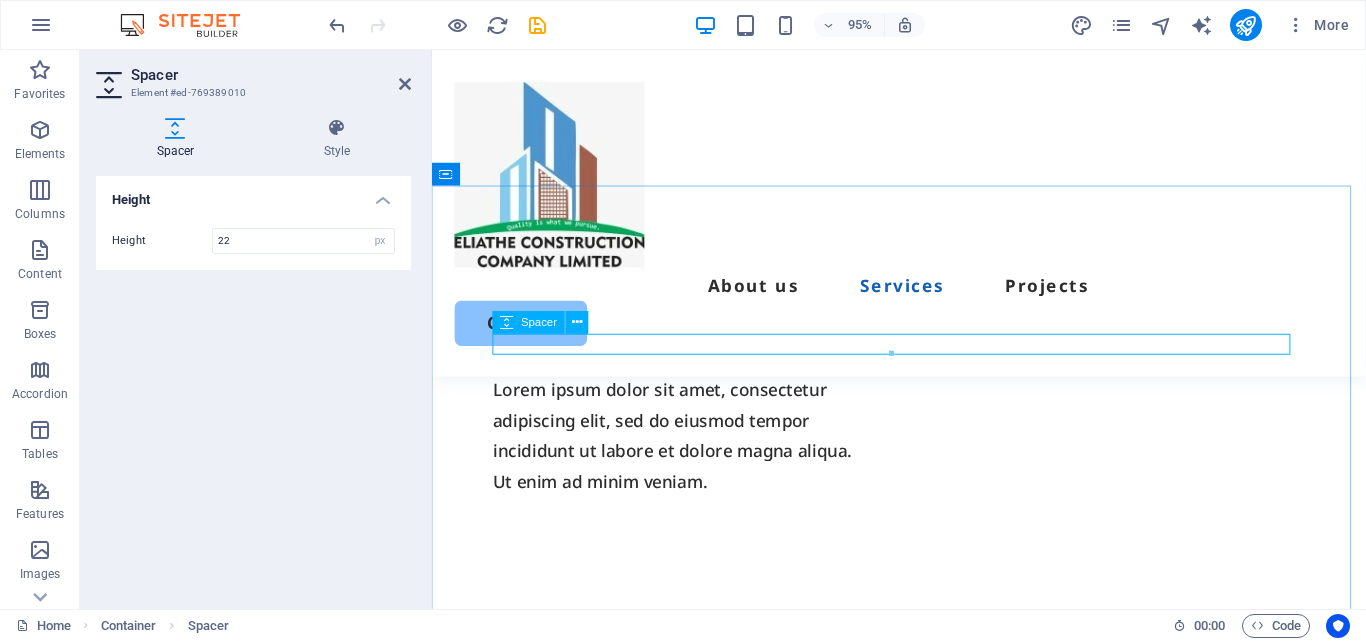 click at bounding box center [923, 788] 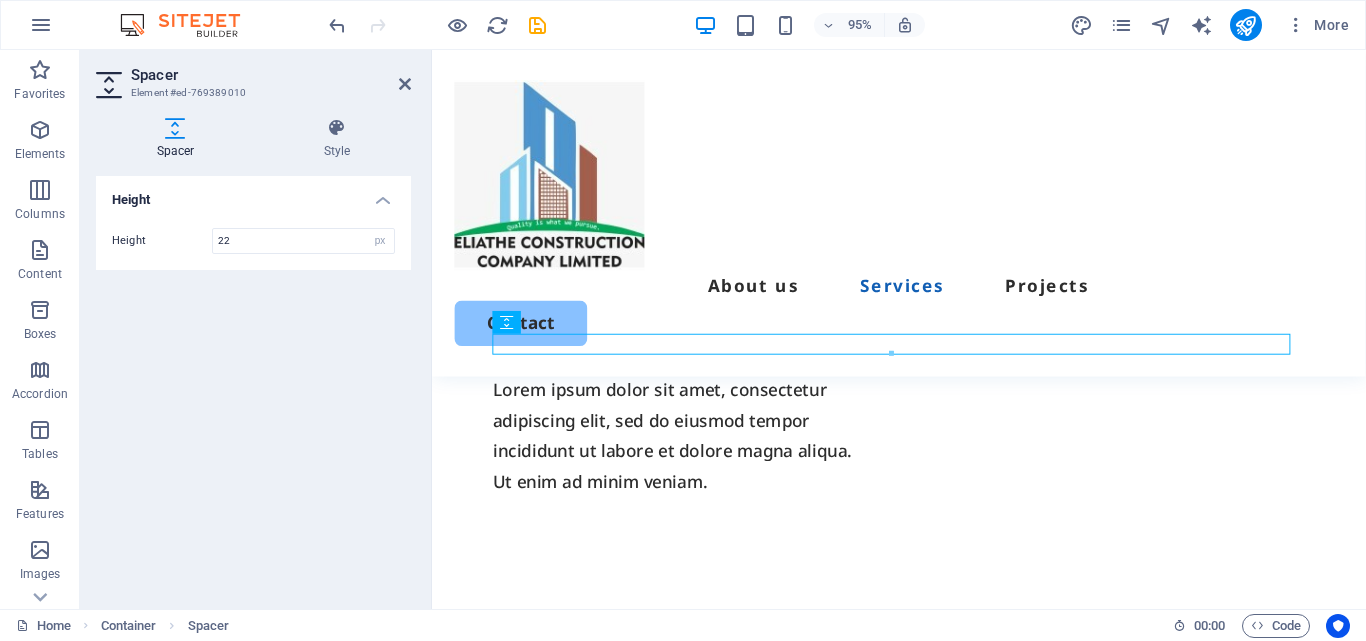 click at bounding box center (892, 355) 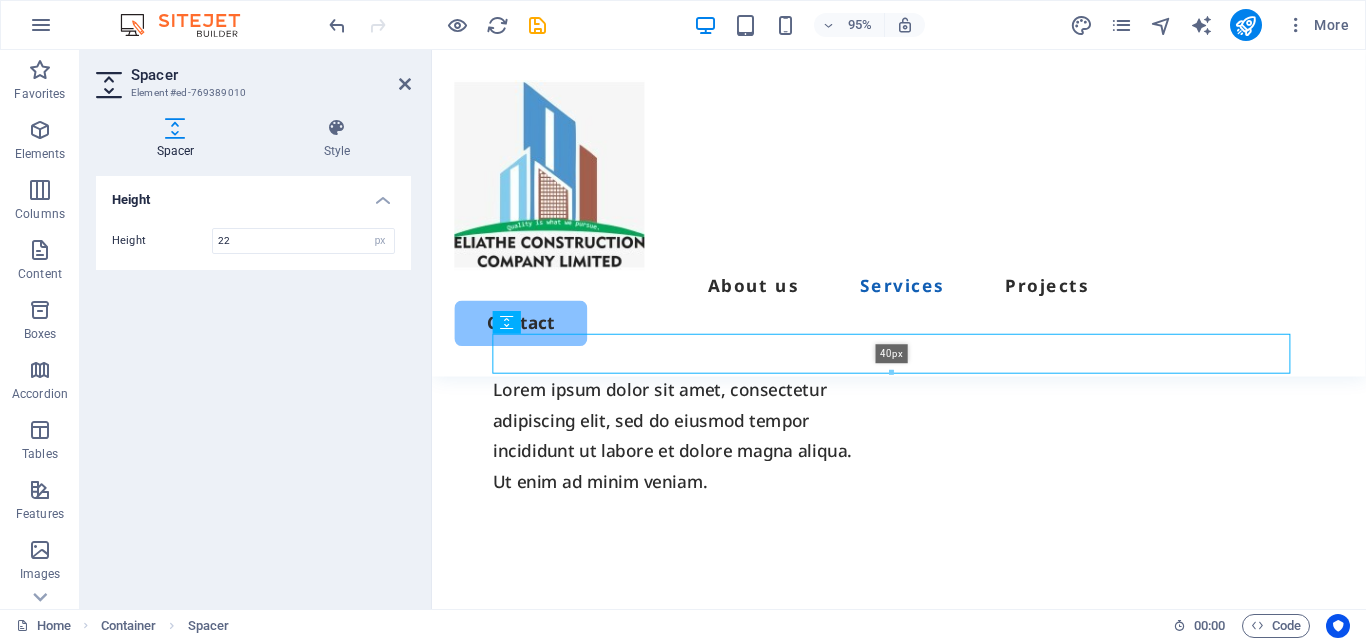 drag, startPoint x: 890, startPoint y: 352, endPoint x: 486, endPoint y: 343, distance: 404.10025 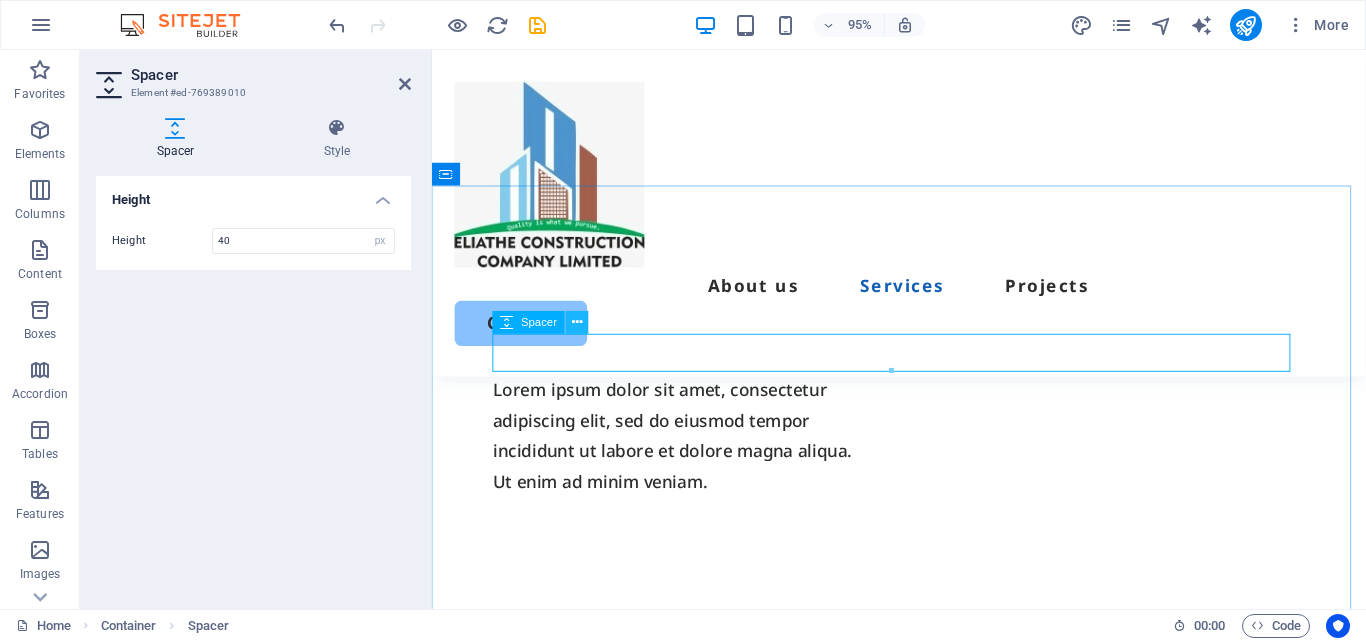 click at bounding box center (577, 323) 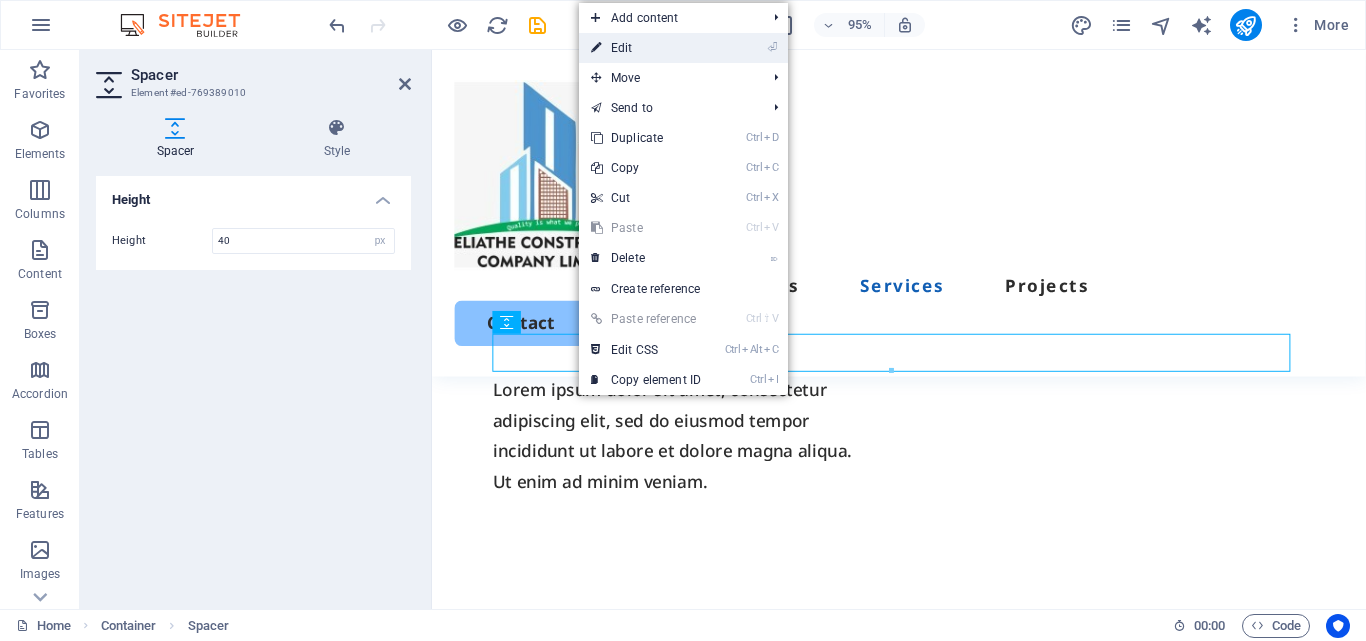 drag, startPoint x: 649, startPoint y: 57, endPoint x: 259, endPoint y: 32, distance: 390.80045 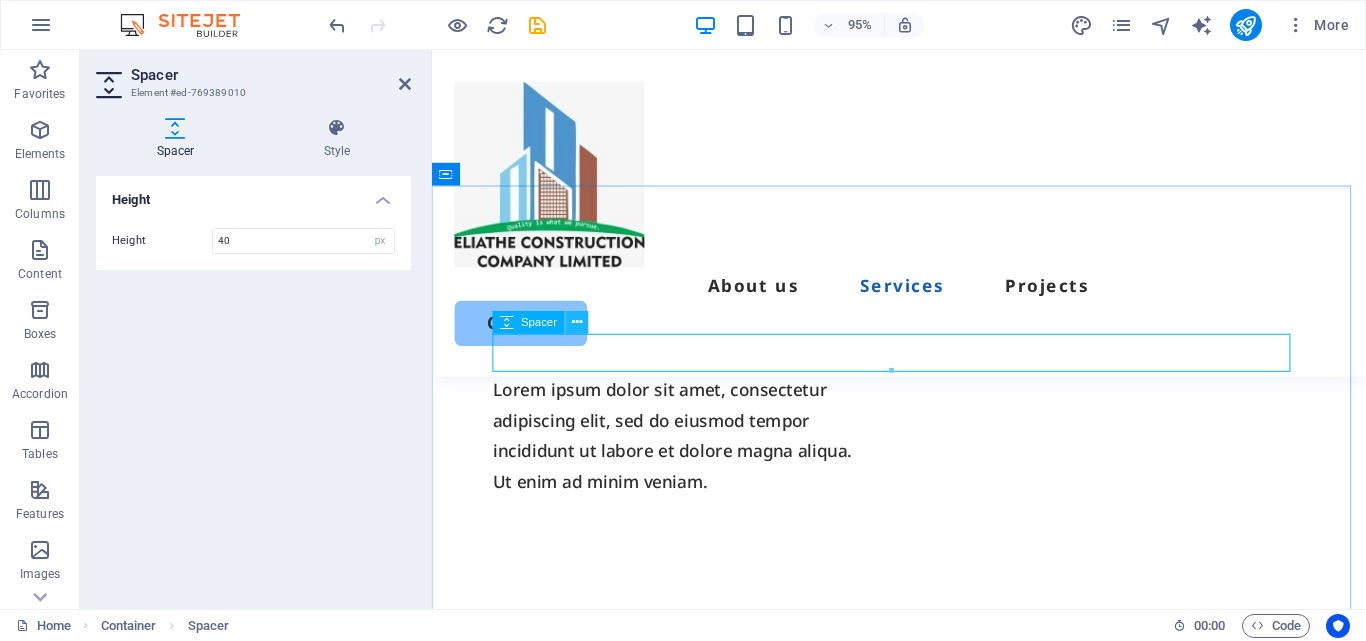 click at bounding box center (577, 323) 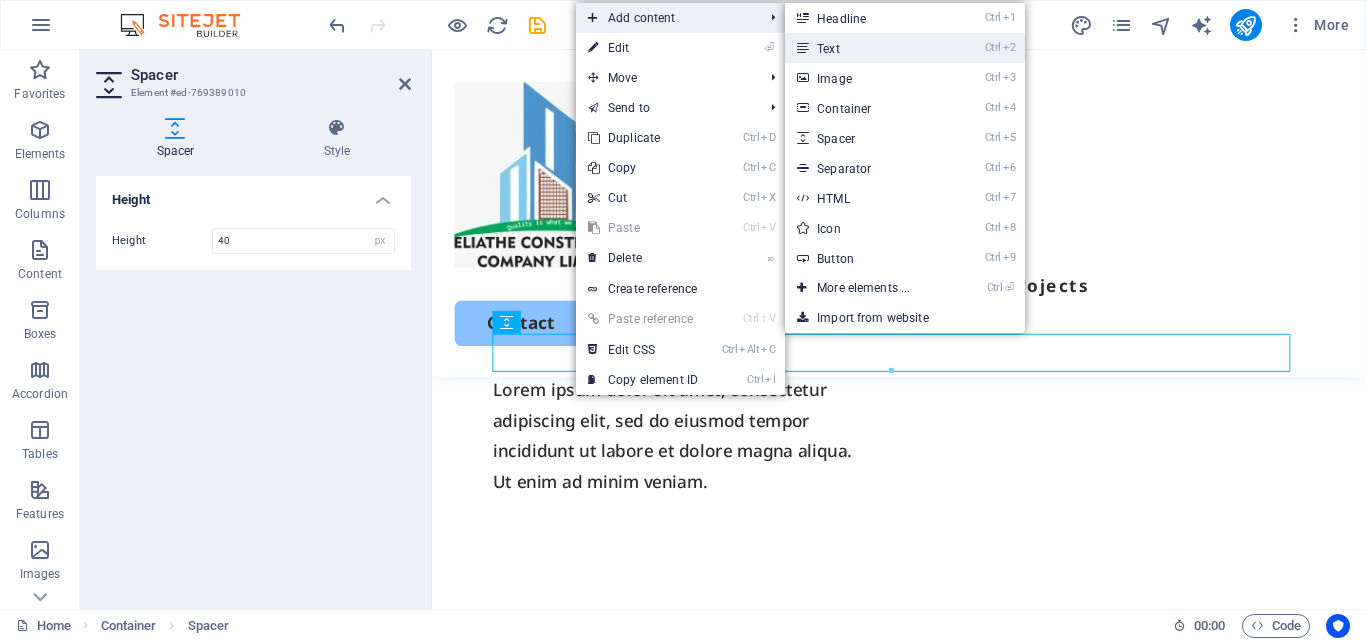 drag, startPoint x: 849, startPoint y: 52, endPoint x: 439, endPoint y: 2, distance: 413.03754 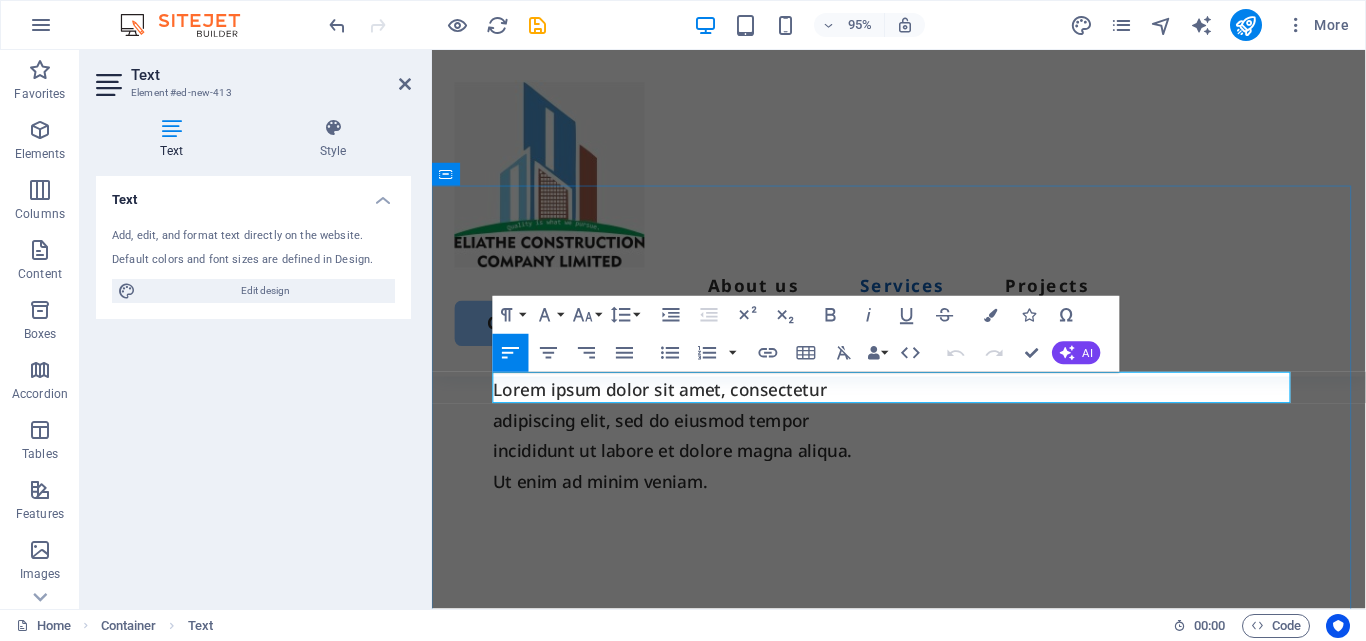 click on "New text element" at bounding box center [923, 833] 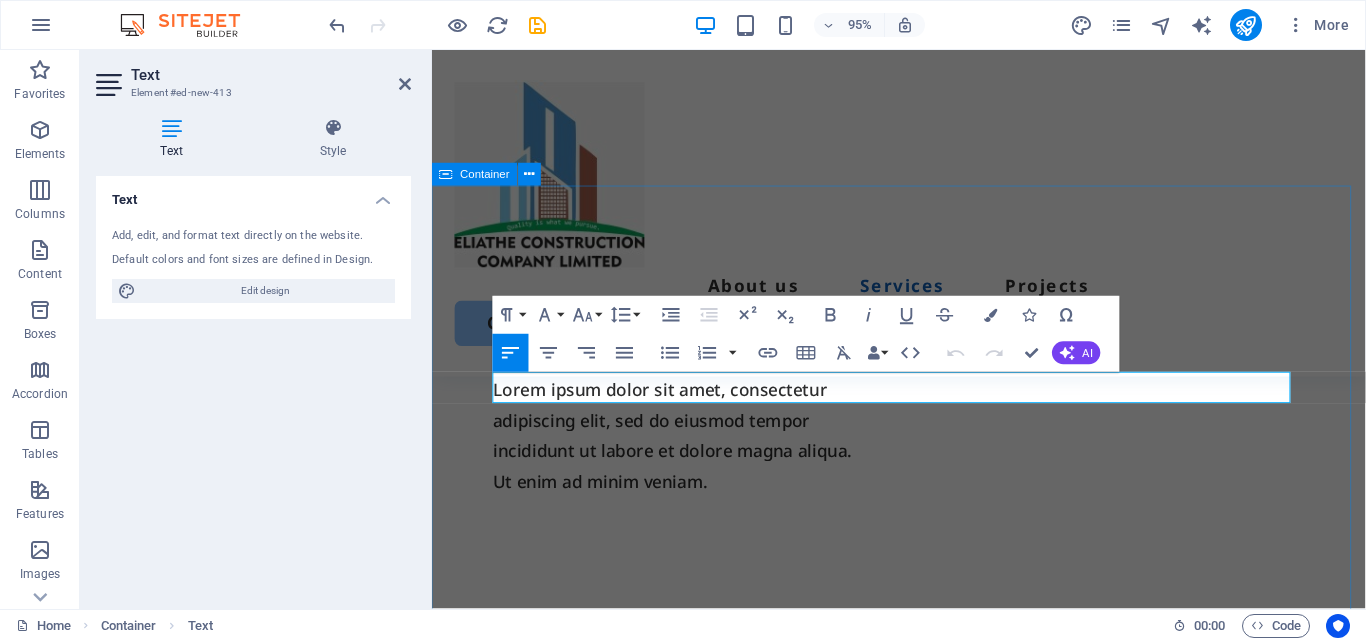 drag, startPoint x: 669, startPoint y: 405, endPoint x: 483, endPoint y: 394, distance: 186.32498 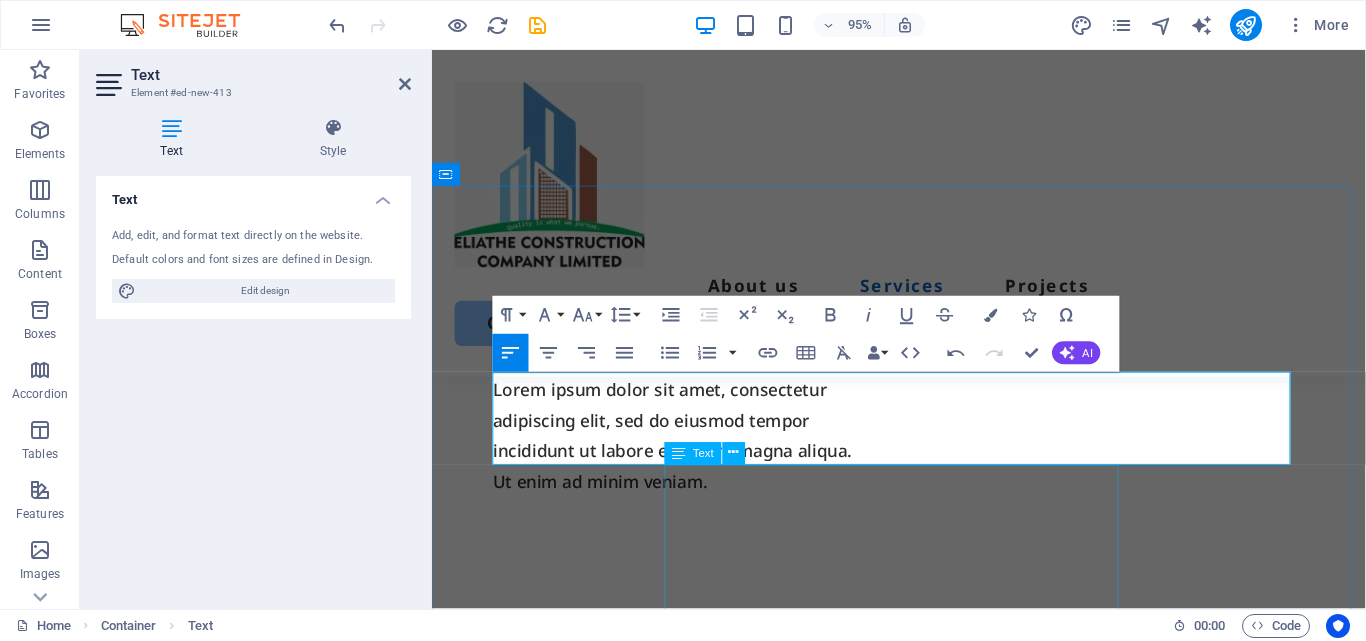 click on "1. Architectural and structural designs 2. Preparation of bills of quantities and material schedules  3. Project management consultancy 4. Renovations and general Construction 5. Interior design and fit-outs. 6. Extensive Range of Plumbing Activities  7. Extensive Range of Electrical Installation Activities  8. etc" at bounding box center [923, 1043] 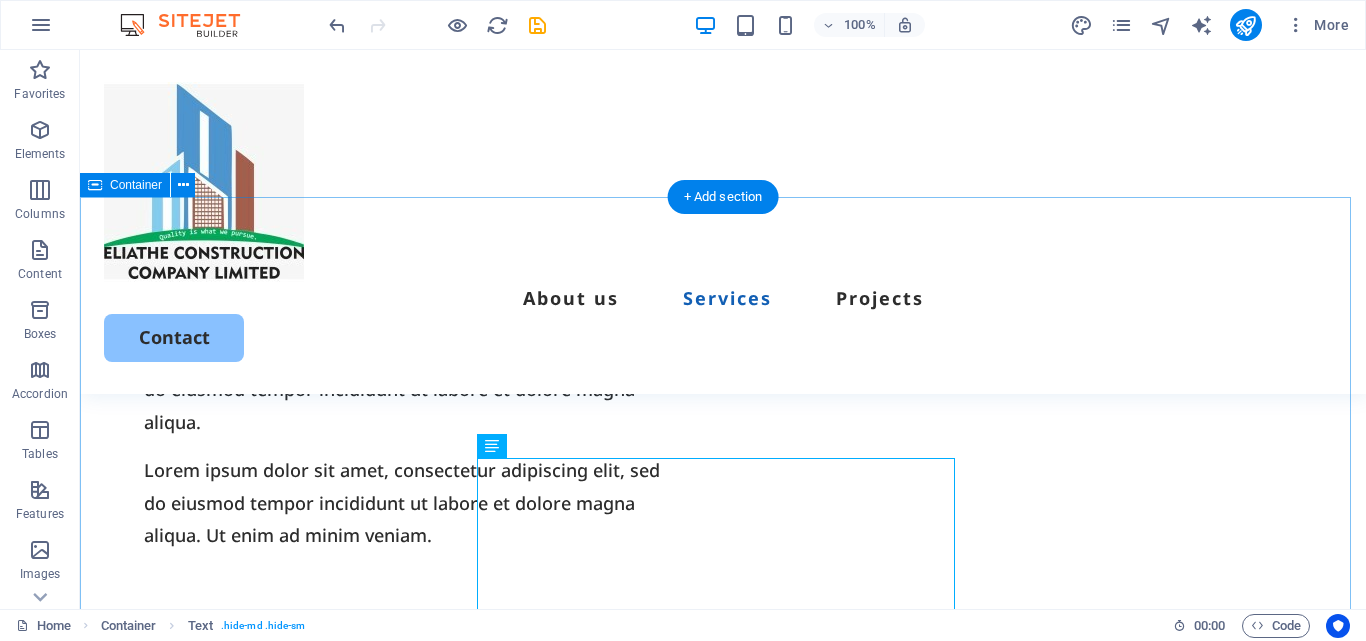 scroll, scrollTop: 1449, scrollLeft: 0, axis: vertical 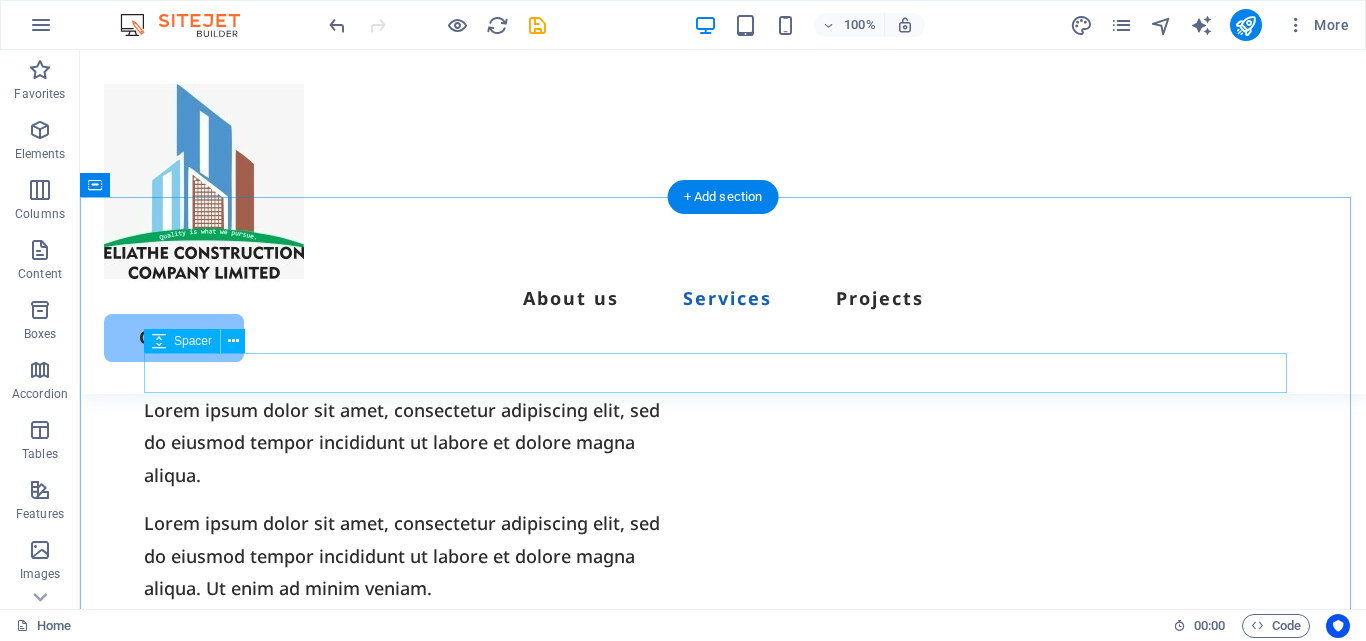 click at bounding box center (723, 880) 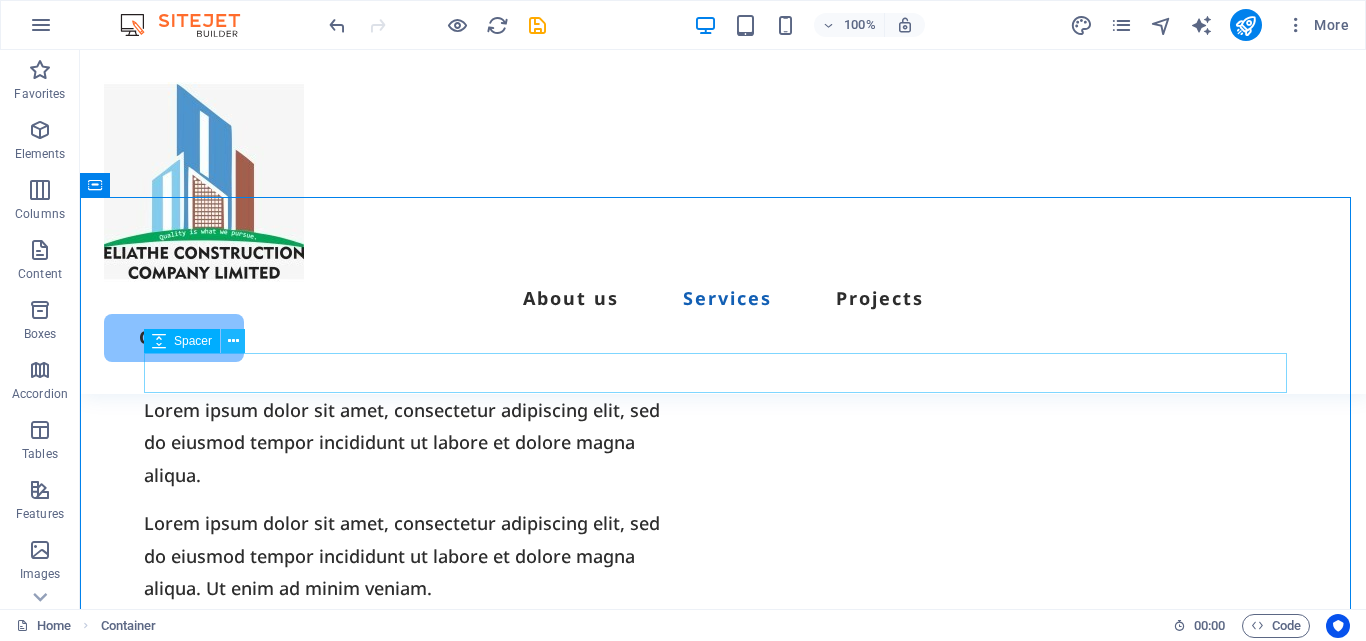 click at bounding box center (233, 341) 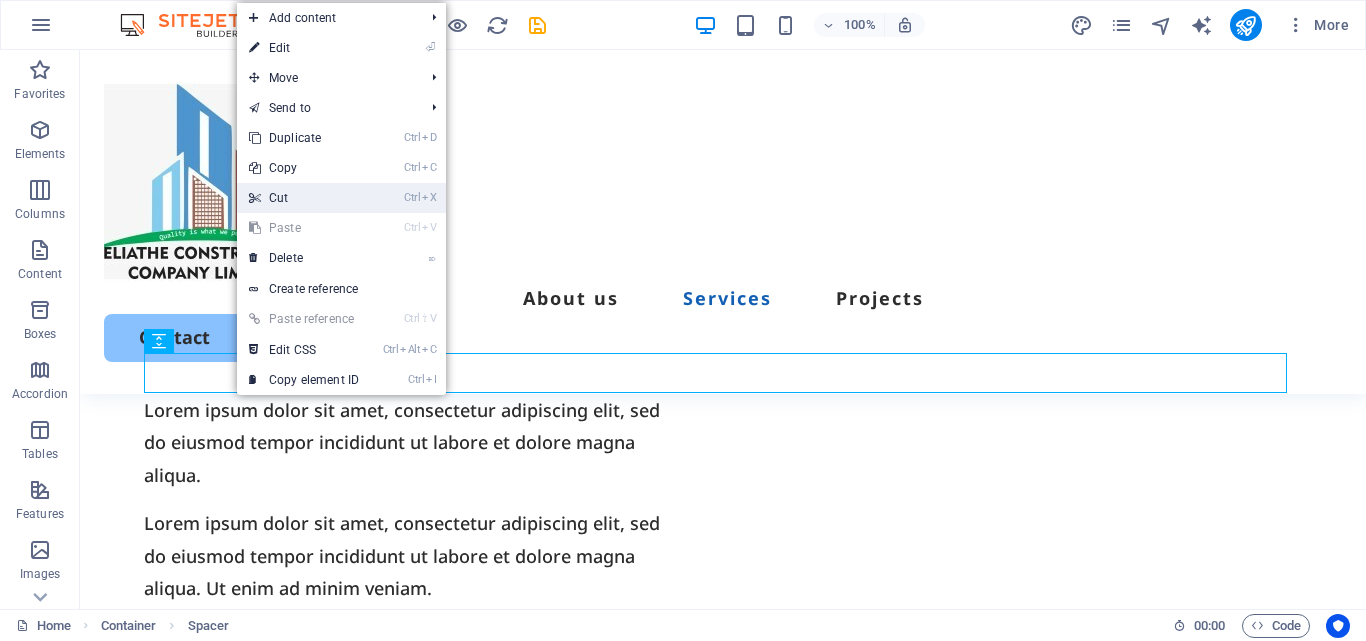 drag, startPoint x: 309, startPoint y: 198, endPoint x: 241, endPoint y: 158, distance: 78.892334 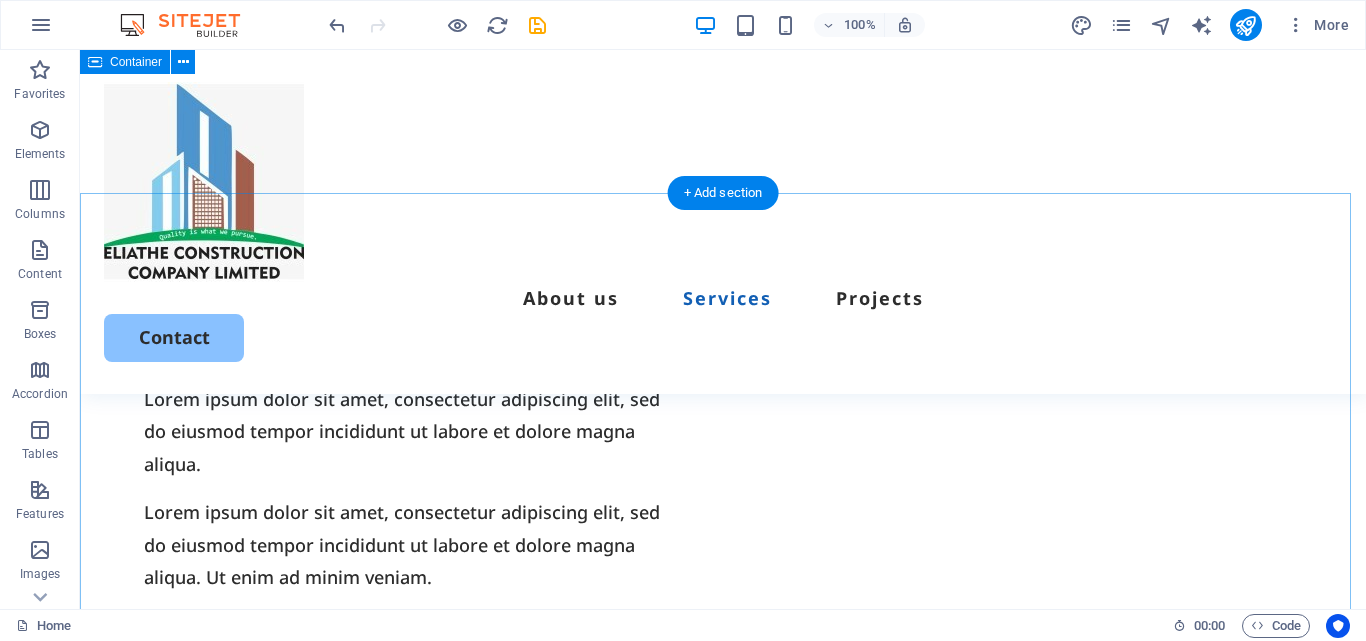 scroll, scrollTop: 1449, scrollLeft: 0, axis: vertical 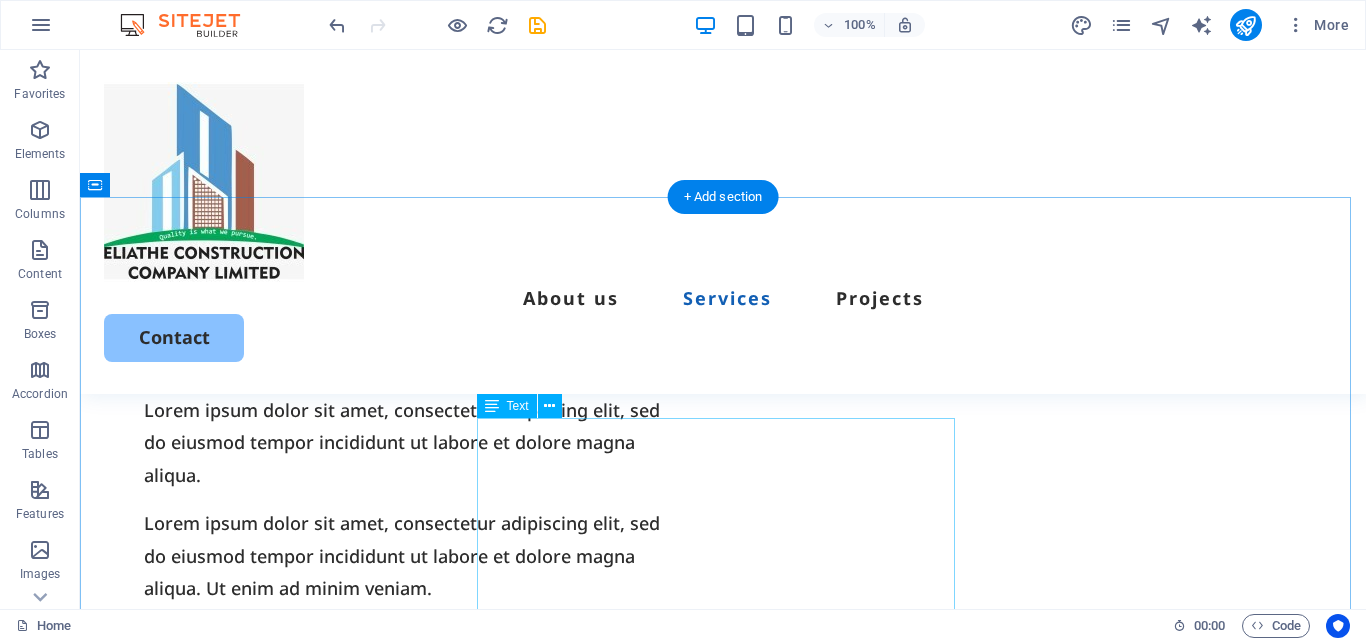 click on "1. Architectural and structural designs 2. Preparation of bills of quantities and material schedules  3. Project management consultancy 4. Renovations and general Construction 5. Interior design and fit-outs. 6. Extensive Range of Plumbing Activities  7. Extensive Range of Electrical Installation Activities  8. etc" at bounding box center [723, 1054] 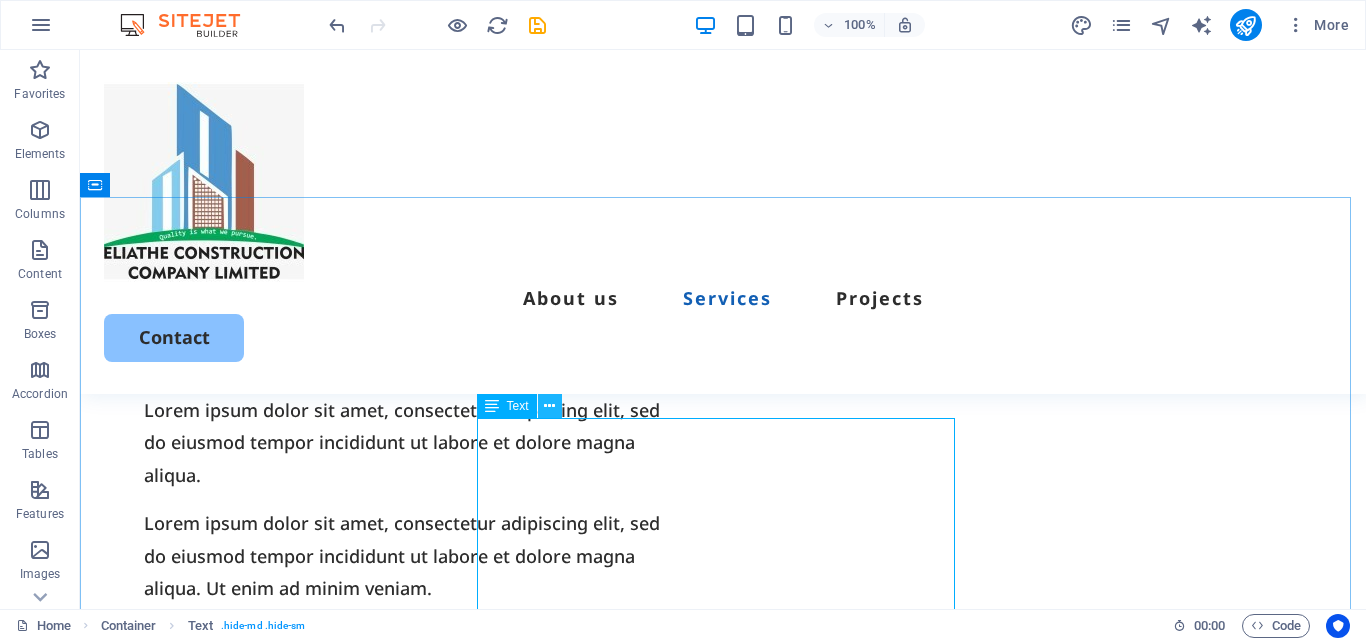 click at bounding box center (549, 406) 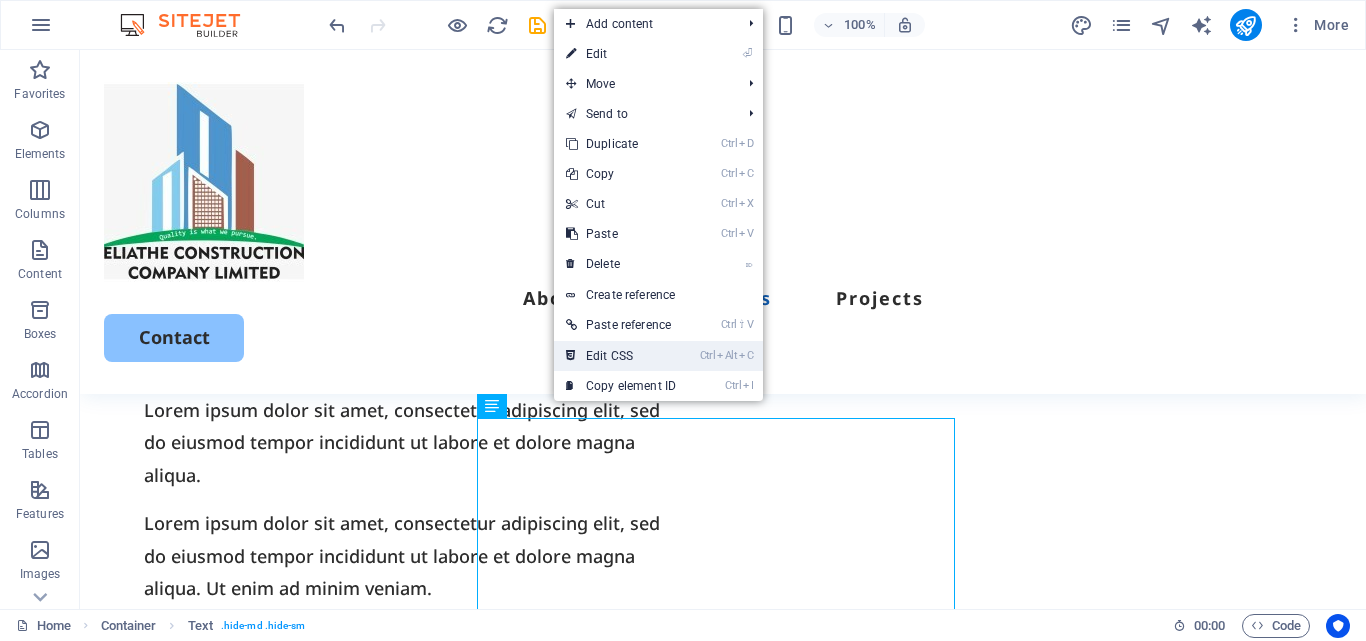 click on "Ctrl Alt C  Edit CSS" at bounding box center (621, 356) 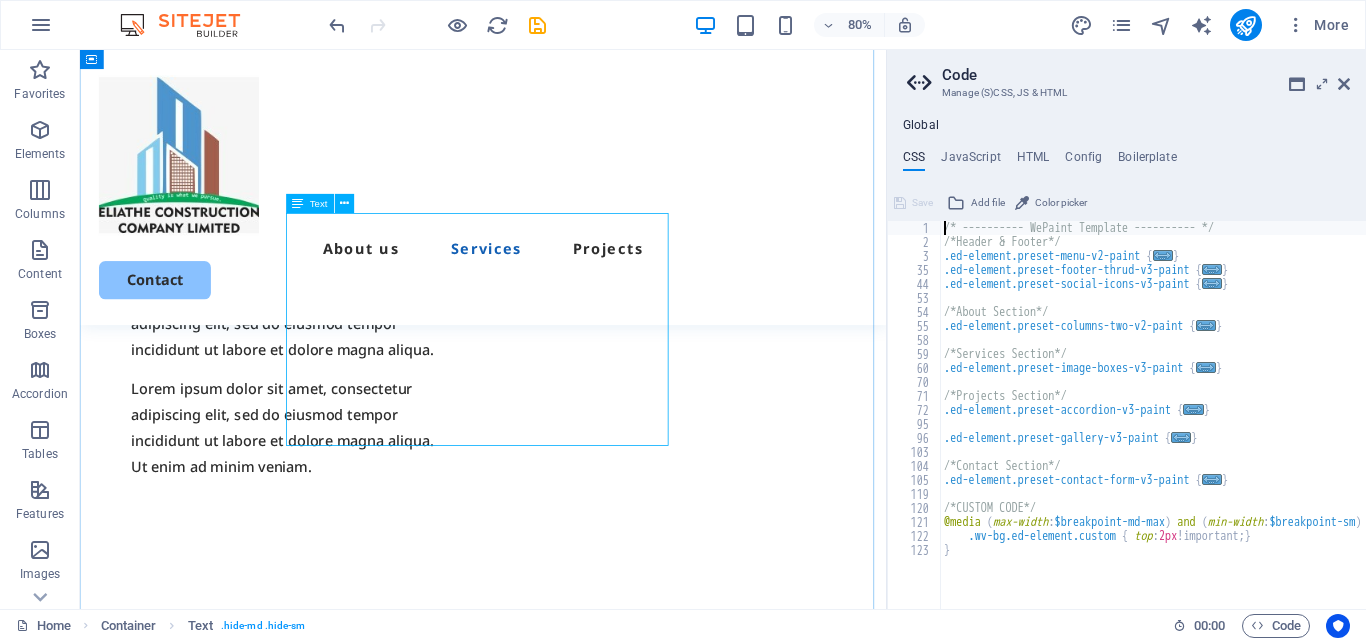 scroll, scrollTop: 1695, scrollLeft: 0, axis: vertical 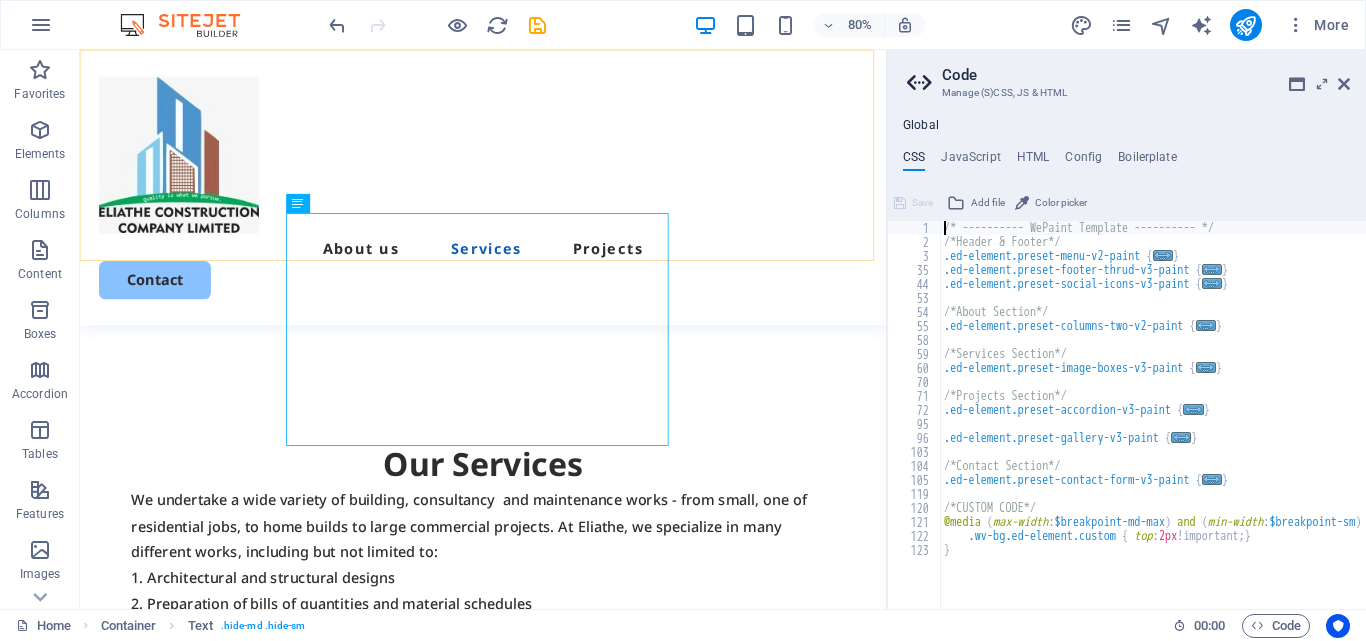 click on "About us Services Projects Contact" at bounding box center [584, 222] 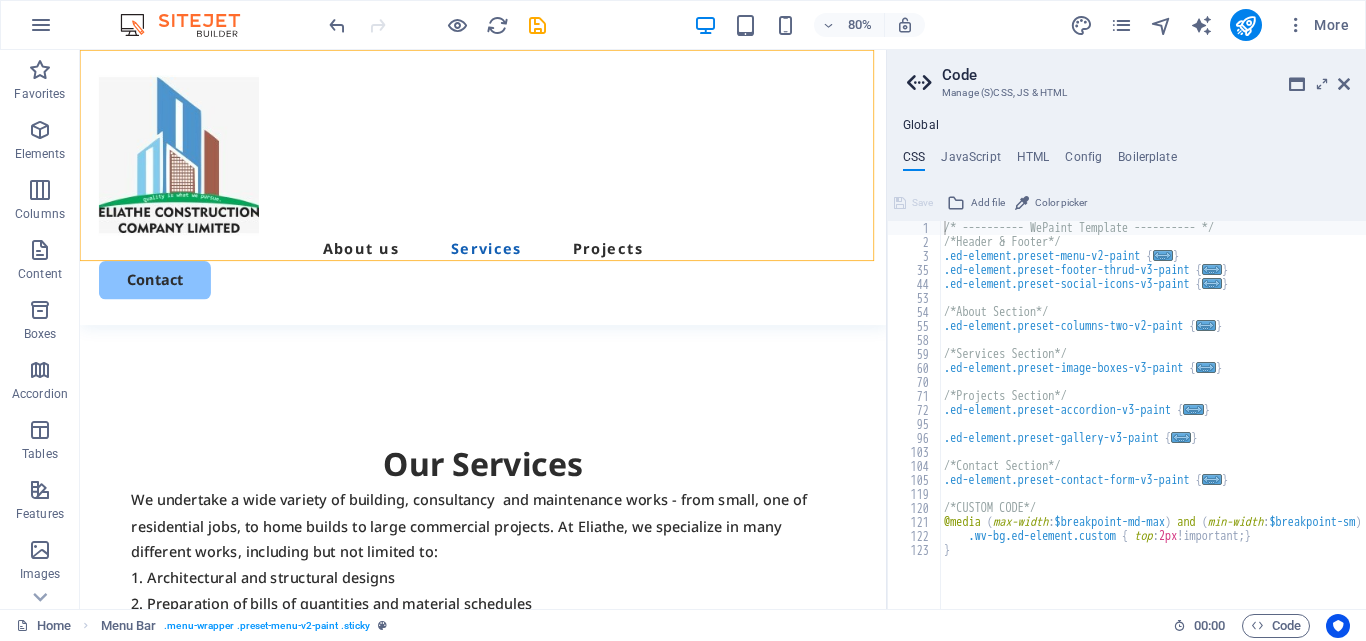 click on "About us Services Projects Contact" at bounding box center (584, 222) 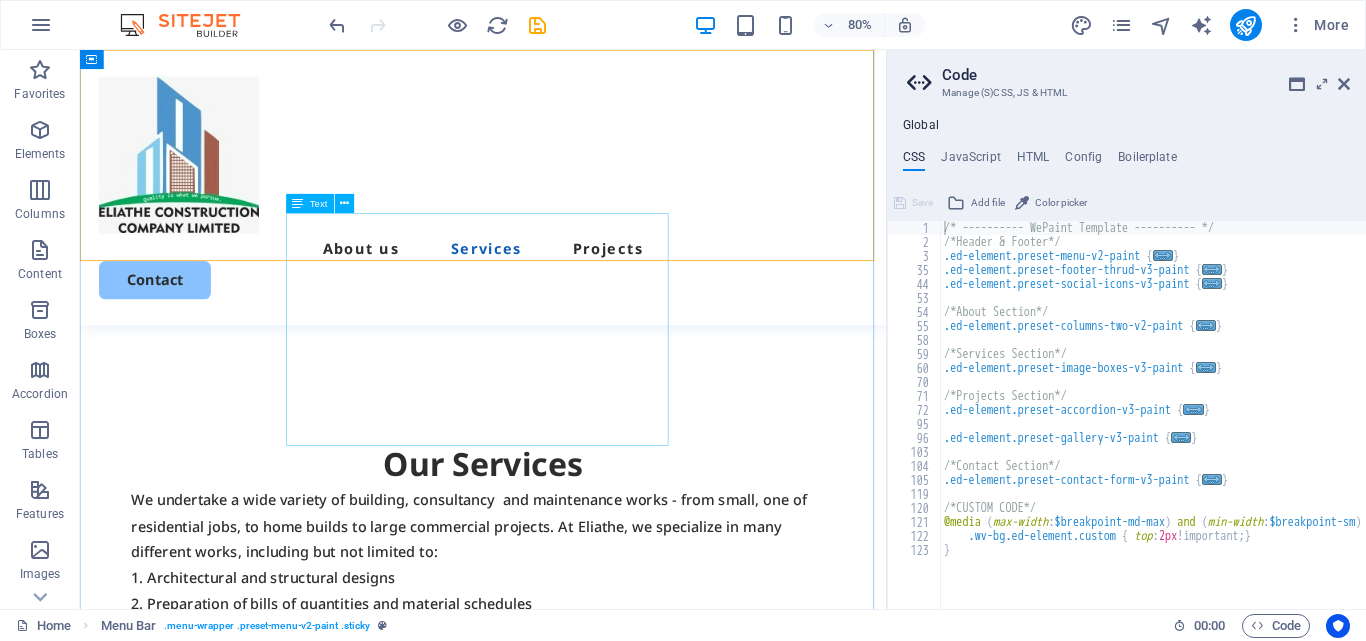 click on "1. Architectural and structural designs 2. Preparation of bills of quantities and material schedules  3. Project management consultancy 4. Renovations and general Construction 5. Interior design and fit-outs. 6. Extensive Range of Plumbing Activities  7. Extensive Range of Electrical Installation Activities  8. etc" at bounding box center (584, 822) 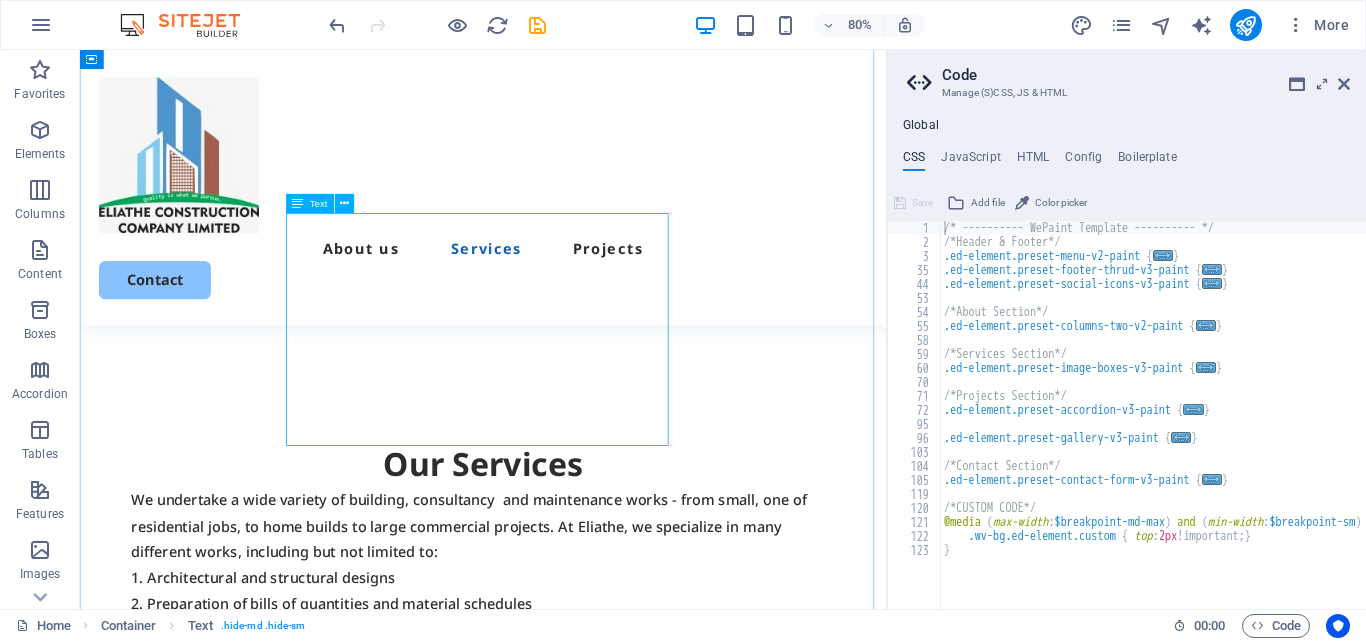 click on "1. Architectural and structural designs 2. Preparation of bills of quantities and material schedules  3. Project management consultancy 4. Renovations and general Construction 5. Interior design and fit-outs. 6. Extensive Range of Plumbing Activities  7. Extensive Range of Electrical Installation Activities  8. etc" at bounding box center (584, 822) 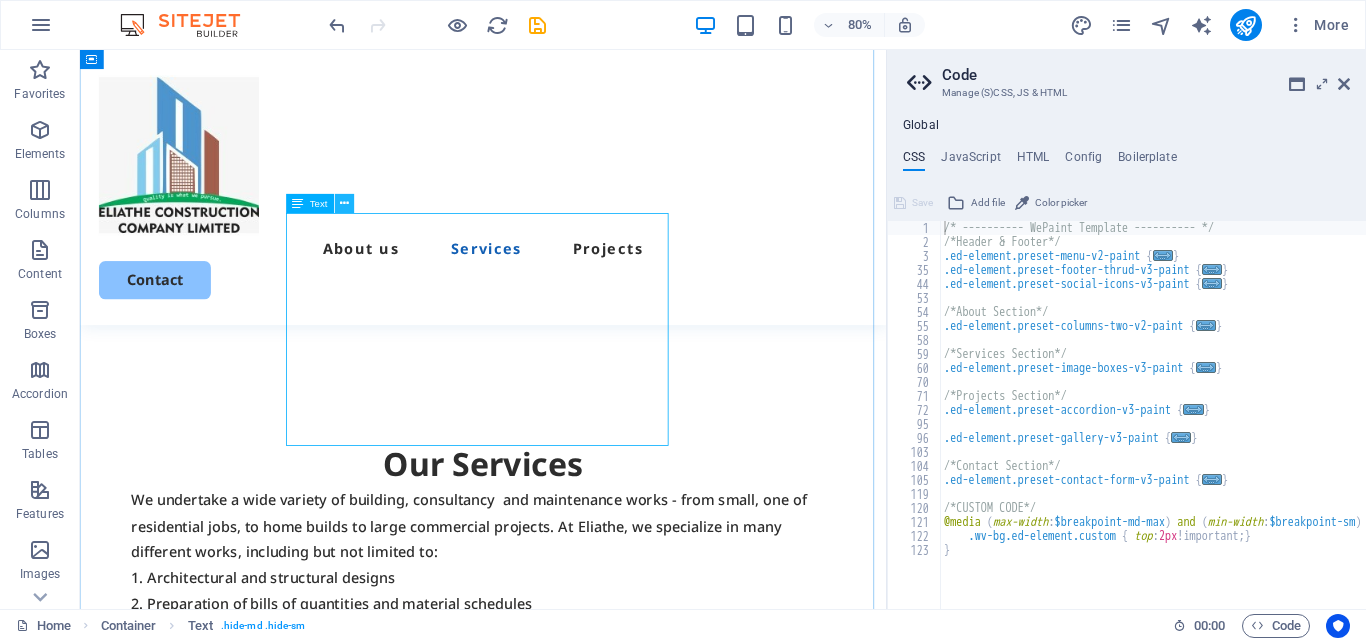 click at bounding box center (344, 203) 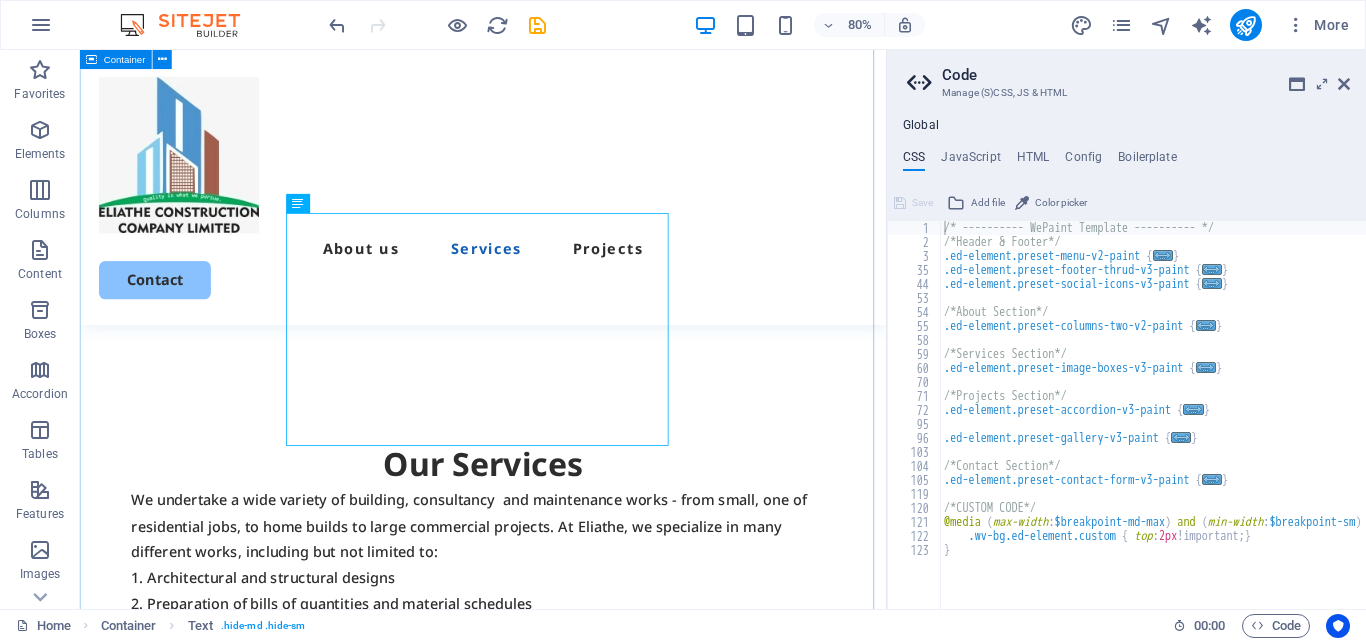 click on "Our Services We undertake a wide variety of building, consultancy  and maintenance works - from small, one of residential jobs, to home builds to large commercial projects. At Eliathe, we specialize in many different works, including but not limited to:  1. Architectural and structural designs 2. Preparation of bills of quantities and material schedules  3. Project management consultancy 4. Renovations and general Construction 5. Interior design and fit-outs. 6. Extensive Range of Plumbing Activities  7. Extensive Range of Electrical Installation Activities  8. etc Design, Costing, Construction Our well equipped team  always Delivers   Optimized, Precise and Expected Results!: we provide the following services: 1. professional architectural/structural designs. 2. detailed Bill of Quantities/ material schedules. 3. Help customers register/comply with  statutory regulations  County approvals, NCA, Nema etc. Book Now Fabrication, woodworks & Installations Custom design,and installation services. Book Now ." at bounding box center (584, 1989) 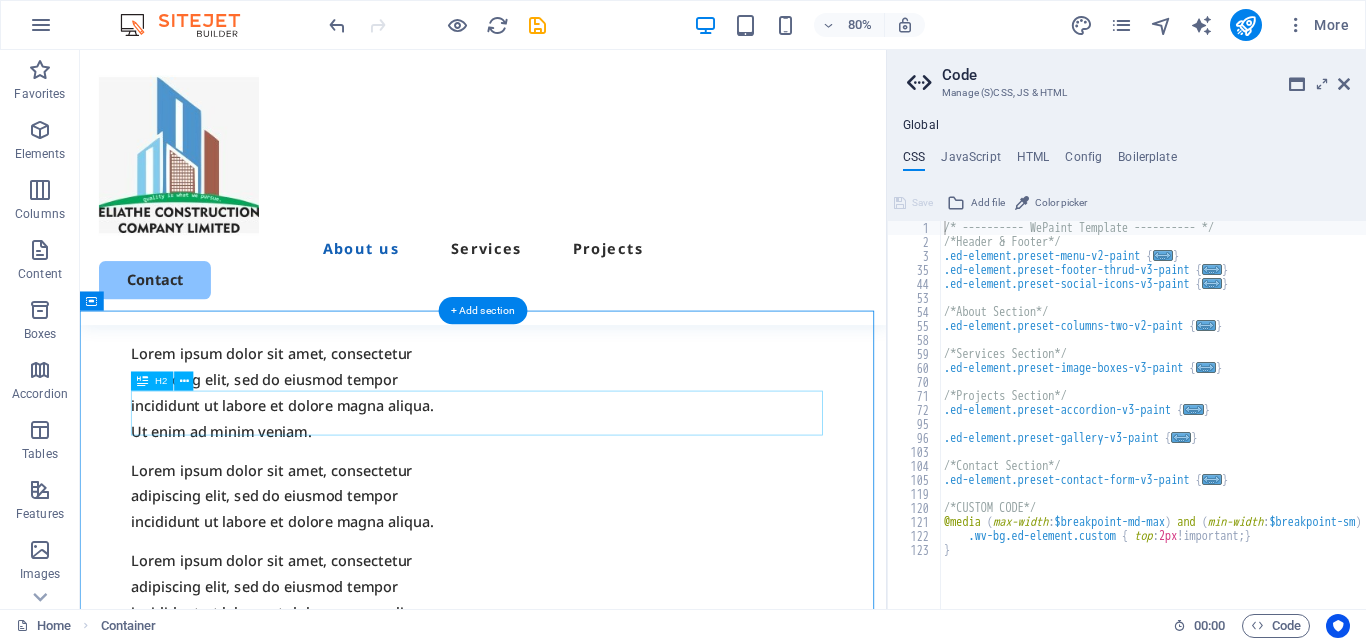 scroll, scrollTop: 1195, scrollLeft: 0, axis: vertical 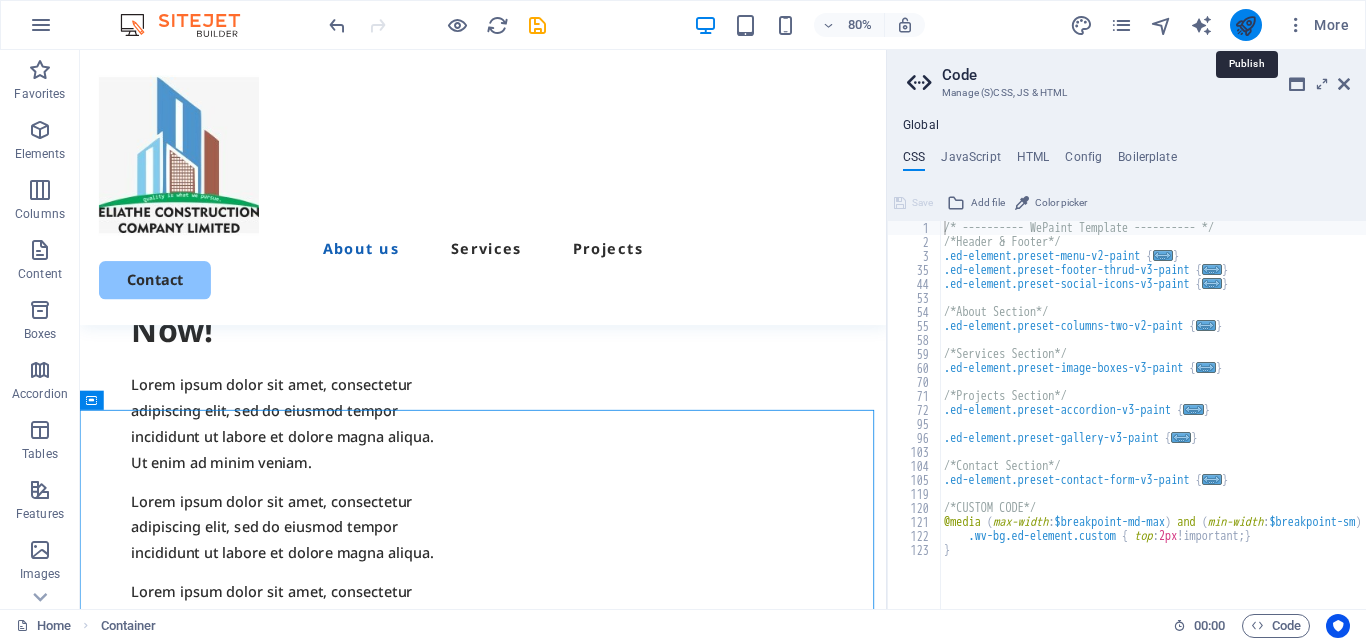 click at bounding box center (1245, 25) 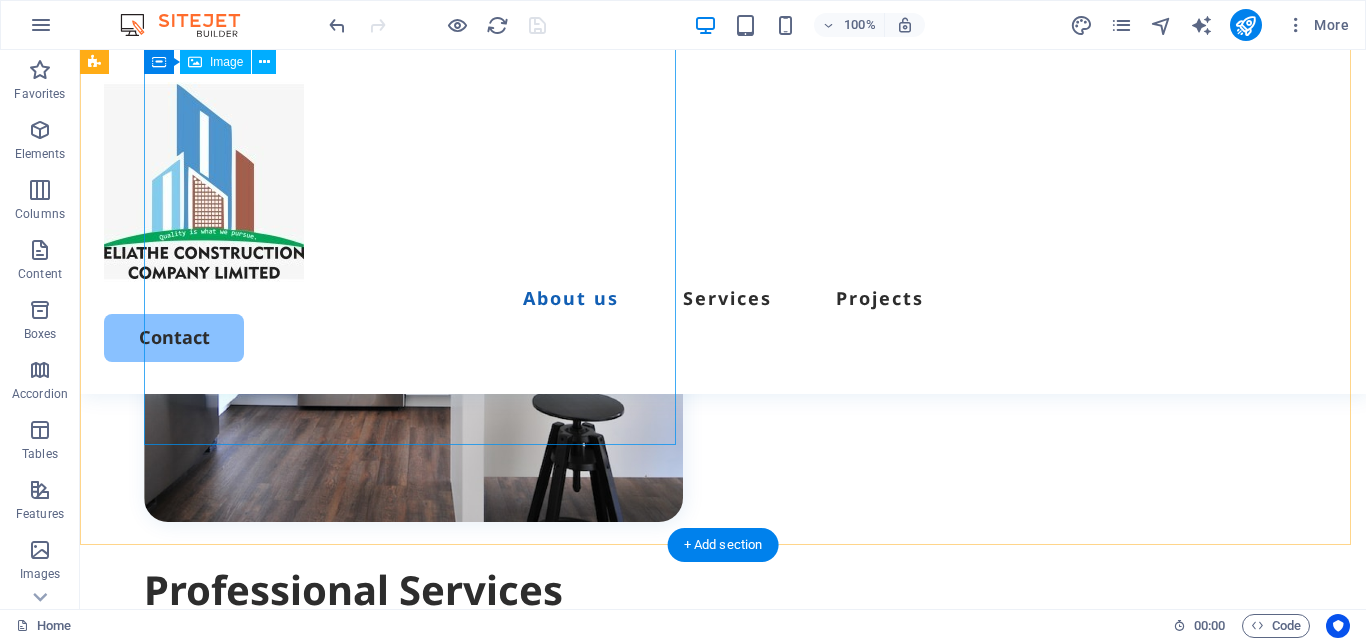 scroll, scrollTop: 914, scrollLeft: 0, axis: vertical 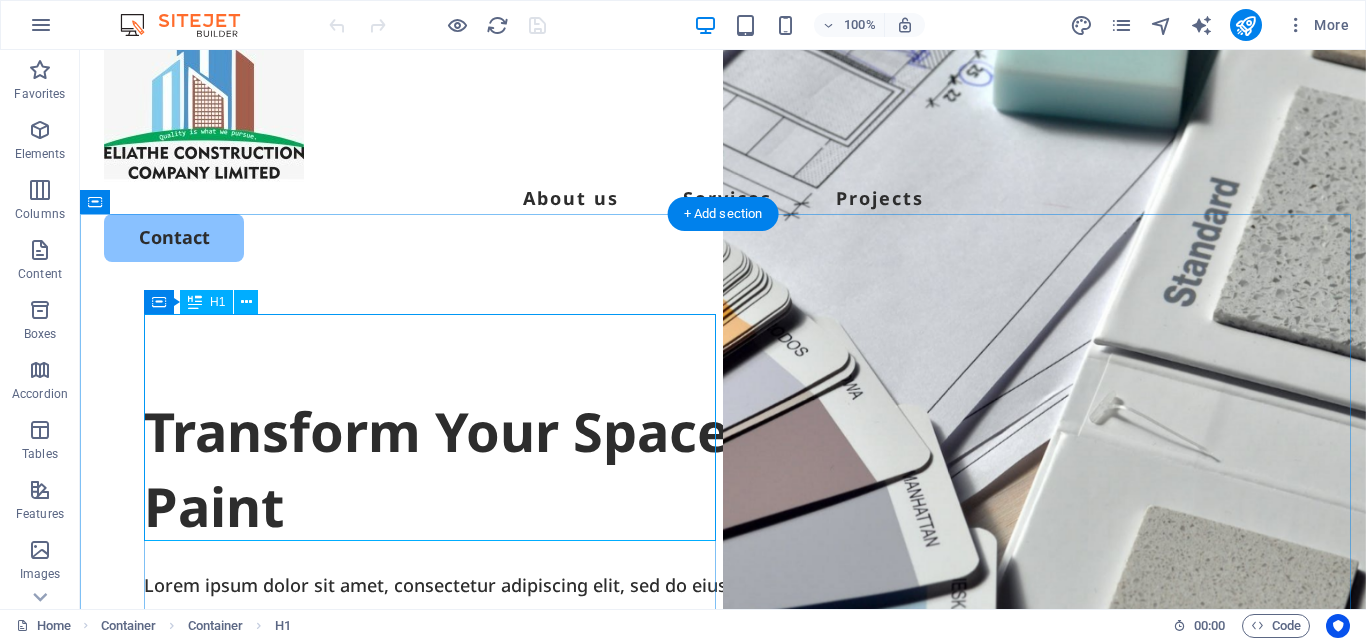 click on "Transform Your Space with a Fresh Coat of Paint" at bounding box center [723, 469] 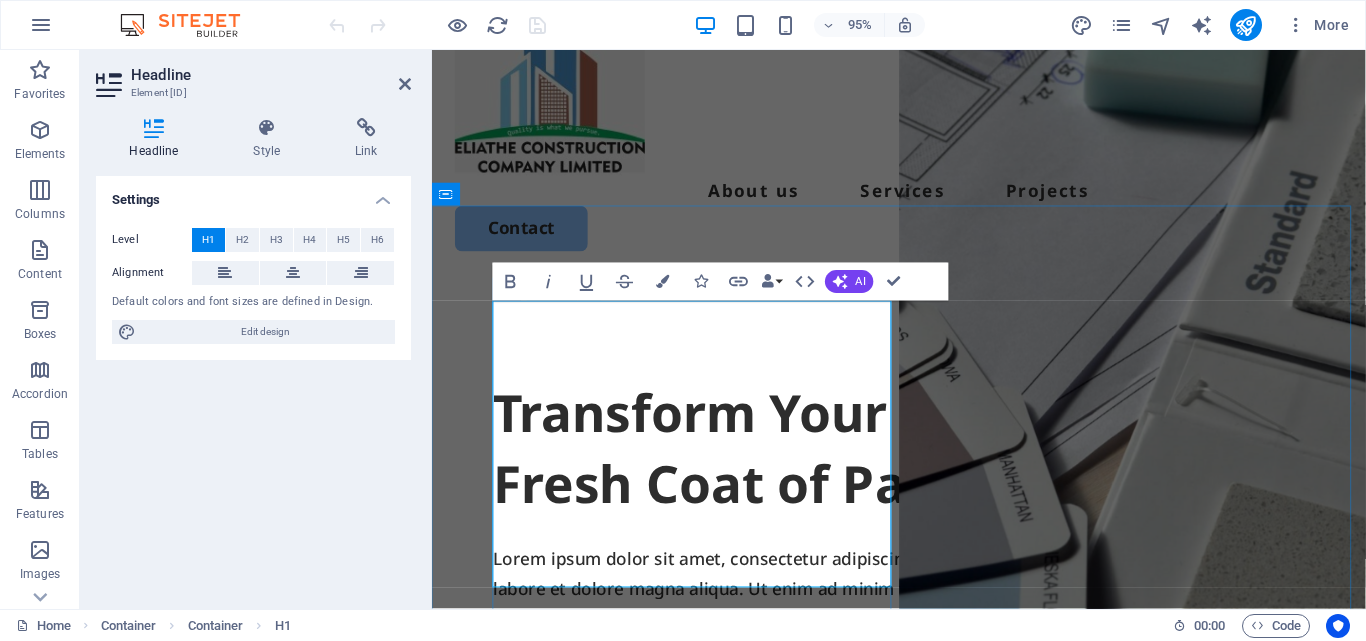 type 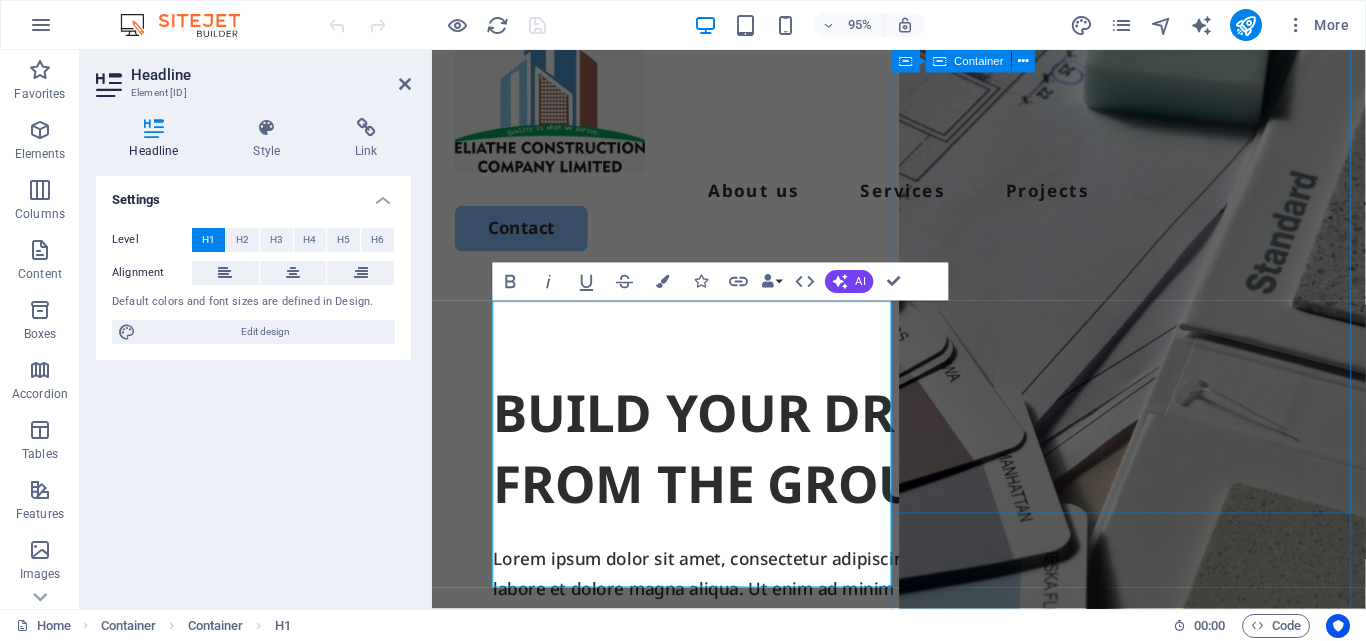 click on "Drop content here or  Add elements  Paste clipboard" at bounding box center [1170, 1067] 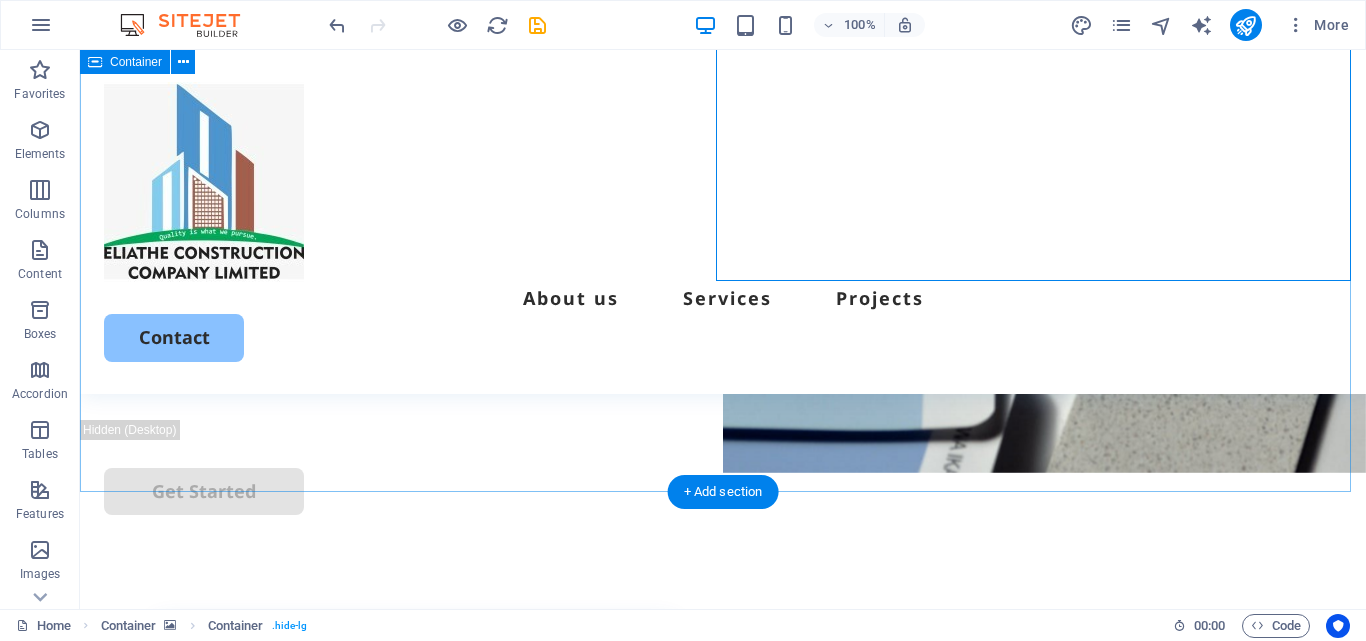 scroll, scrollTop: 100, scrollLeft: 0, axis: vertical 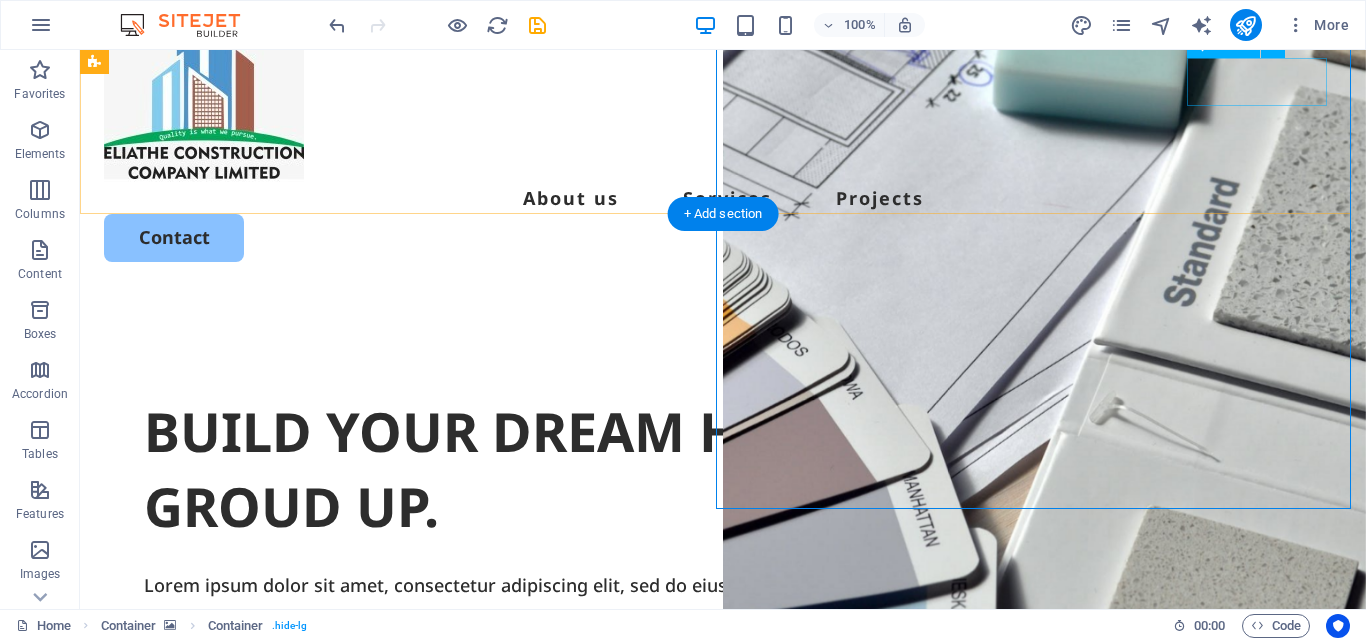 click on "Contact" at bounding box center [723, 237] 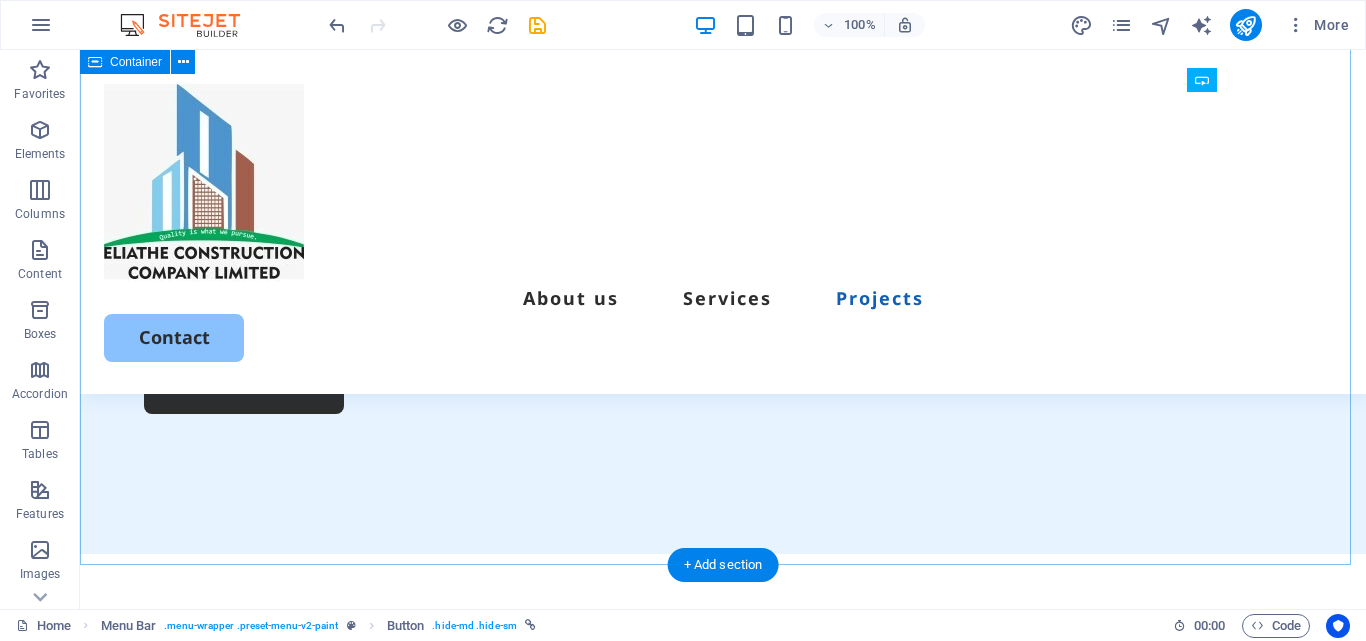 scroll, scrollTop: 6700, scrollLeft: 0, axis: vertical 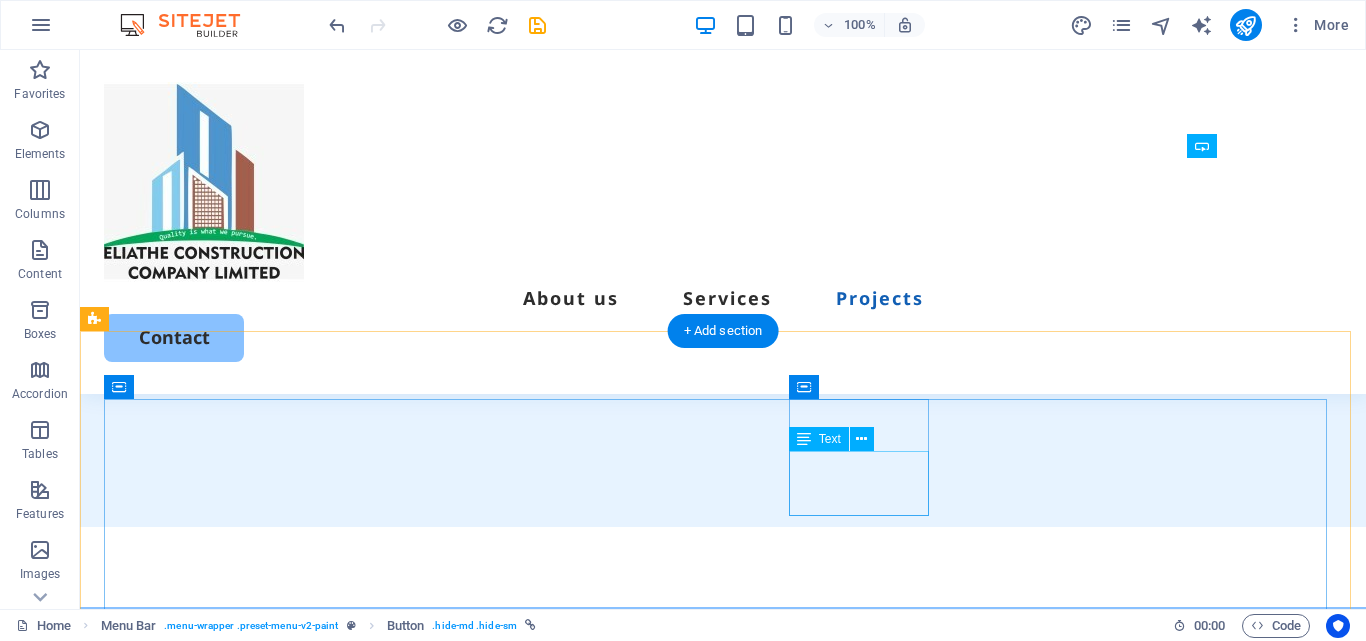 click on "Legal Notice Privacy Policy" at bounding box center (244, 1475) 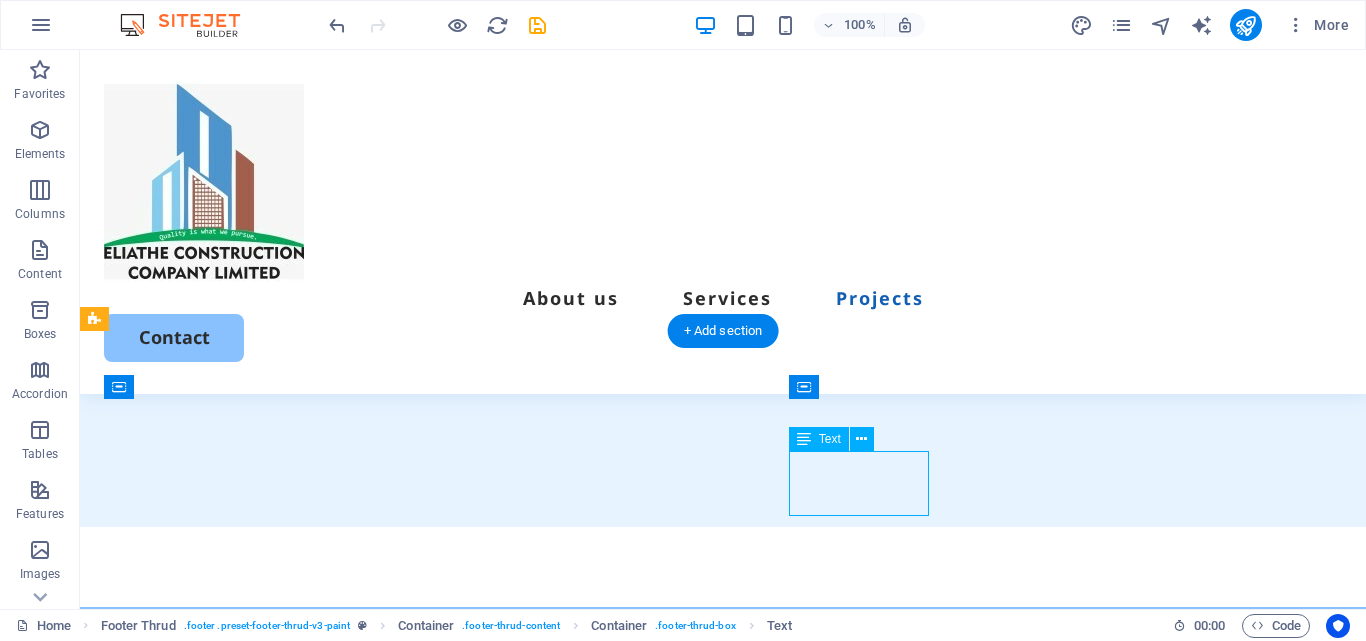click on "Legal Notice Privacy Policy" at bounding box center [244, 1475] 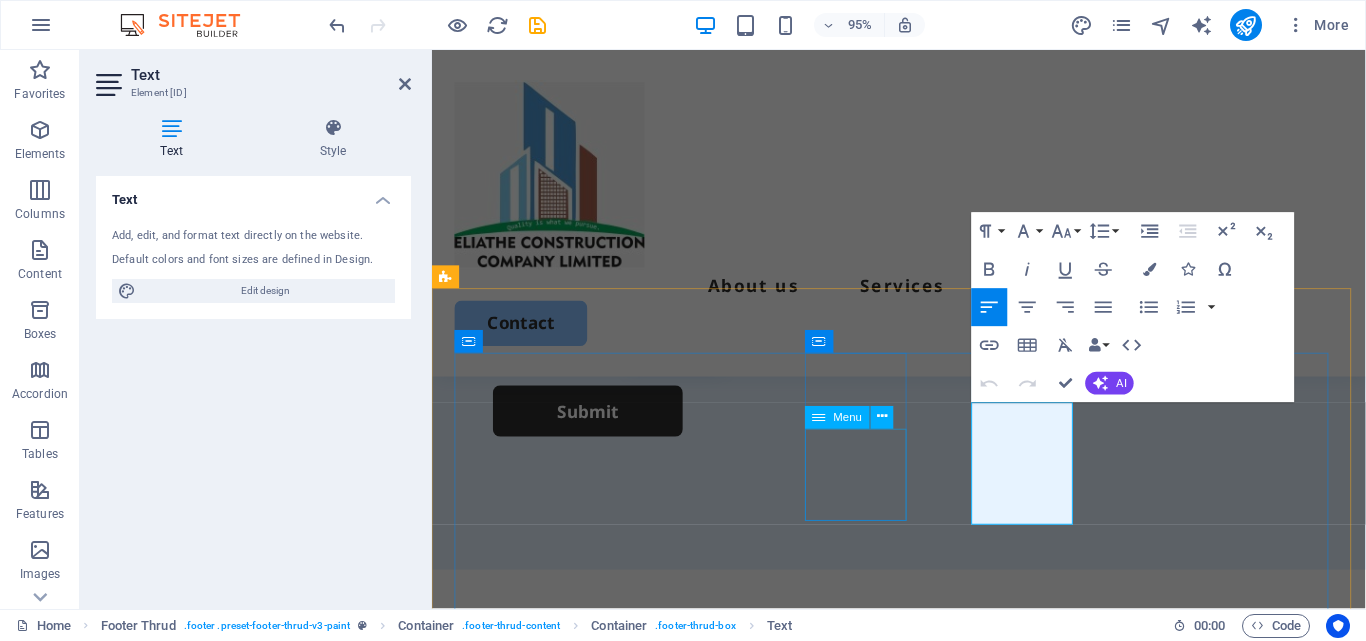 scroll, scrollTop: 6714, scrollLeft: 0, axis: vertical 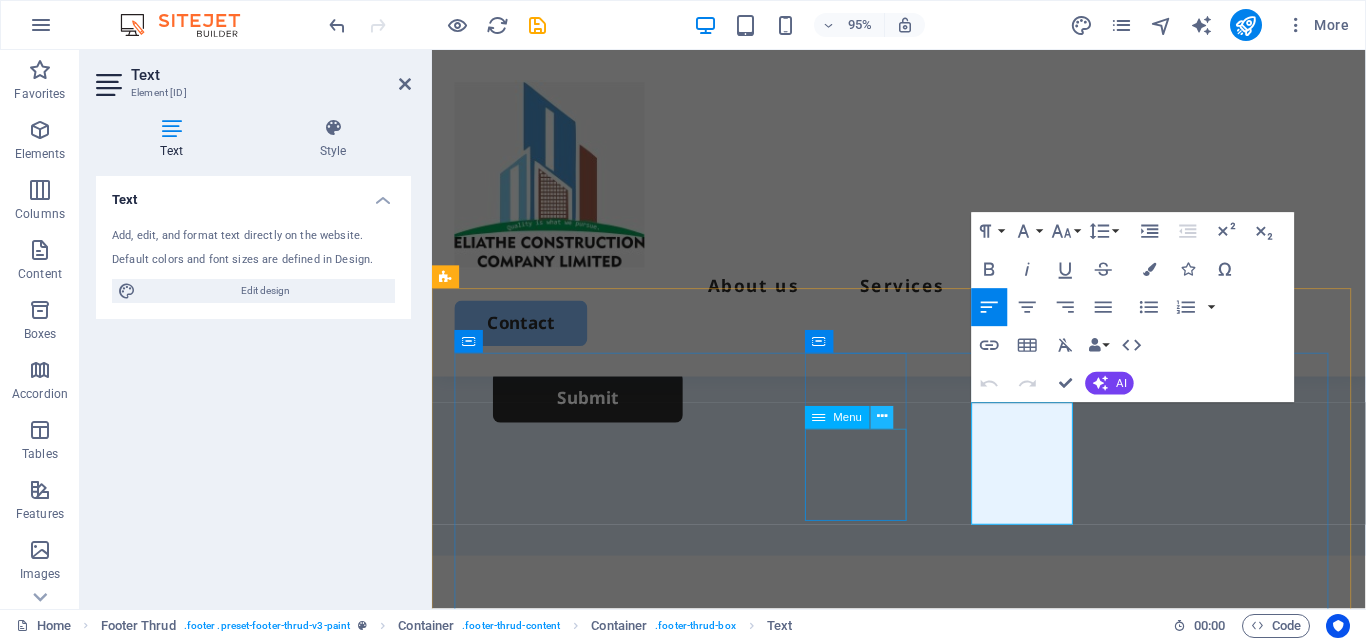 click at bounding box center (882, 417) 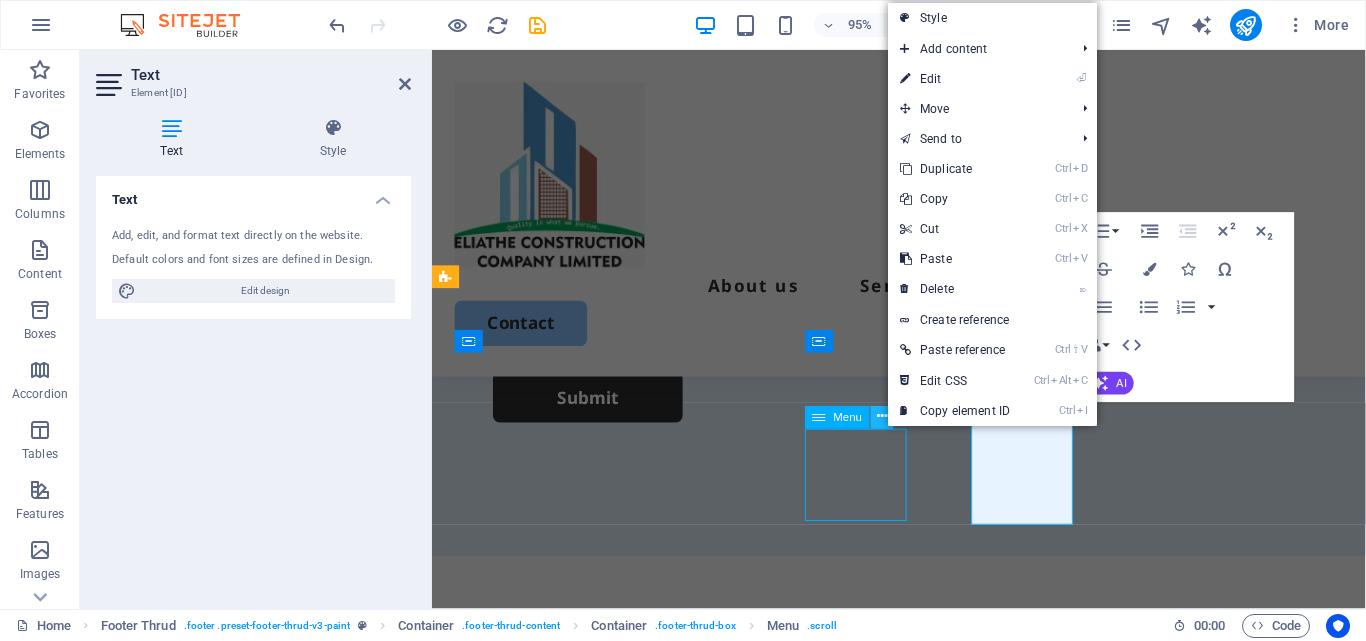 scroll, scrollTop: 6731, scrollLeft: 0, axis: vertical 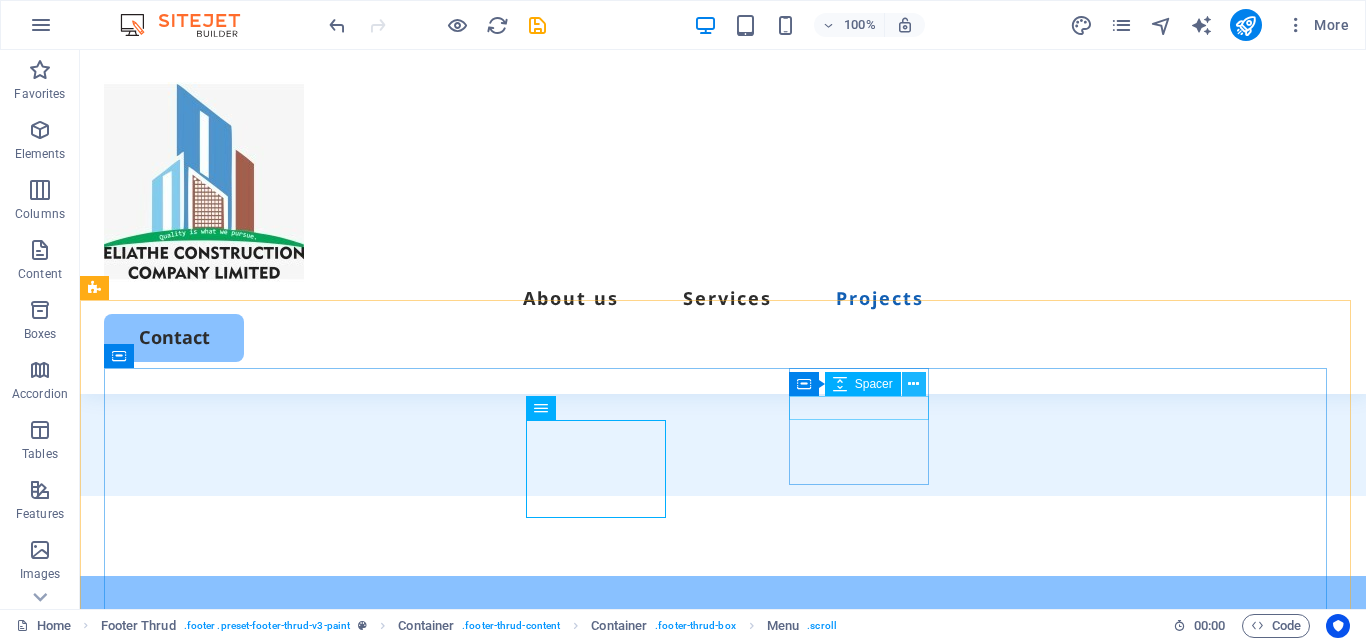 click at bounding box center [913, 384] 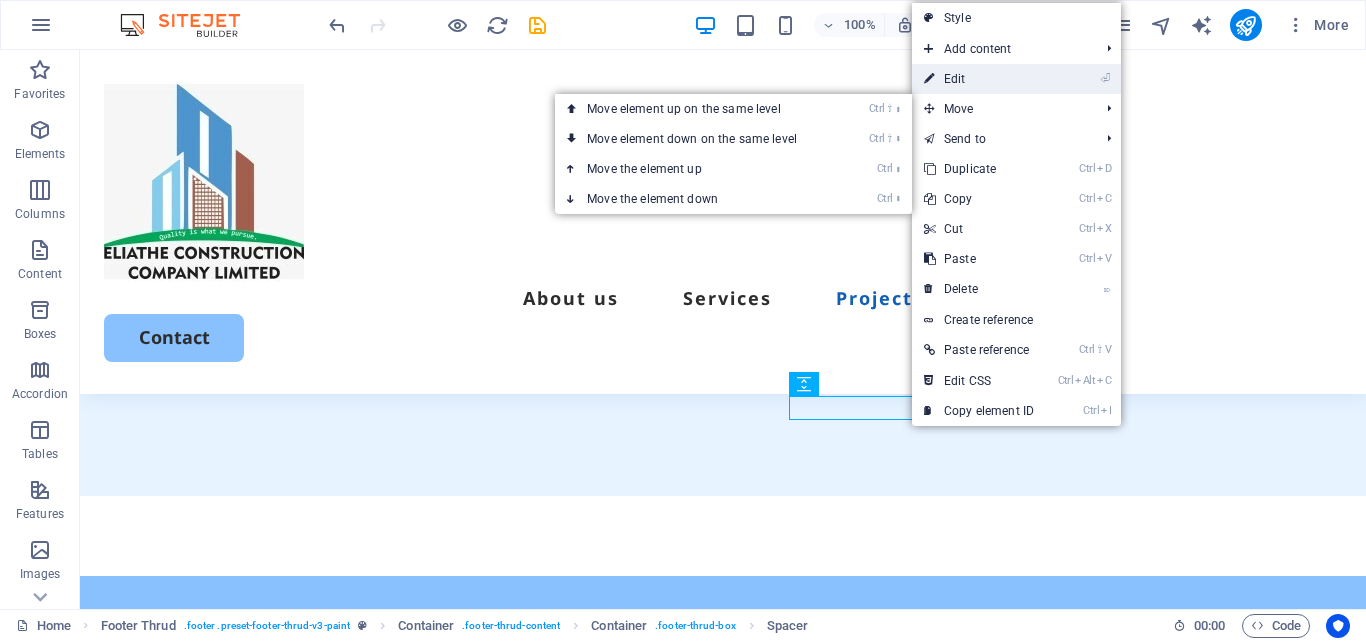 click on "⏎  Edit" at bounding box center [979, 79] 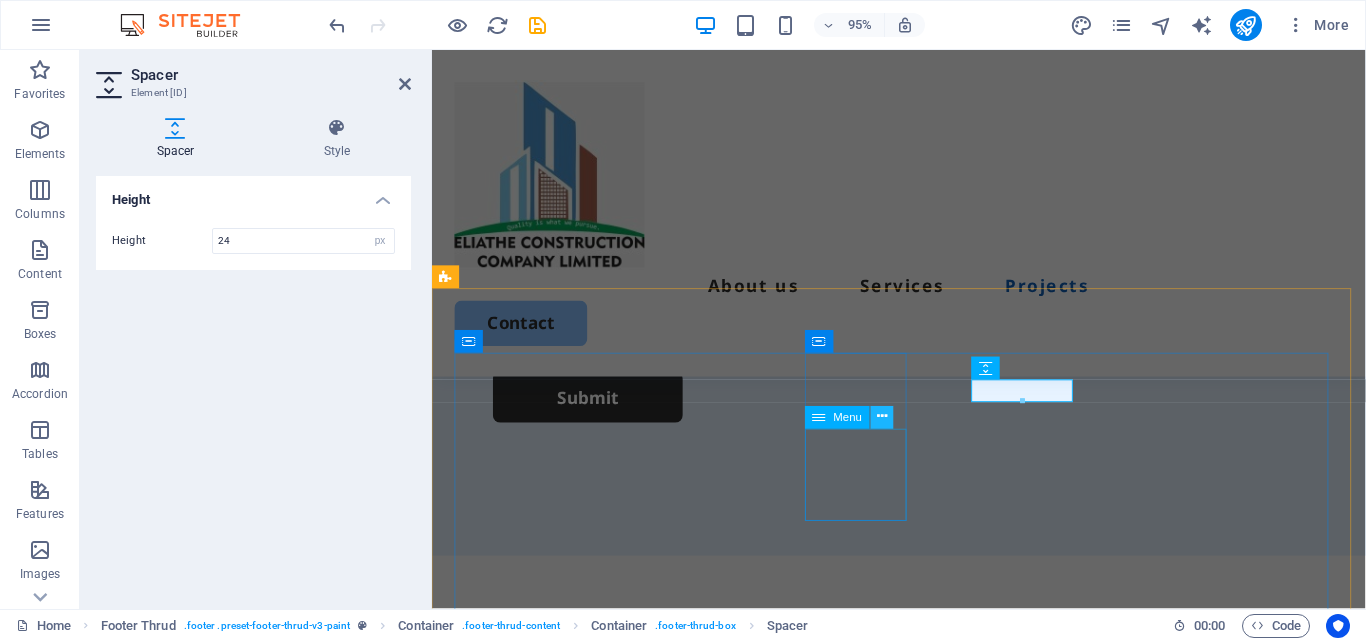 click at bounding box center [882, 417] 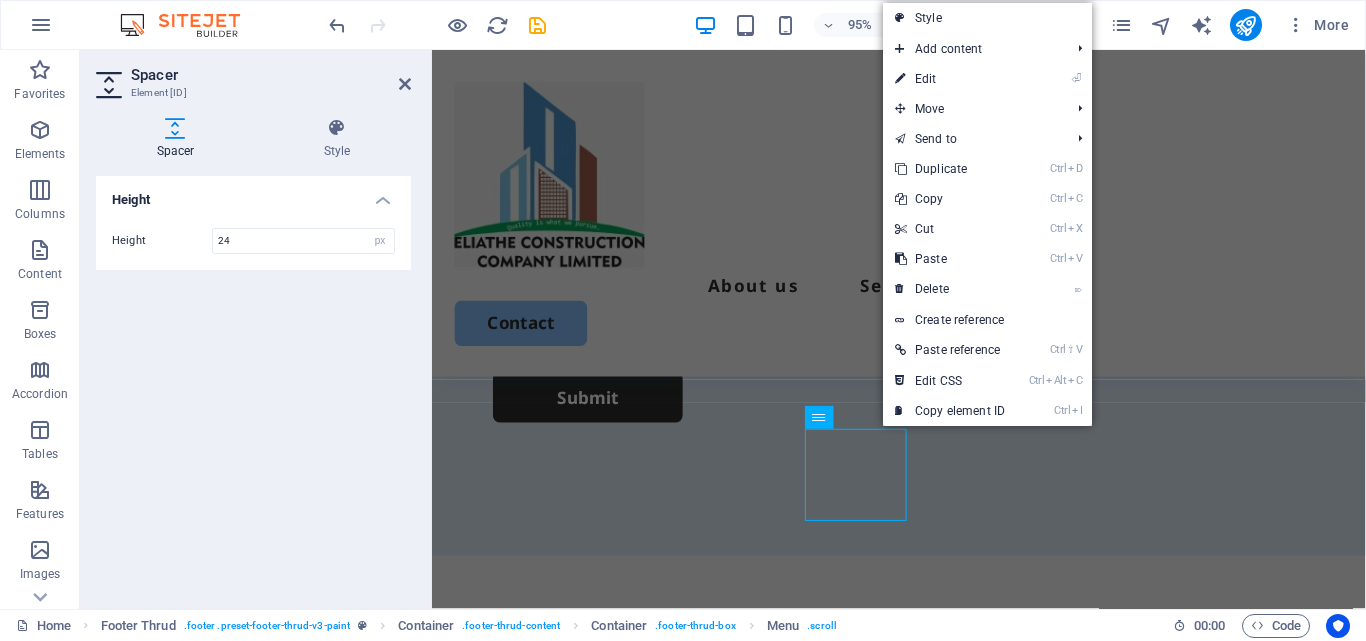 scroll, scrollTop: 6731, scrollLeft: 0, axis: vertical 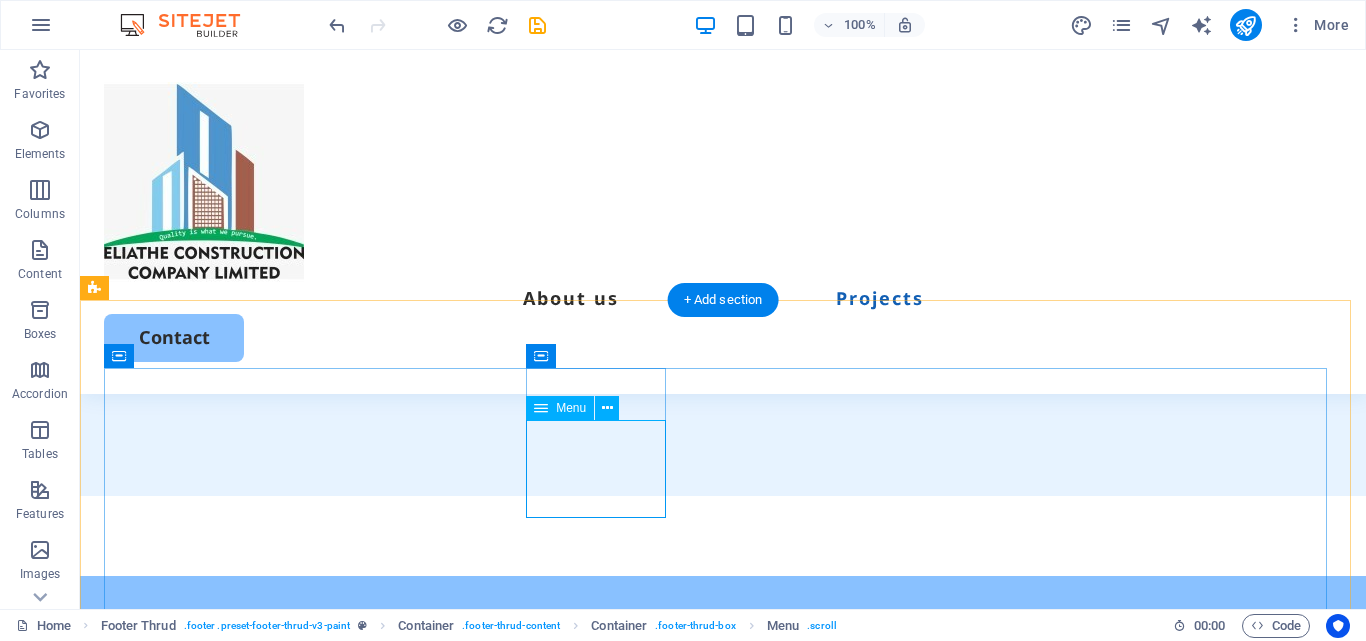 click on "About Services Projects" at bounding box center [244, 1324] 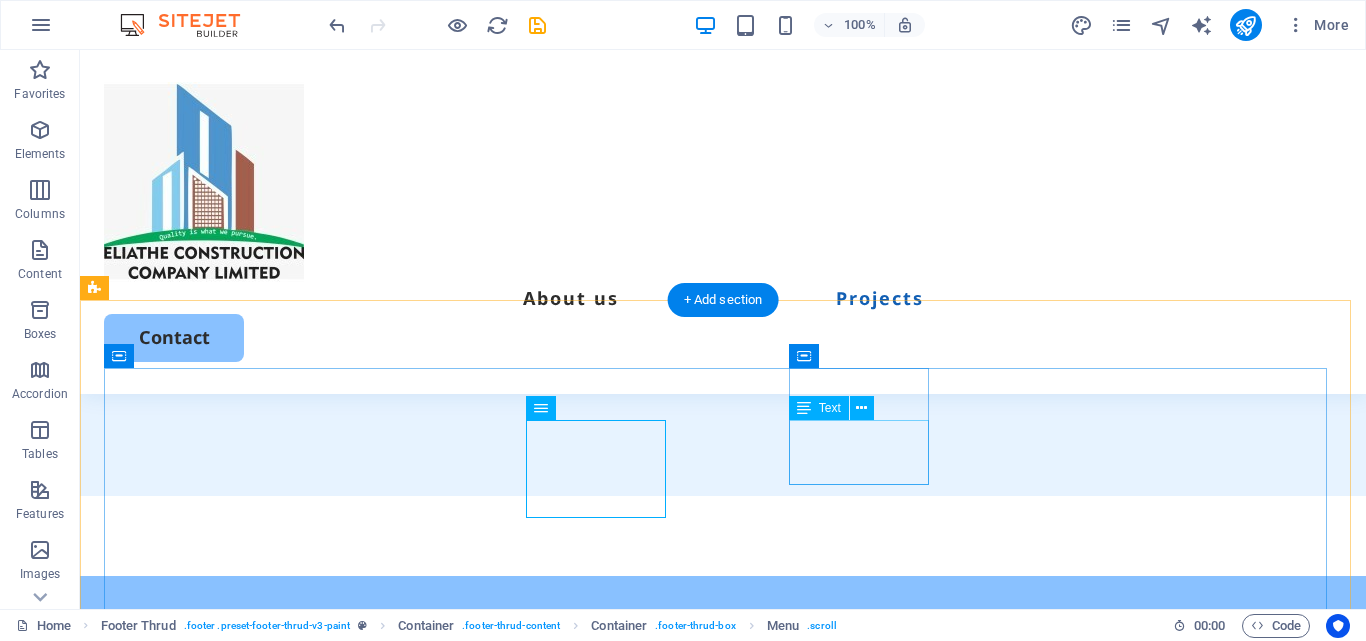 click on "Legal Notice Privacy Policy" at bounding box center [244, 1444] 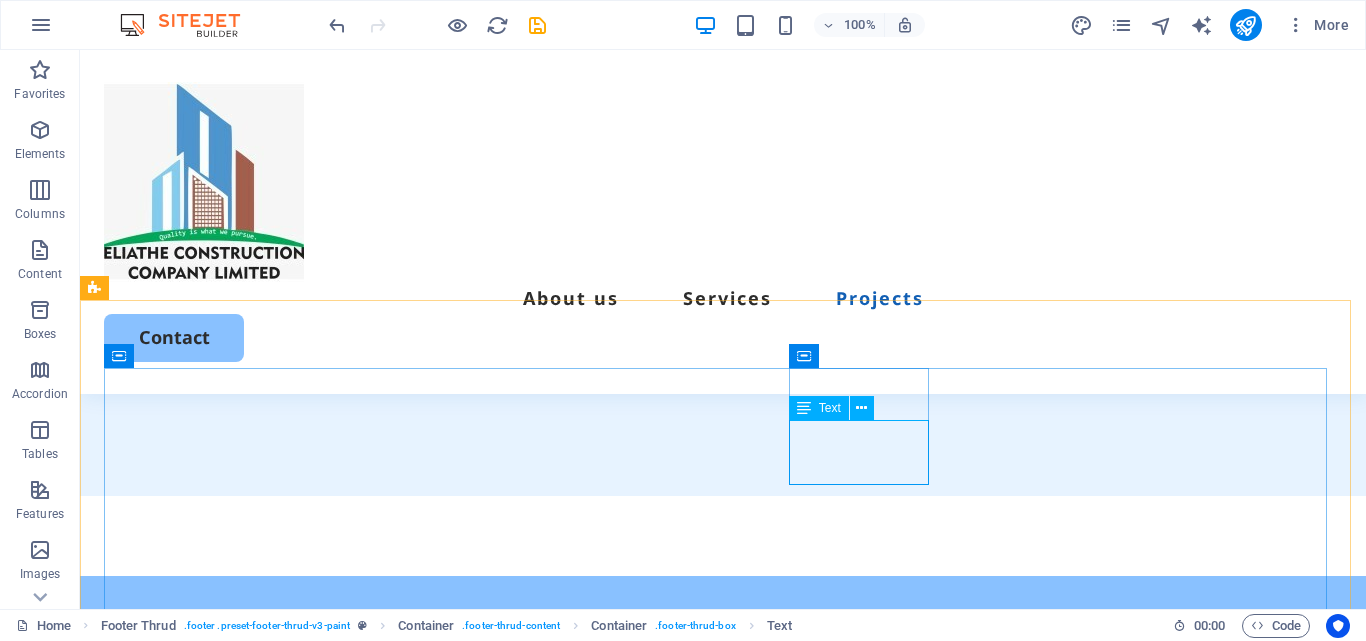 click at bounding box center (804, 408) 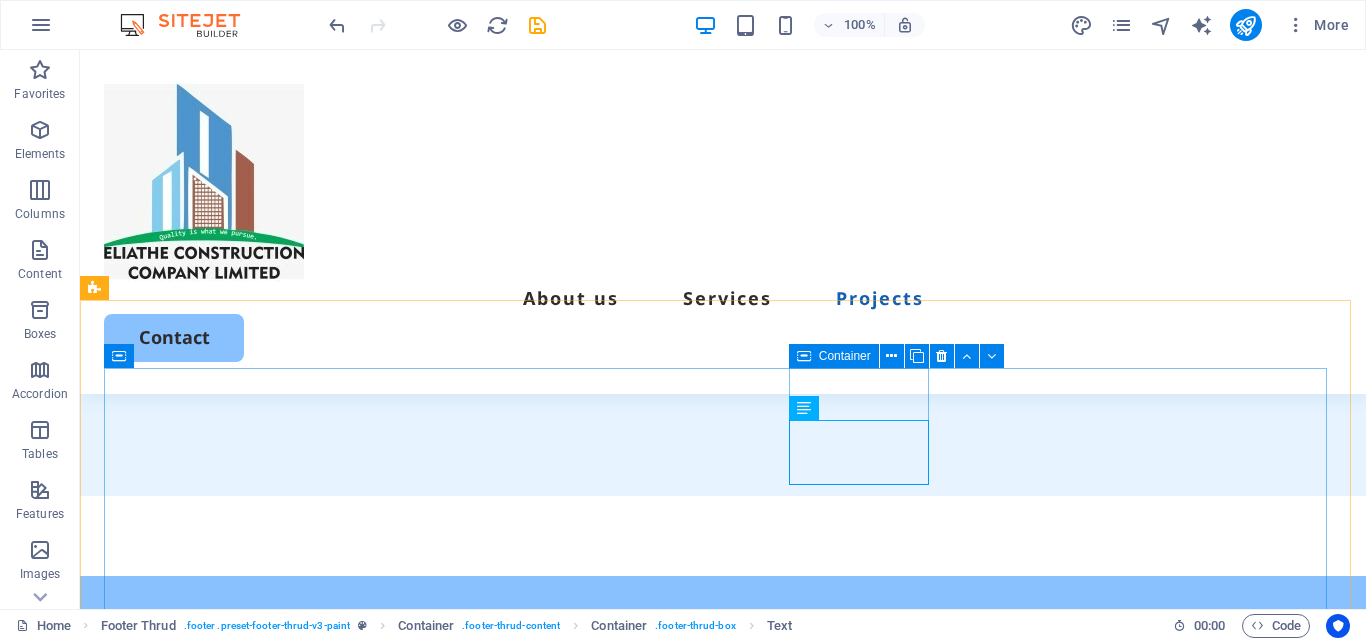 click on "Container" at bounding box center [845, 356] 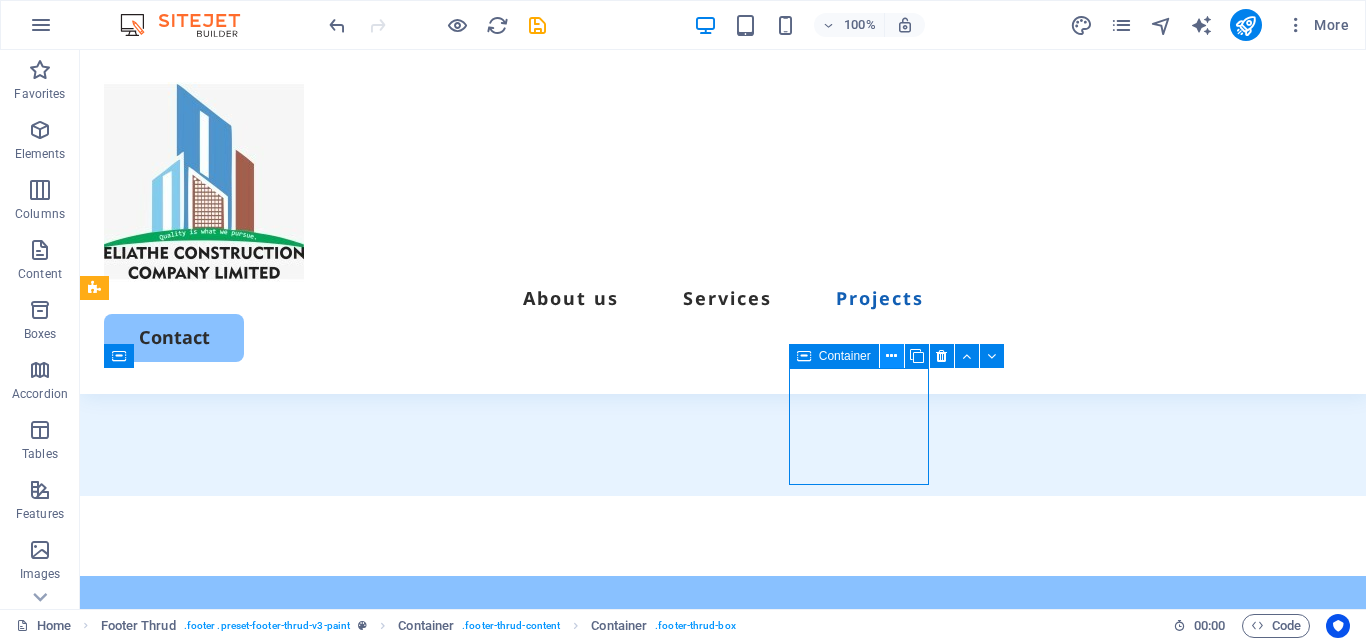 click at bounding box center (891, 356) 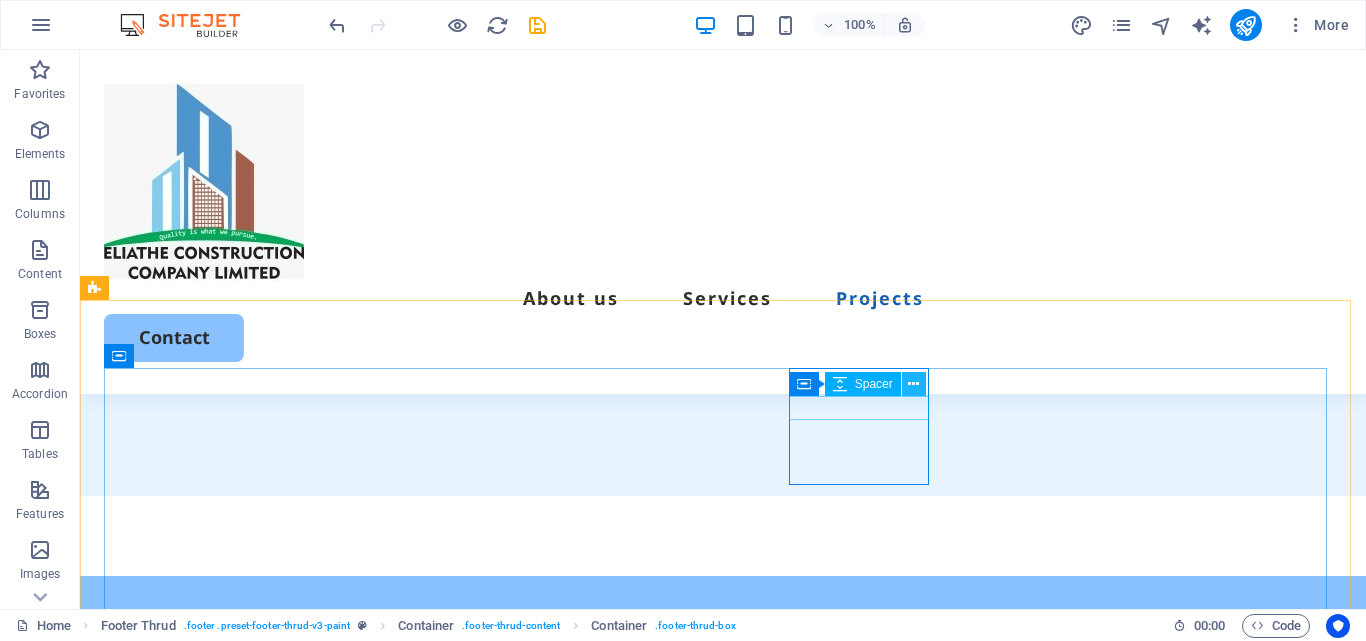 click at bounding box center (913, 384) 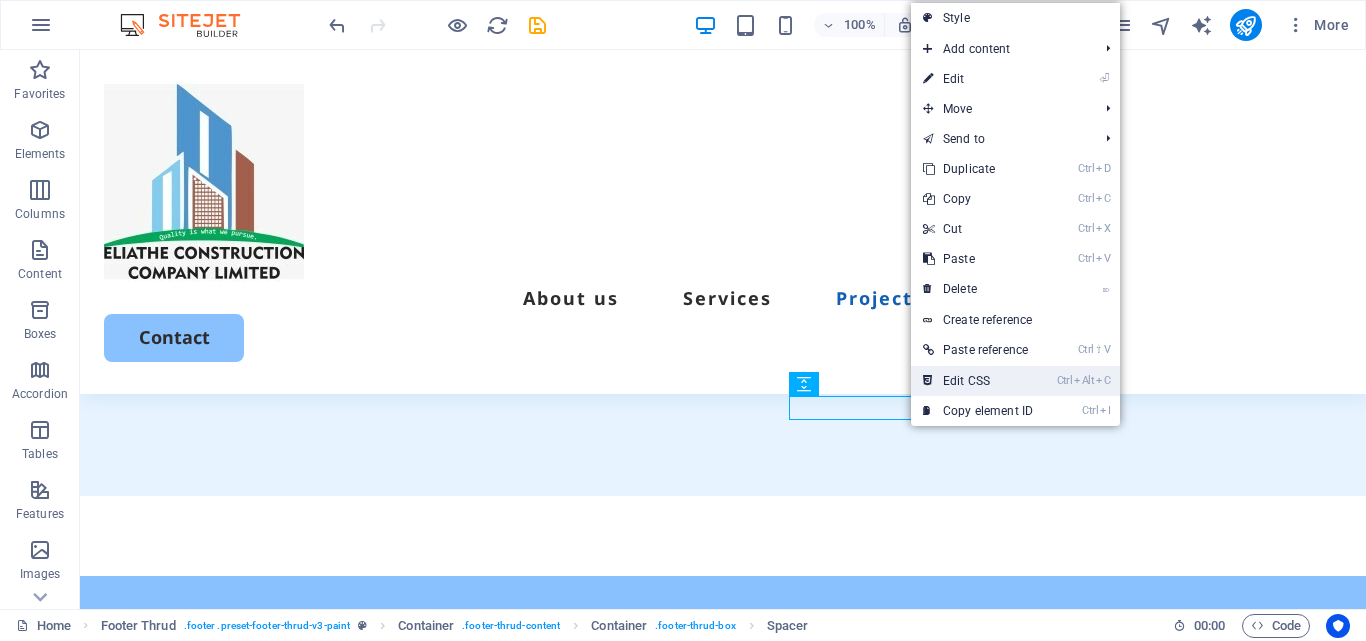 click on "Ctrl Alt C  Edit CSS" at bounding box center [978, 381] 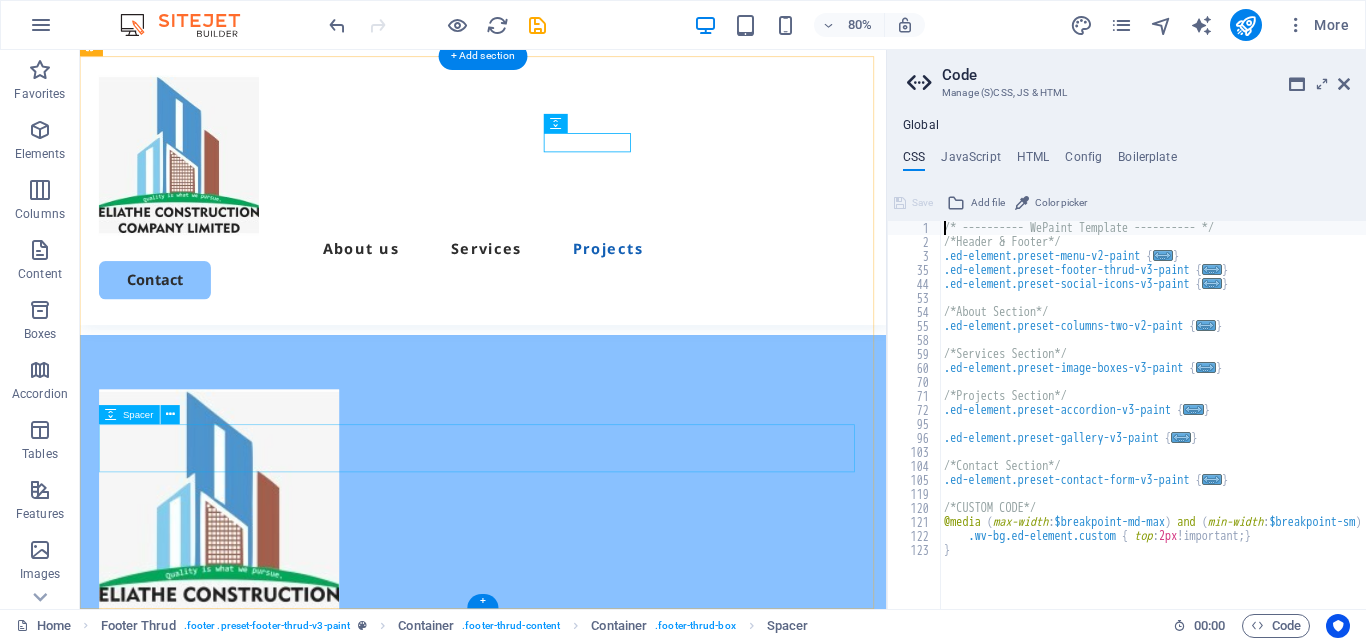scroll, scrollTop: 7062, scrollLeft: 0, axis: vertical 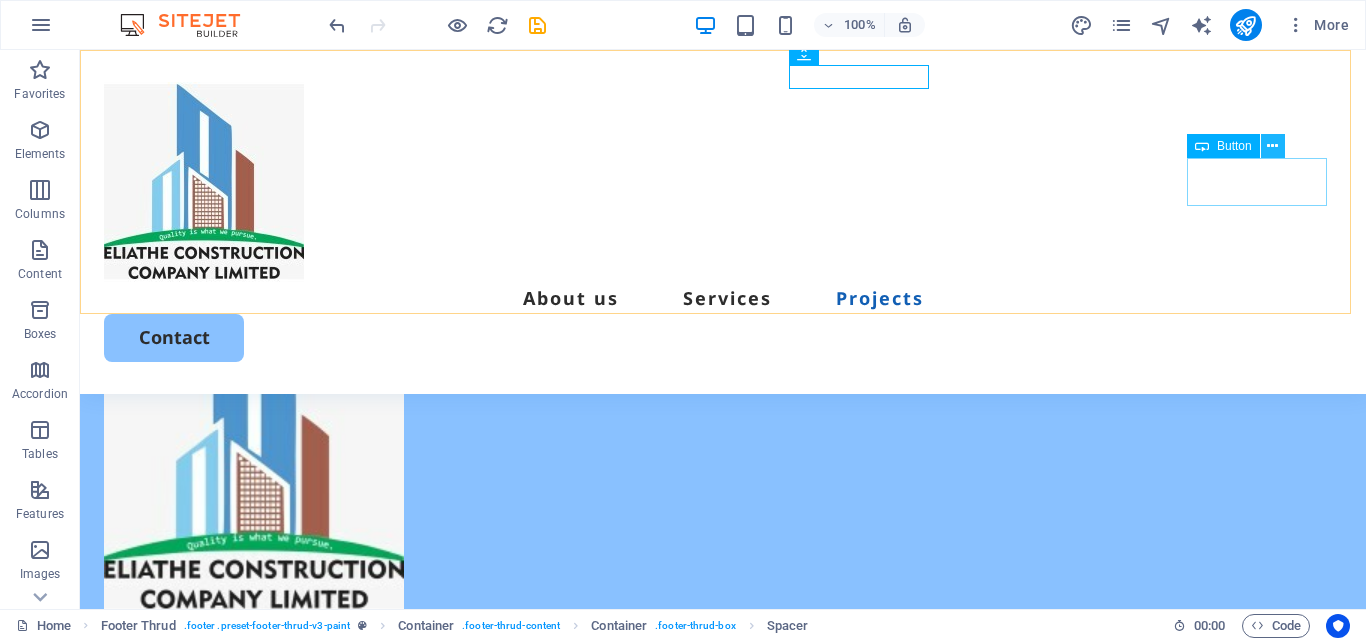 click at bounding box center (1273, 146) 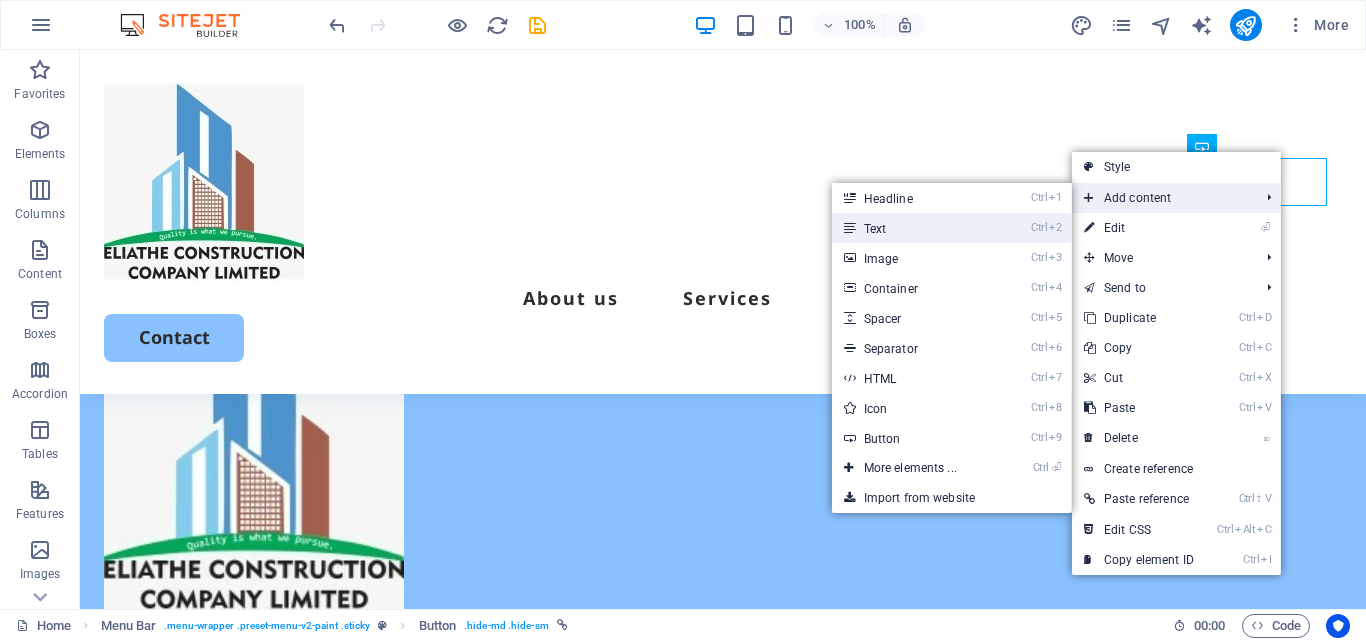 click on "Ctrl 2  Text" at bounding box center (914, 228) 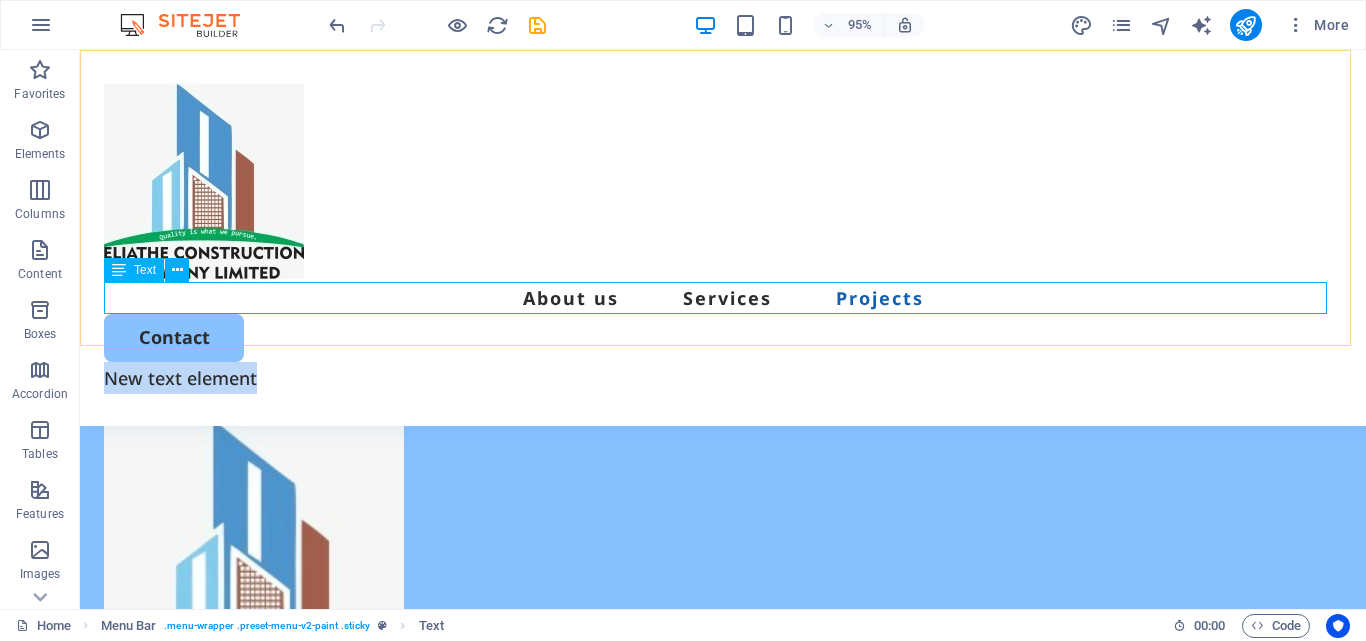 scroll, scrollTop: 7062, scrollLeft: 0, axis: vertical 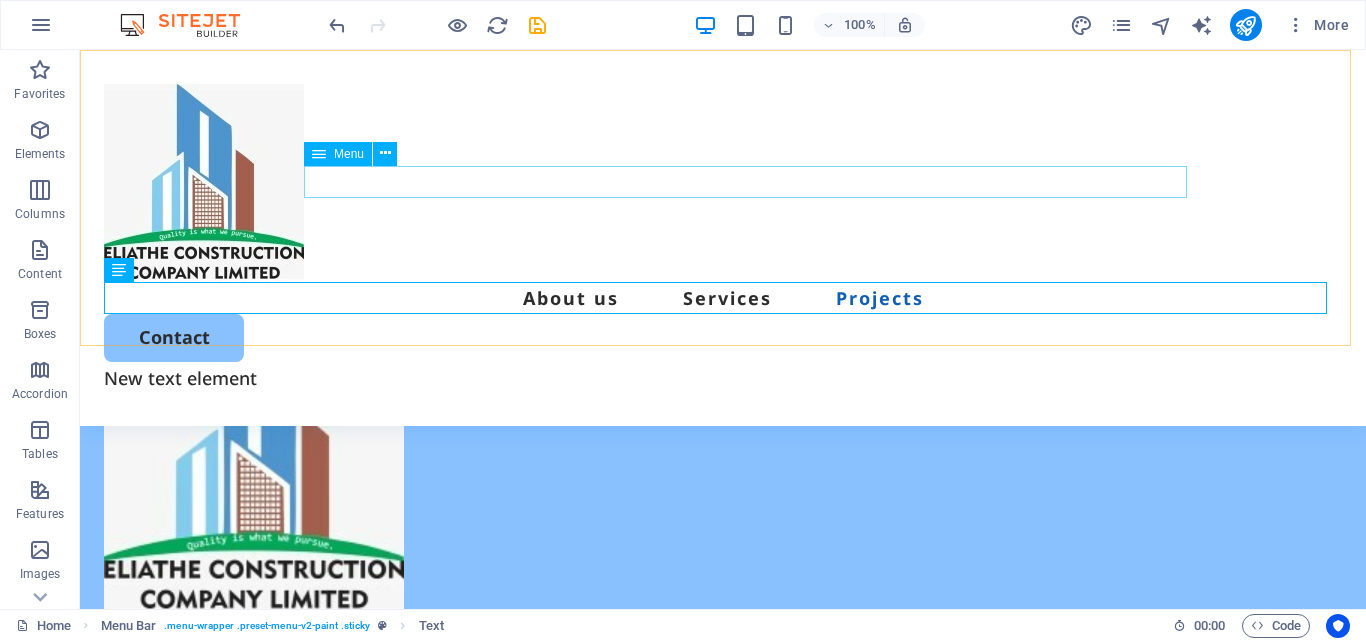 click on "About us Services Projects" at bounding box center [723, 298] 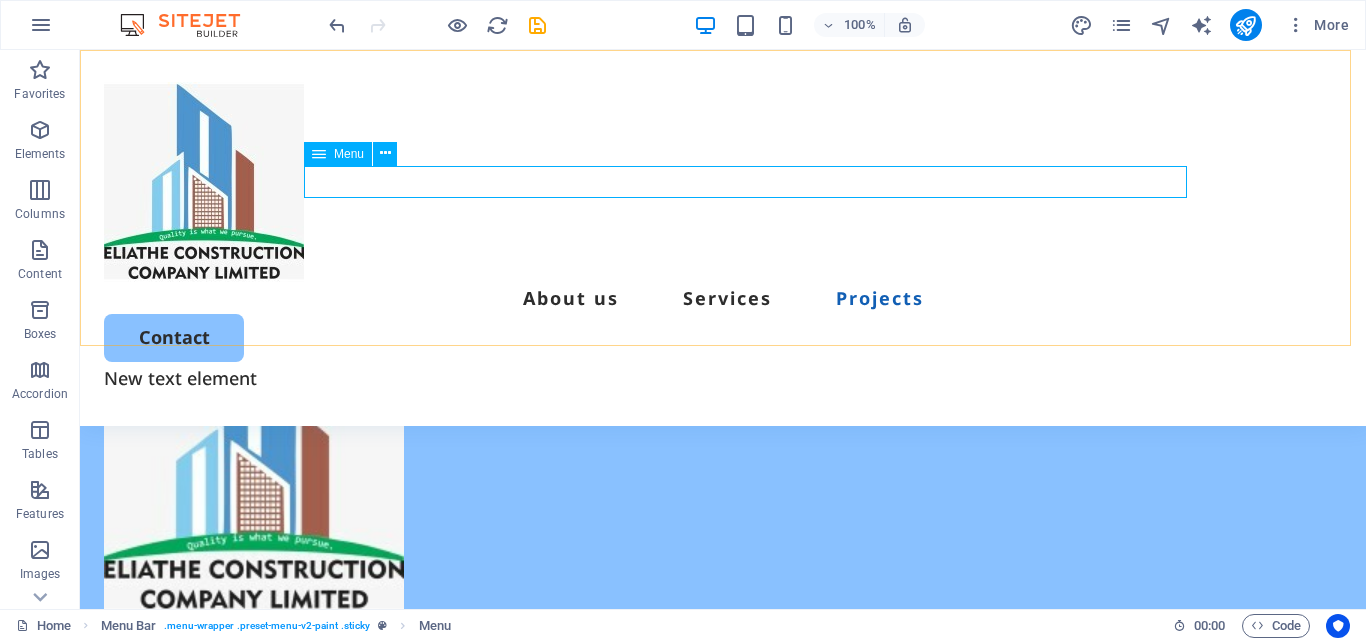 click on "About us Services Projects" at bounding box center [723, 298] 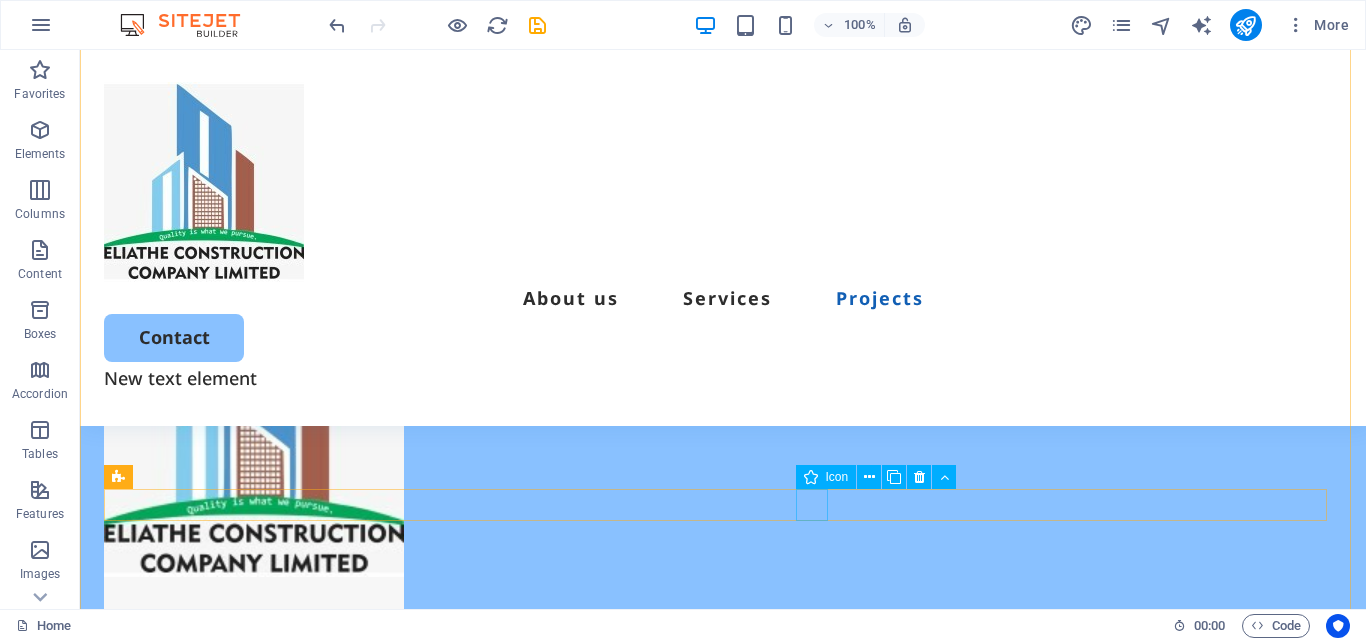 scroll, scrollTop: 7114, scrollLeft: 0, axis: vertical 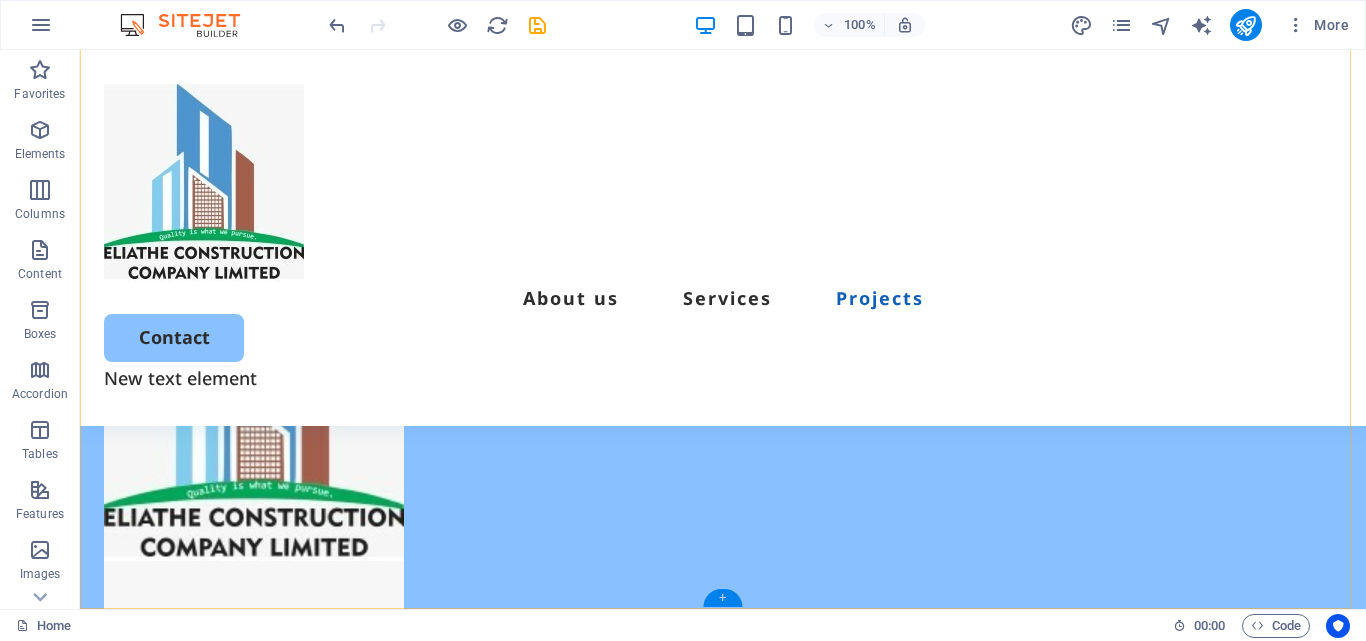 click on "+" at bounding box center [722, 598] 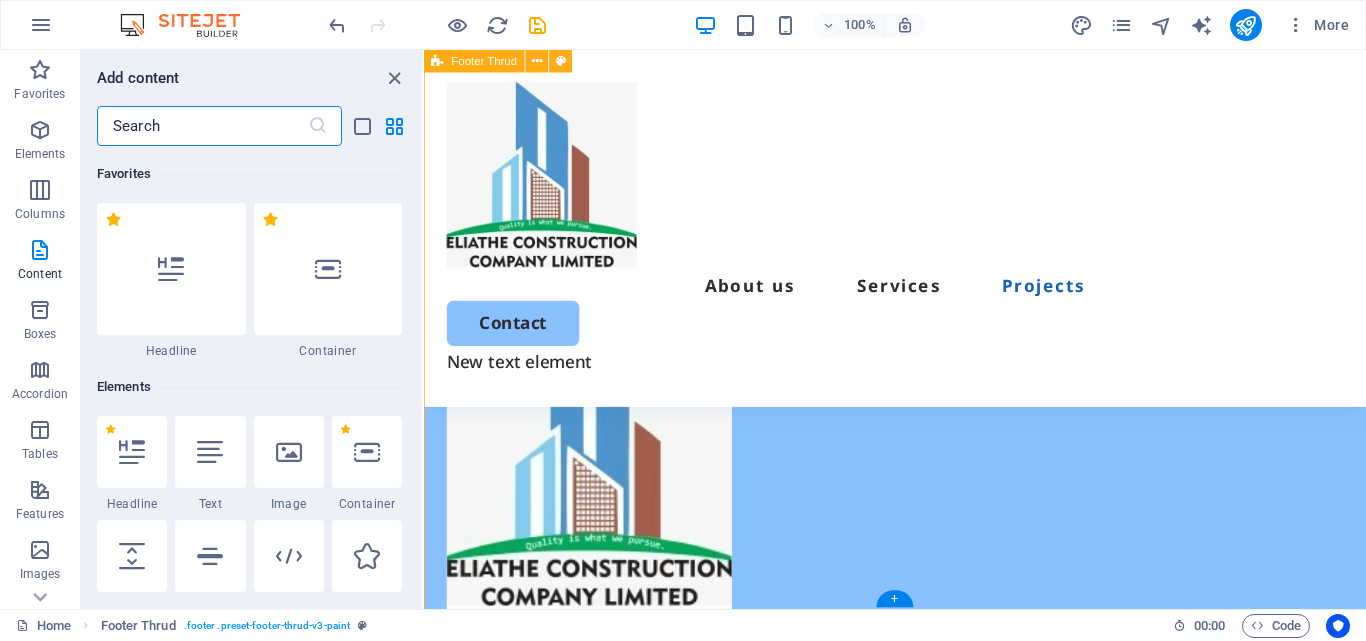 scroll, scrollTop: 7083, scrollLeft: 0, axis: vertical 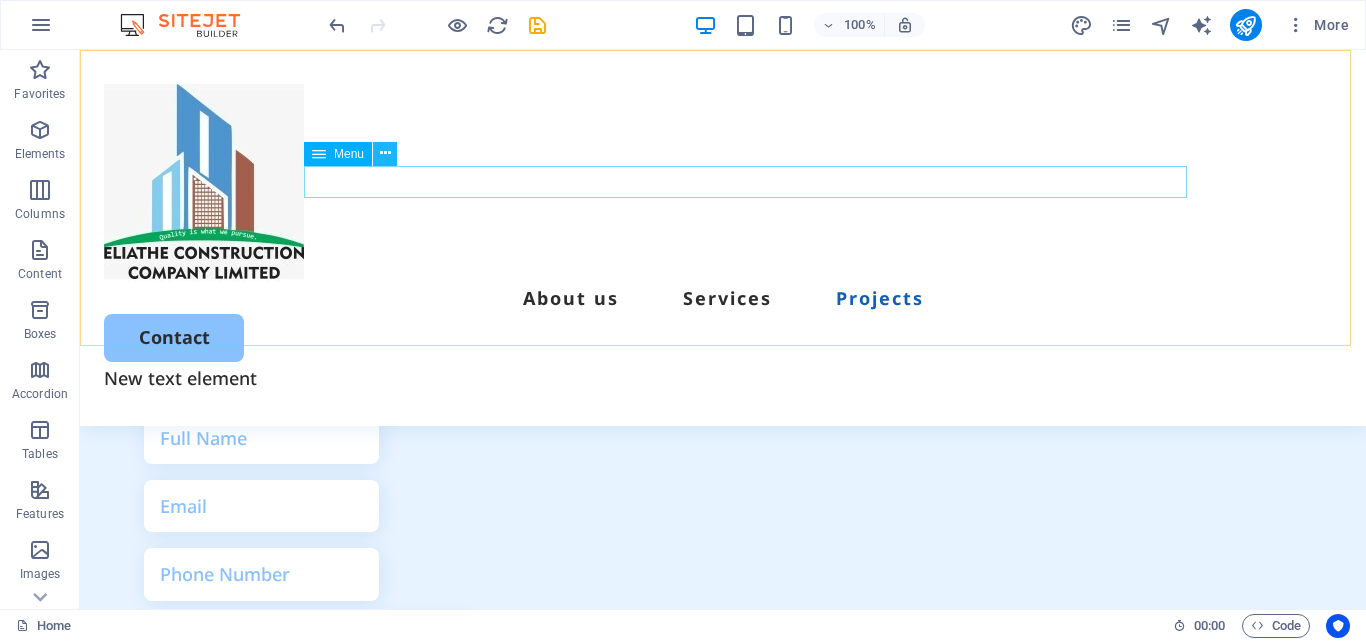 click at bounding box center [385, 153] 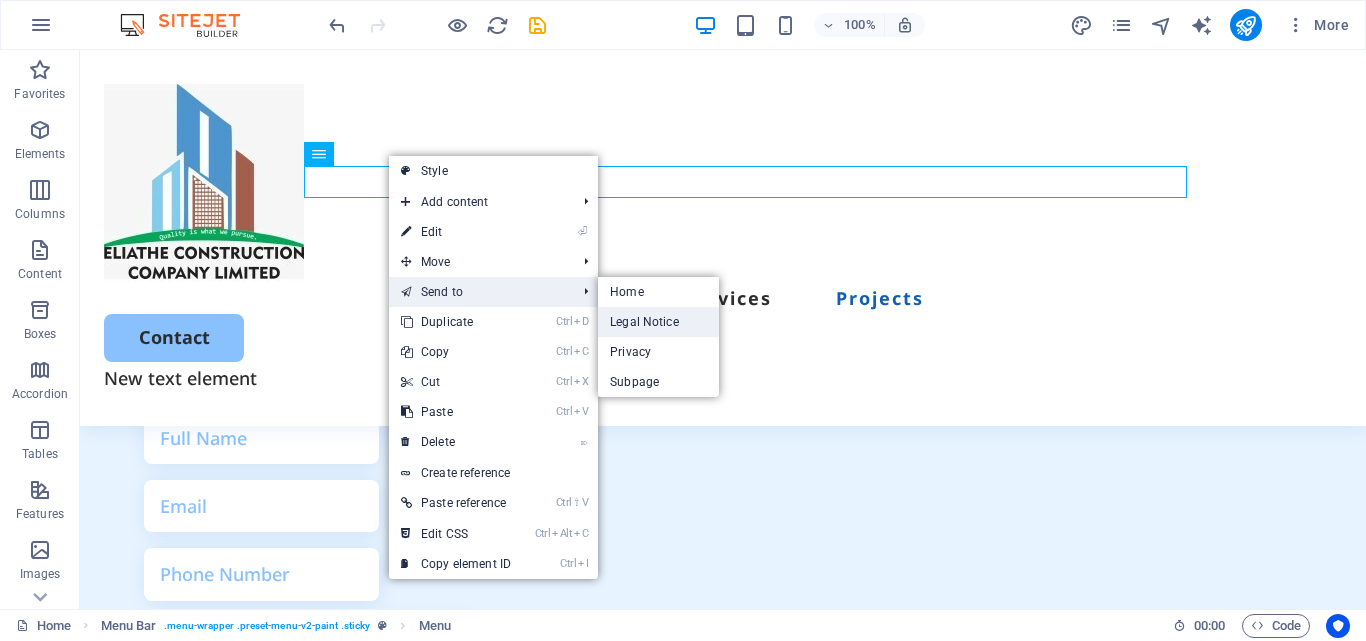 click on "Legal Notice" at bounding box center (658, 322) 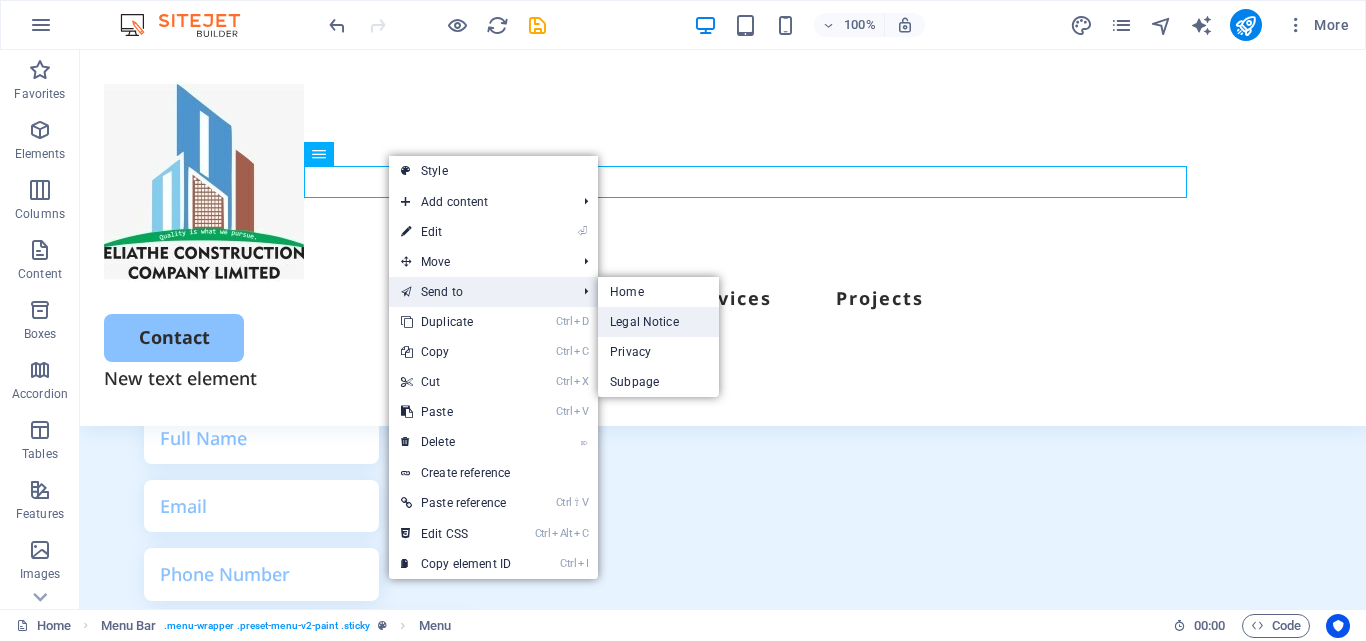 scroll, scrollTop: 0, scrollLeft: 0, axis: both 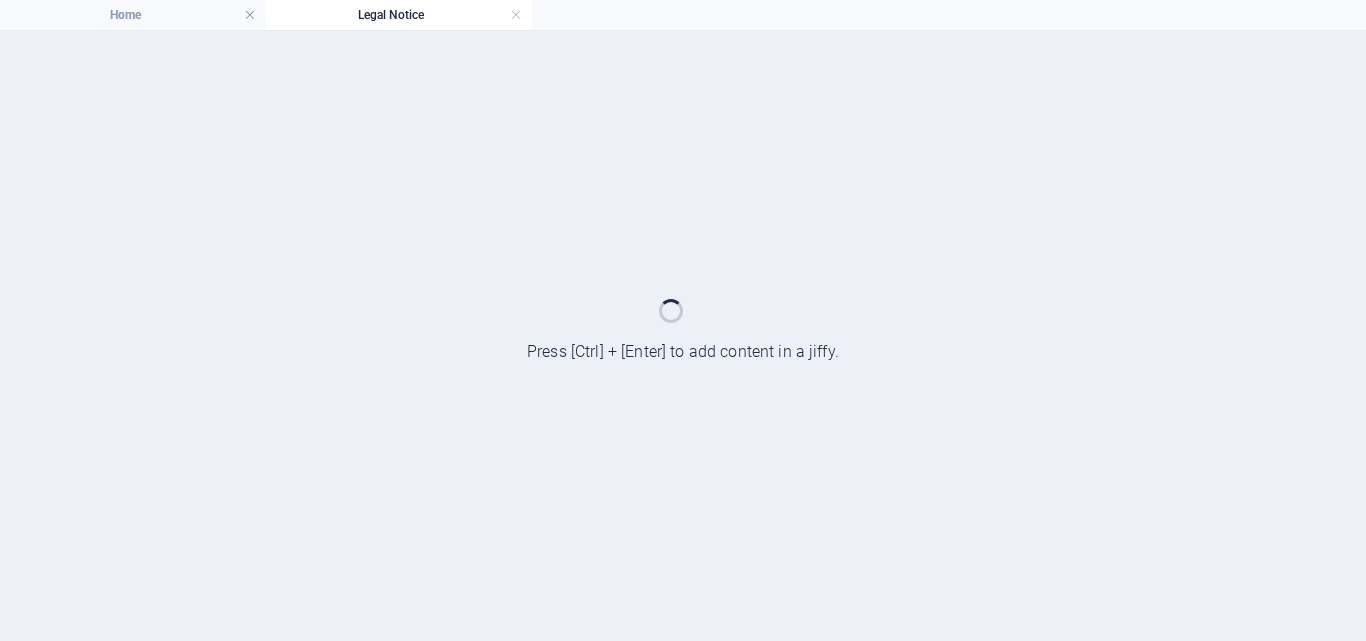 select 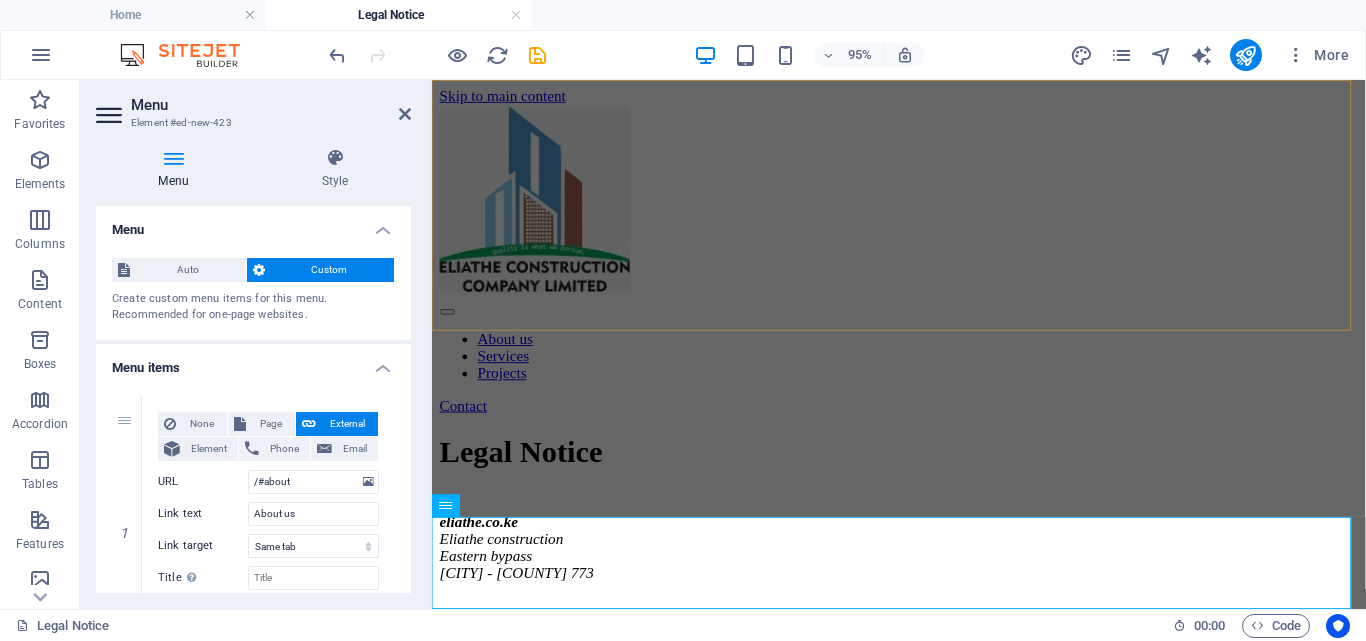 scroll, scrollTop: 1022, scrollLeft: 0, axis: vertical 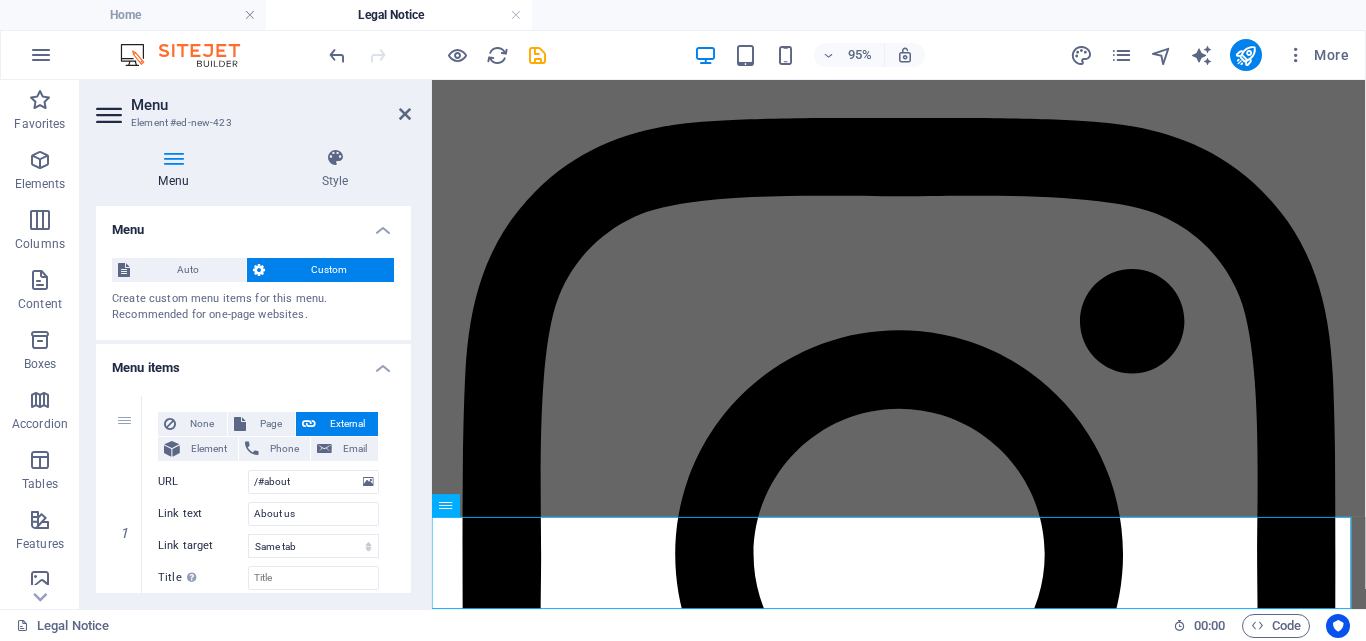 click on "Custom" at bounding box center [330, 270] 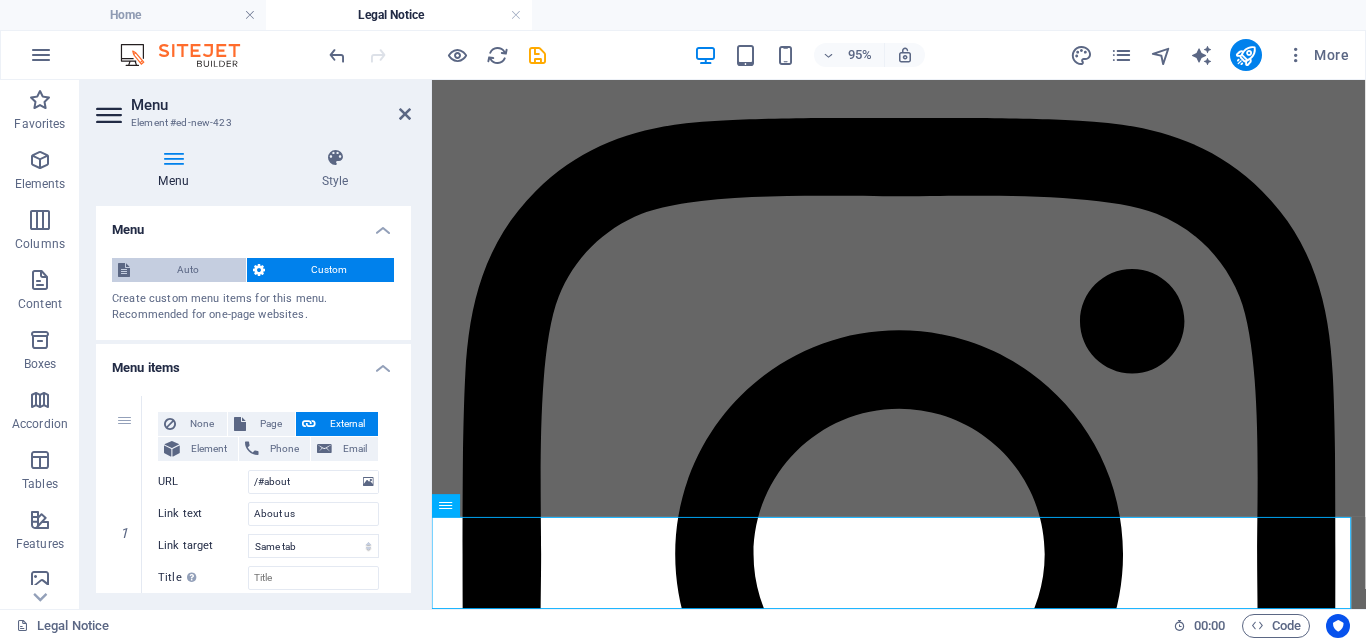 click on "Auto" at bounding box center (188, 270) 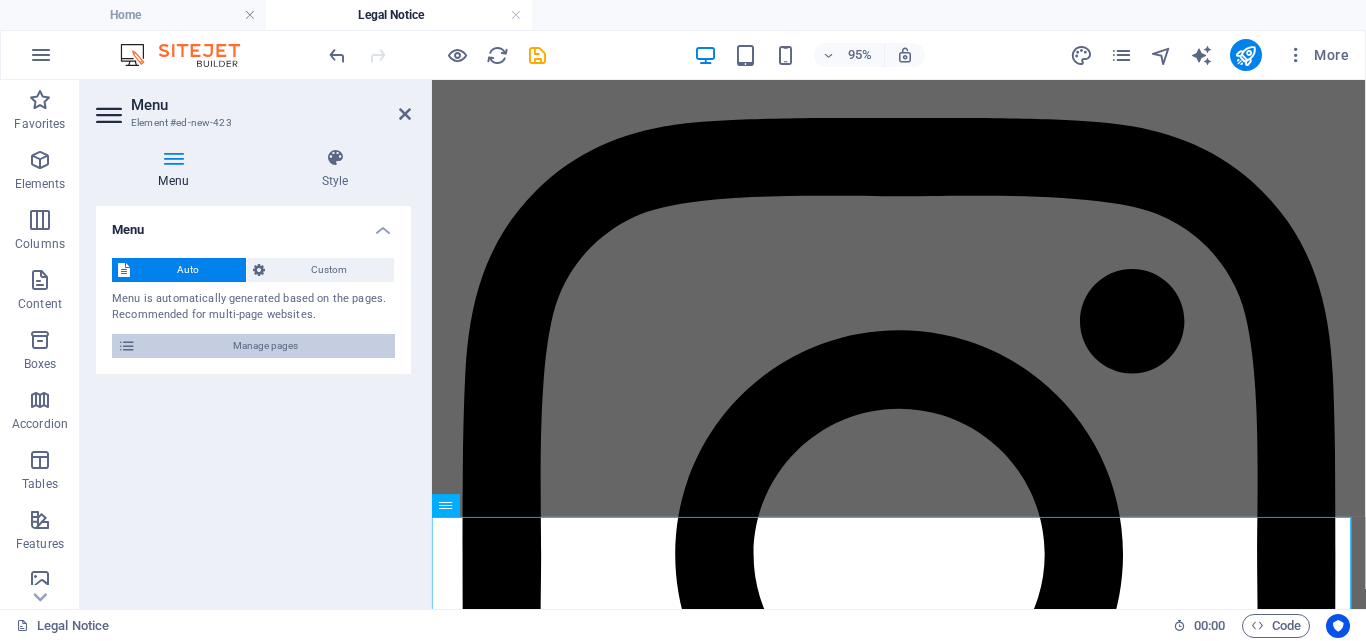 click on "Manage pages" at bounding box center [265, 346] 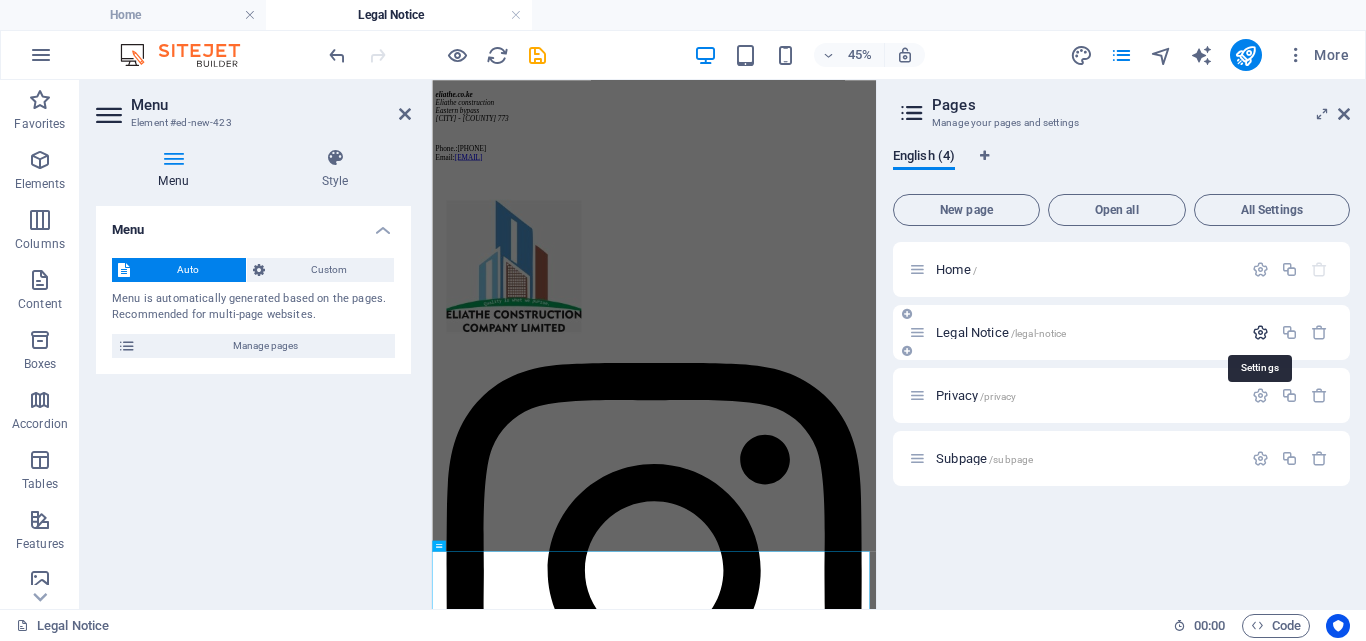 click at bounding box center (1260, 332) 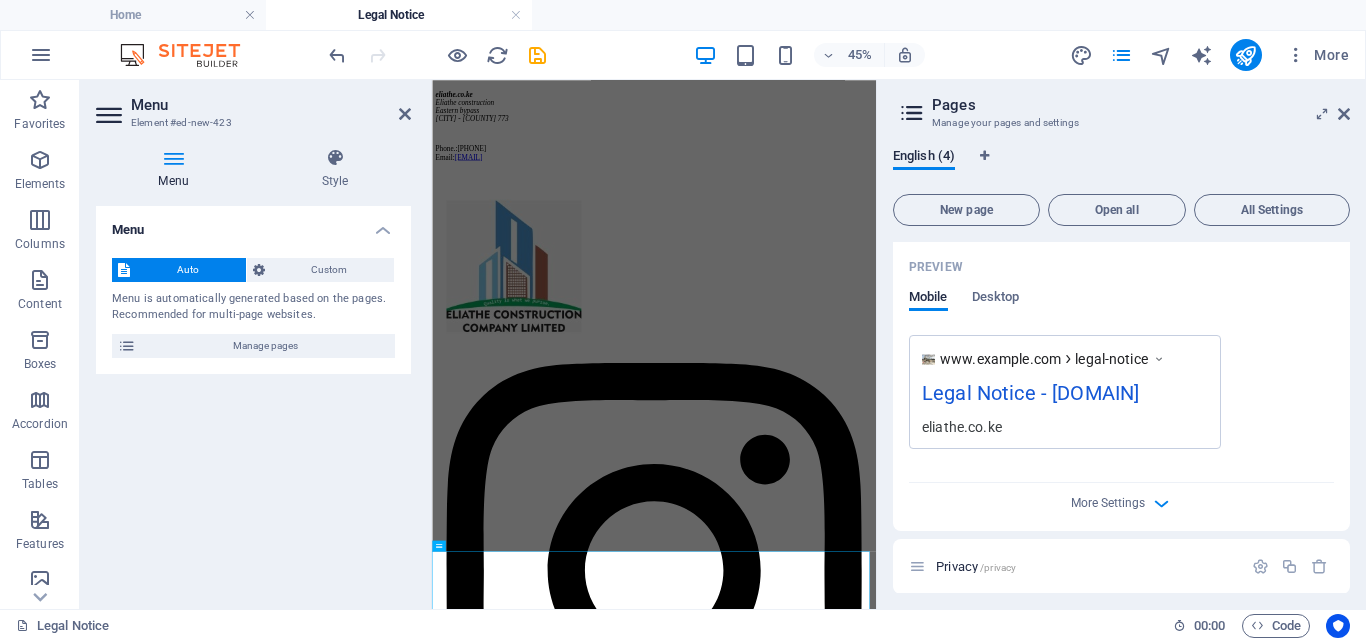 scroll, scrollTop: 646, scrollLeft: 0, axis: vertical 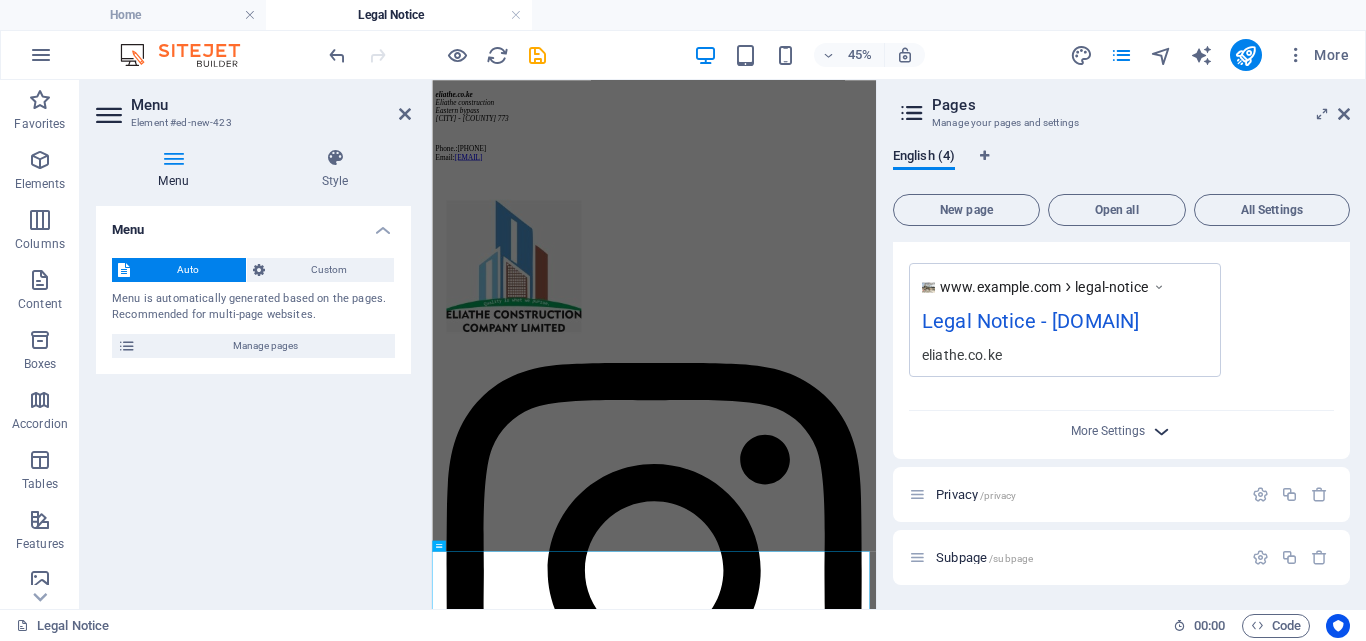 click at bounding box center (1161, 431) 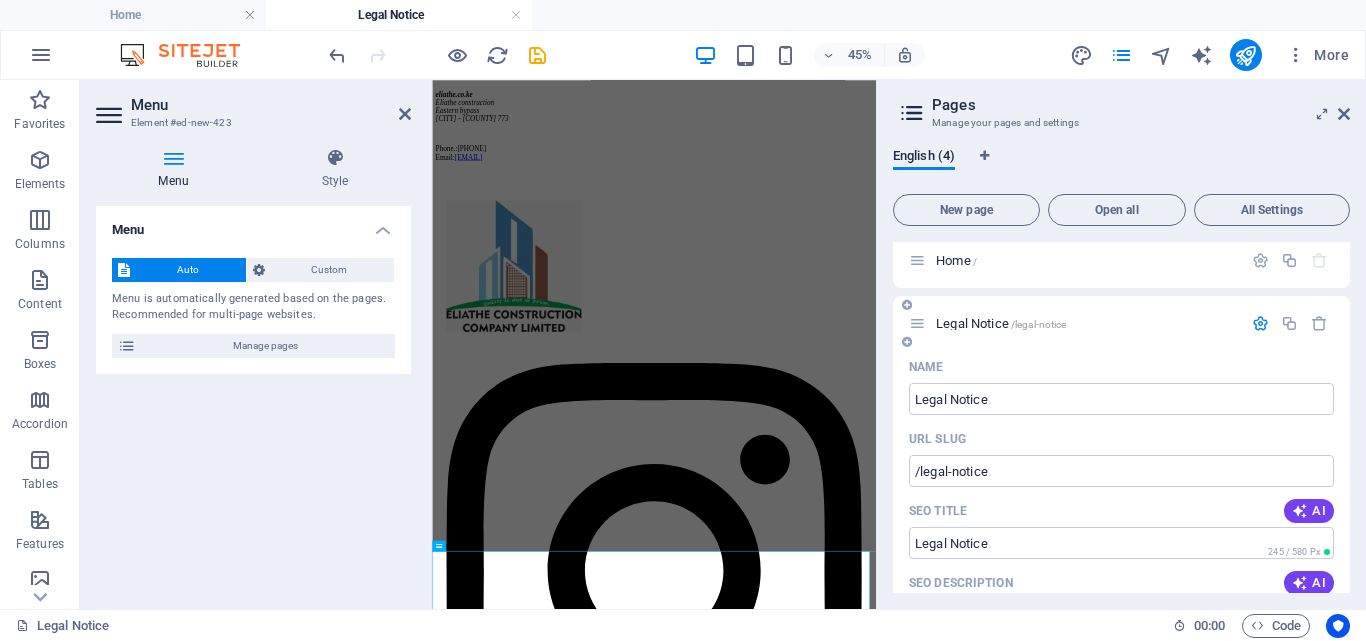 scroll, scrollTop: 0, scrollLeft: 0, axis: both 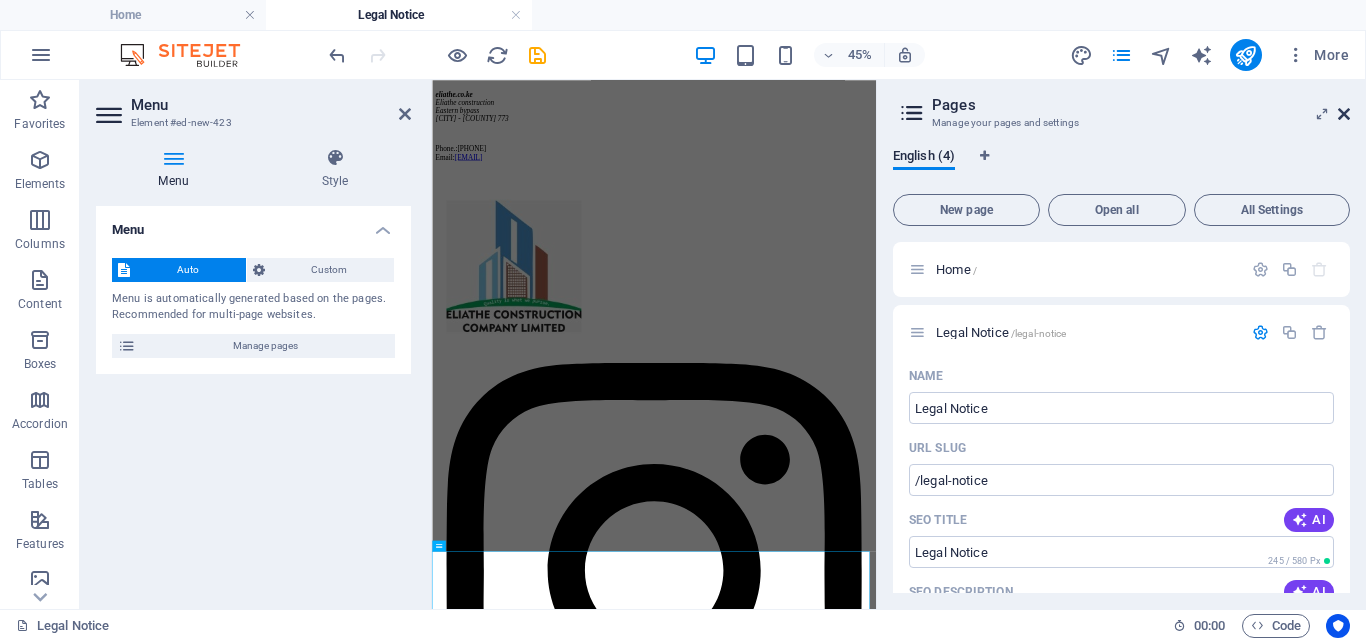 click at bounding box center [1344, 114] 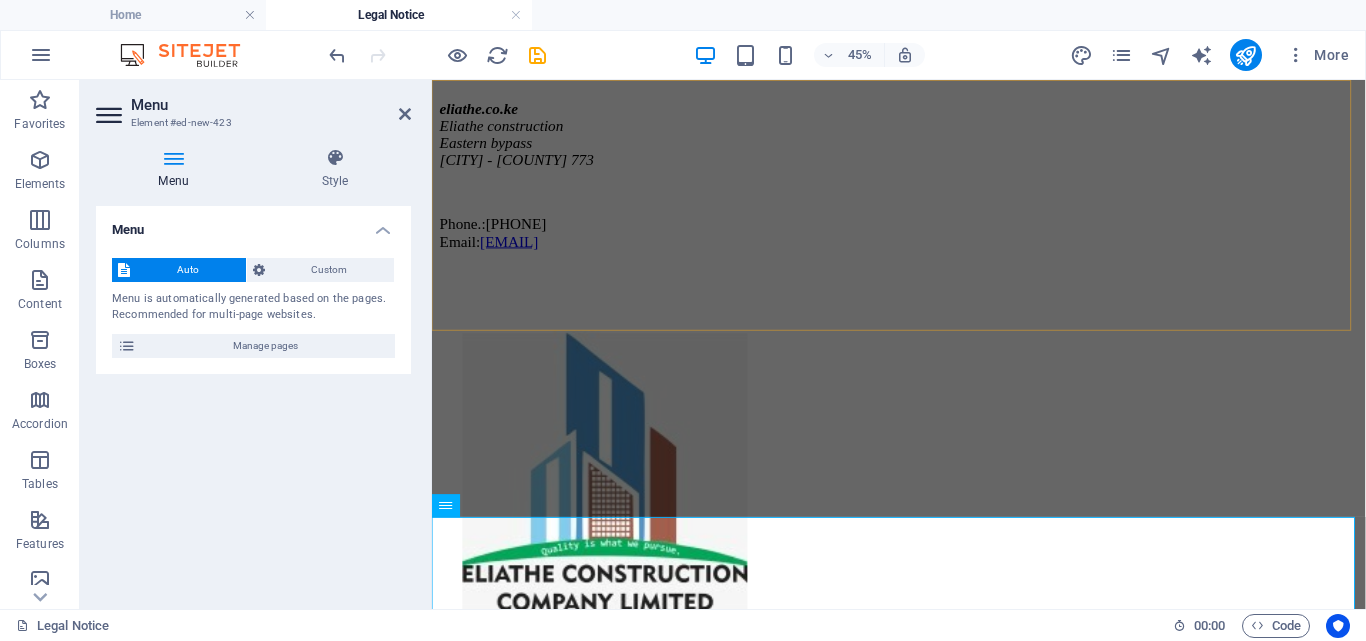 scroll, scrollTop: 1022, scrollLeft: 0, axis: vertical 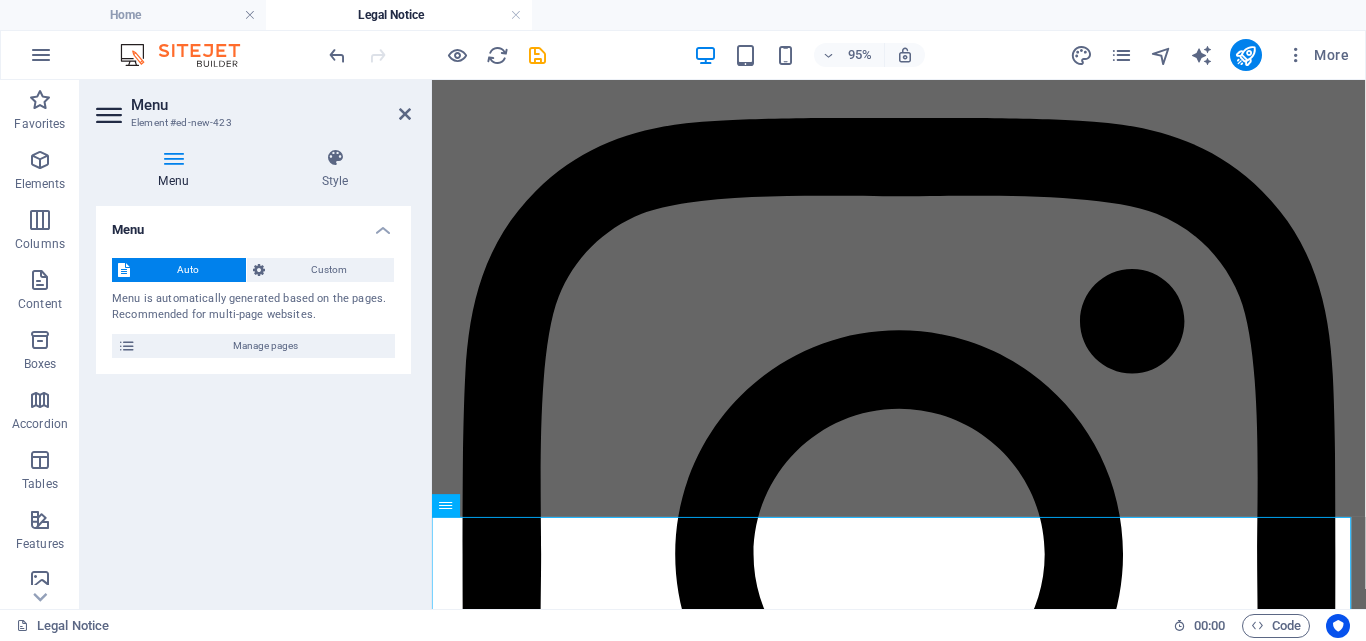 click on "Menu Auto Custom Menu is automatically generated based on the pages. Recommended for multi-page websites. Manage pages Menu items 1 None Page External Element [PHONE] [EMAIL] Page Home Legal Notice Privacy Subpage Element
URL /#about Phone Email Link text About us Link target New tab Same tab Overlay Title Additional link description, should not be the same as the link text. The title is most often shown as a tooltip text when the mouse moves over the element. Leave empty if uncertain. Relationship Sets the  relationship of this link to the link target . For example, the value "nofollow" instructs search engines not to follow the link. Can be left empty. alternate author bookmark external help license next nofollow noreferrer noopener prev search tag Button Design None Default Primary Secondary 2 None Page External Element [PHONE] [EMAIL] Page Home Legal Notice Privacy Subpage Element
URL /#services Phone Email Link text Services Link target New tab Same tab Overlay tag" at bounding box center (253, 399) 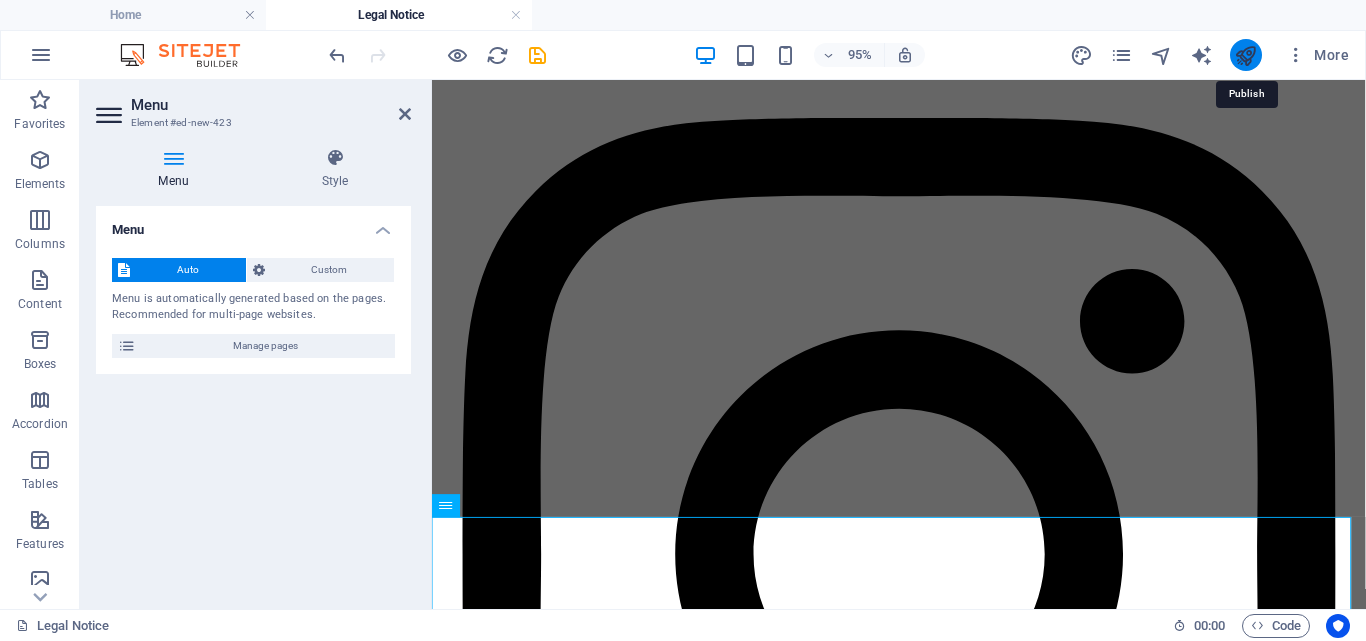 drag, startPoint x: 1243, startPoint y: 49, endPoint x: 1252, endPoint y: 55, distance: 10.816654 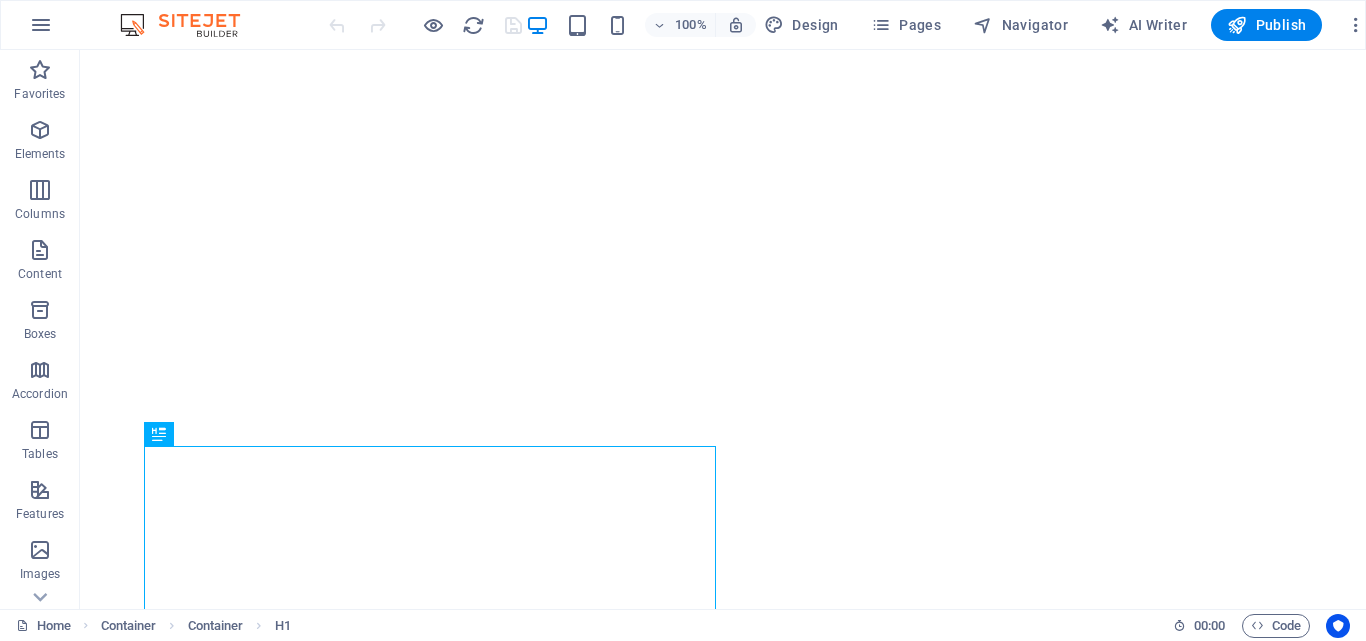 scroll, scrollTop: 0, scrollLeft: 0, axis: both 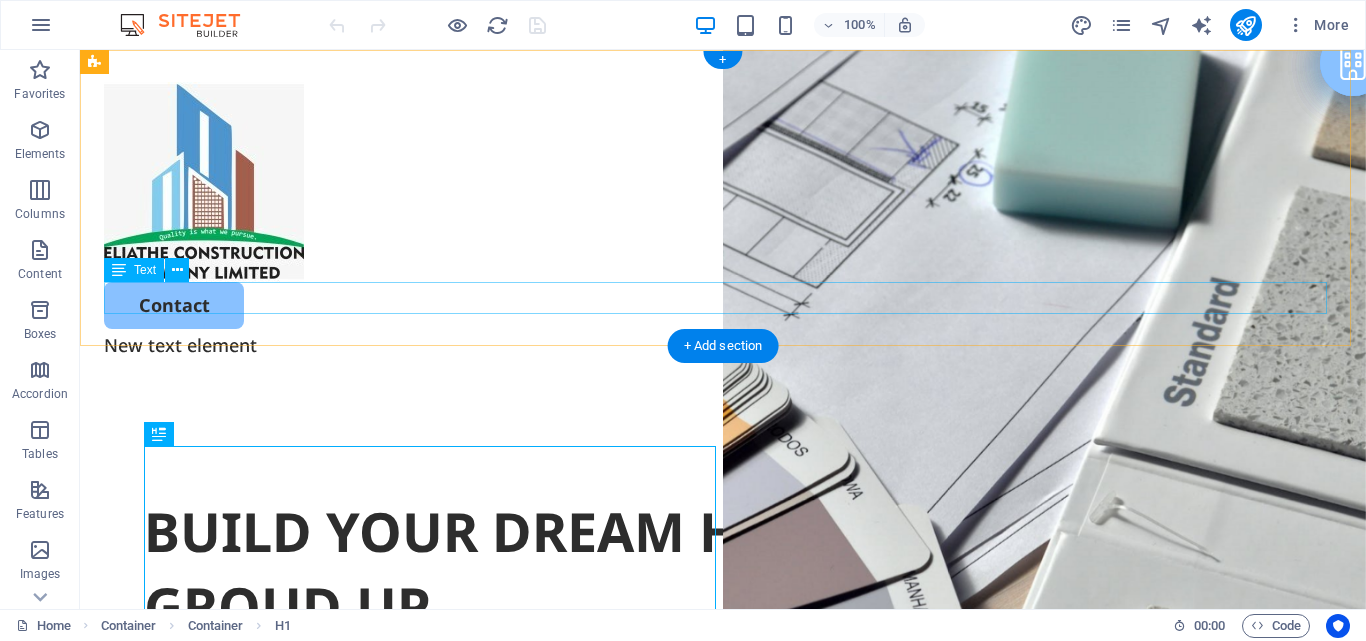 click on "New text element" at bounding box center (723, 345) 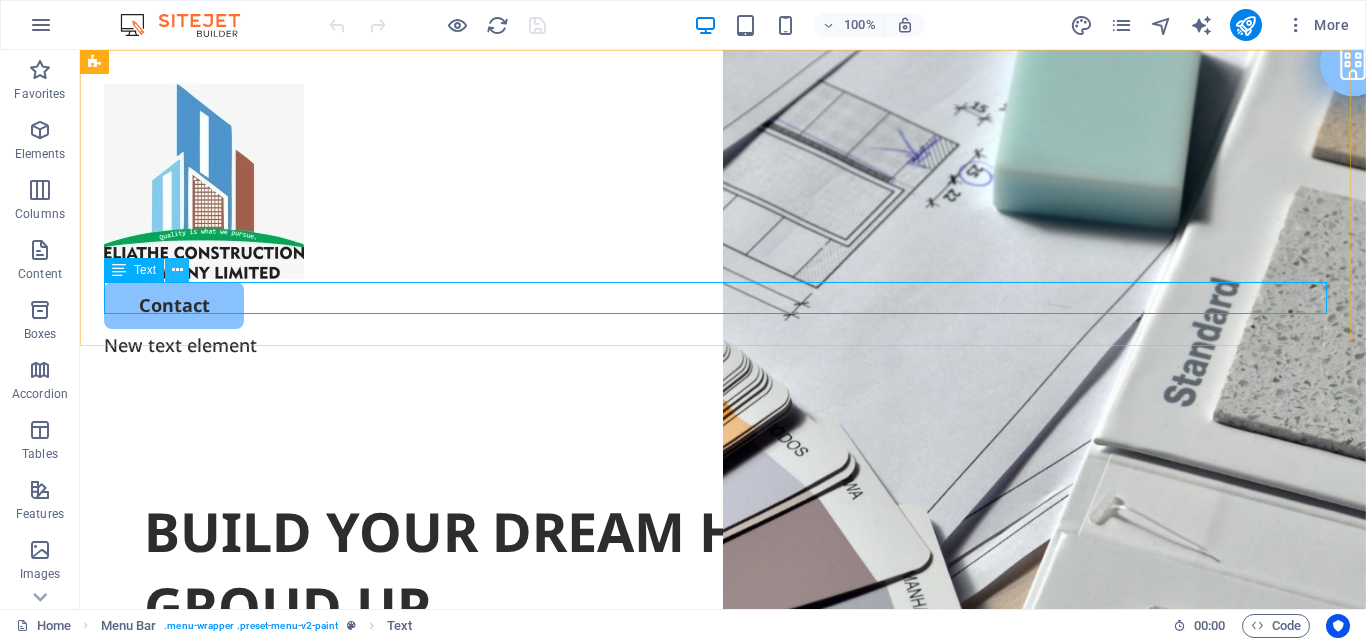 click at bounding box center (177, 270) 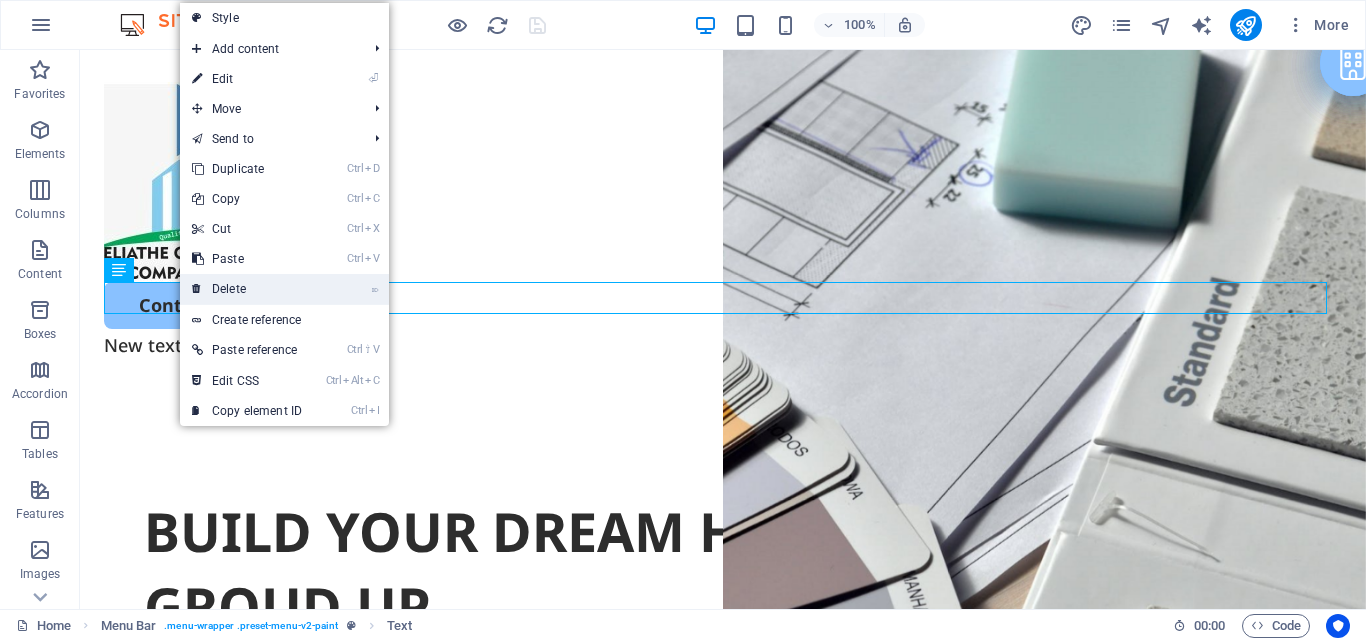 click on "⌦  Delete" at bounding box center [247, 289] 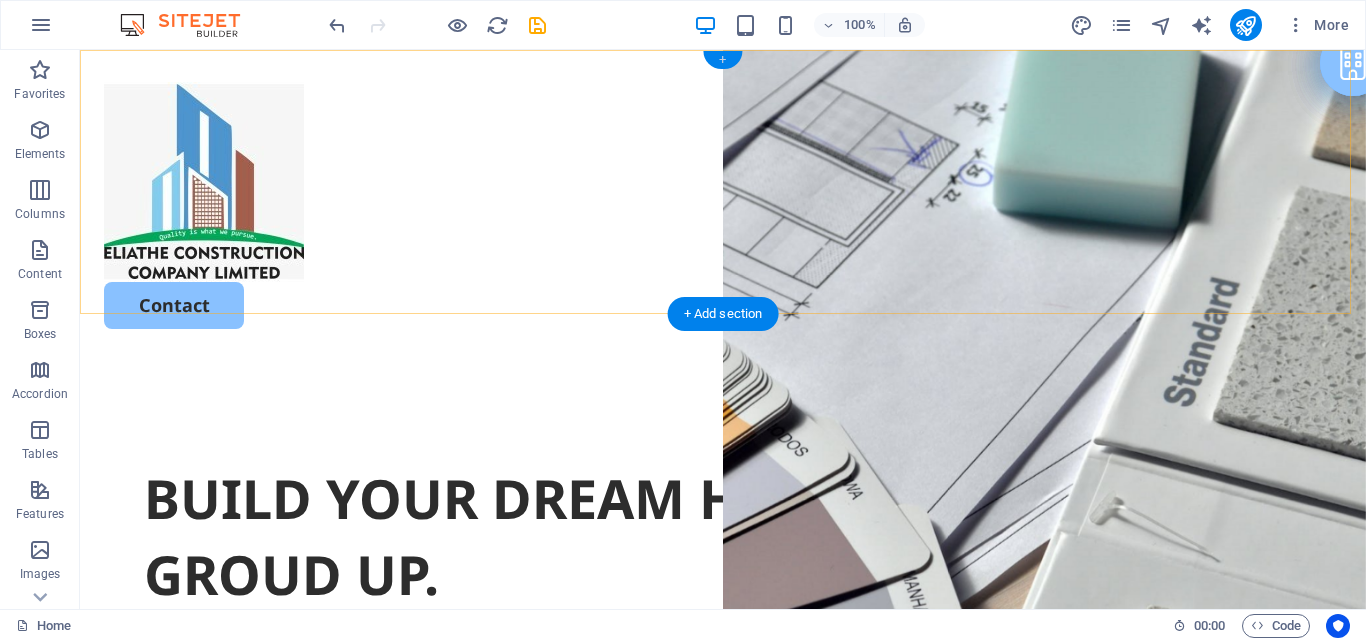 click on "+" at bounding box center (722, 60) 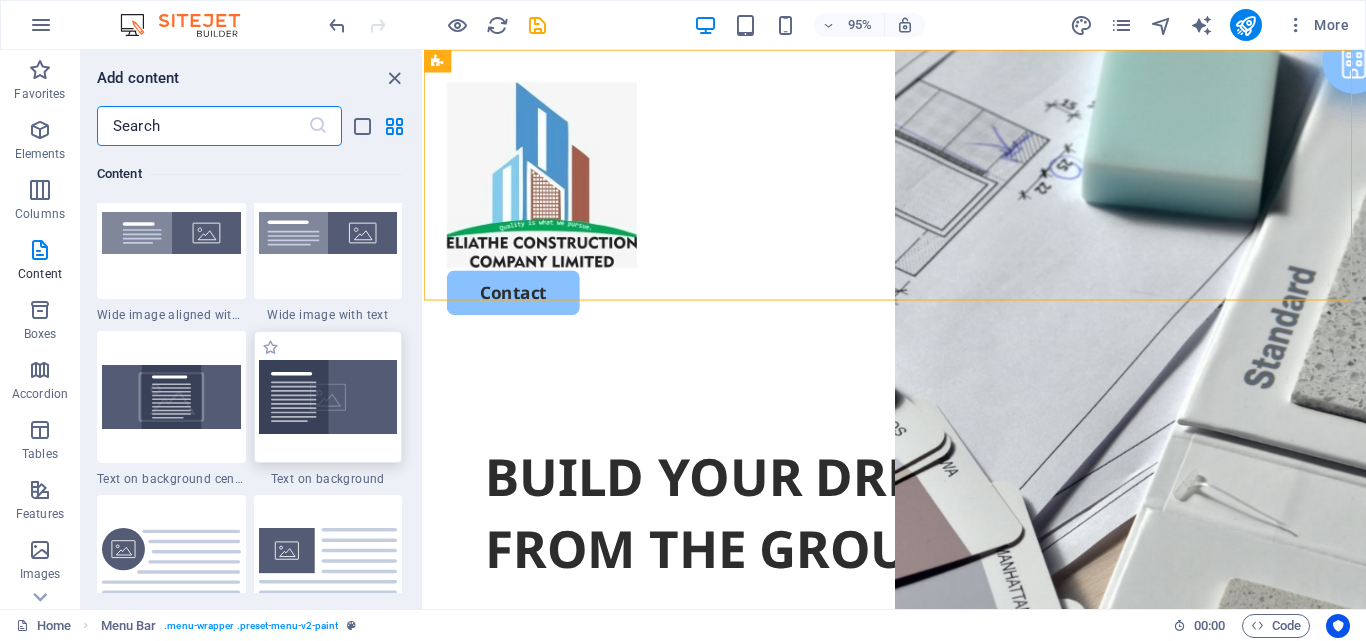 scroll, scrollTop: 3999, scrollLeft: 0, axis: vertical 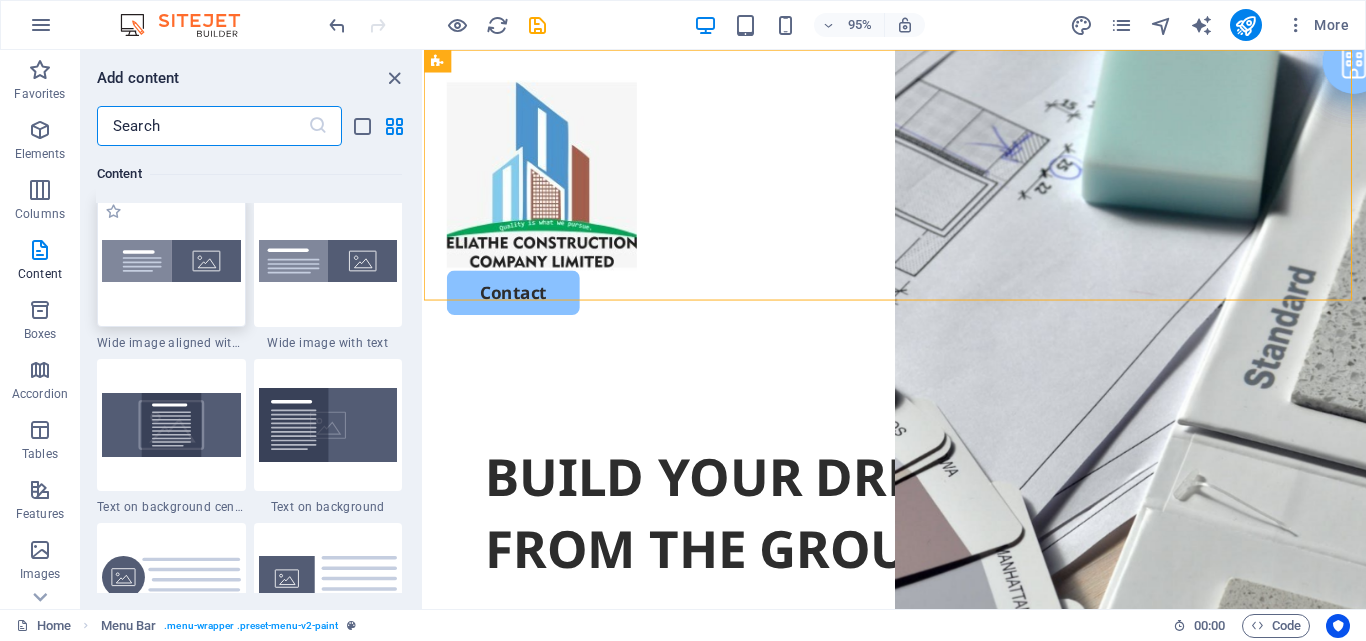 click at bounding box center [171, 261] 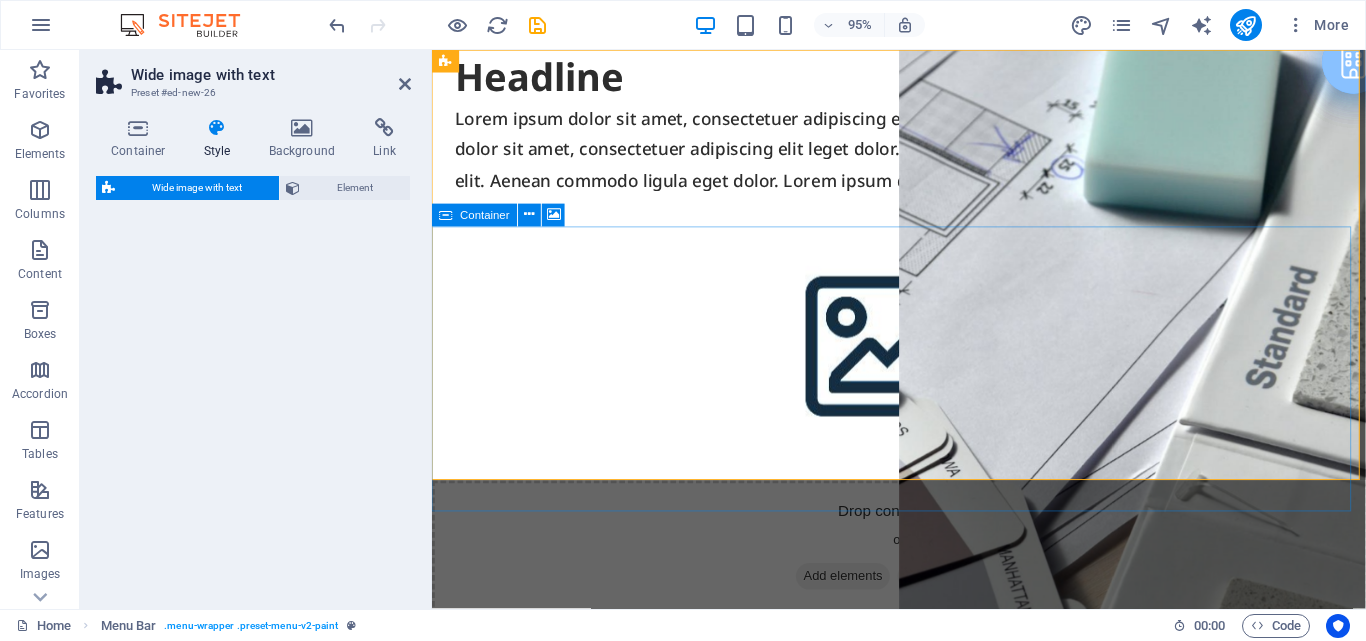select on "%" 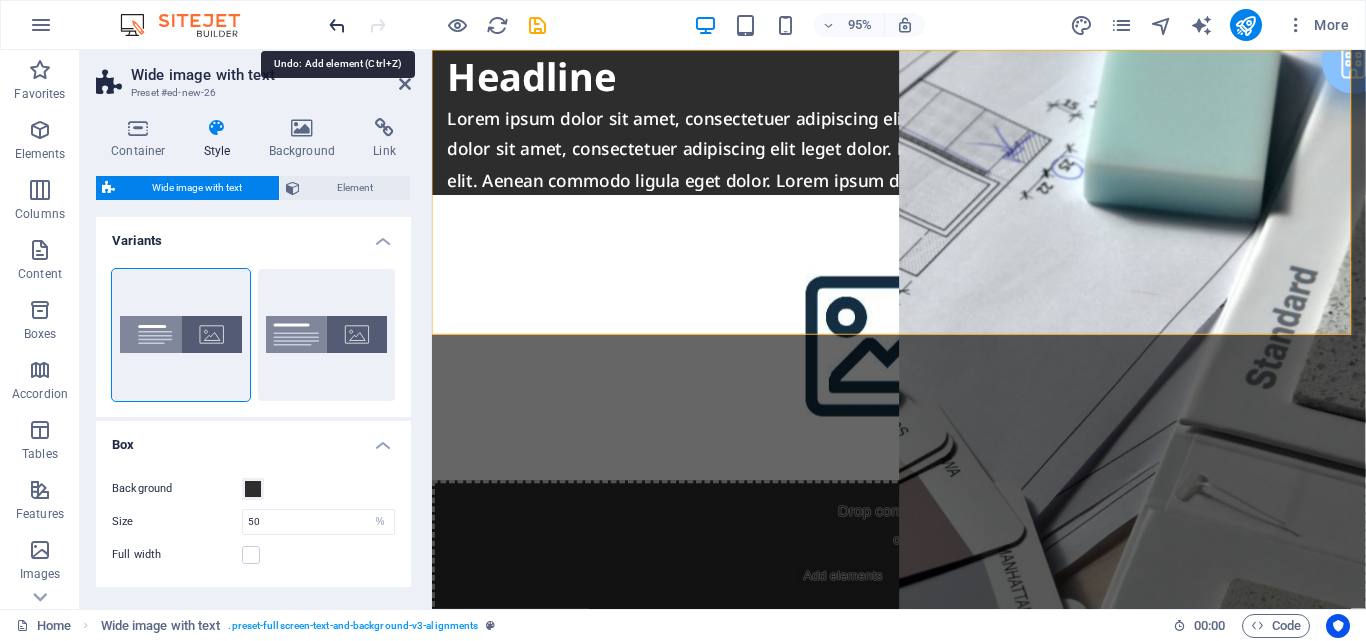click at bounding box center (337, 25) 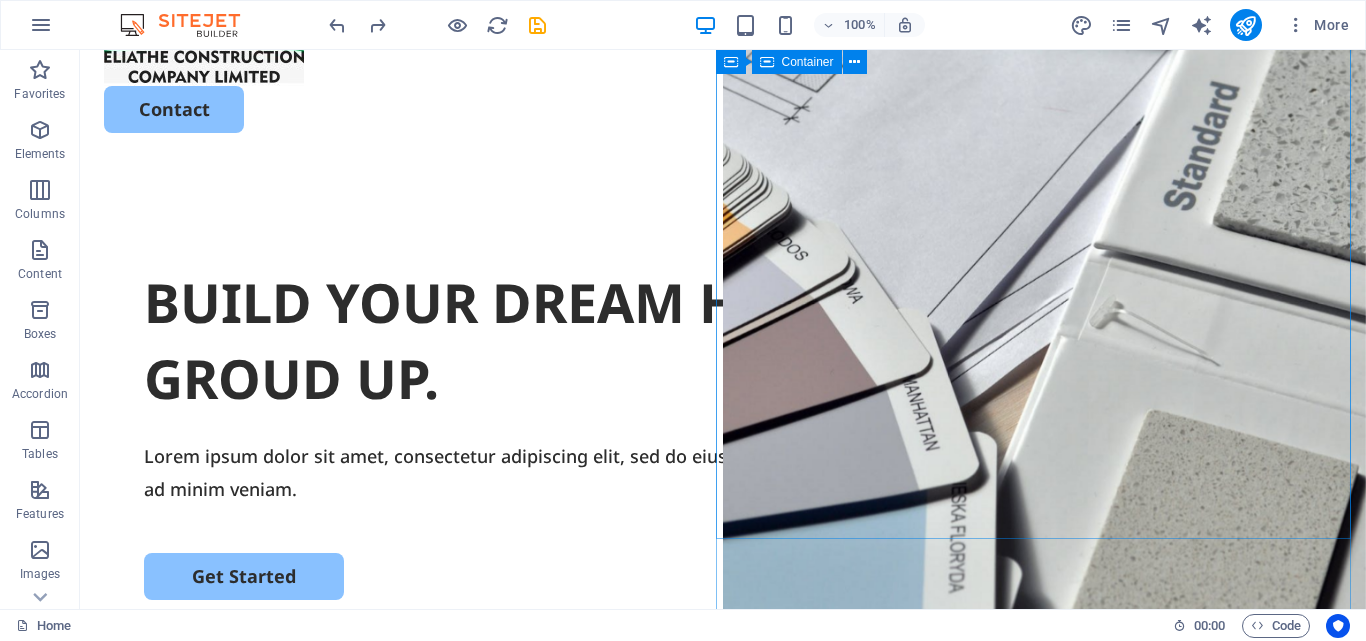 scroll, scrollTop: 0, scrollLeft: 0, axis: both 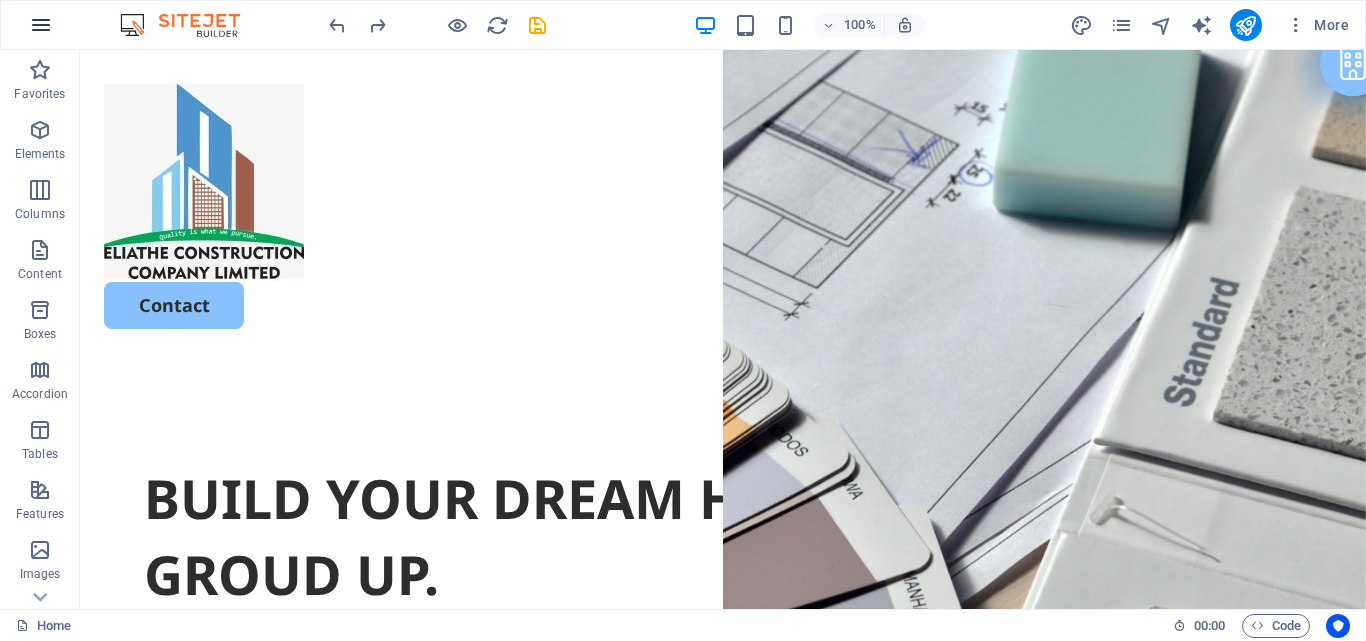 click at bounding box center (41, 25) 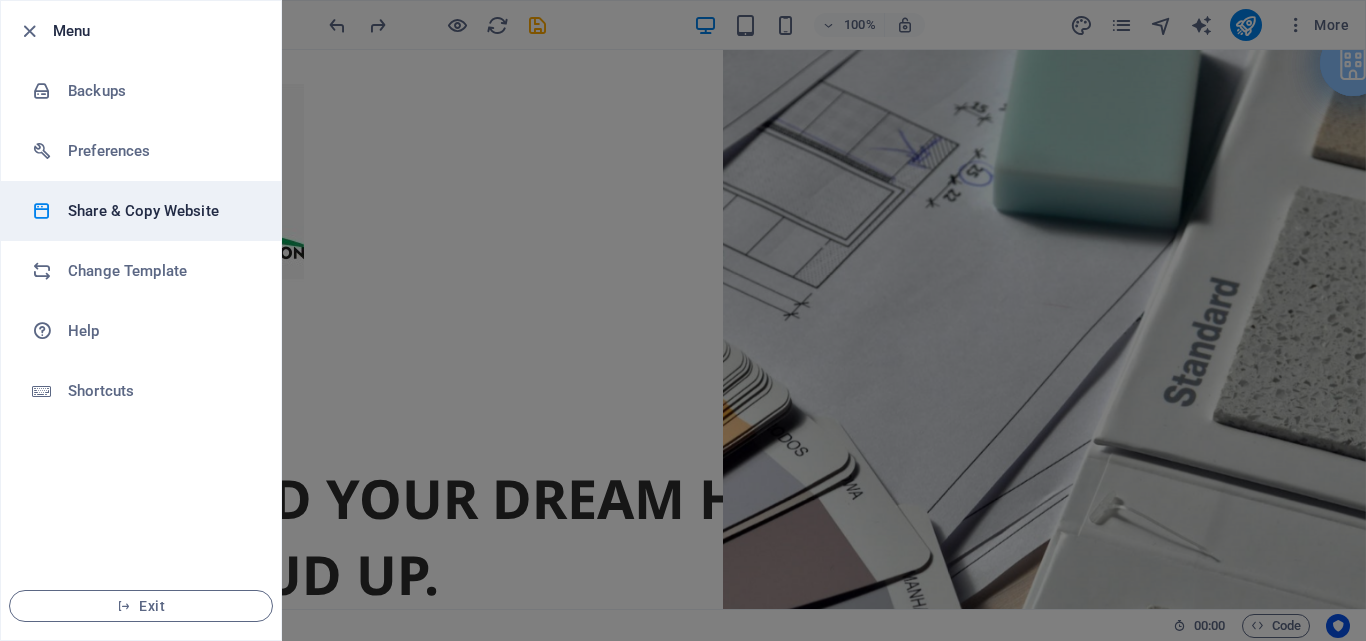 click on "Share & Copy Website" at bounding box center (160, 211) 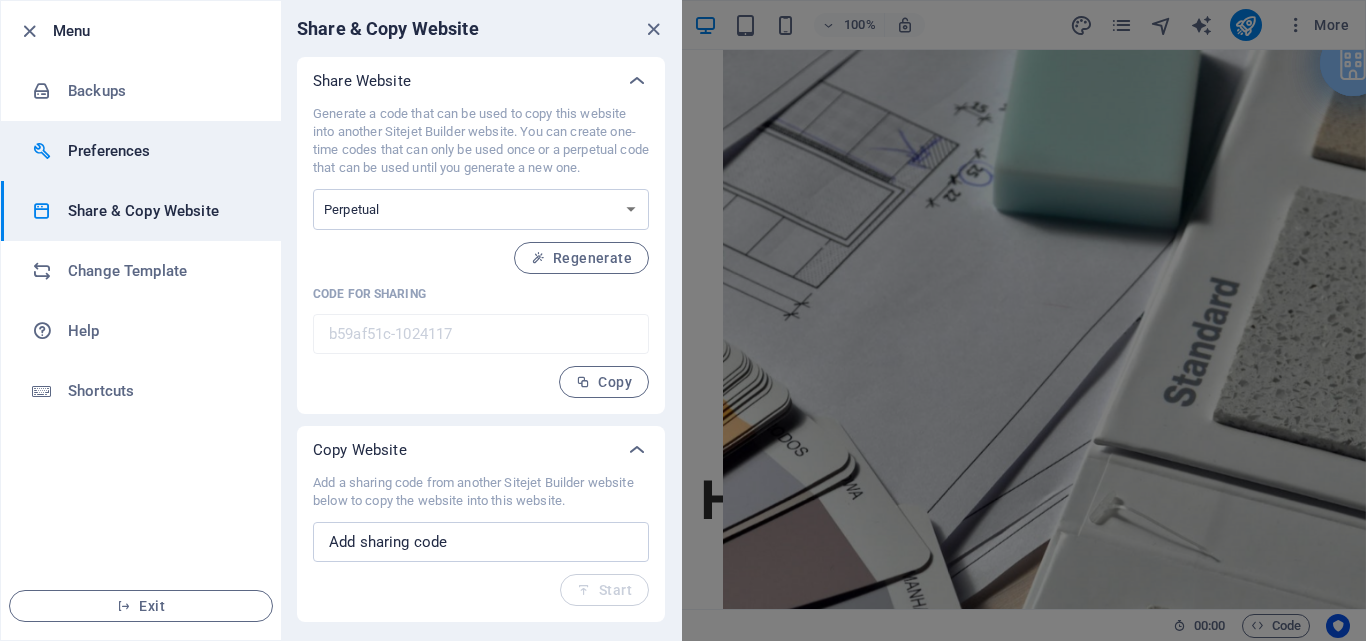 click on "Preferences" at bounding box center [160, 151] 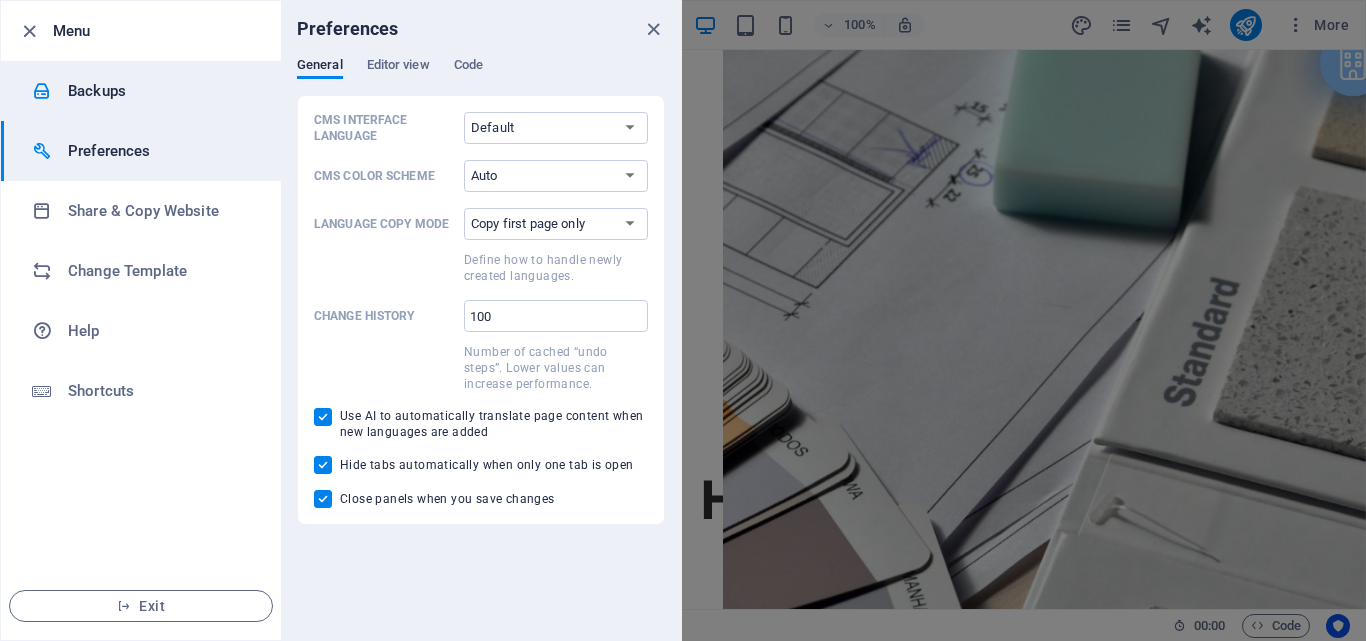 click on "Backups" at bounding box center [160, 91] 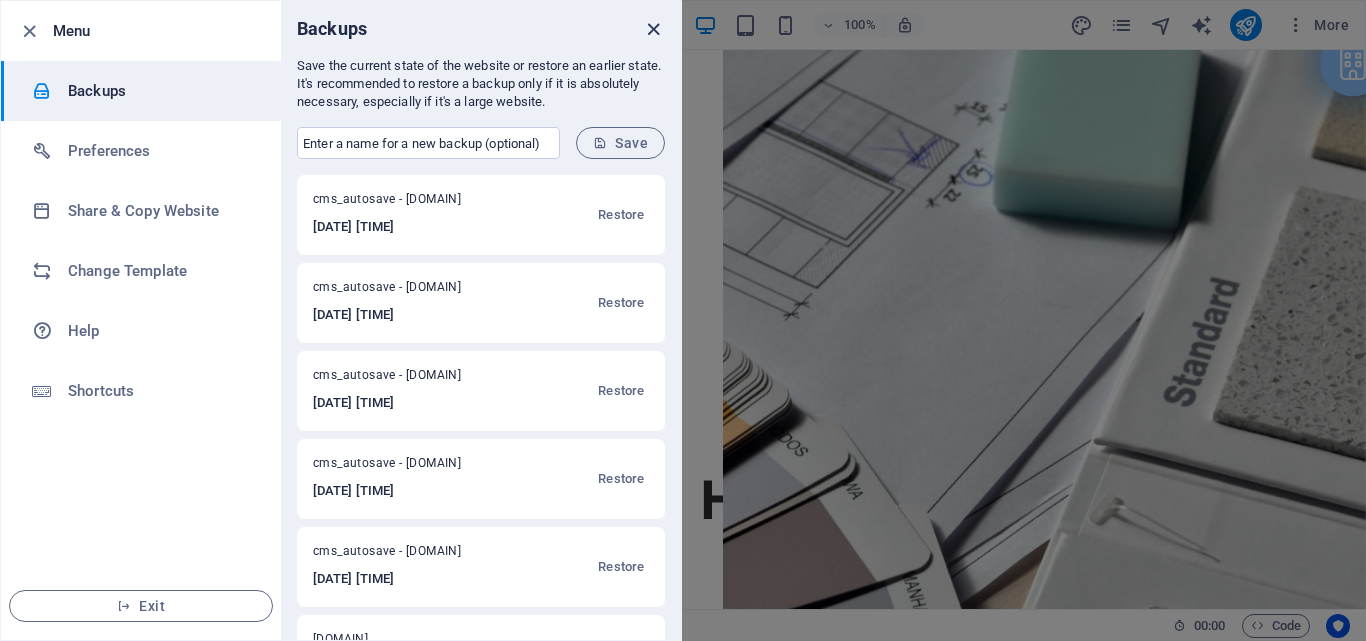 click at bounding box center (653, 29) 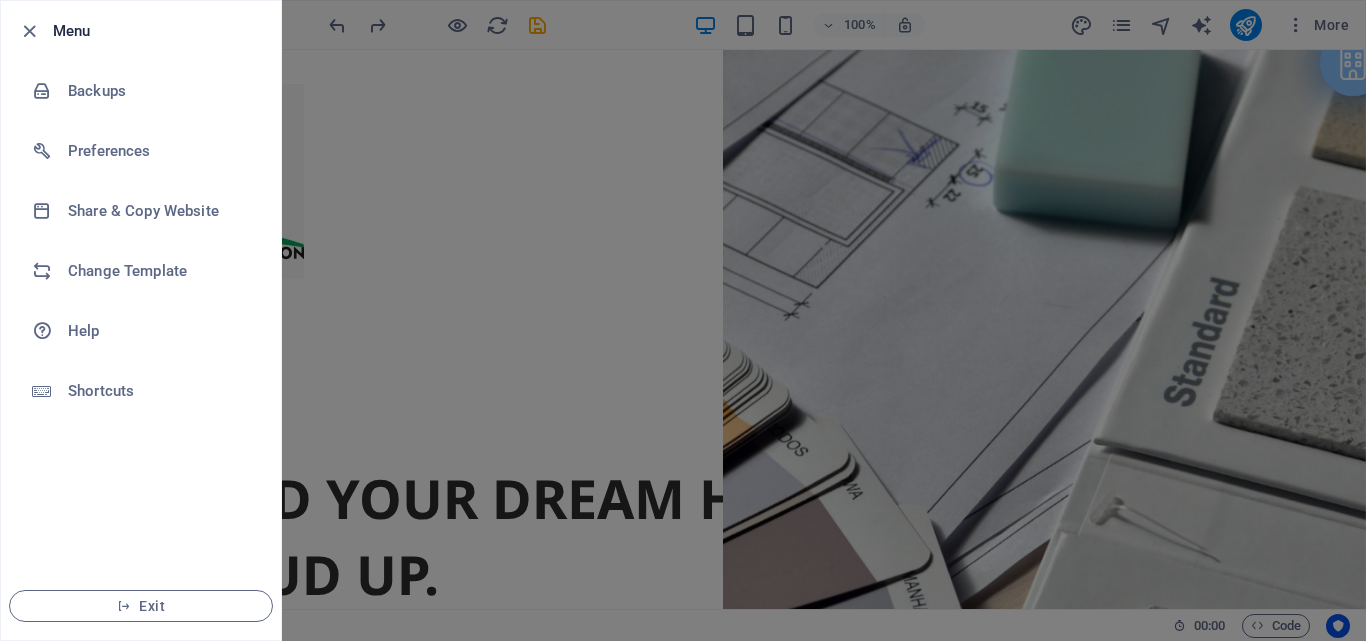 click at bounding box center (683, 320) 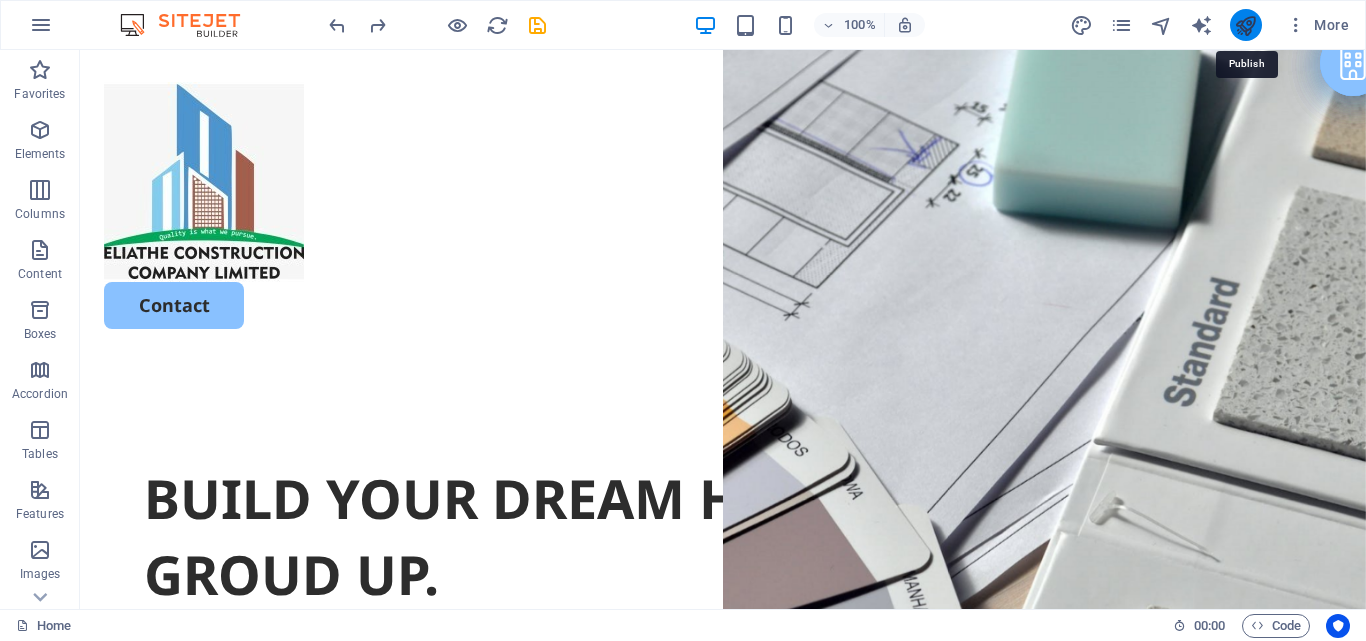 click at bounding box center [1245, 25] 